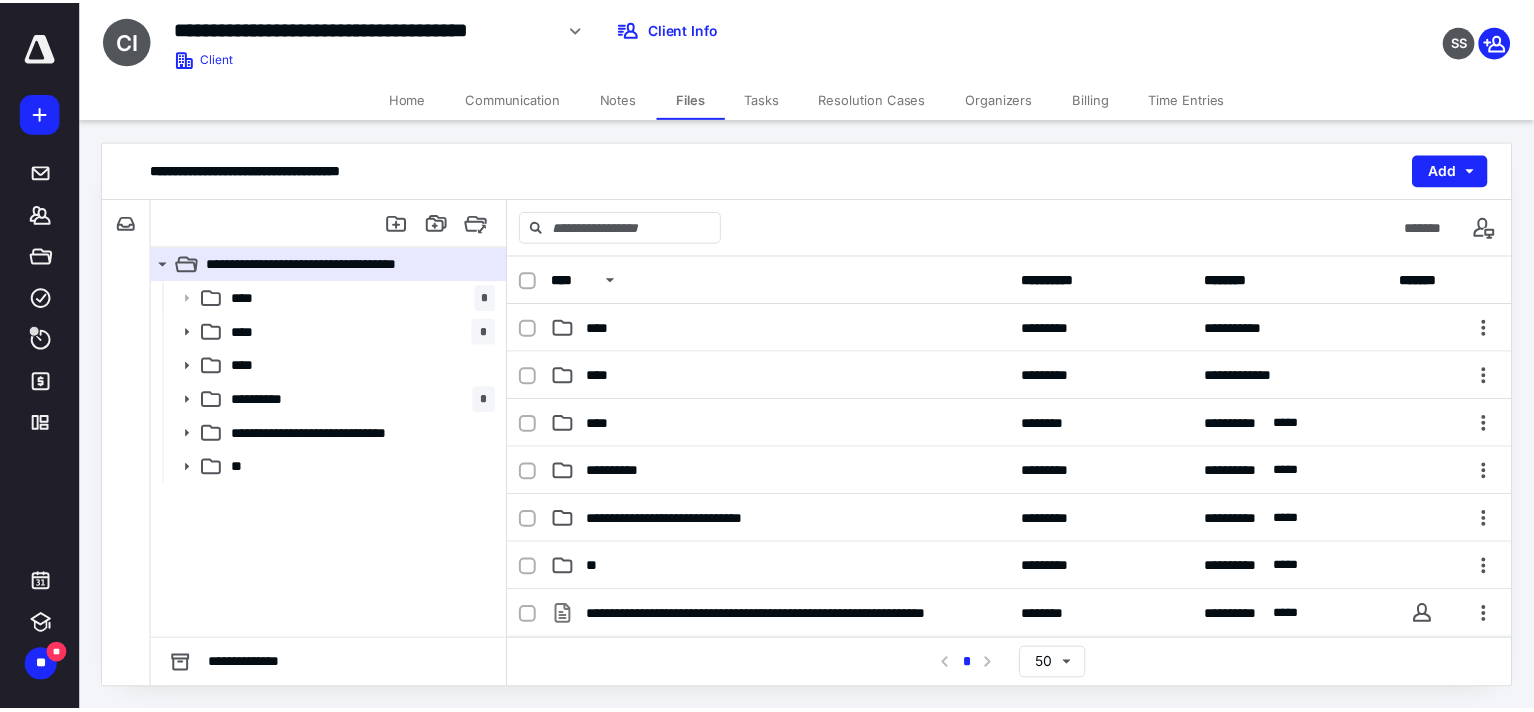 scroll, scrollTop: 0, scrollLeft: 0, axis: both 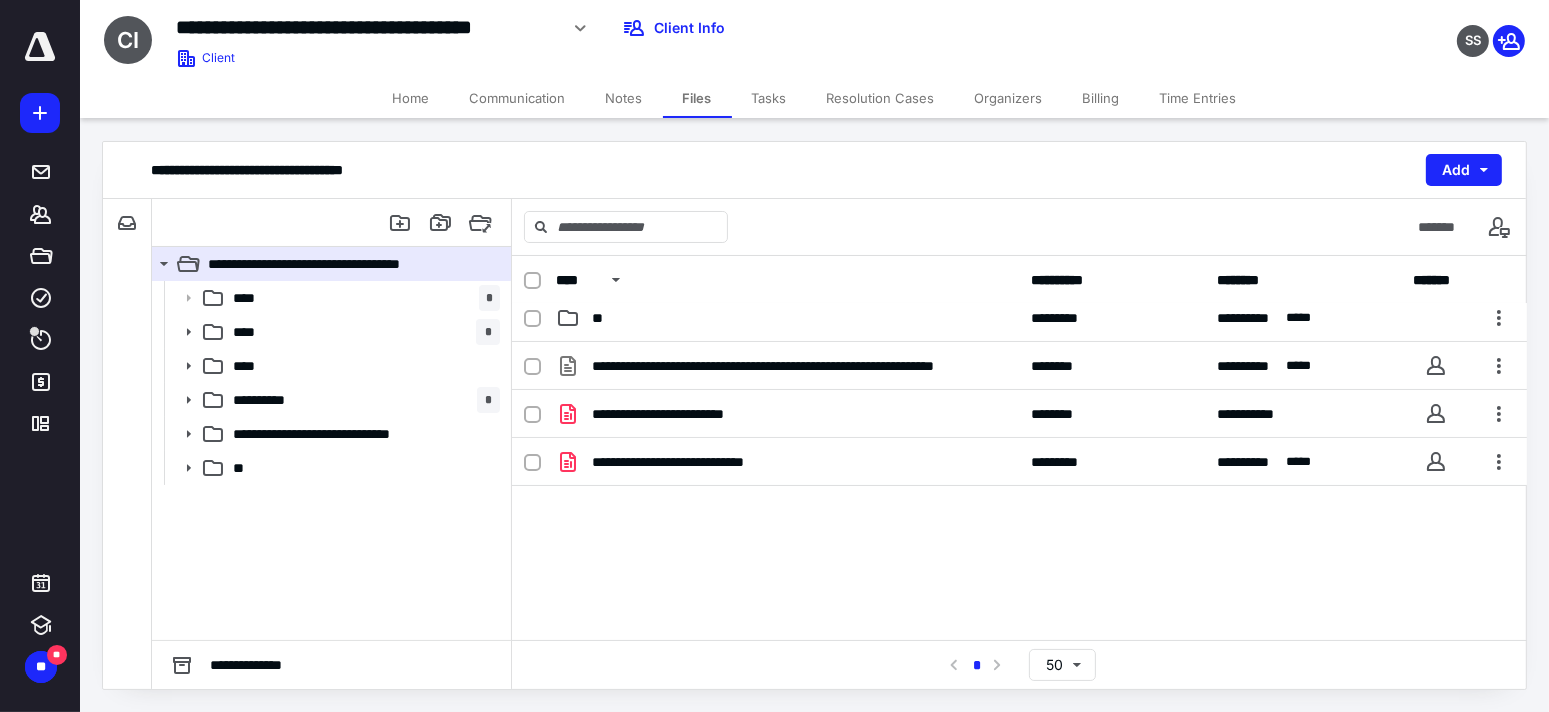 click on "Files" at bounding box center [697, 98] 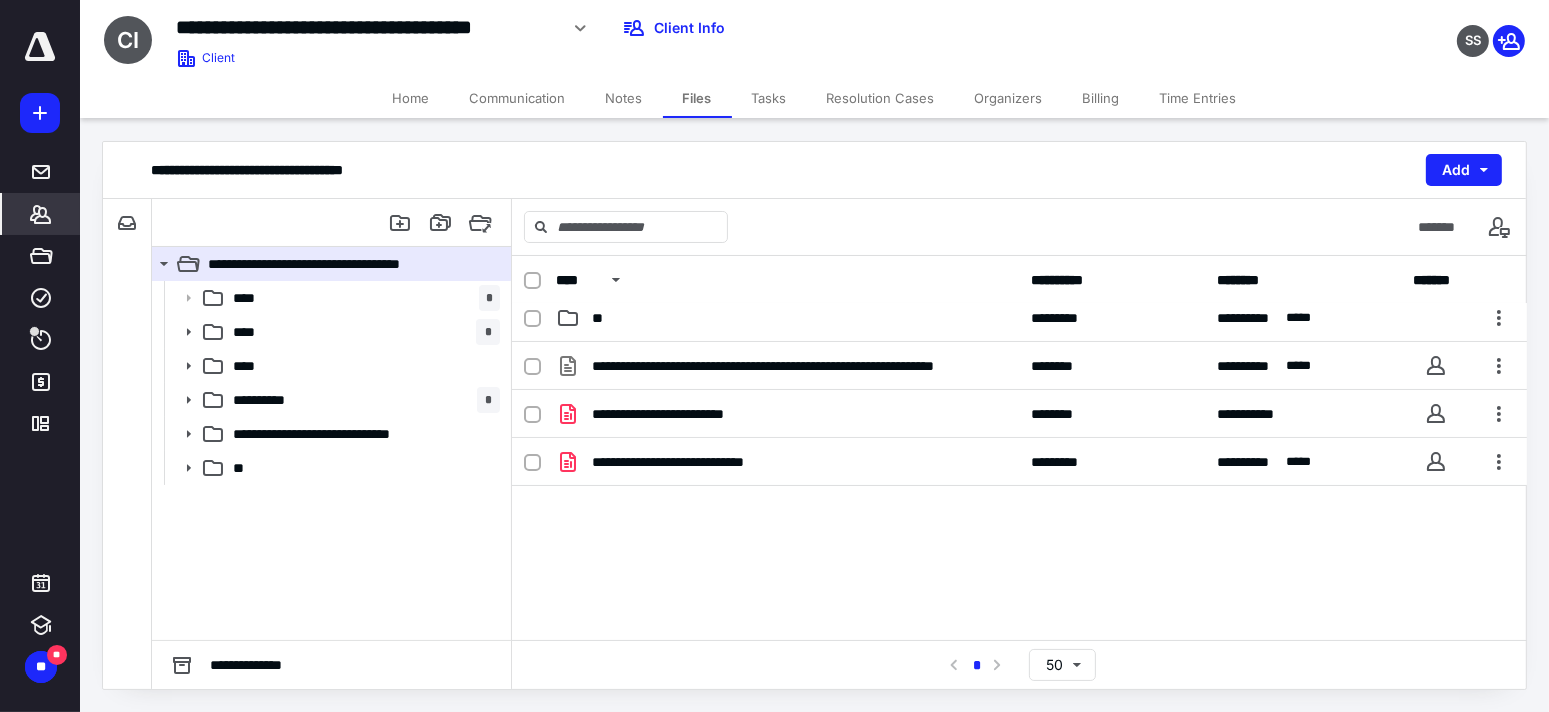 click 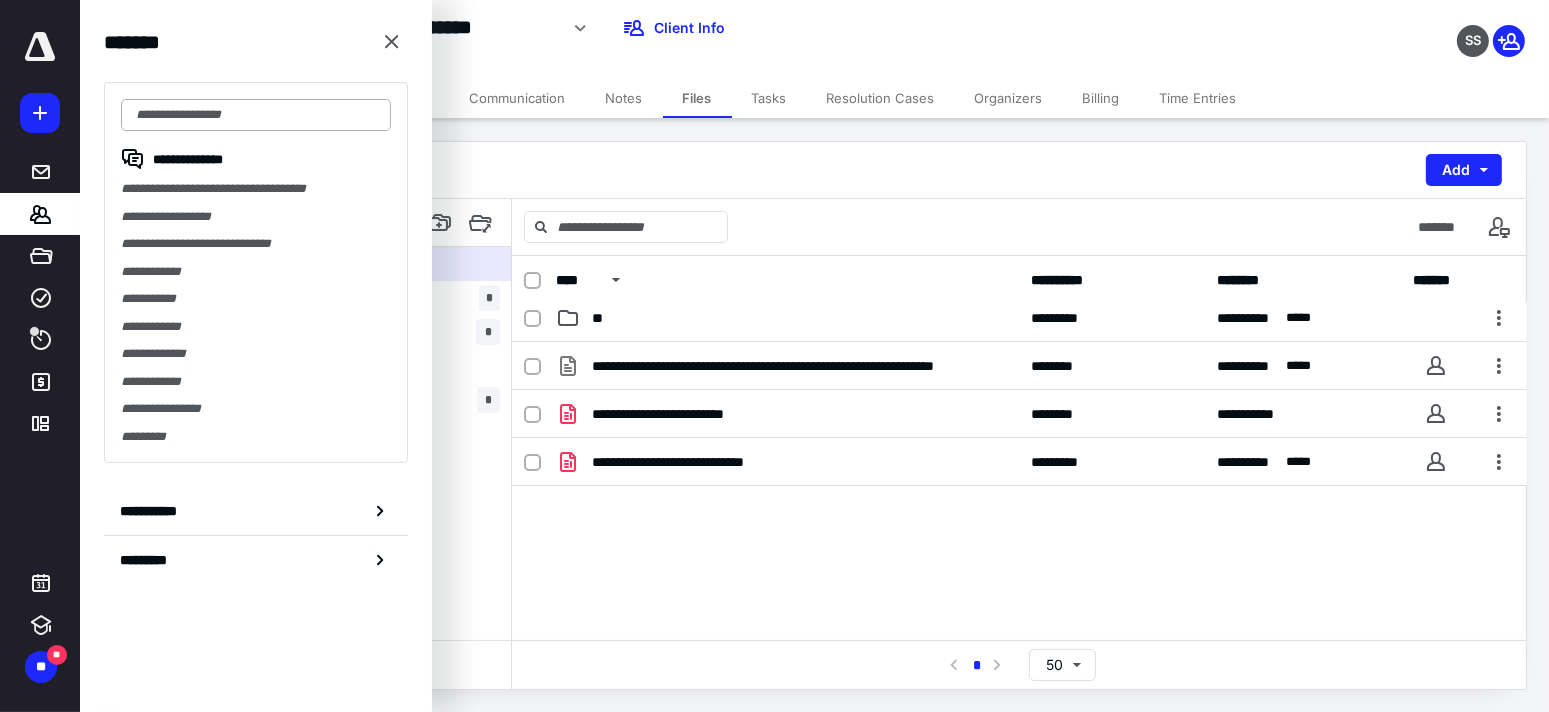click at bounding box center [256, 115] 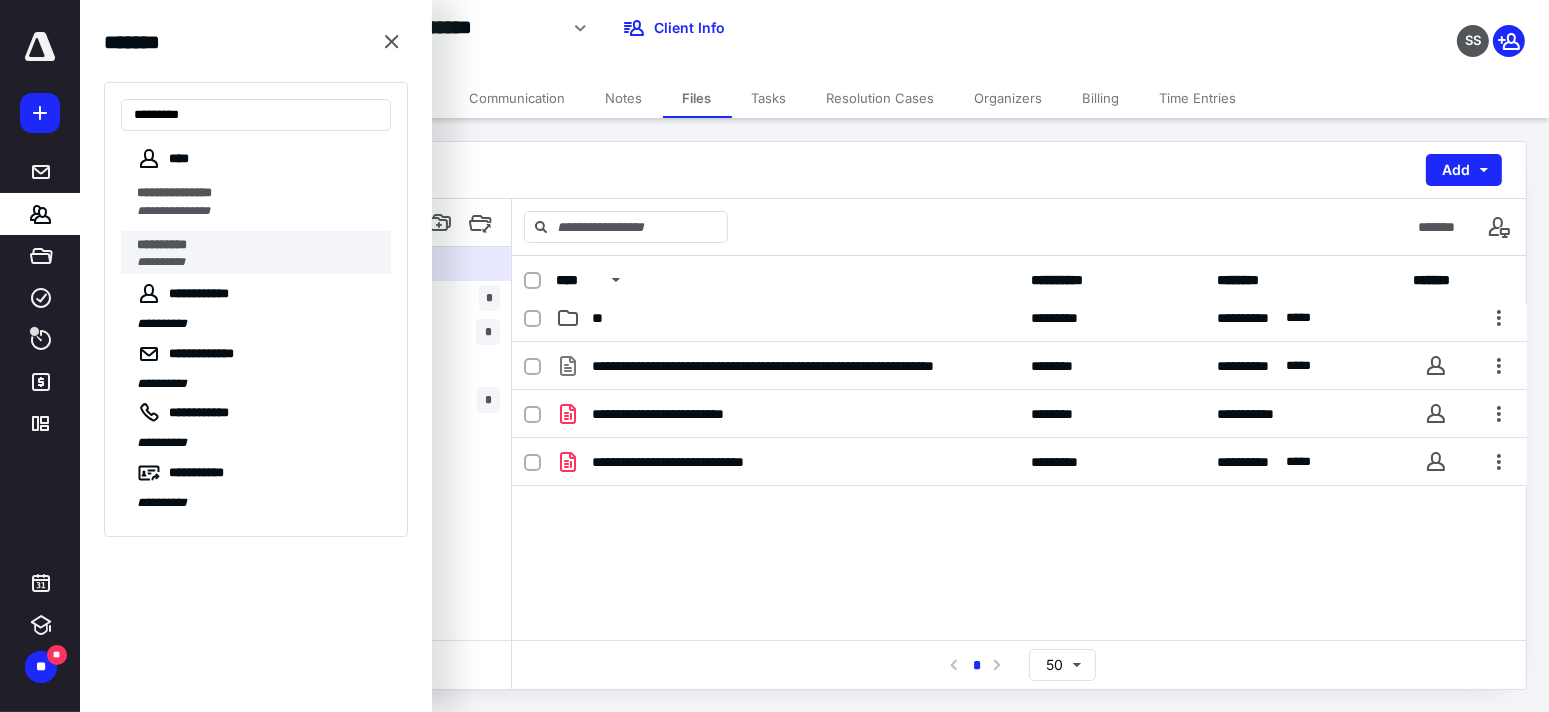 type on "*********" 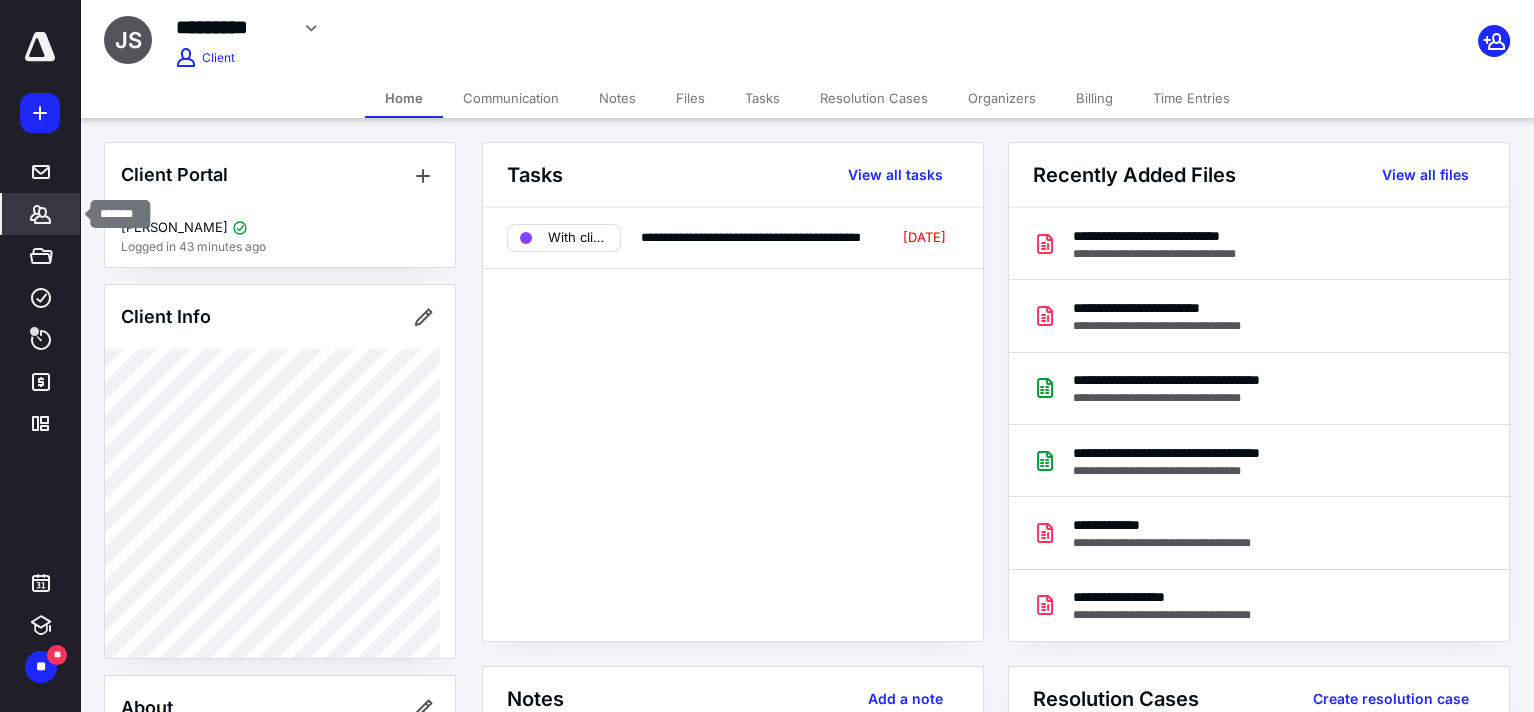 click on "*******" at bounding box center [41, 214] 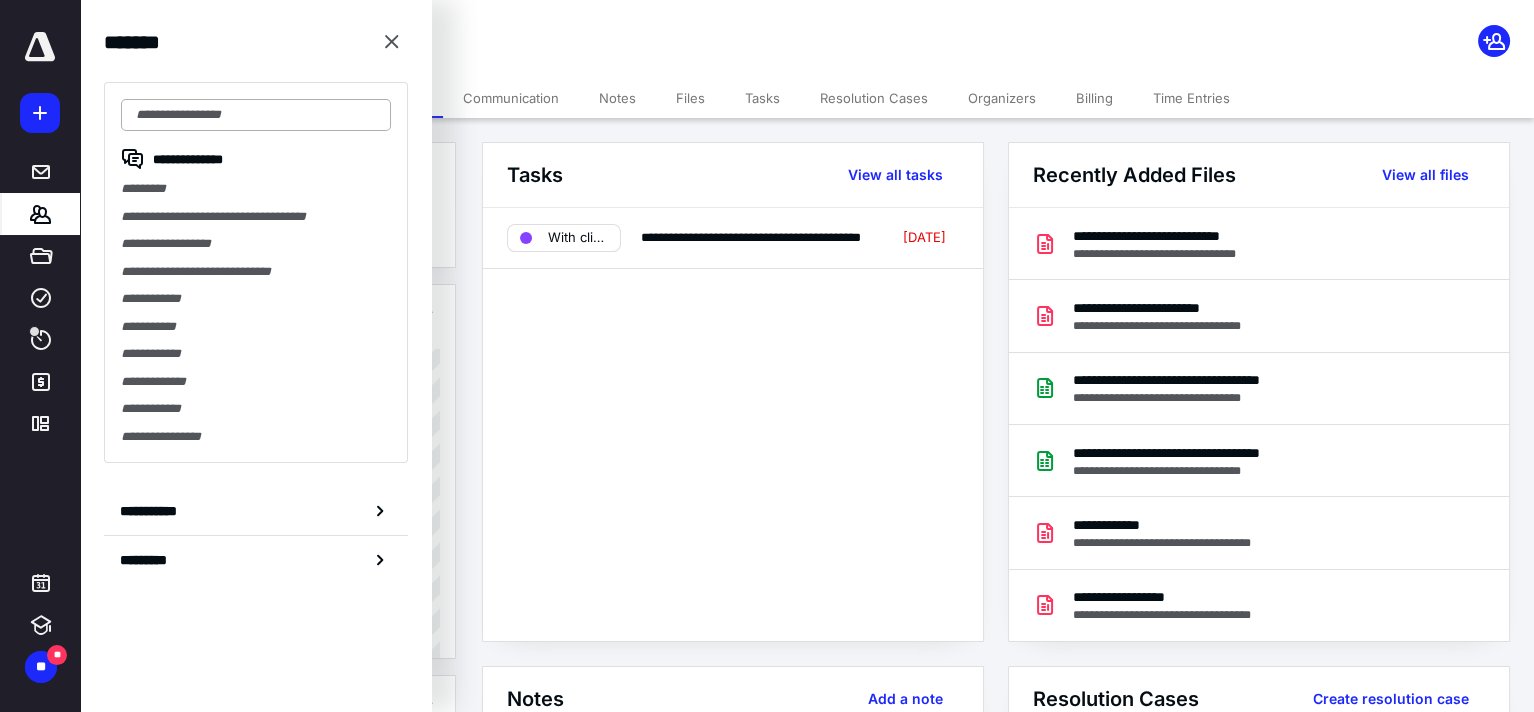 click at bounding box center [256, 115] 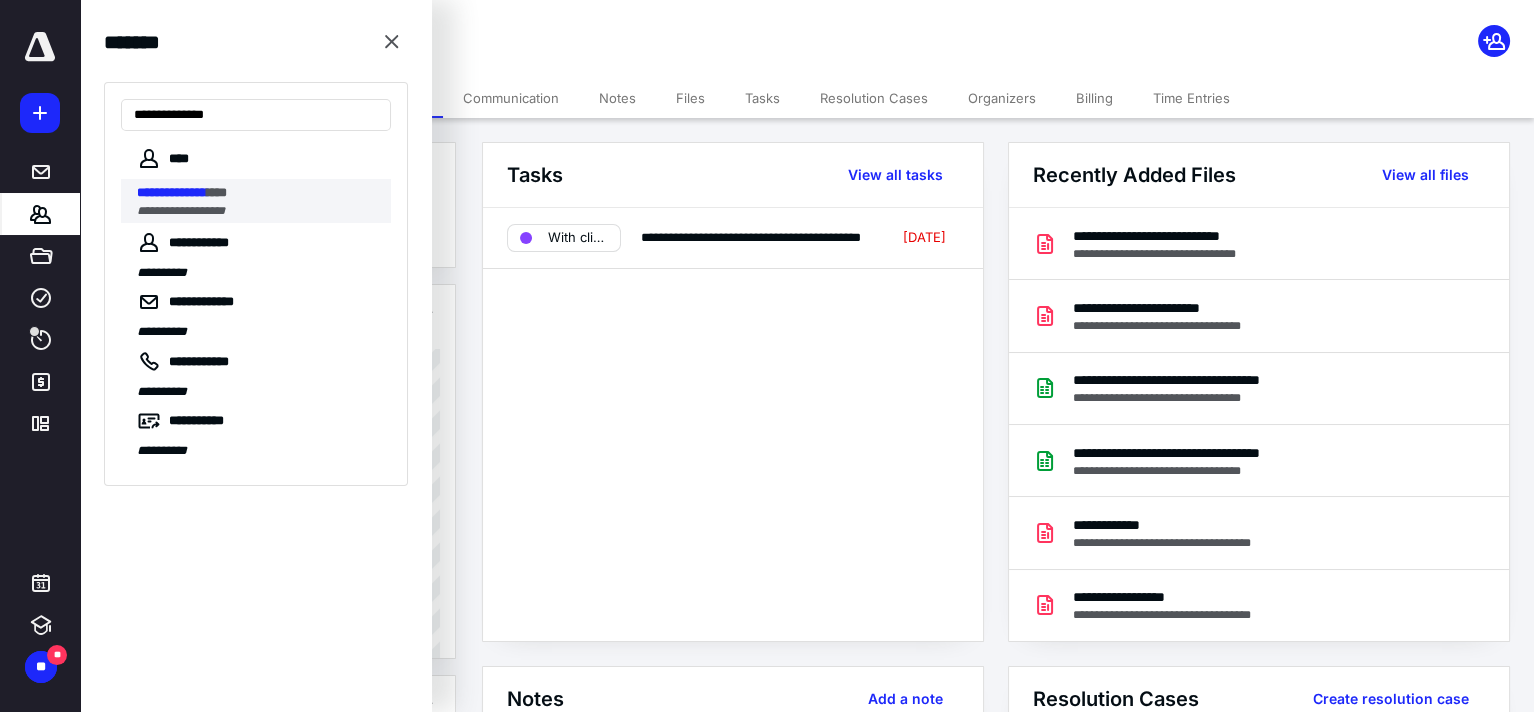 type on "**********" 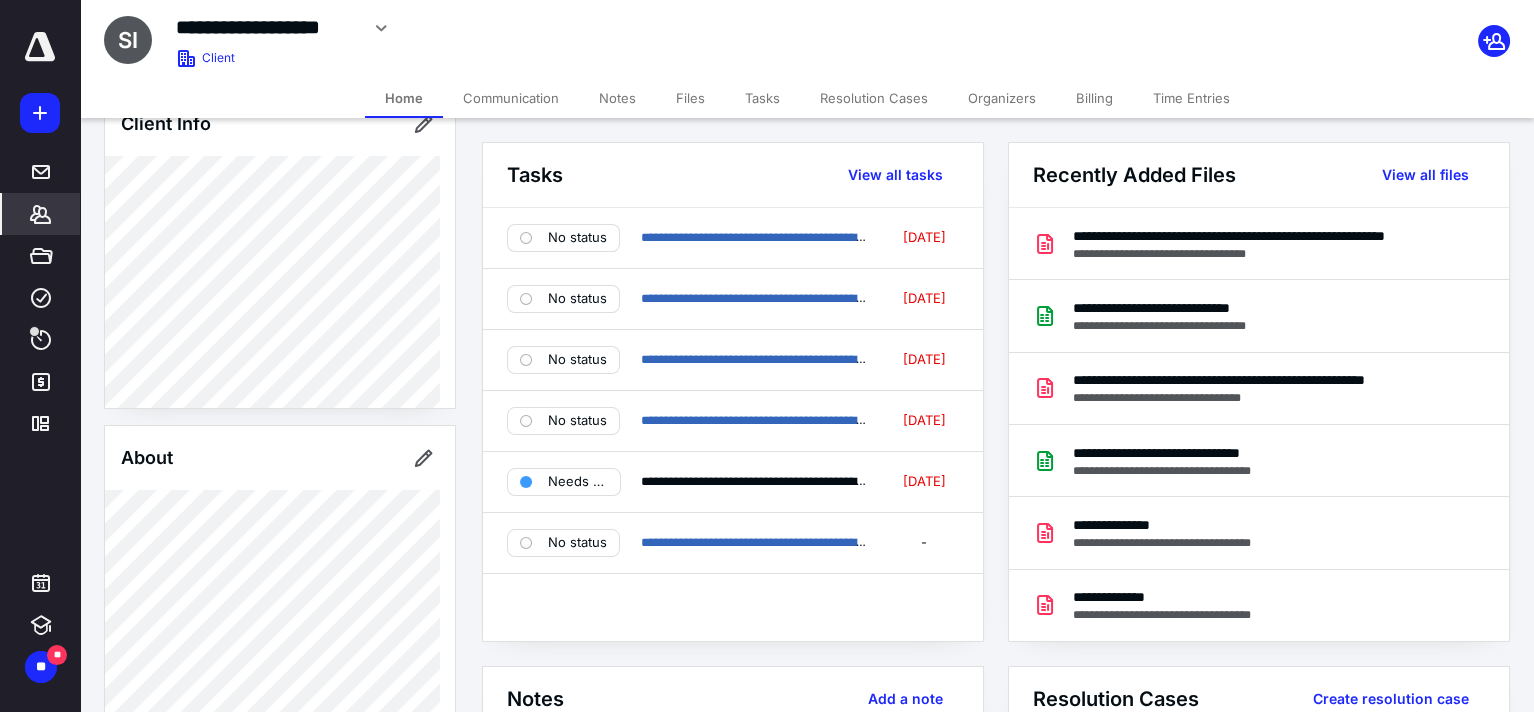 scroll, scrollTop: 200, scrollLeft: 0, axis: vertical 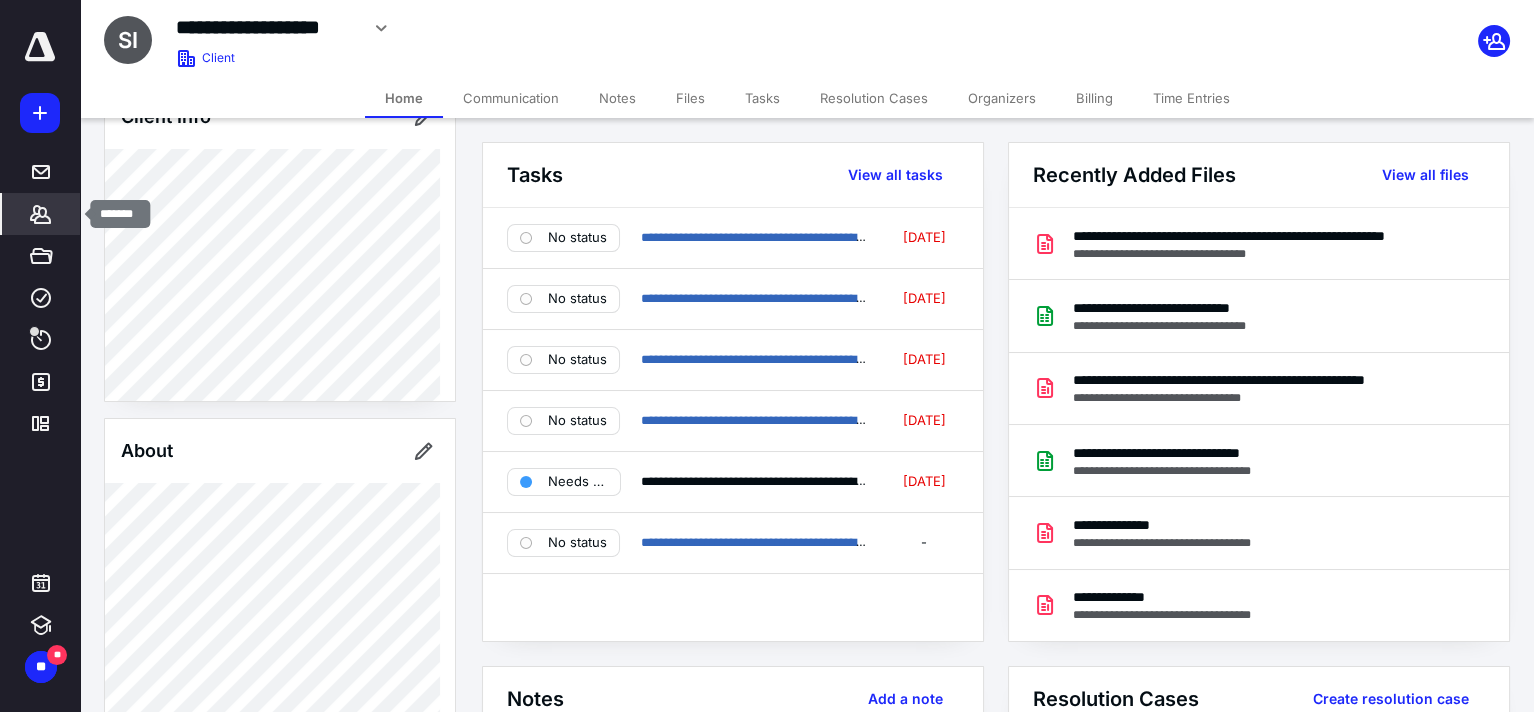 drag, startPoint x: 29, startPoint y: 221, endPoint x: 70, endPoint y: 203, distance: 44.777225 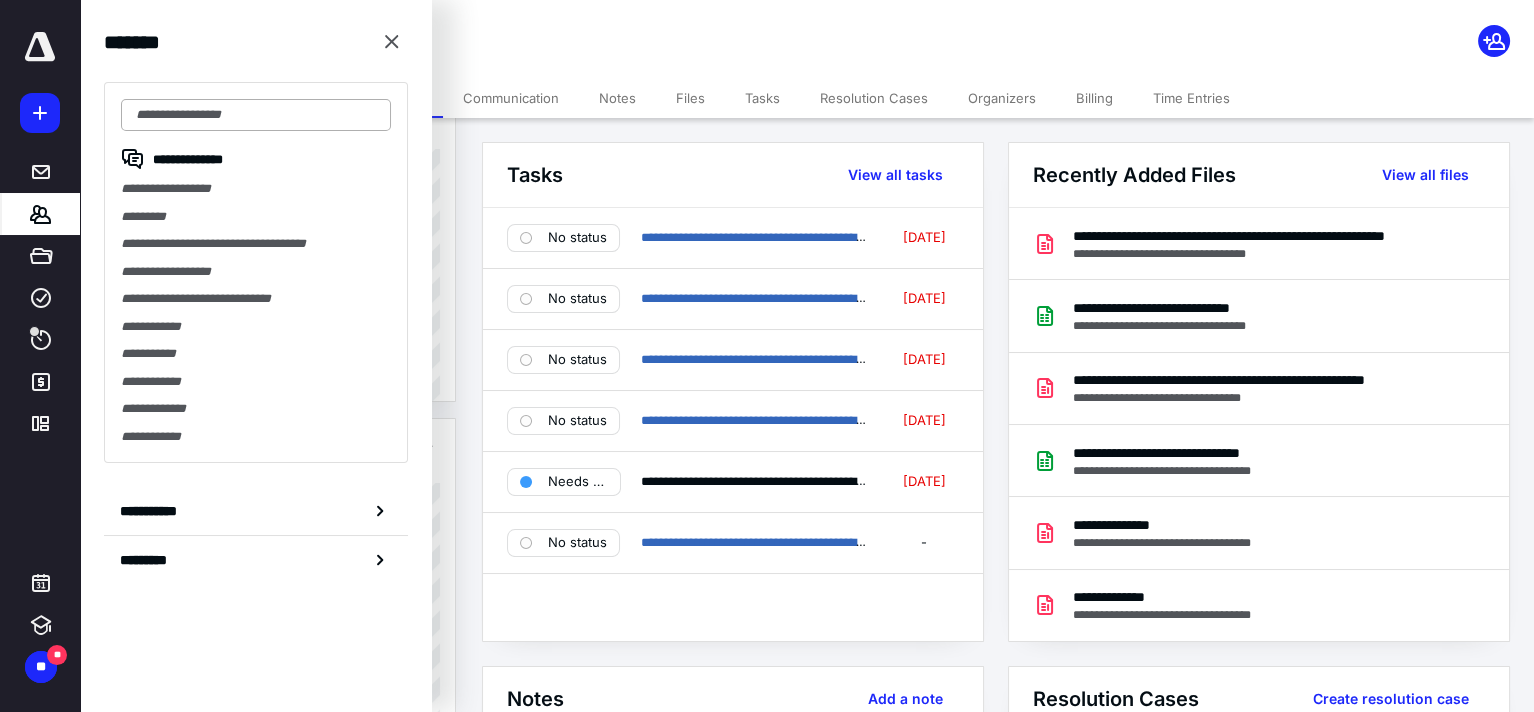 click at bounding box center [256, 115] 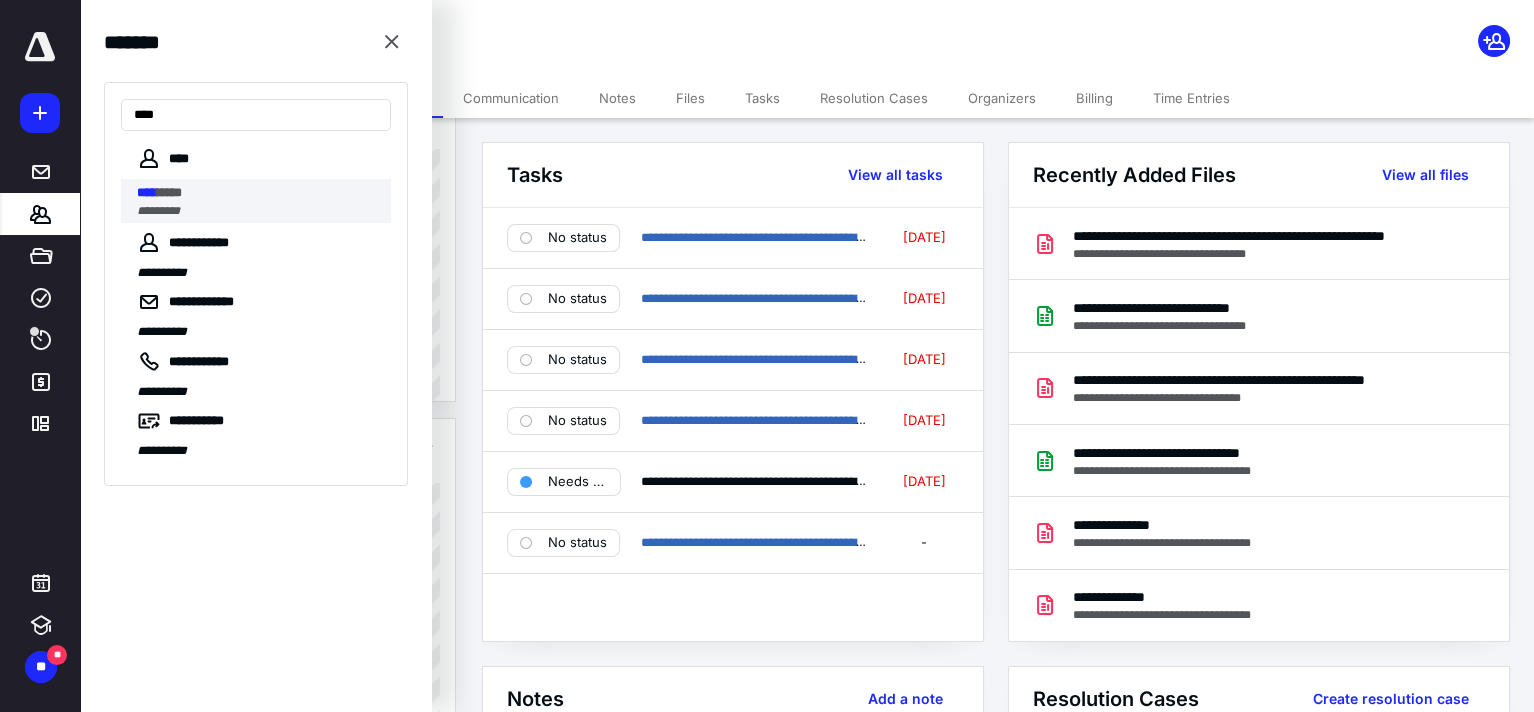 type on "****" 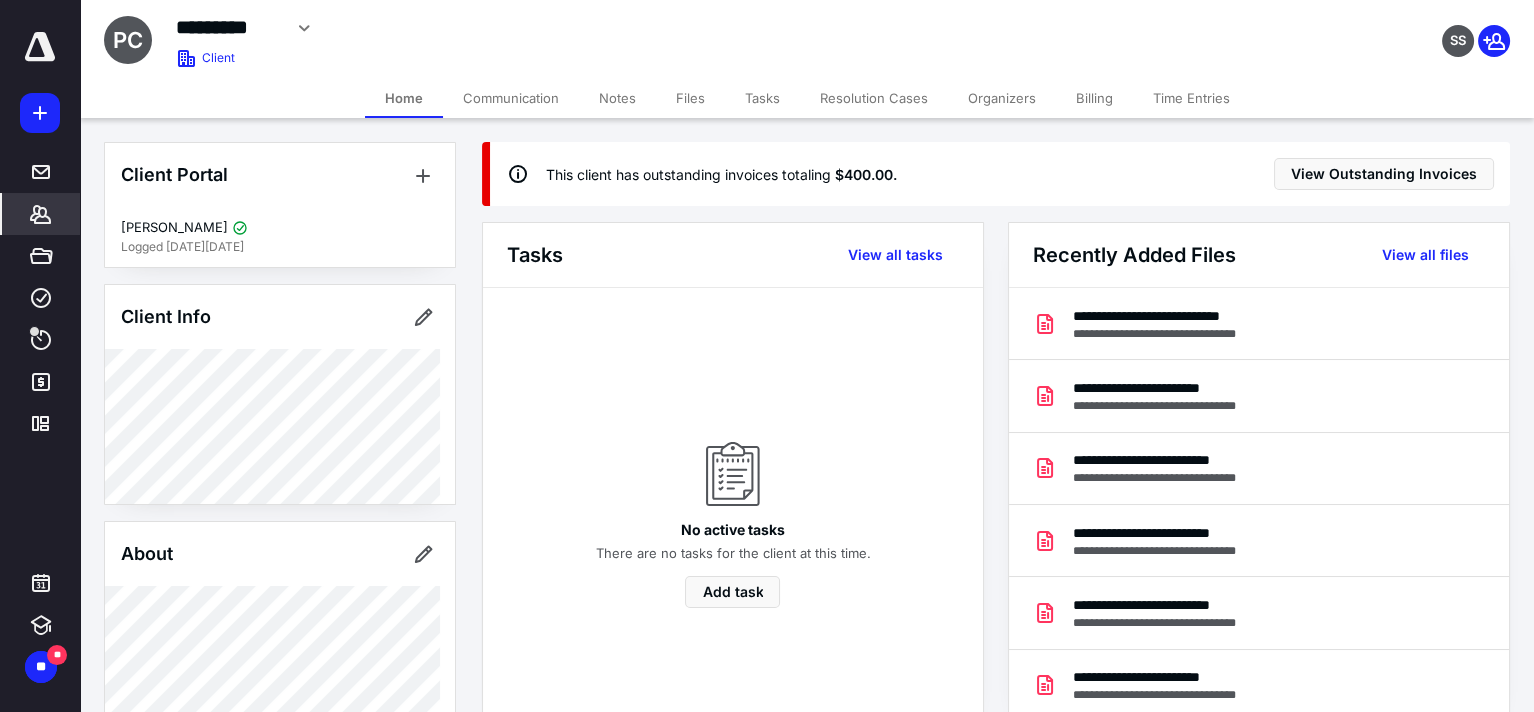 click on "Billing" at bounding box center (1094, 98) 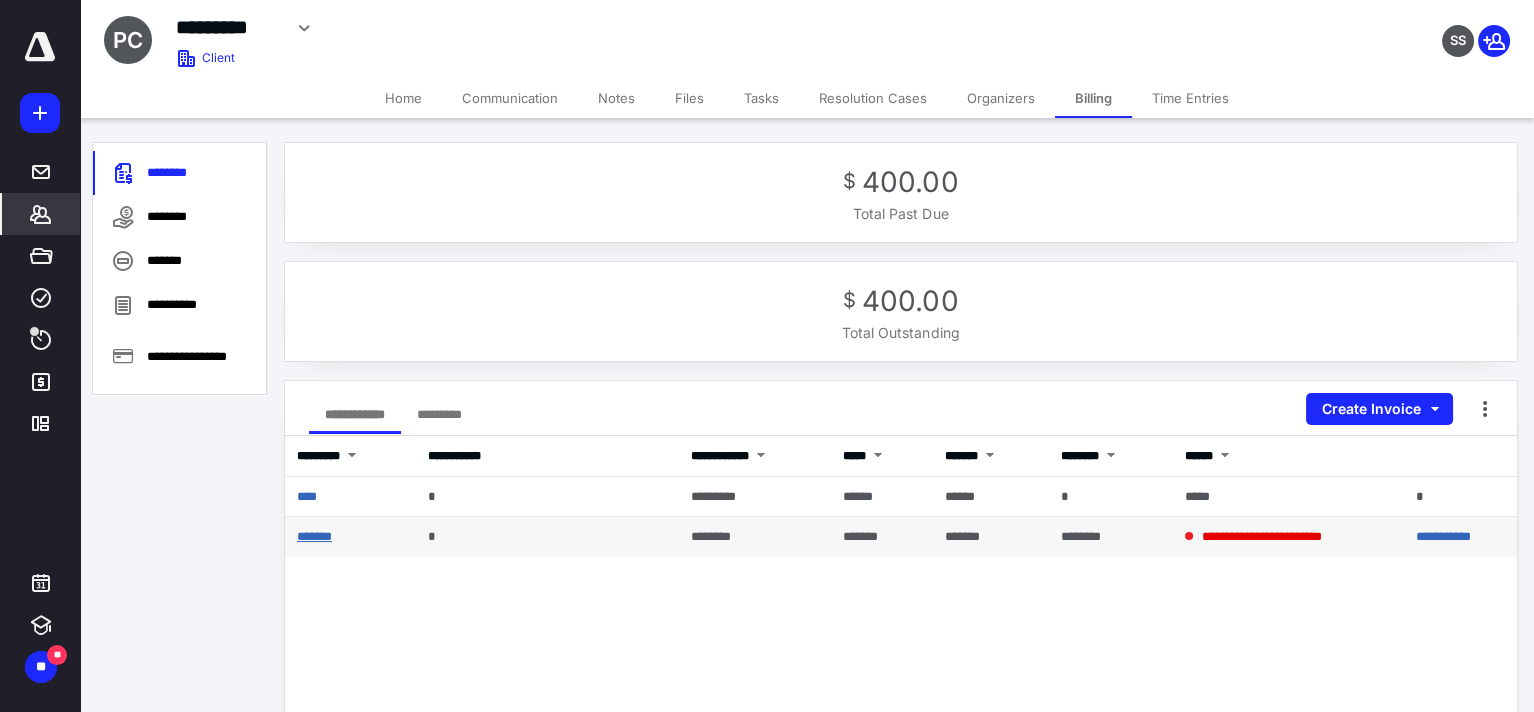 click on "*******" at bounding box center (314, 536) 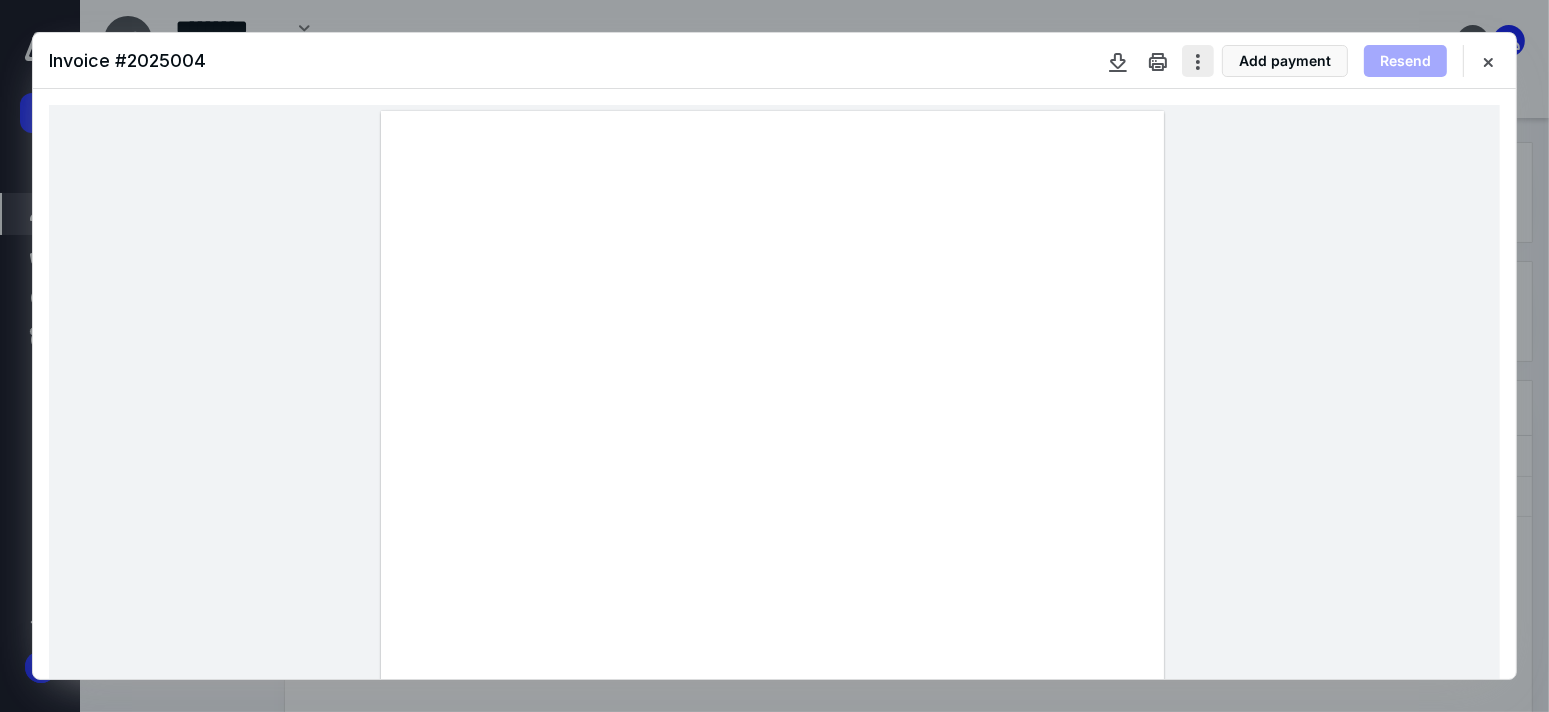 click at bounding box center (1198, 61) 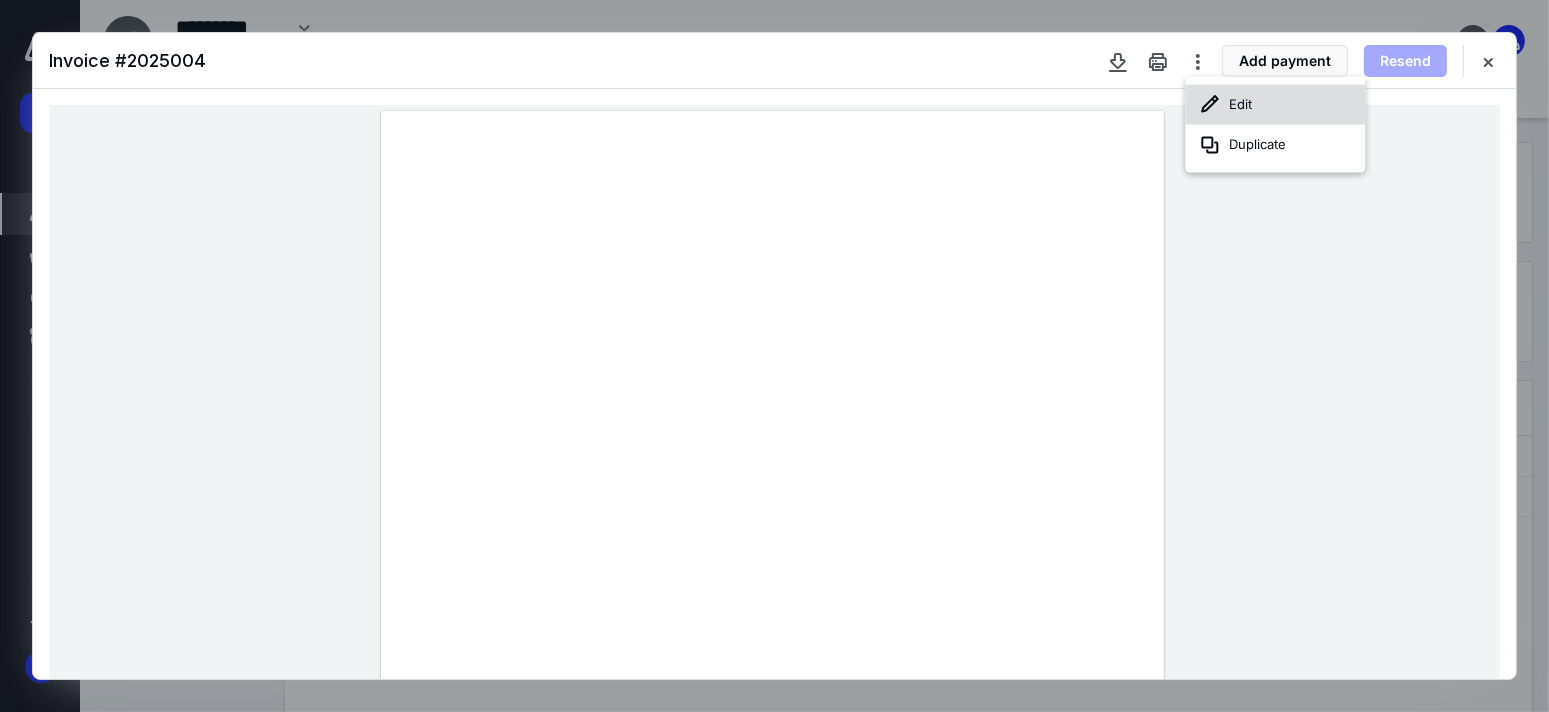 click on "Edit" at bounding box center [1275, 105] 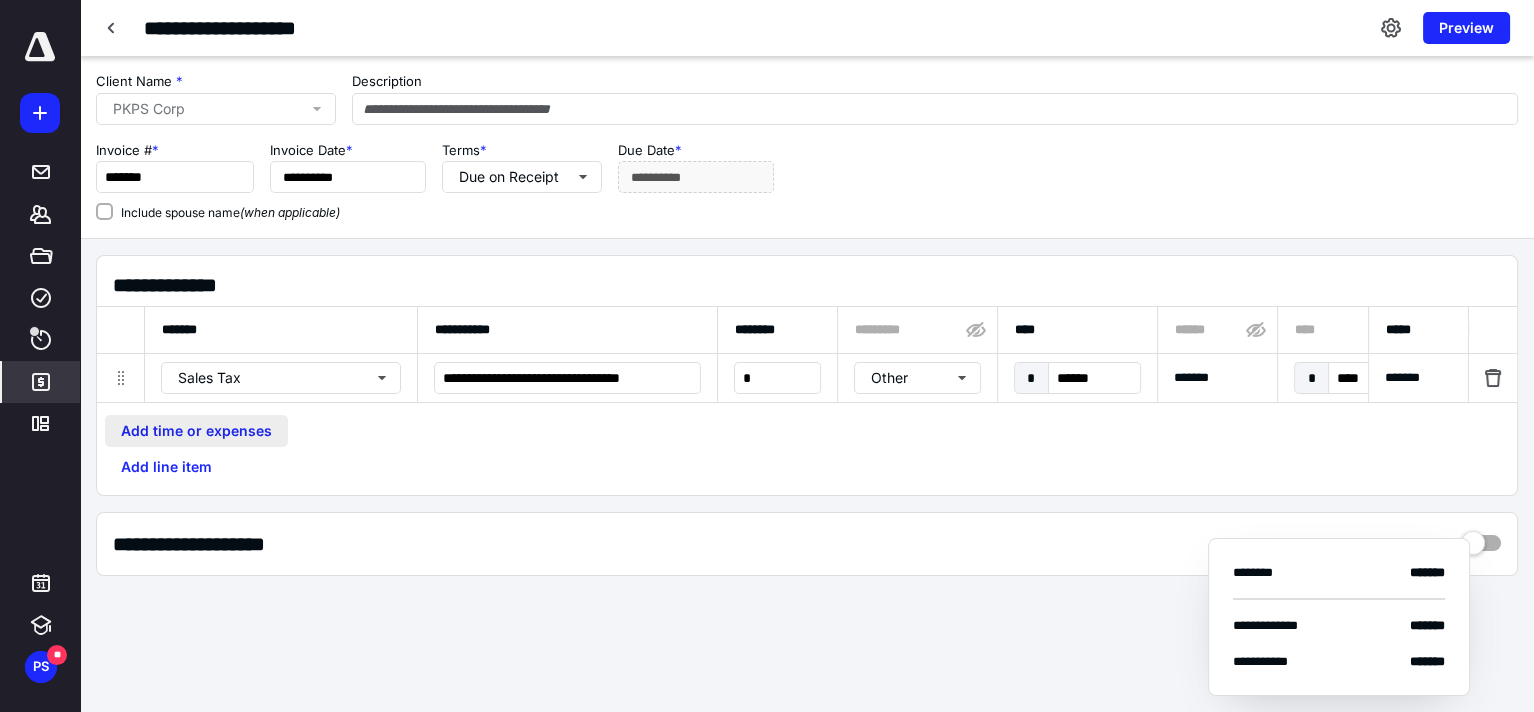 drag, startPoint x: 172, startPoint y: 484, endPoint x: 187, endPoint y: 484, distance: 15 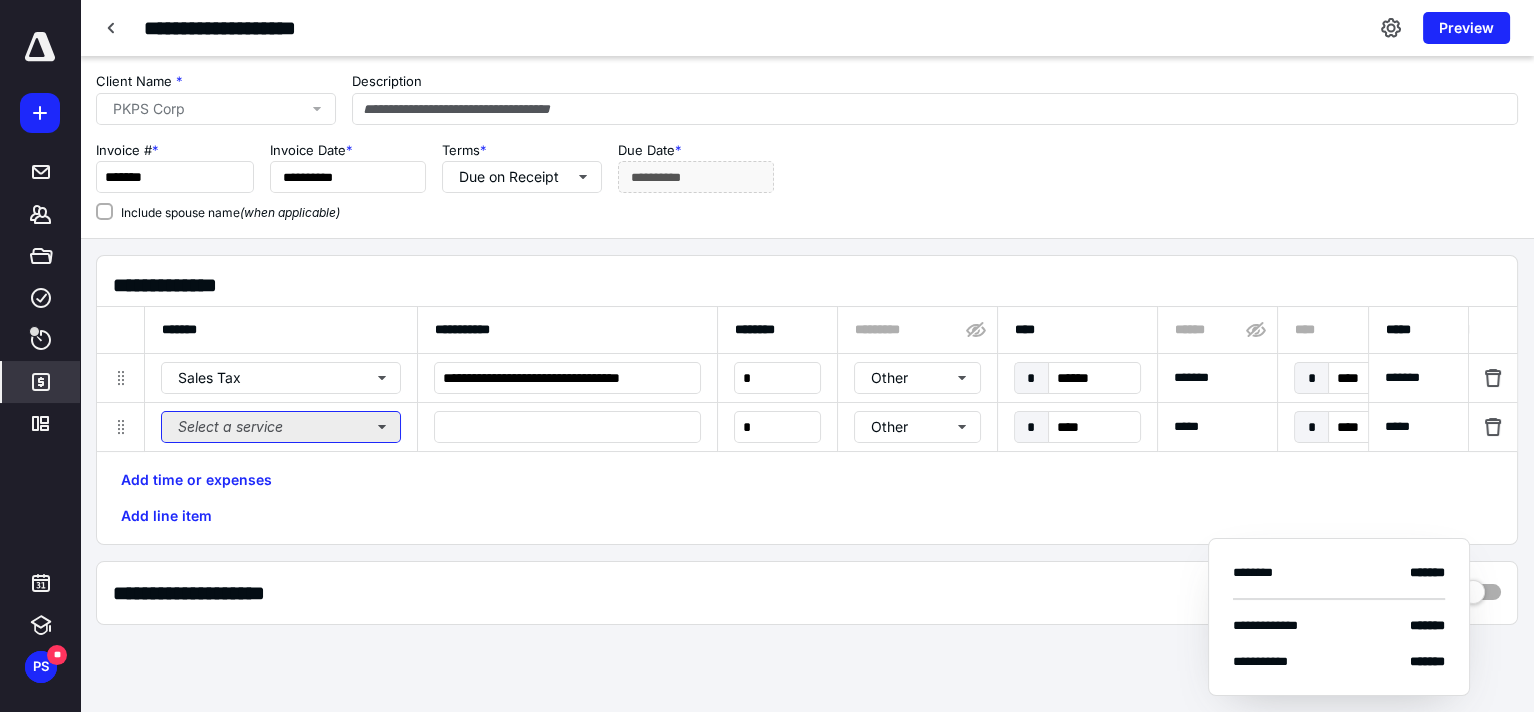 click on "Select a service" at bounding box center (281, 427) 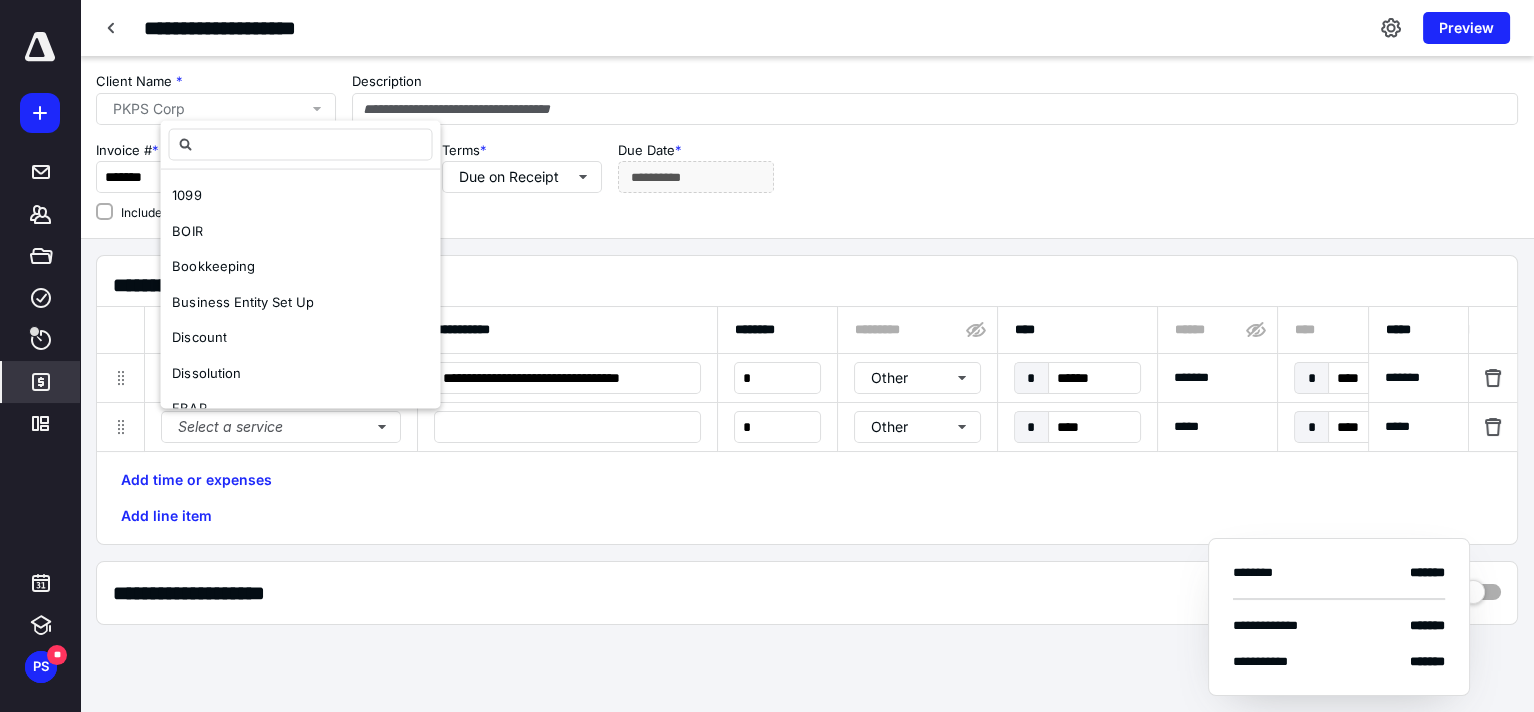 click on "Add time or expenses Add line item" at bounding box center [807, 498] 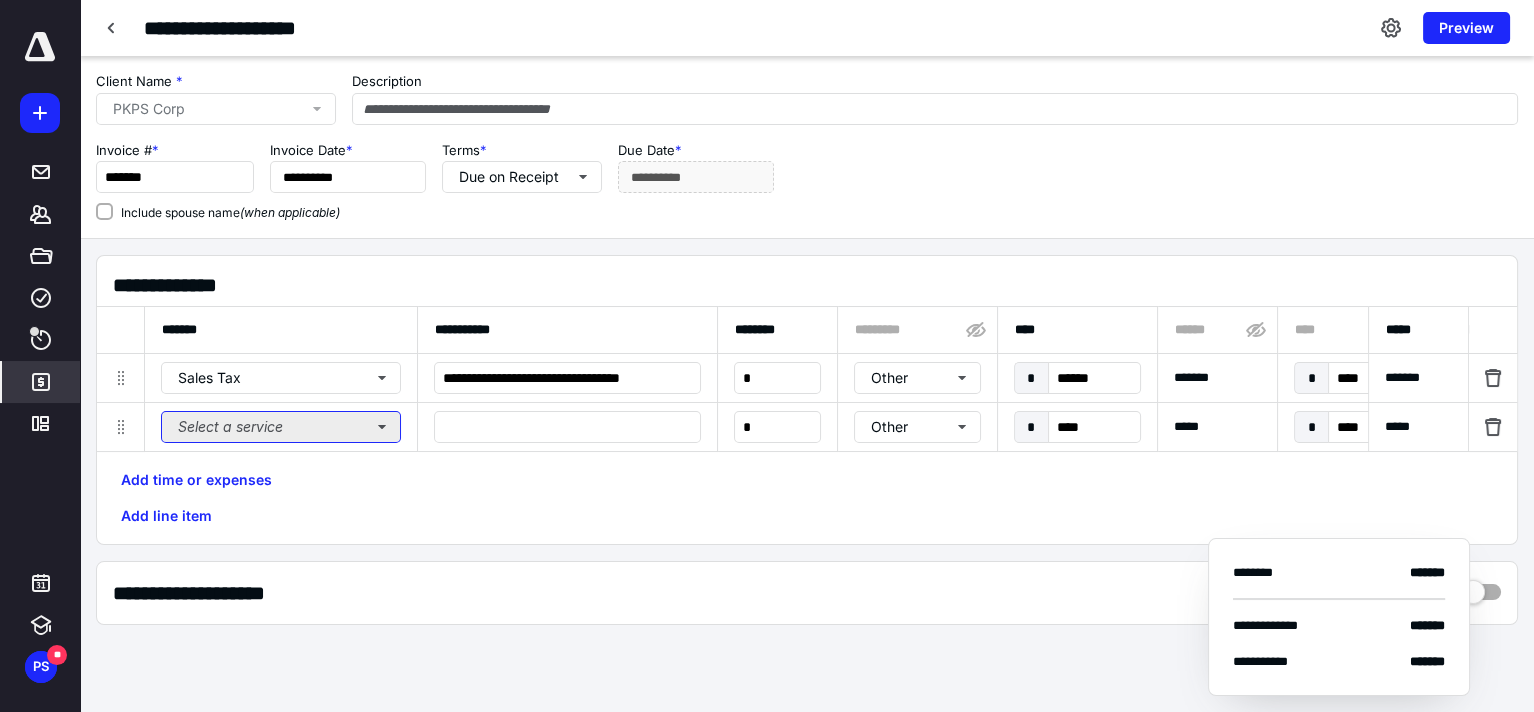 click on "Select a service" at bounding box center [281, 427] 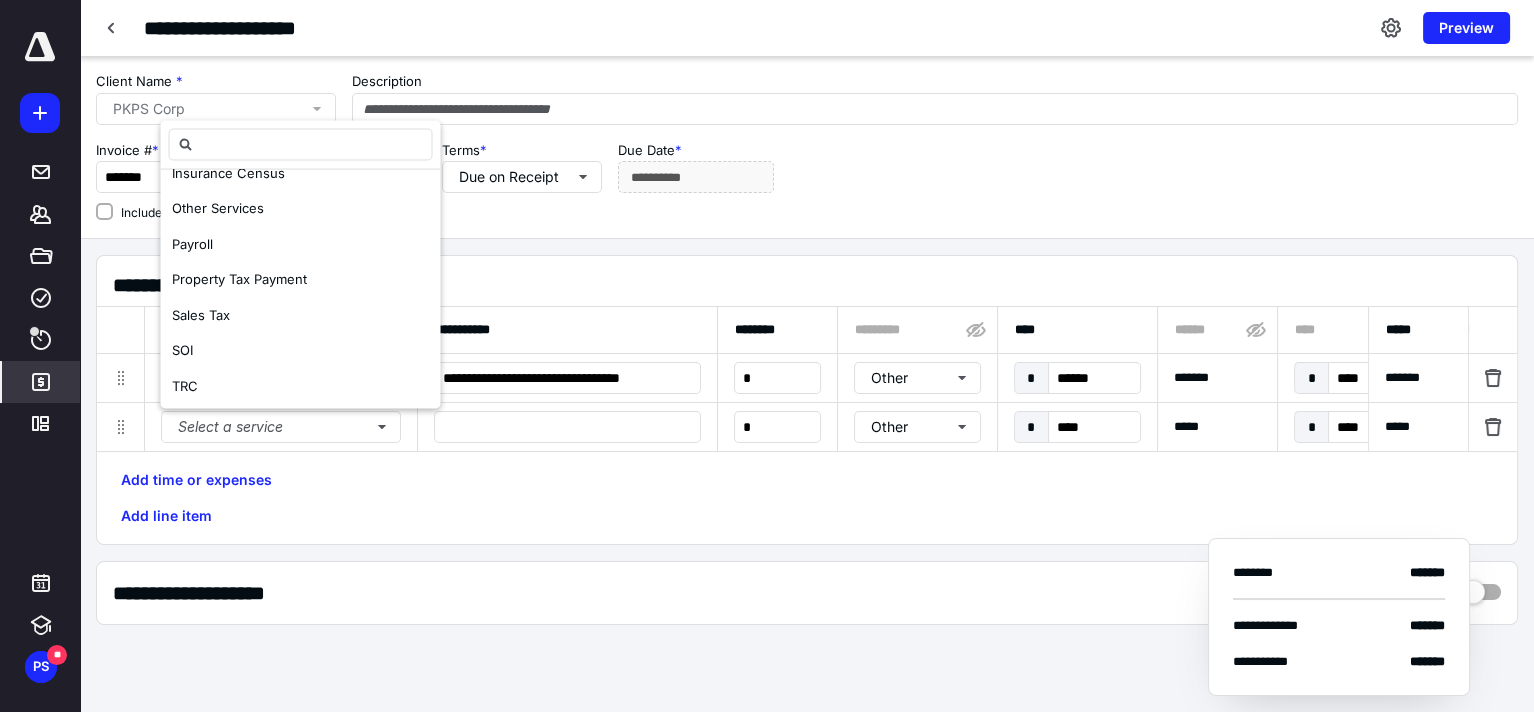 scroll, scrollTop: 415, scrollLeft: 0, axis: vertical 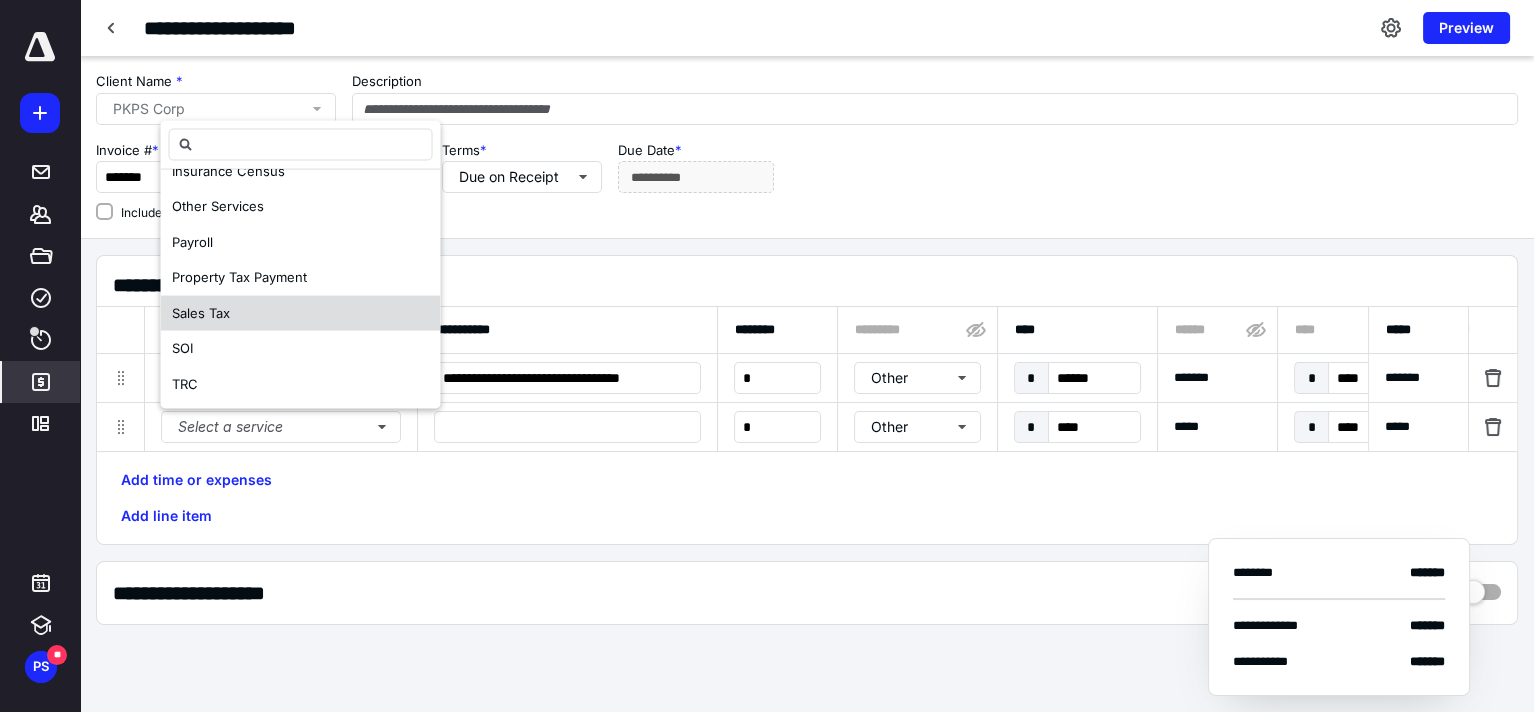 click on "Sales Tax" at bounding box center [201, 312] 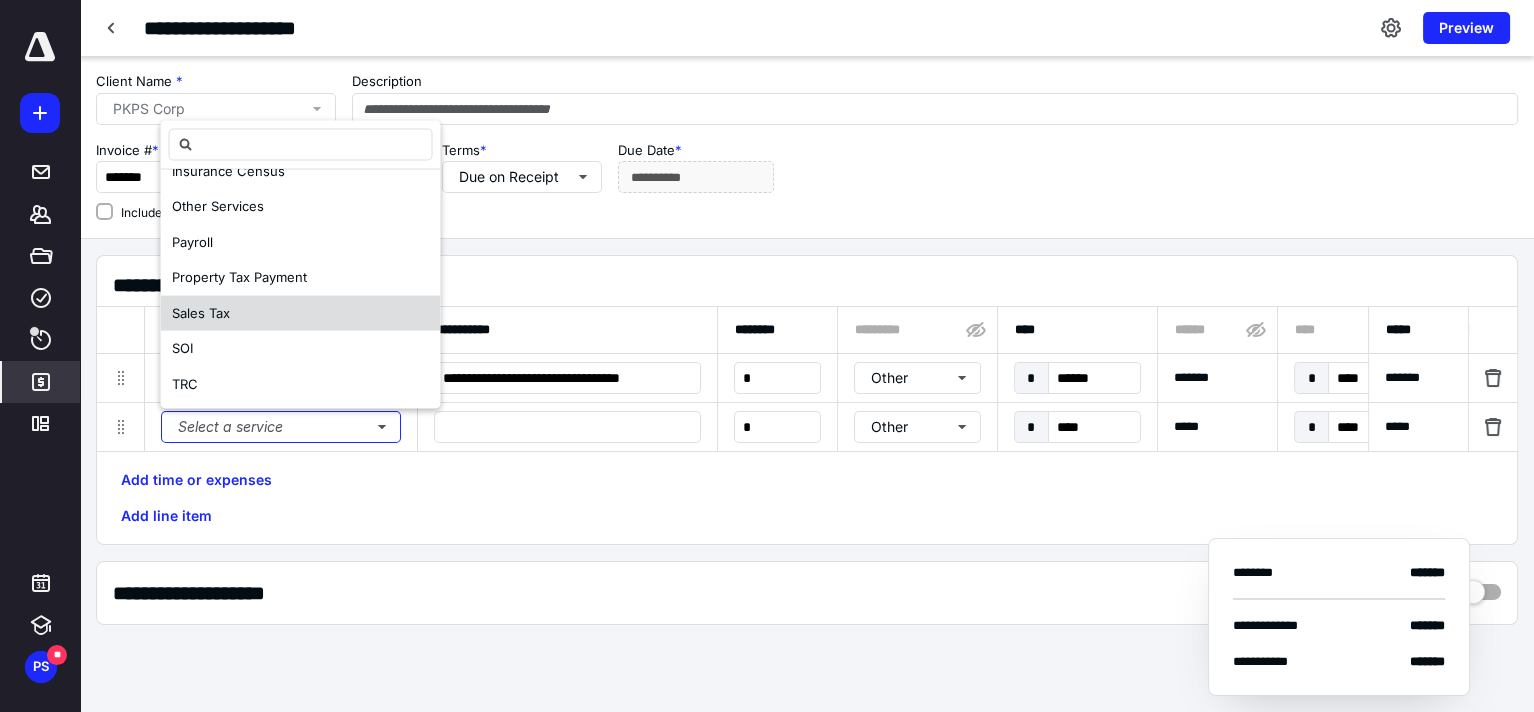 scroll, scrollTop: 0, scrollLeft: 0, axis: both 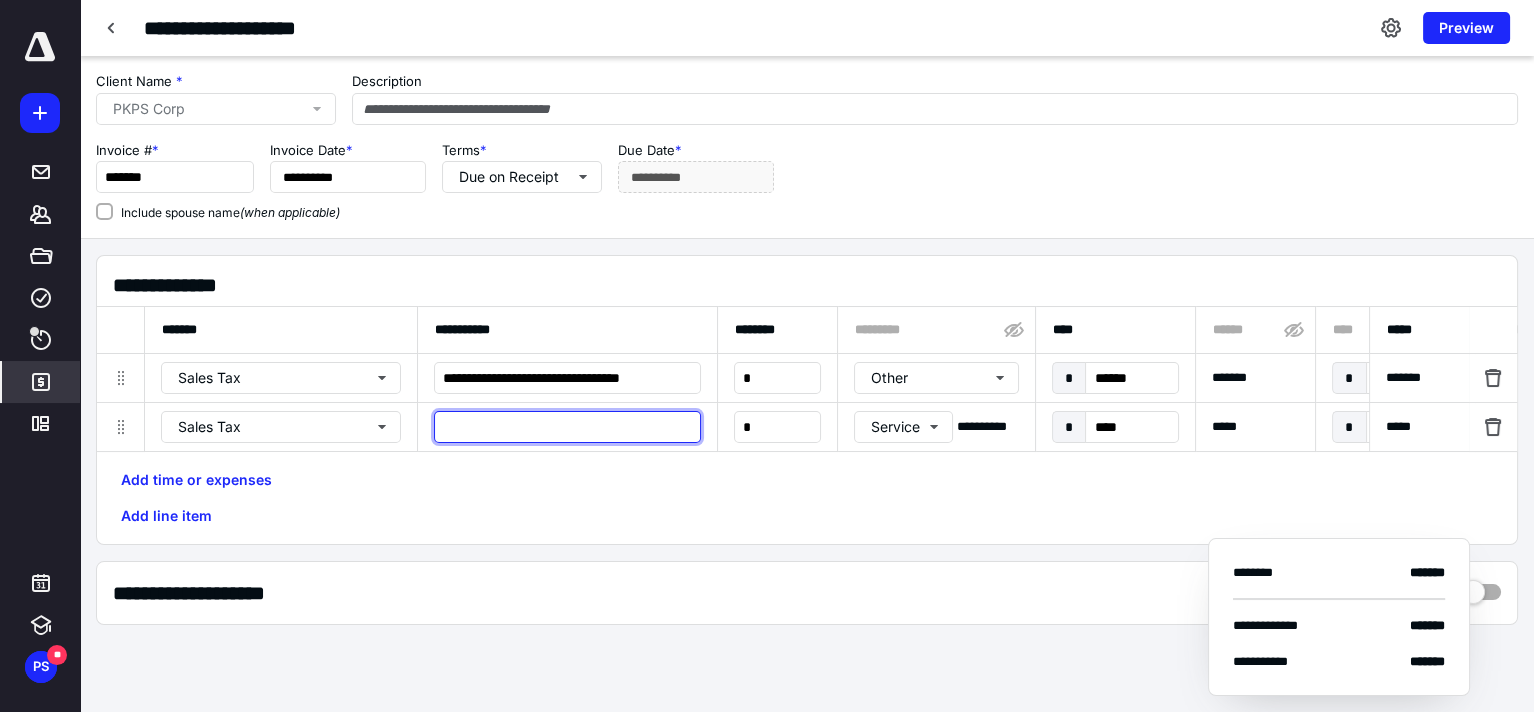 click at bounding box center (567, 427) 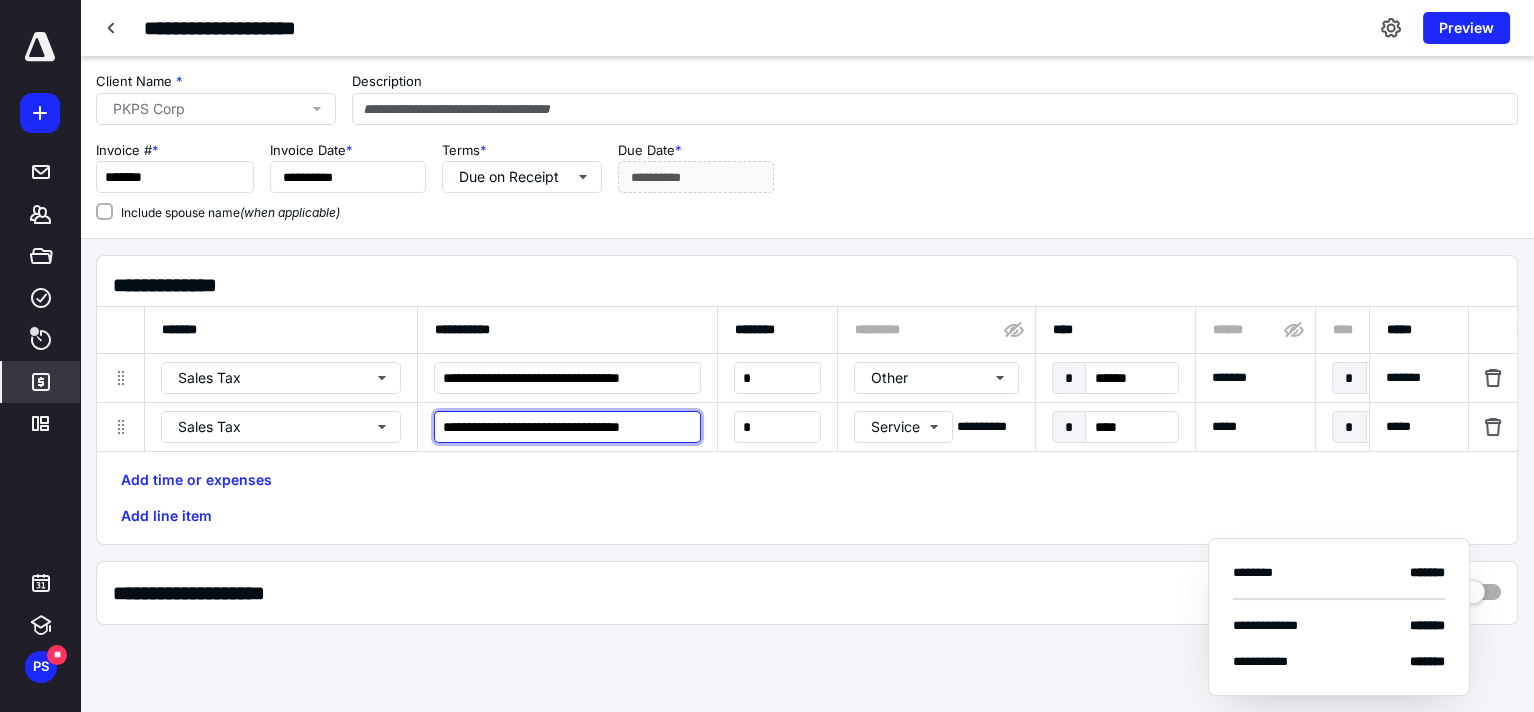 type on "**********" 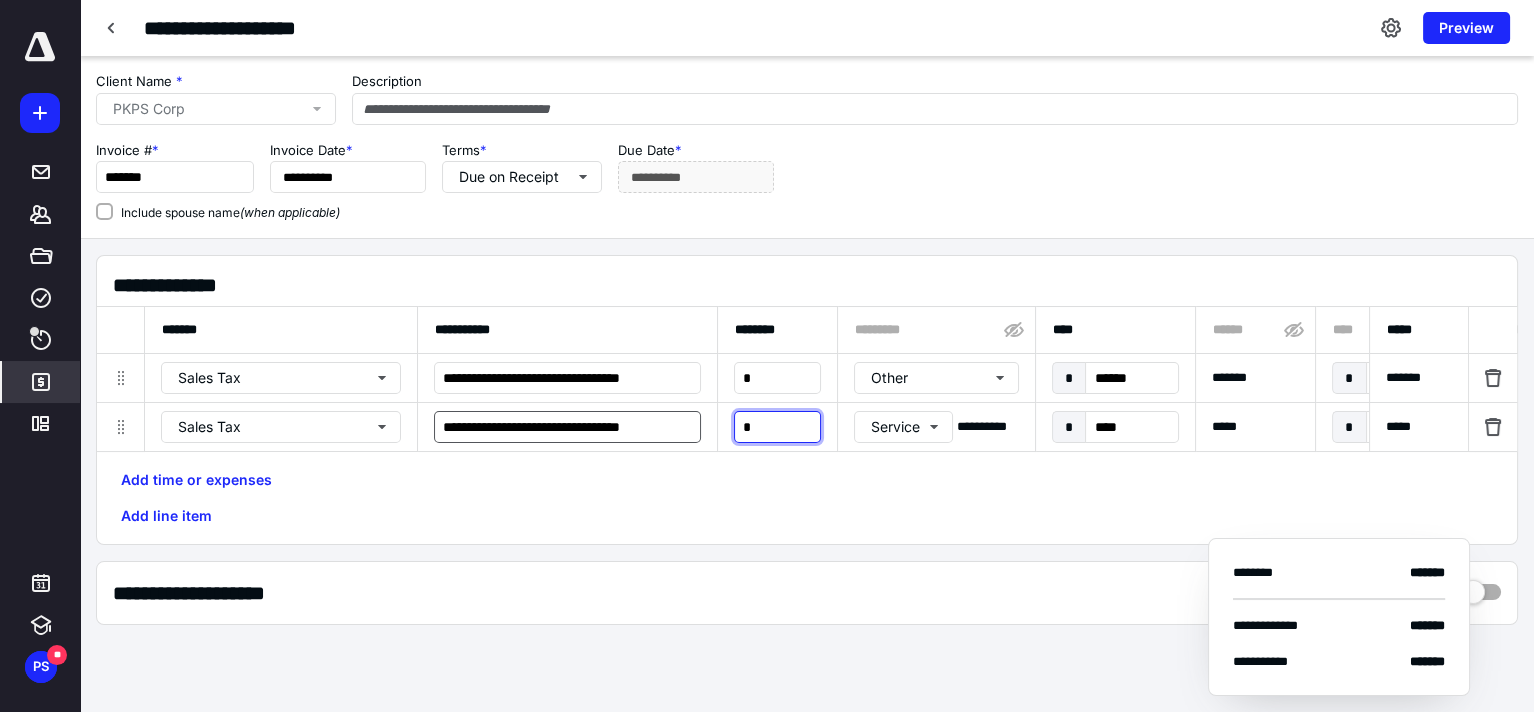 type on "*" 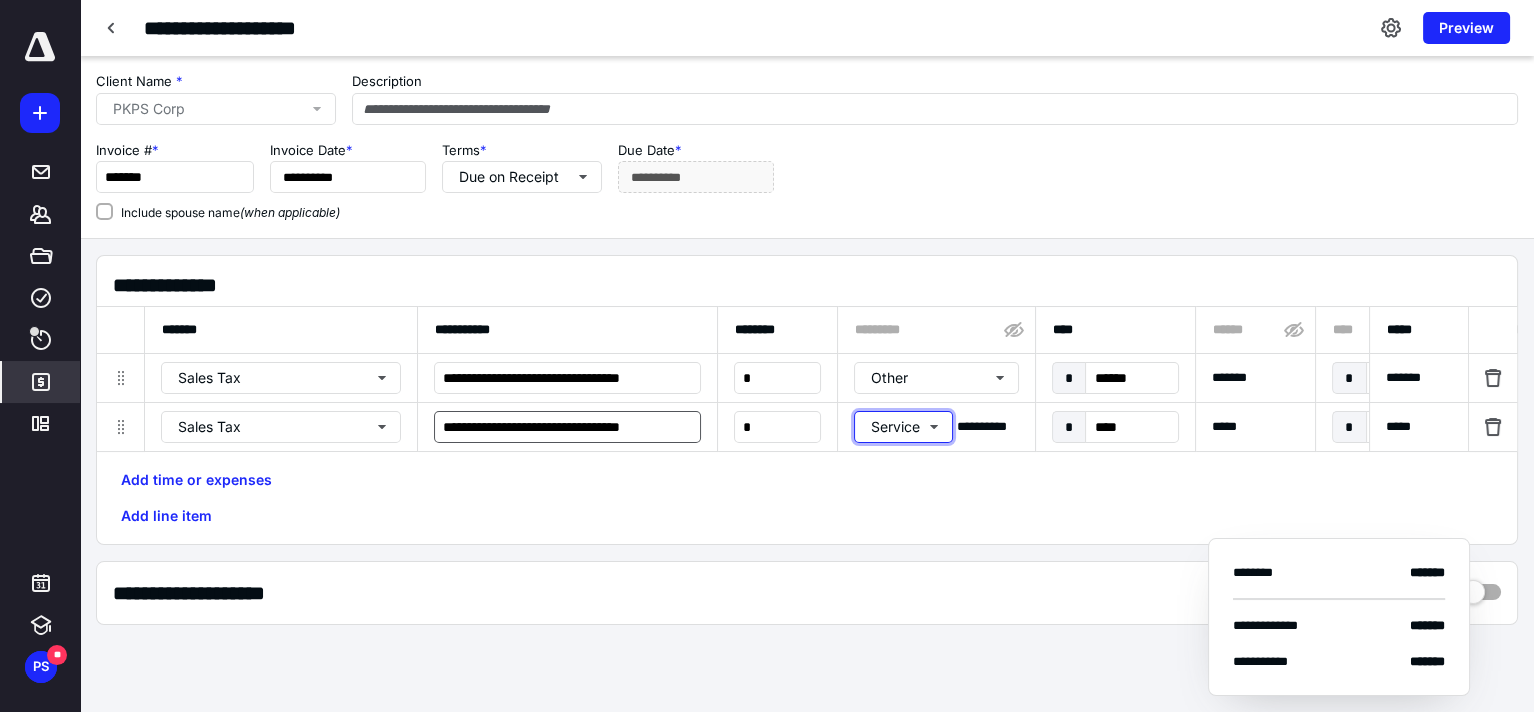 type 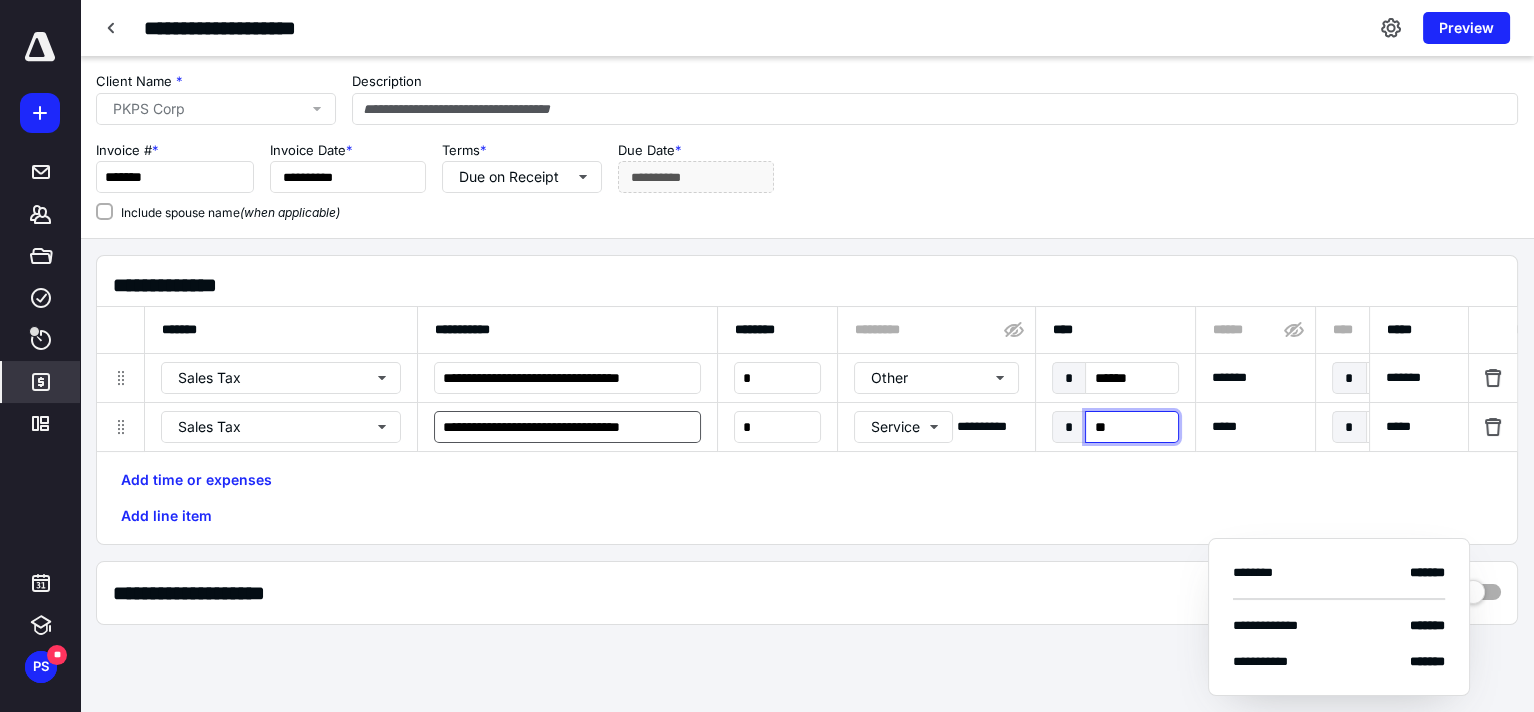 type on "***" 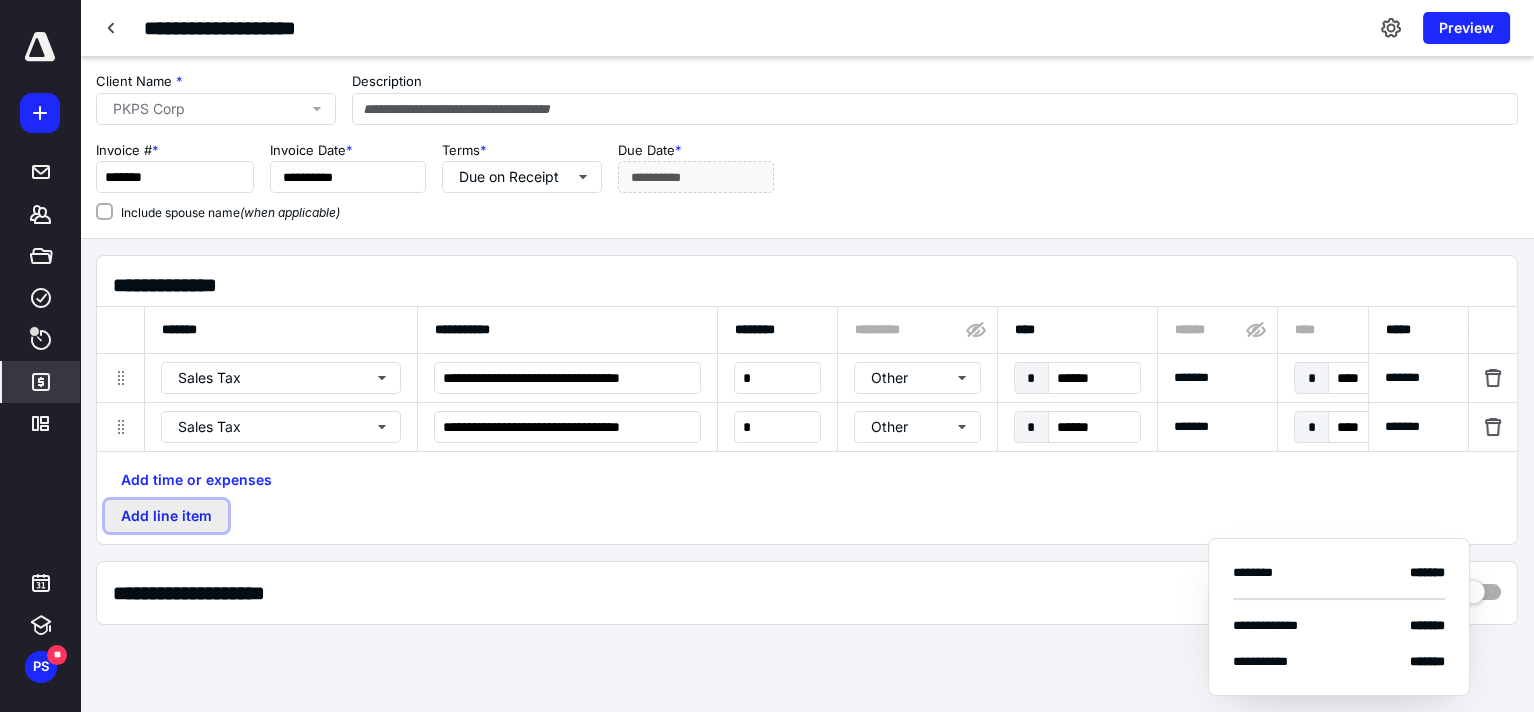 click on "Add line item" at bounding box center (166, 516) 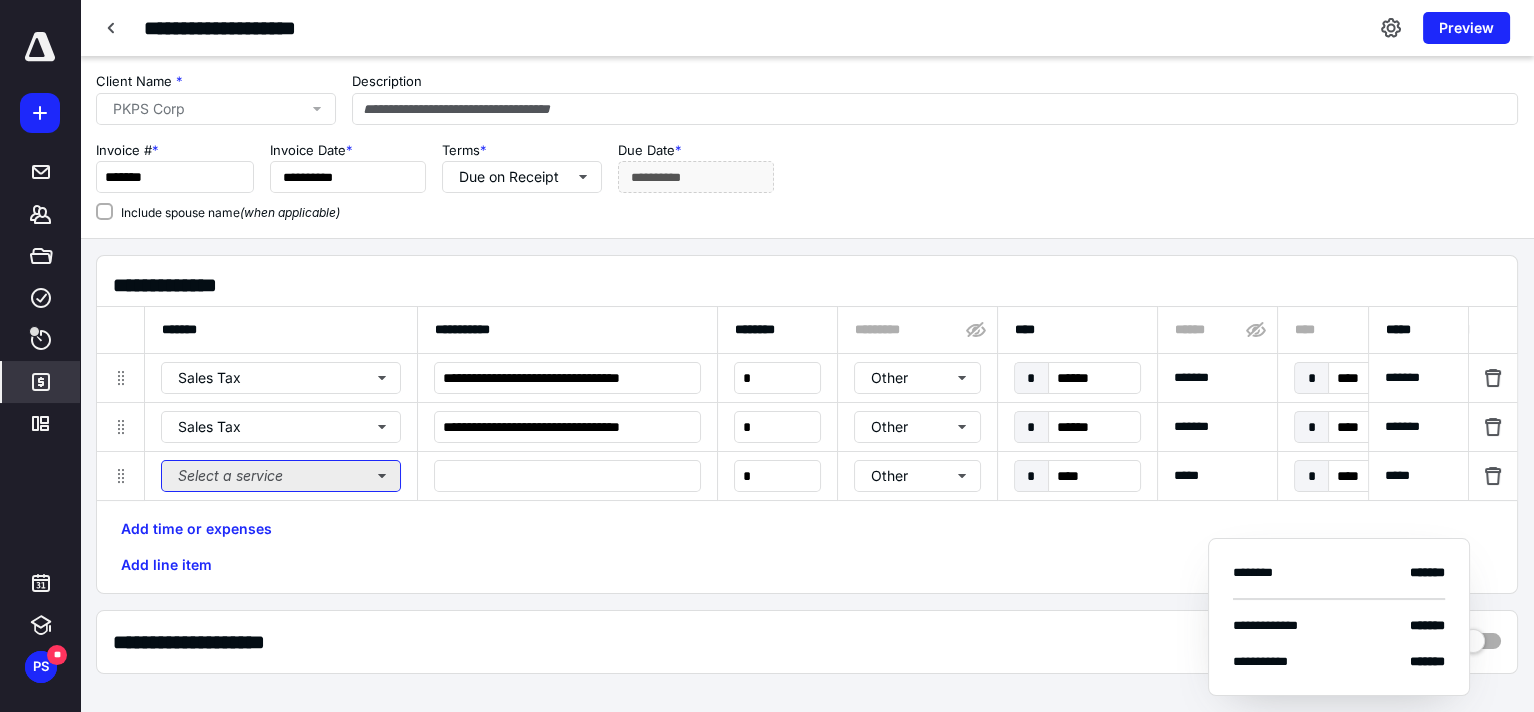 click on "Select a service" at bounding box center [281, 476] 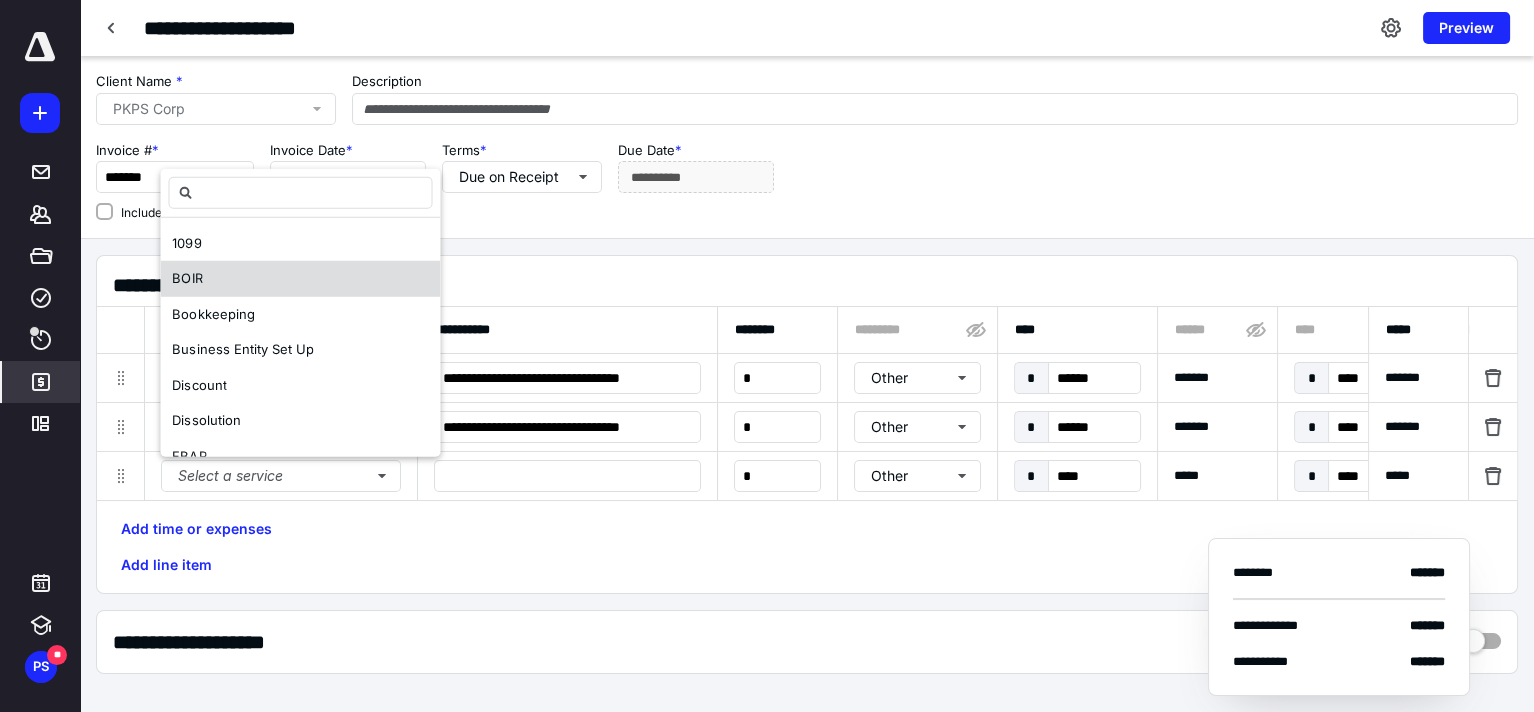 click on "BOIR" at bounding box center (300, 279) 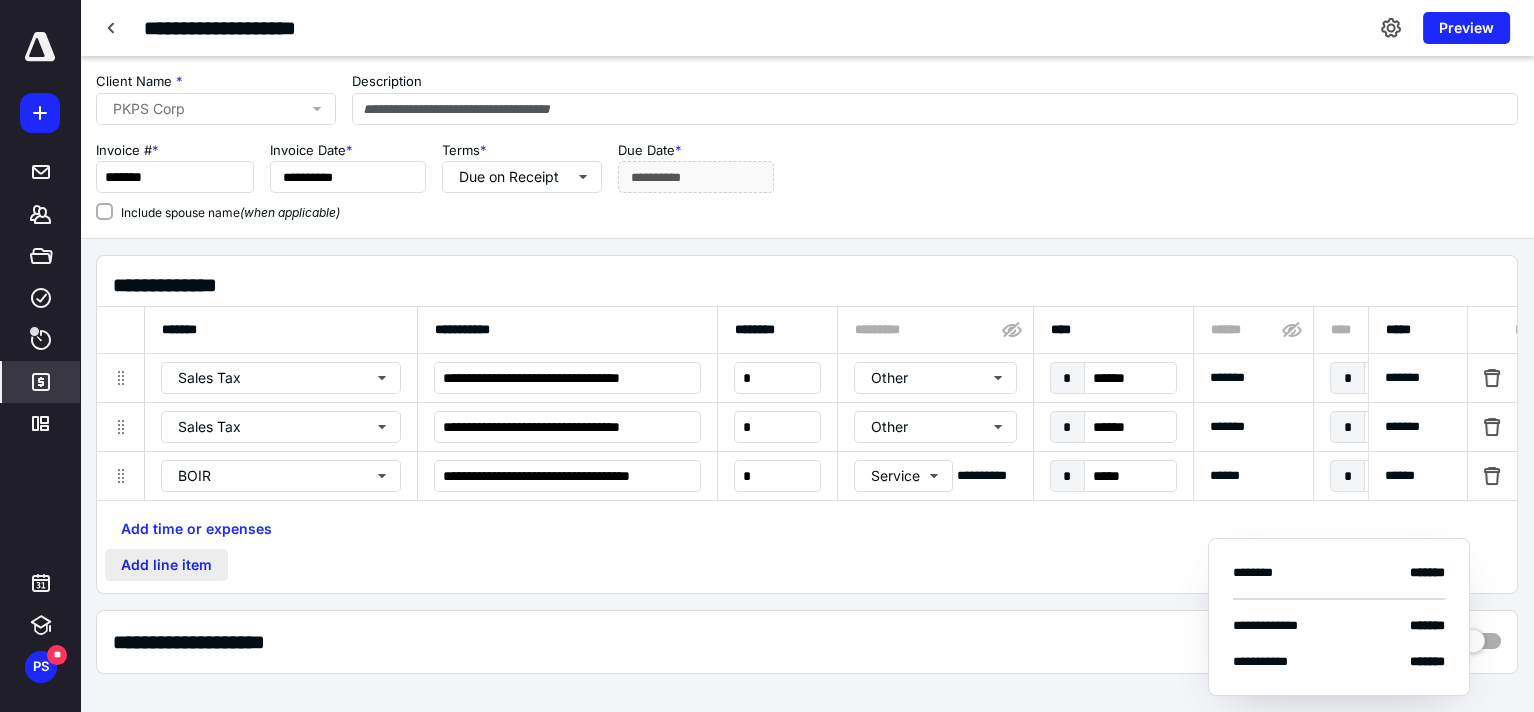 click on "Add line item" at bounding box center (166, 565) 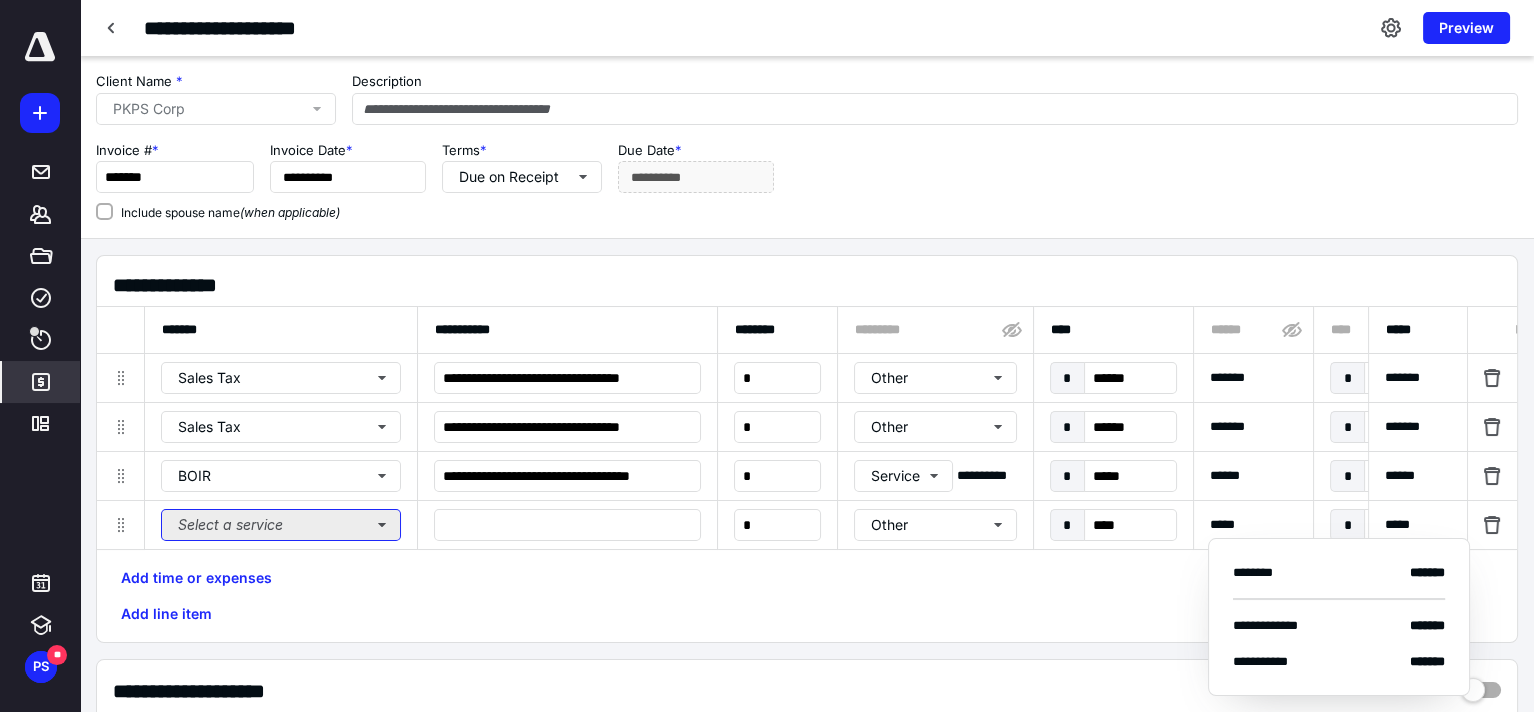 click on "Select a service" at bounding box center [281, 525] 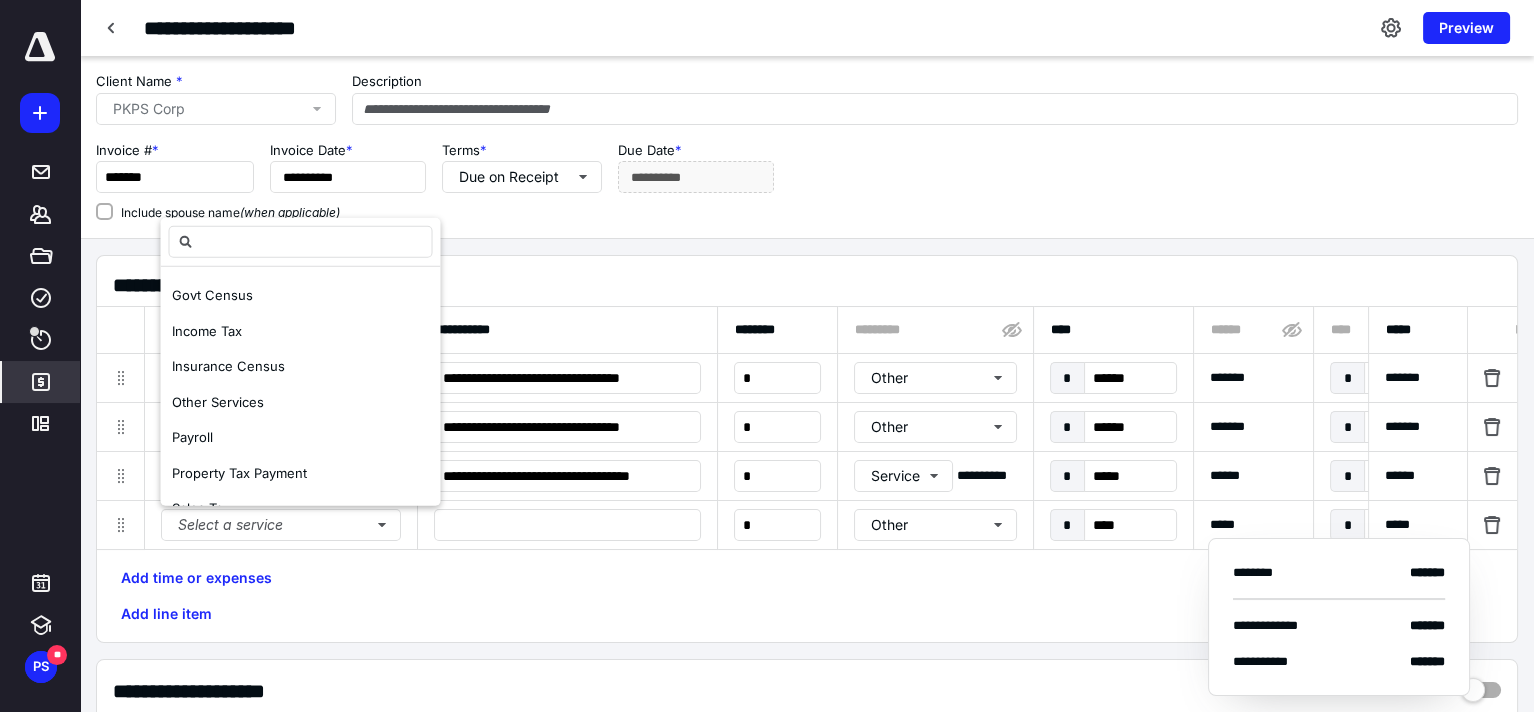 scroll, scrollTop: 315, scrollLeft: 0, axis: vertical 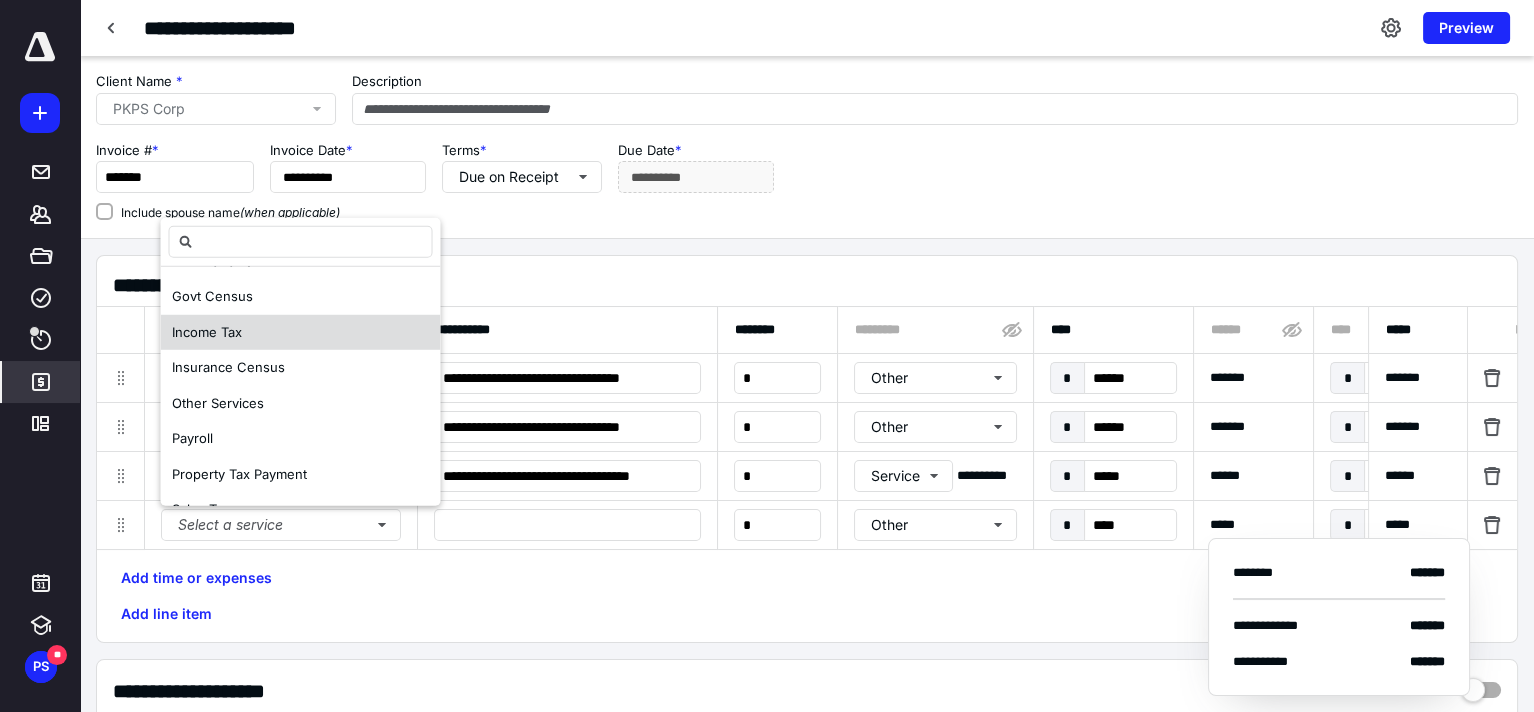 click on "Income Tax" at bounding box center (207, 331) 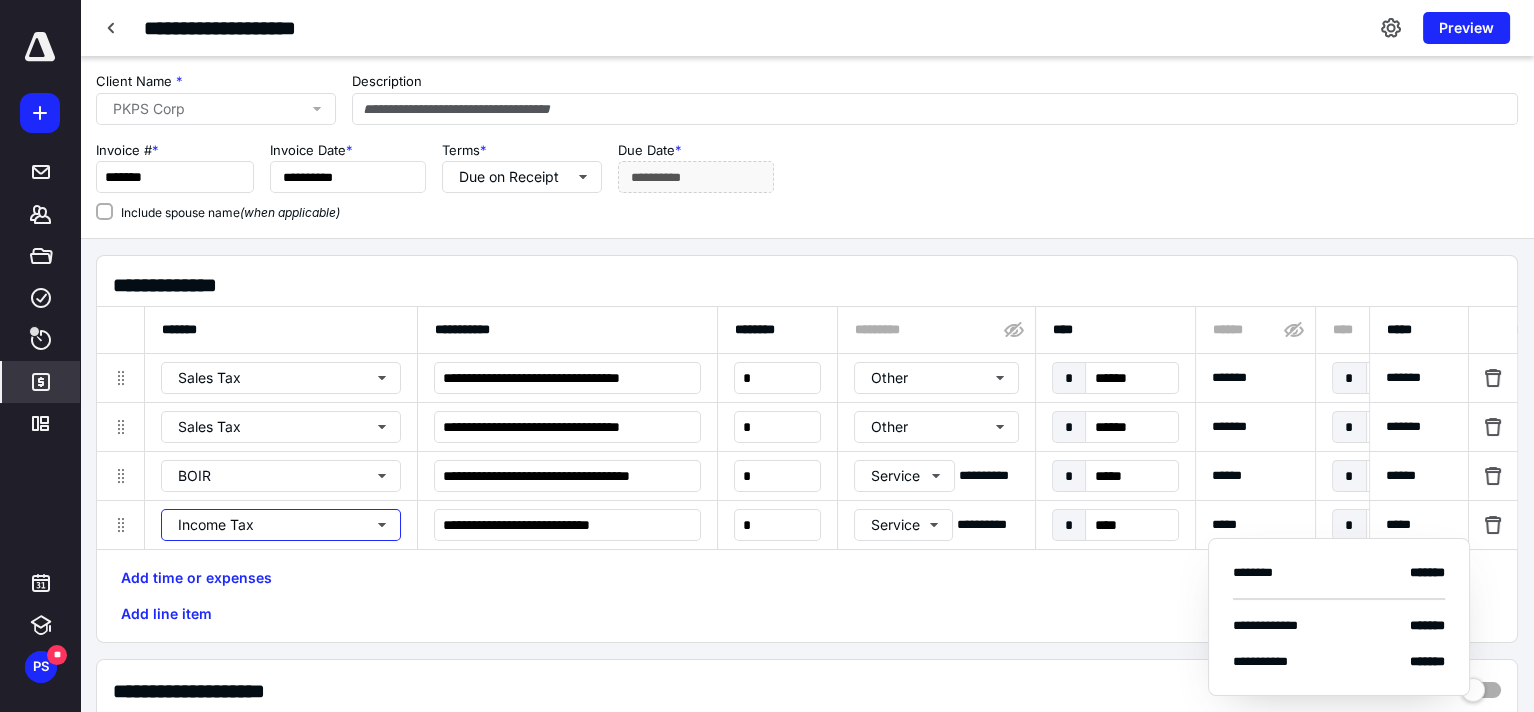 scroll, scrollTop: 0, scrollLeft: 0, axis: both 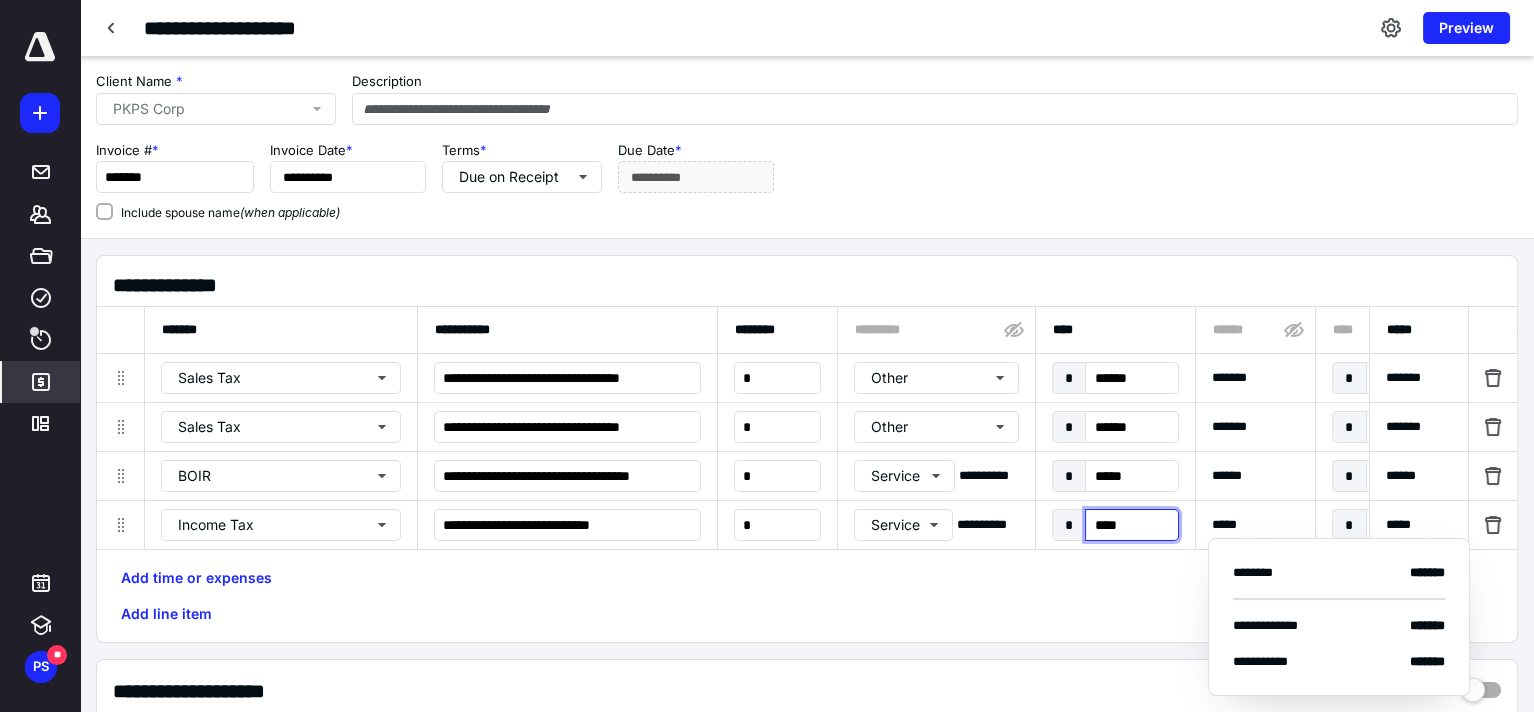 click on "****" at bounding box center [1131, 525] 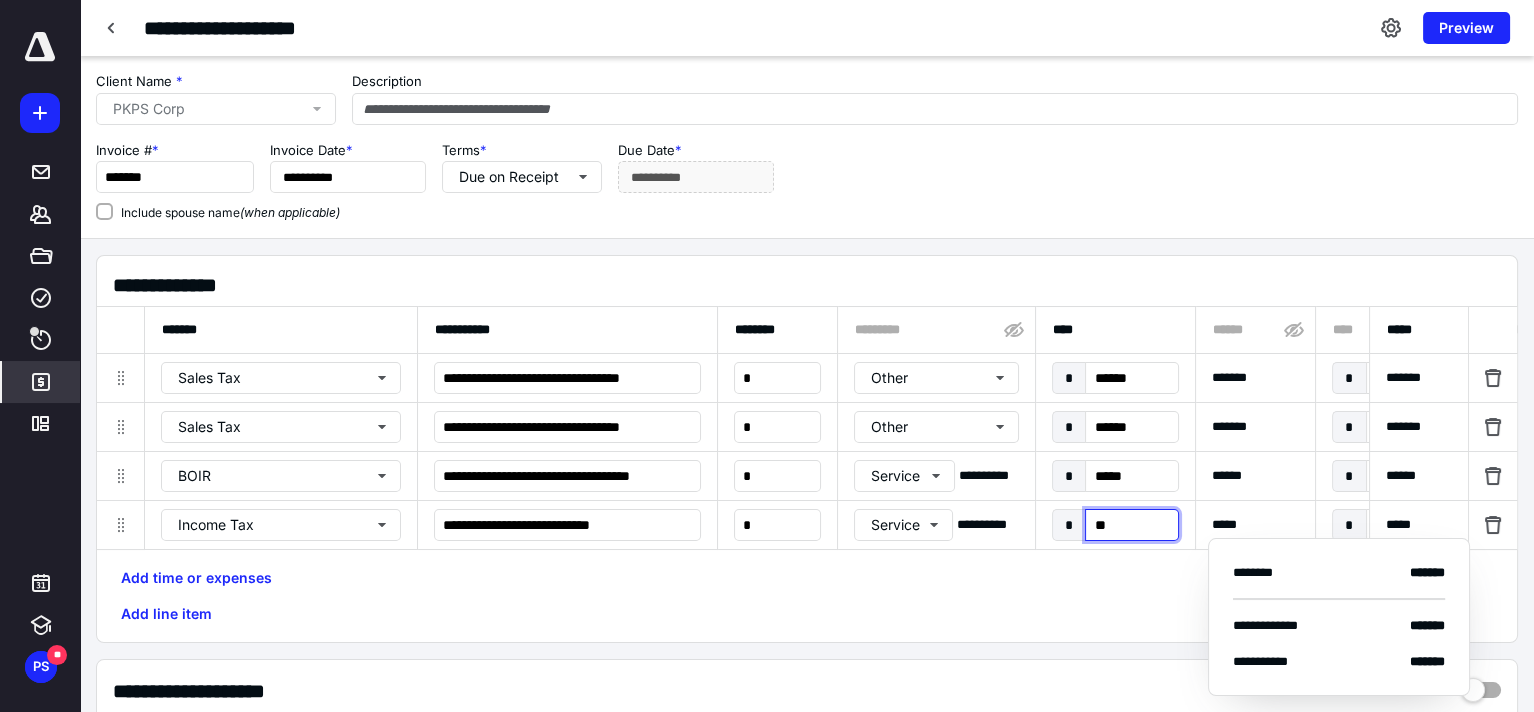 type on "***" 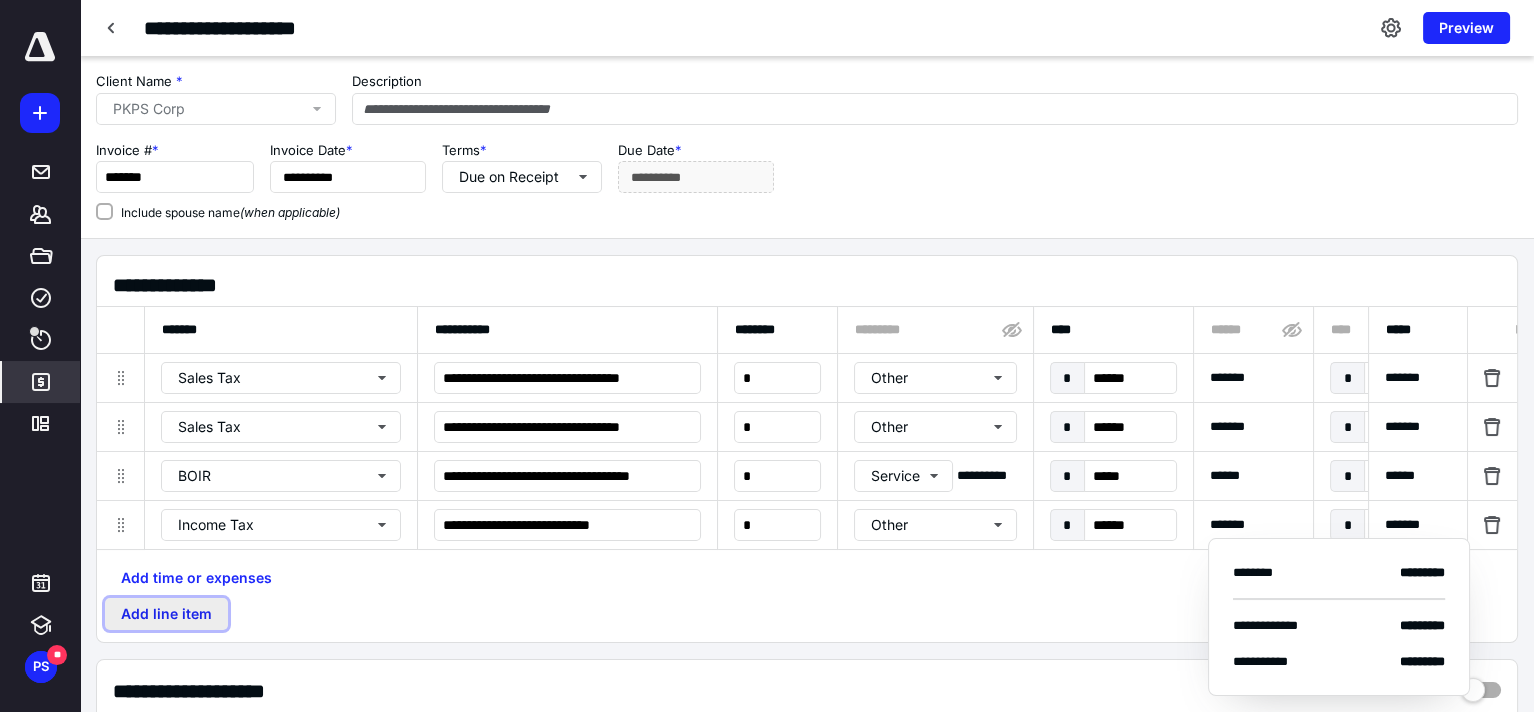 click on "Add line item" at bounding box center (166, 614) 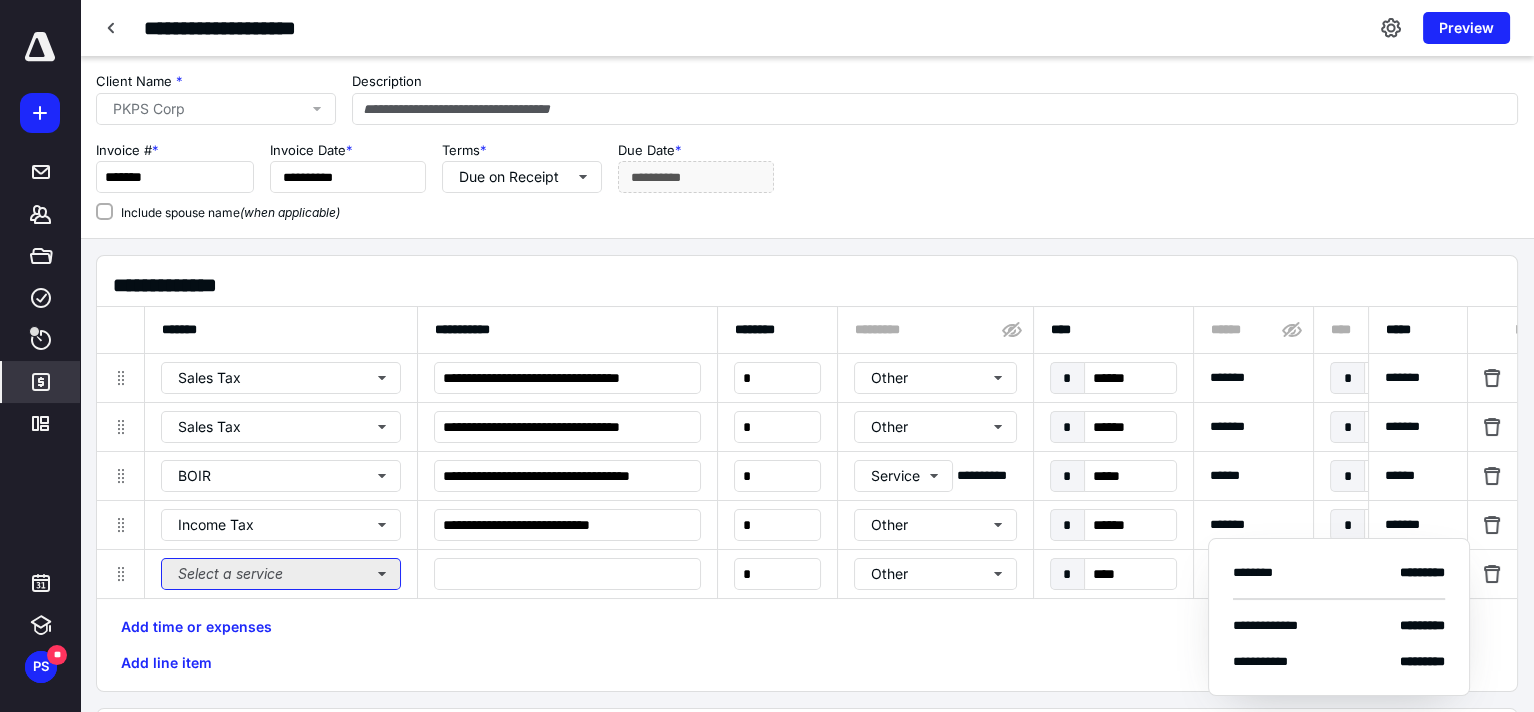 click on "Select a service" at bounding box center [281, 574] 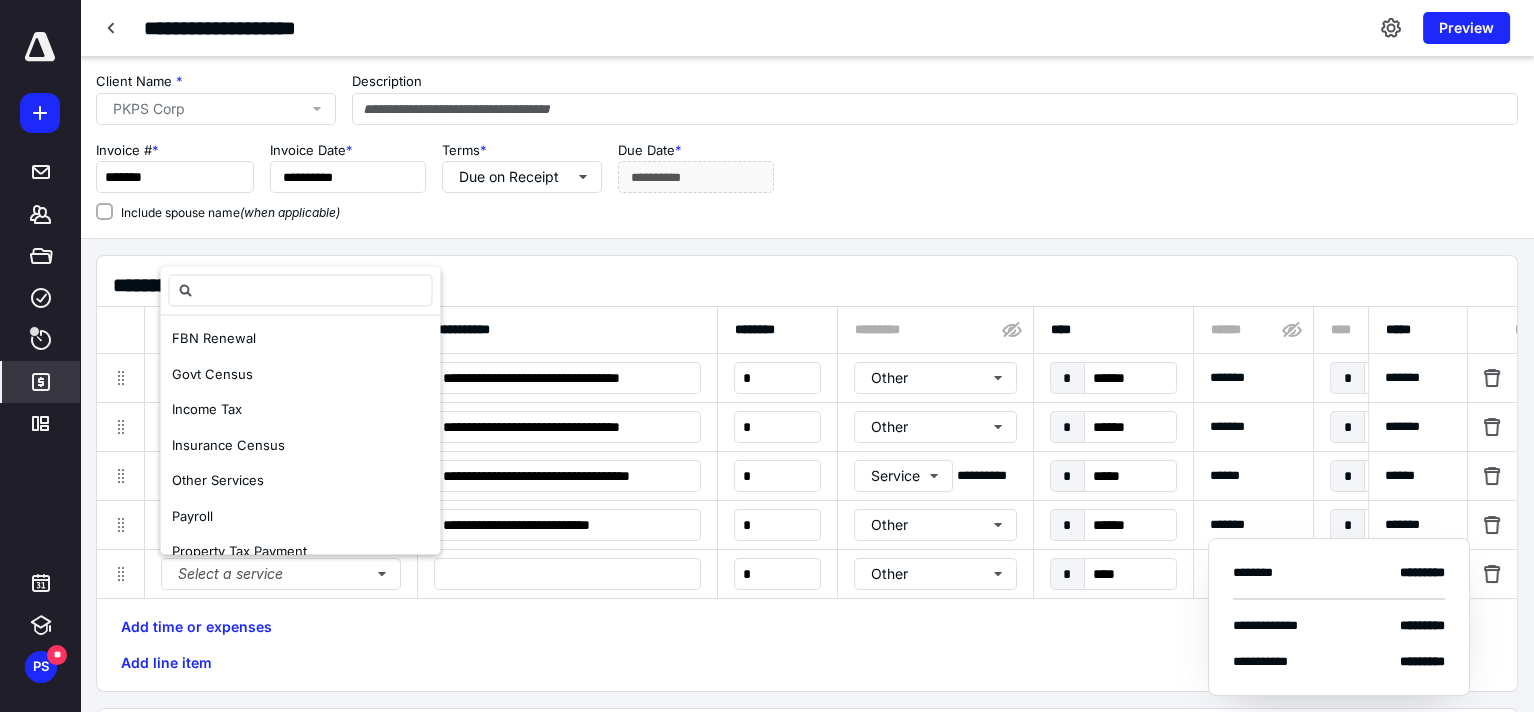 scroll, scrollTop: 300, scrollLeft: 0, axis: vertical 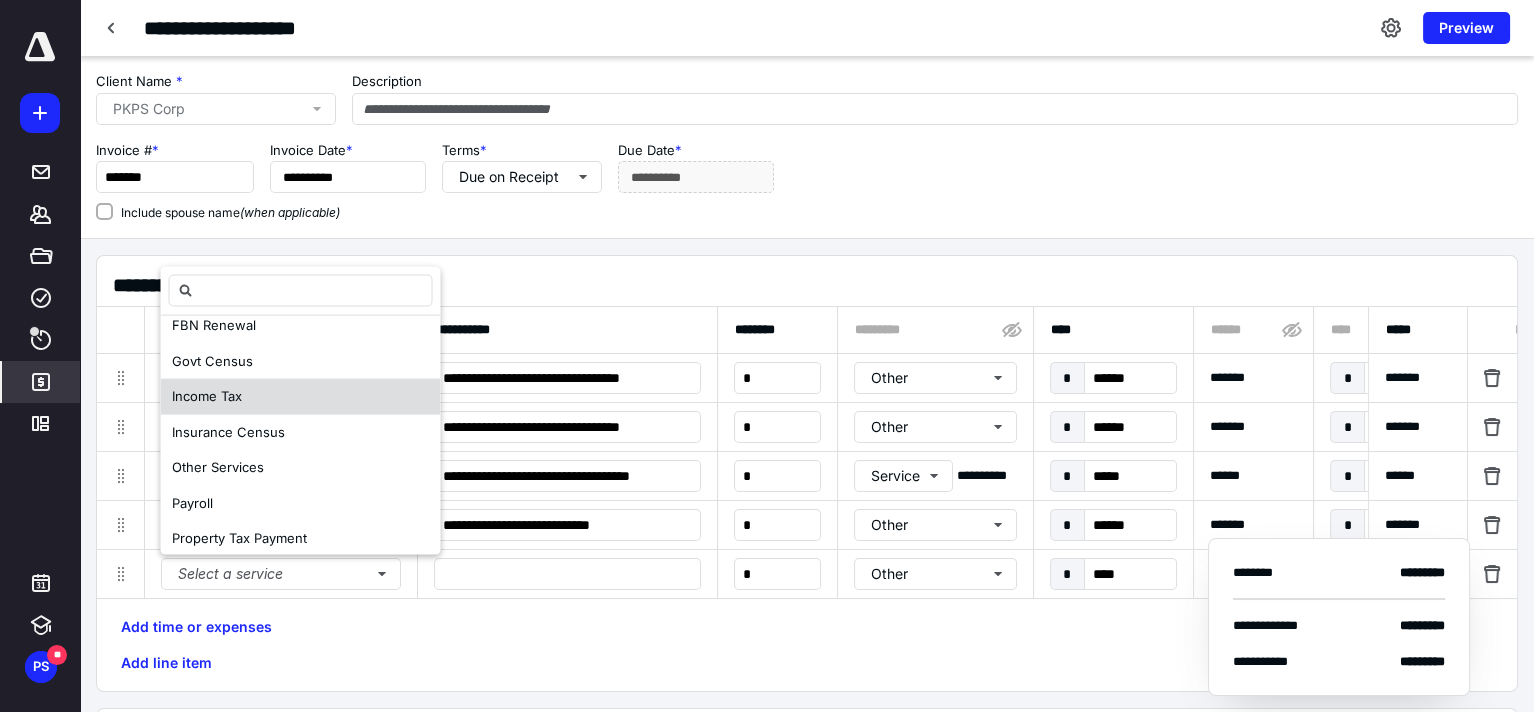 click on "Income Tax" at bounding box center (300, 397) 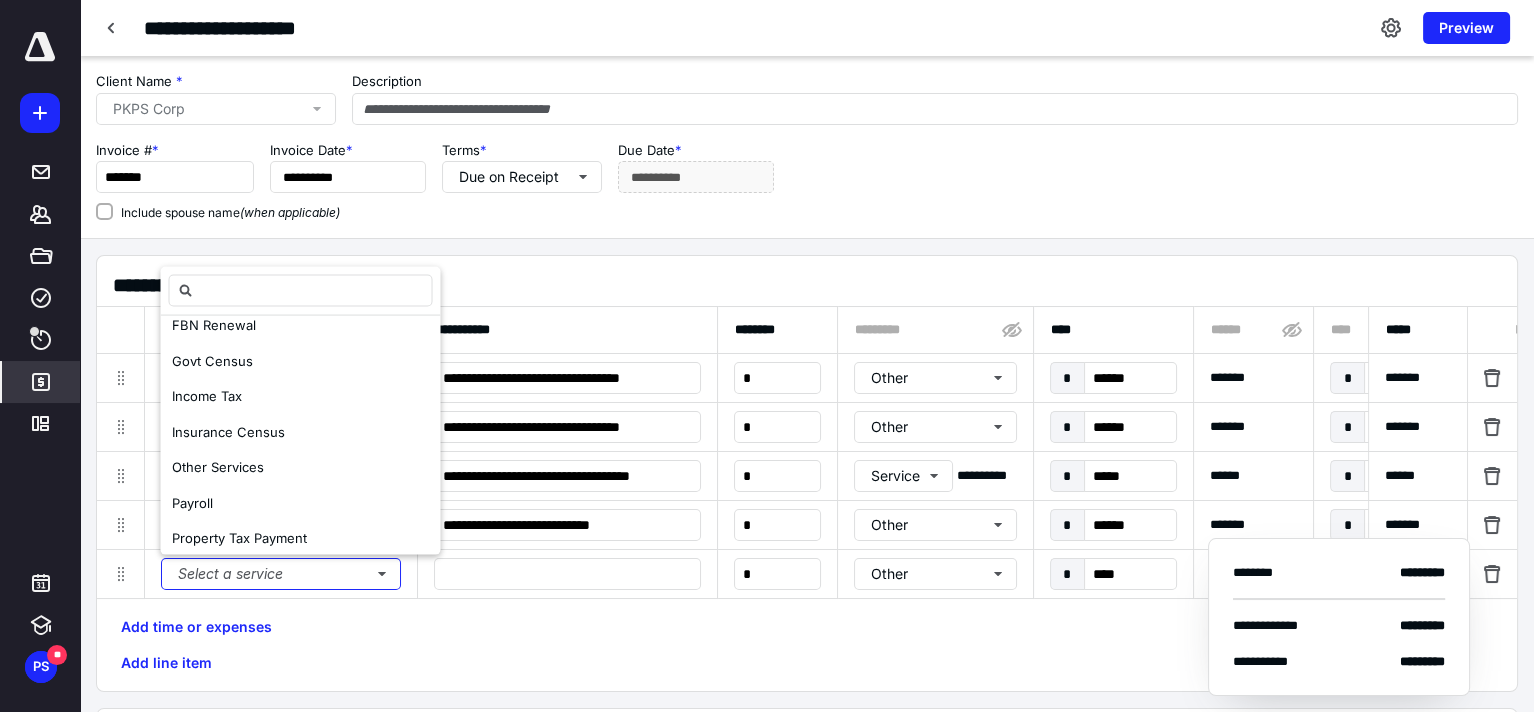scroll, scrollTop: 0, scrollLeft: 0, axis: both 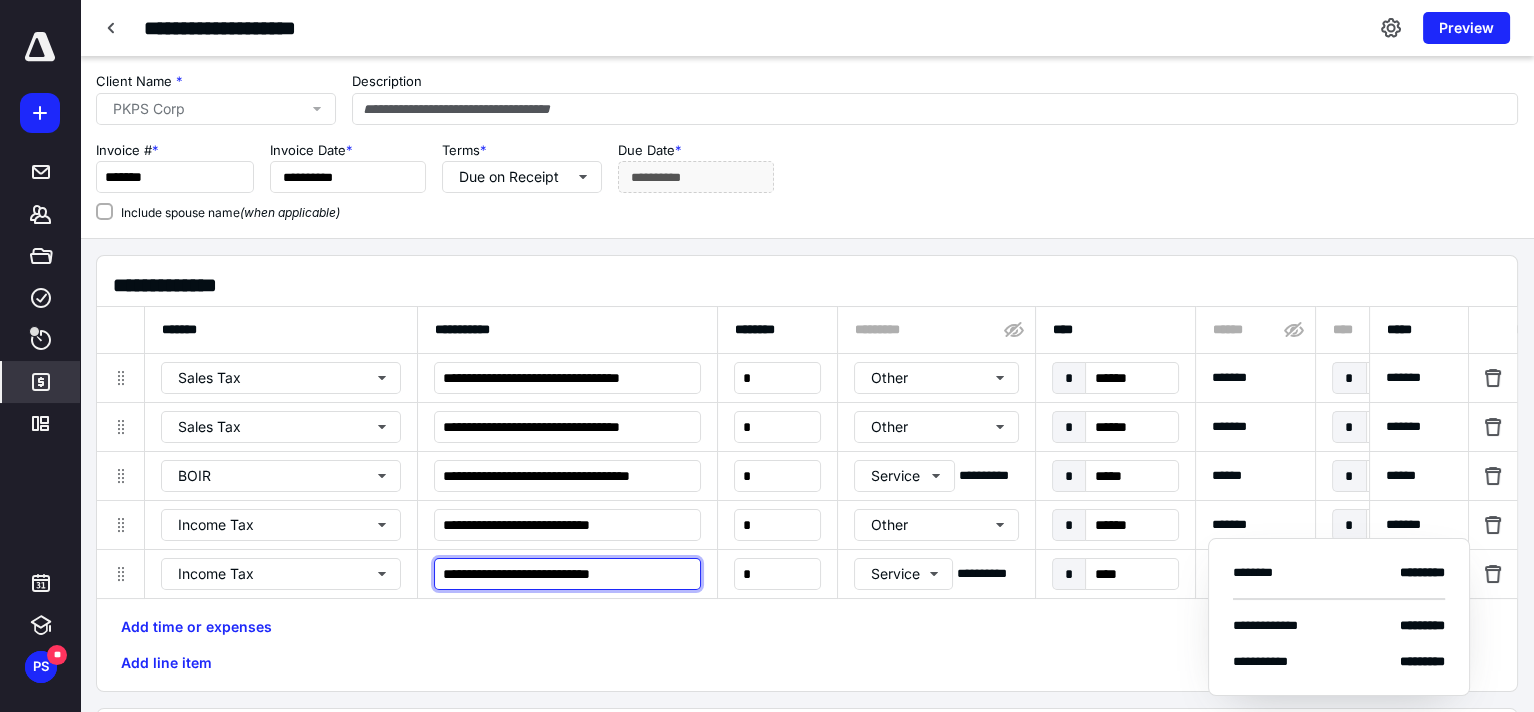 drag, startPoint x: 656, startPoint y: 564, endPoint x: 424, endPoint y: 566, distance: 232.00862 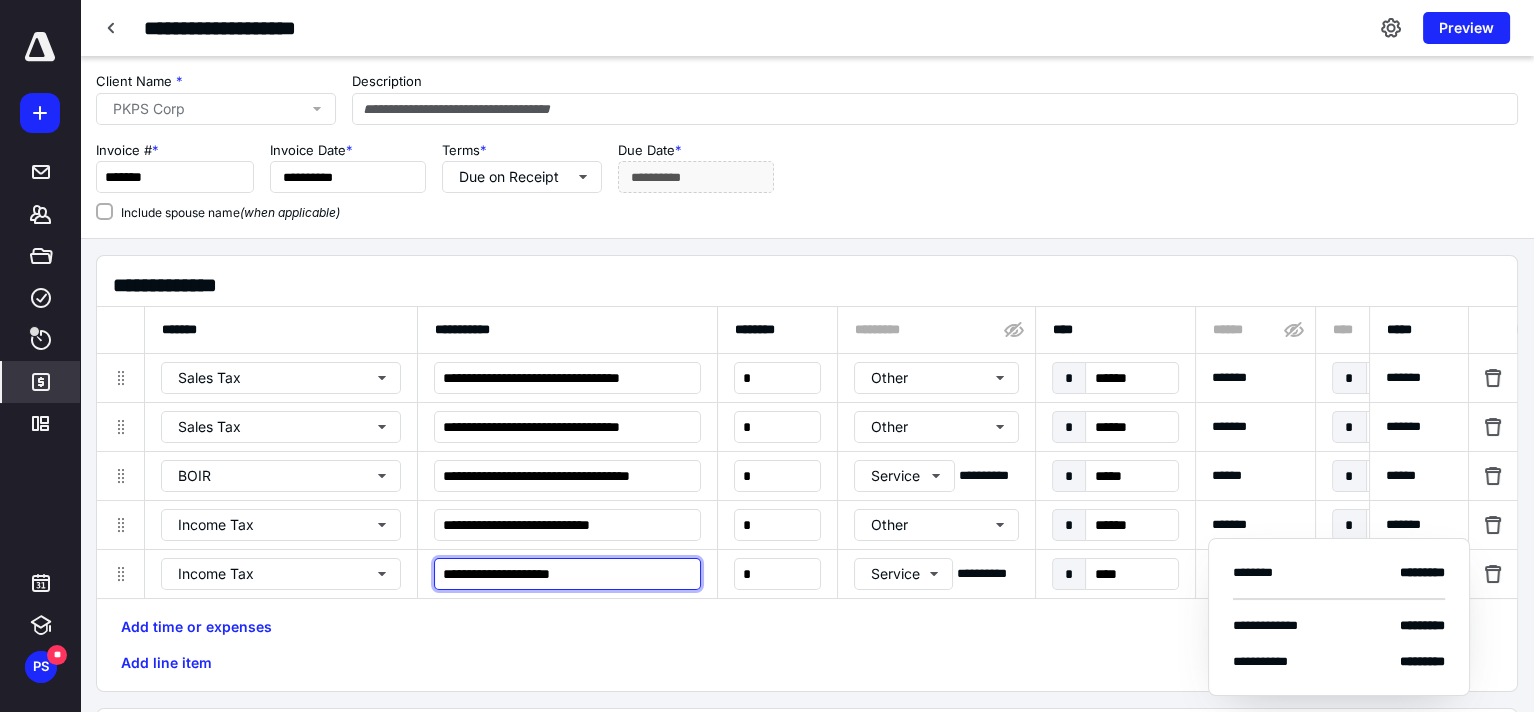 click on "**********" at bounding box center [567, 574] 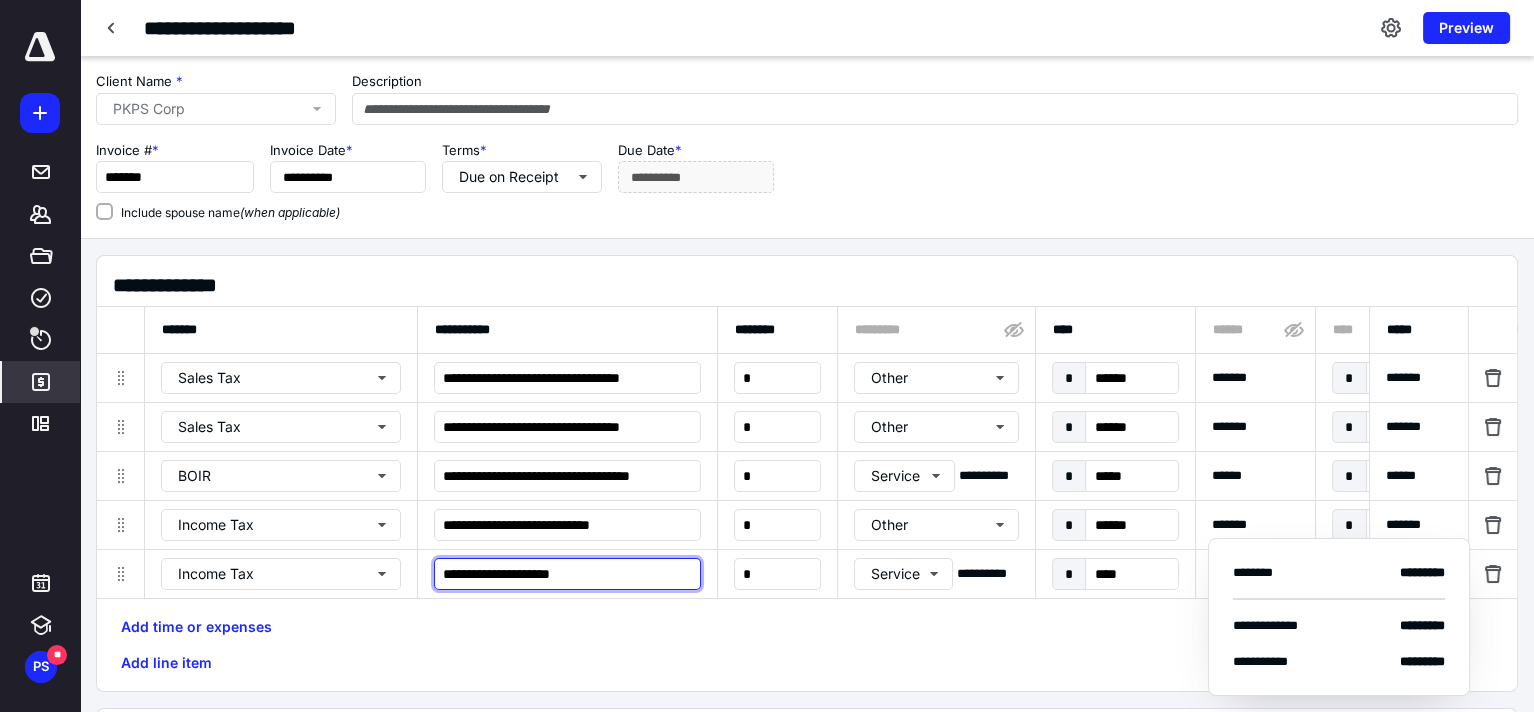 click on "**********" at bounding box center [567, 574] 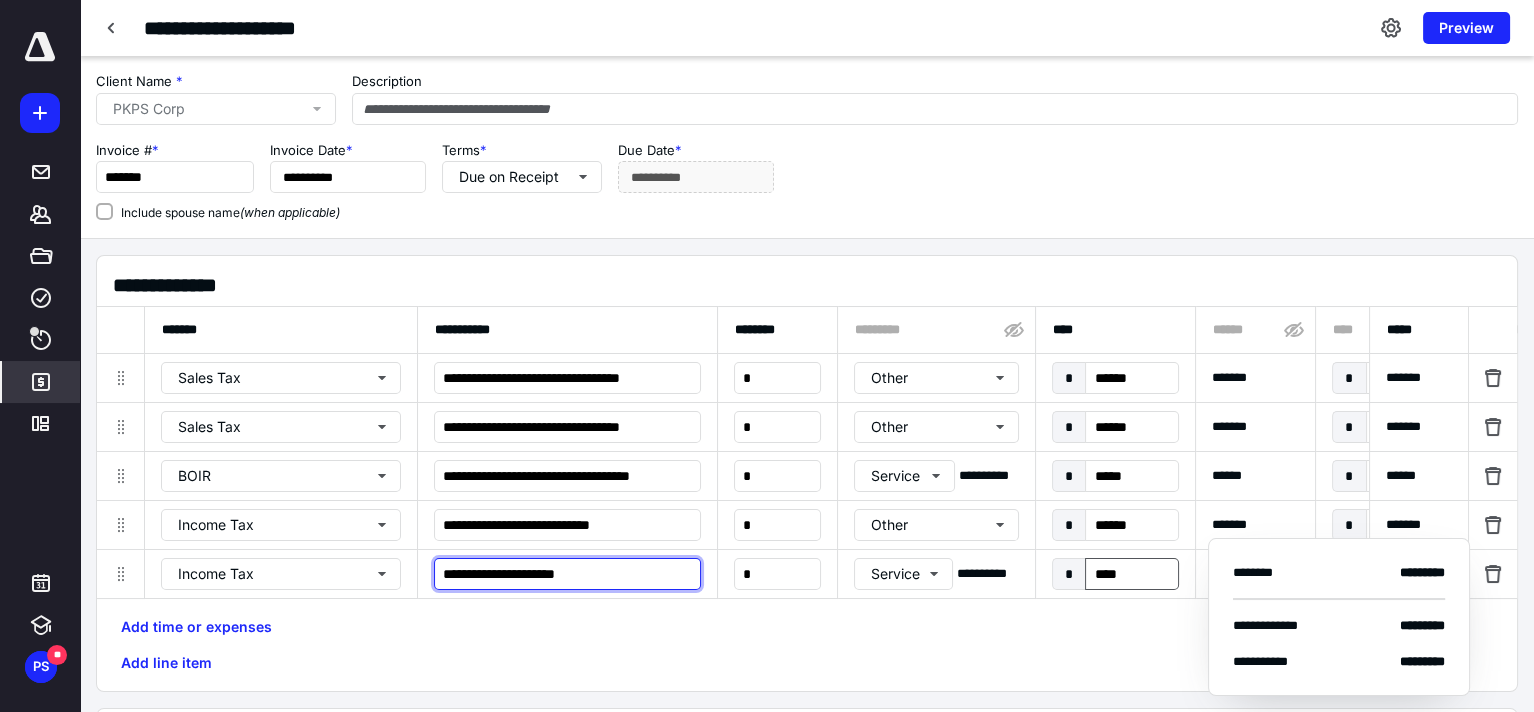 type on "**********" 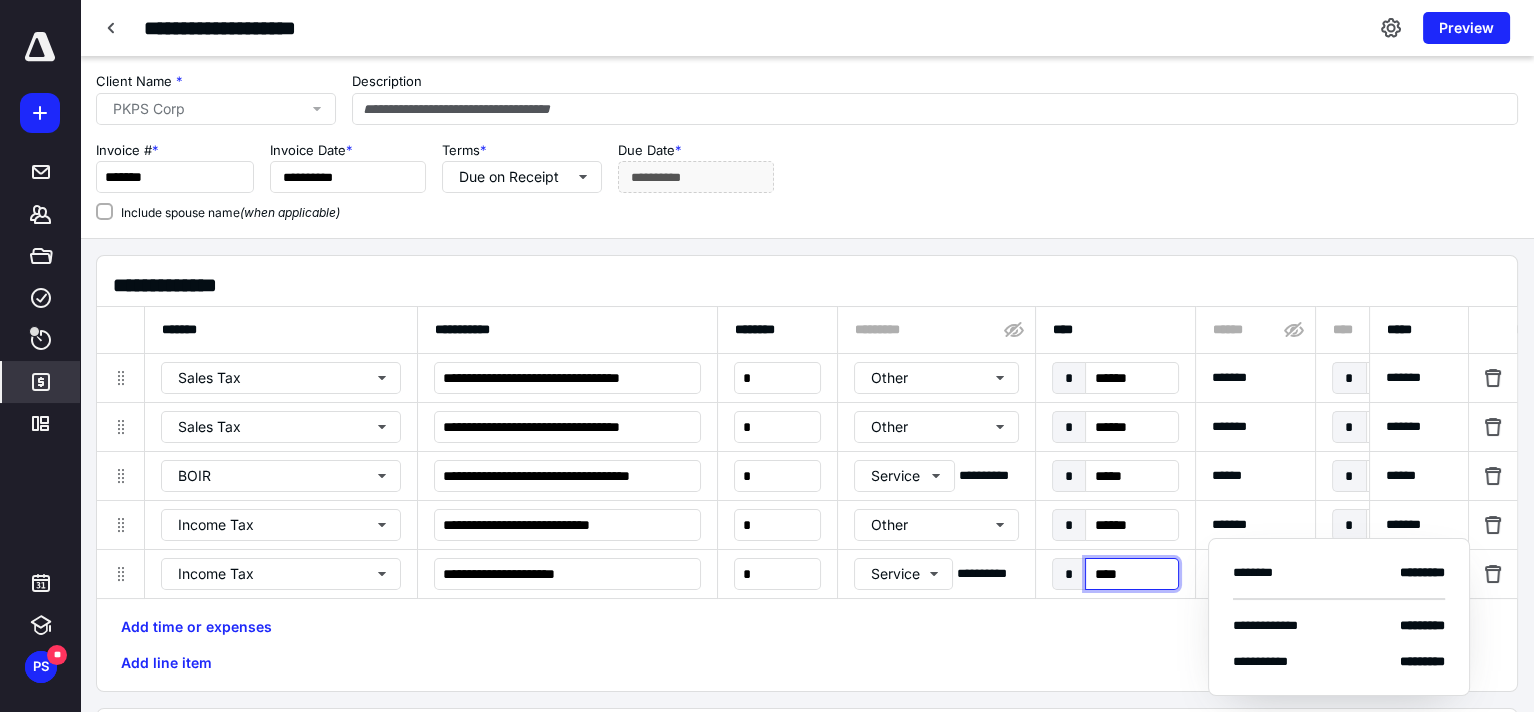 click on "****" at bounding box center [1131, 574] 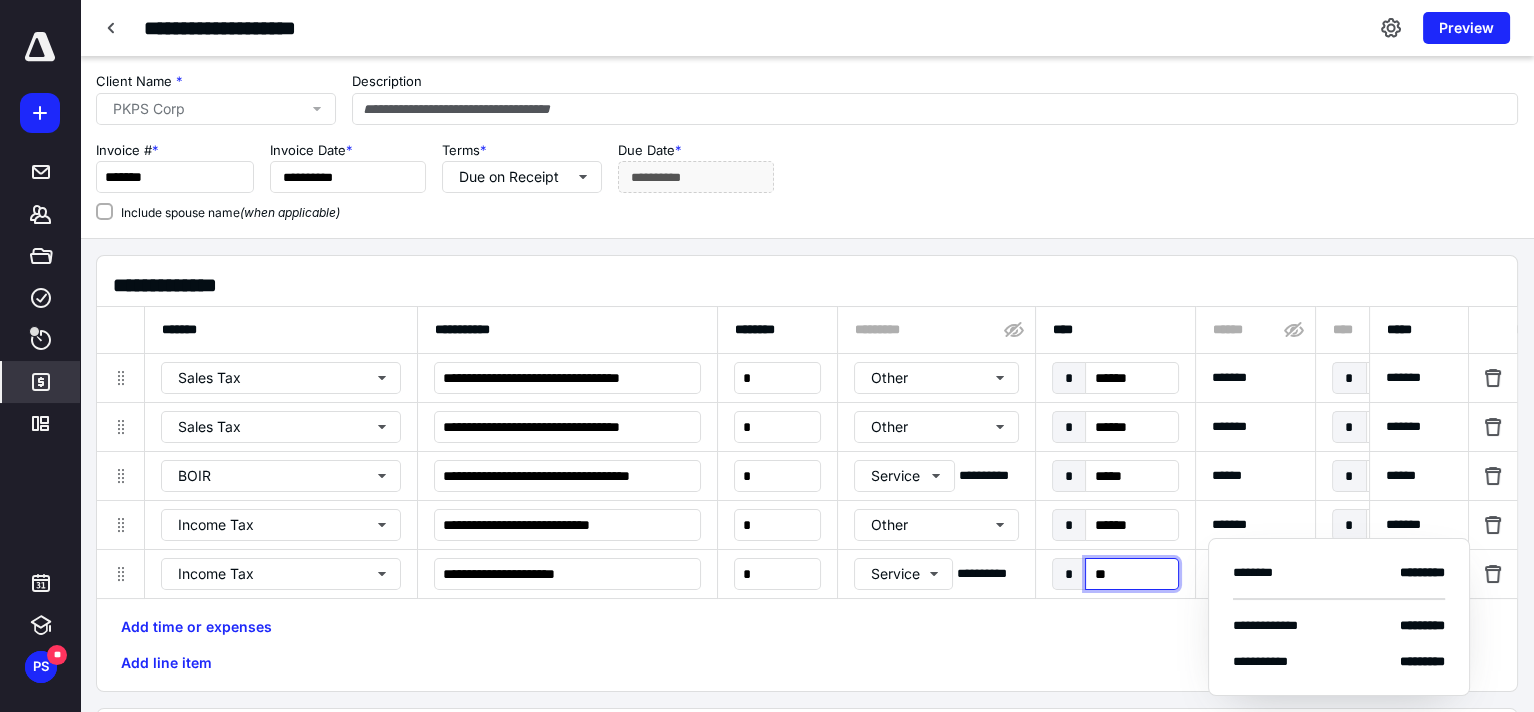 type on "***" 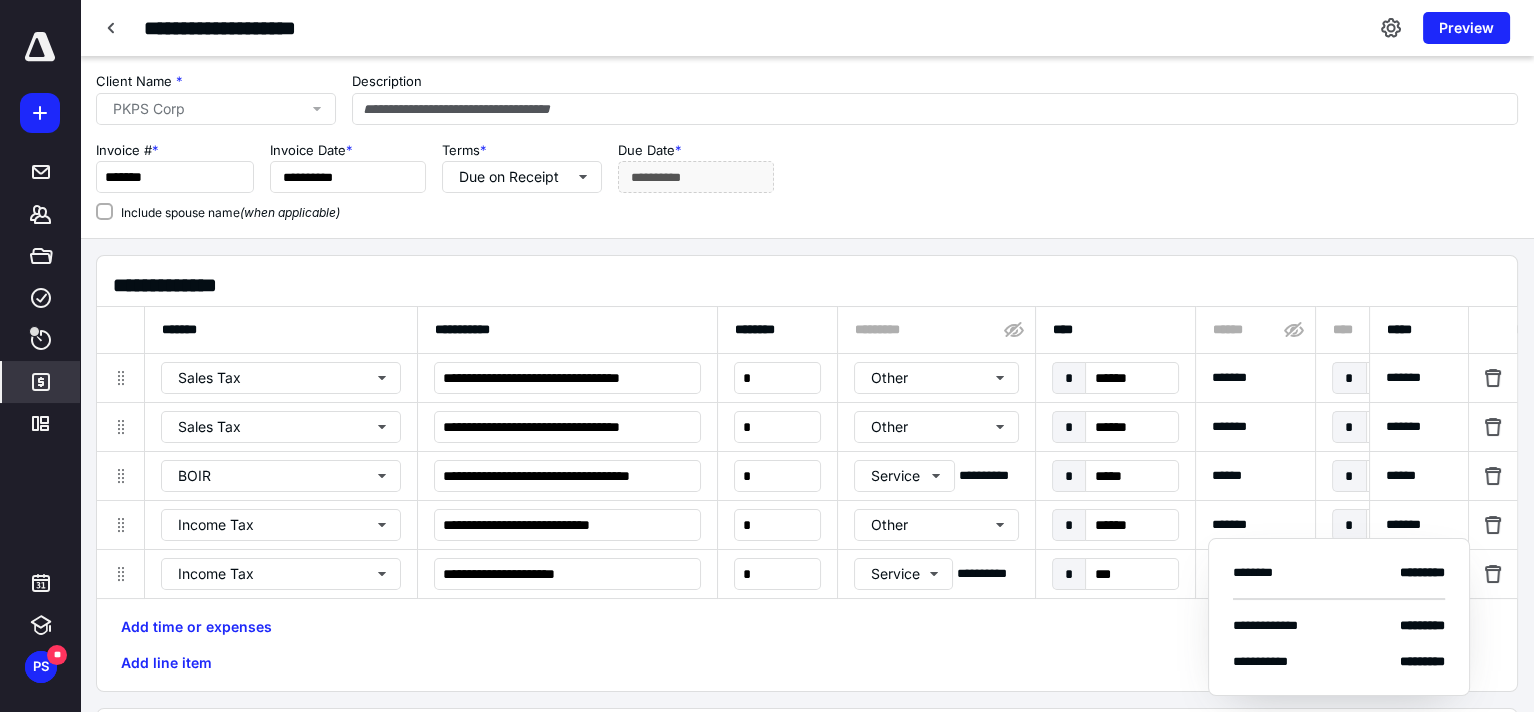 click on "Add time or expenses Add line item" at bounding box center [807, 645] 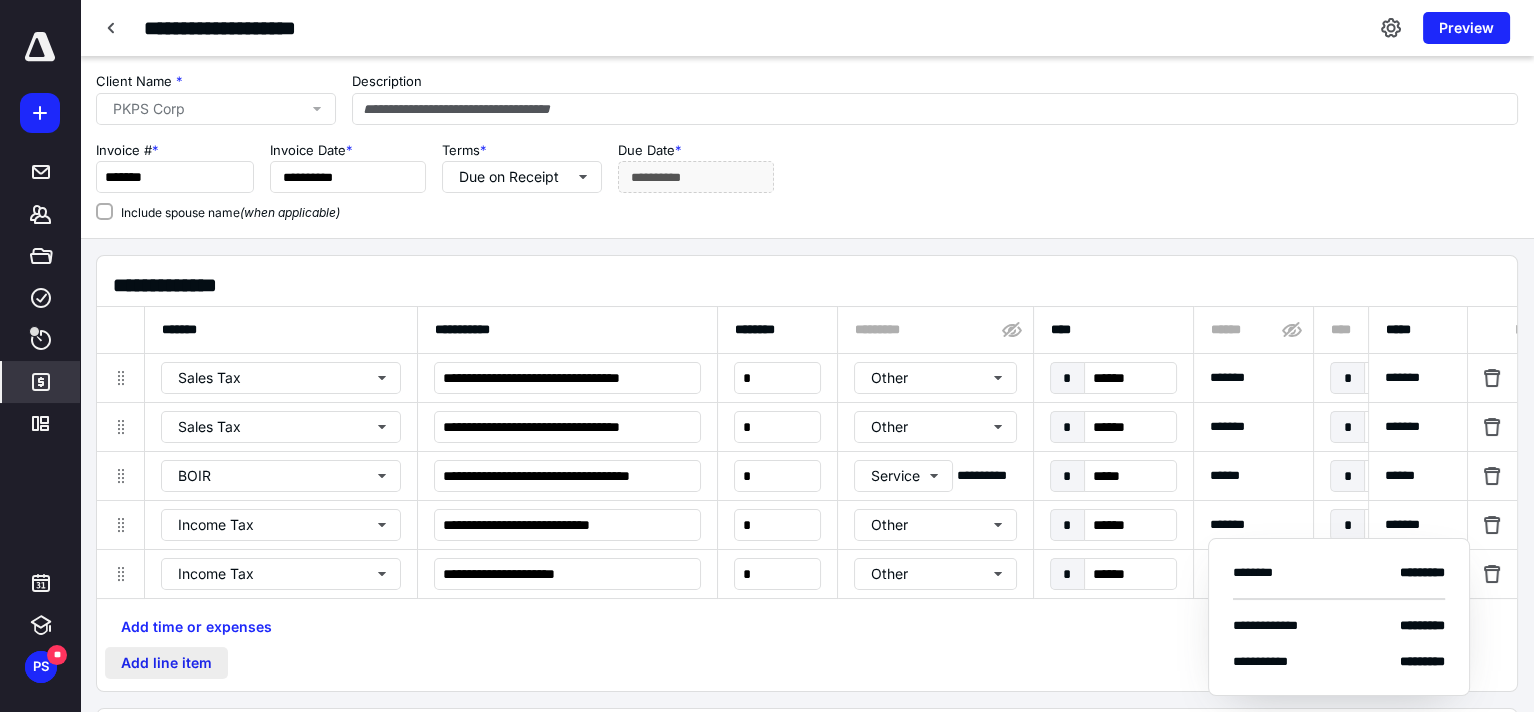 click on "Add line item" at bounding box center (166, 663) 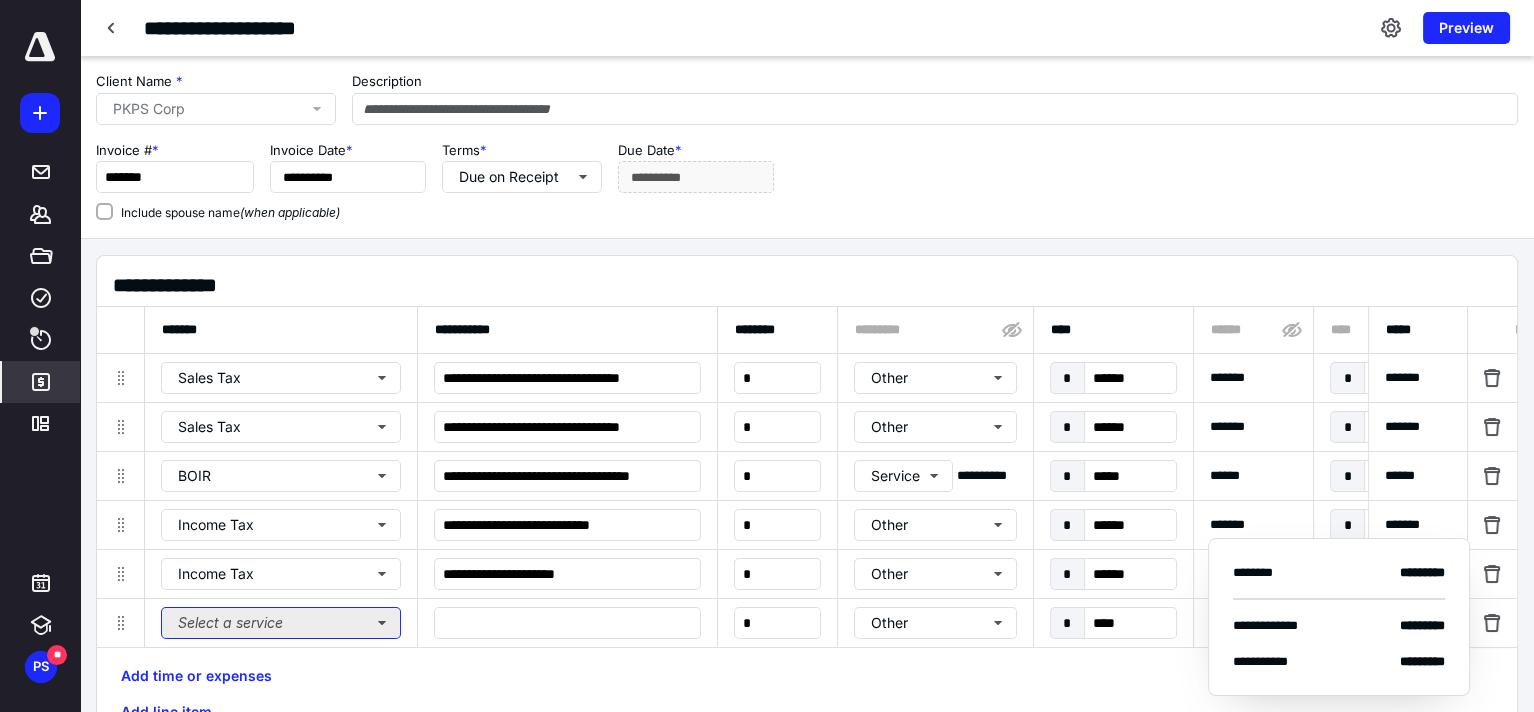 click on "Select a service" at bounding box center [281, 623] 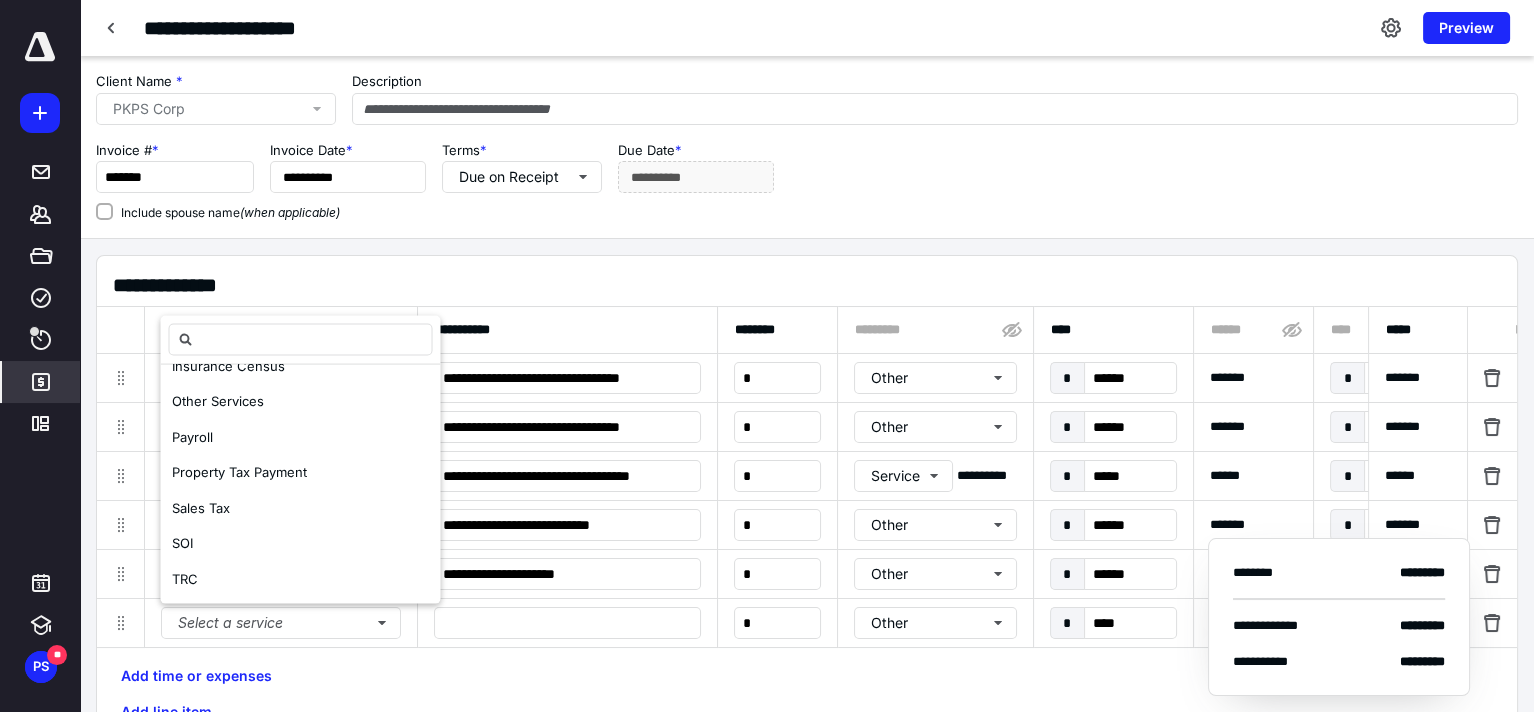 scroll, scrollTop: 315, scrollLeft: 0, axis: vertical 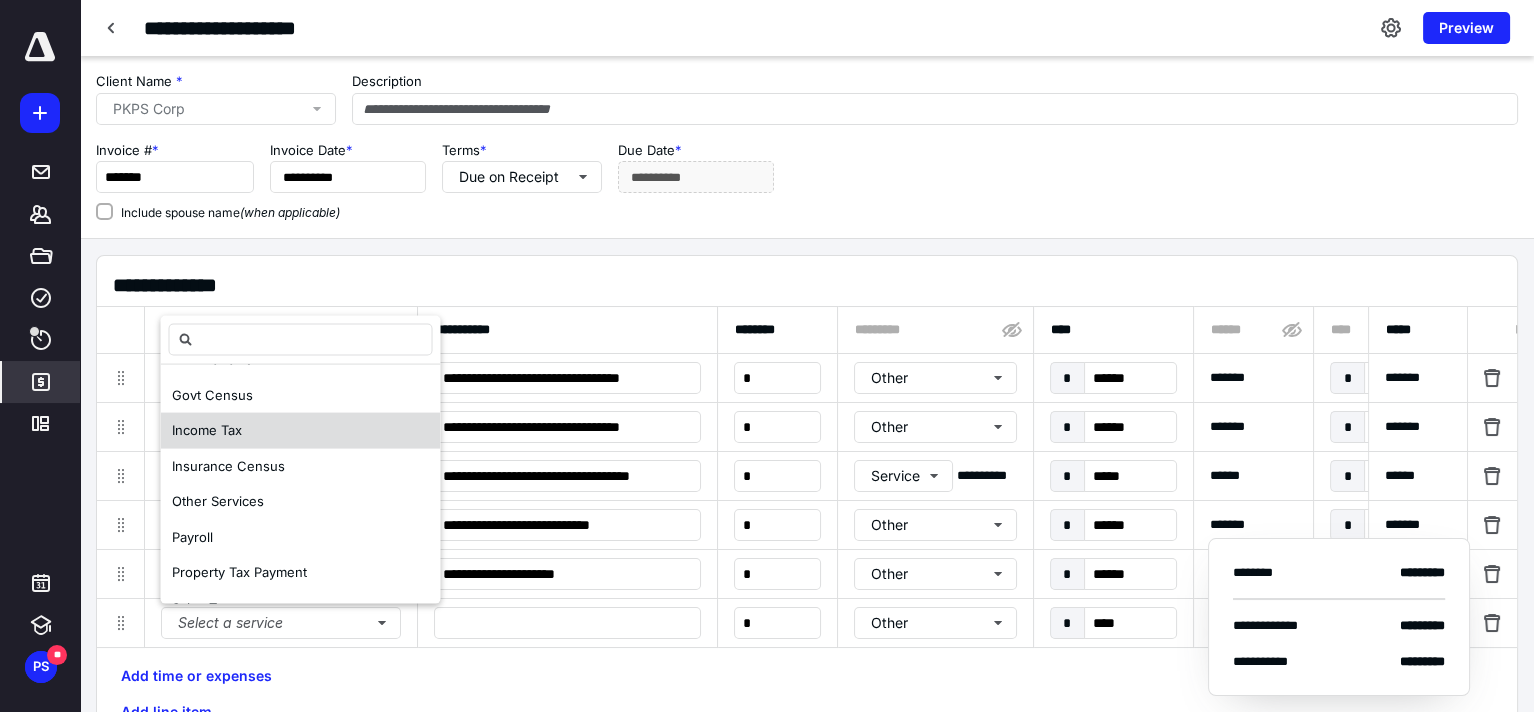 click on "Income Tax" at bounding box center [207, 430] 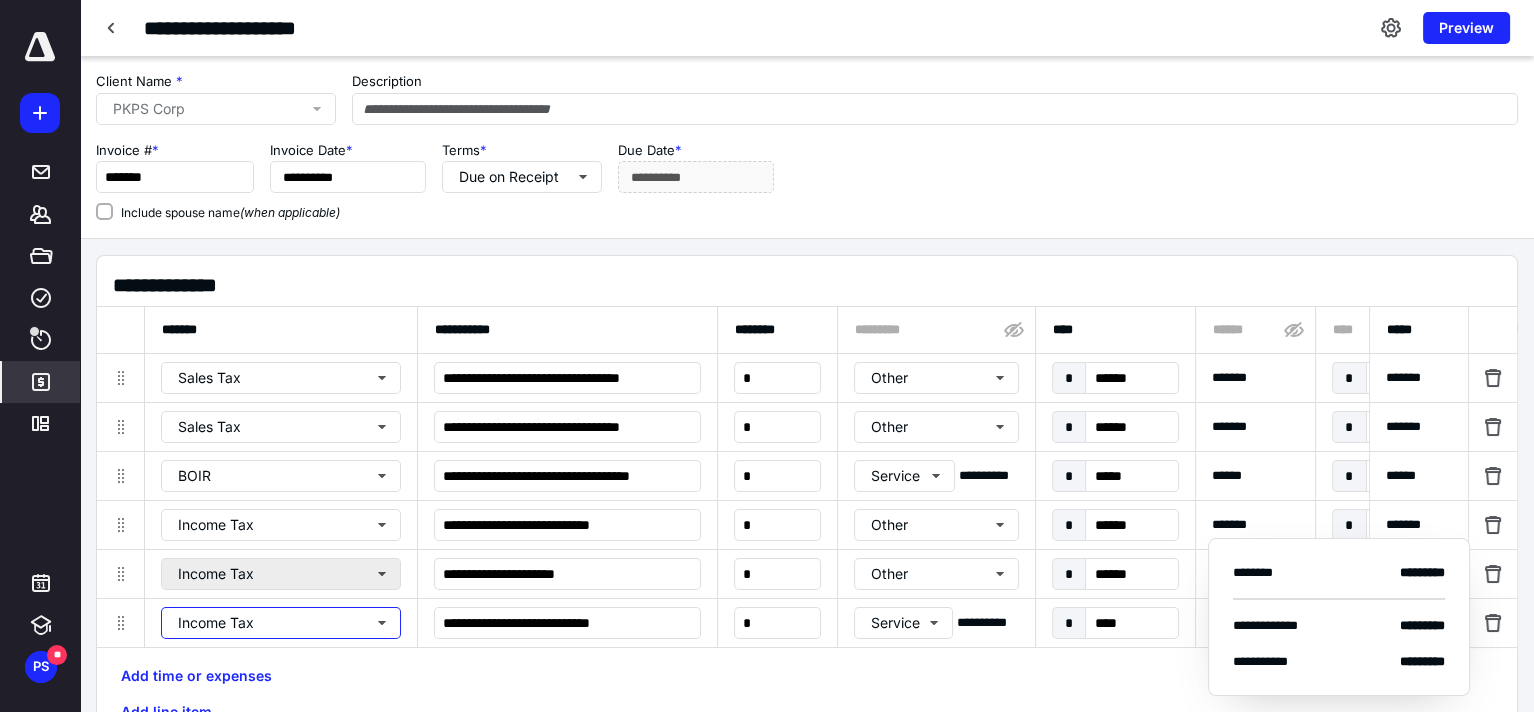 scroll, scrollTop: 0, scrollLeft: 0, axis: both 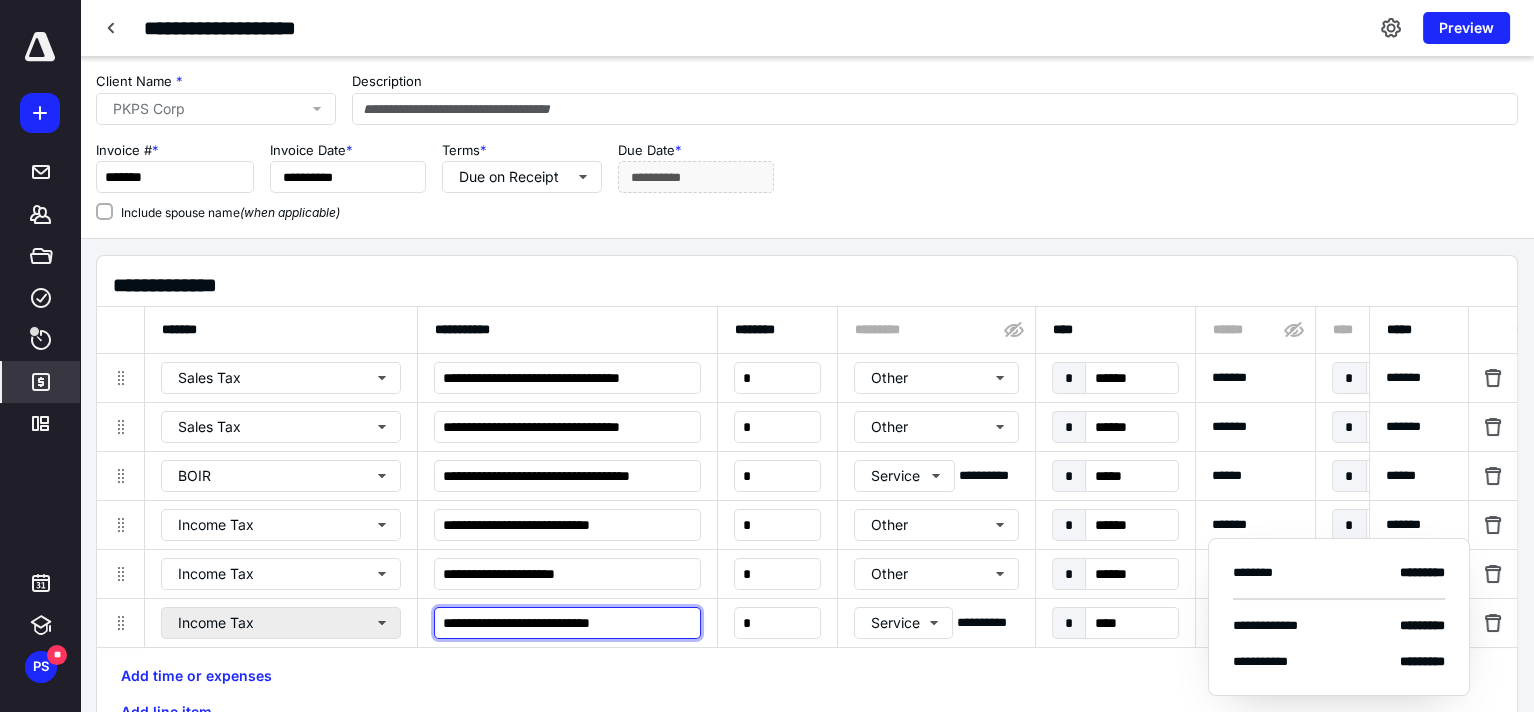 drag, startPoint x: 666, startPoint y: 608, endPoint x: 394, endPoint y: 616, distance: 272.1176 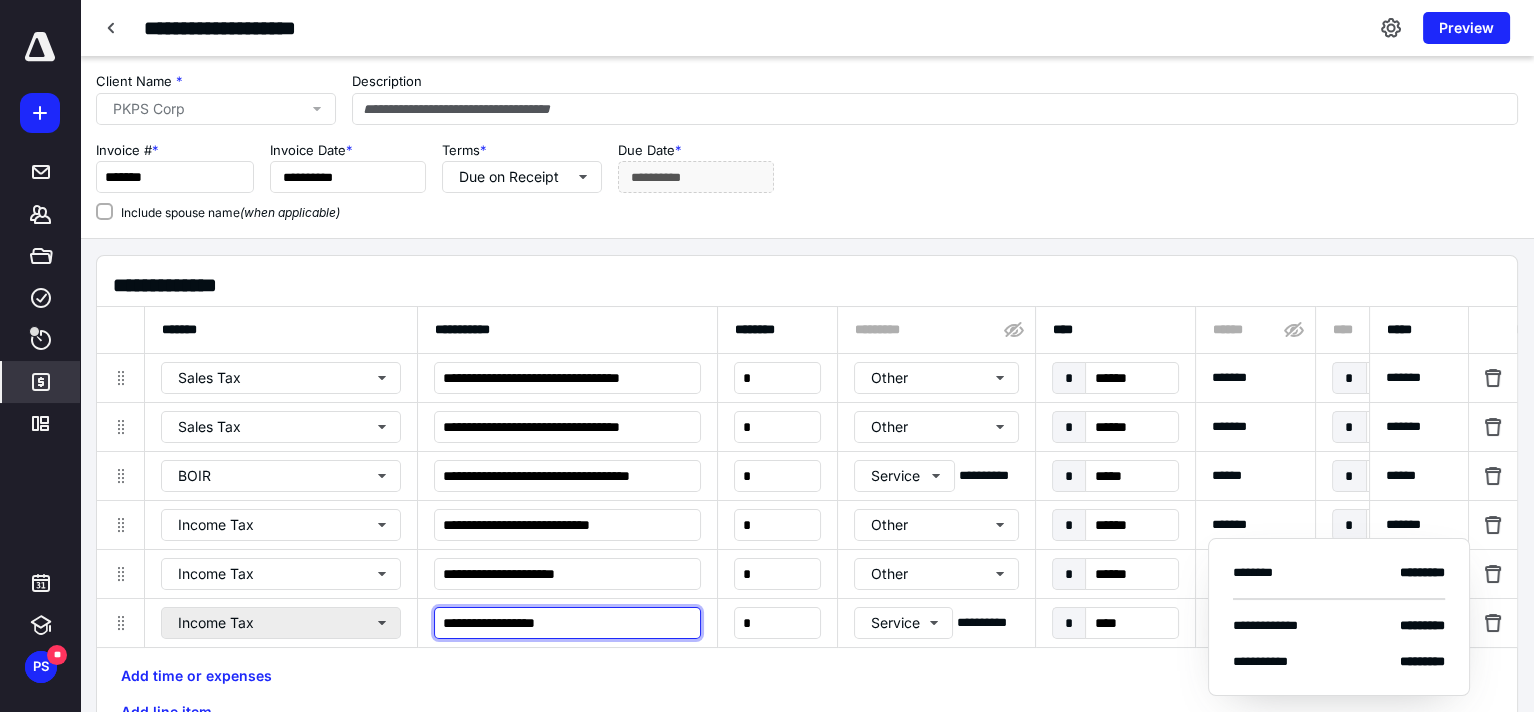 type on "**********" 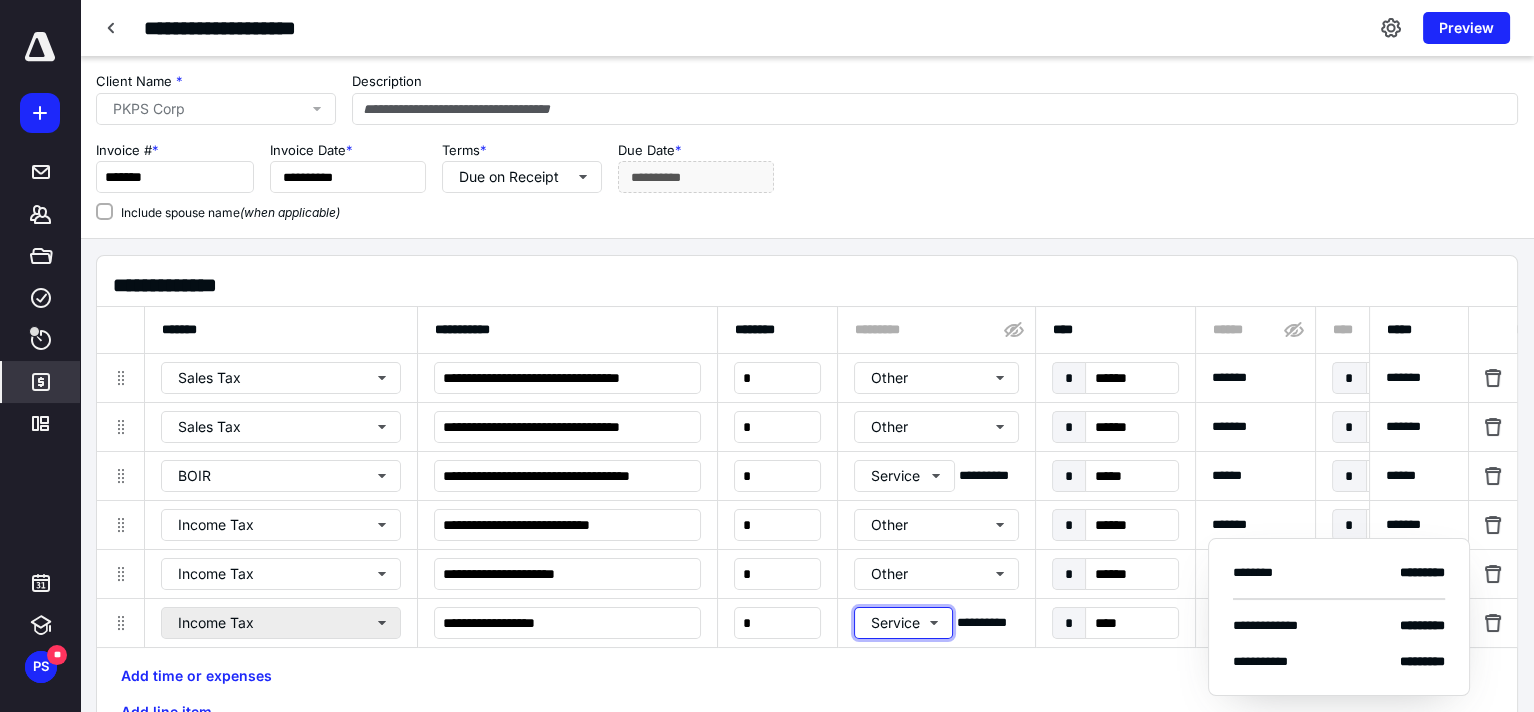 type 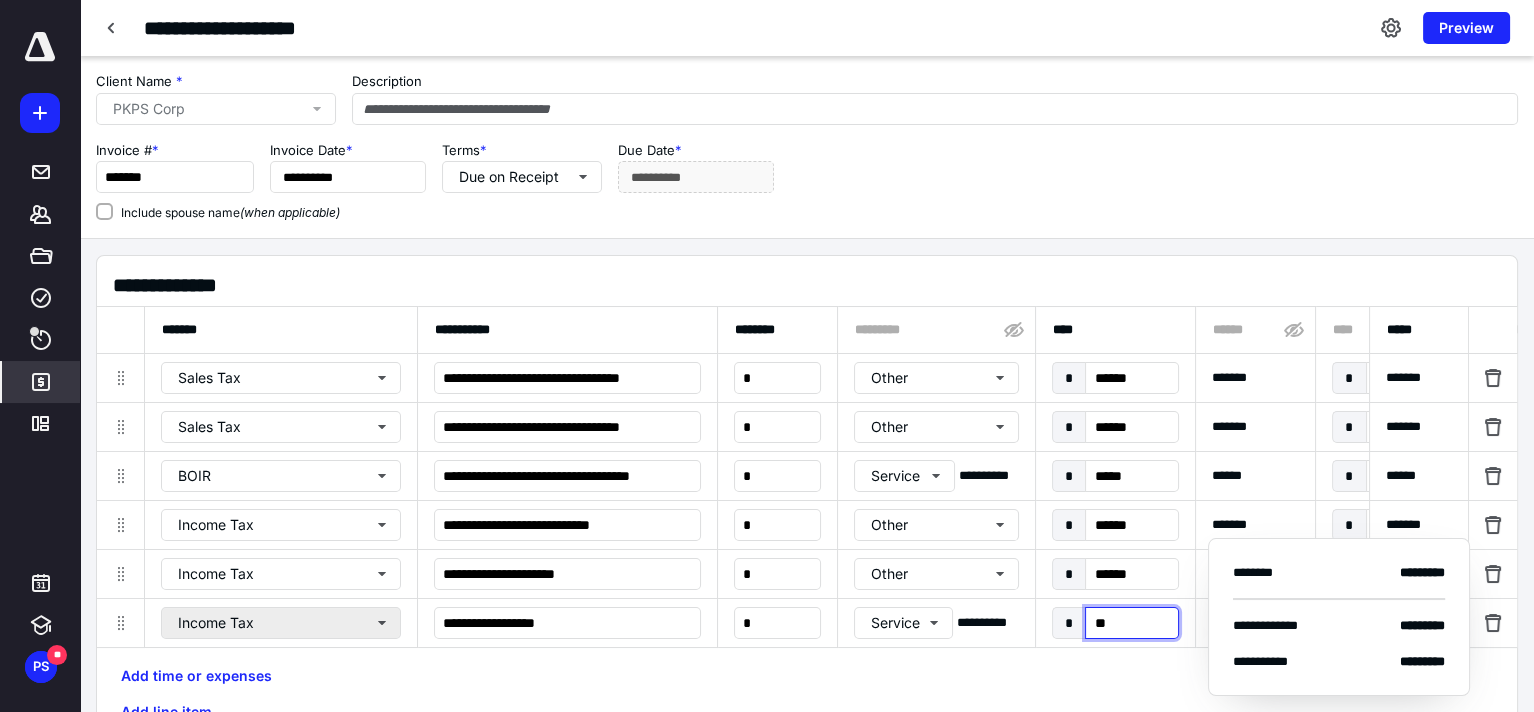 type on "***" 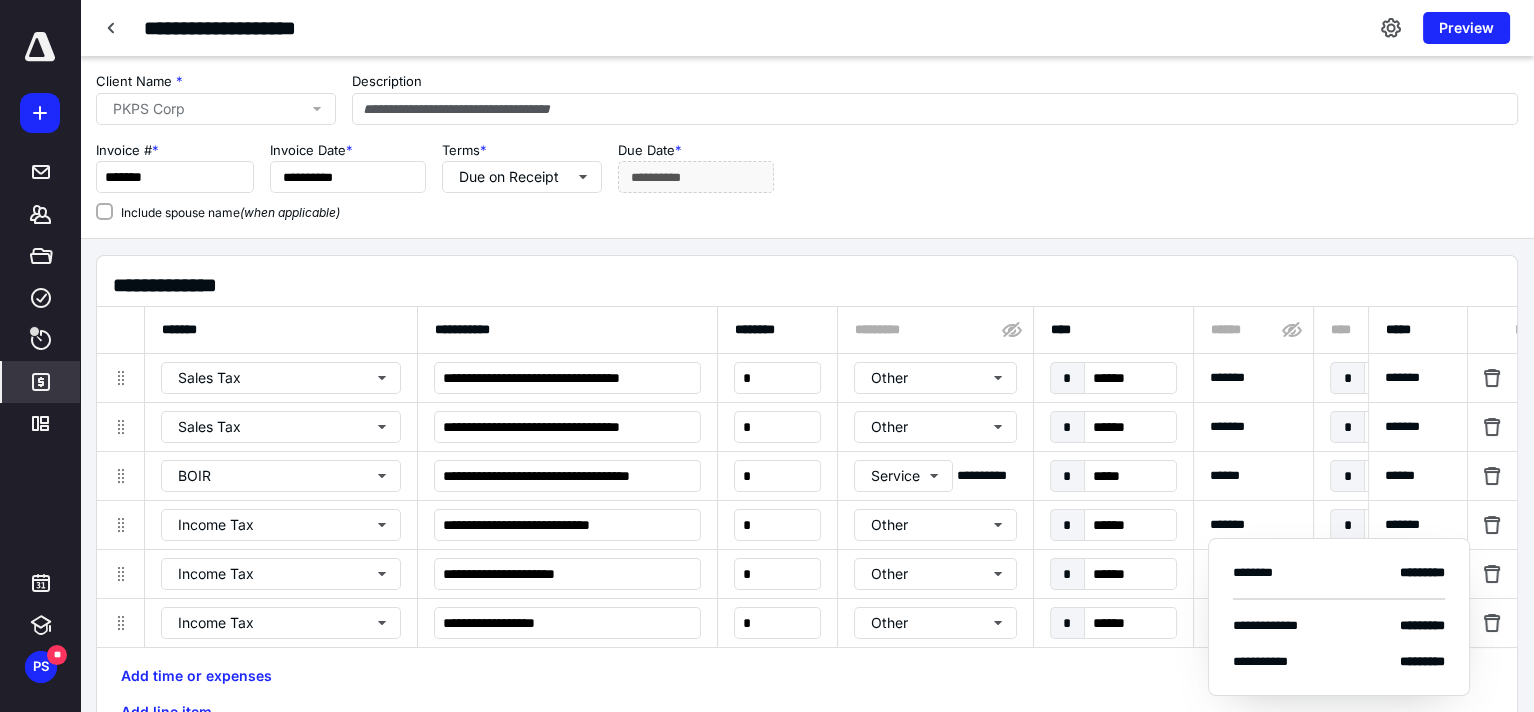 click on "Add time or expenses Add line item" at bounding box center (807, 694) 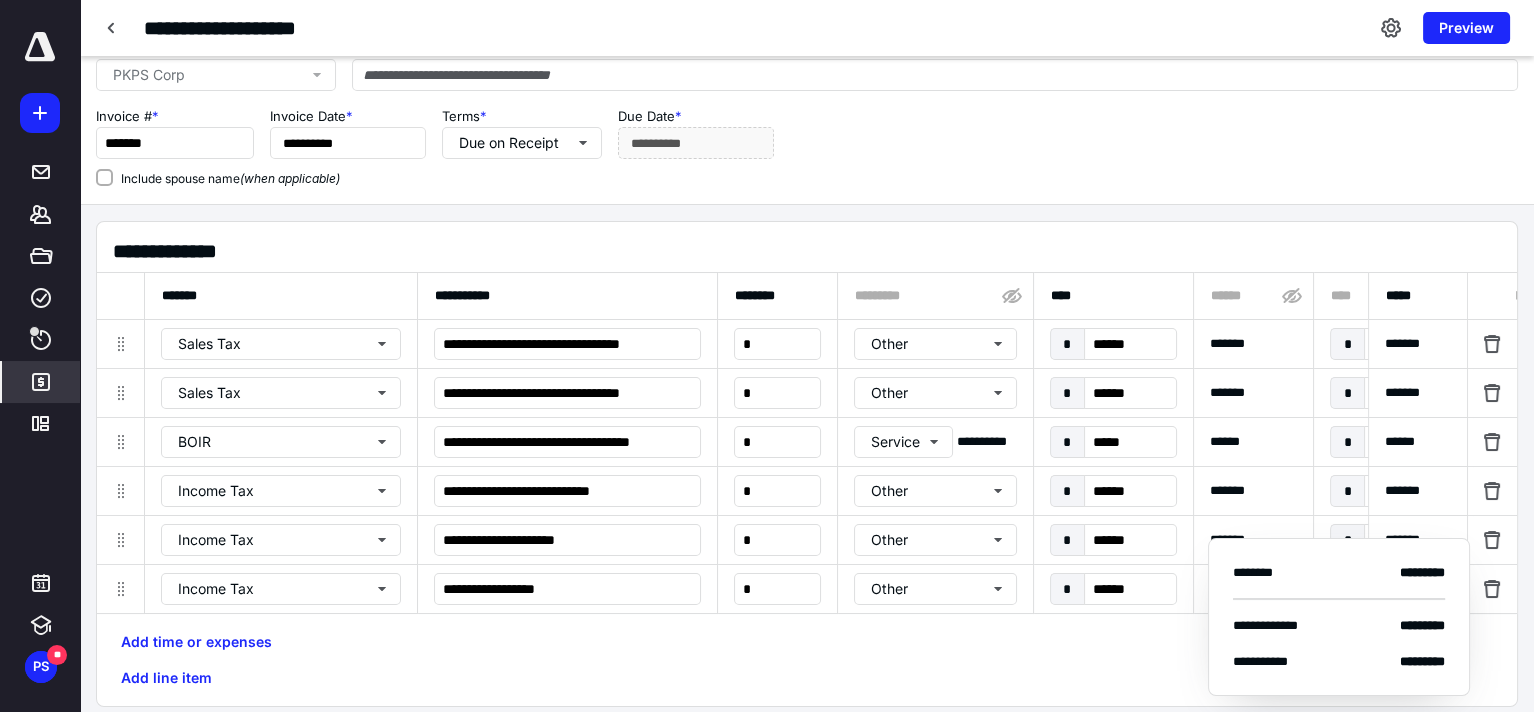 scroll, scrollTop: 0, scrollLeft: 0, axis: both 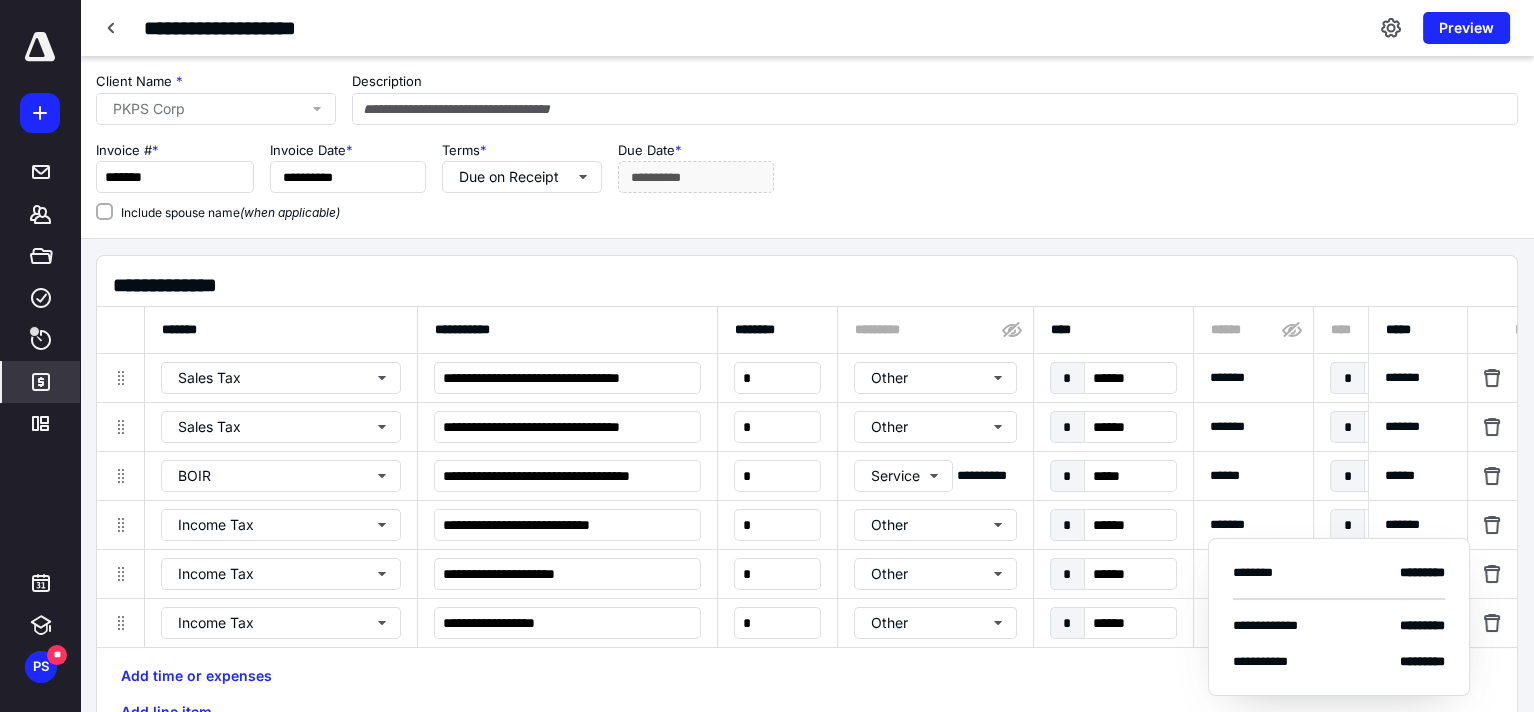 click on "**********" at bounding box center [807, 167] 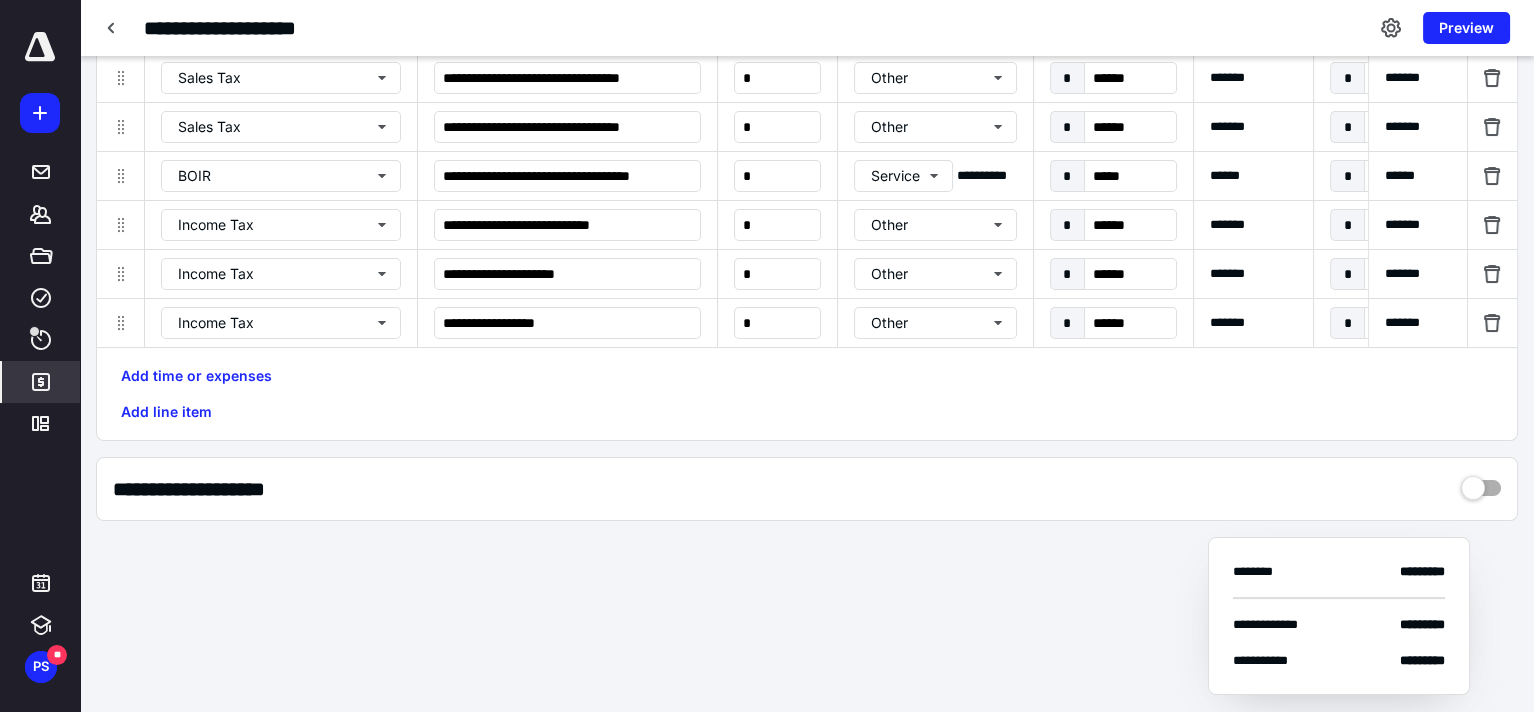 scroll, scrollTop: 200, scrollLeft: 0, axis: vertical 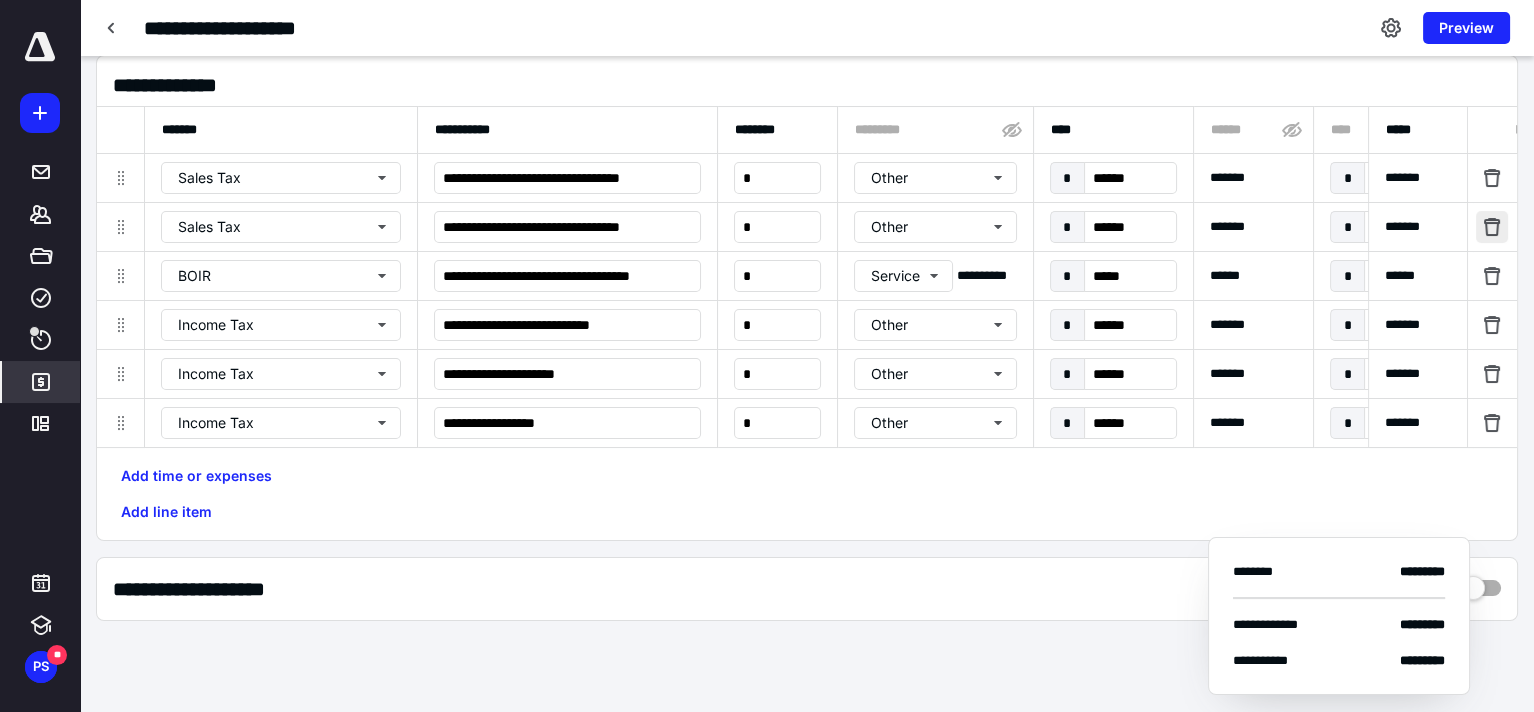 click at bounding box center [1493, 227] 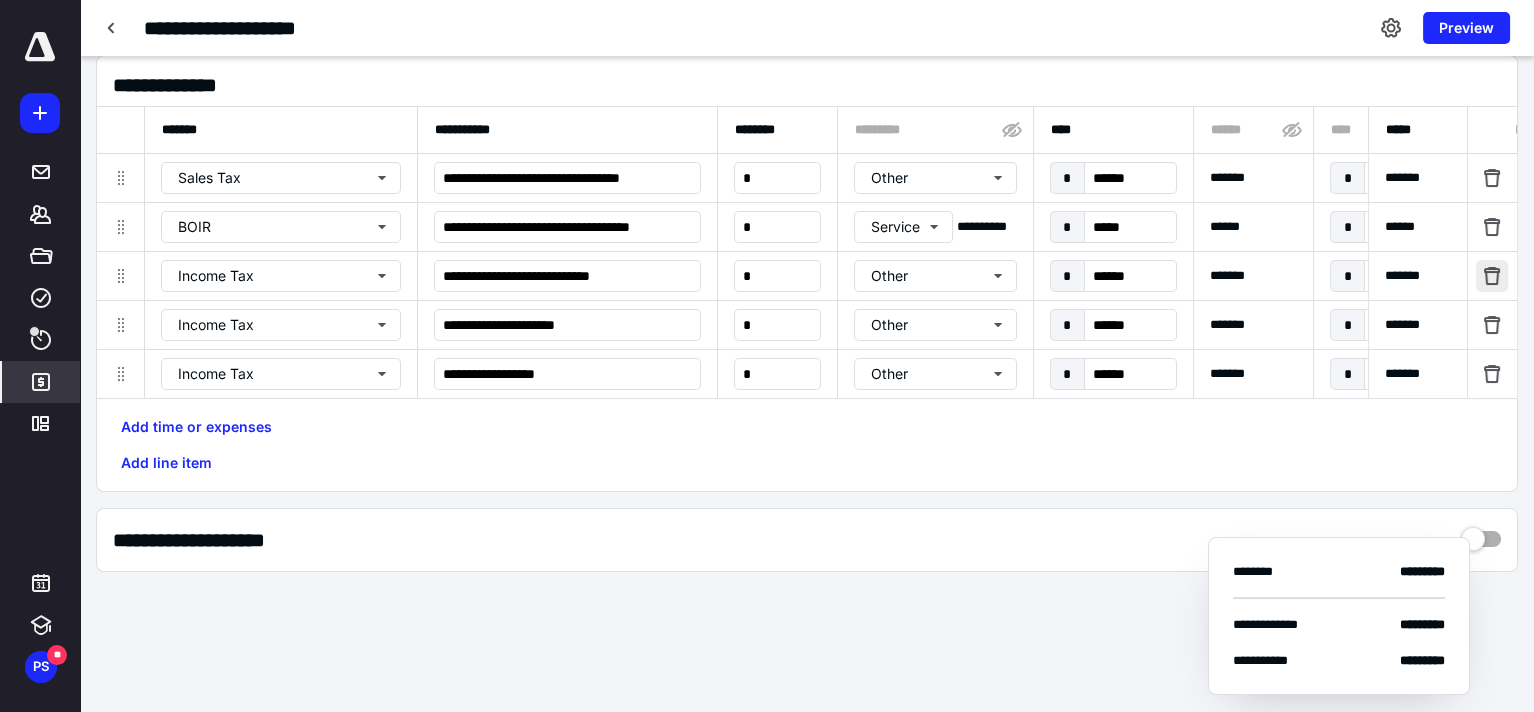 click at bounding box center [1493, 276] 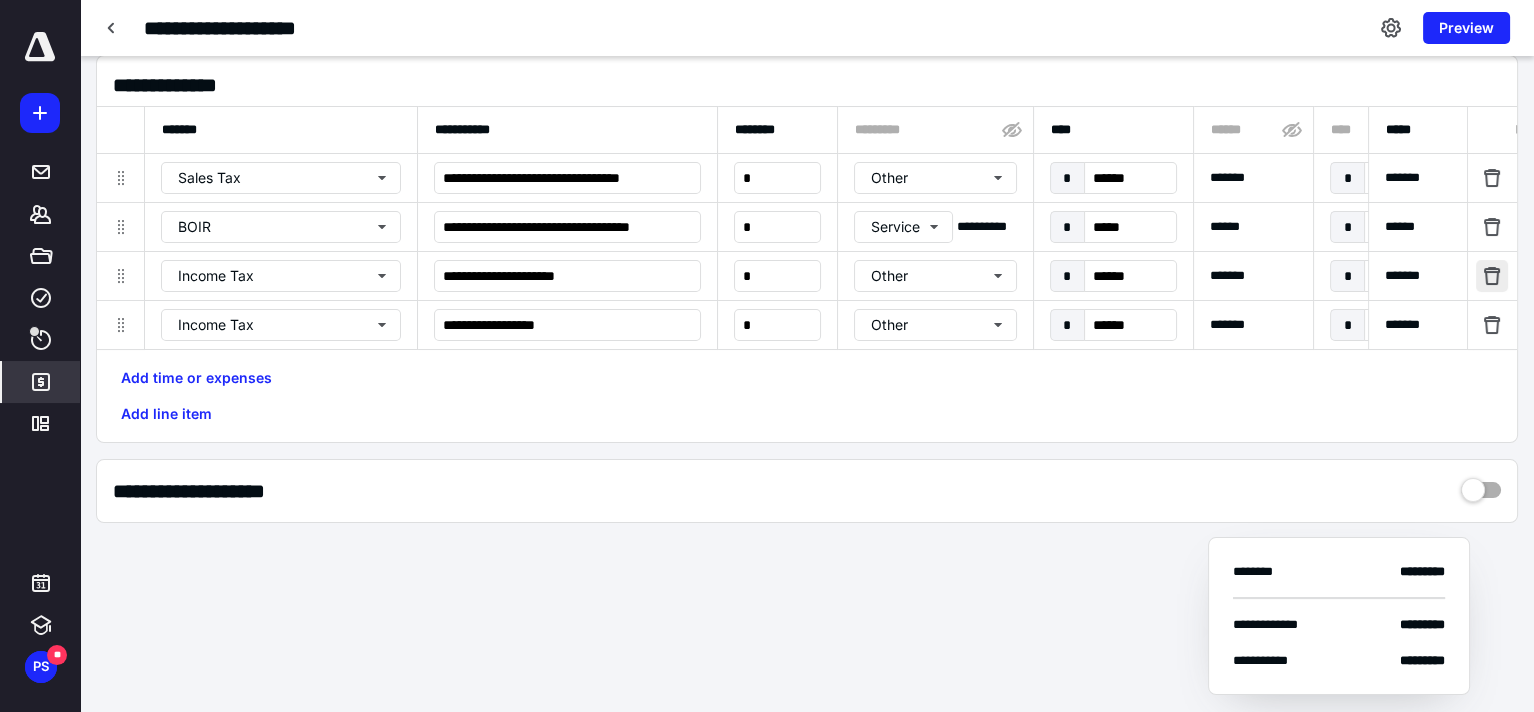 click at bounding box center (1493, 276) 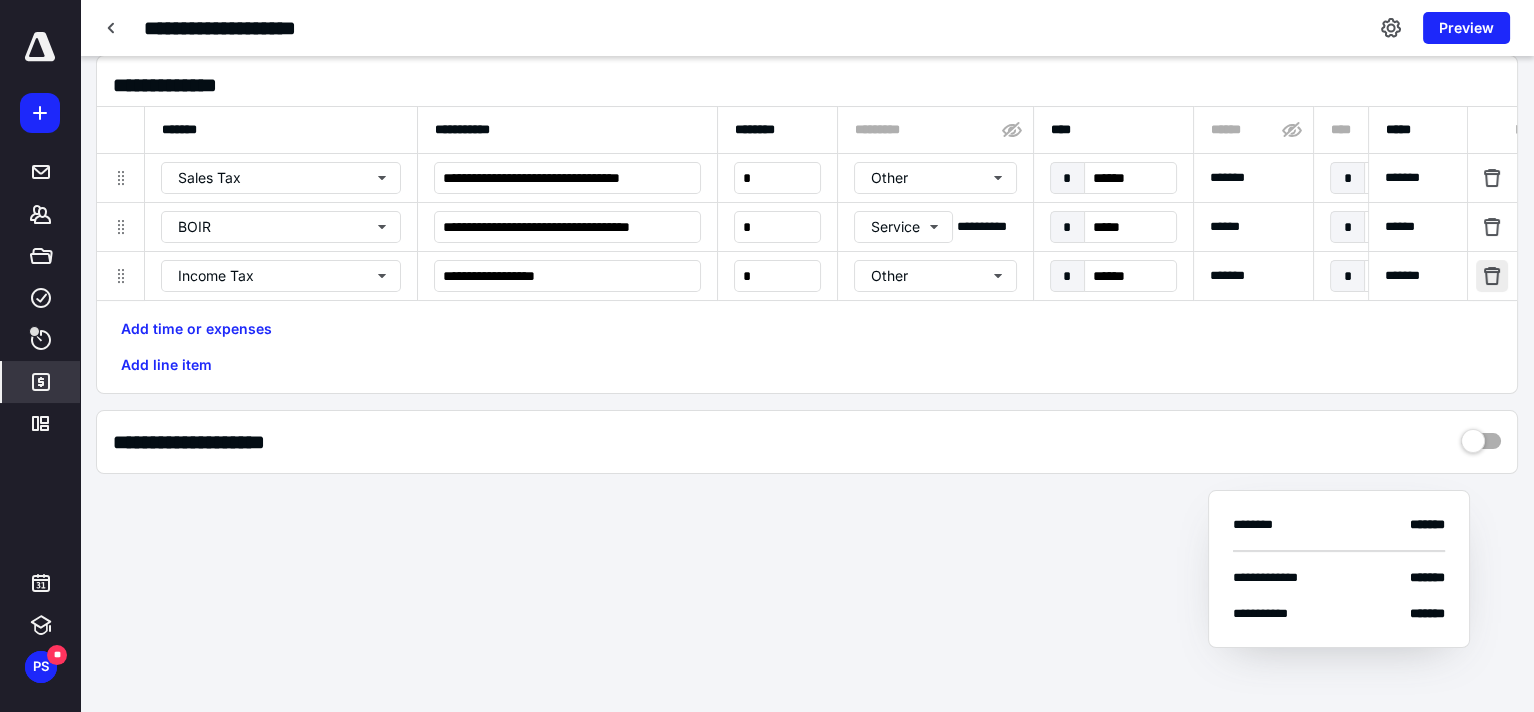 click at bounding box center (1493, 276) 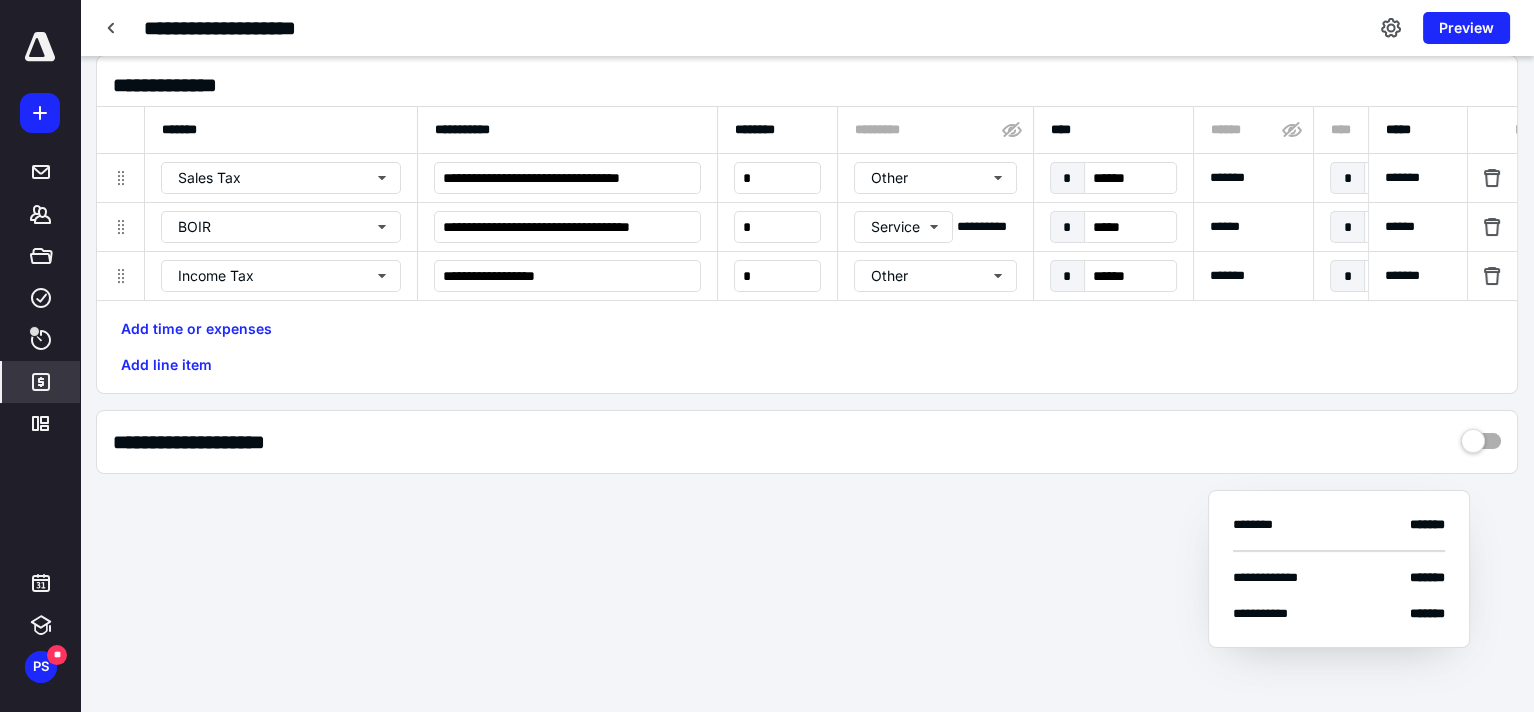 scroll, scrollTop: 178, scrollLeft: 0, axis: vertical 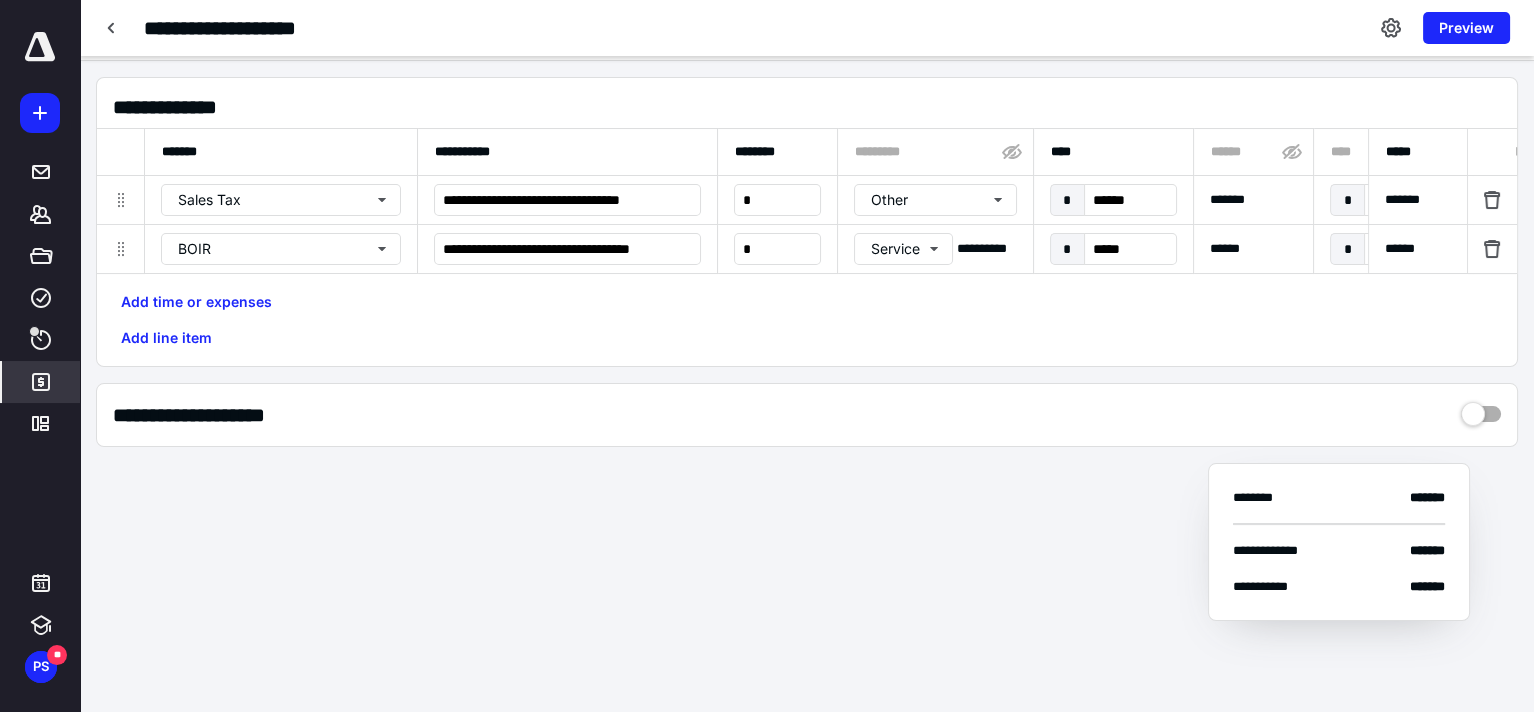 click on "Add time or expenses Add line item" at bounding box center (807, 320) 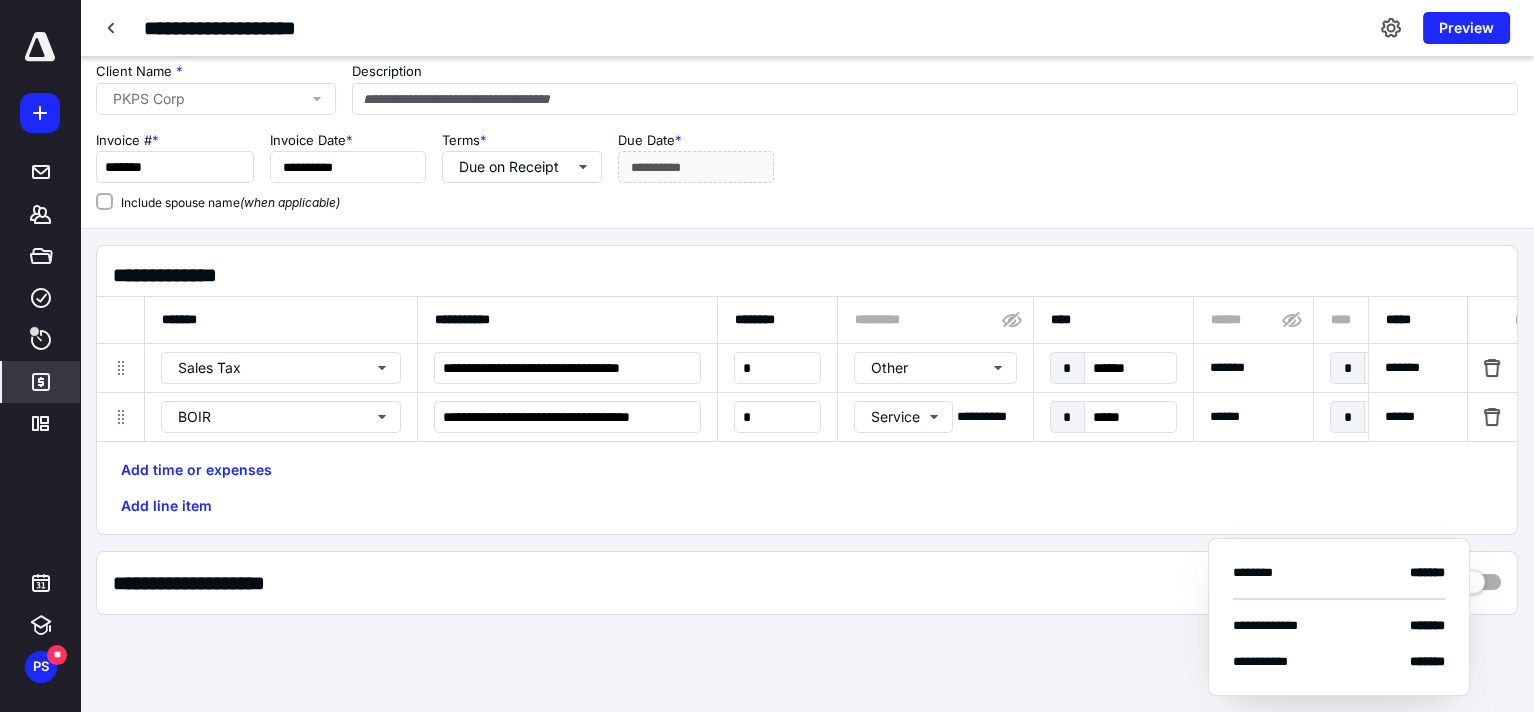 scroll, scrollTop: 0, scrollLeft: 0, axis: both 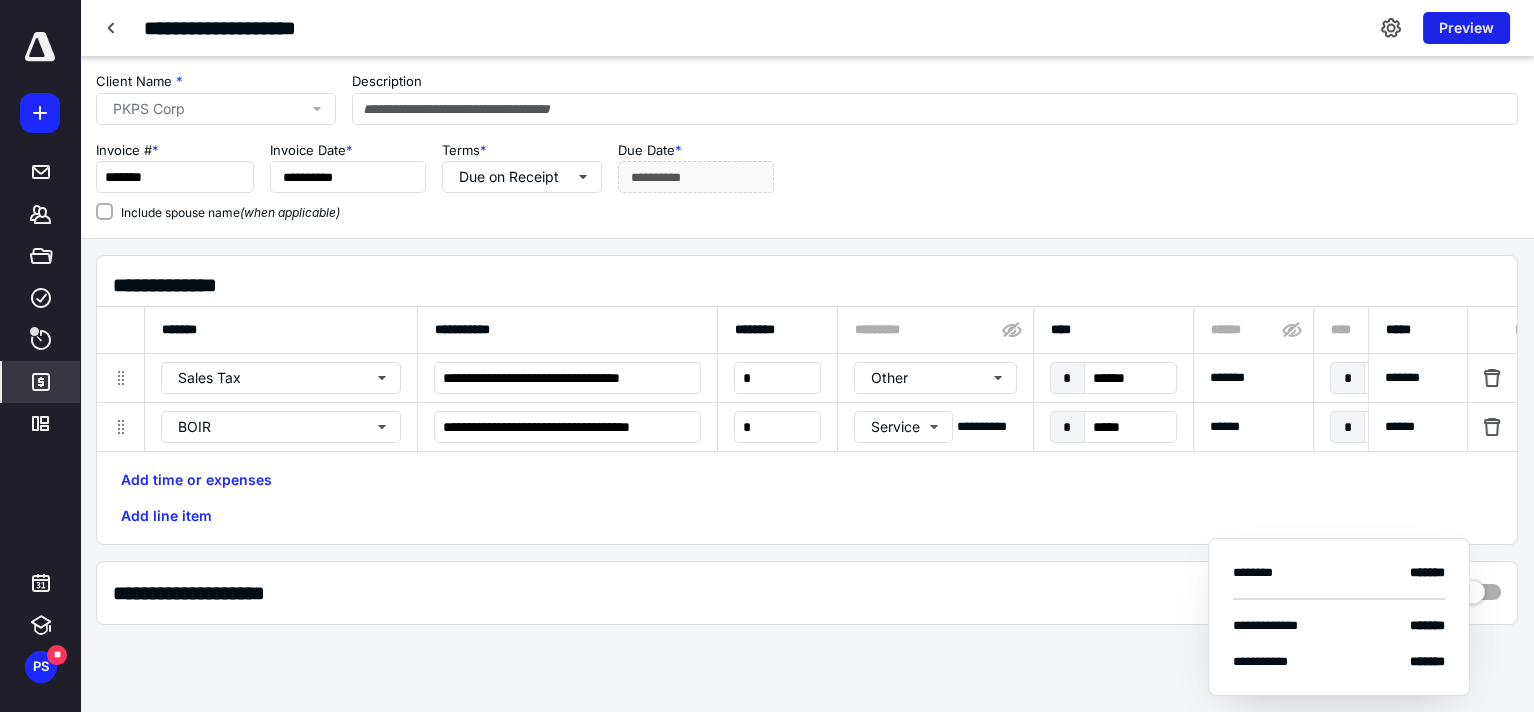 click on "Preview" at bounding box center [1466, 28] 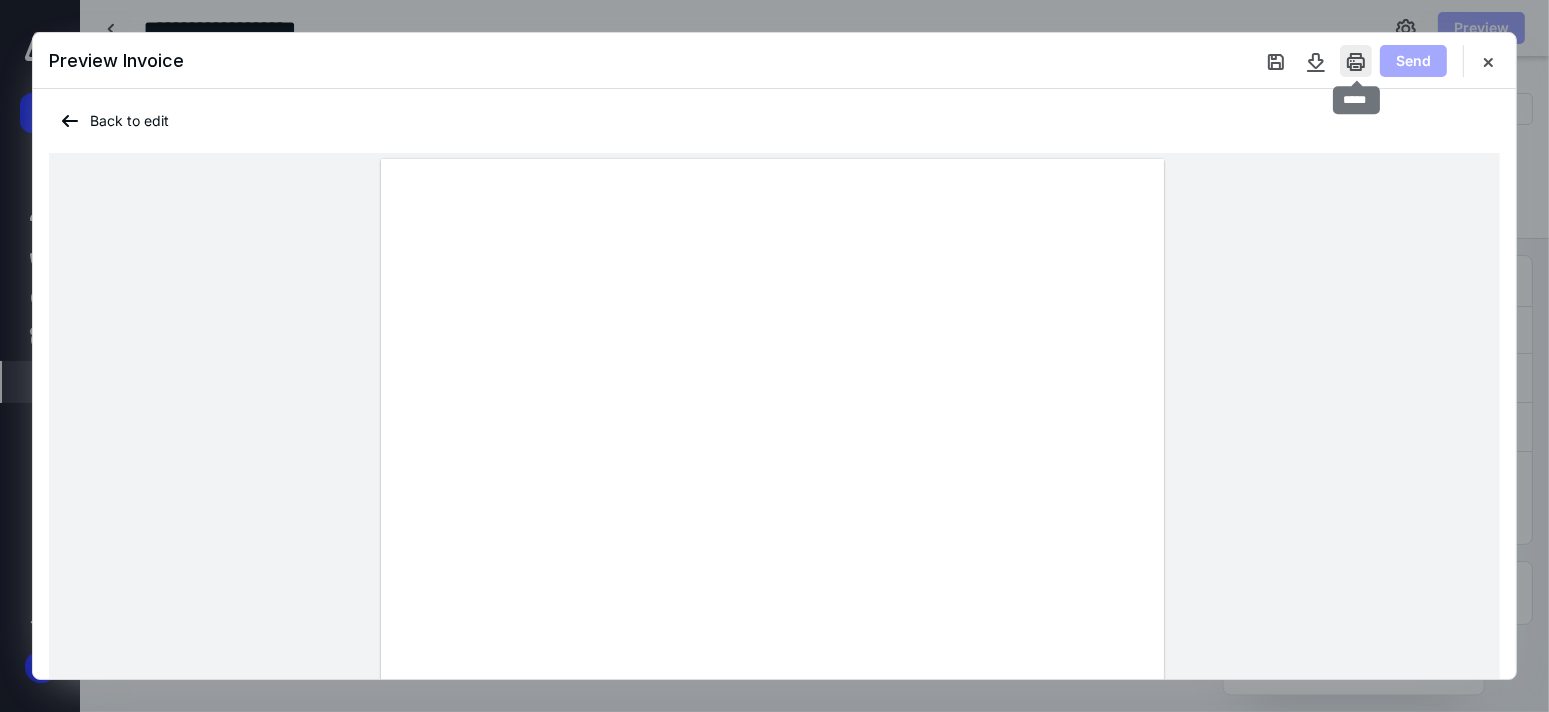 click at bounding box center [1356, 61] 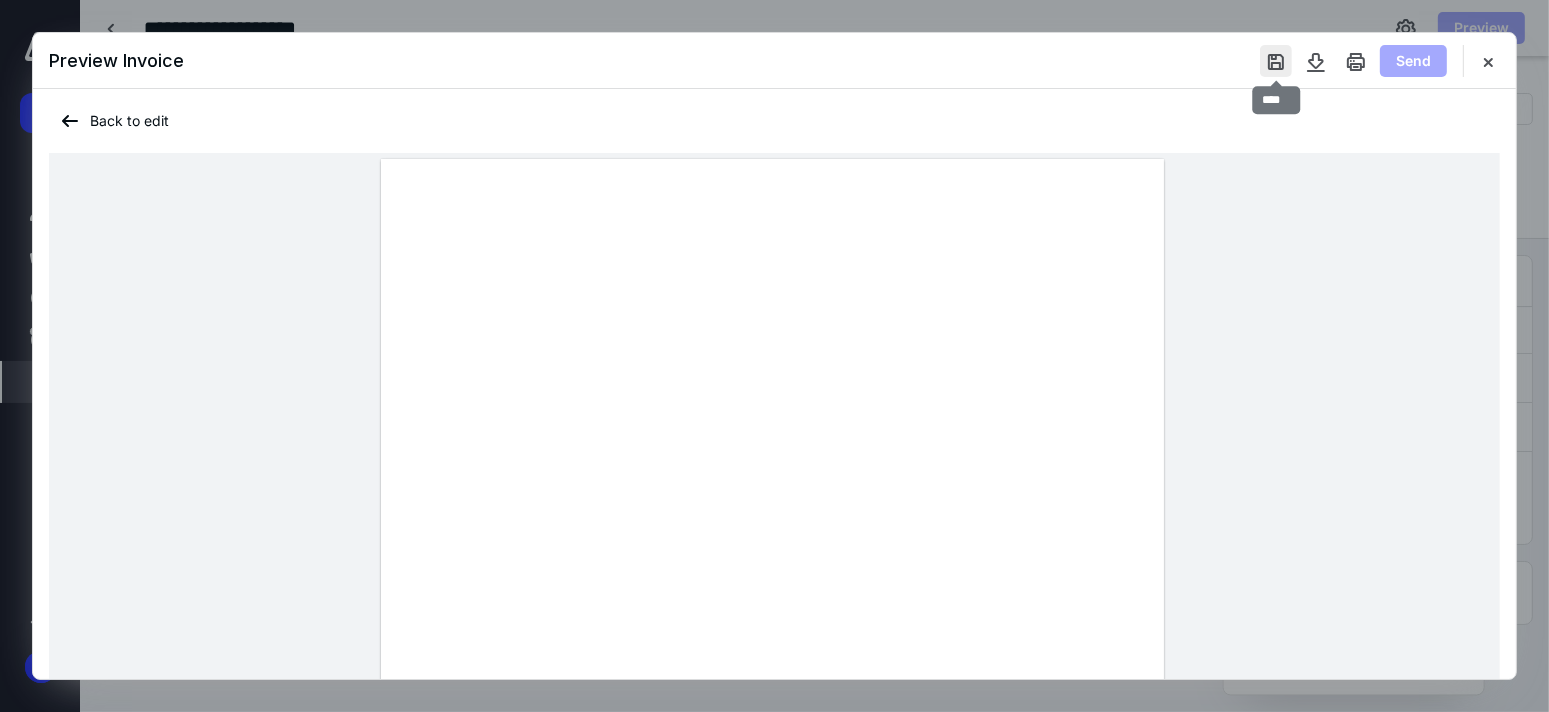click at bounding box center [1276, 61] 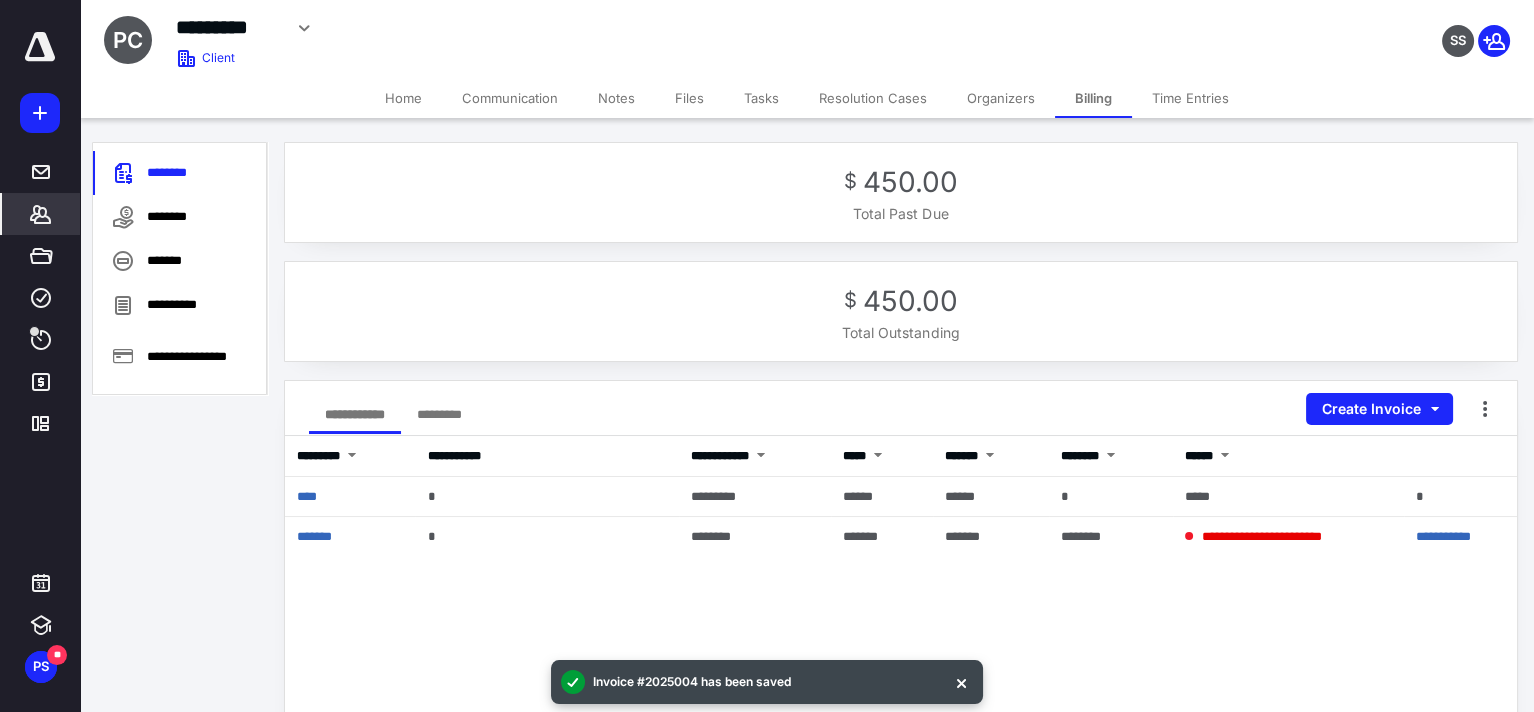 click on "**********" at bounding box center (901, 836) 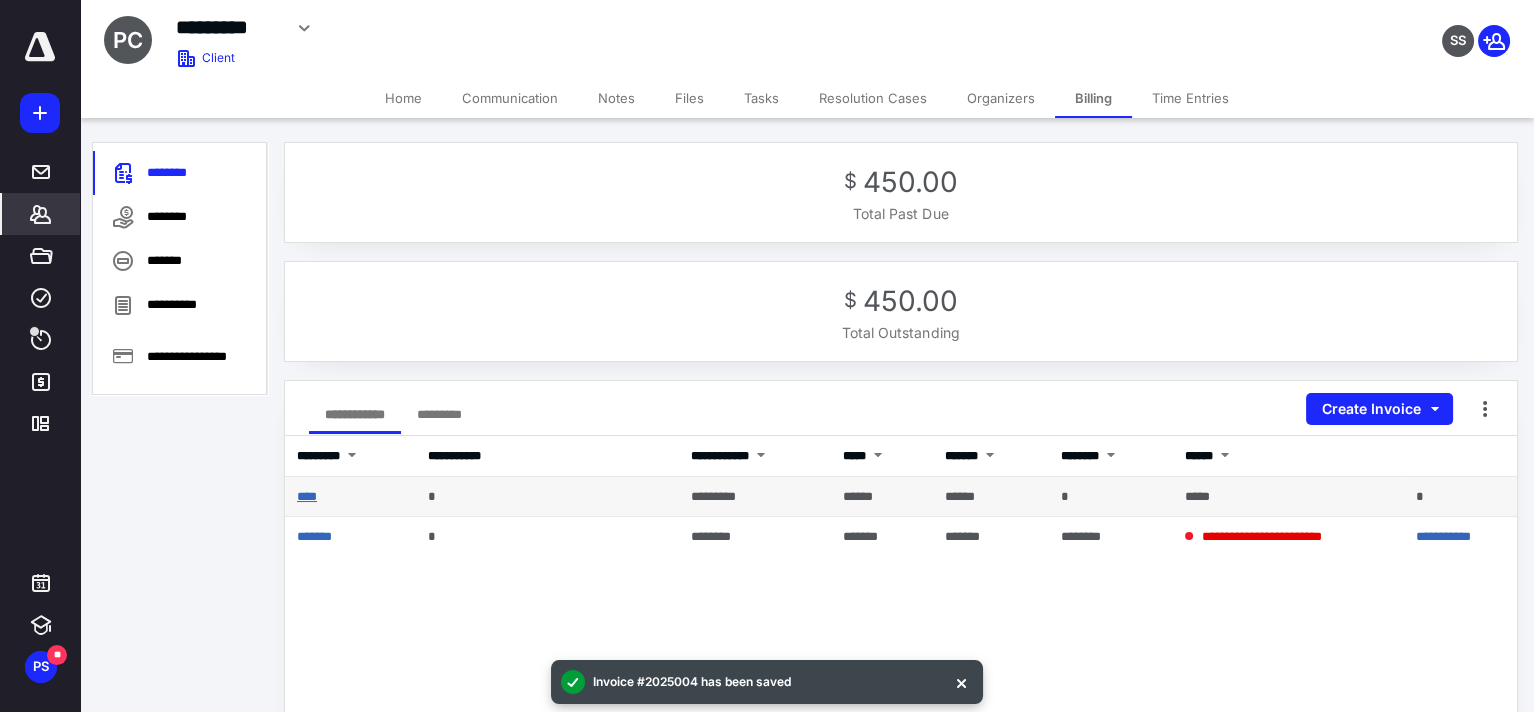 click on "****" at bounding box center [307, 496] 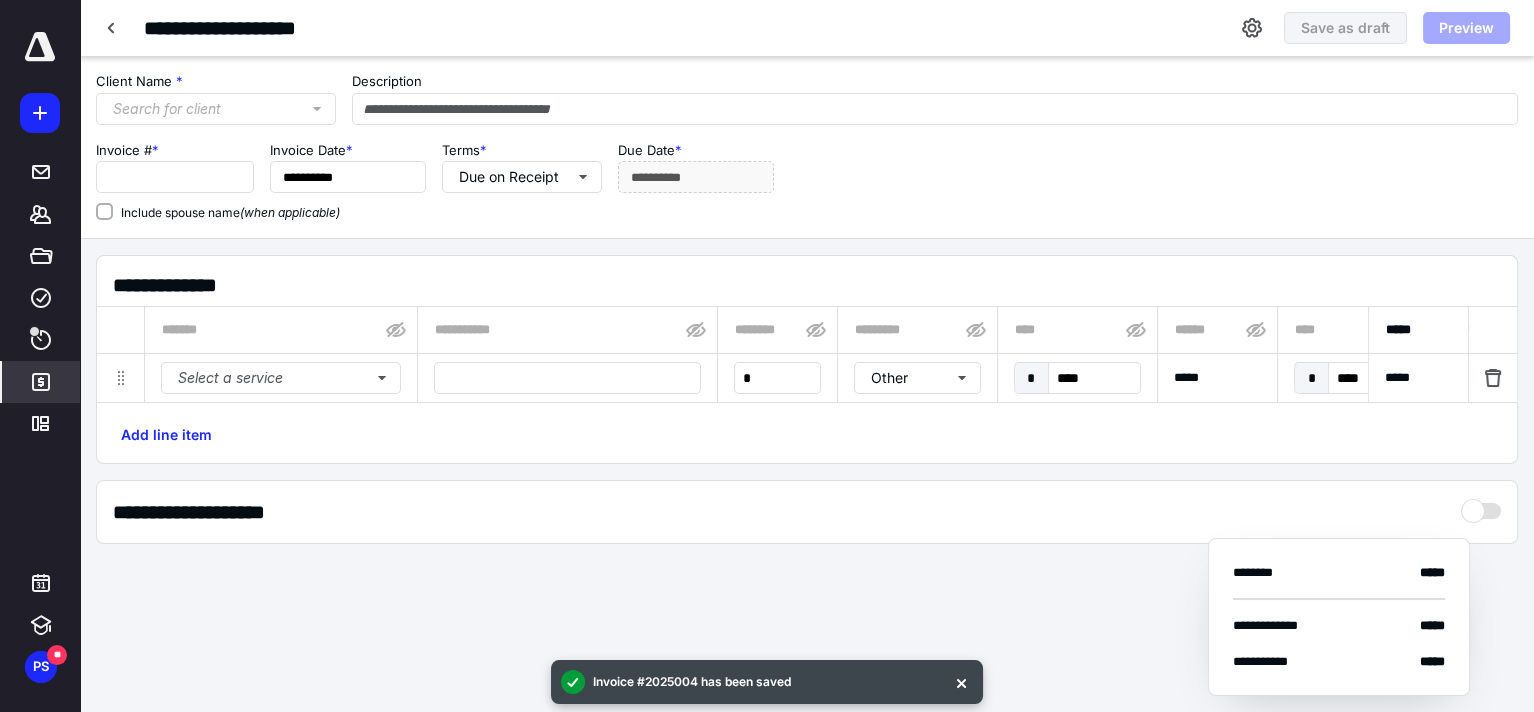 type on "****" 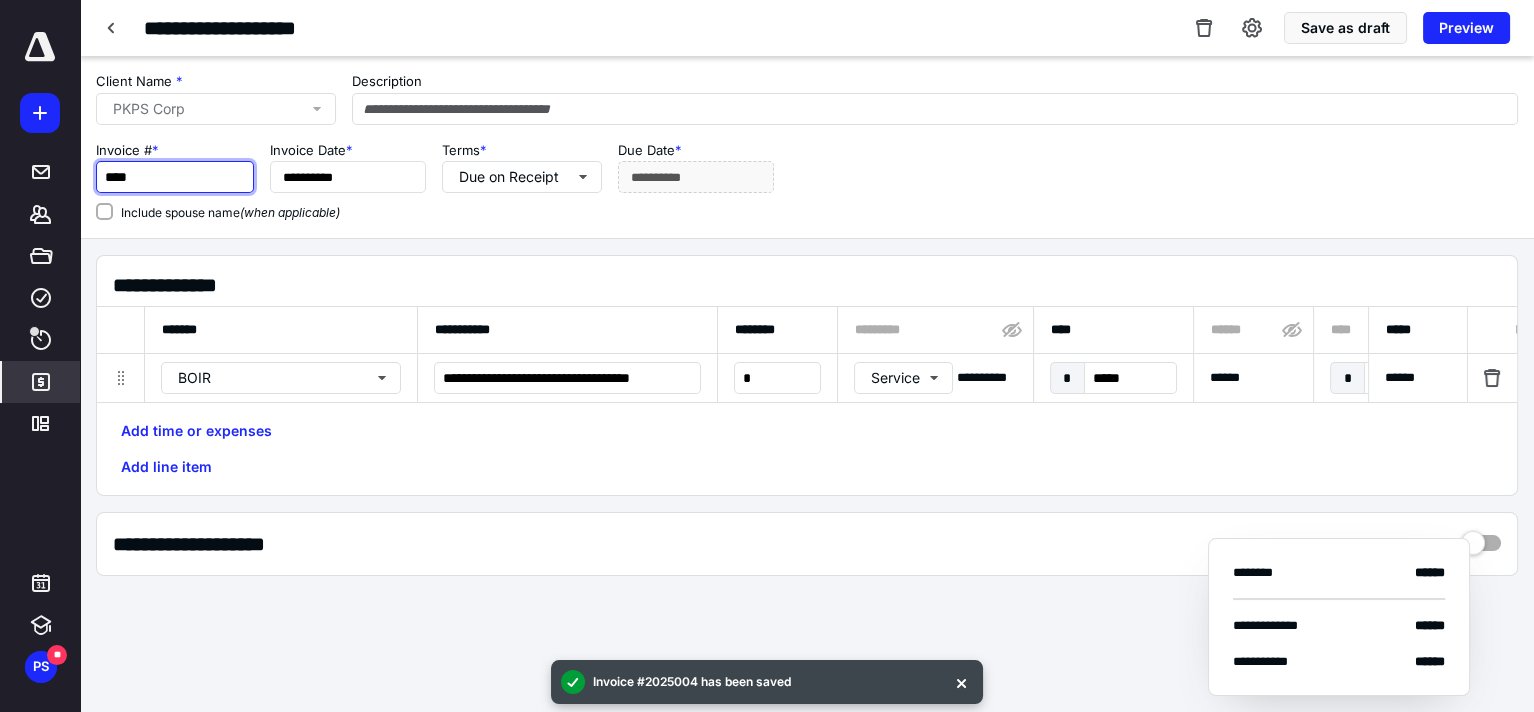 click on "****" at bounding box center [175, 177] 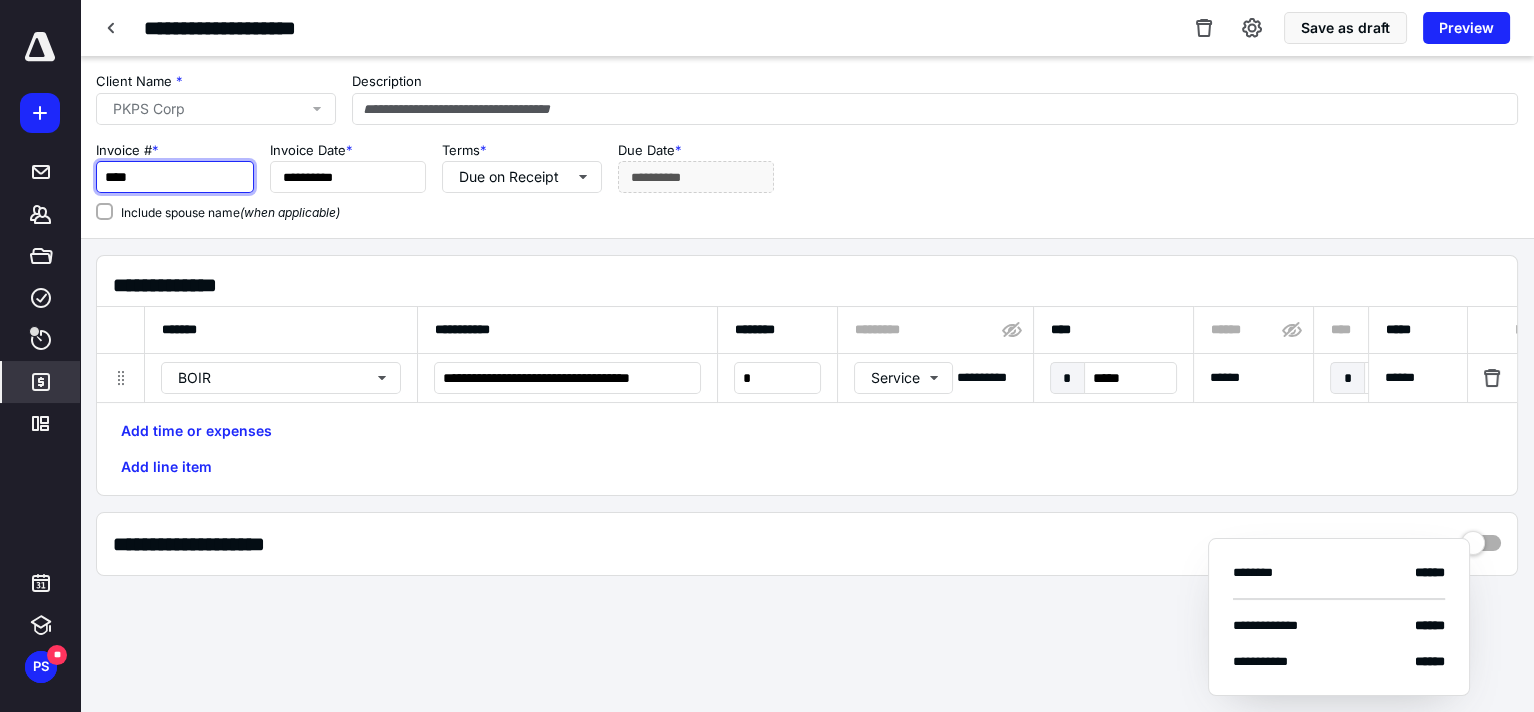 click on "****" at bounding box center (175, 177) 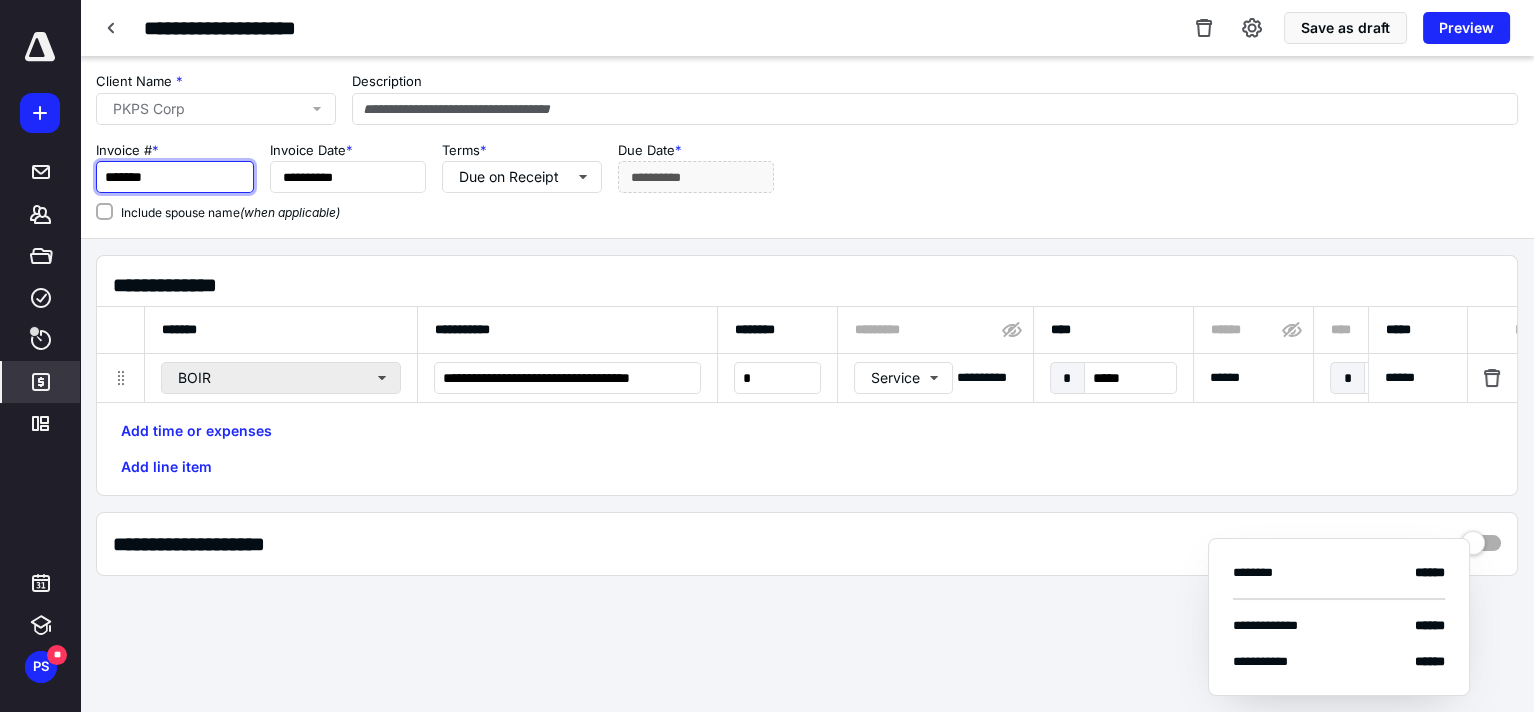 type on "*******" 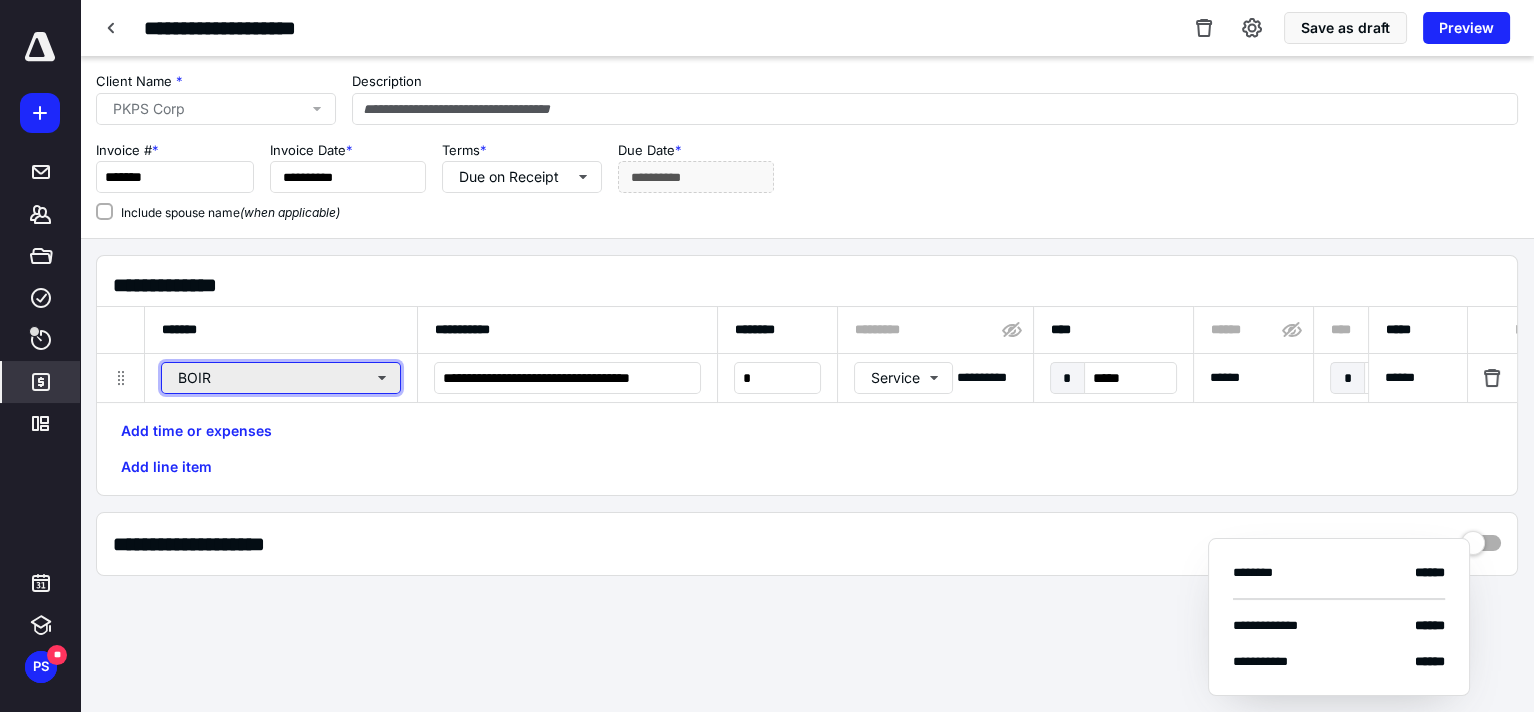 click on "BOIR" at bounding box center (281, 378) 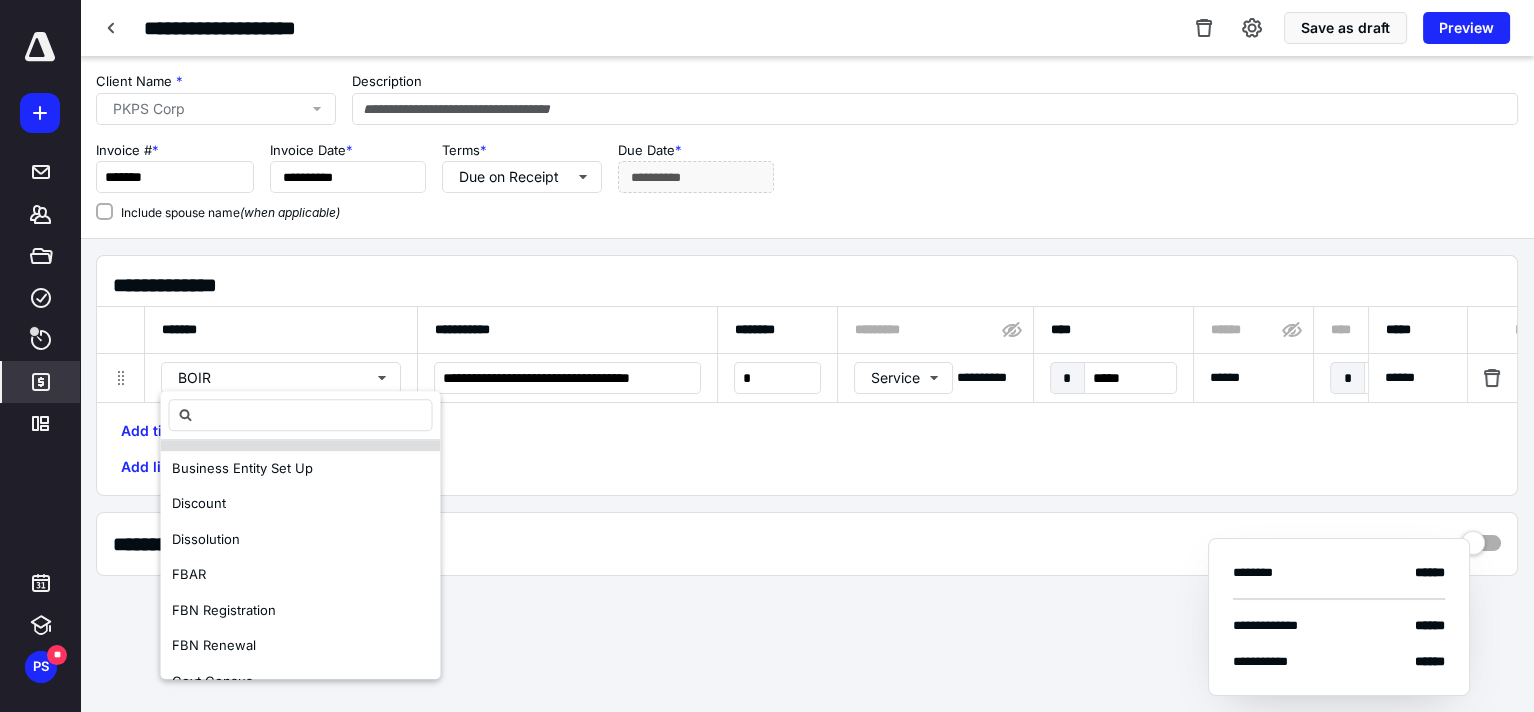 scroll, scrollTop: 200, scrollLeft: 0, axis: vertical 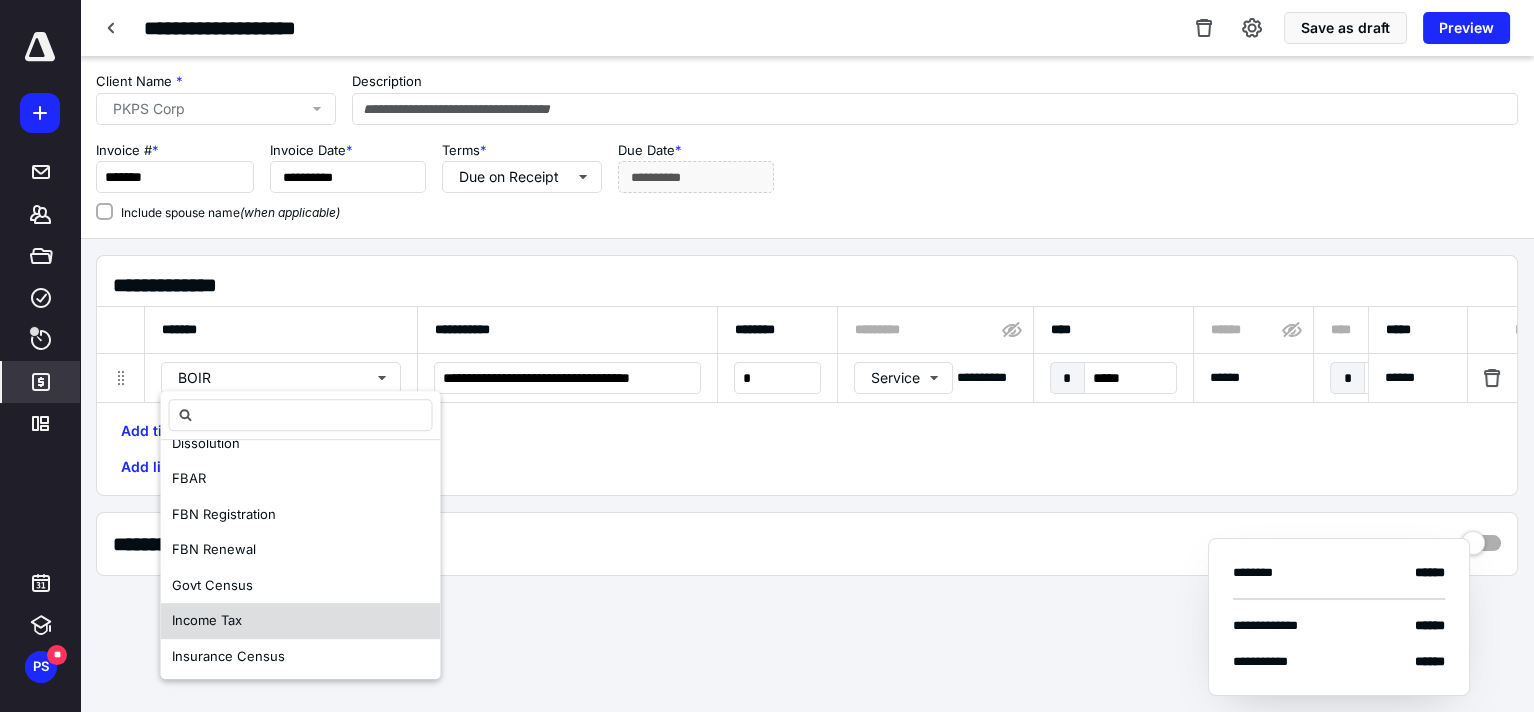 click on "Income Tax" at bounding box center (207, 620) 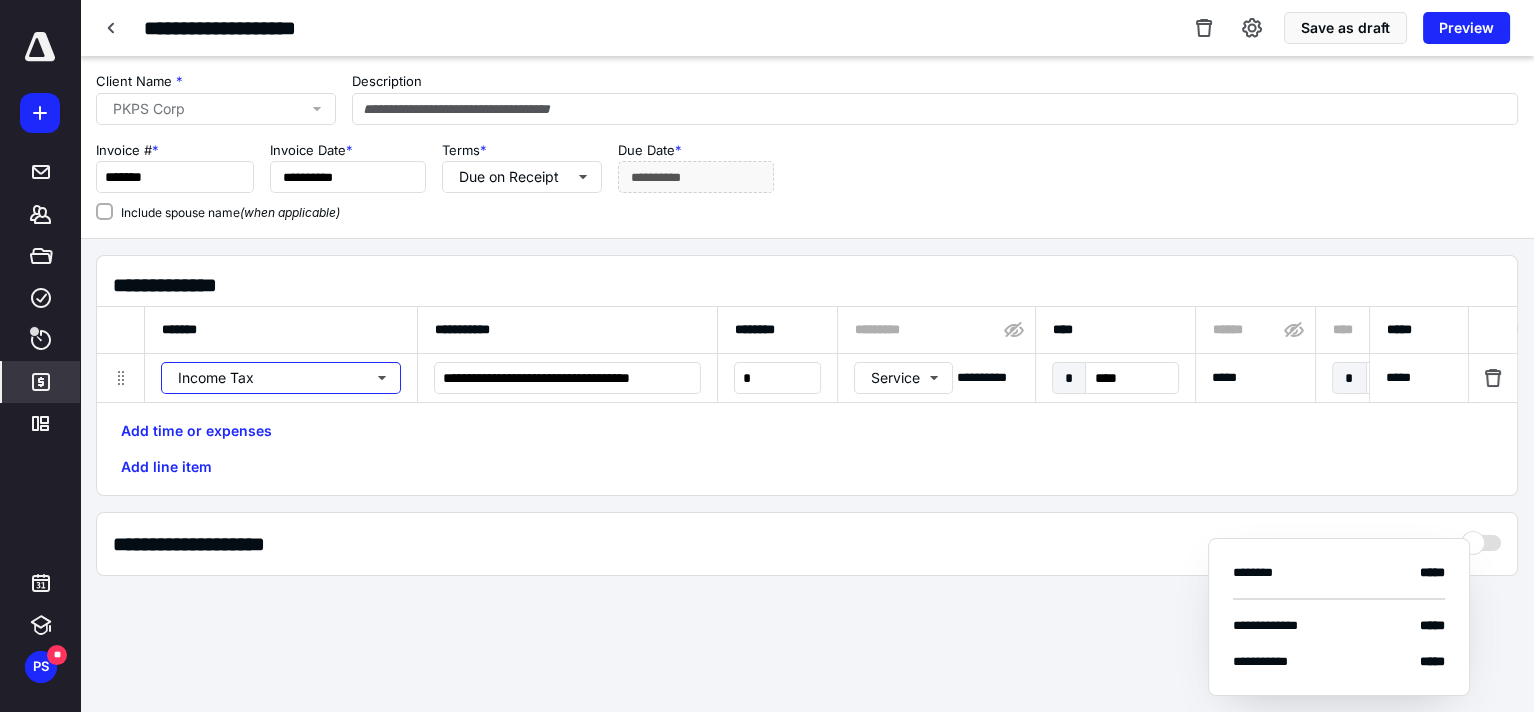 scroll, scrollTop: 0, scrollLeft: 0, axis: both 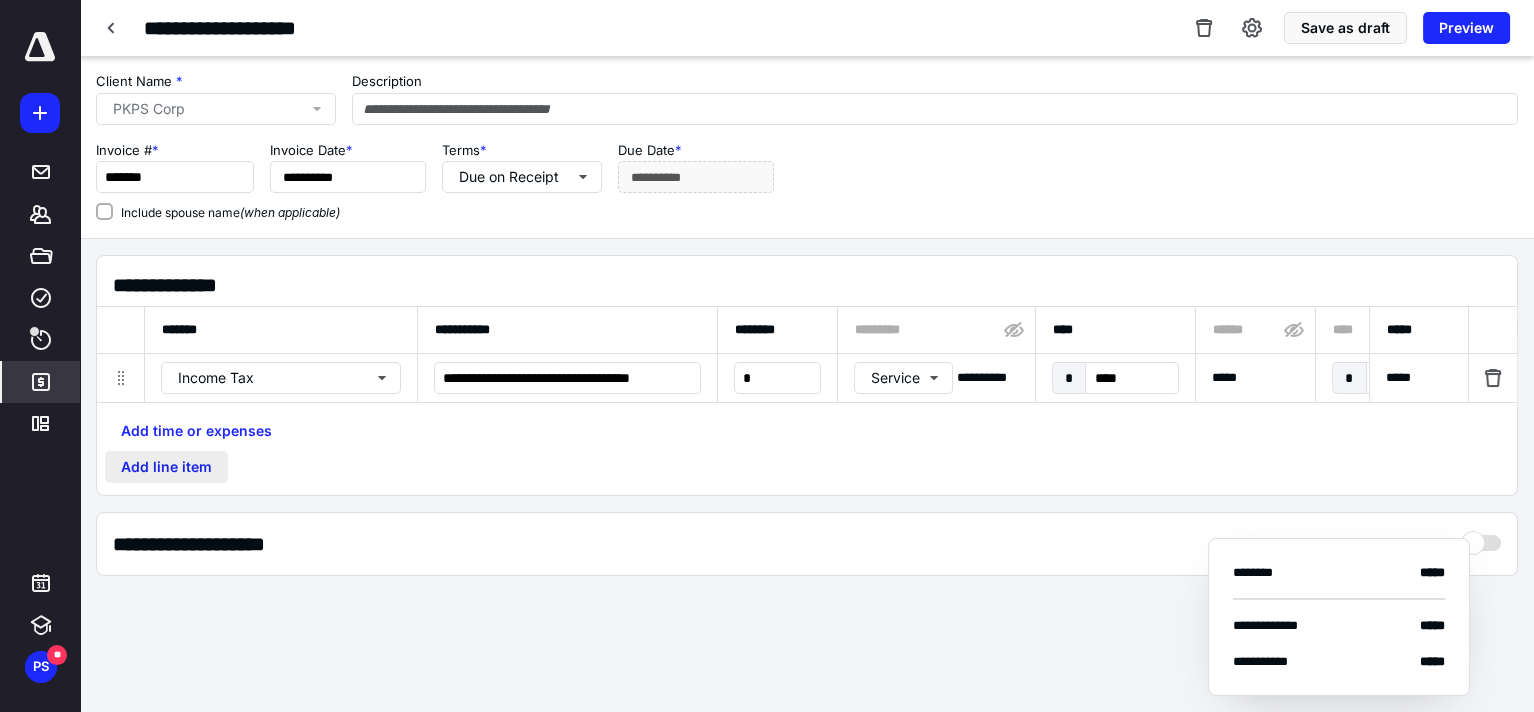 click on "Add line item" at bounding box center [166, 467] 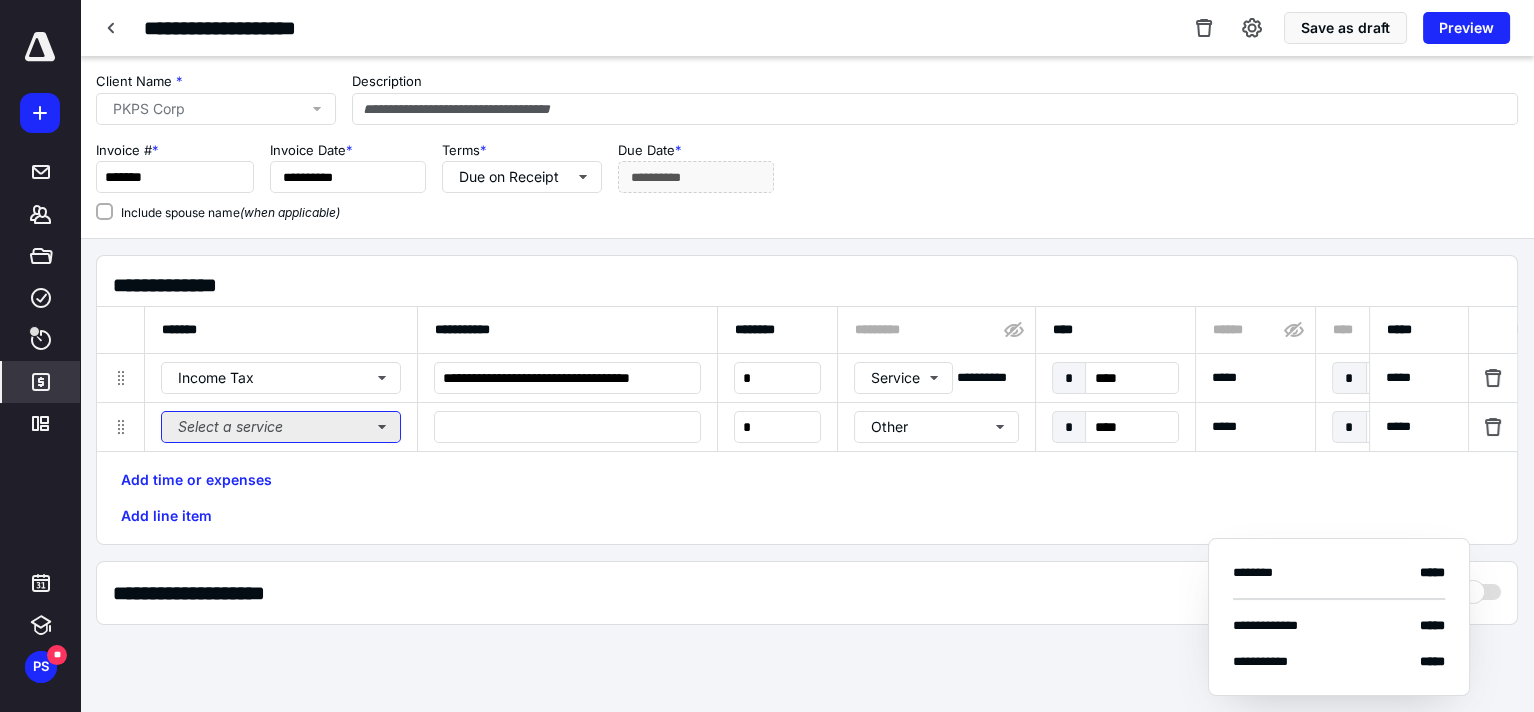 click on "Select a service" at bounding box center [281, 427] 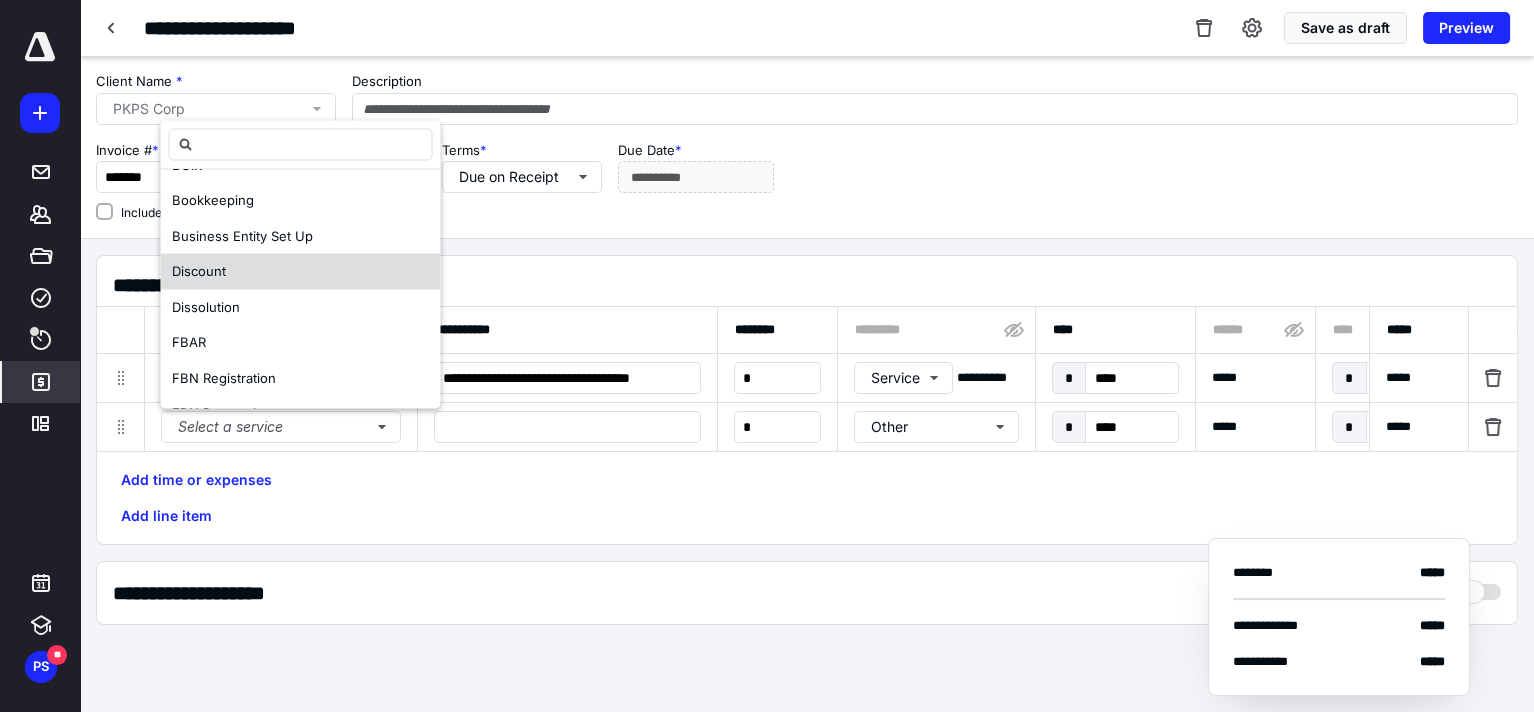 scroll, scrollTop: 200, scrollLeft: 0, axis: vertical 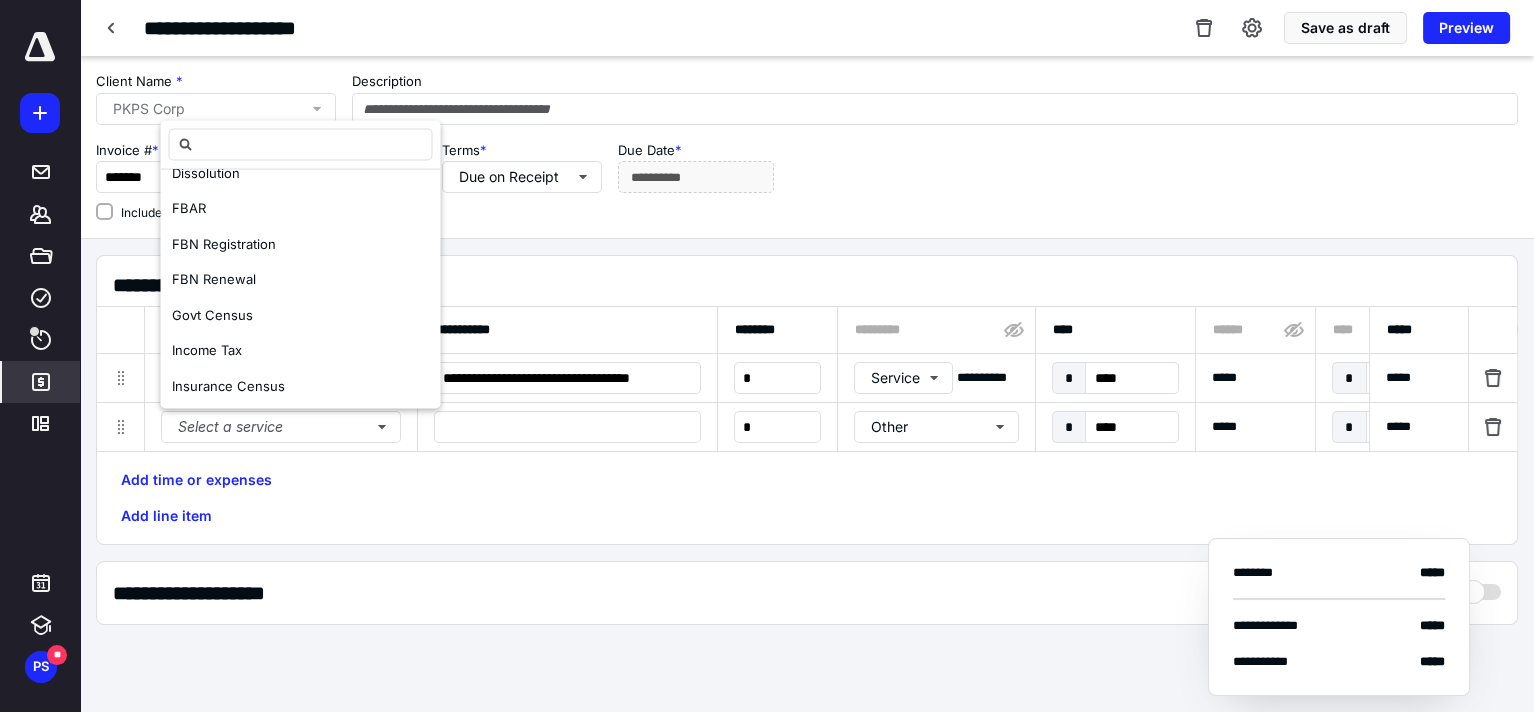 click on "Income Tax" at bounding box center [300, 351] 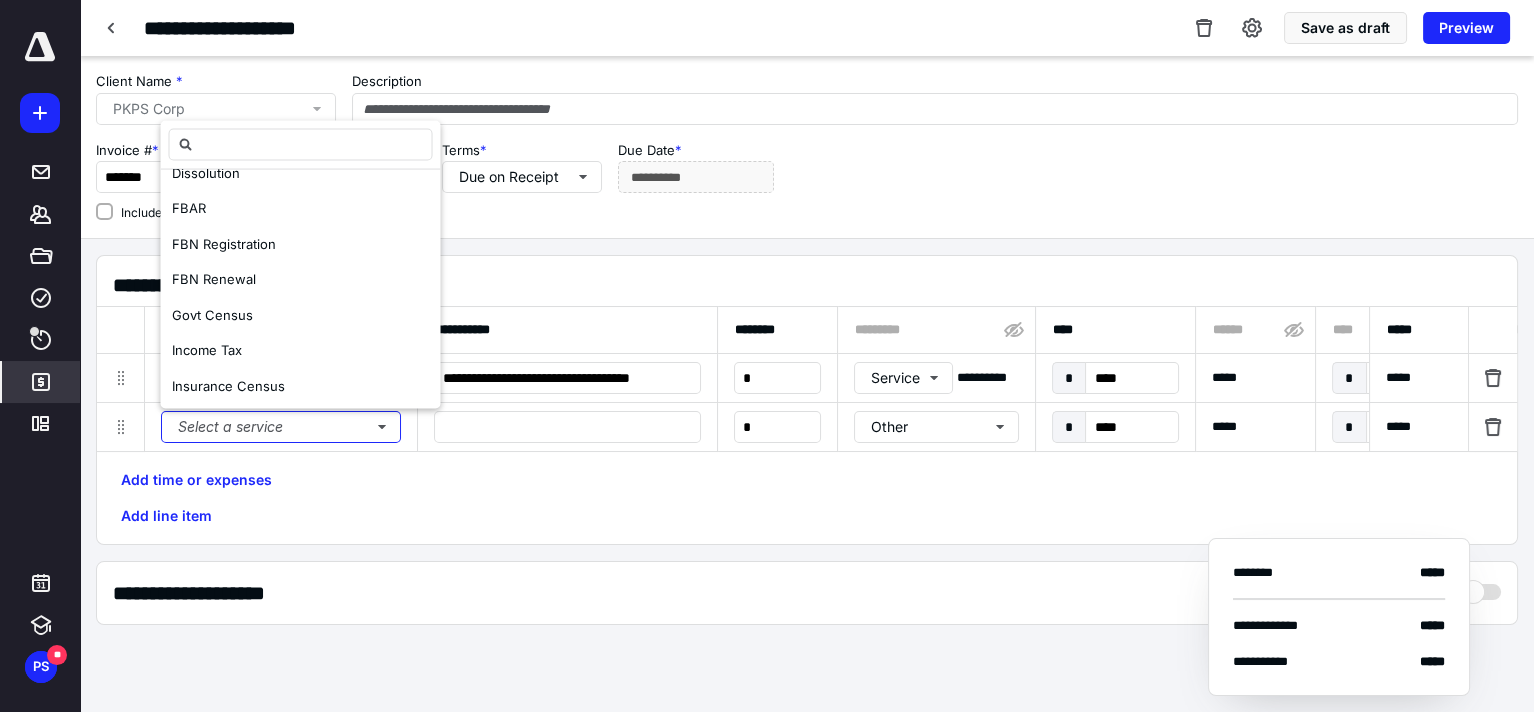 scroll, scrollTop: 0, scrollLeft: 0, axis: both 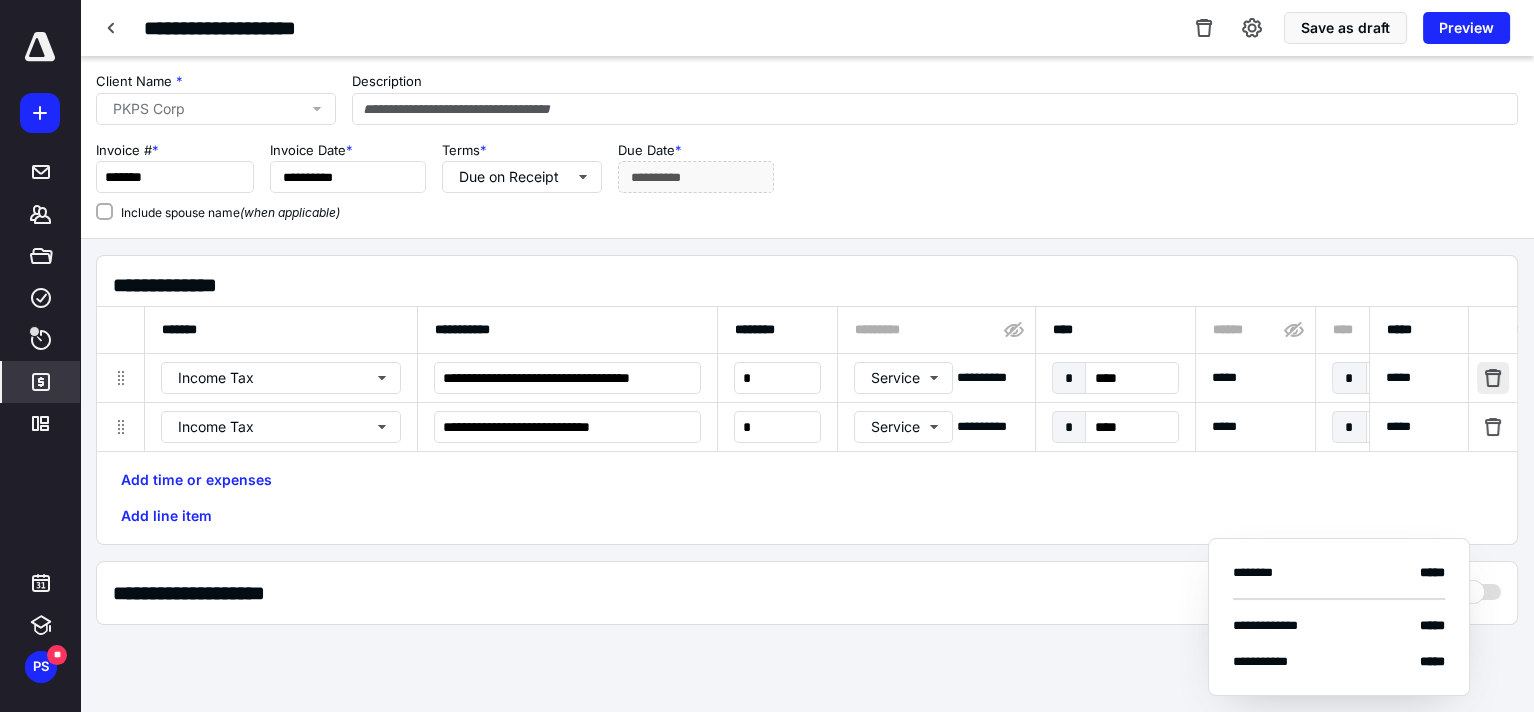 click at bounding box center [1493, 378] 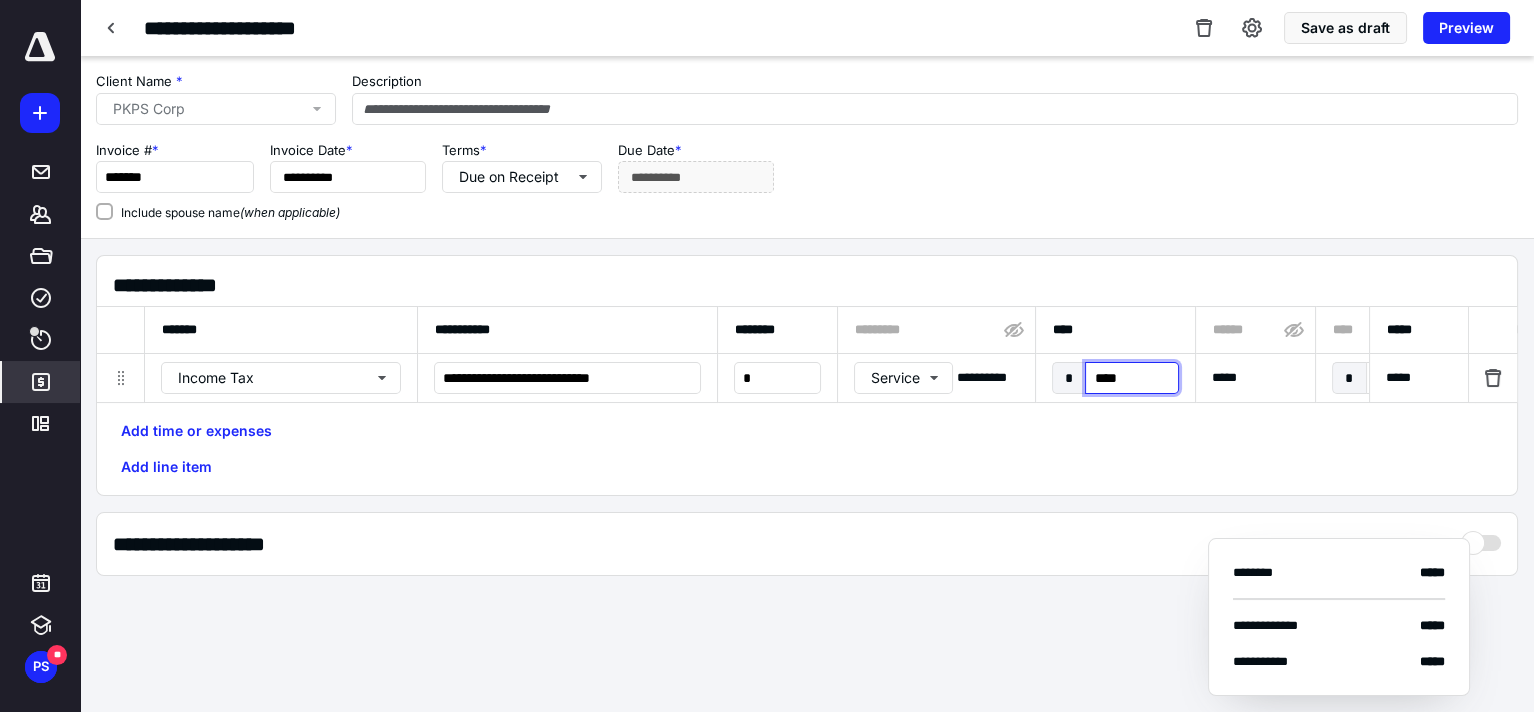 click on "****" at bounding box center [1131, 378] 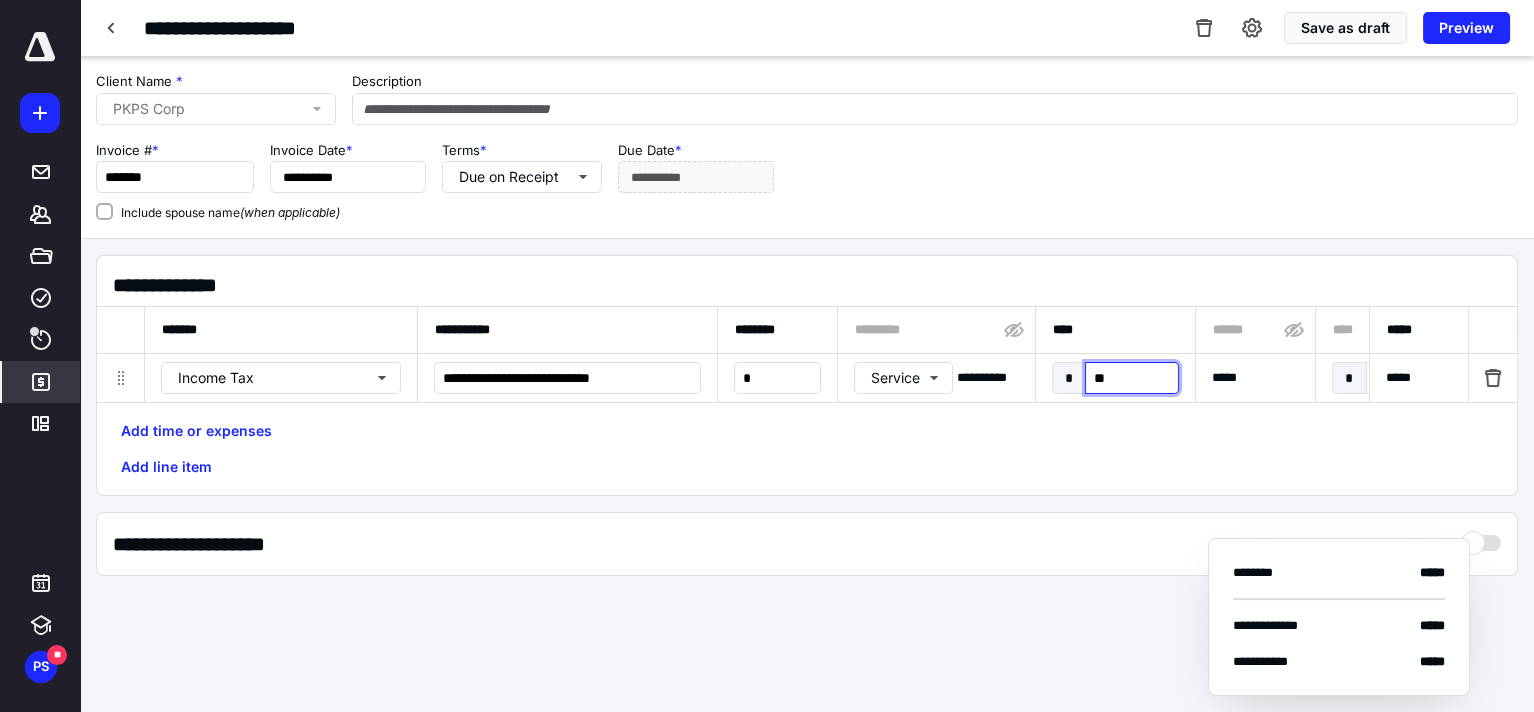 type on "***" 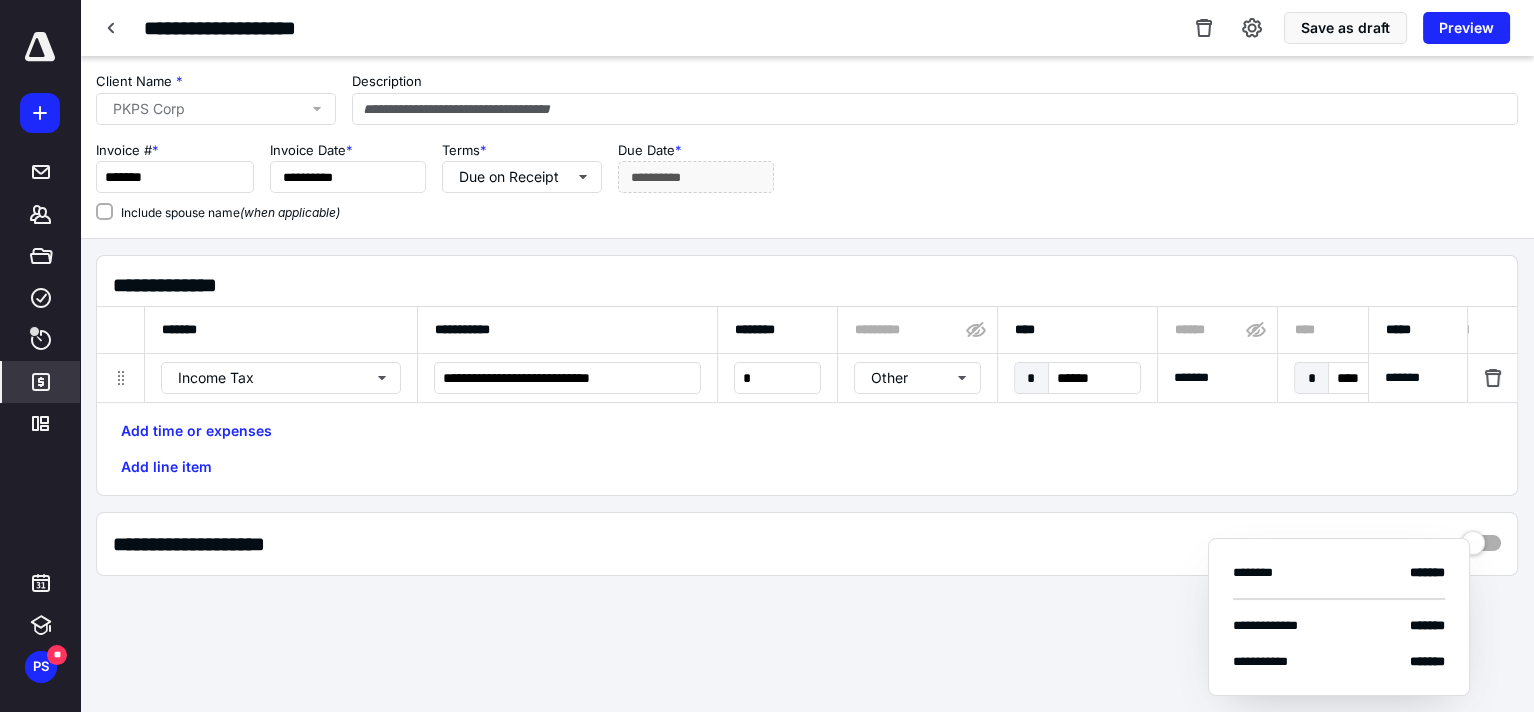 click on "Add time or expenses Add line item" at bounding box center (807, 449) 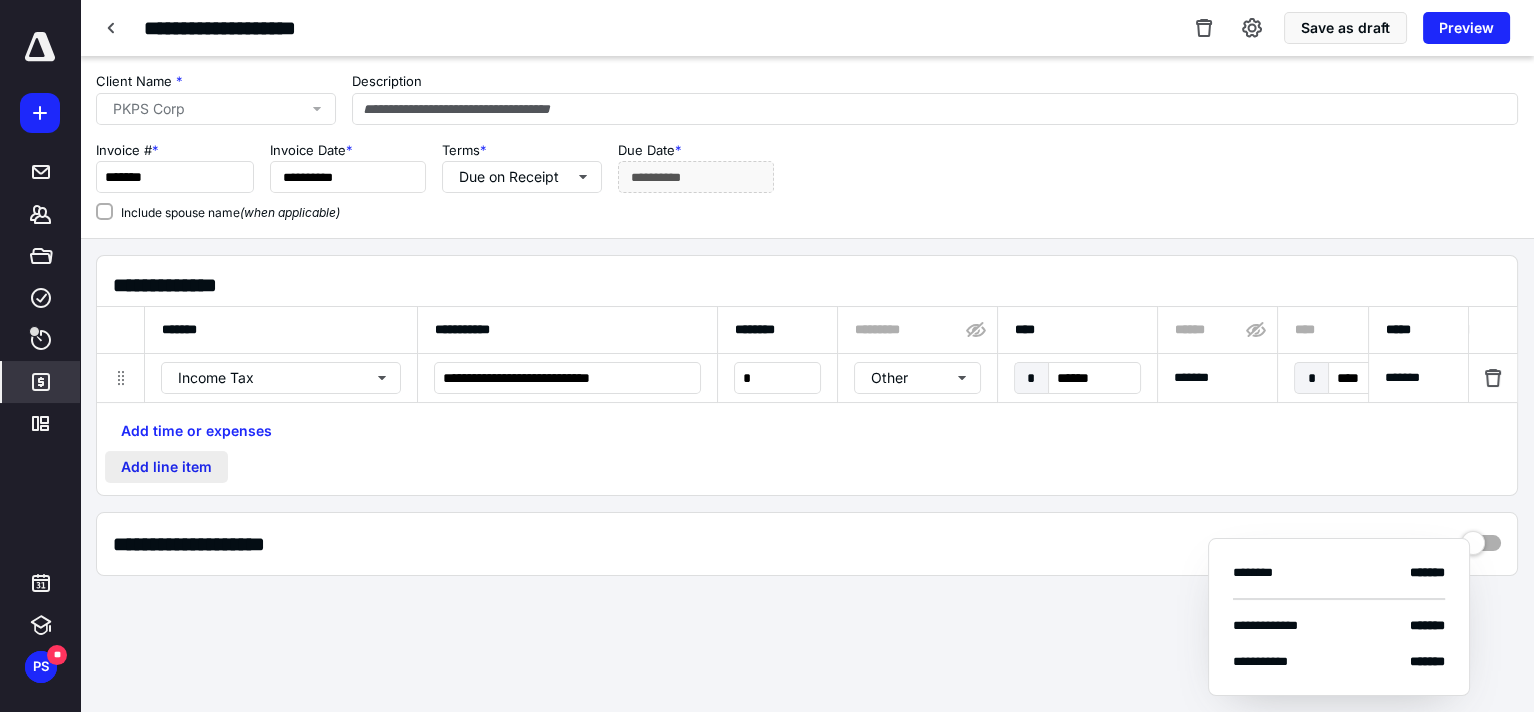 click on "Add line item" at bounding box center [166, 467] 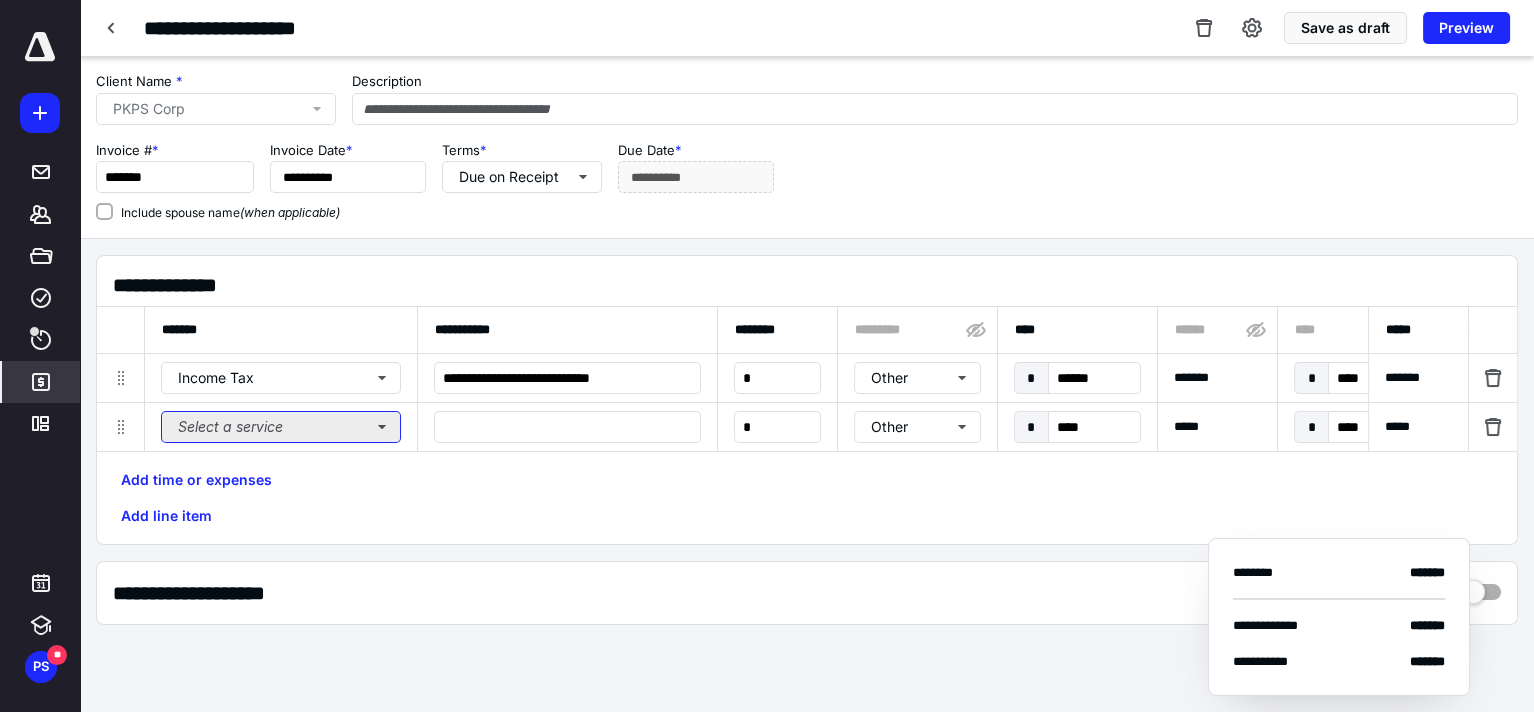click on "Select a service" at bounding box center (281, 427) 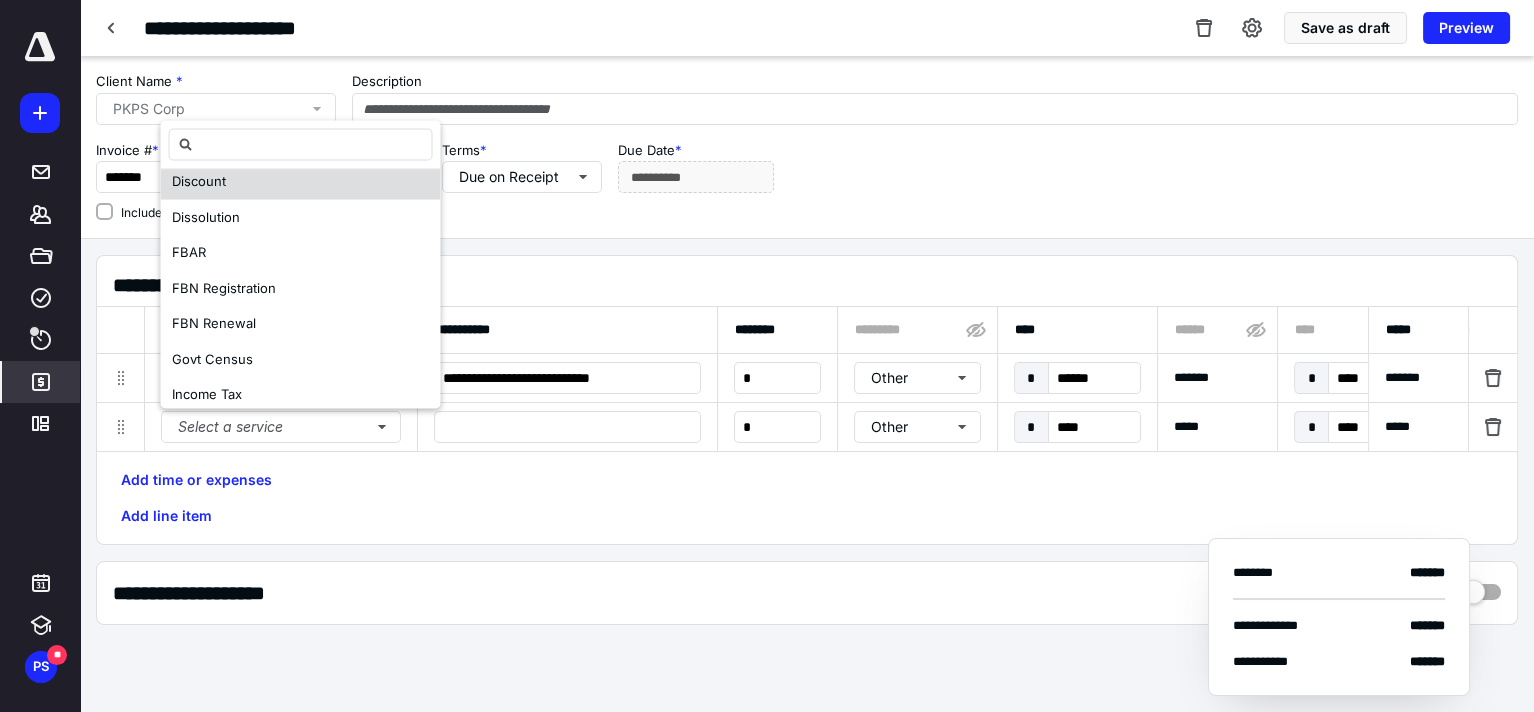 scroll, scrollTop: 200, scrollLeft: 0, axis: vertical 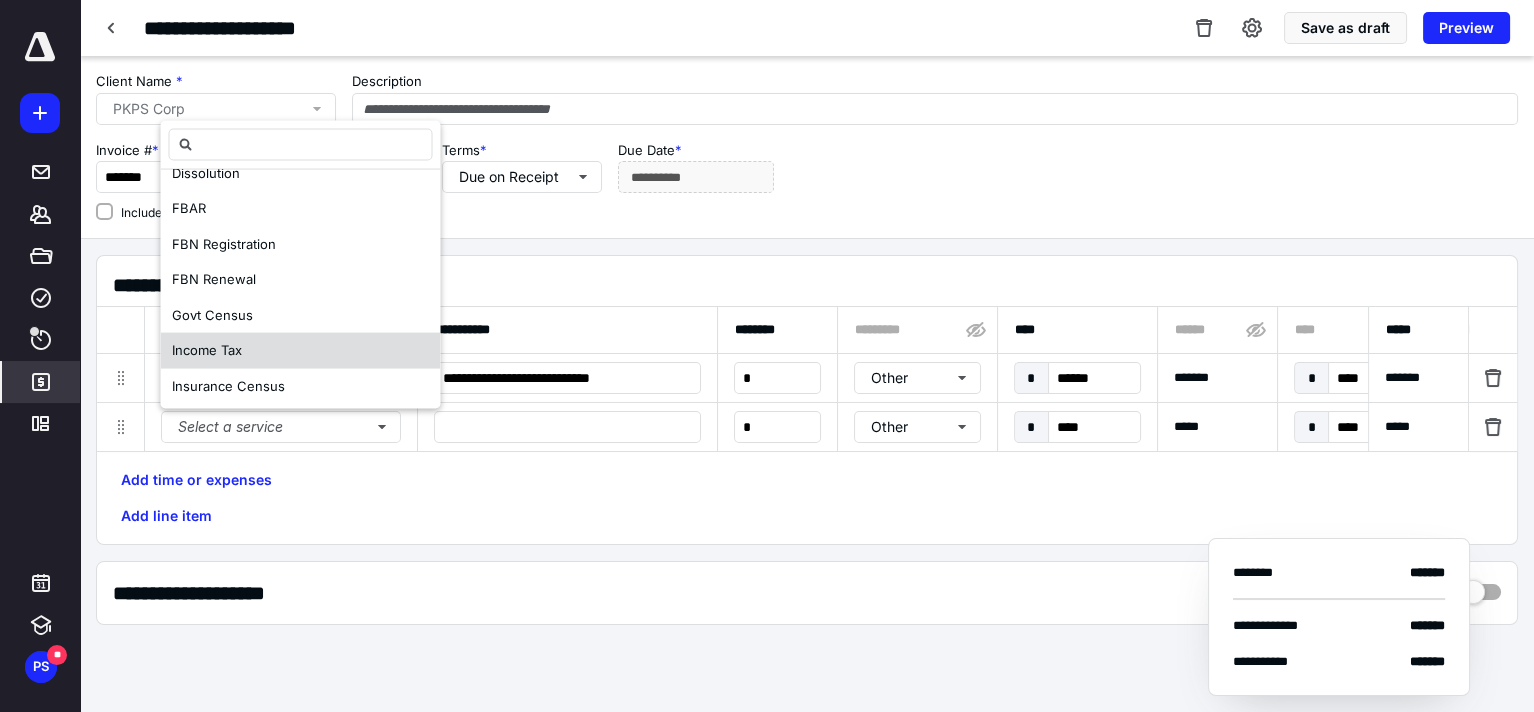 click on "Income Tax" at bounding box center (207, 351) 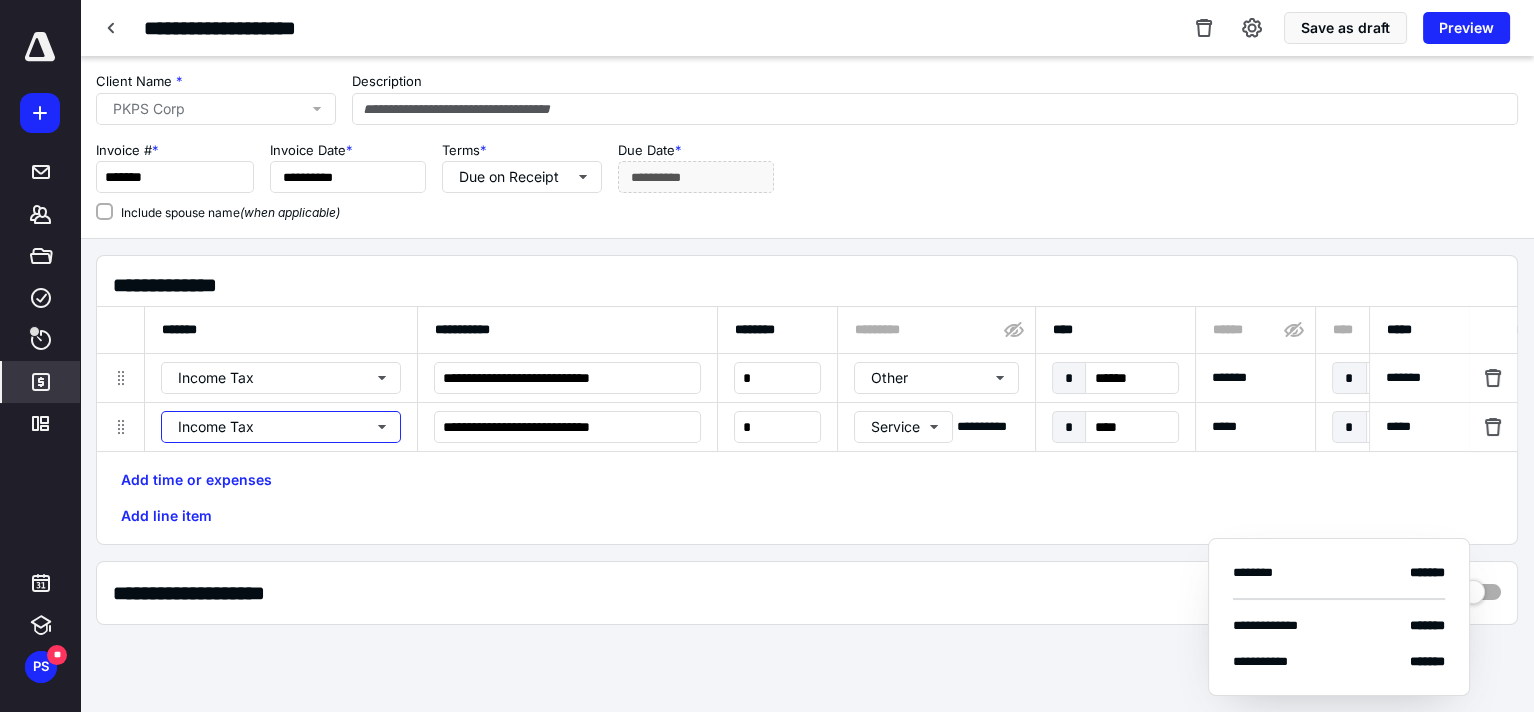 scroll, scrollTop: 0, scrollLeft: 0, axis: both 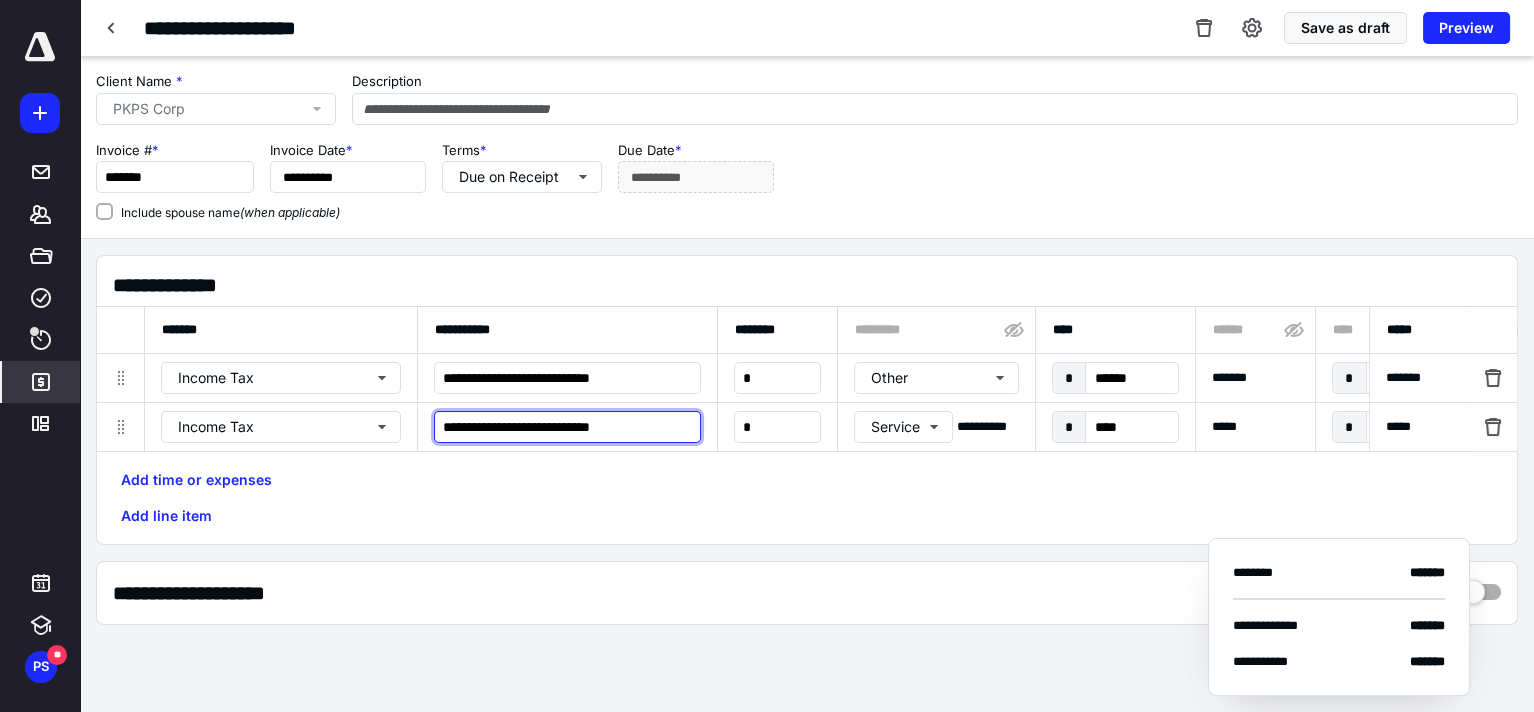 drag, startPoint x: 650, startPoint y: 420, endPoint x: 402, endPoint y: 420, distance: 248 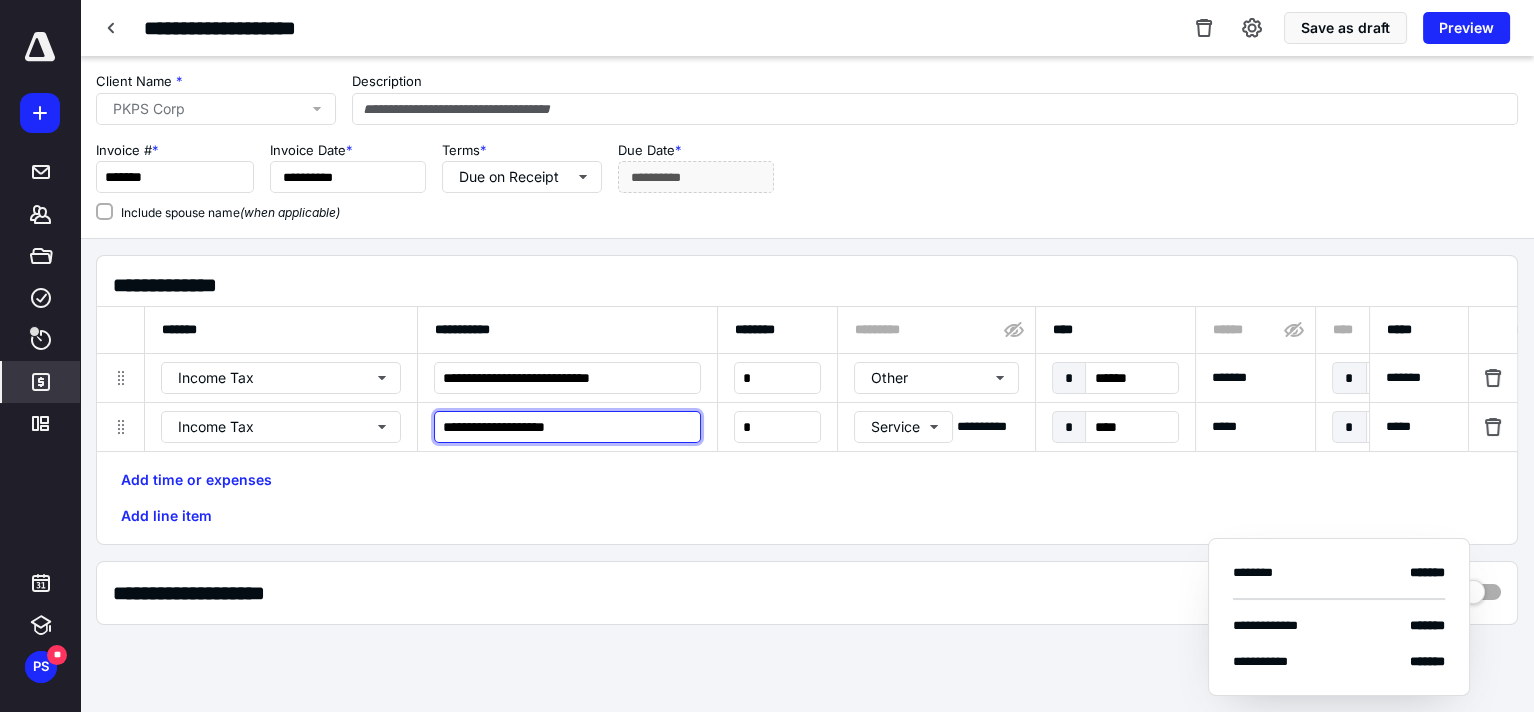 type on "**********" 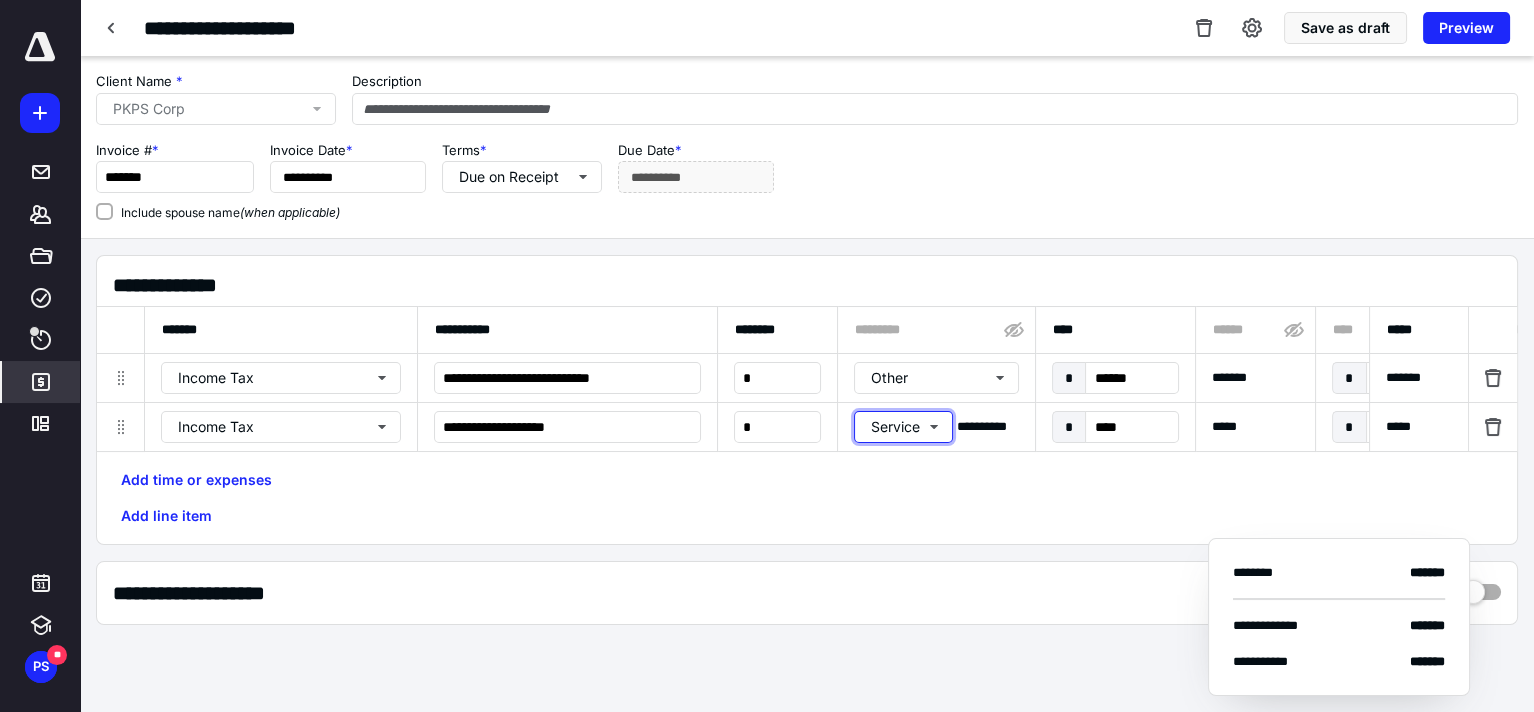 type 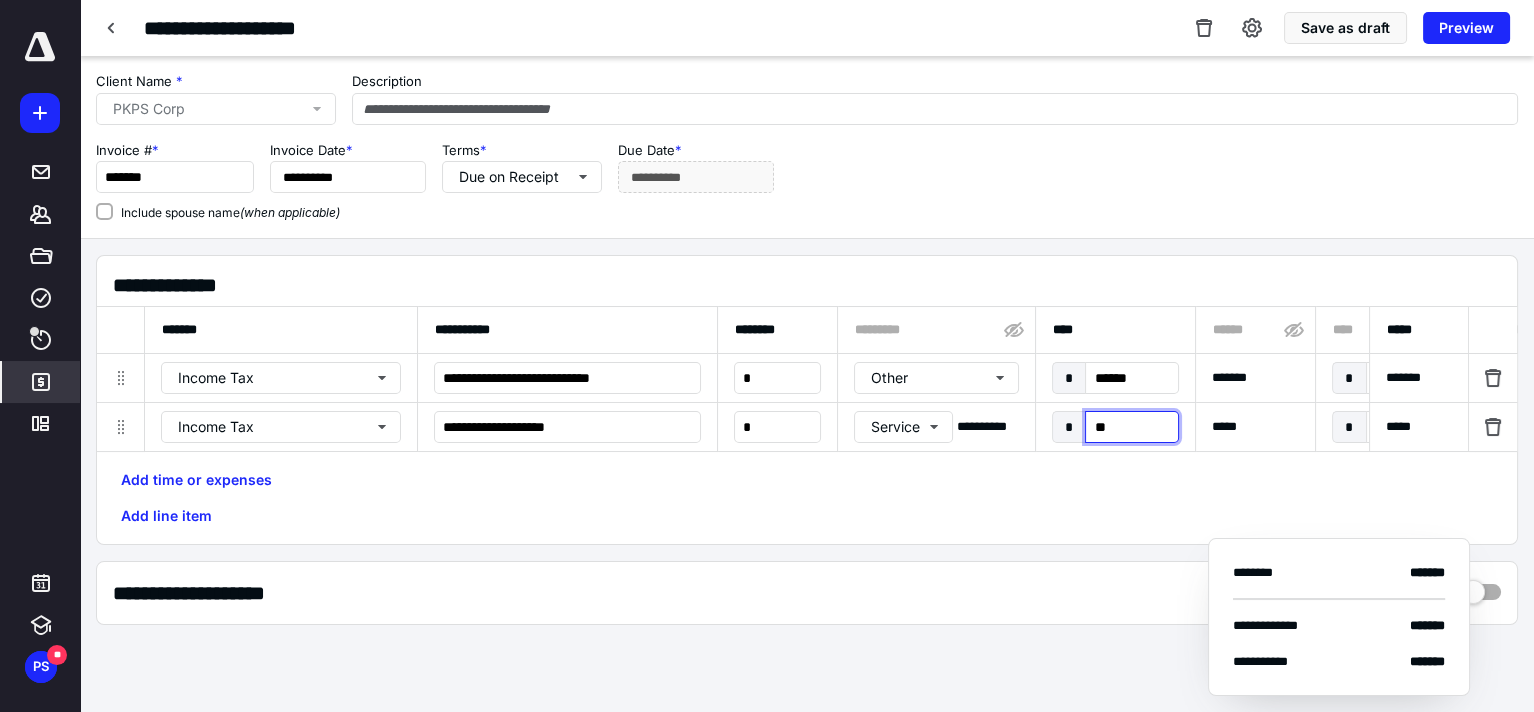 type on "***" 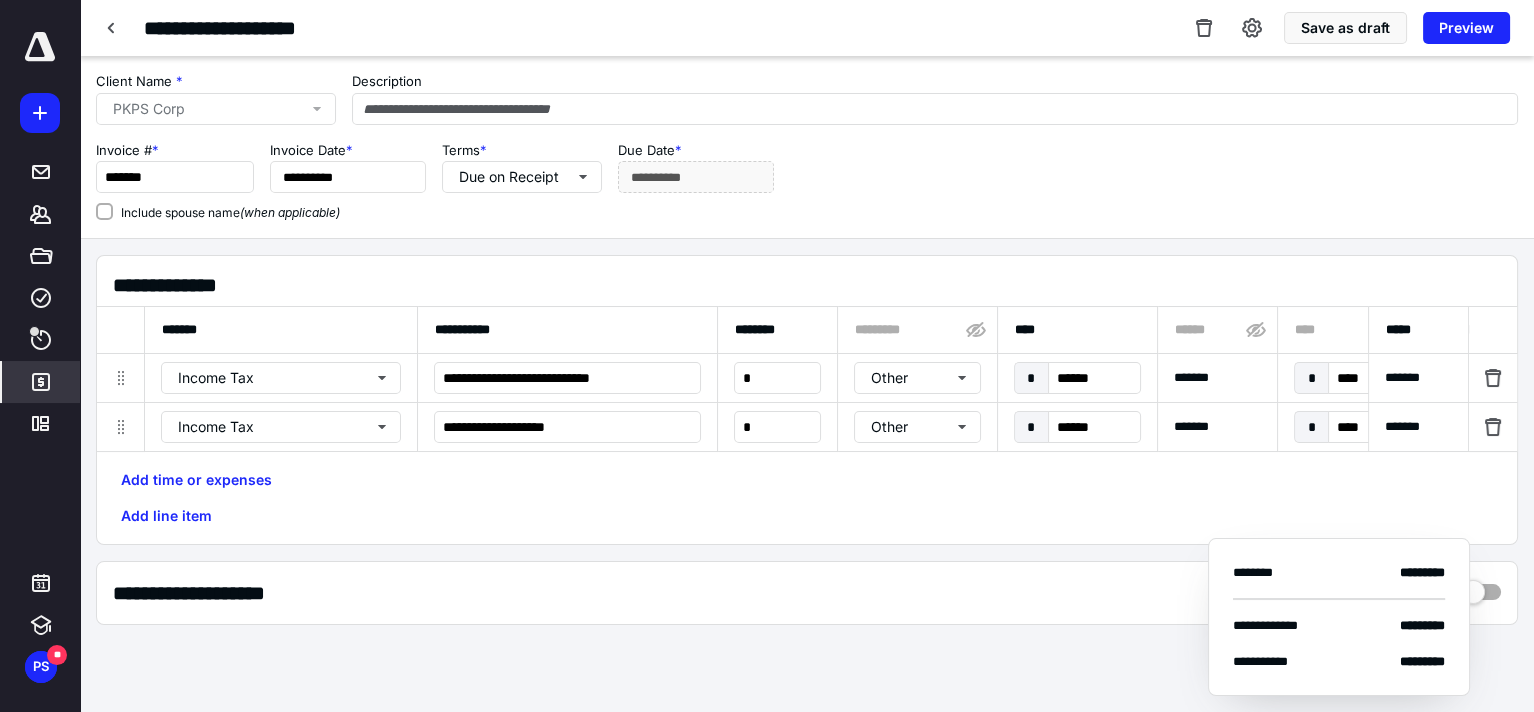 click on "Add time or expenses Add line item" at bounding box center [807, 498] 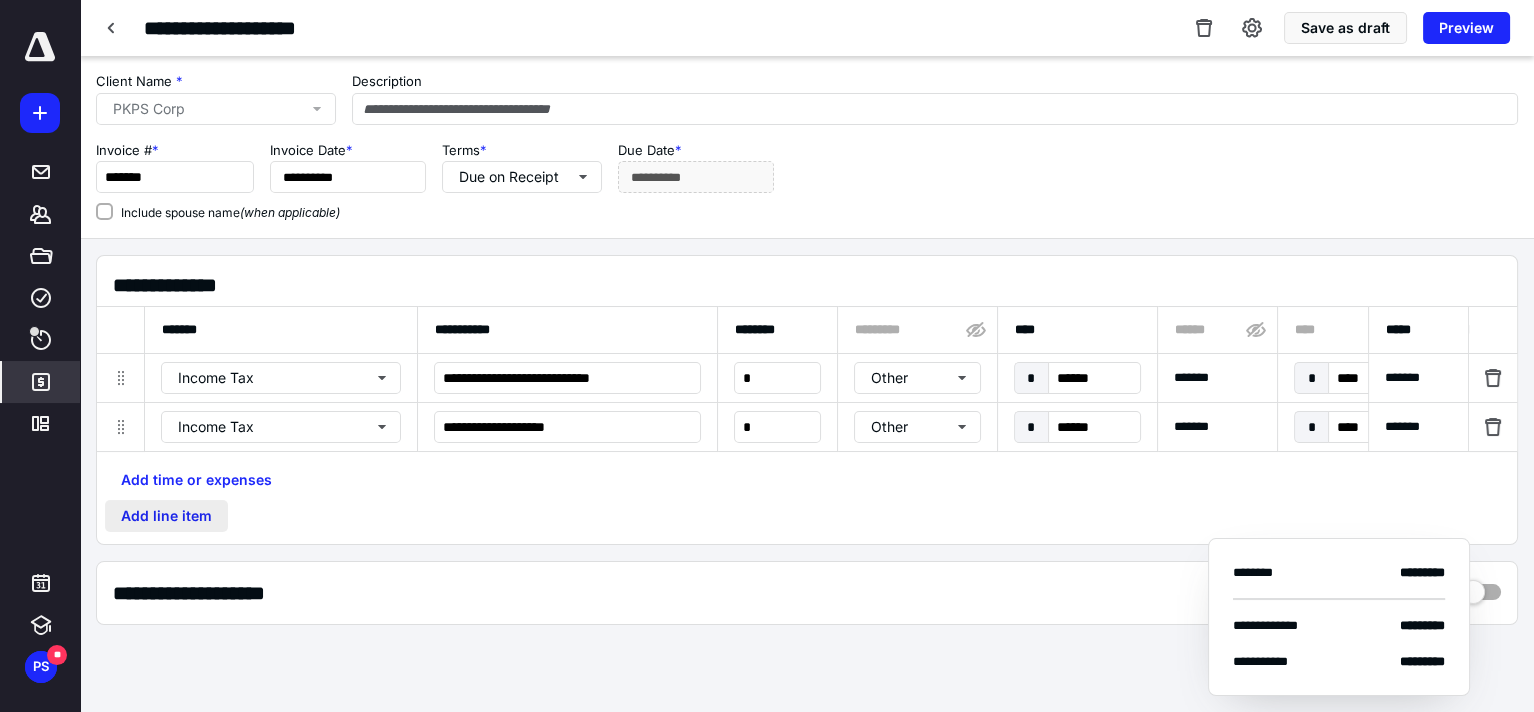 click on "Add line item" at bounding box center [166, 516] 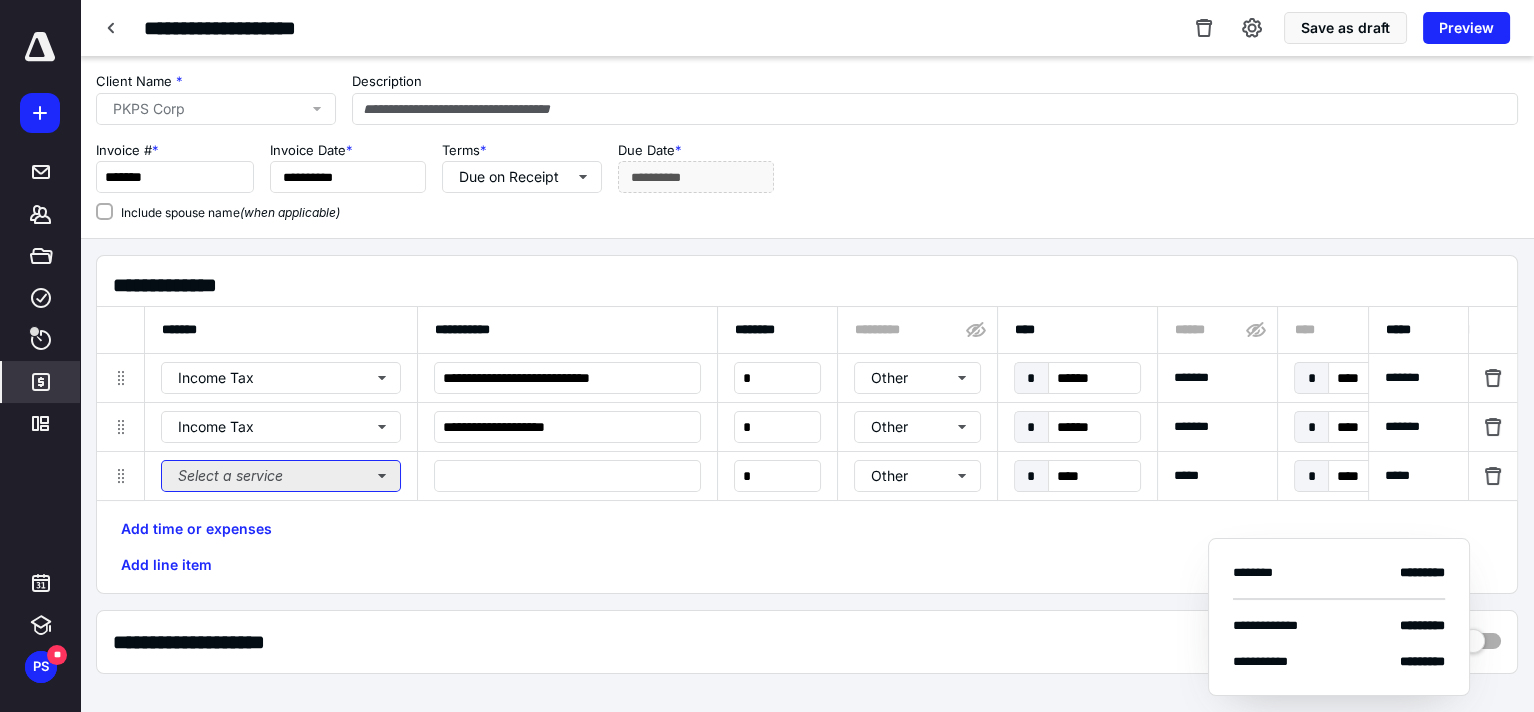 click on "Select a service" at bounding box center [281, 476] 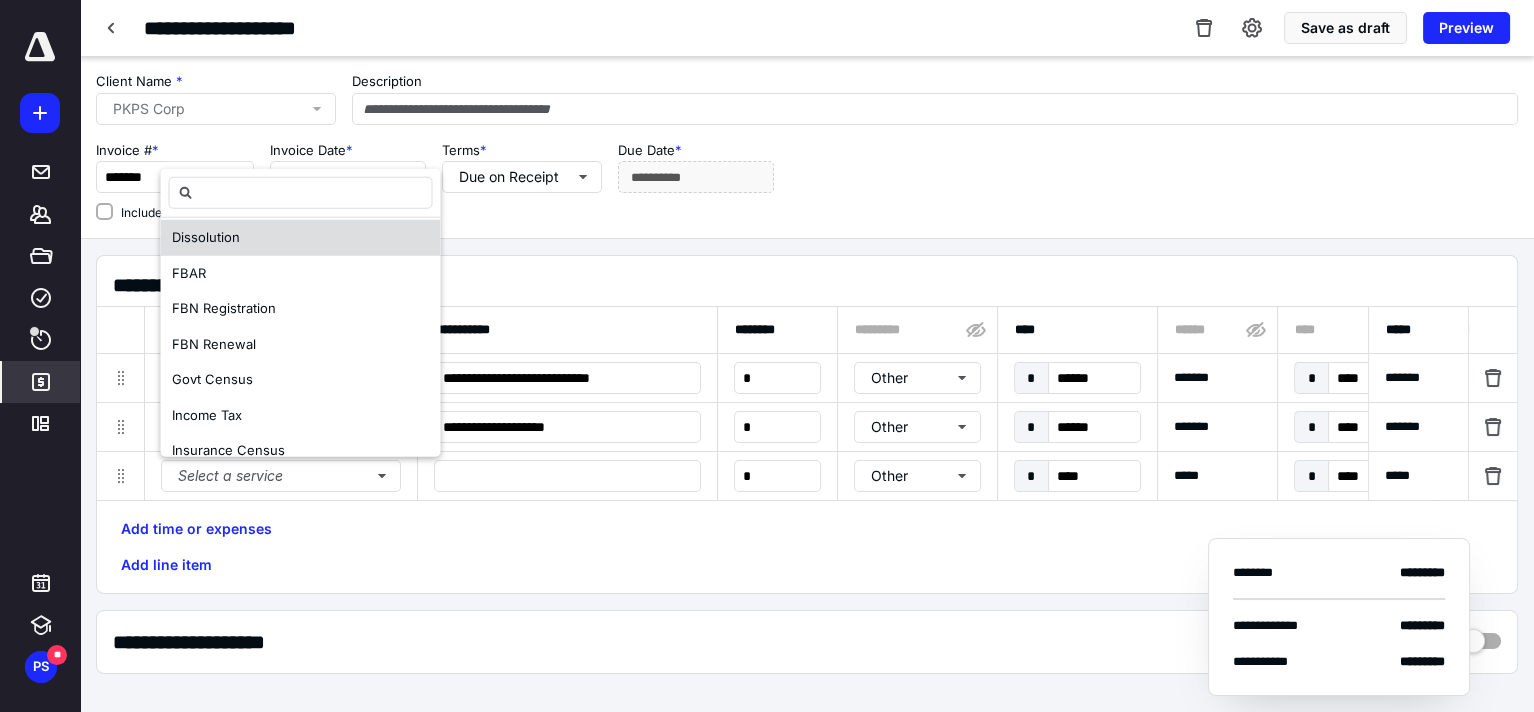 scroll, scrollTop: 200, scrollLeft: 0, axis: vertical 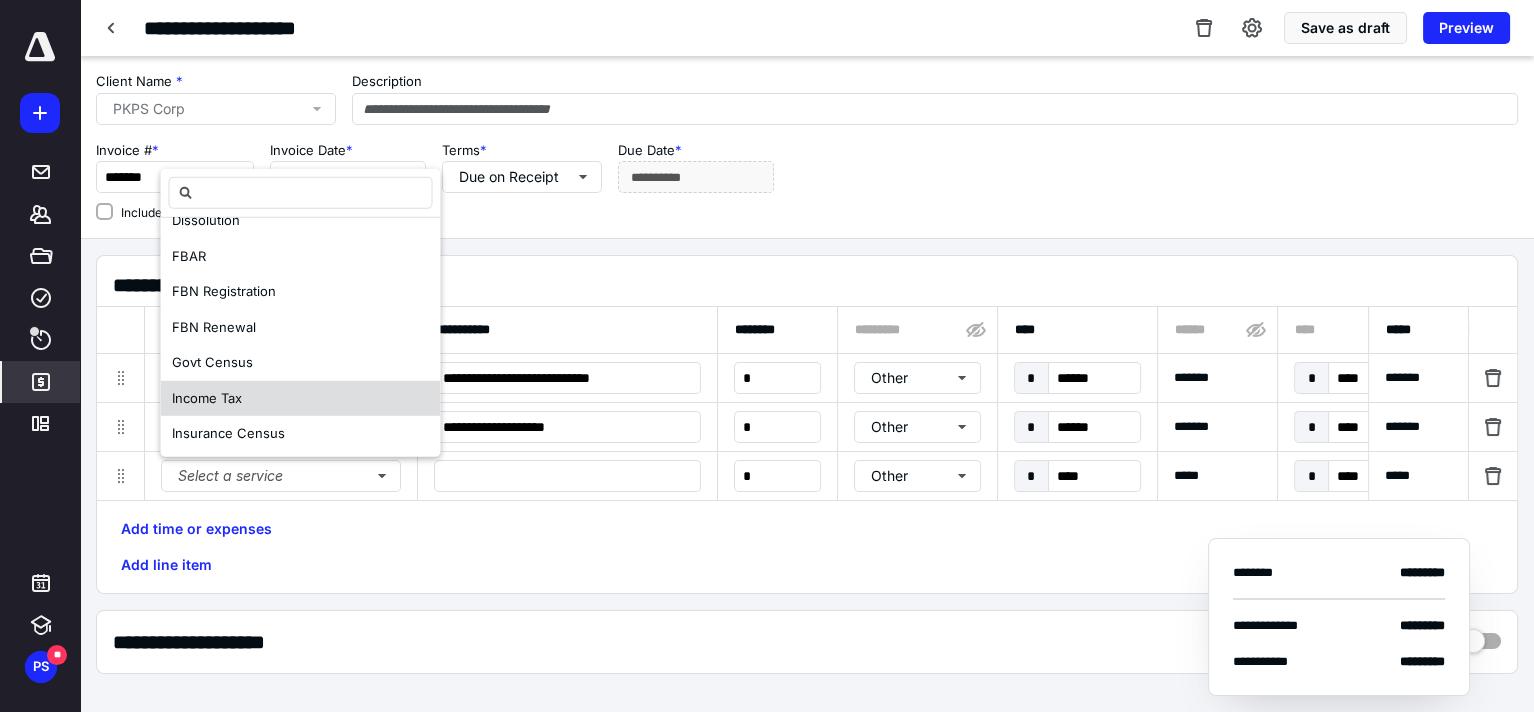 click on "Income Tax" at bounding box center (207, 398) 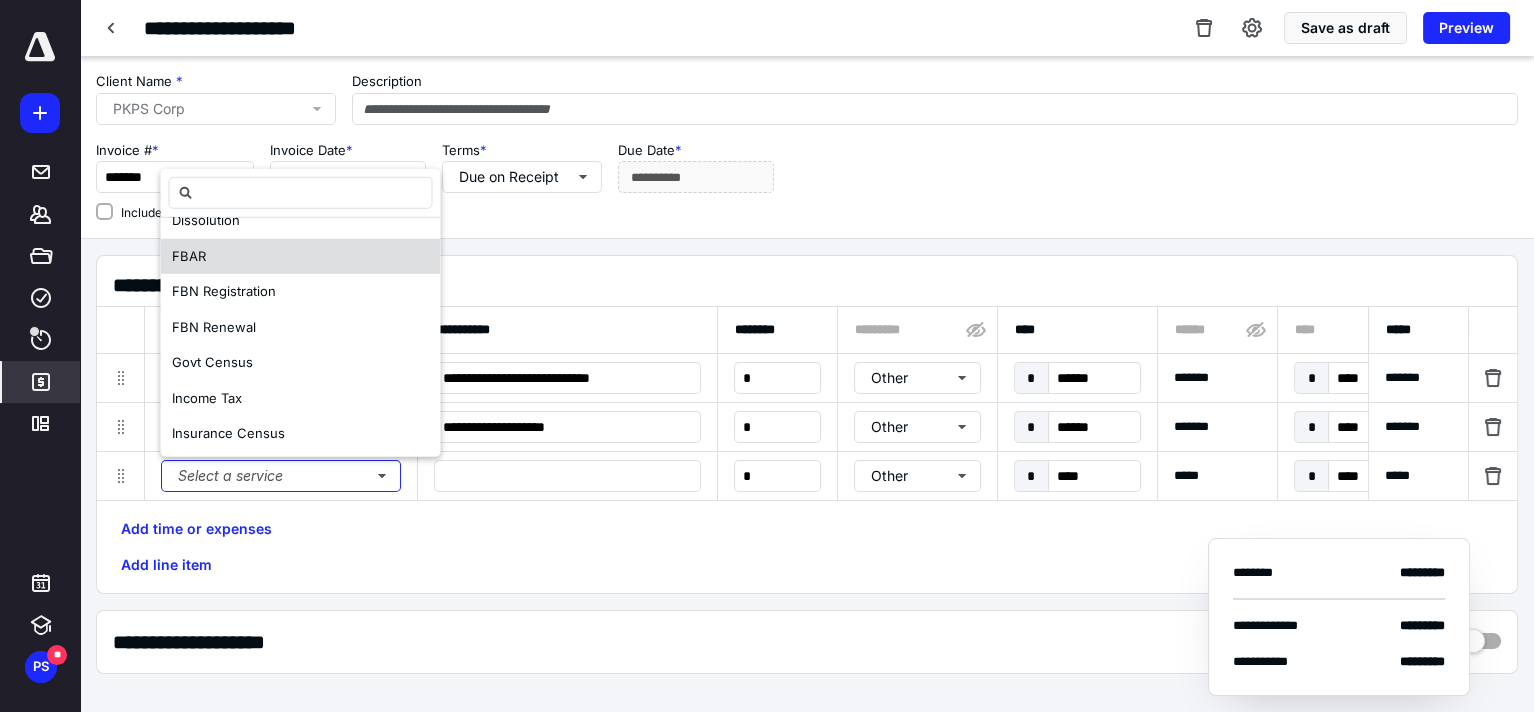 scroll, scrollTop: 0, scrollLeft: 0, axis: both 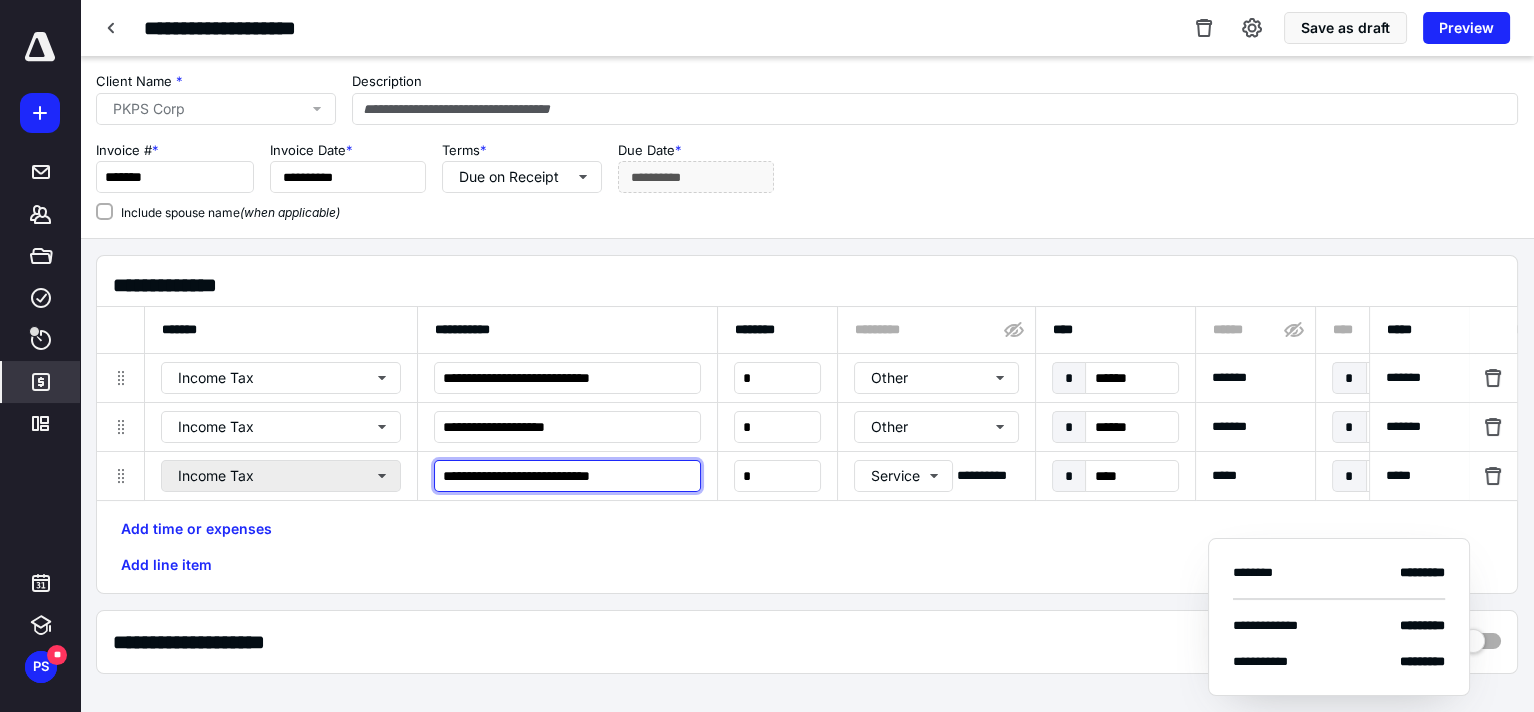 drag, startPoint x: 660, startPoint y: 471, endPoint x: 385, endPoint y: 474, distance: 275.01636 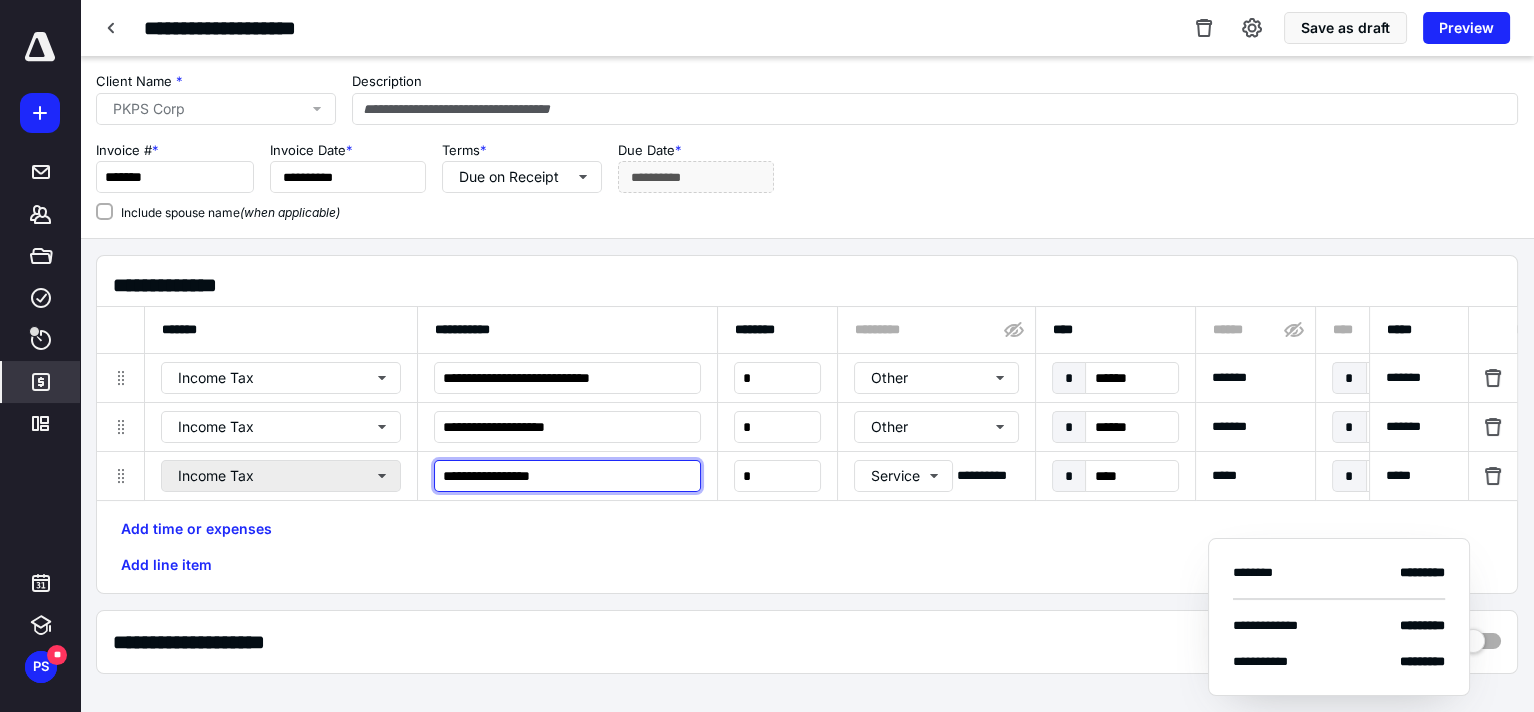 type on "**********" 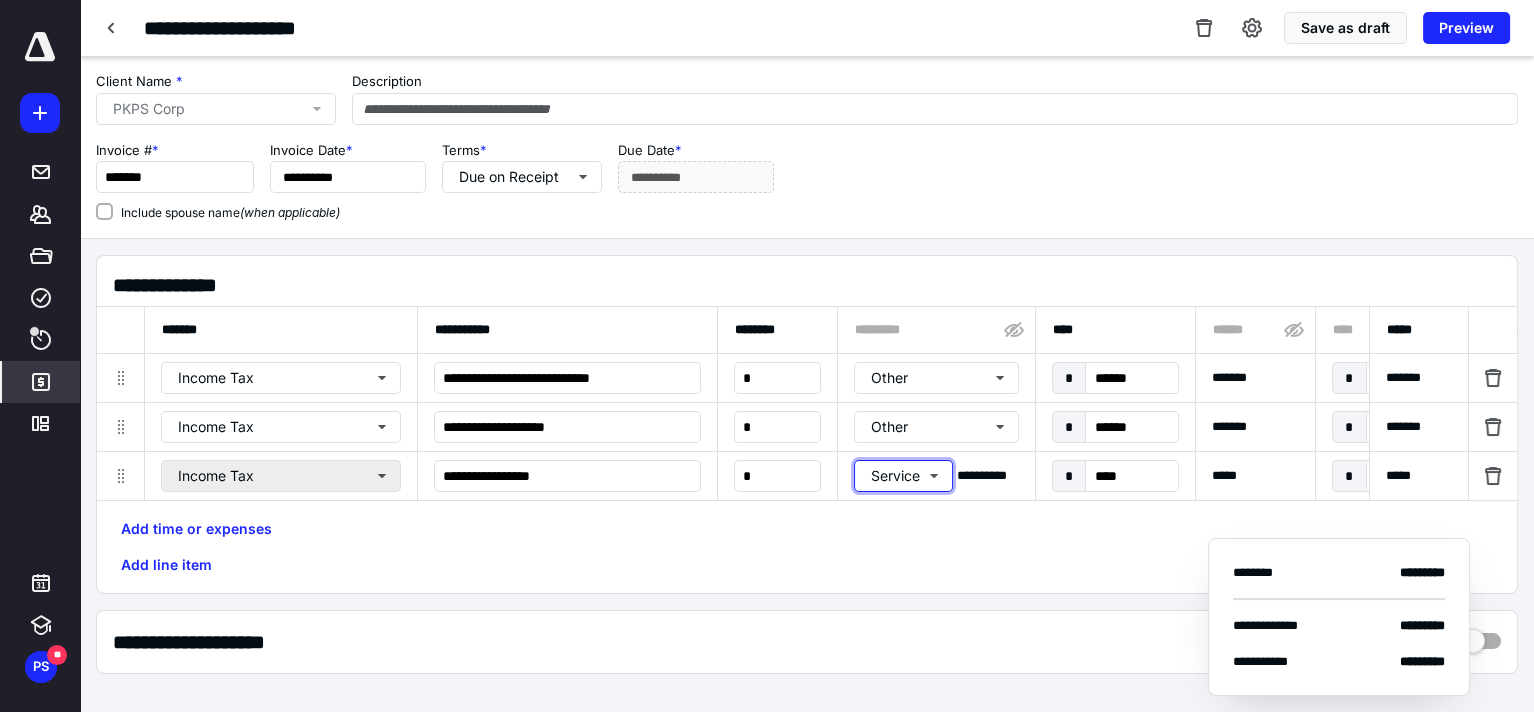 type 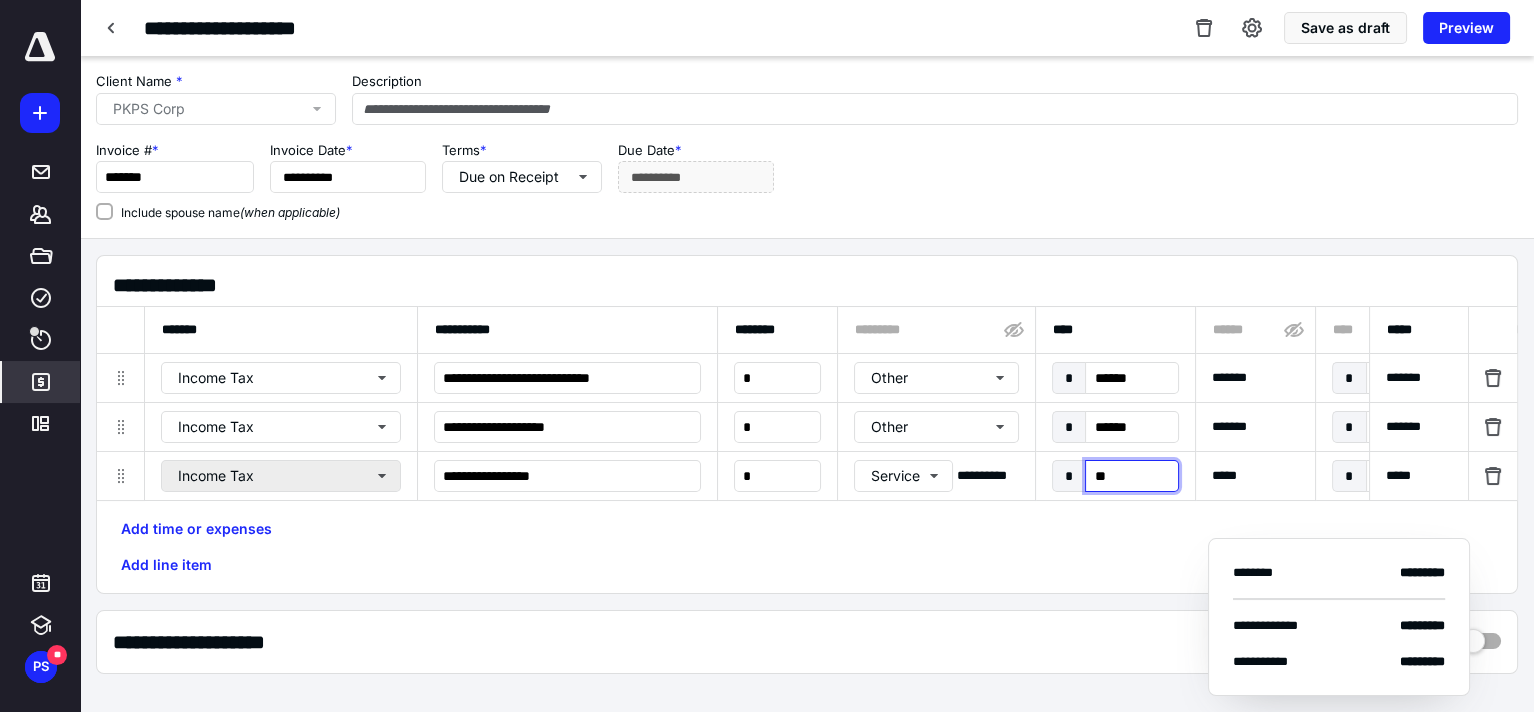 type on "***" 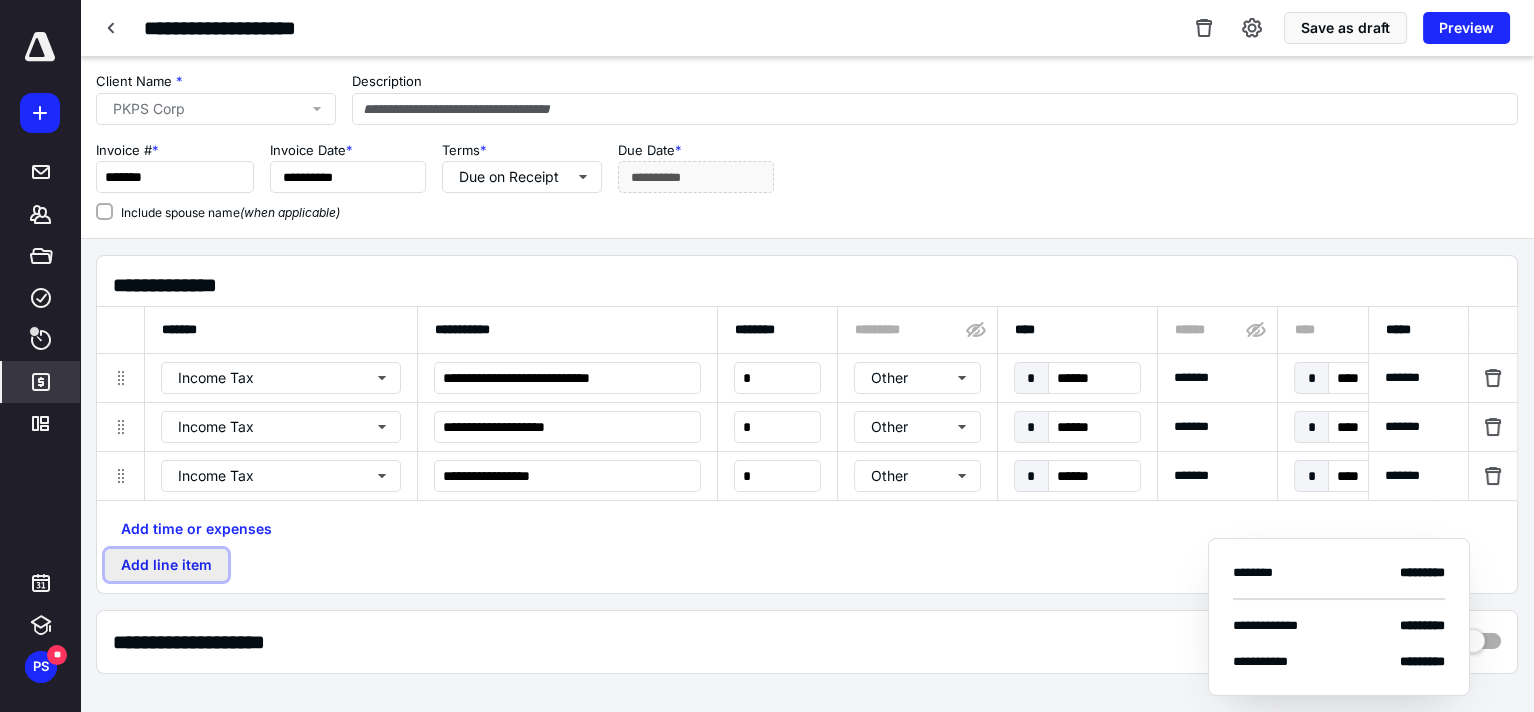 click on "Add line item" at bounding box center (166, 565) 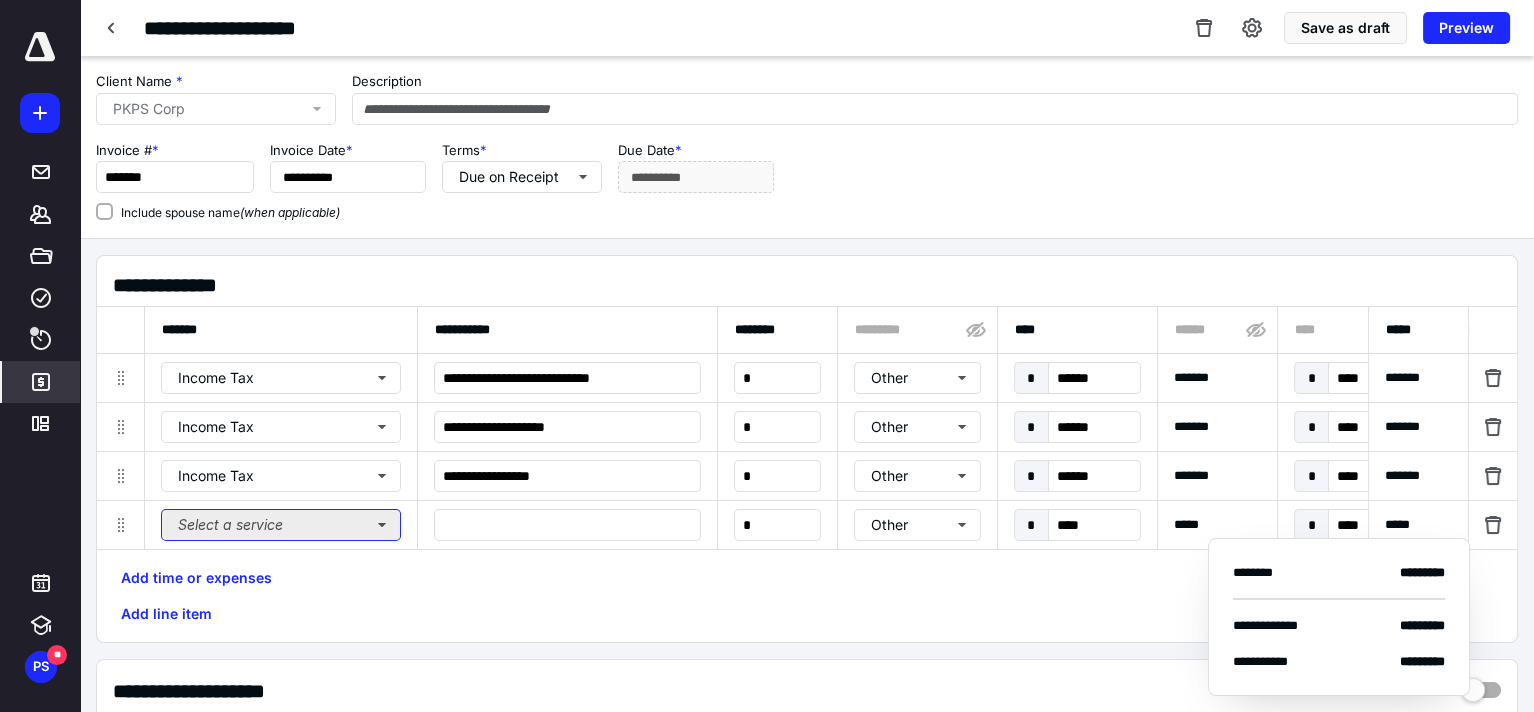 click on "Select a service" at bounding box center [281, 525] 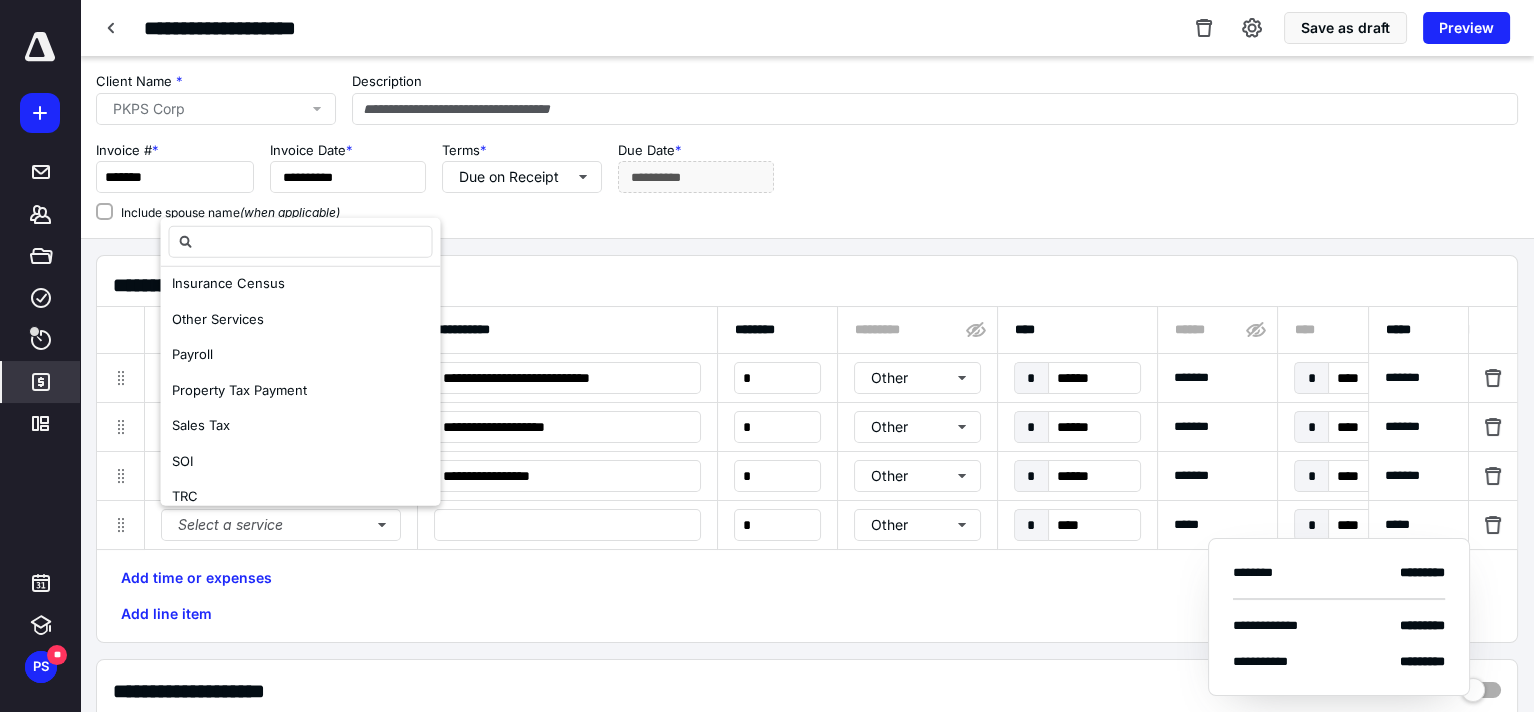 scroll, scrollTop: 400, scrollLeft: 0, axis: vertical 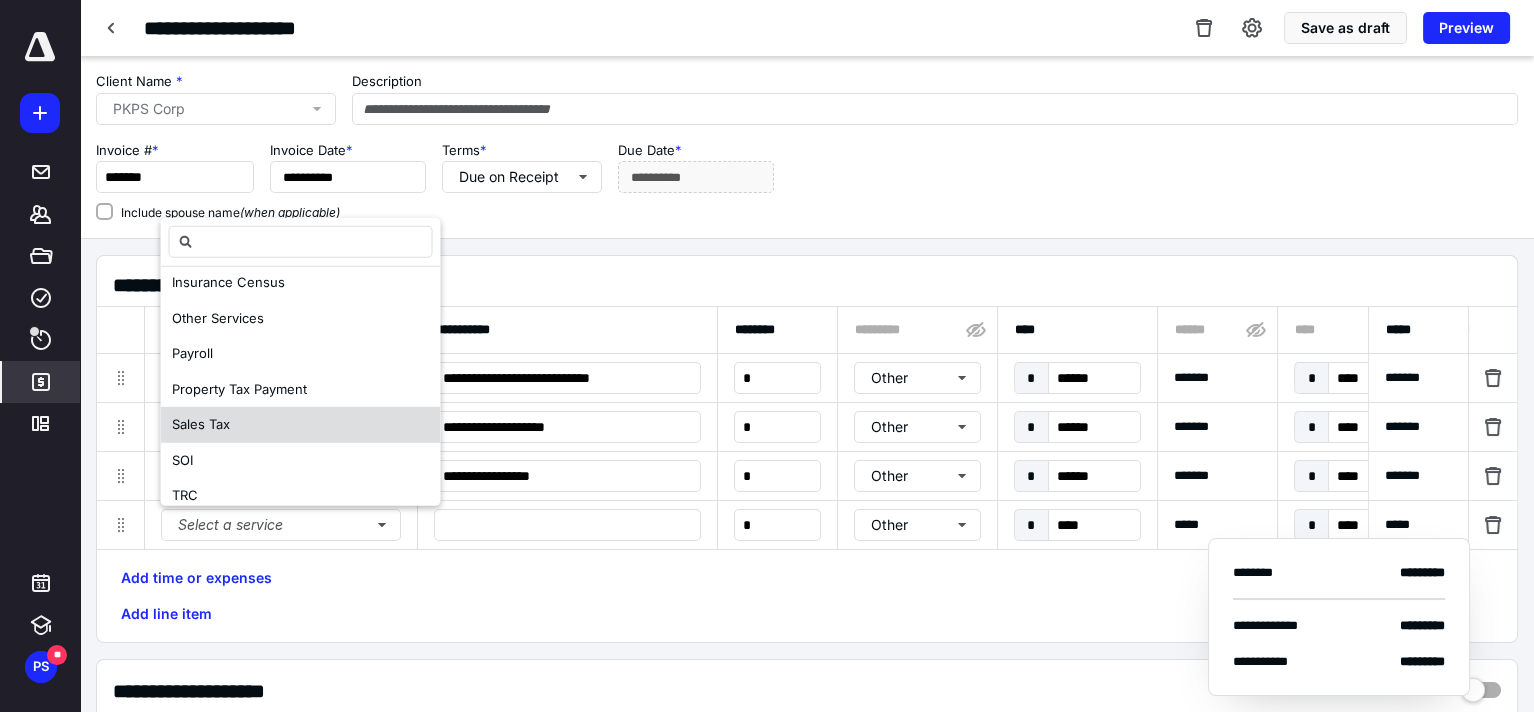 click on "Sales Tax" at bounding box center [300, 425] 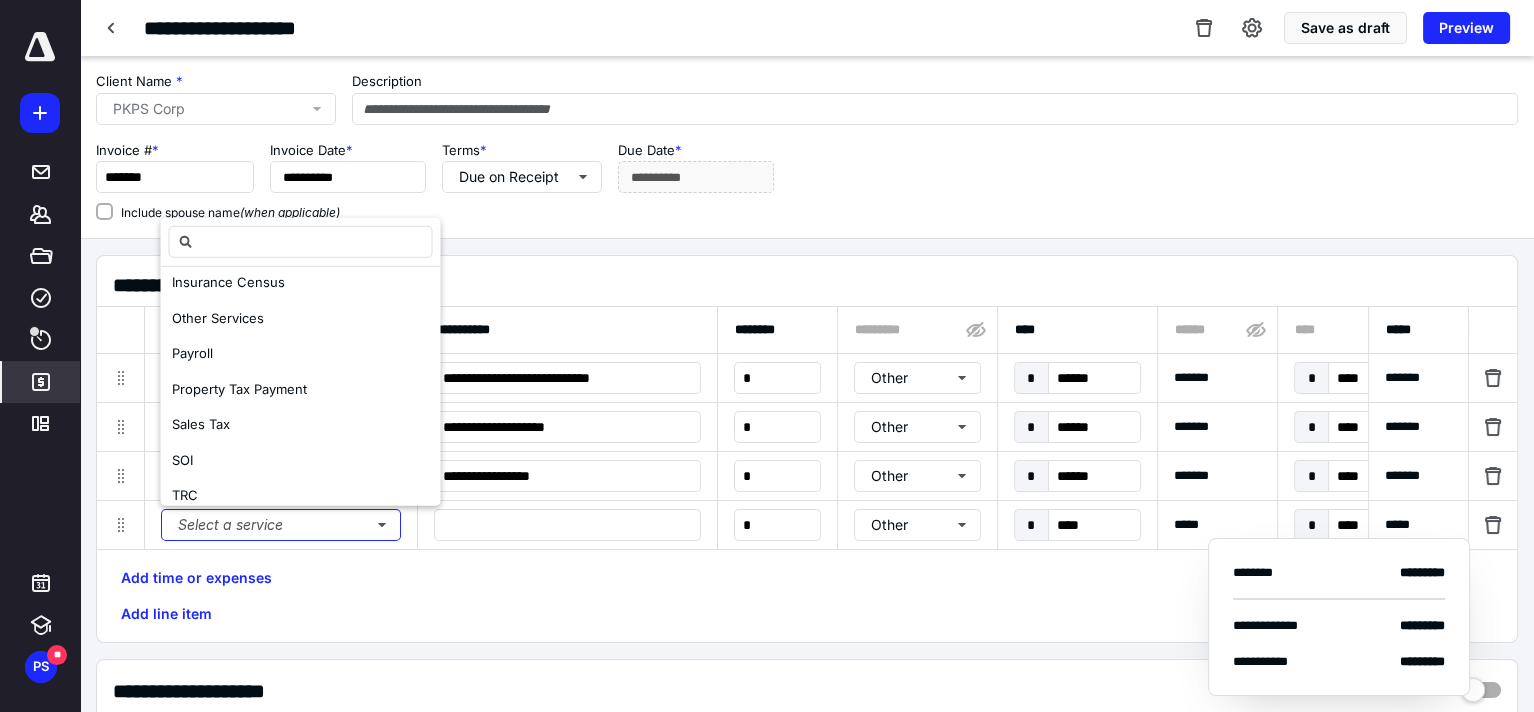 scroll, scrollTop: 0, scrollLeft: 0, axis: both 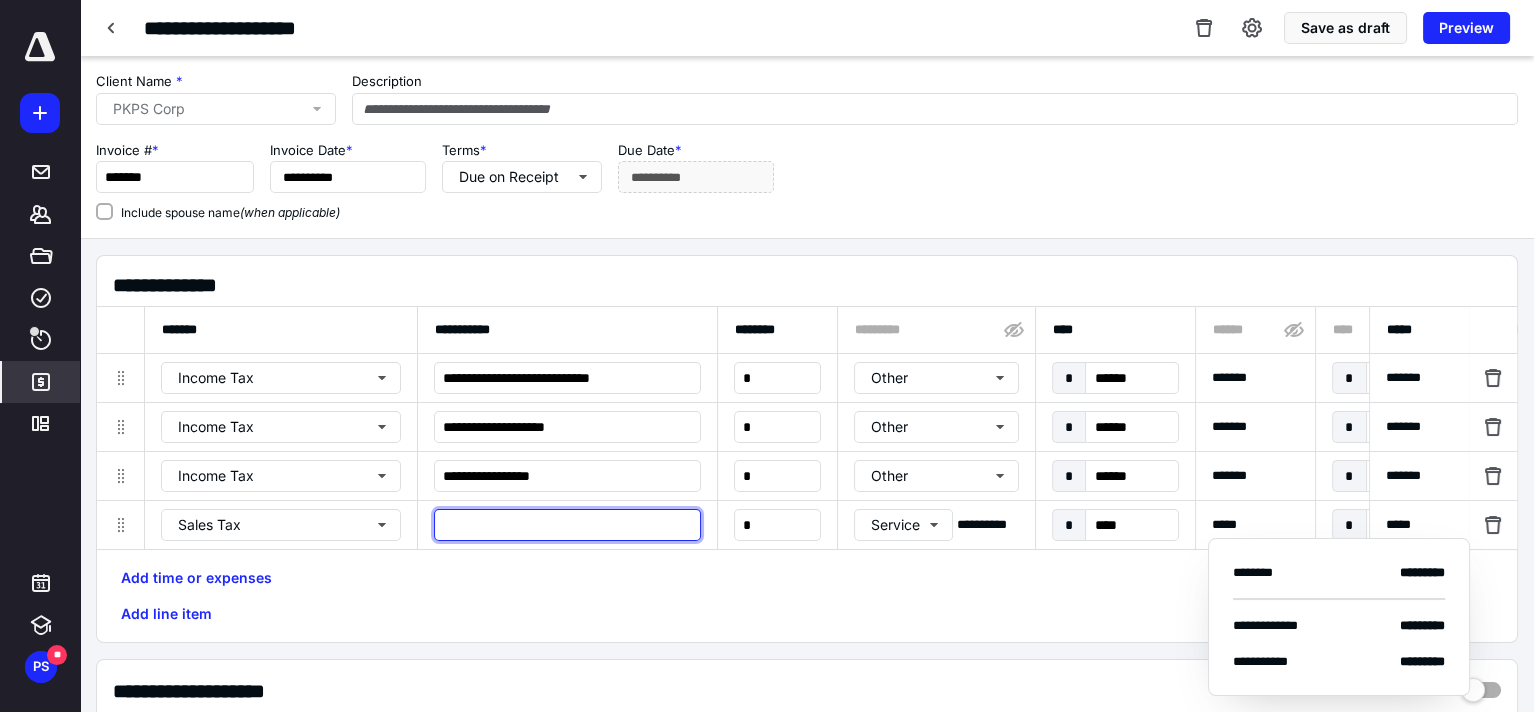 click at bounding box center [567, 525] 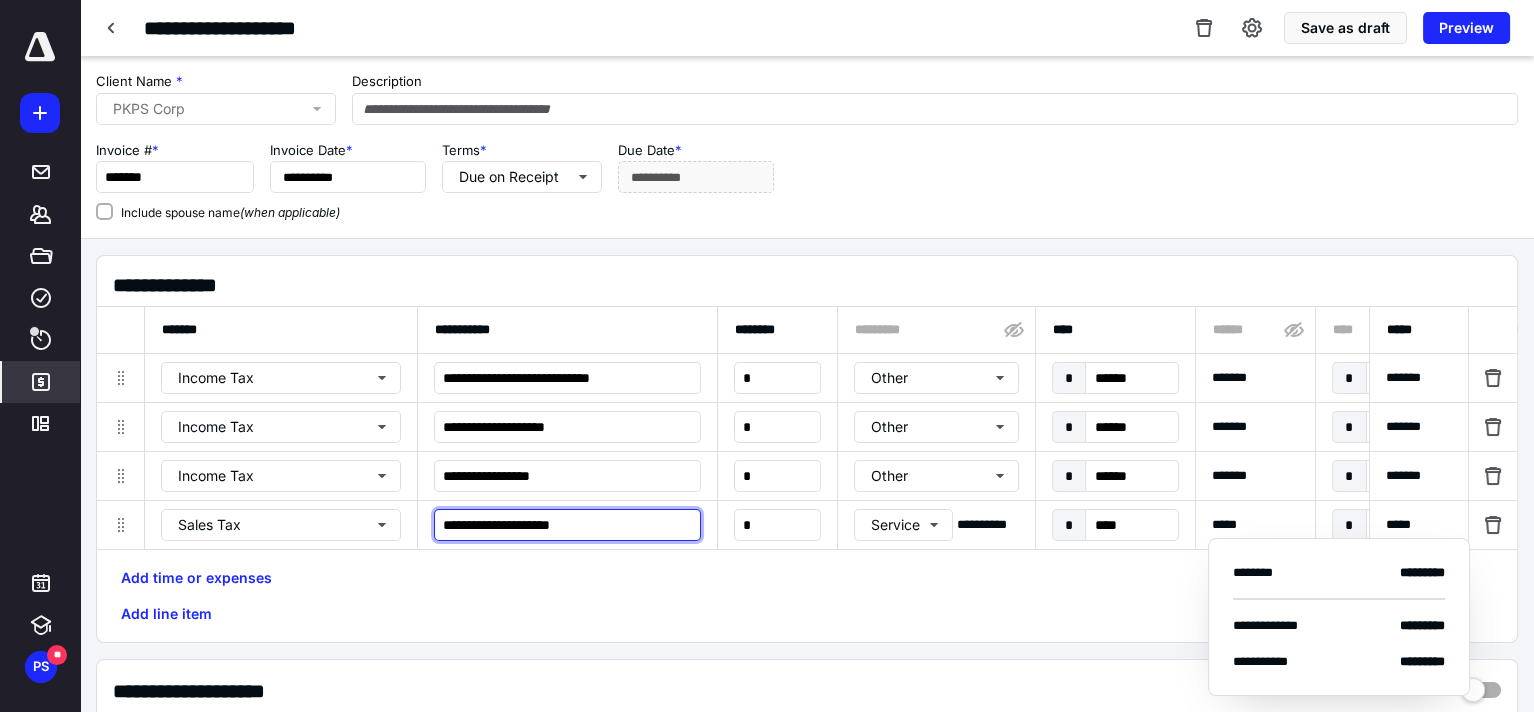 type on "**********" 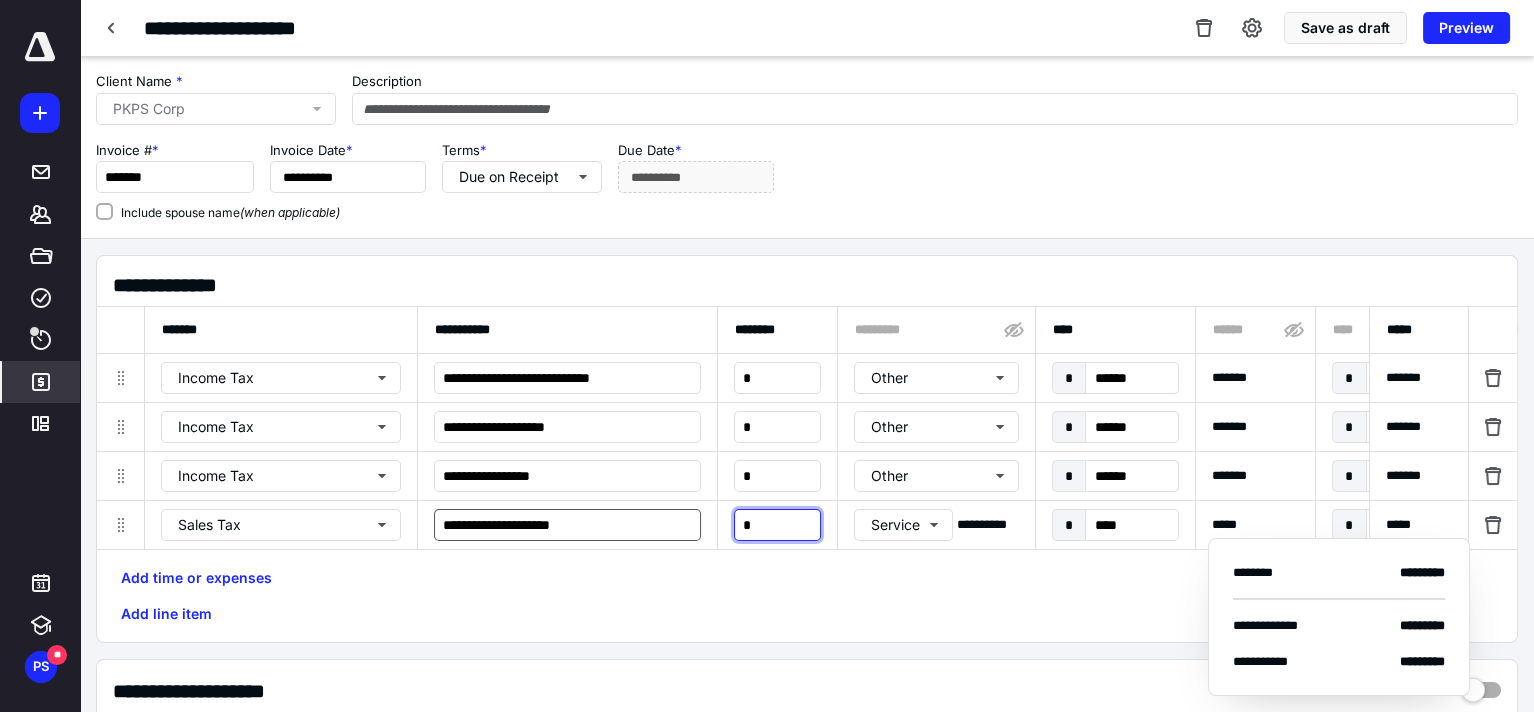 type on "*" 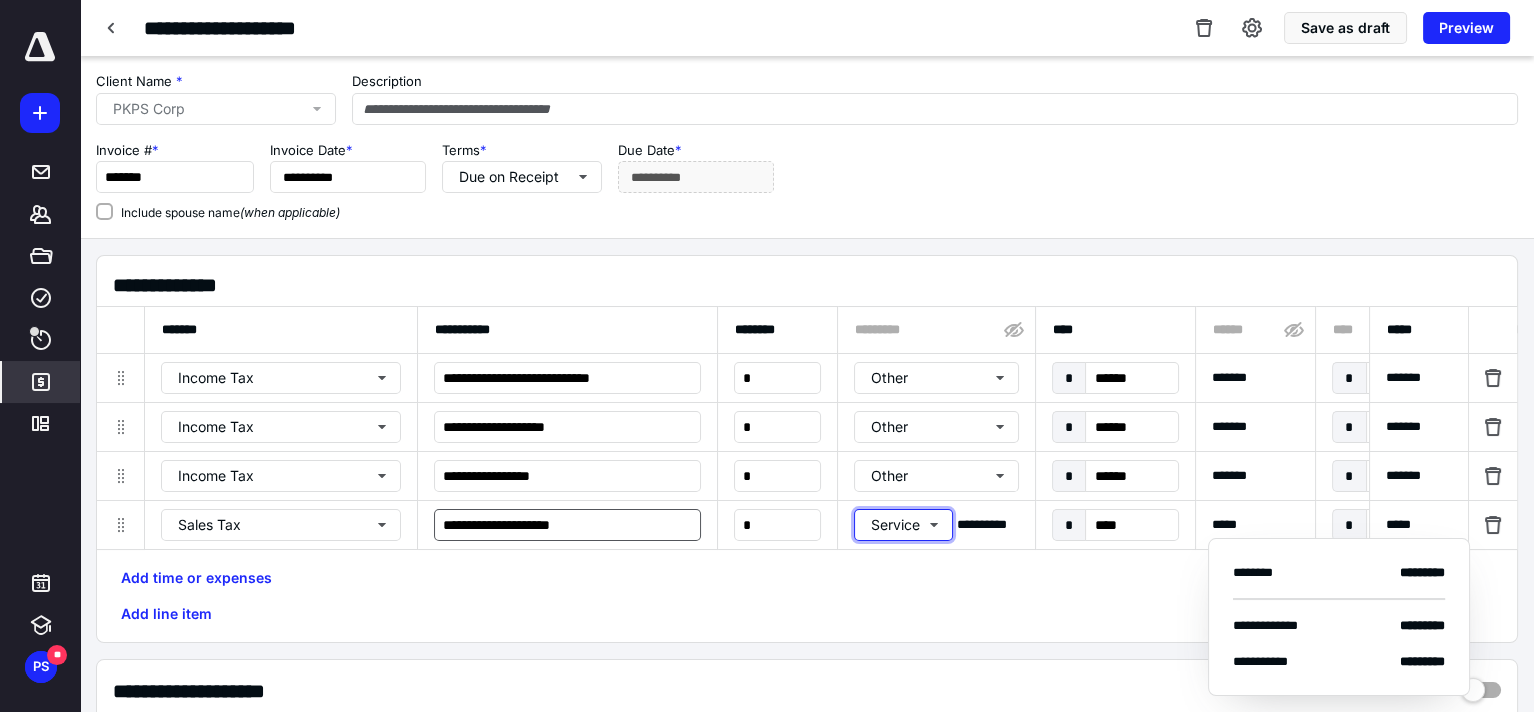 type 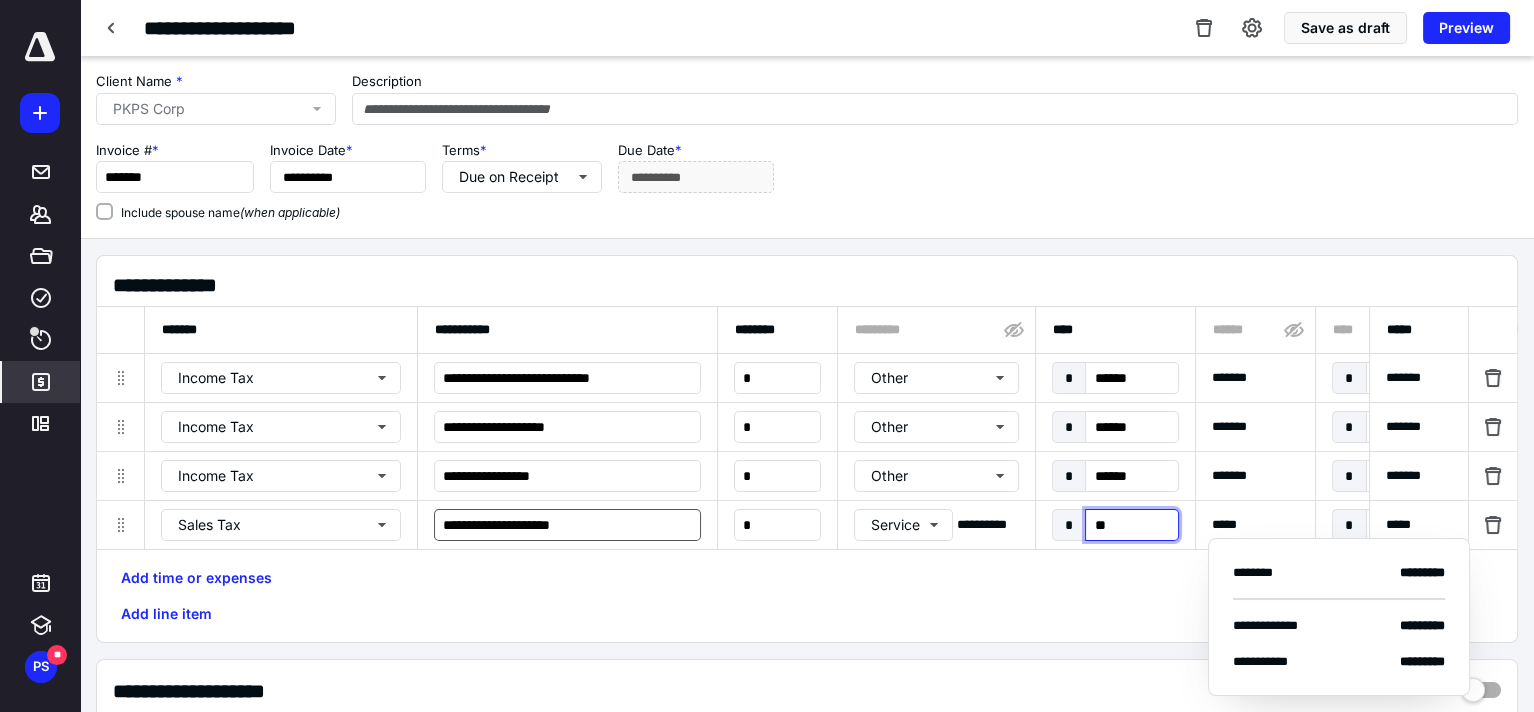 type on "***" 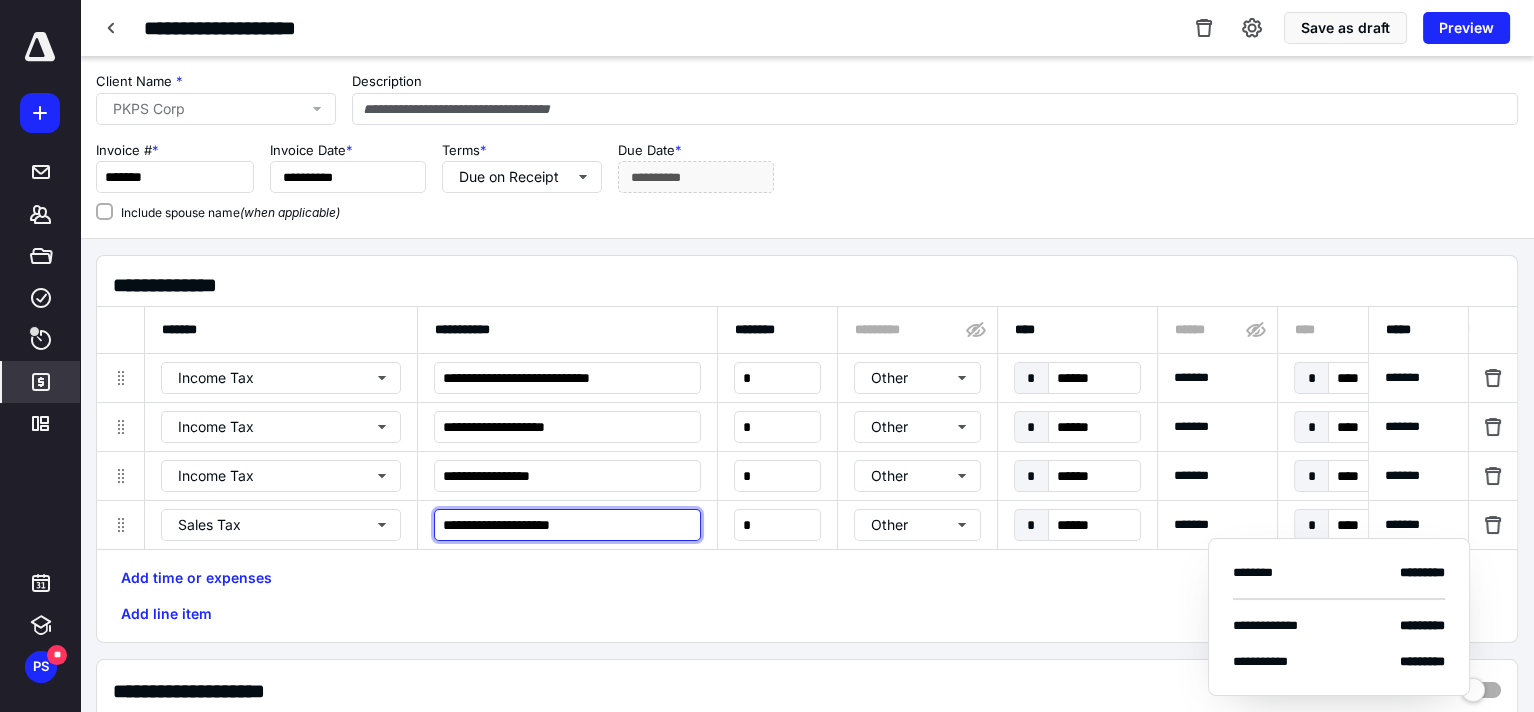 click on "**********" at bounding box center (567, 525) 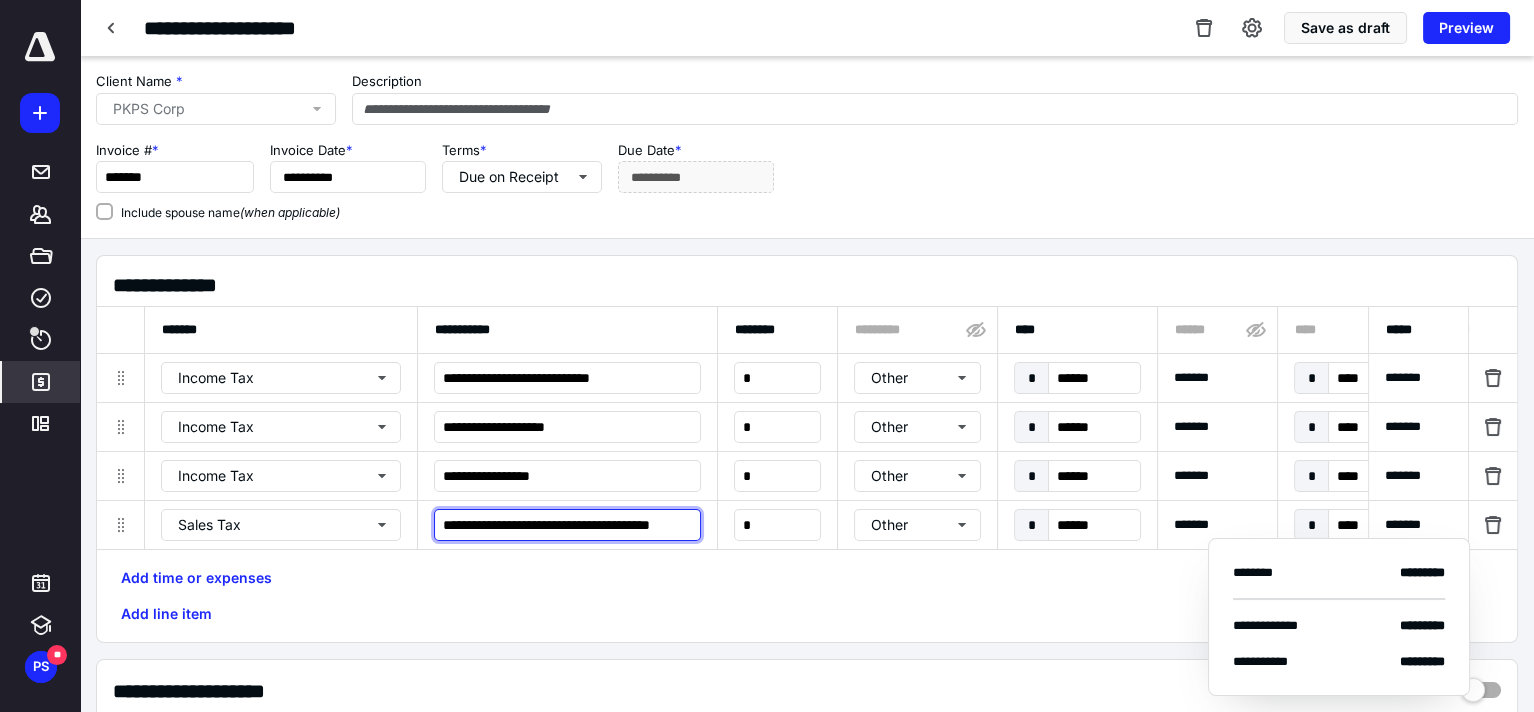 scroll, scrollTop: 0, scrollLeft: 28, axis: horizontal 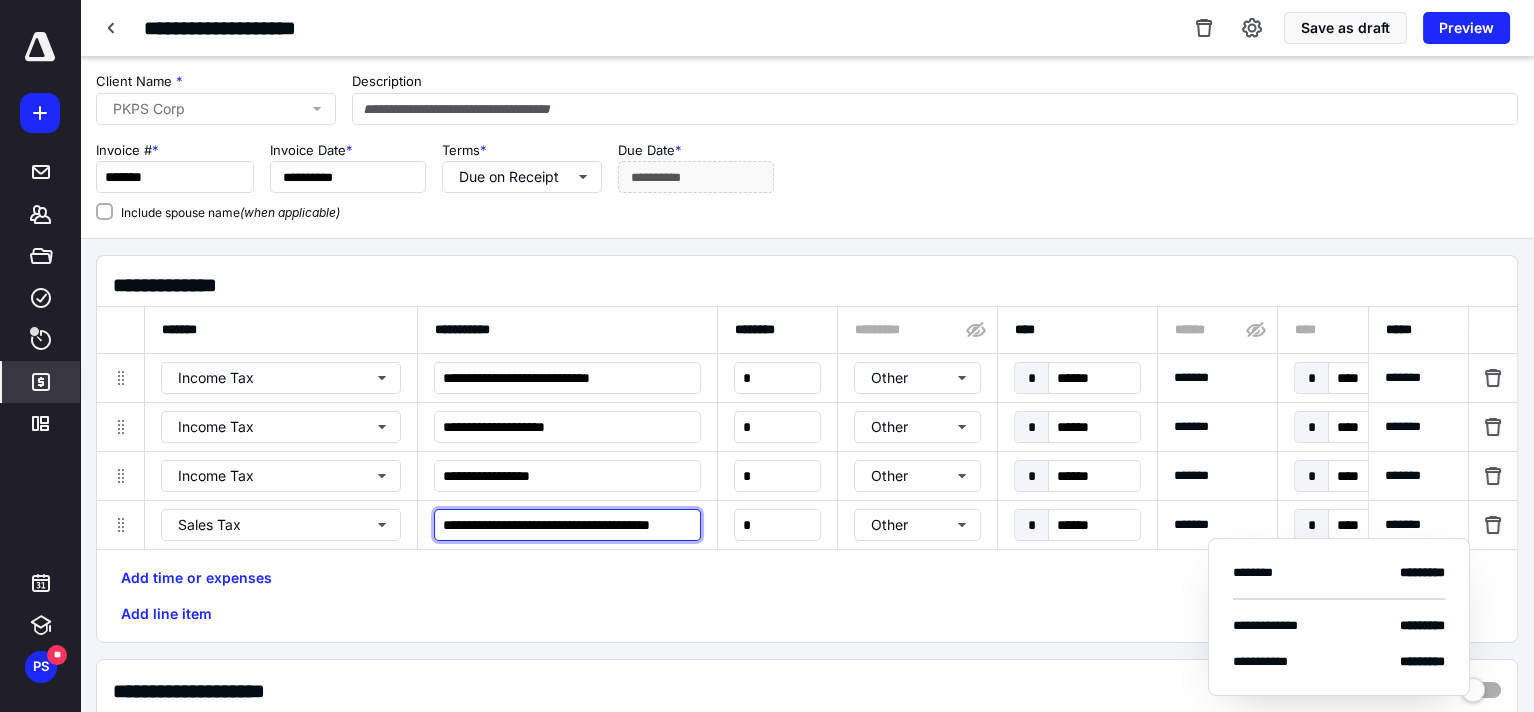 type on "**********" 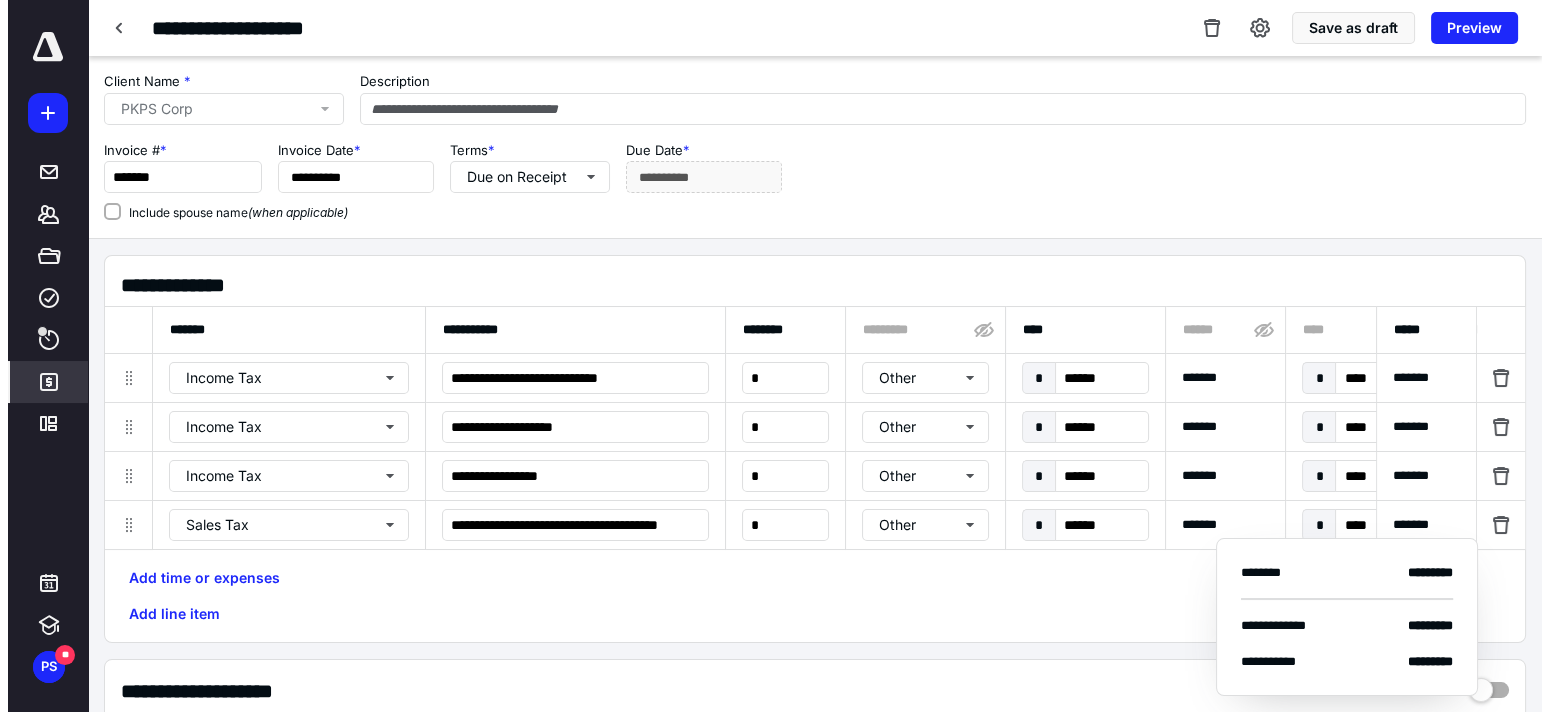 scroll, scrollTop: 0, scrollLeft: 0, axis: both 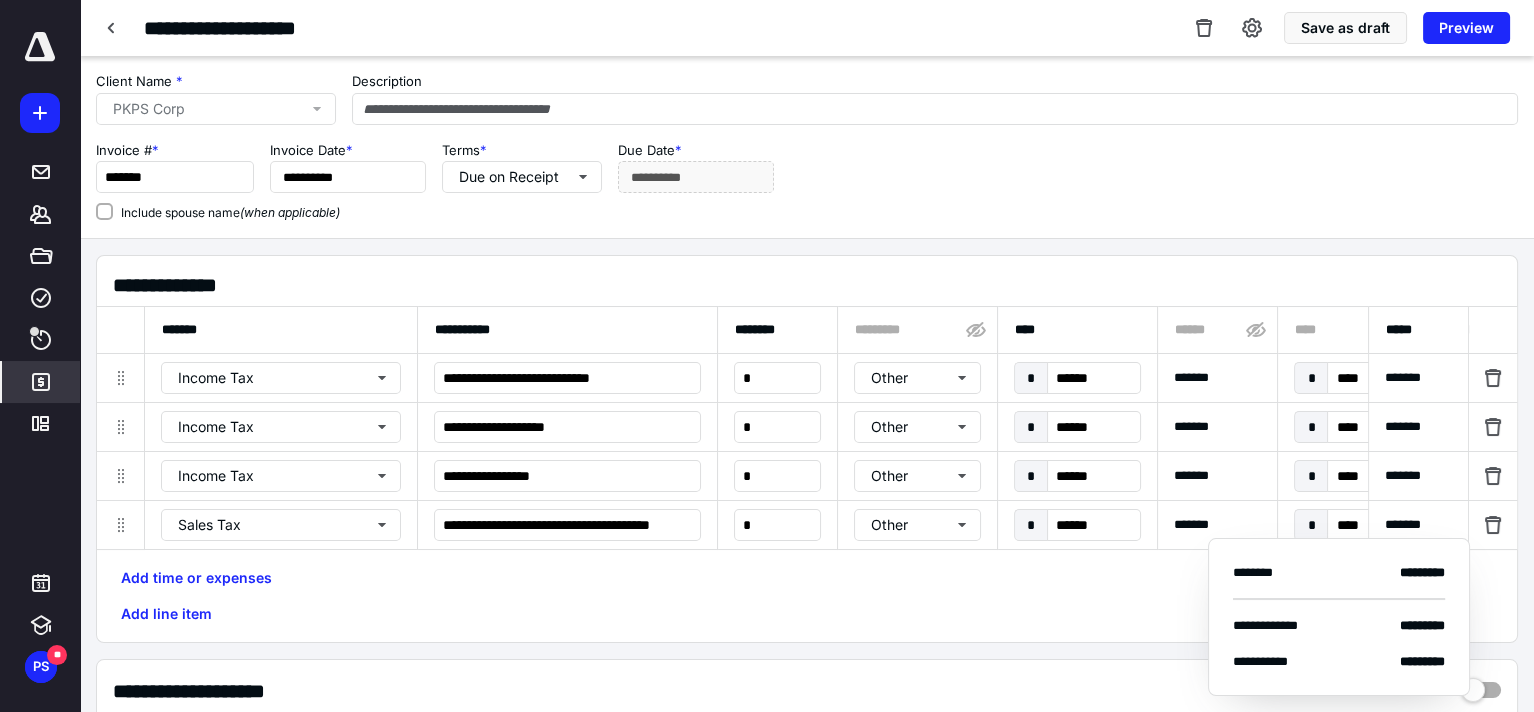 click on "Add time or expenses Add line item" at bounding box center (807, 596) 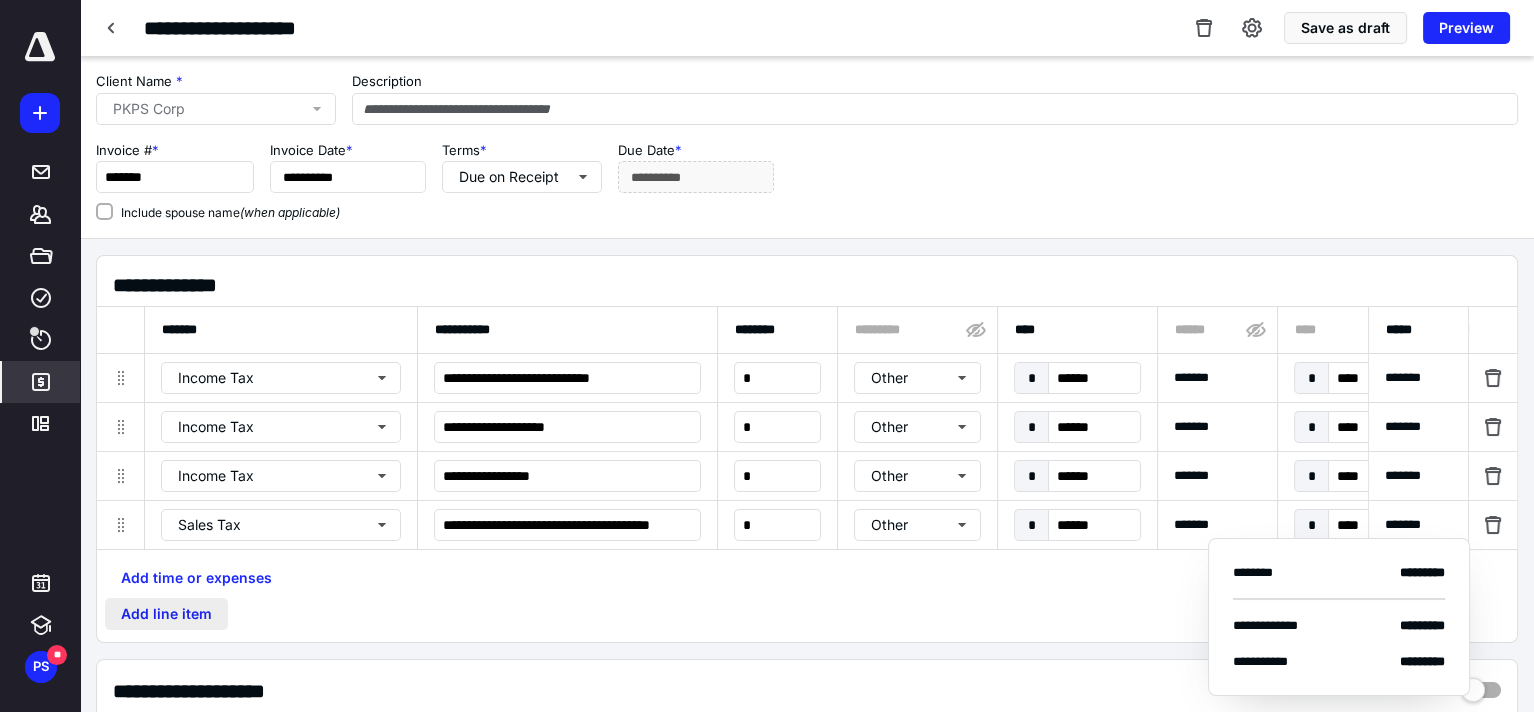 click on "Add line item" at bounding box center [166, 614] 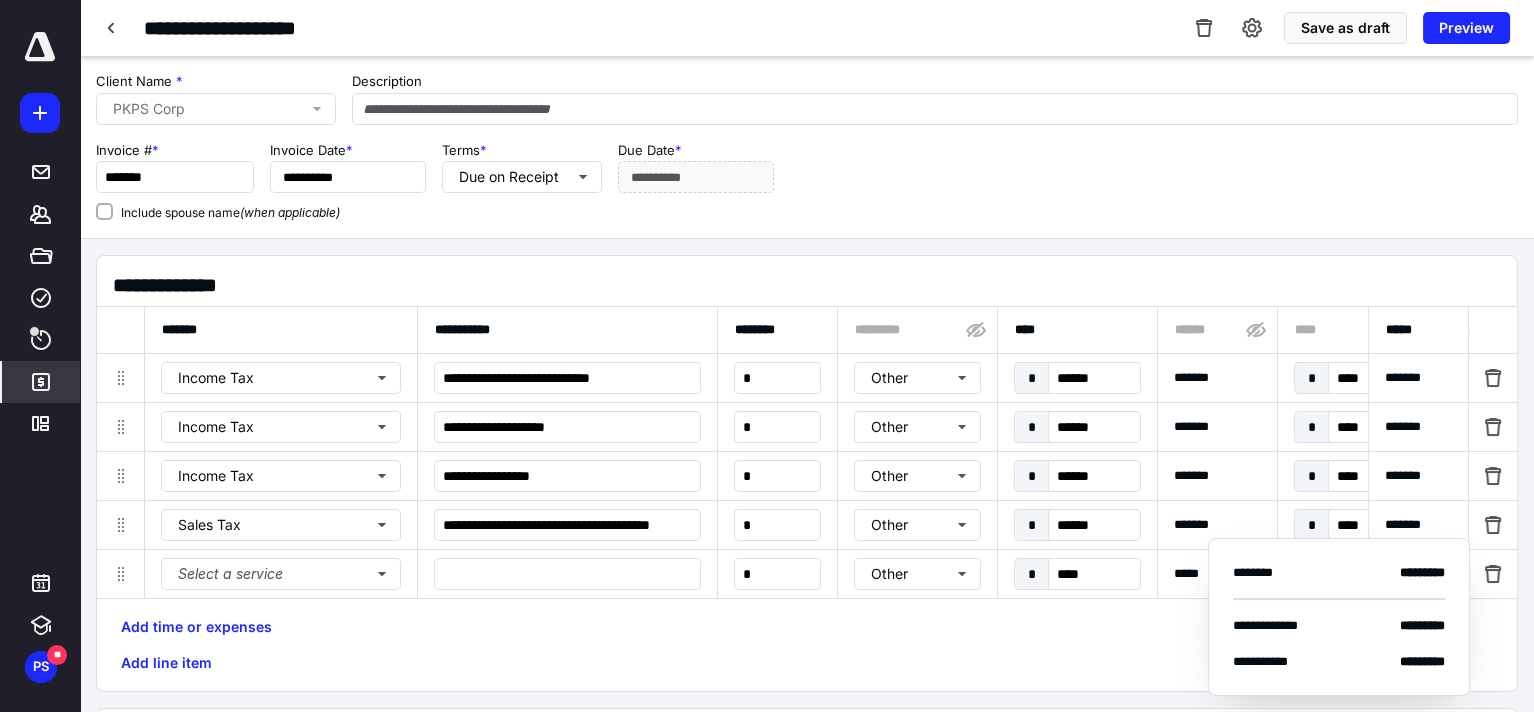 click on "Add time or expenses Add line item" at bounding box center (807, 645) 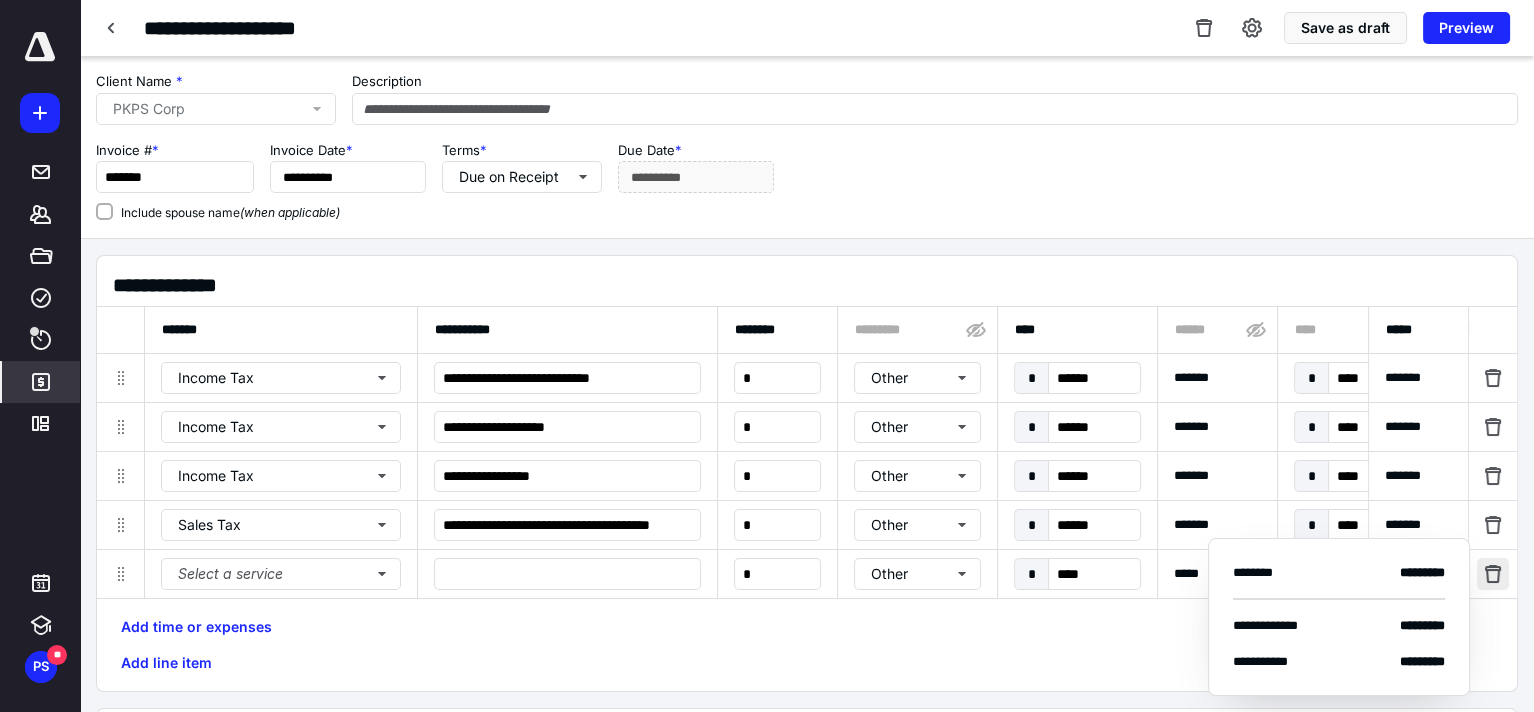 click at bounding box center (1493, 574) 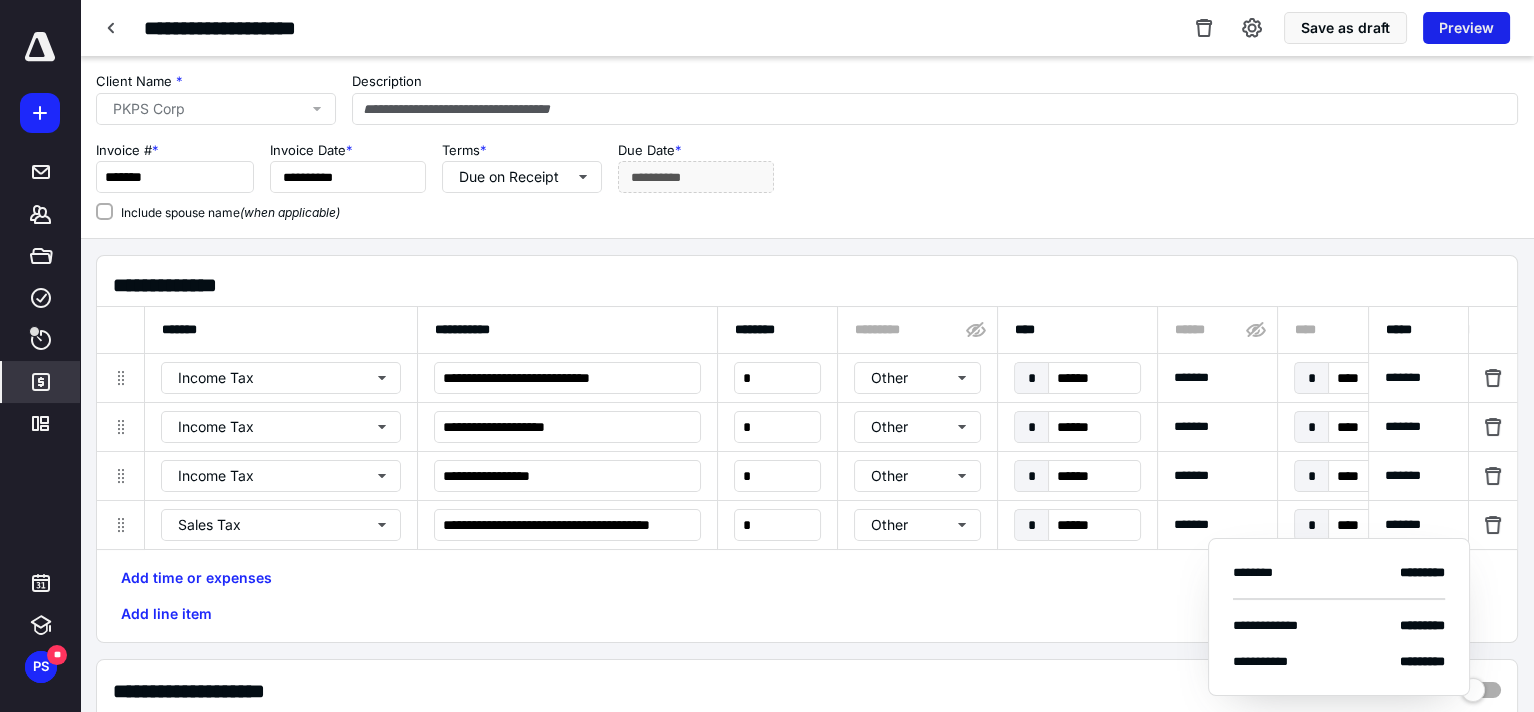 click on "Preview" at bounding box center (1466, 28) 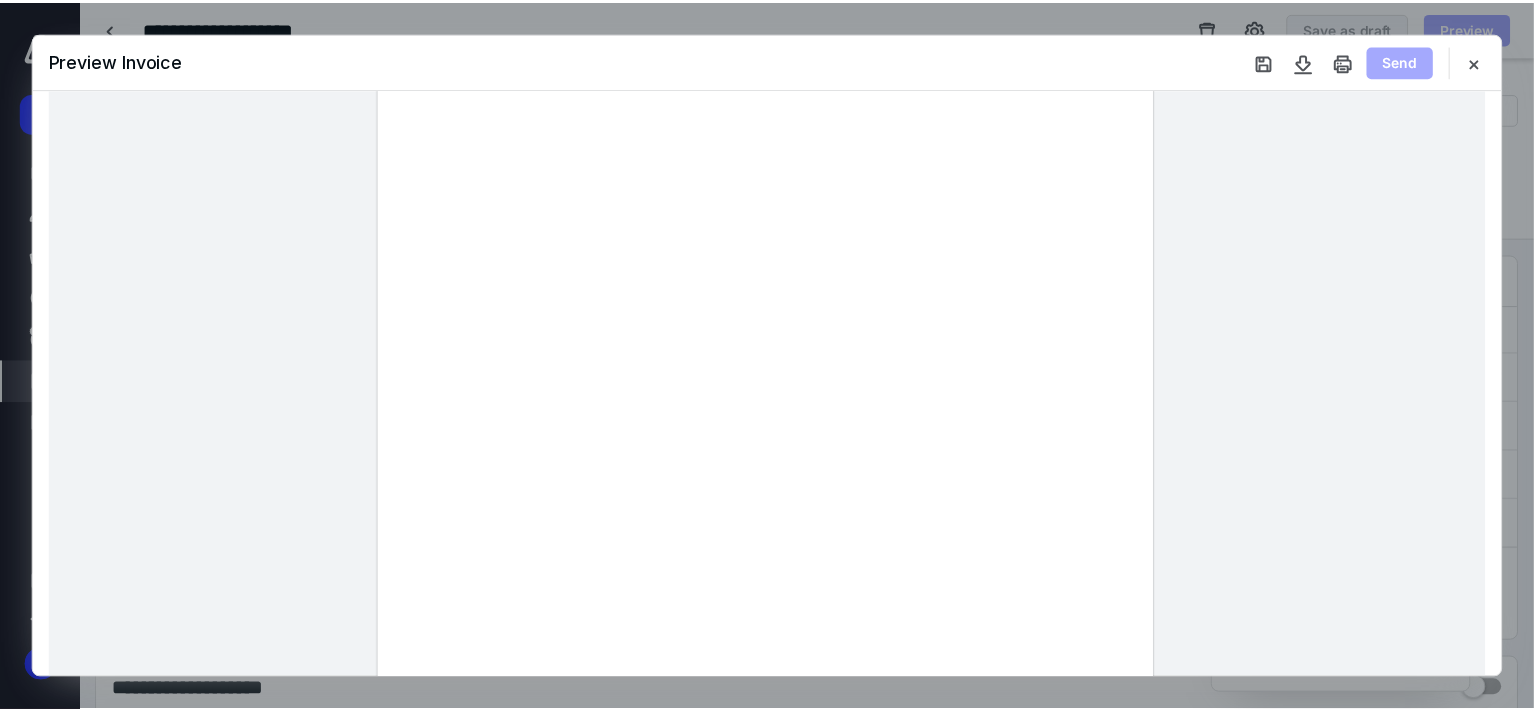 scroll, scrollTop: 100, scrollLeft: 0, axis: vertical 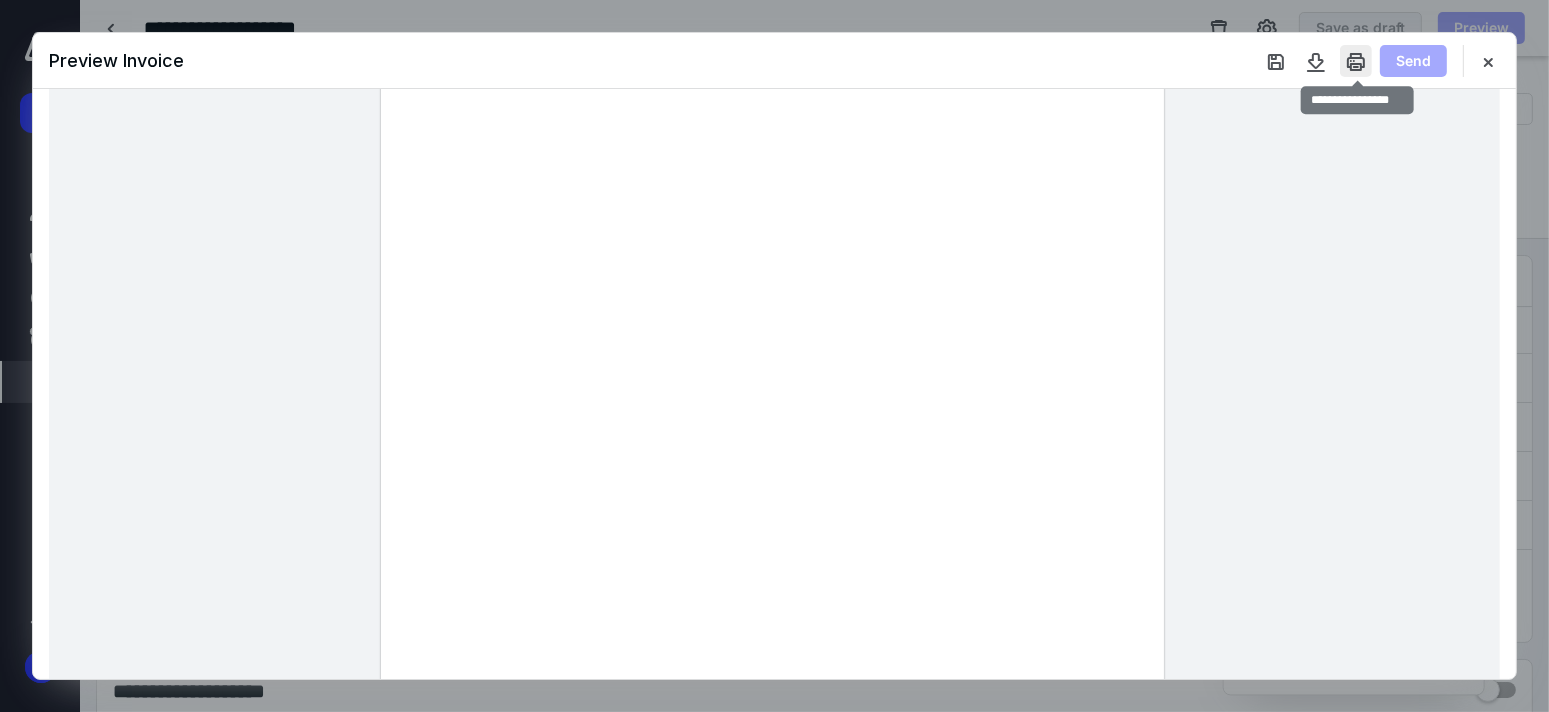 click at bounding box center (1356, 61) 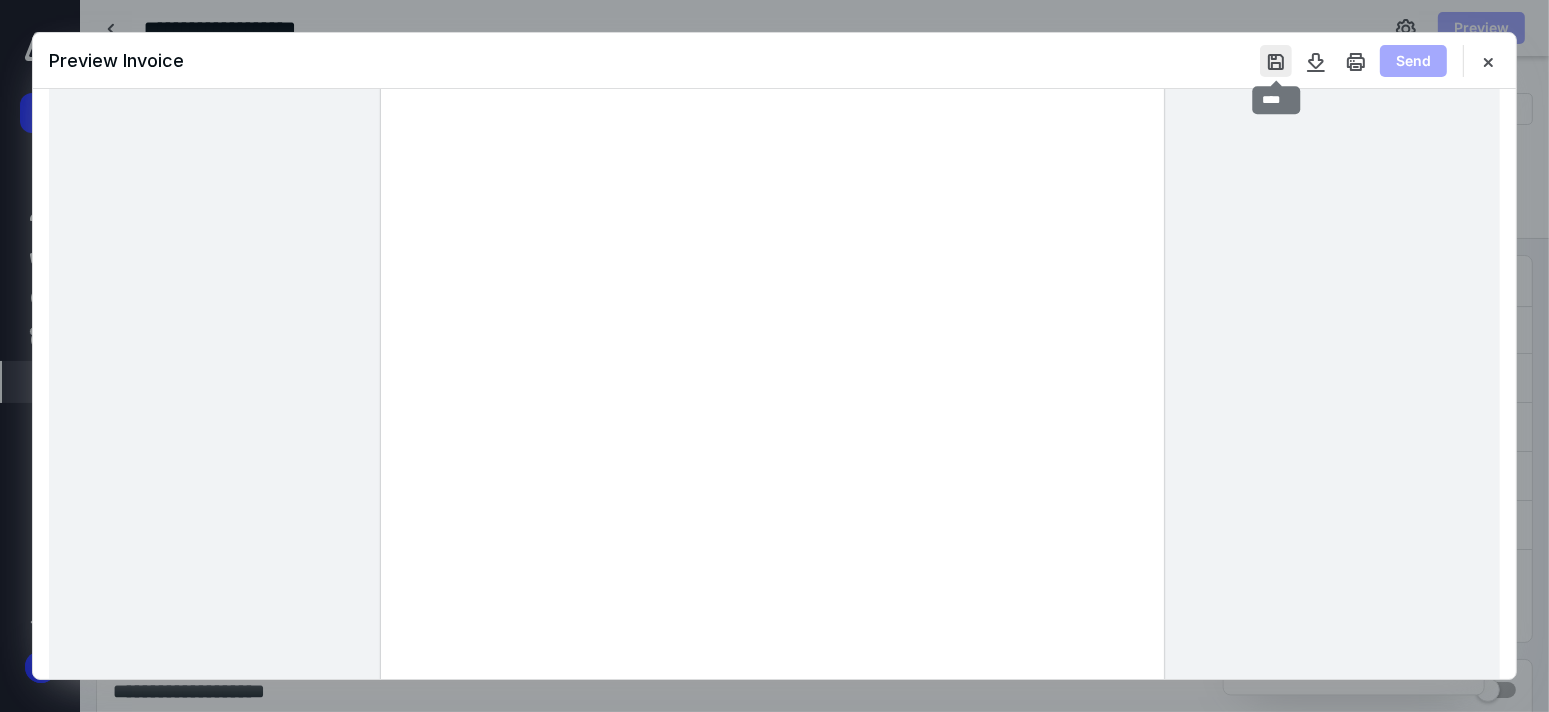 click at bounding box center (1276, 61) 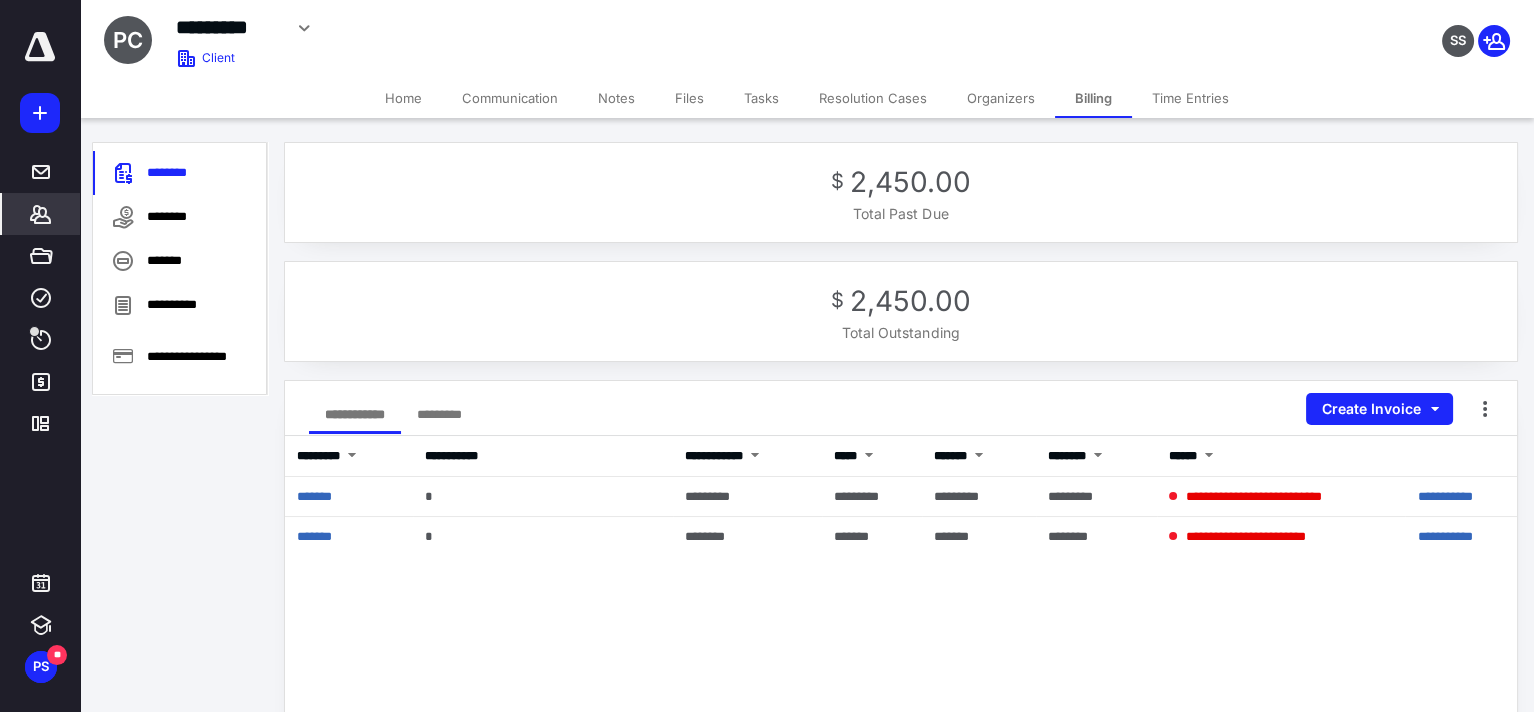 click on "**********" at bounding box center (901, 836) 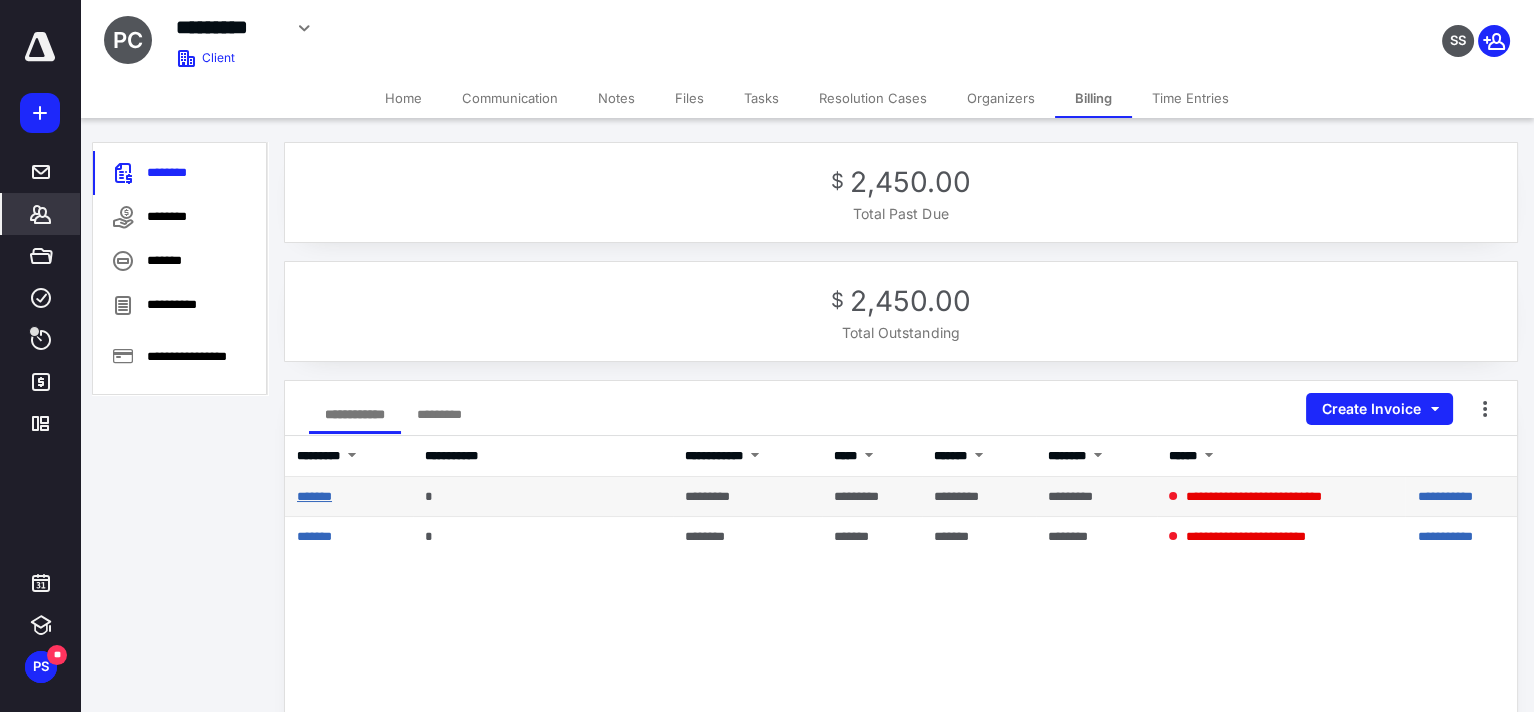 click on "*******" at bounding box center (314, 496) 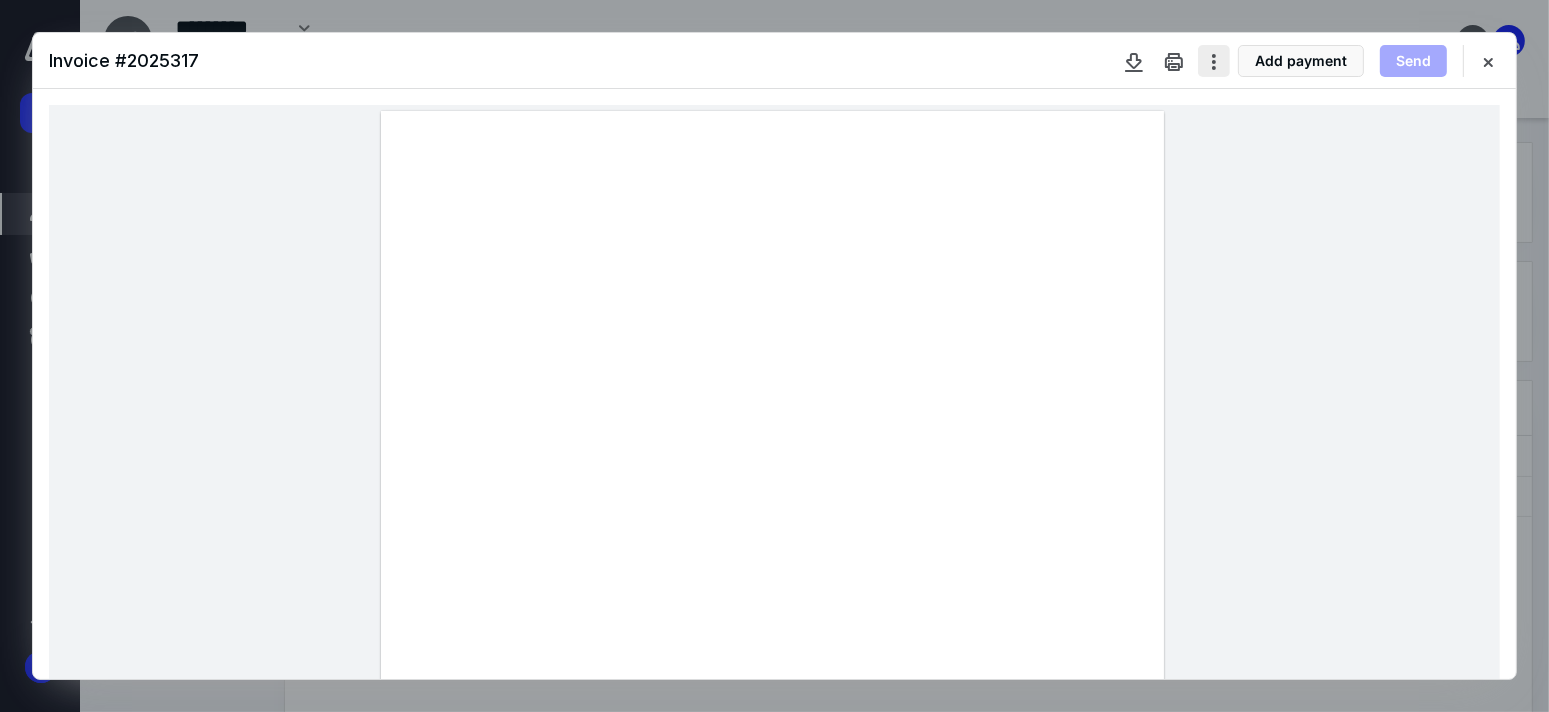 click at bounding box center (1214, 61) 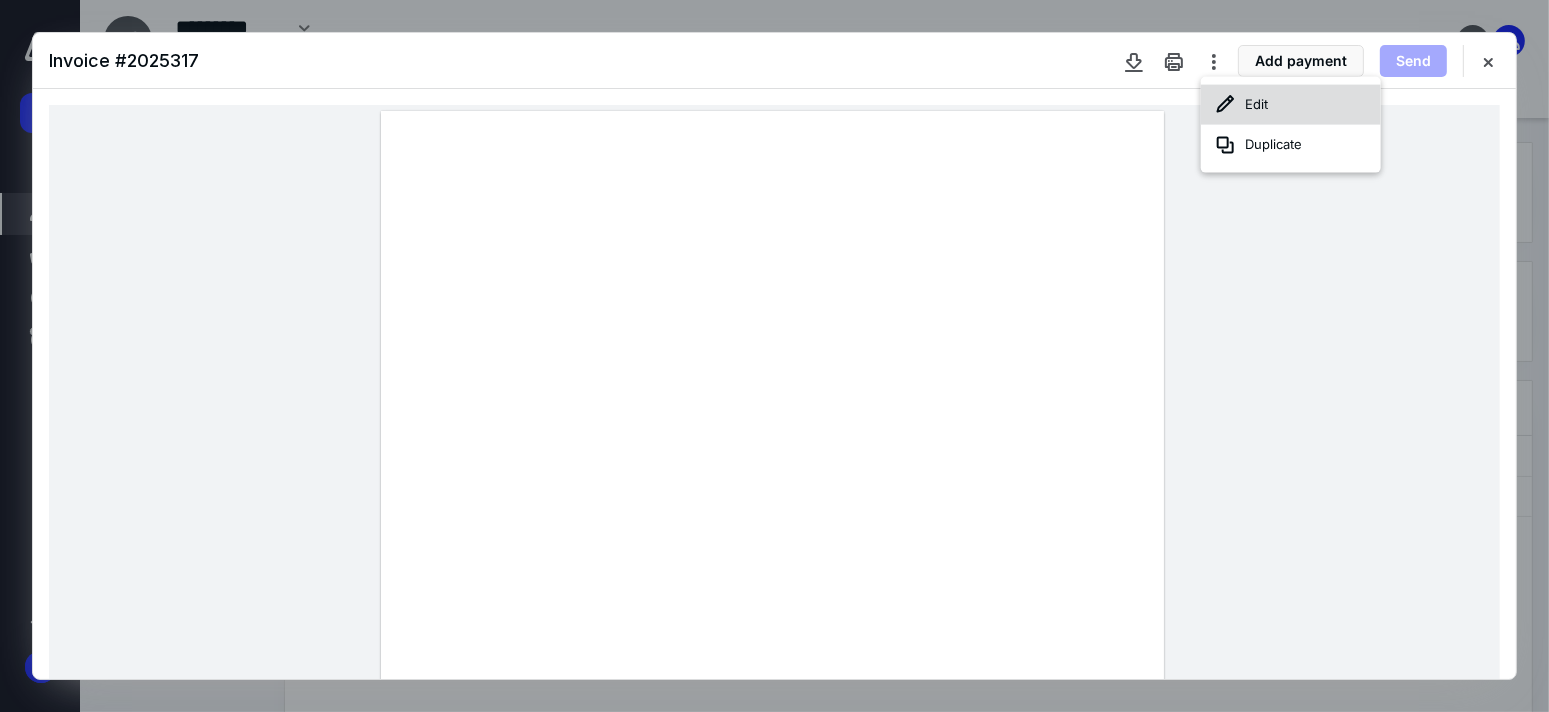 click on "Edit" at bounding box center [1291, 105] 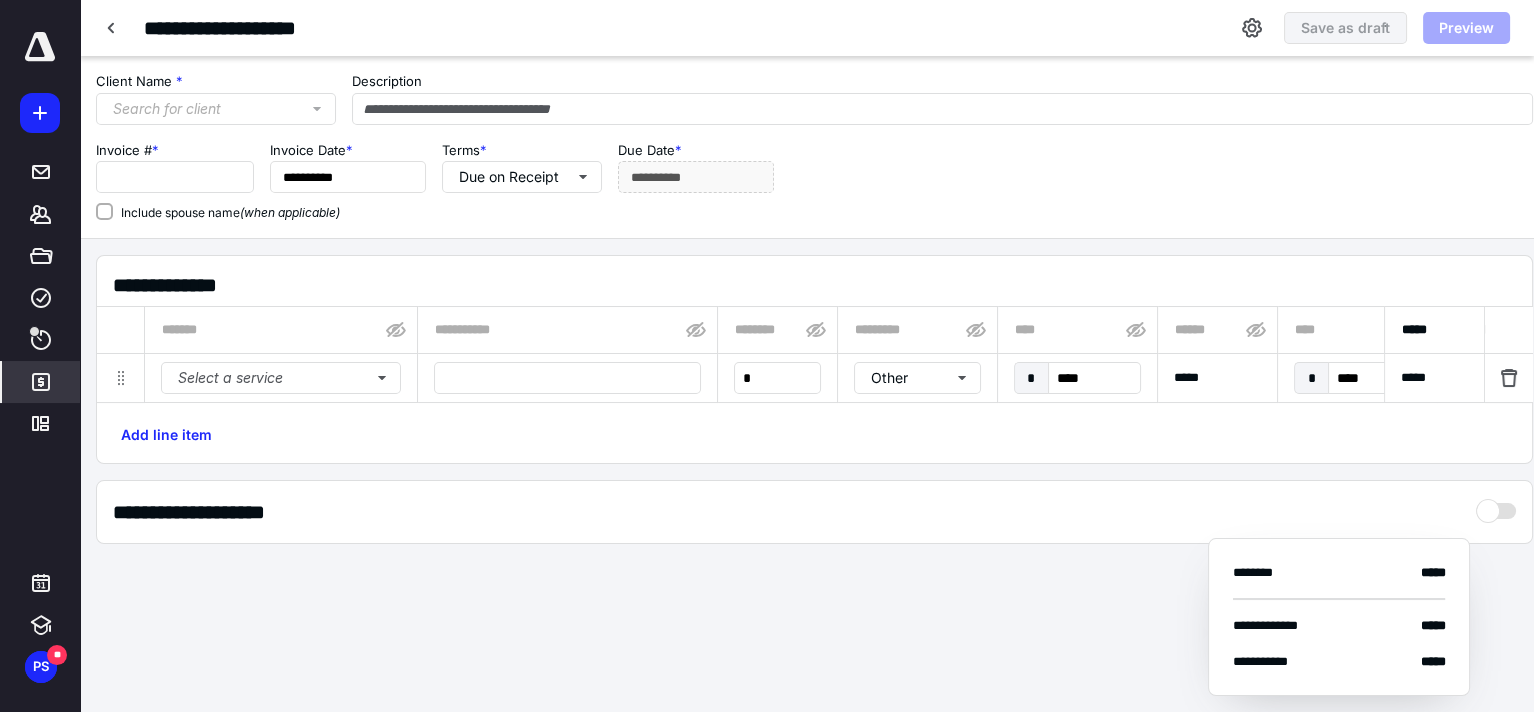 type on "*******" 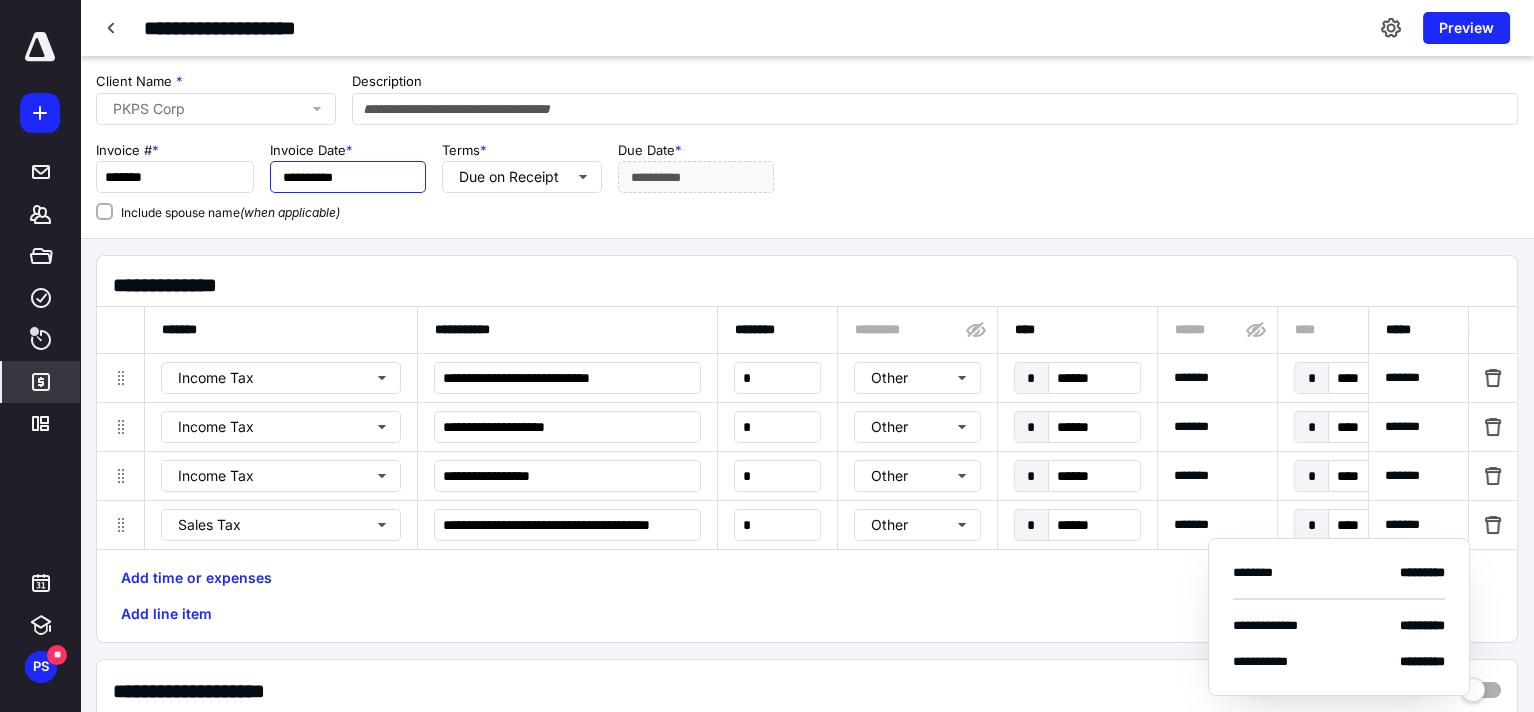 click on "**********" at bounding box center [348, 177] 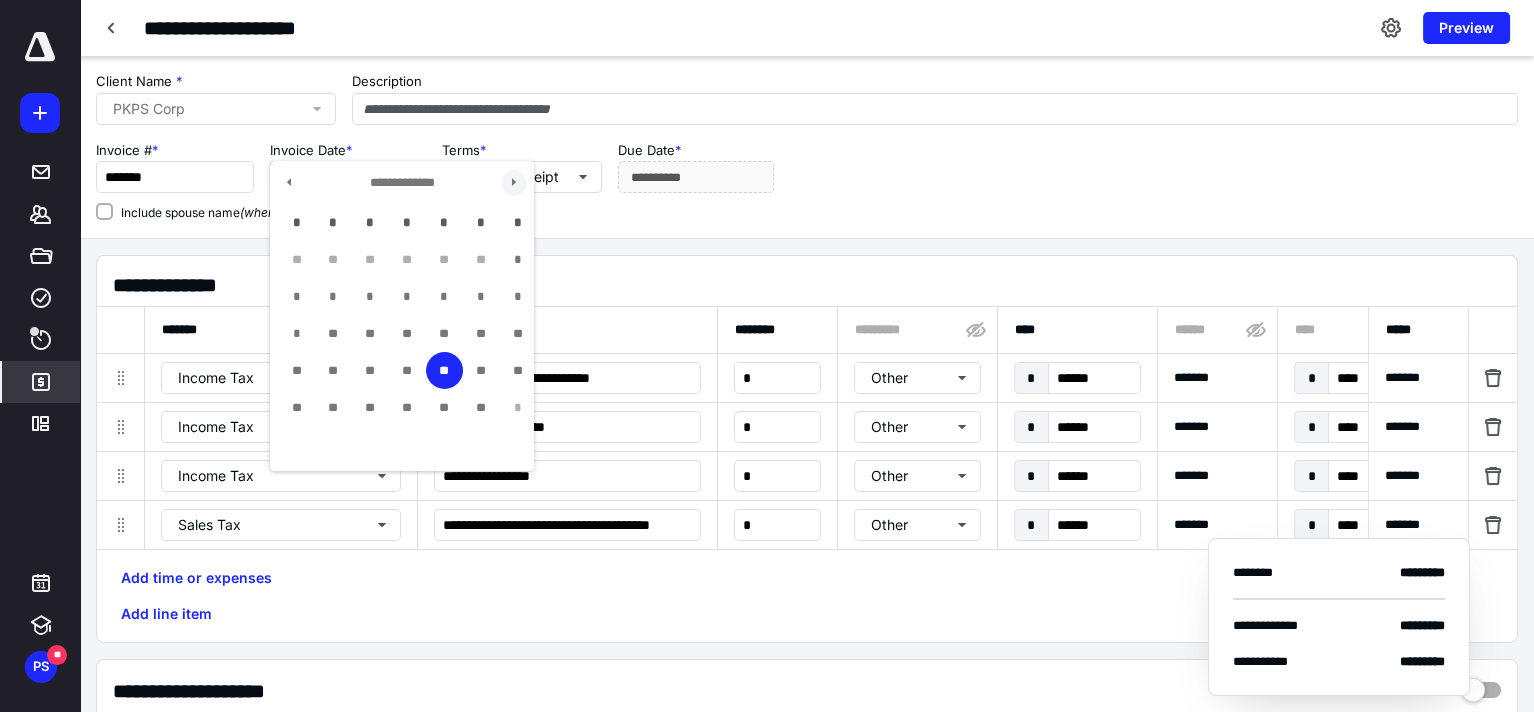 click at bounding box center (514, 183) 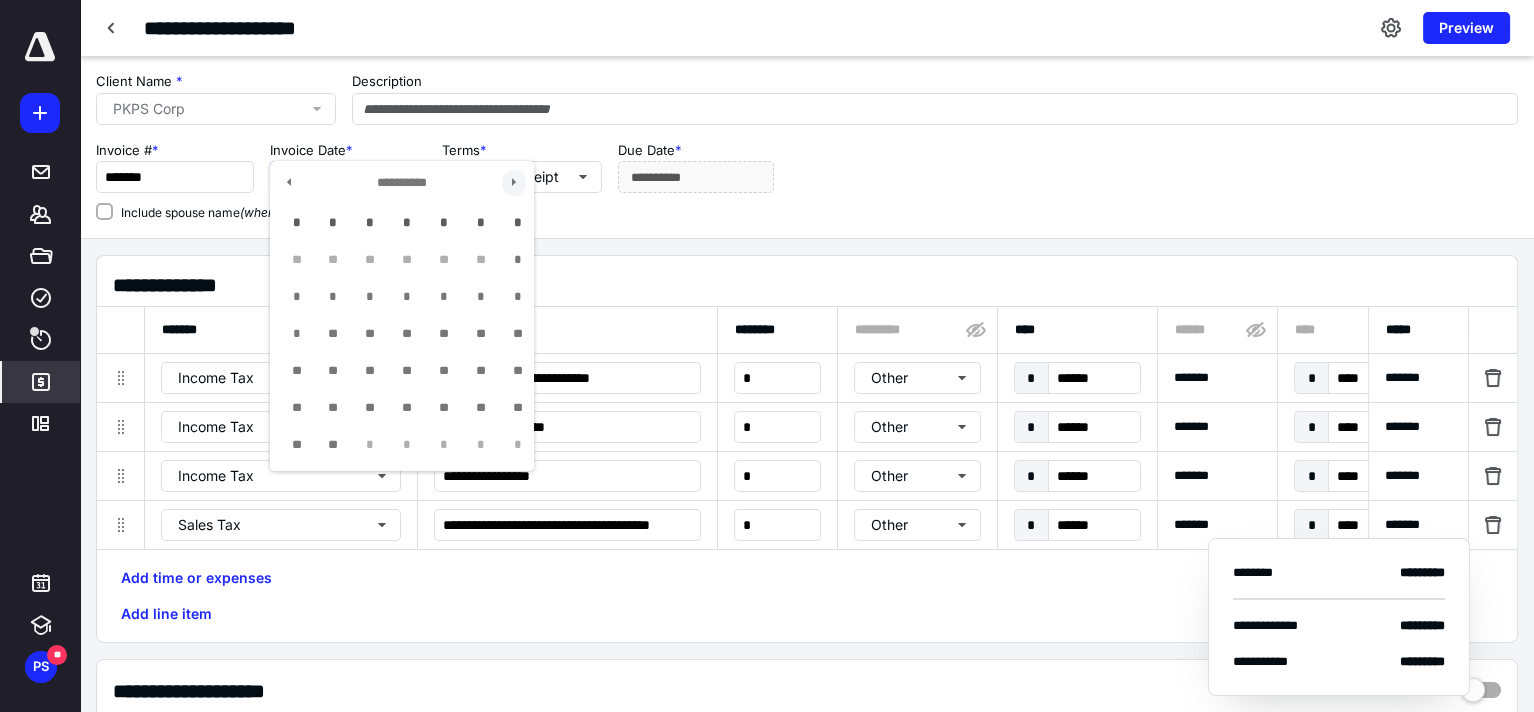 click at bounding box center [514, 183] 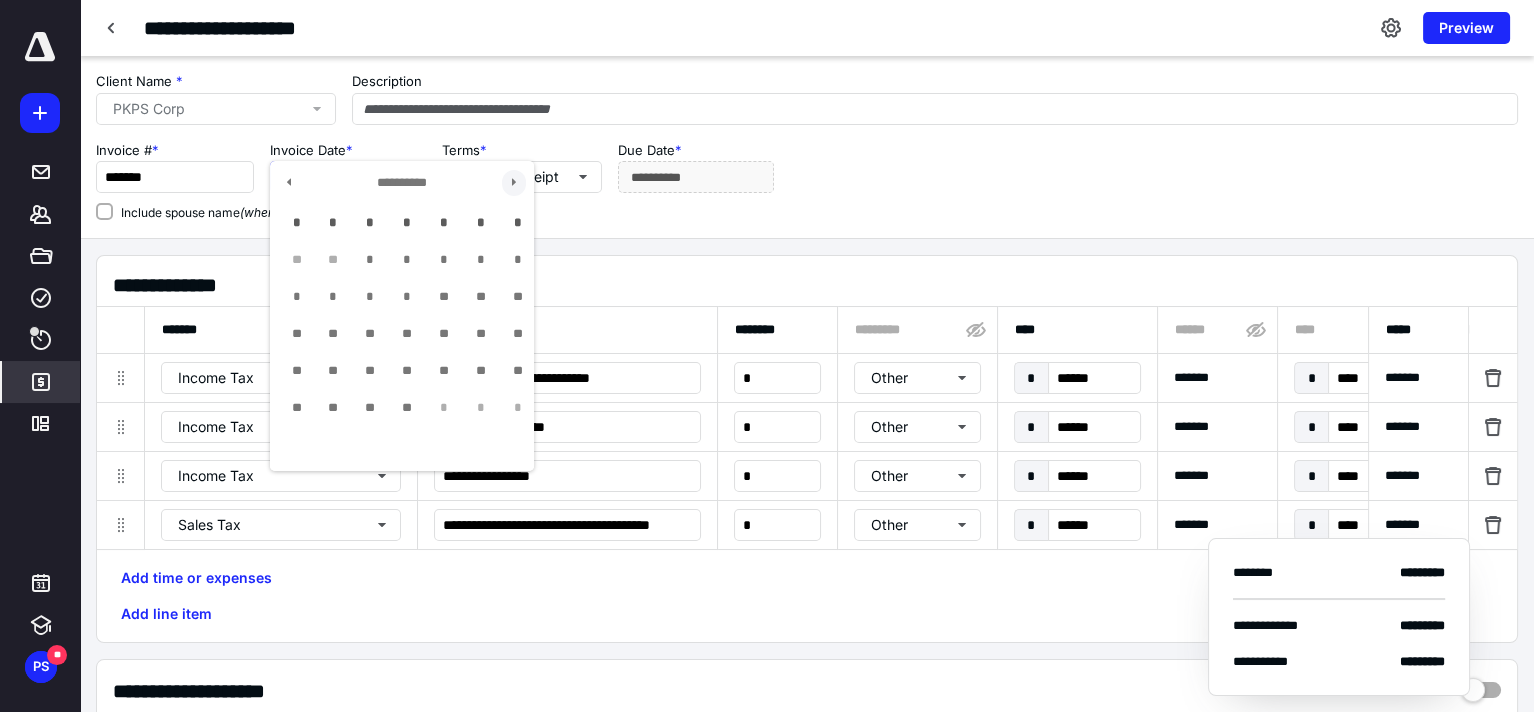 click at bounding box center (514, 183) 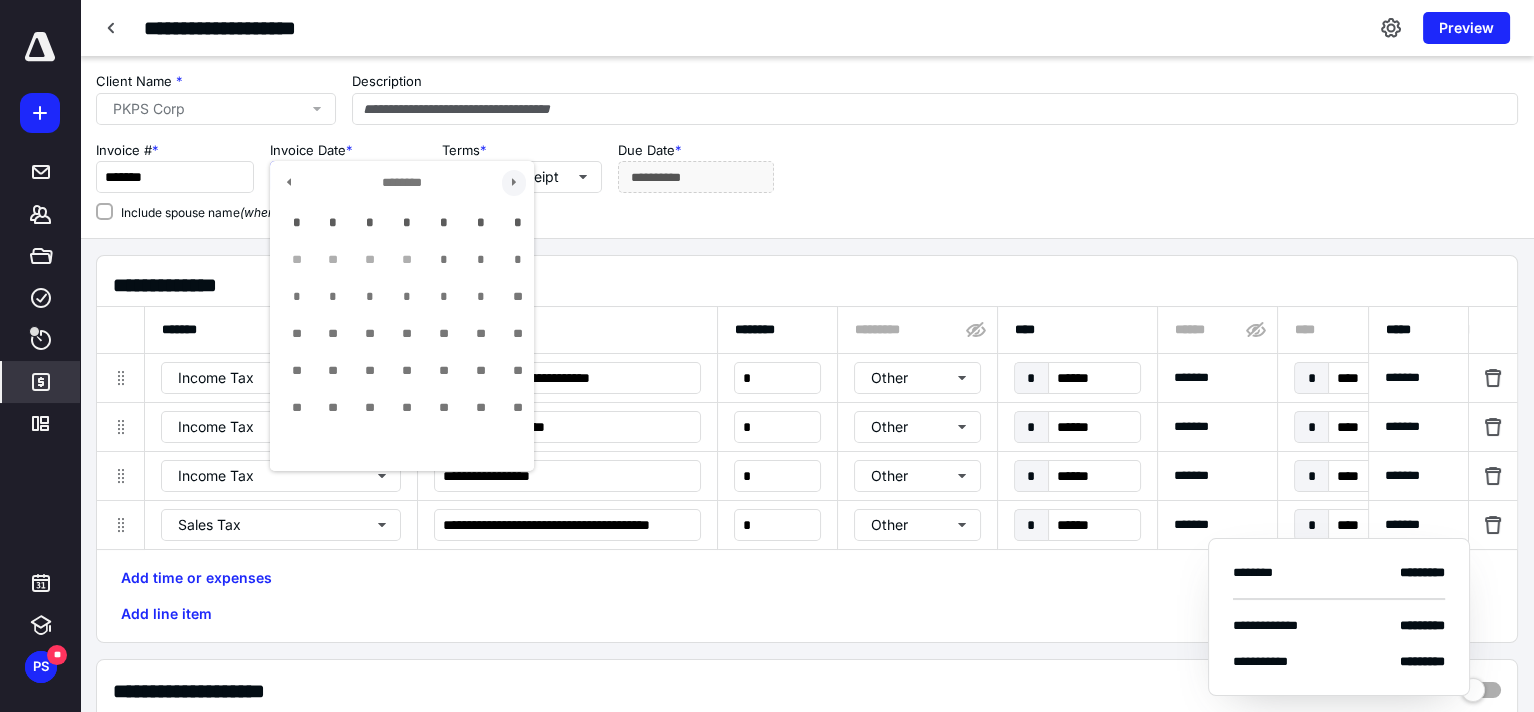 click at bounding box center (514, 183) 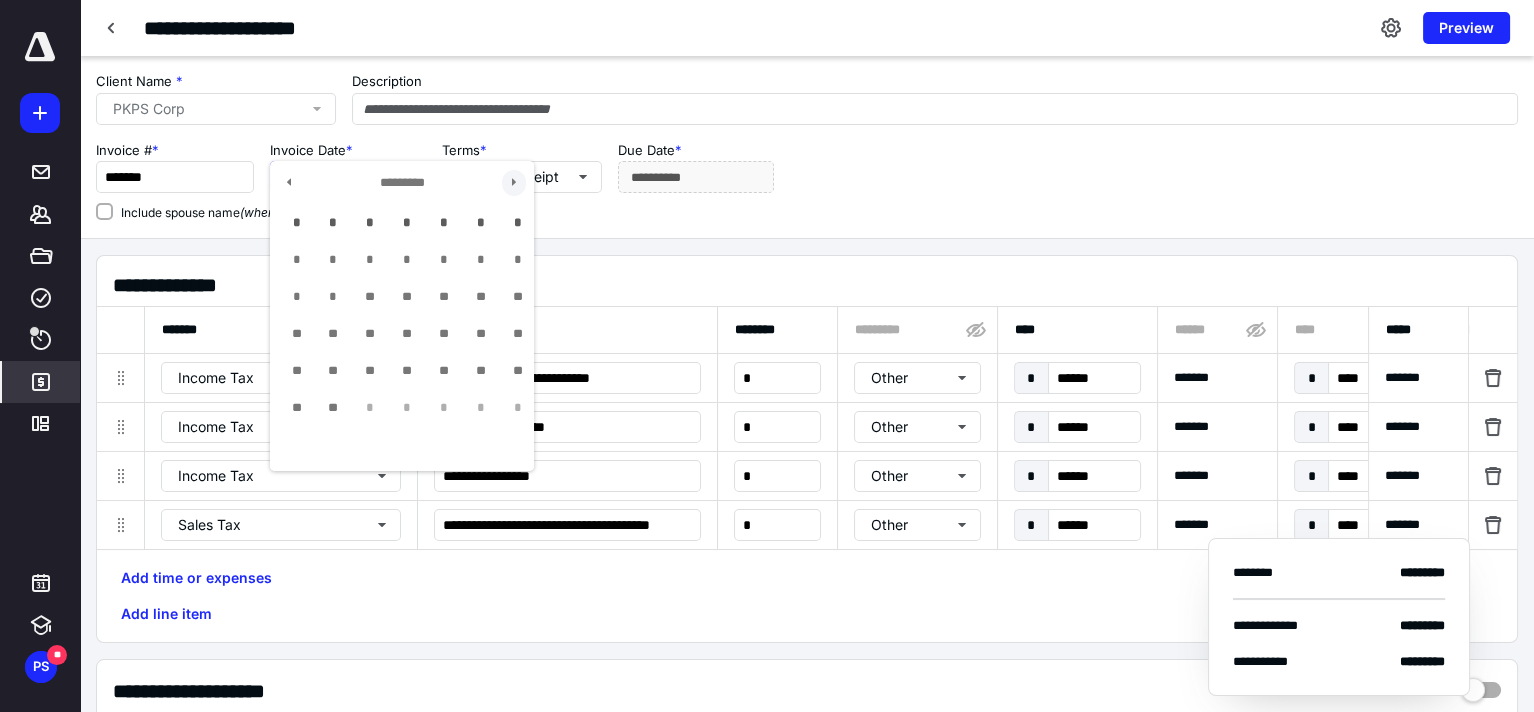 click at bounding box center [514, 183] 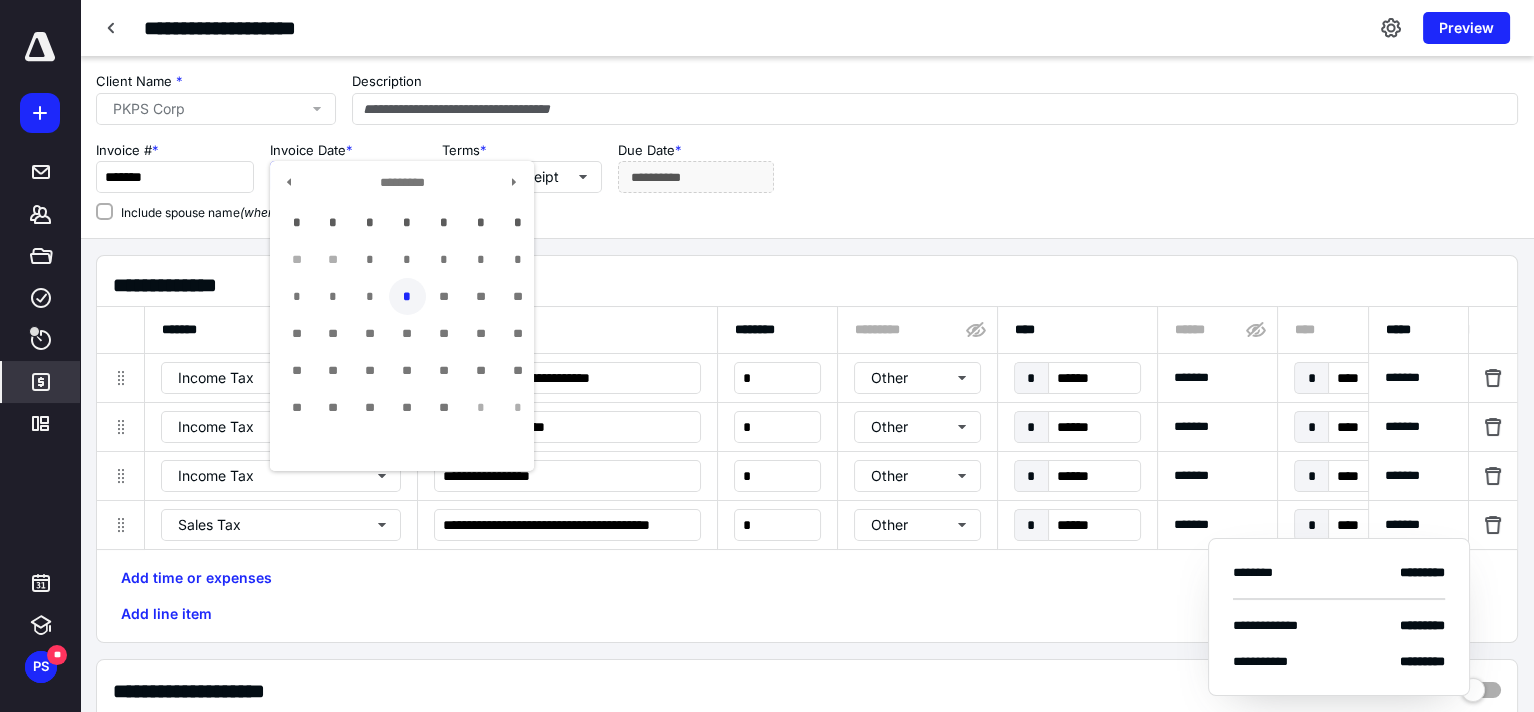 click on "*" at bounding box center [407, 296] 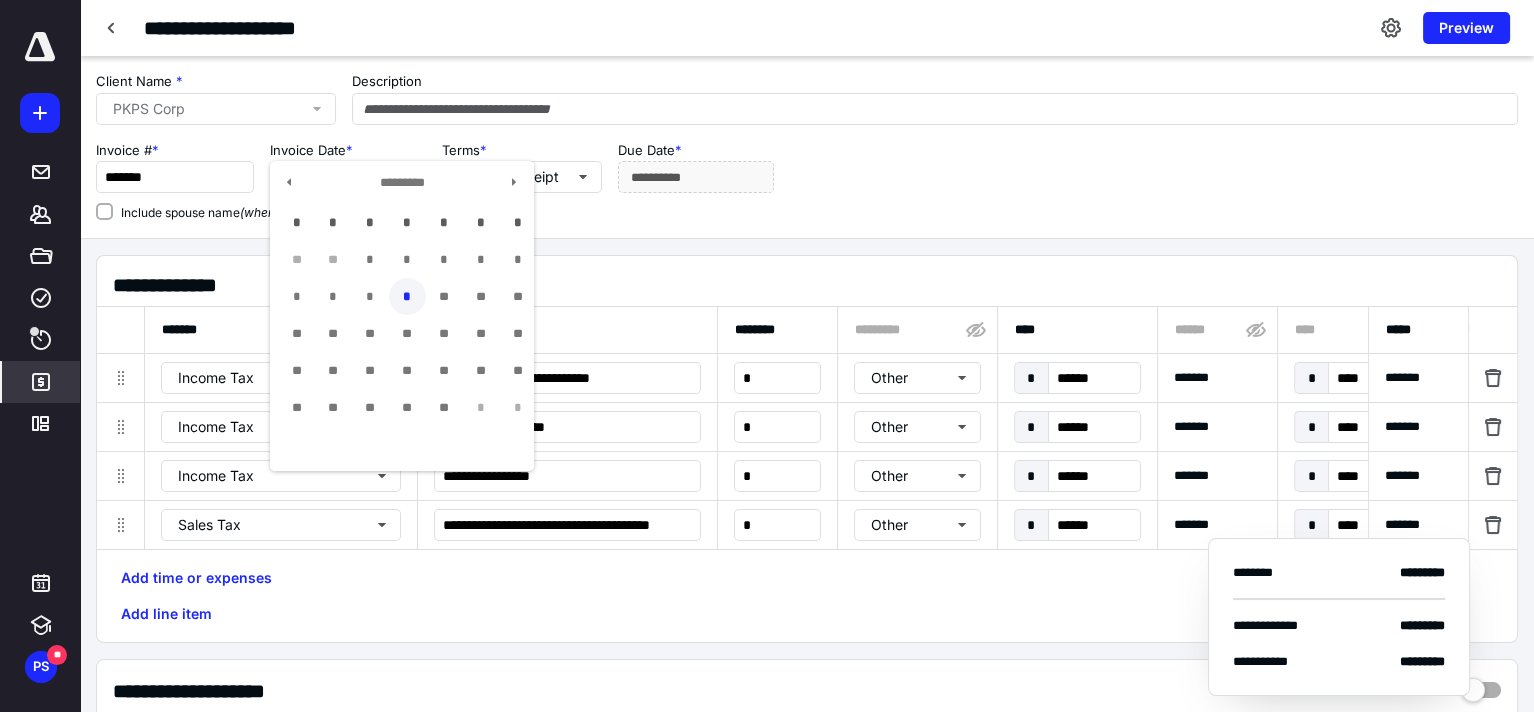 type on "**********" 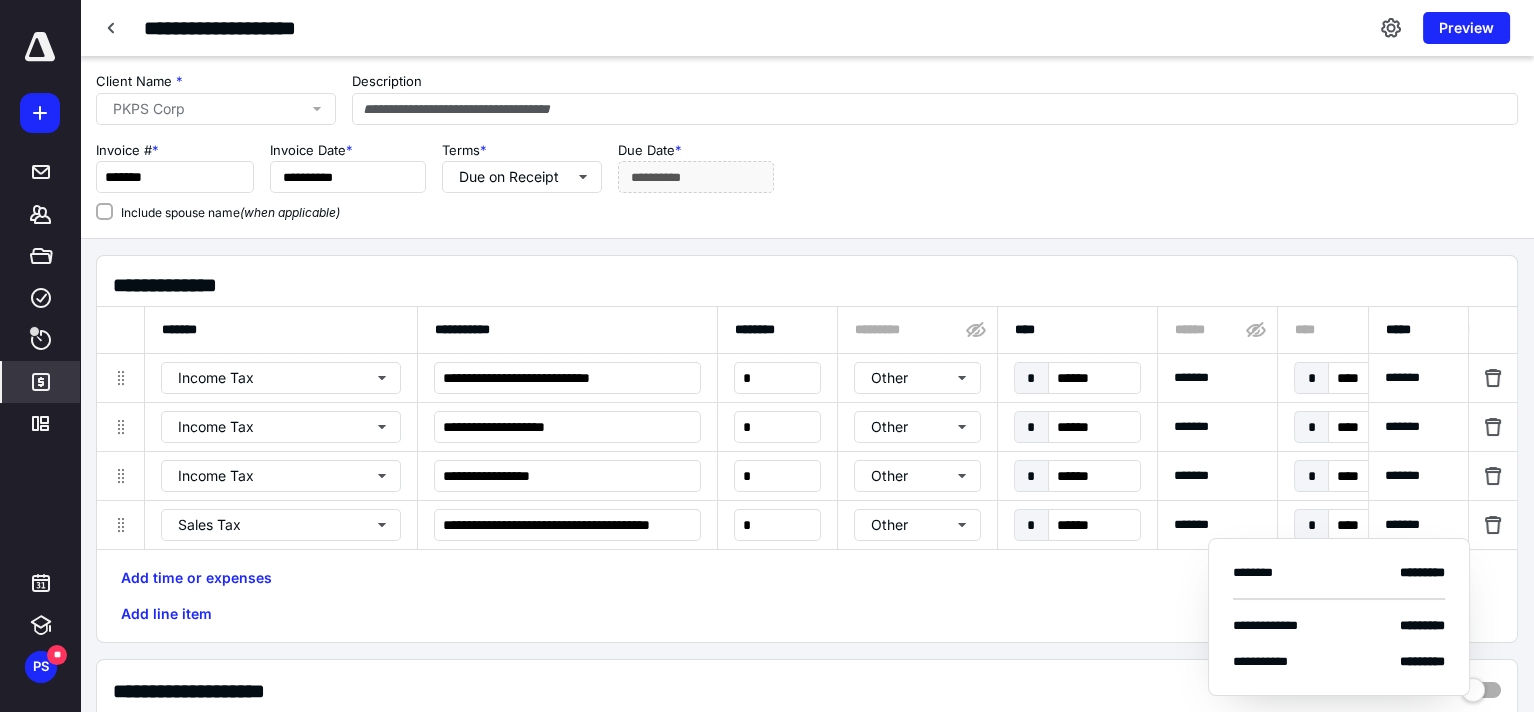 click on "**********" at bounding box center [807, 147] 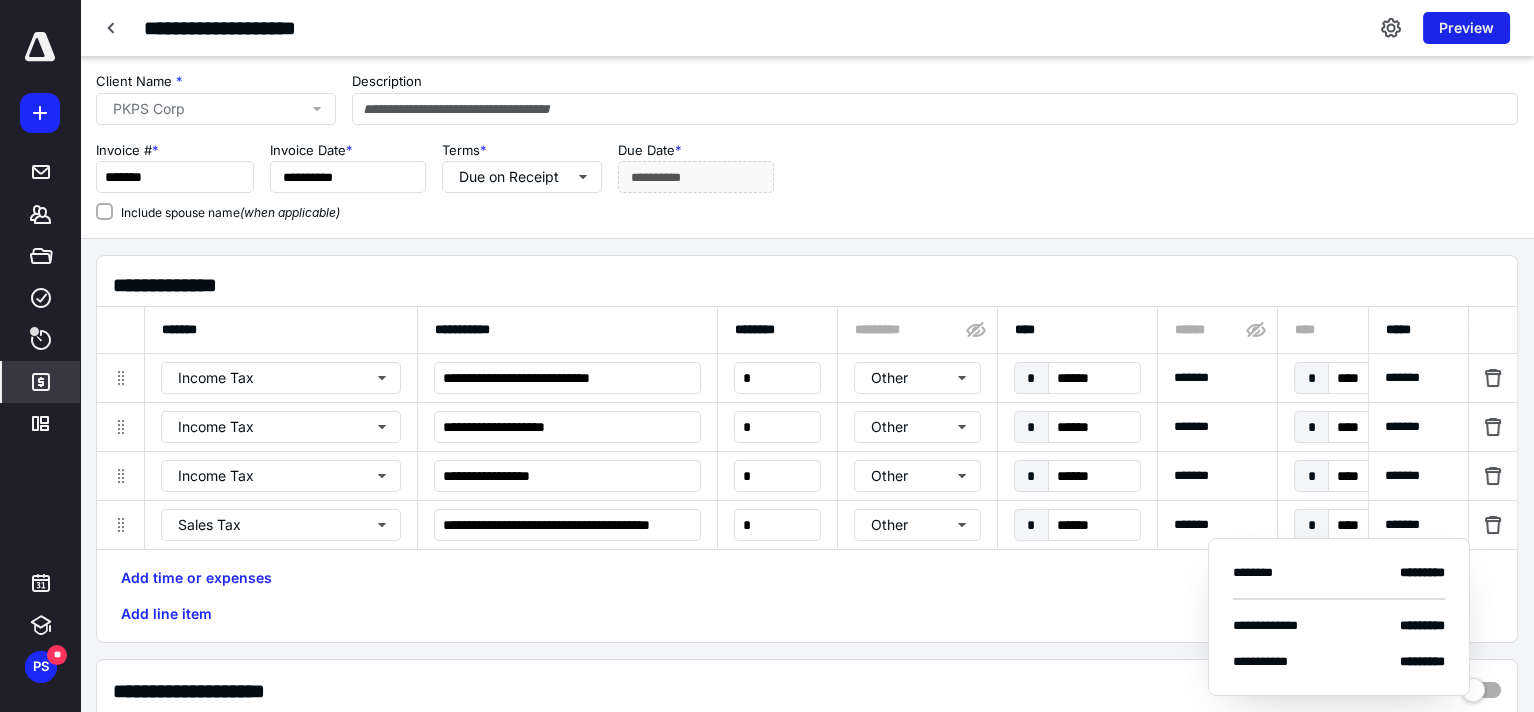 click on "Preview" at bounding box center (1466, 28) 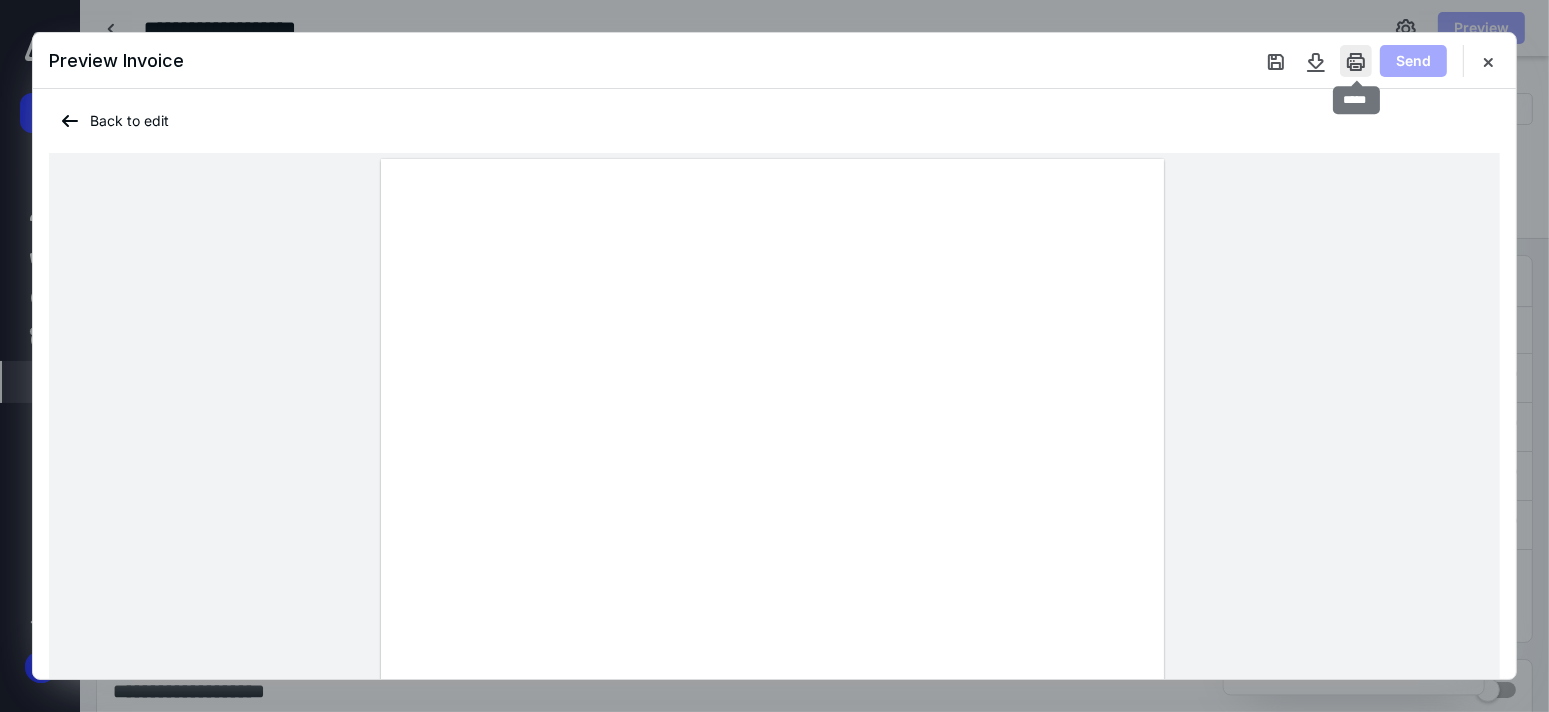 click at bounding box center [1356, 61] 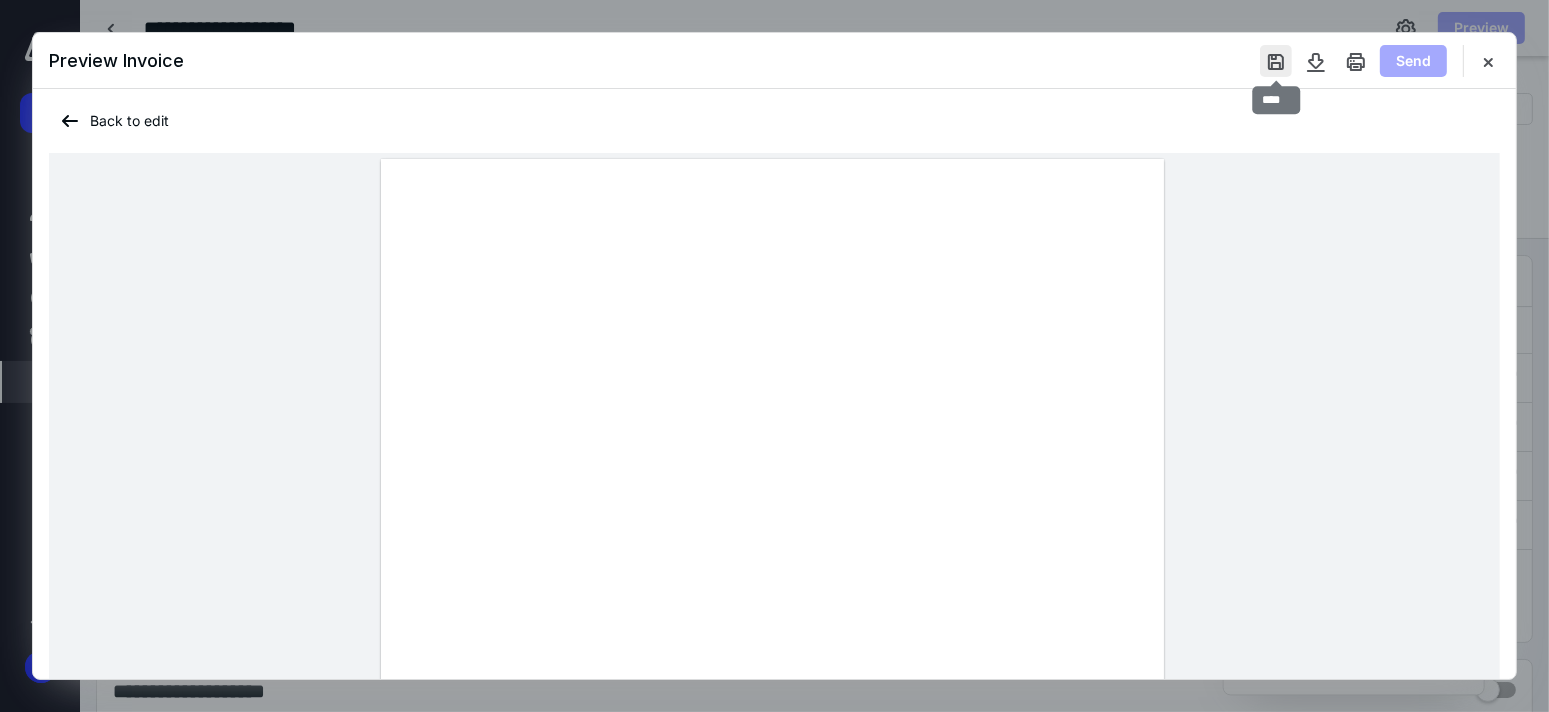 click at bounding box center (1276, 61) 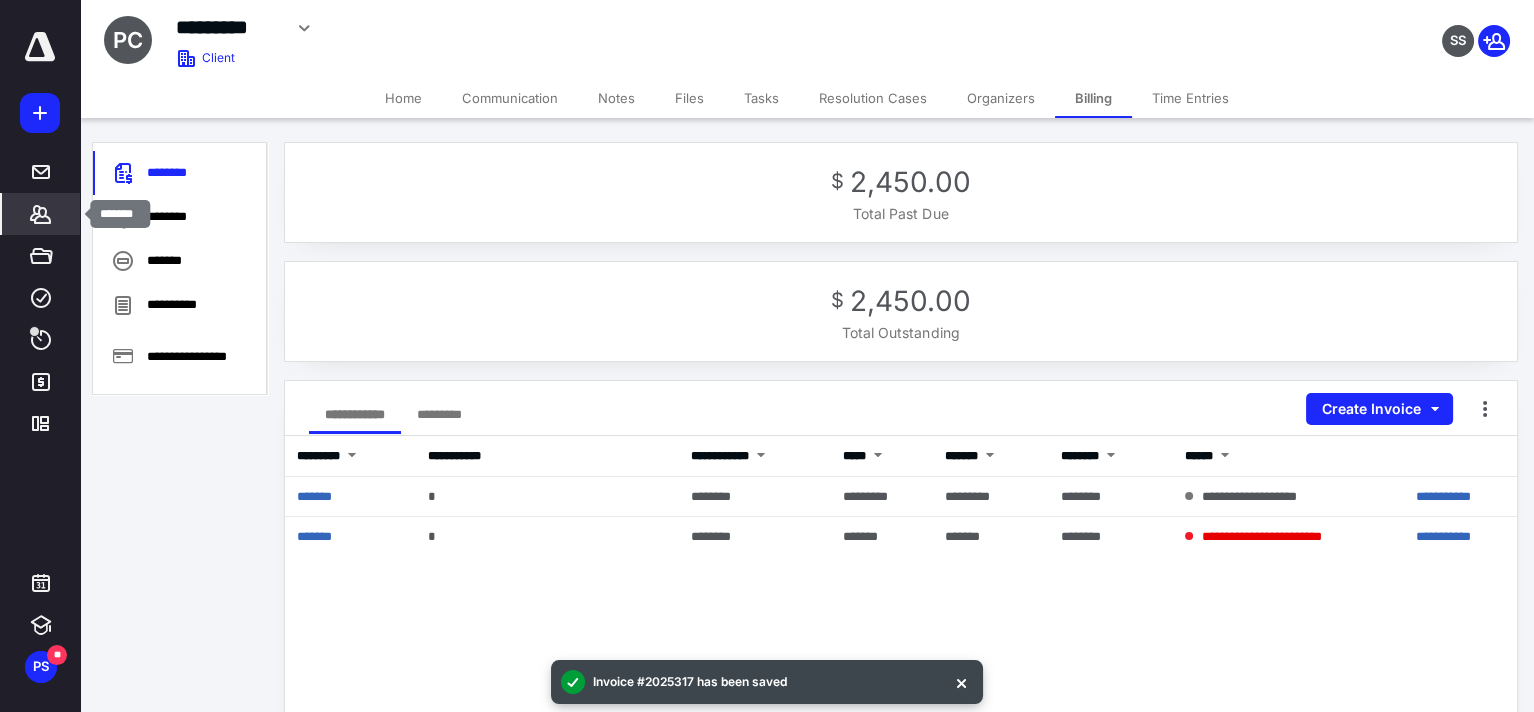 click 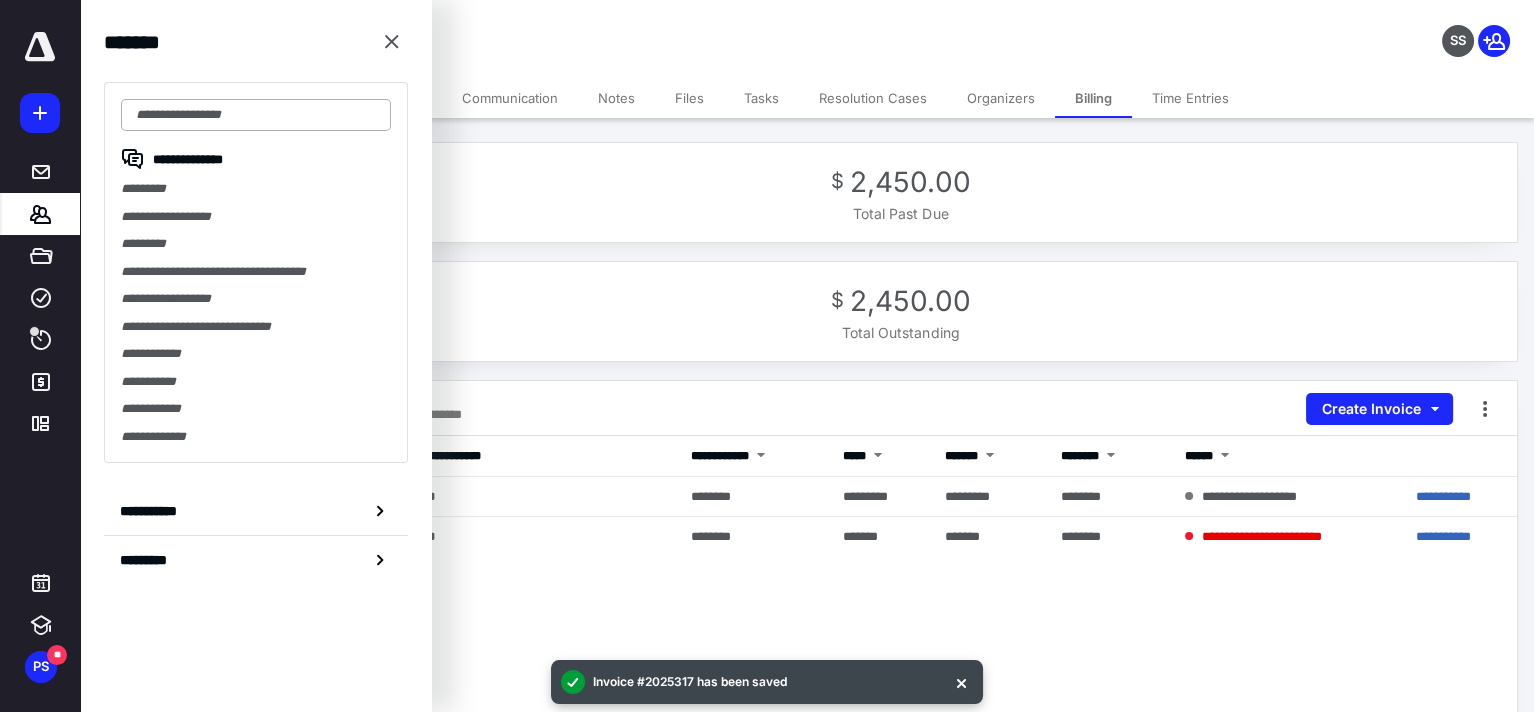click at bounding box center [256, 115] 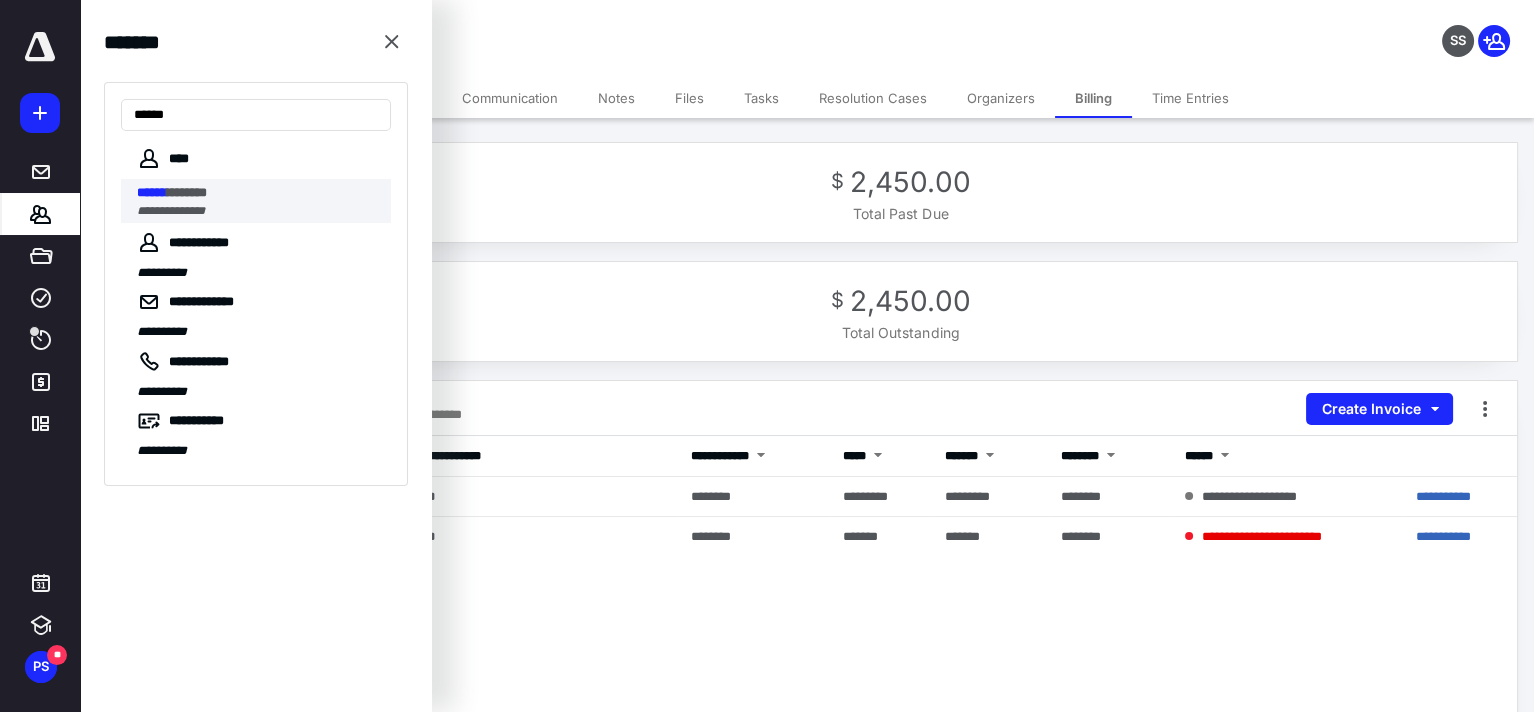 type on "******" 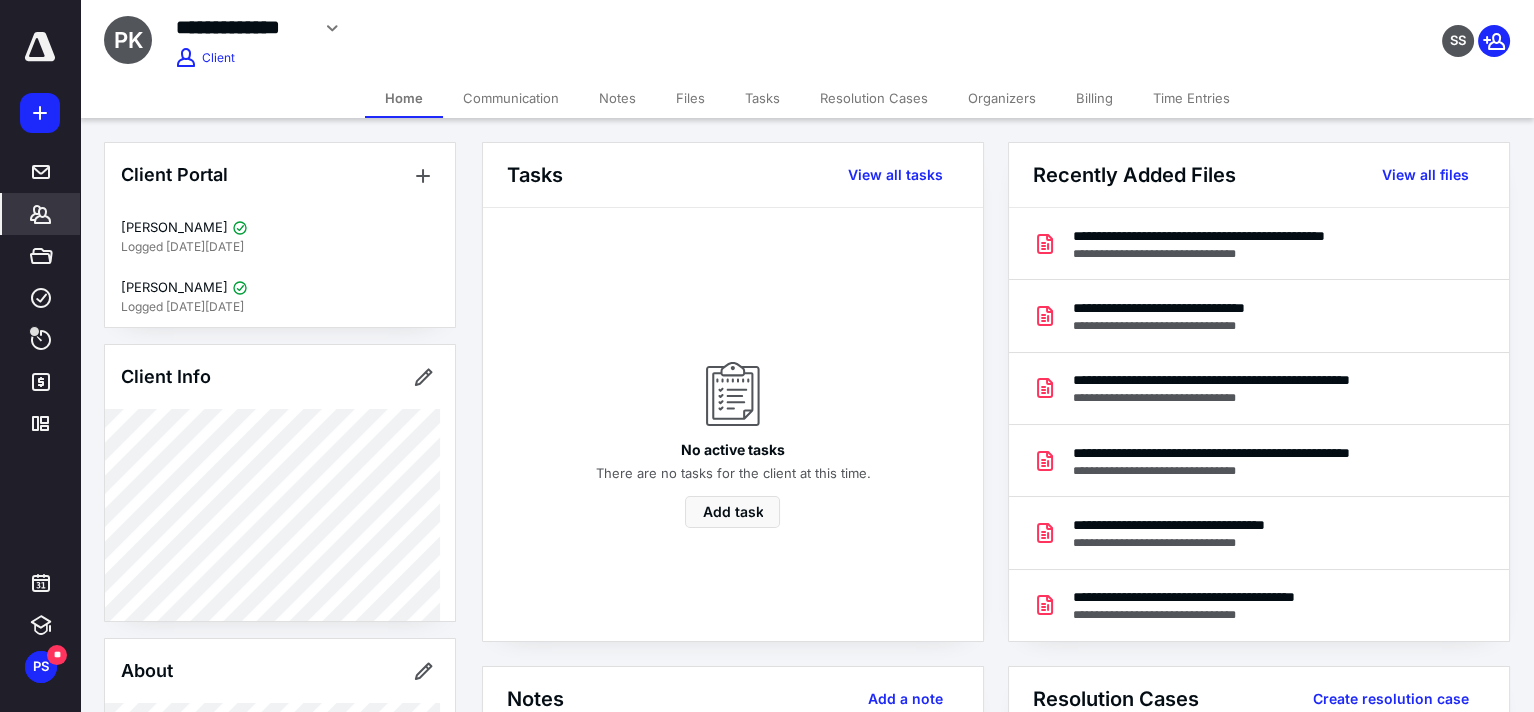 click on "Files" at bounding box center [690, 98] 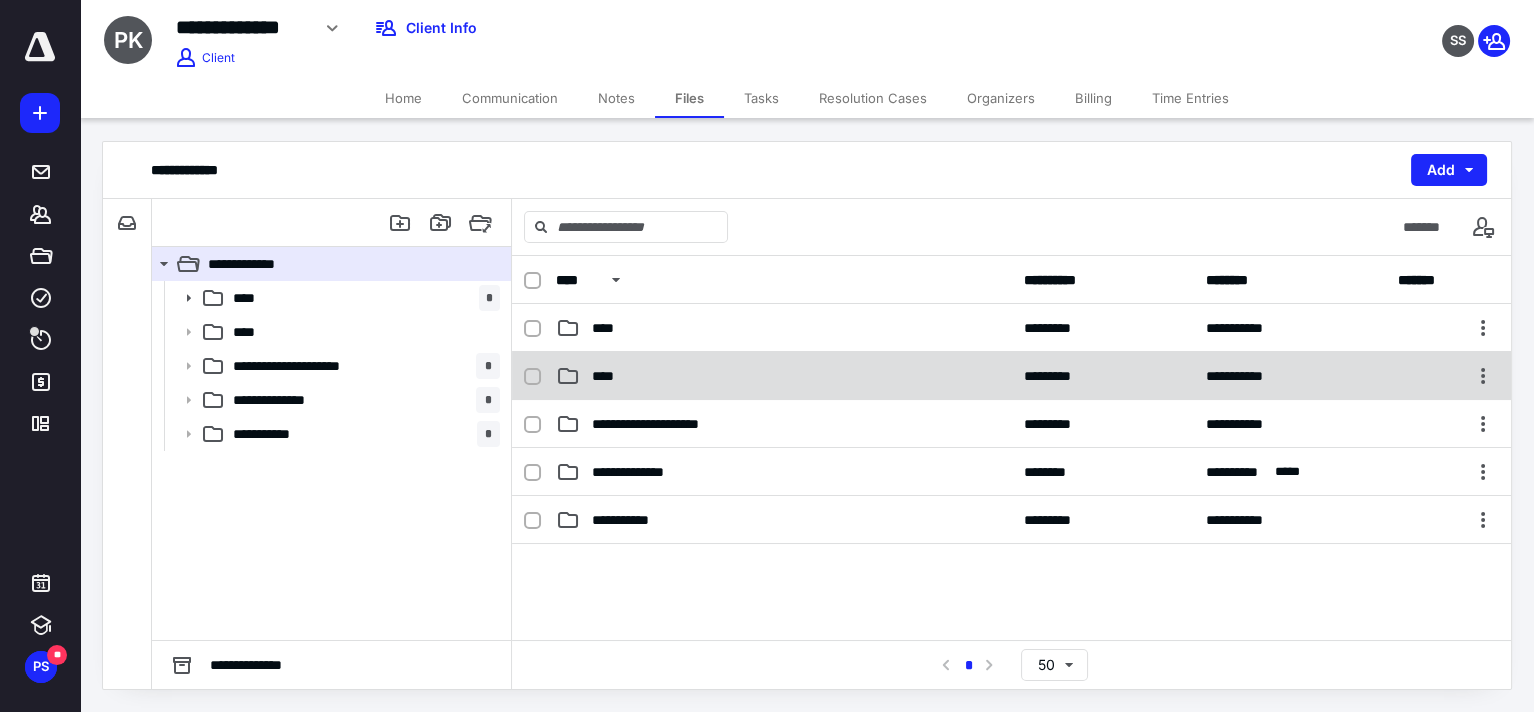click on "****" at bounding box center (609, 376) 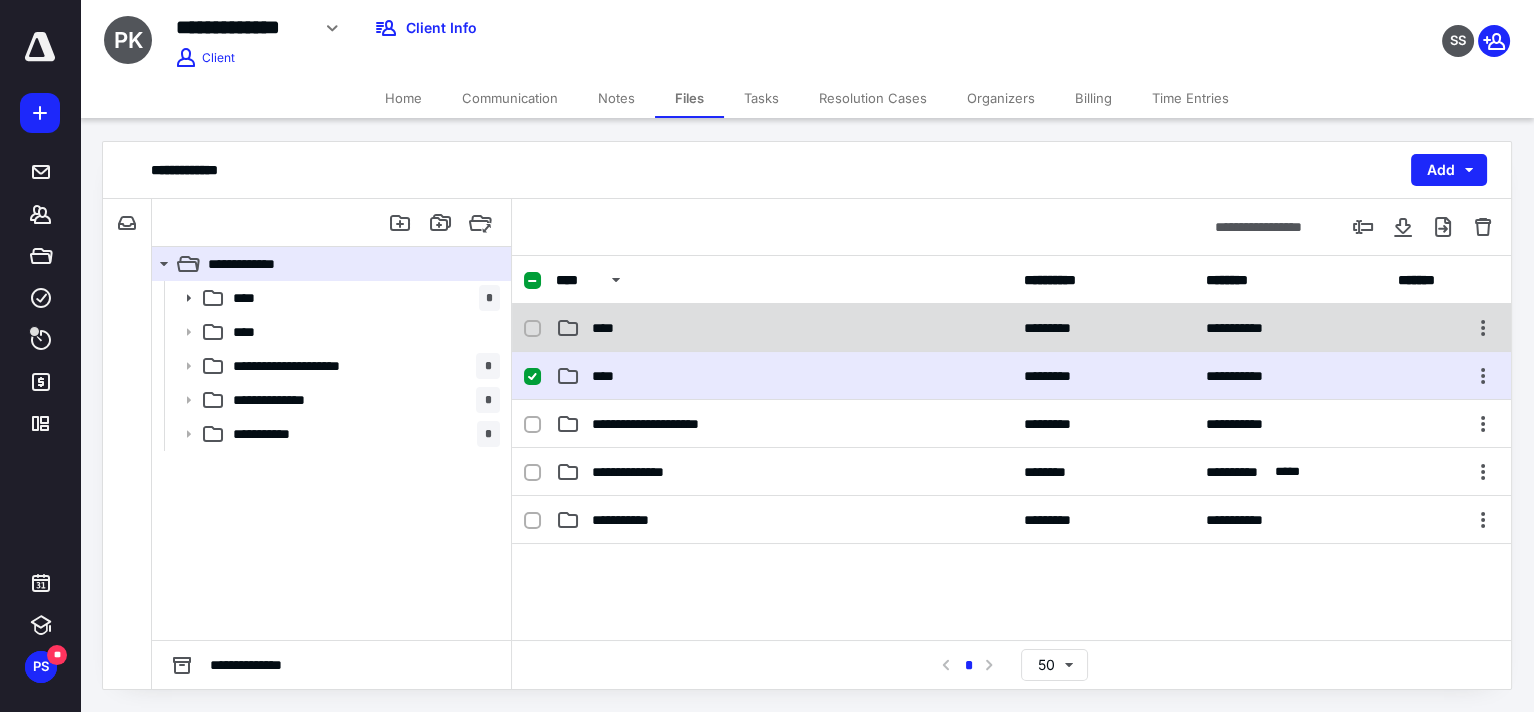click on "**********" at bounding box center (1011, 328) 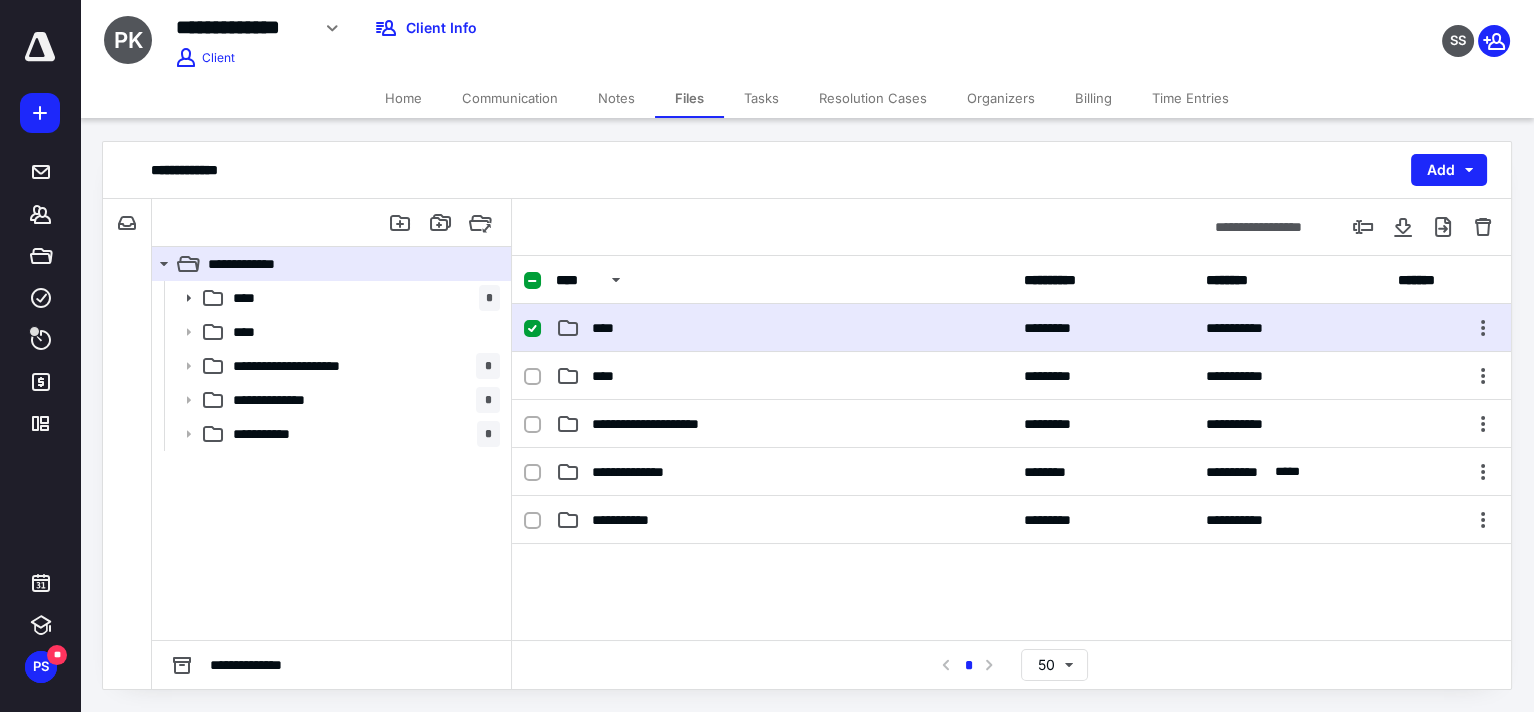 click on "****" at bounding box center [609, 328] 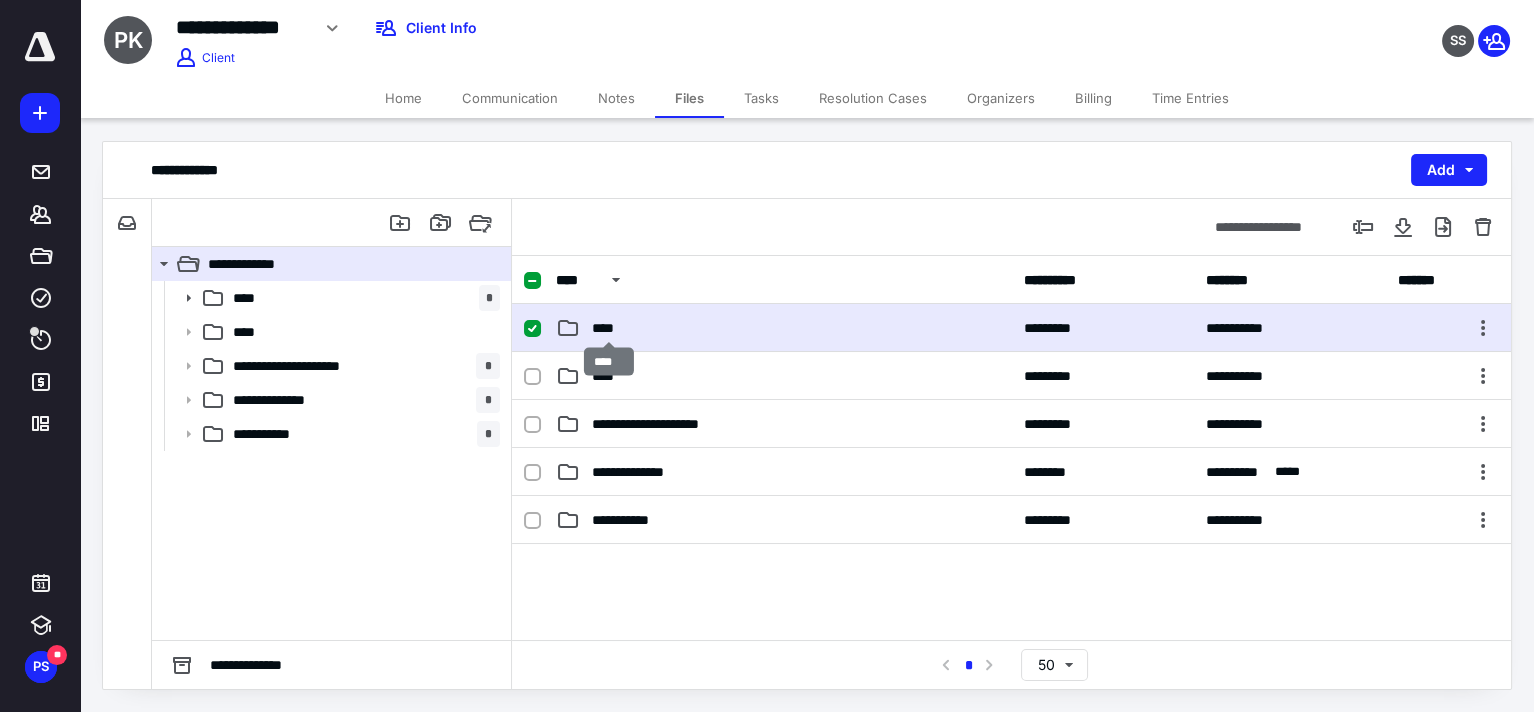 click on "****" at bounding box center [609, 328] 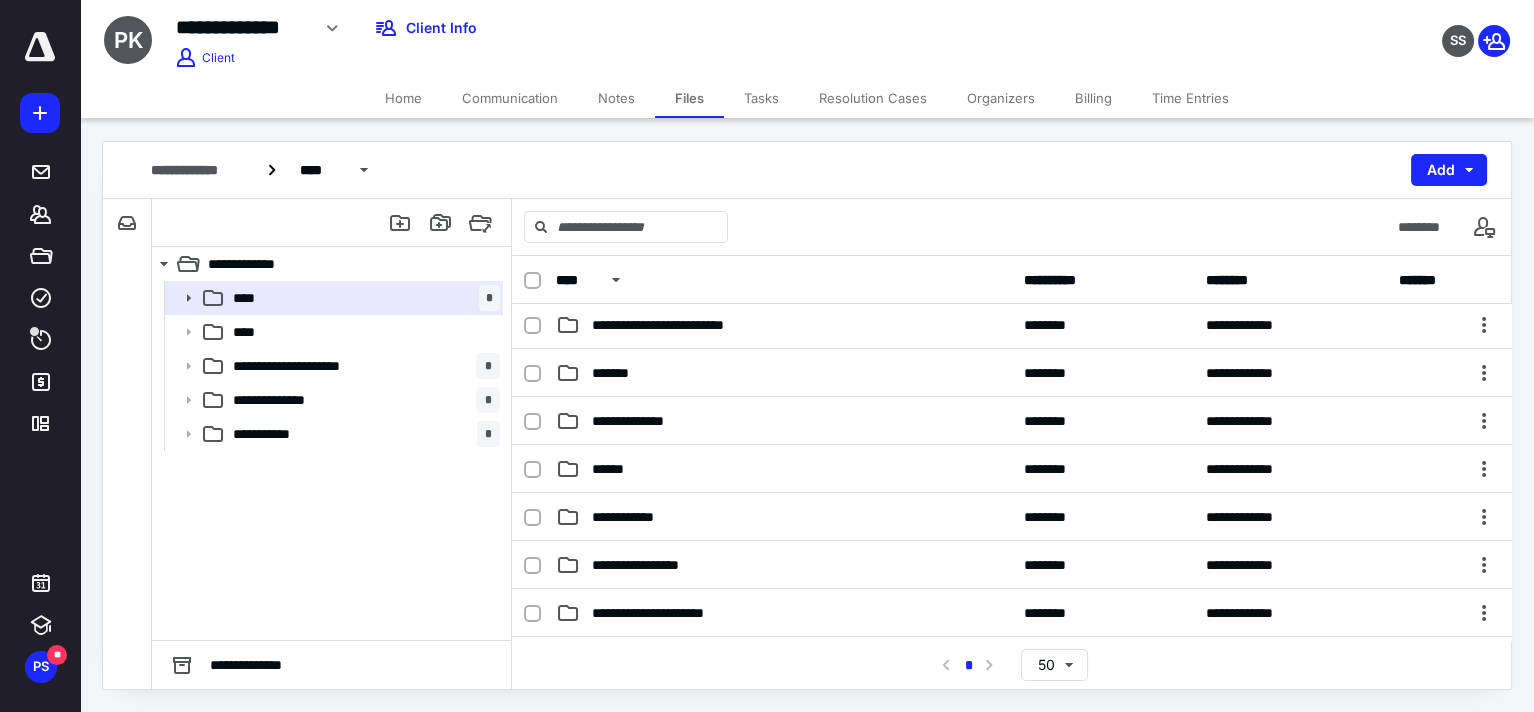 scroll, scrollTop: 79, scrollLeft: 0, axis: vertical 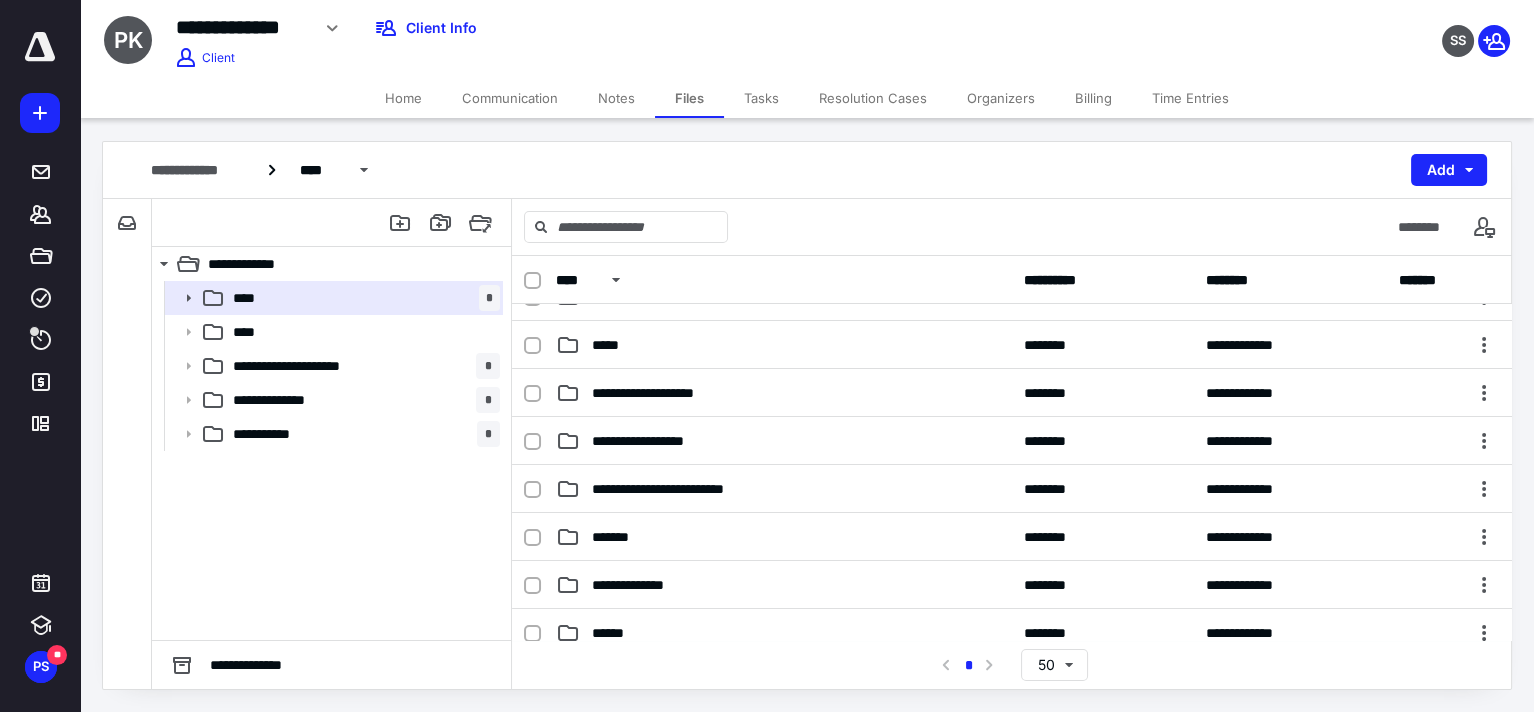 click on "Billing" at bounding box center (1093, 98) 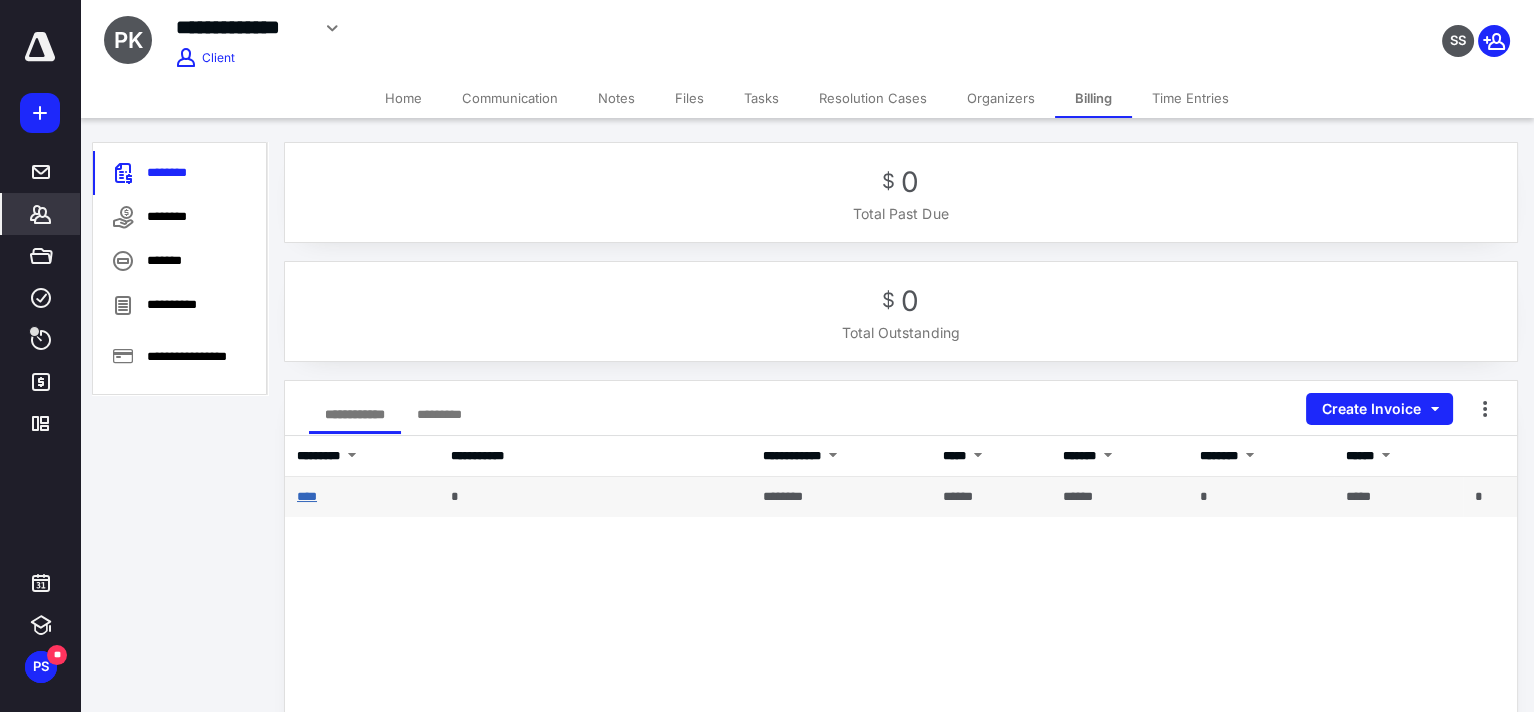 click on "****" at bounding box center (307, 496) 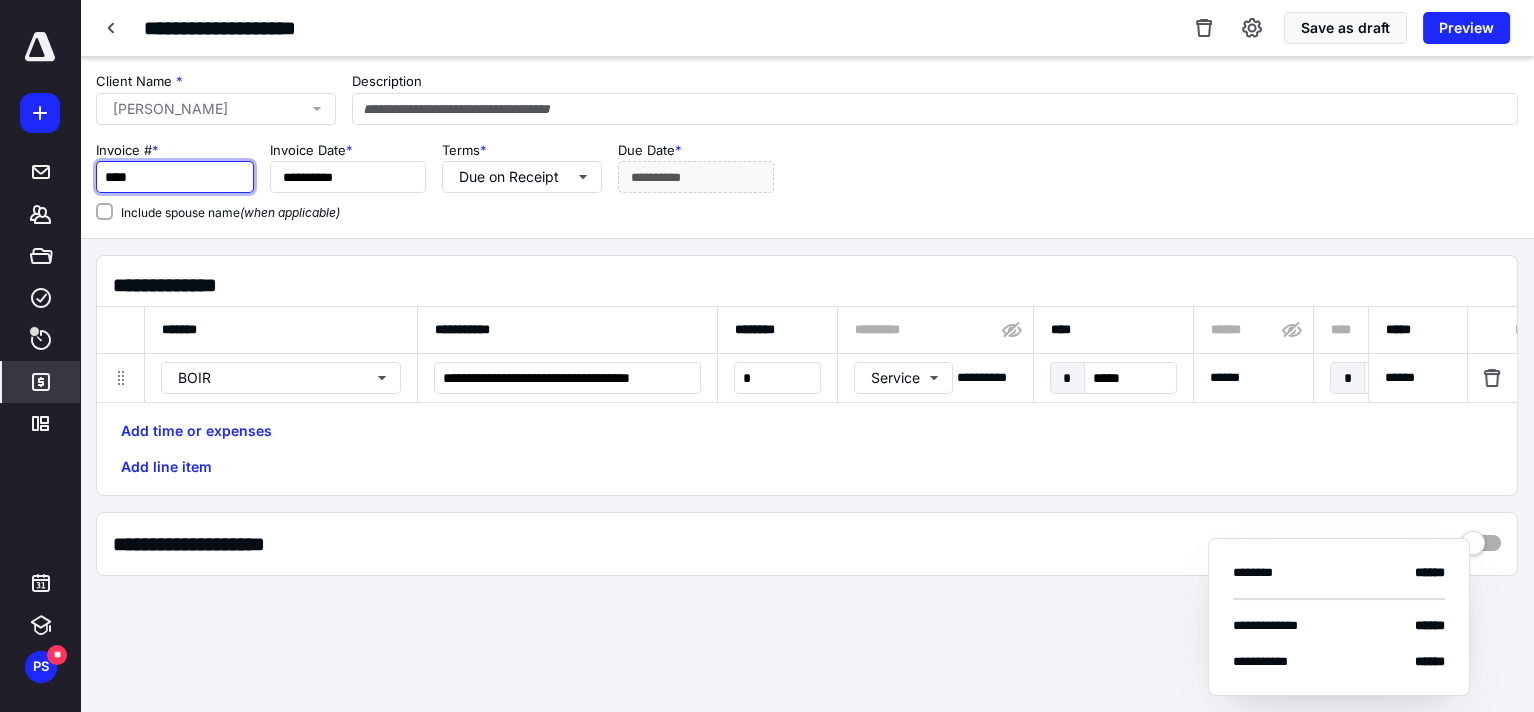 click on "****" at bounding box center [175, 177] 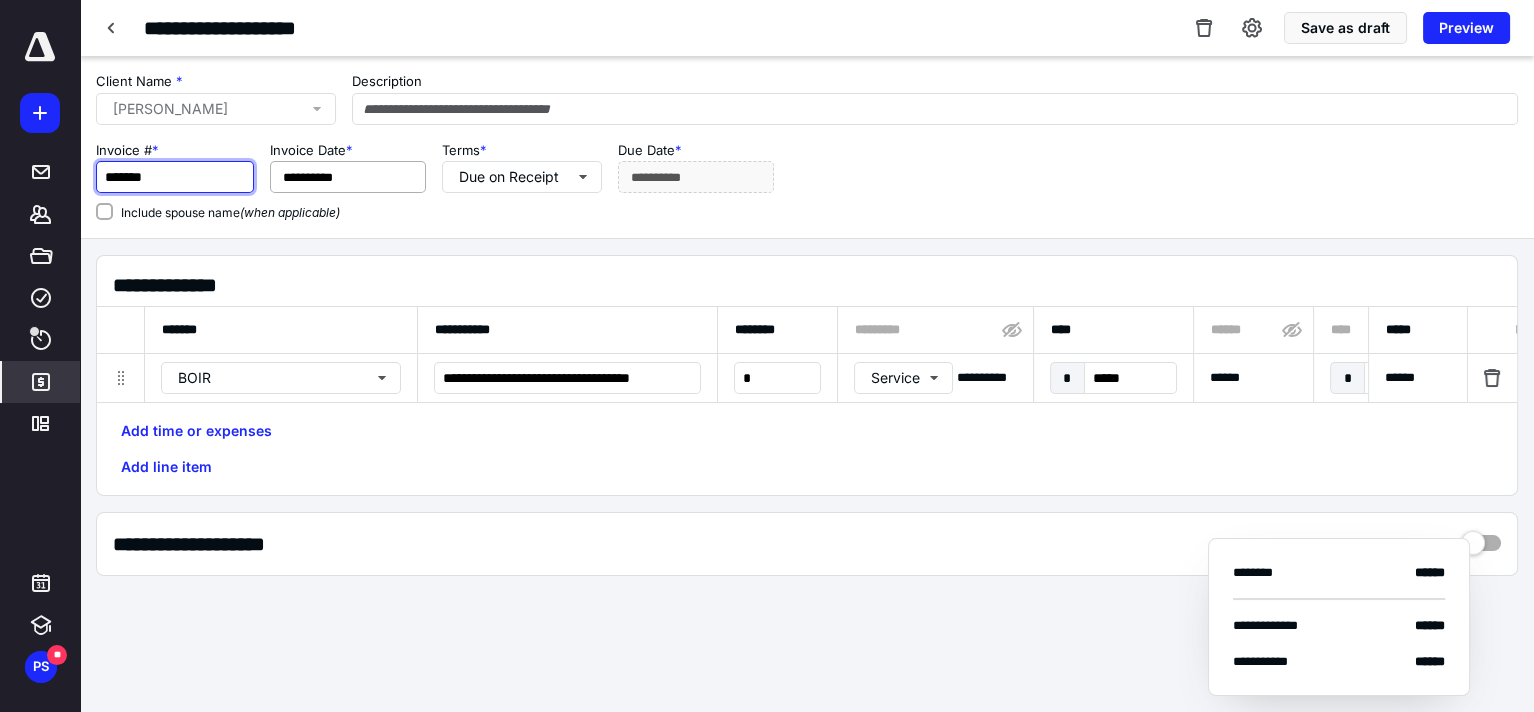 type on "*******" 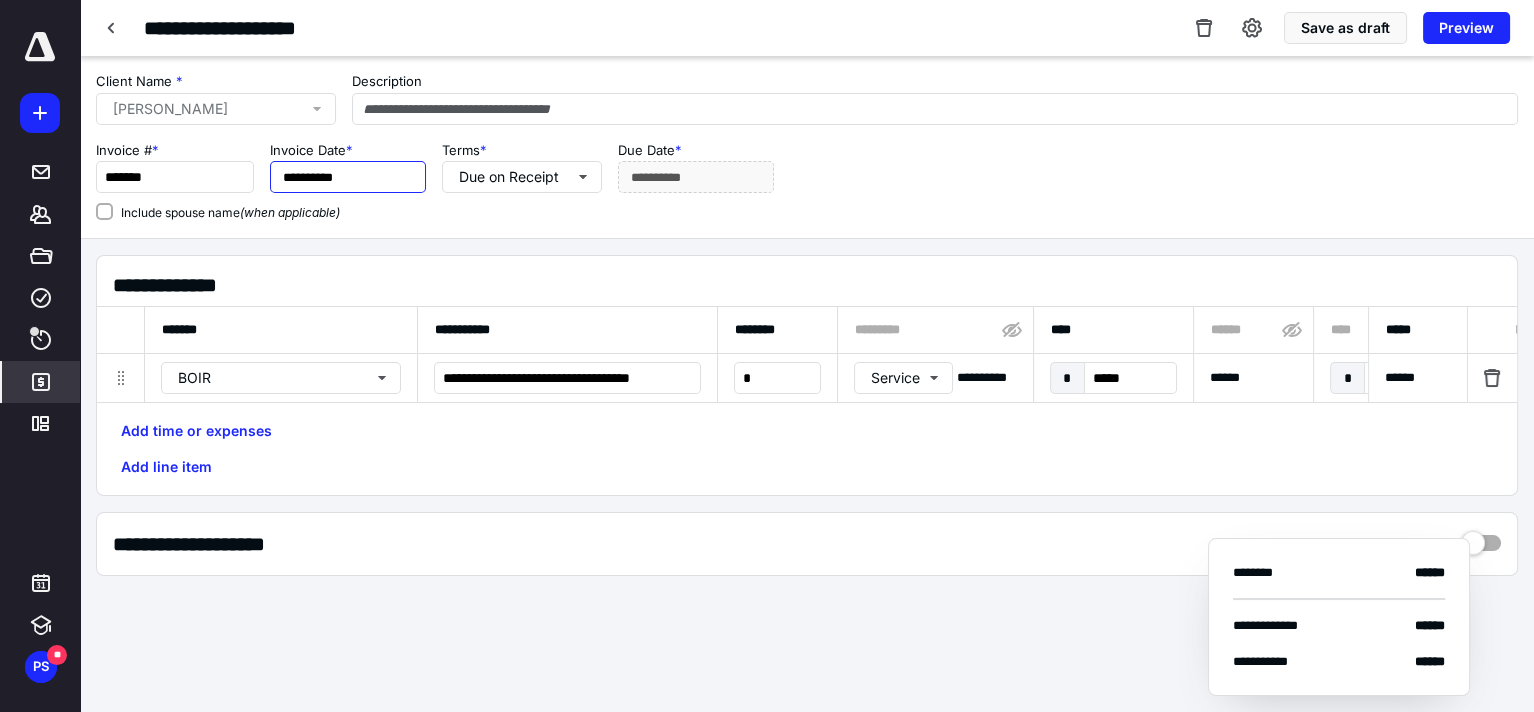 click on "**********" at bounding box center (348, 177) 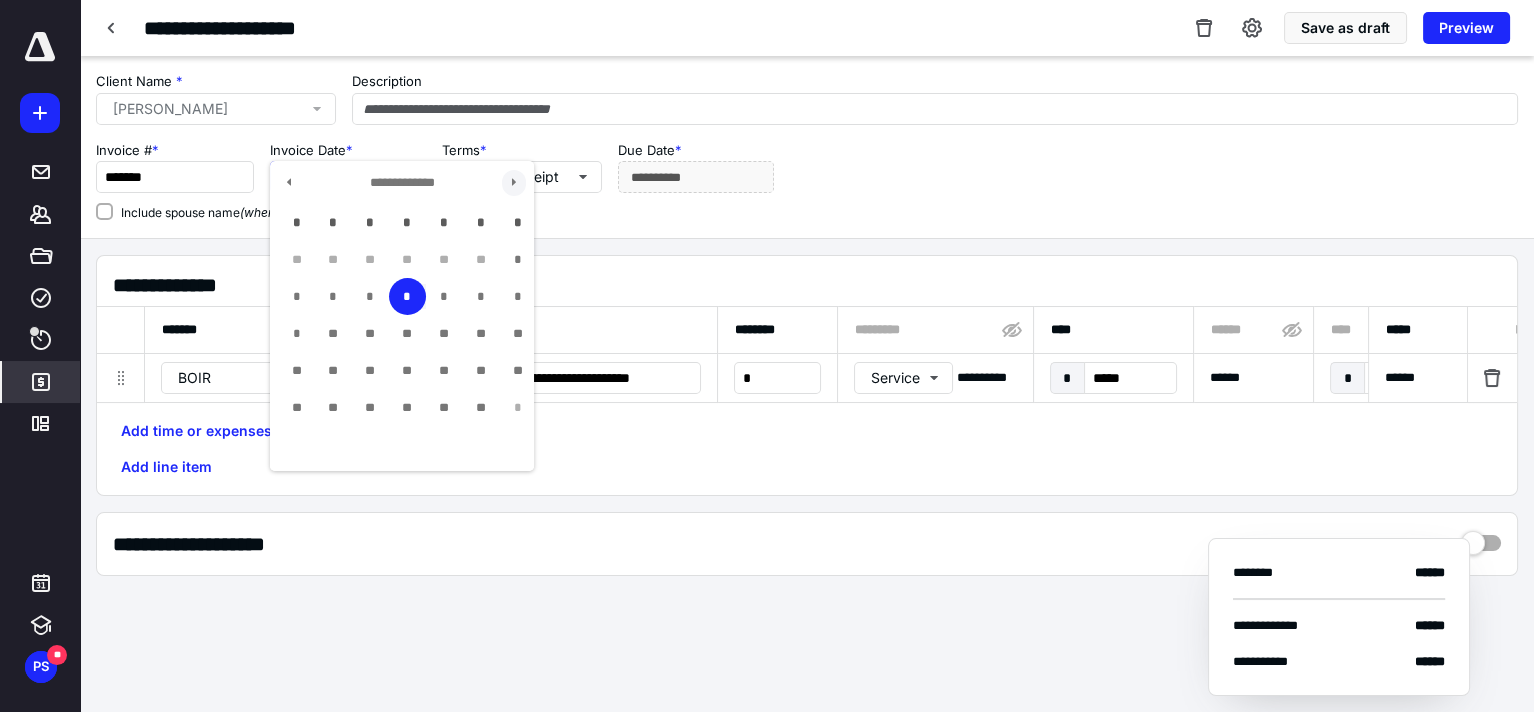 click at bounding box center (514, 183) 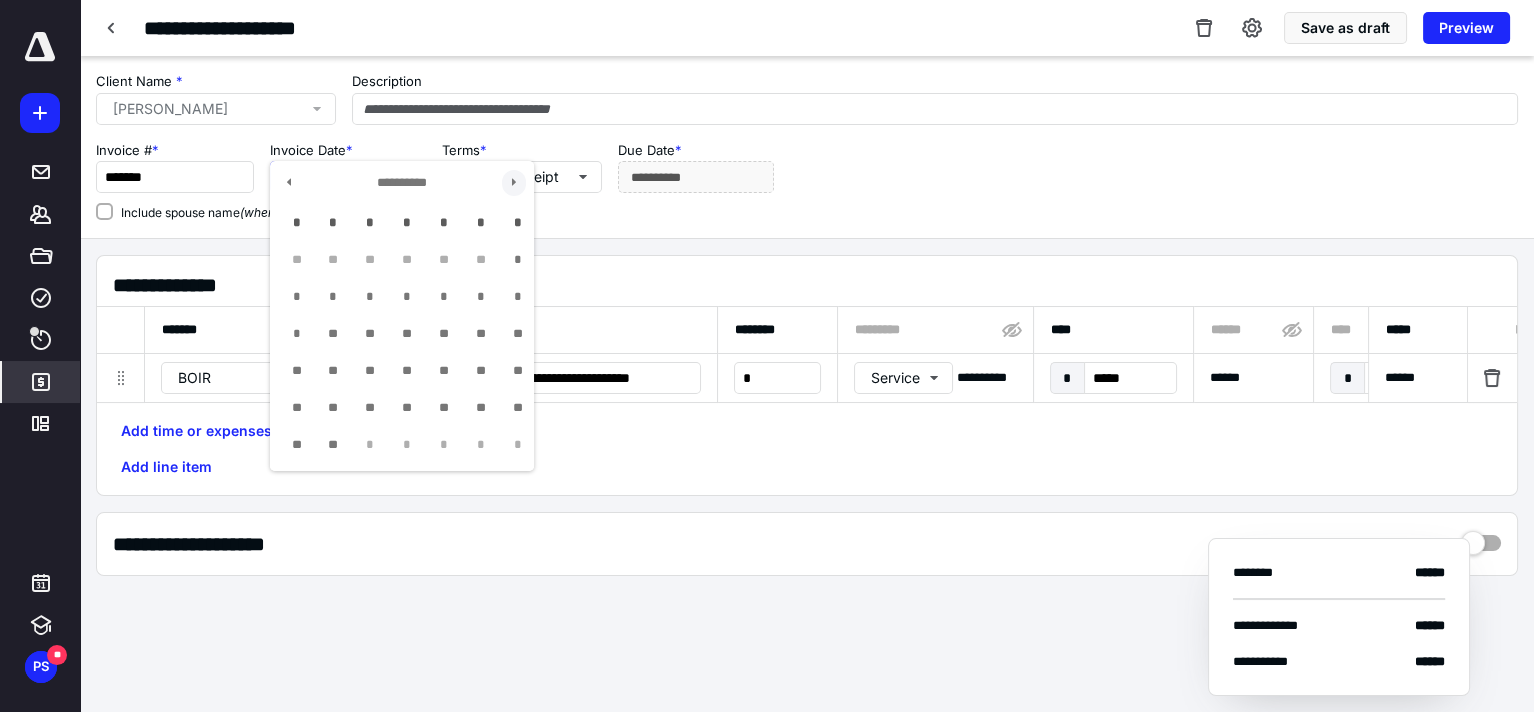 click at bounding box center (514, 183) 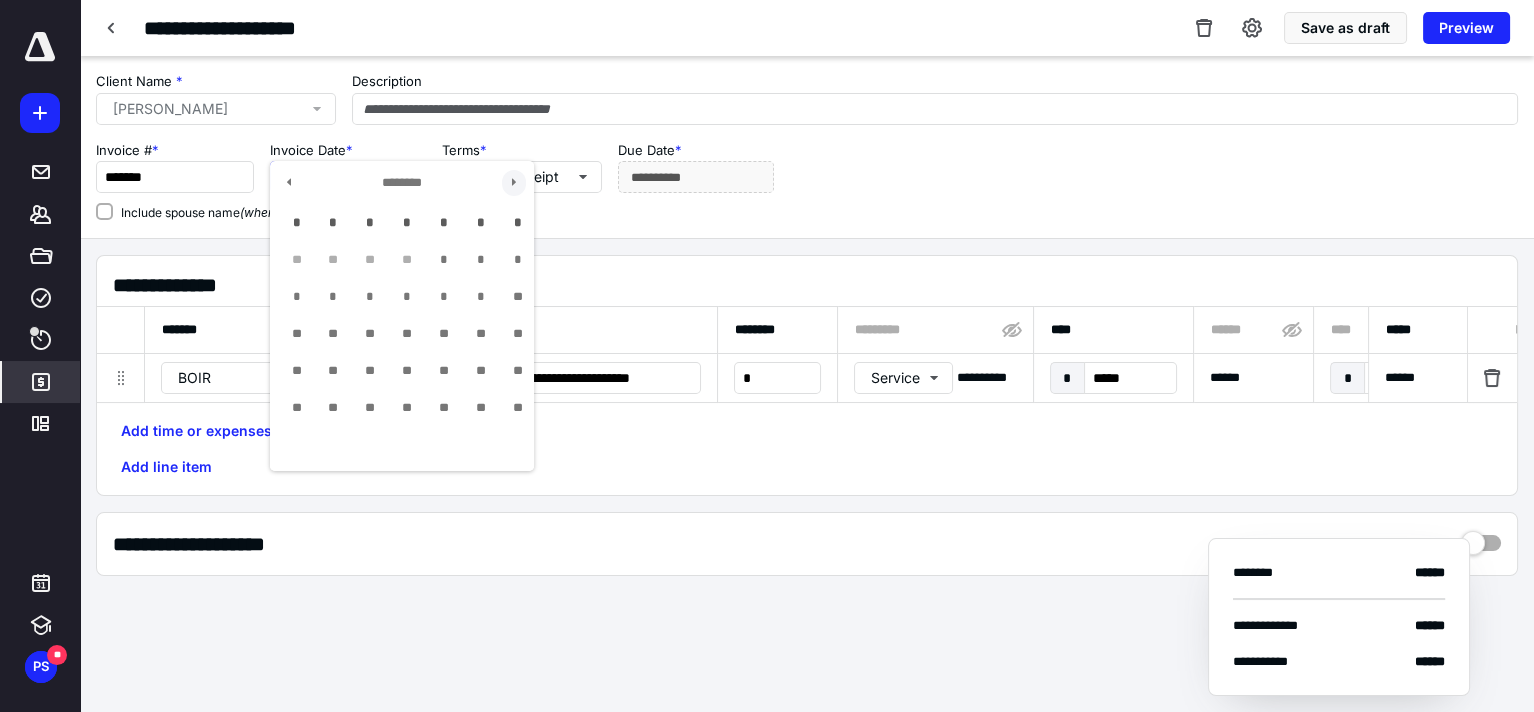click at bounding box center [514, 183] 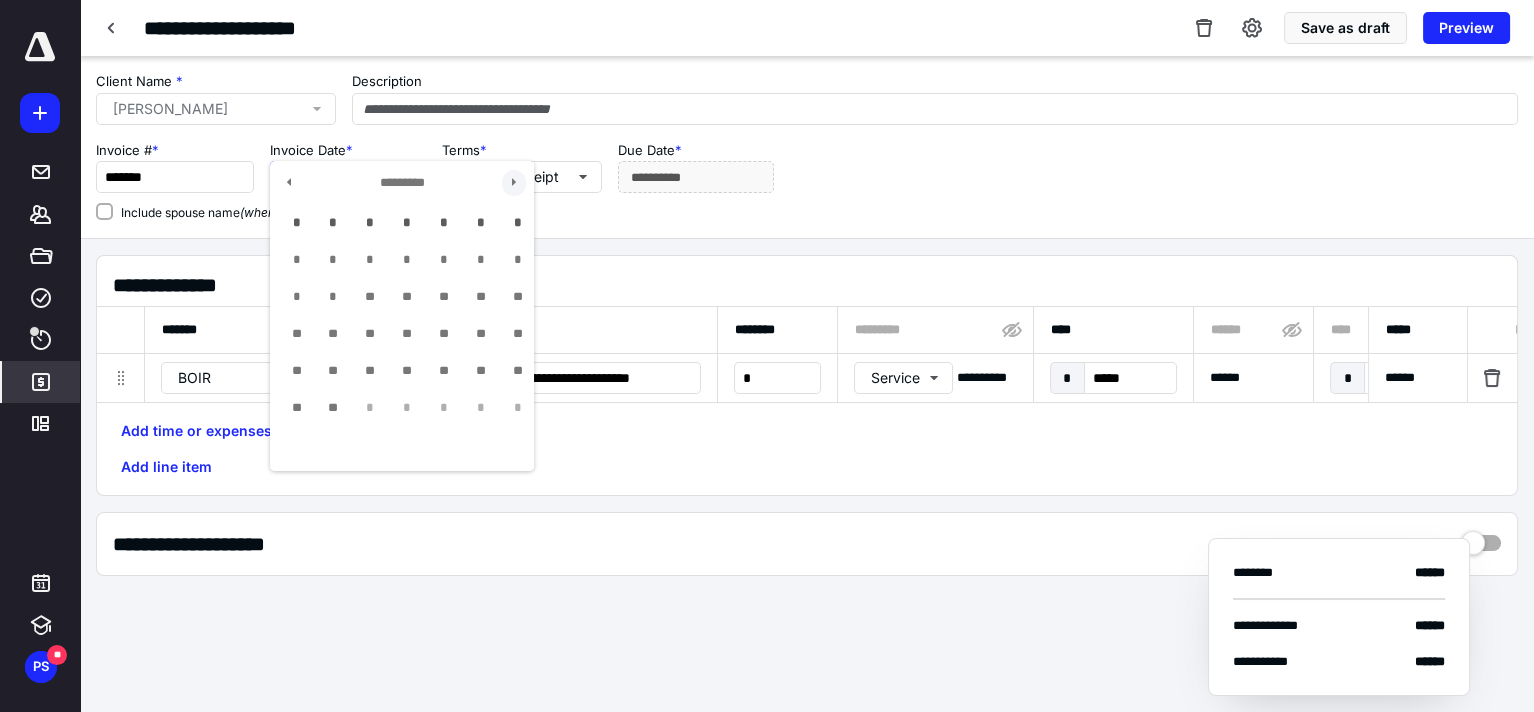 click at bounding box center (514, 183) 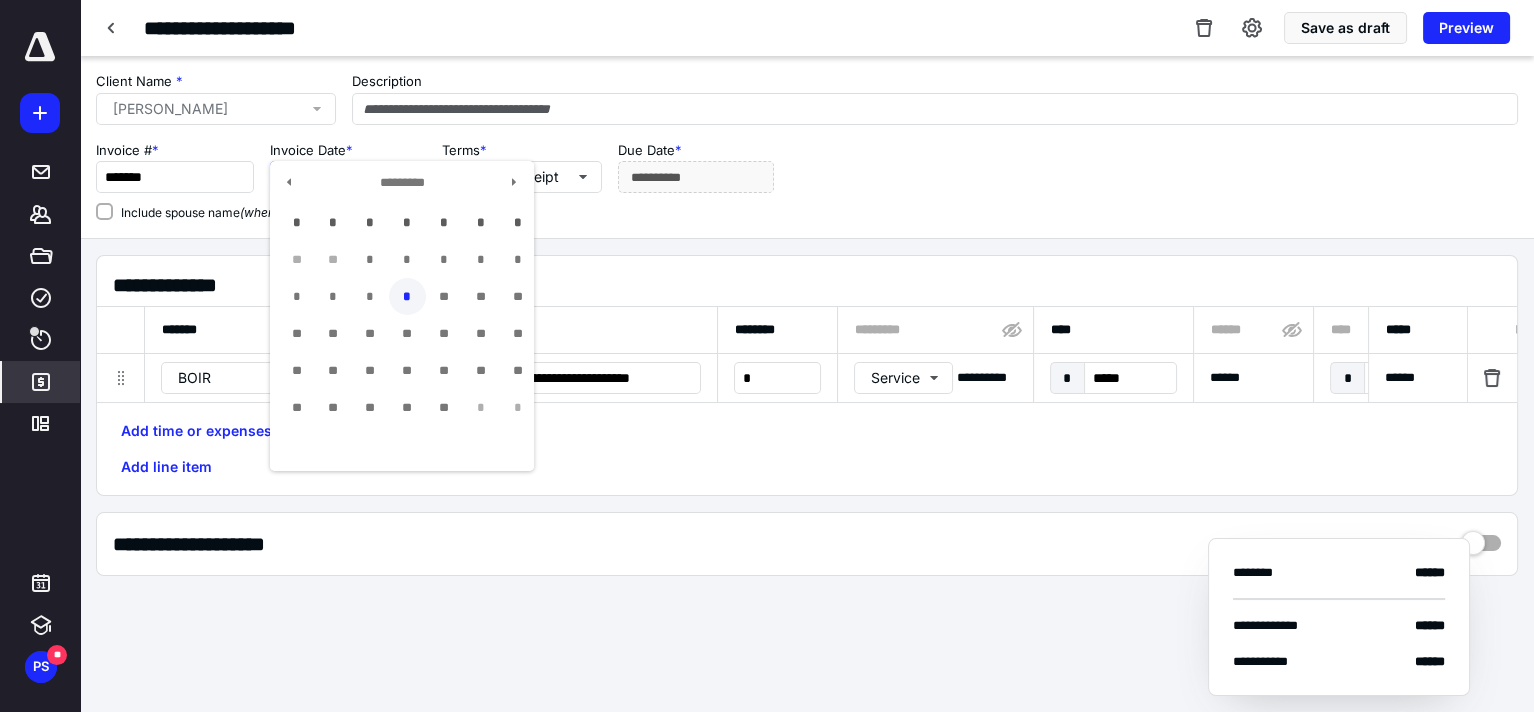 click on "*" at bounding box center [407, 296] 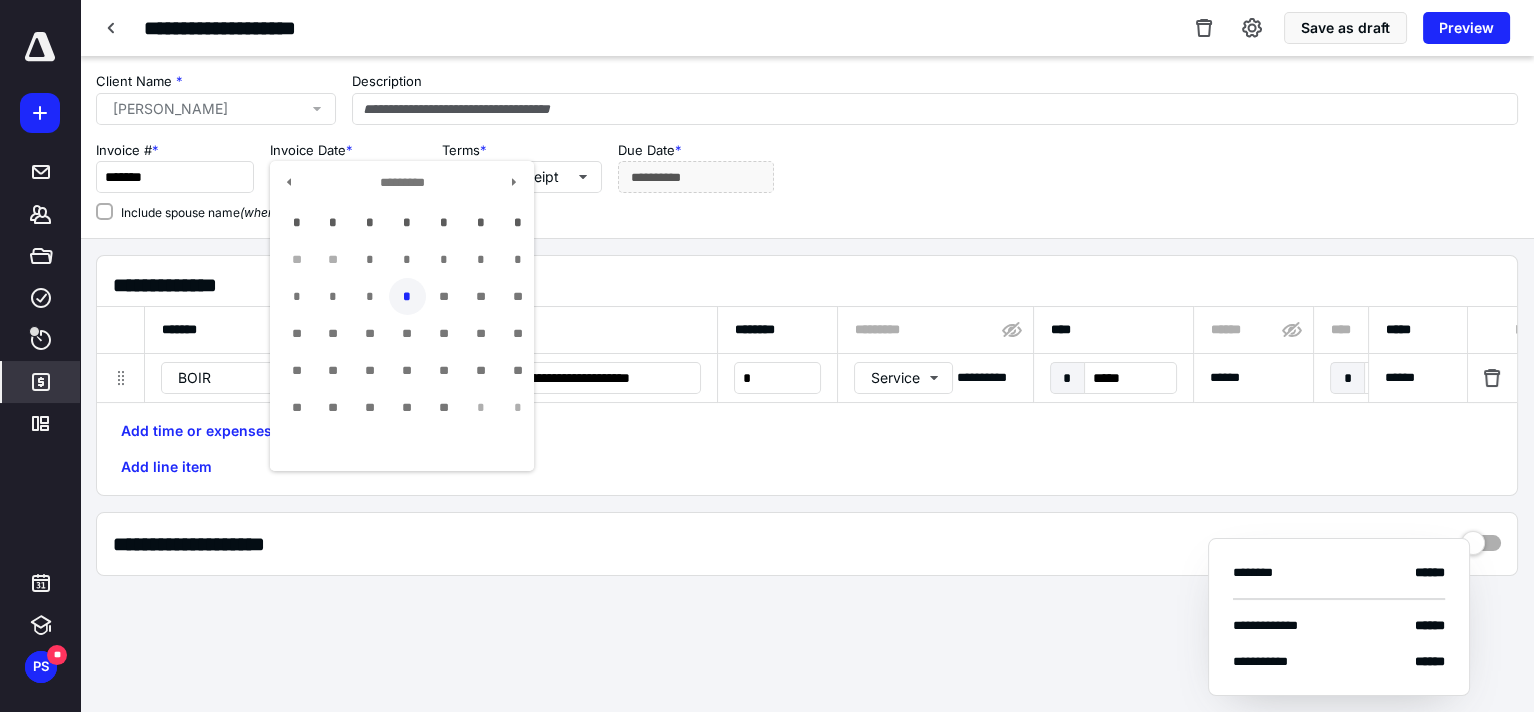 type on "**********" 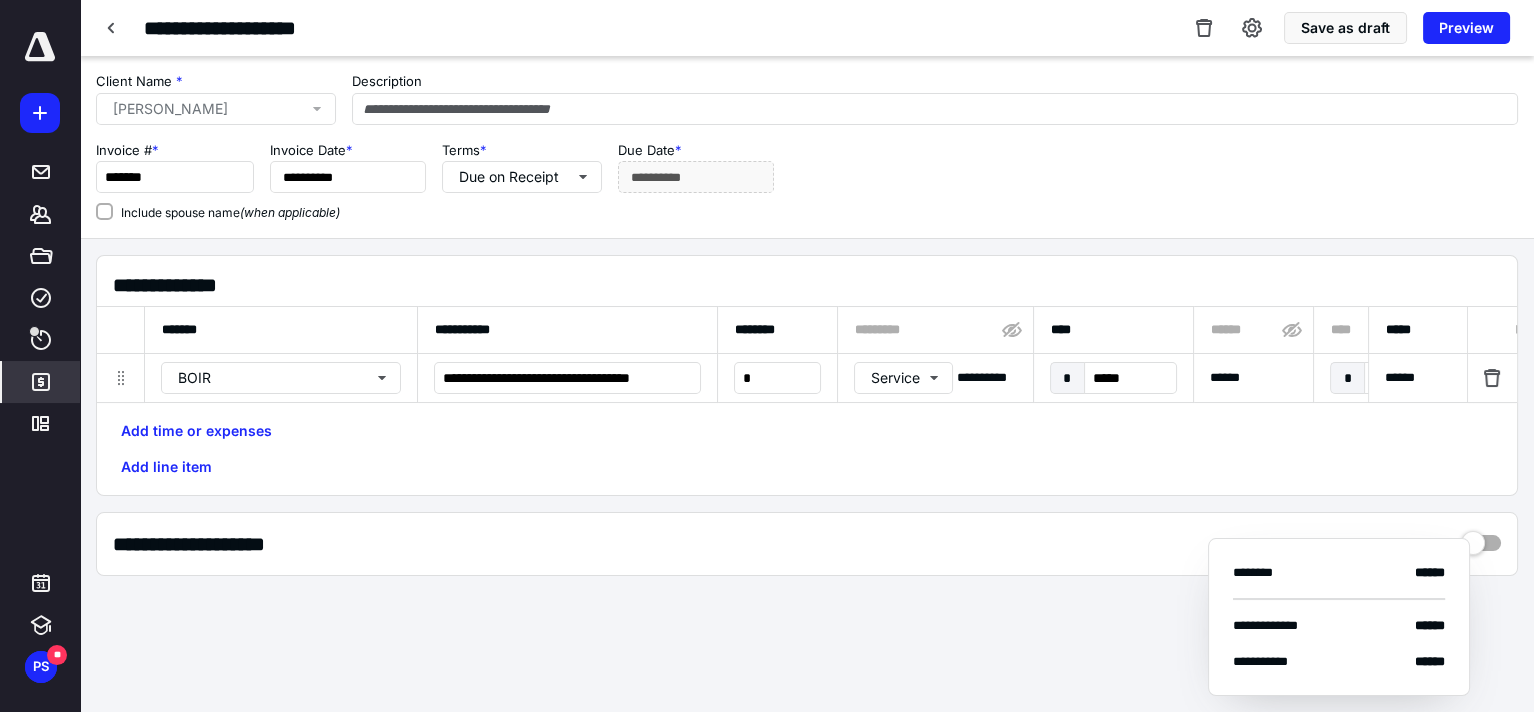 click on "**********" at bounding box center (807, 375) 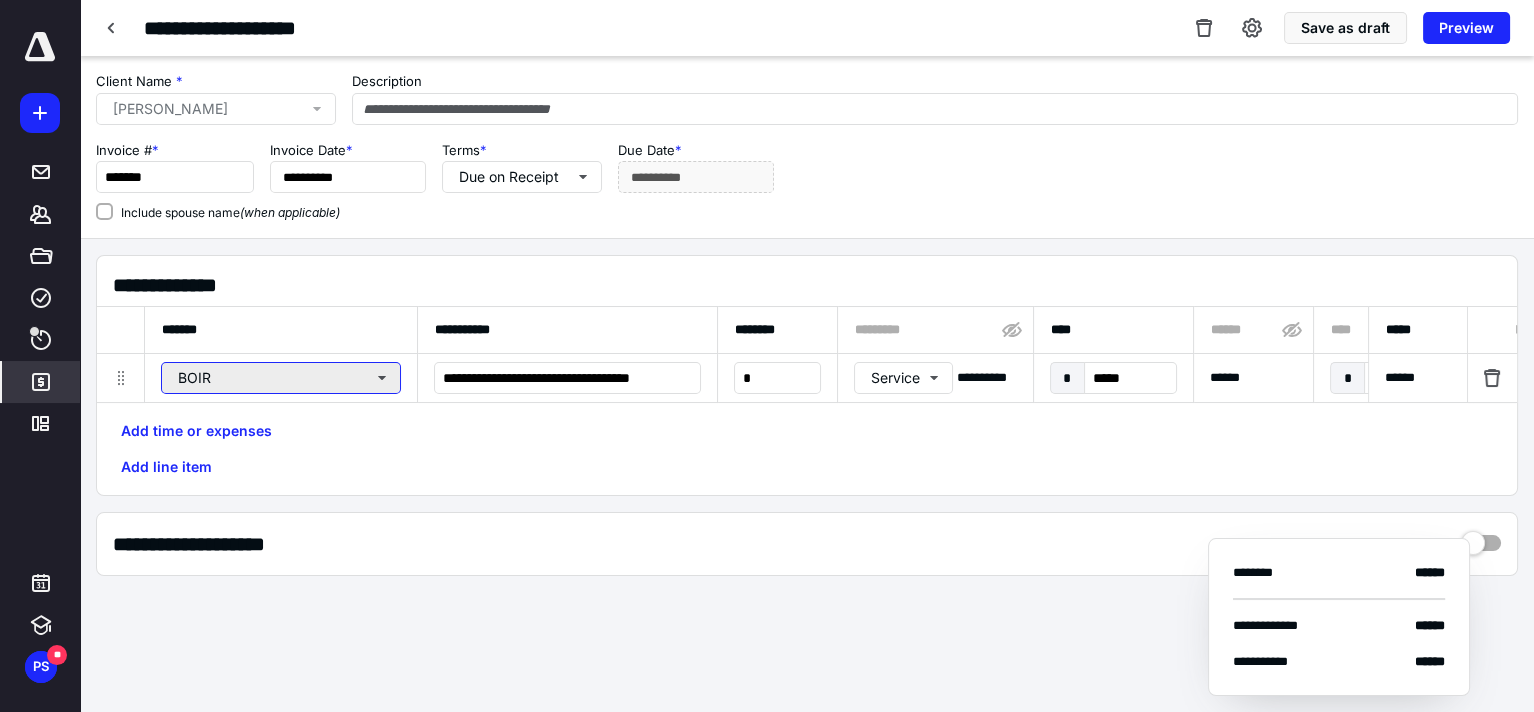 click on "BOIR" at bounding box center [281, 378] 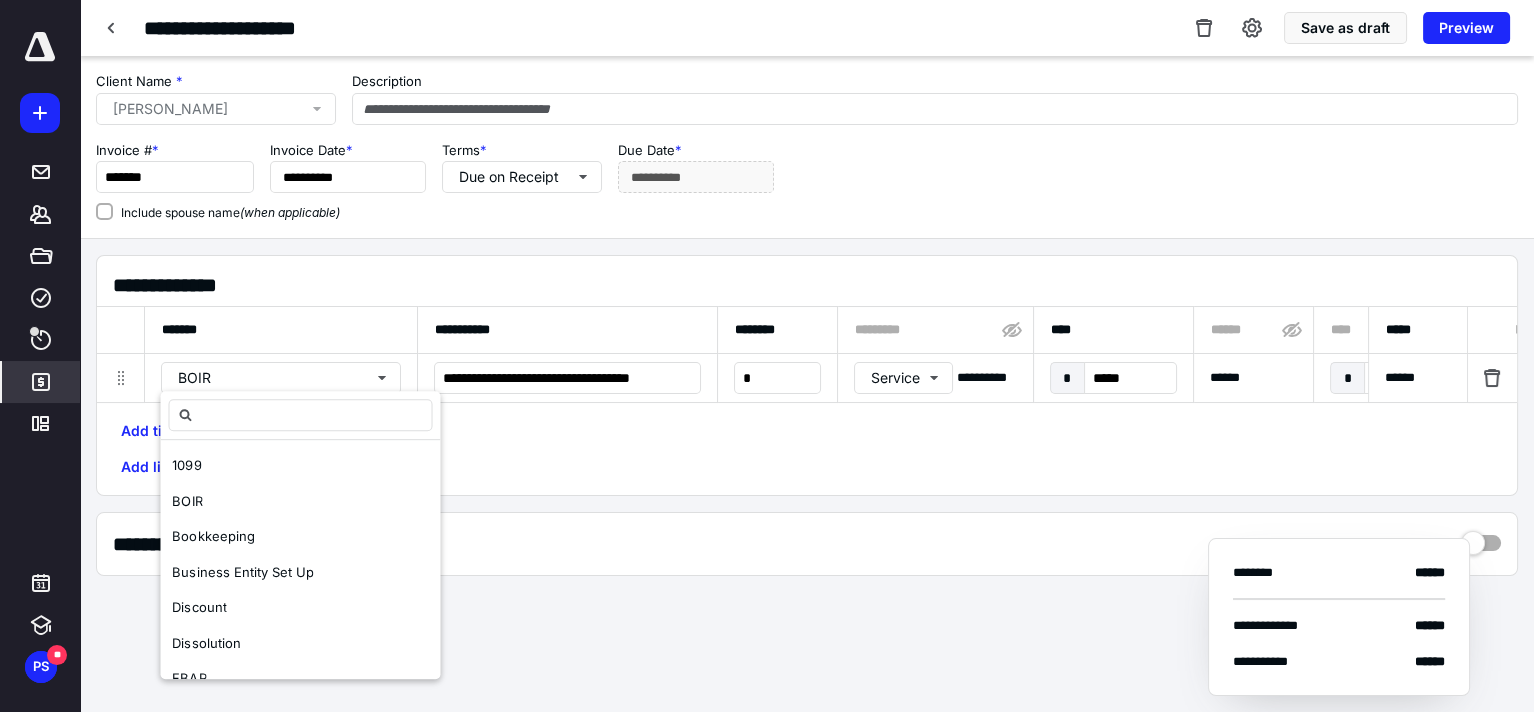 click on "**********" at bounding box center [807, 375] 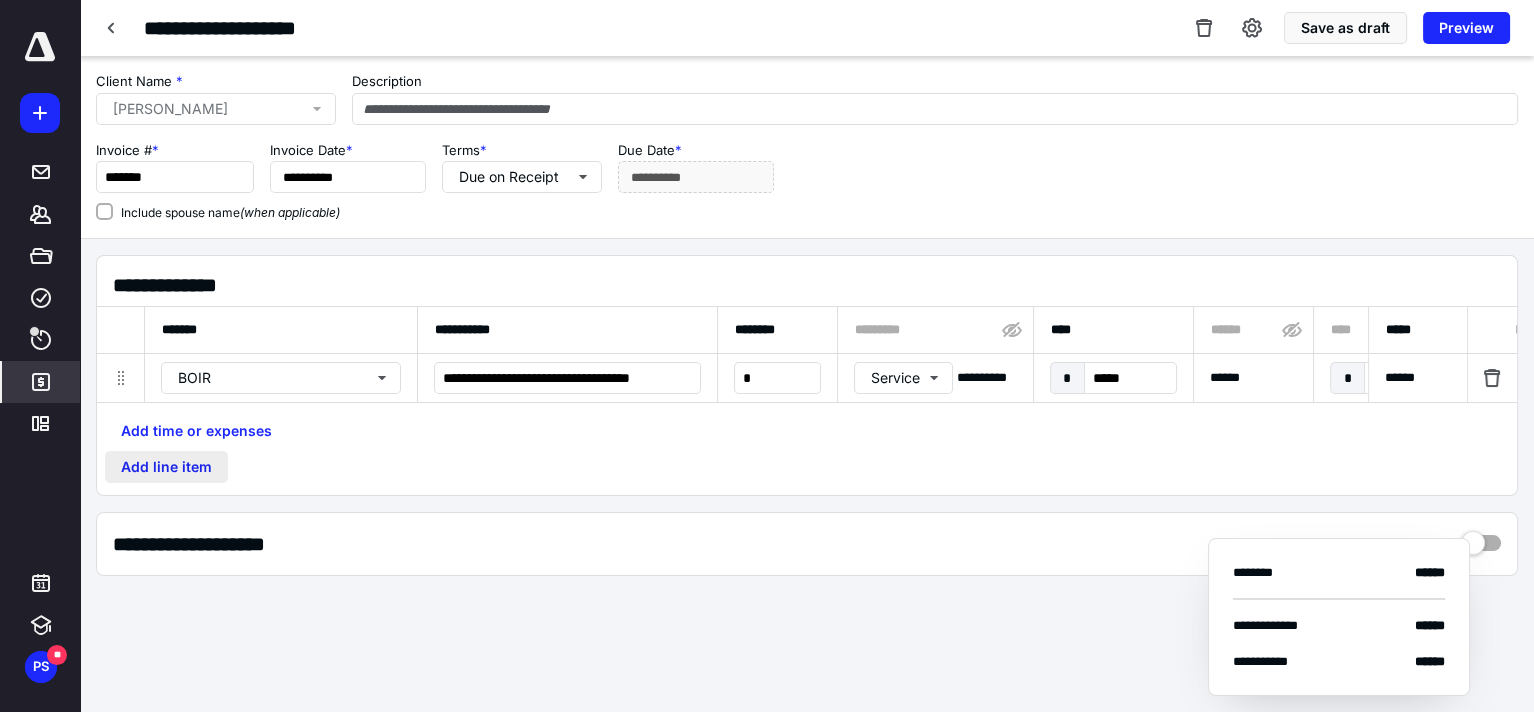 click on "Add line item" at bounding box center [166, 467] 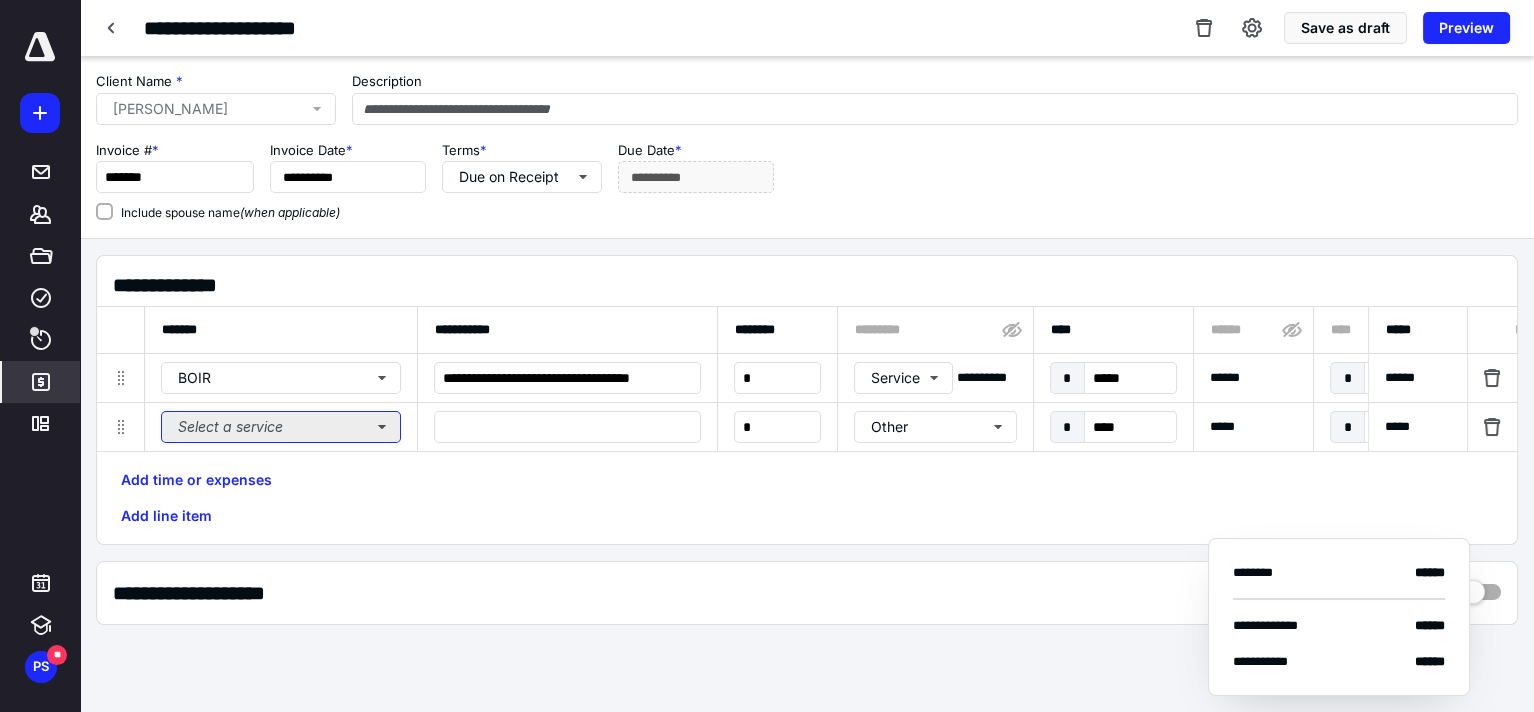 click on "Select a service" at bounding box center [281, 427] 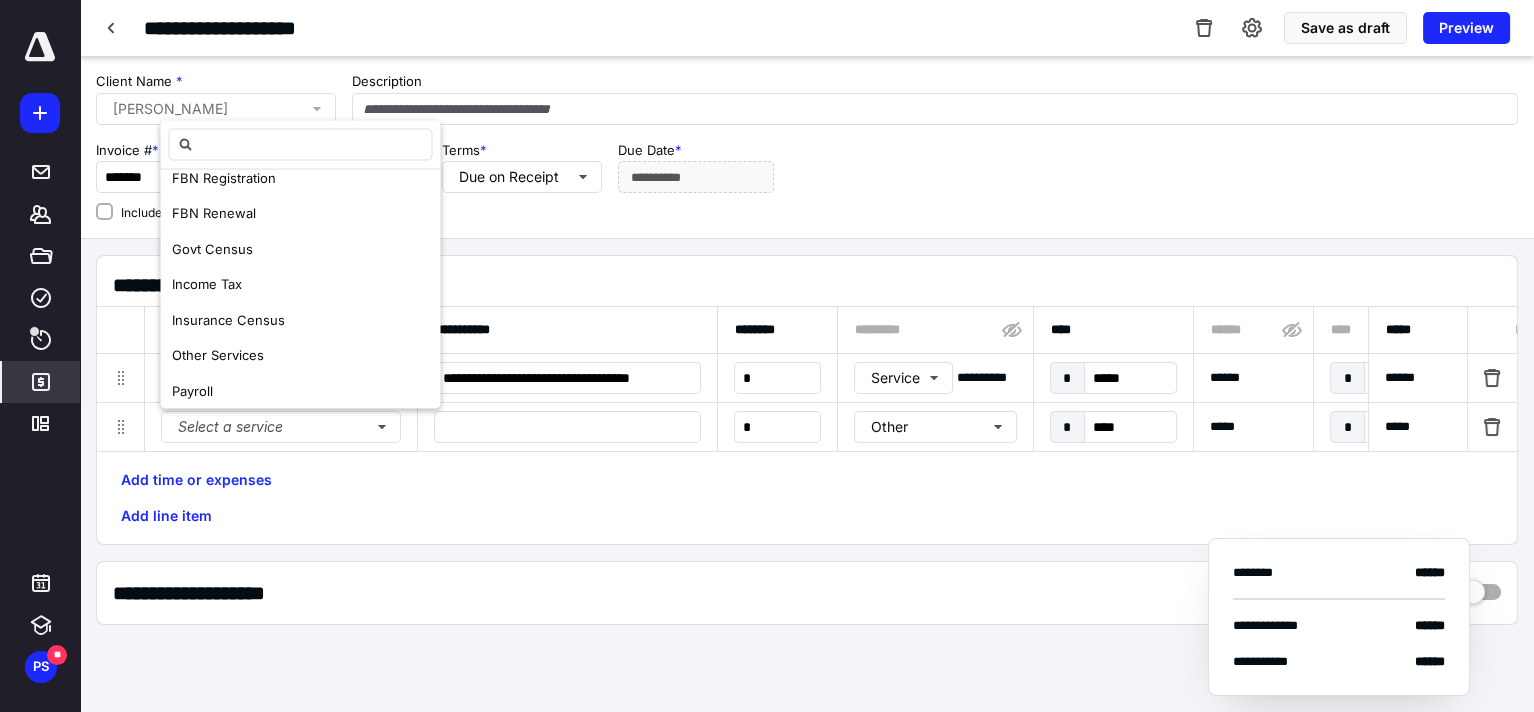 scroll, scrollTop: 300, scrollLeft: 0, axis: vertical 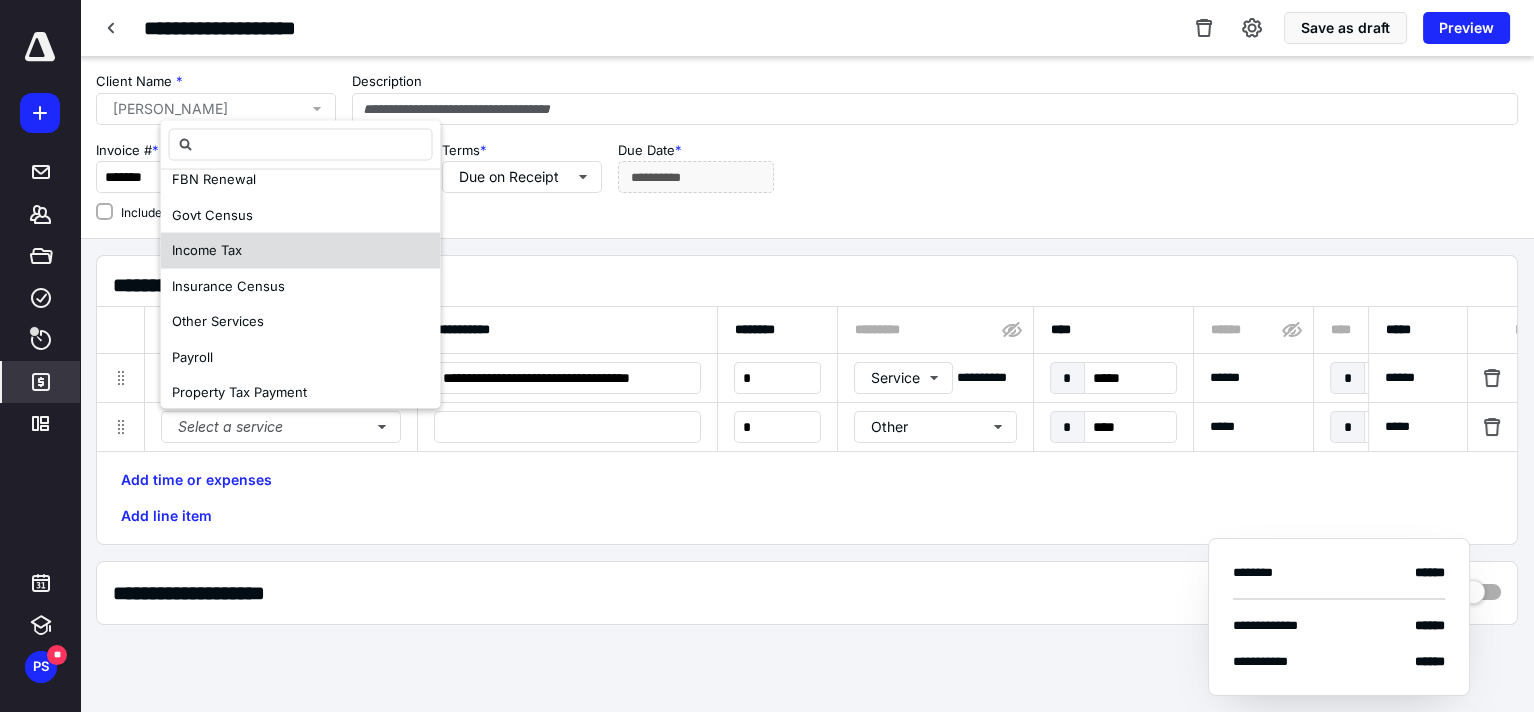 click on "Income Tax" at bounding box center [207, 250] 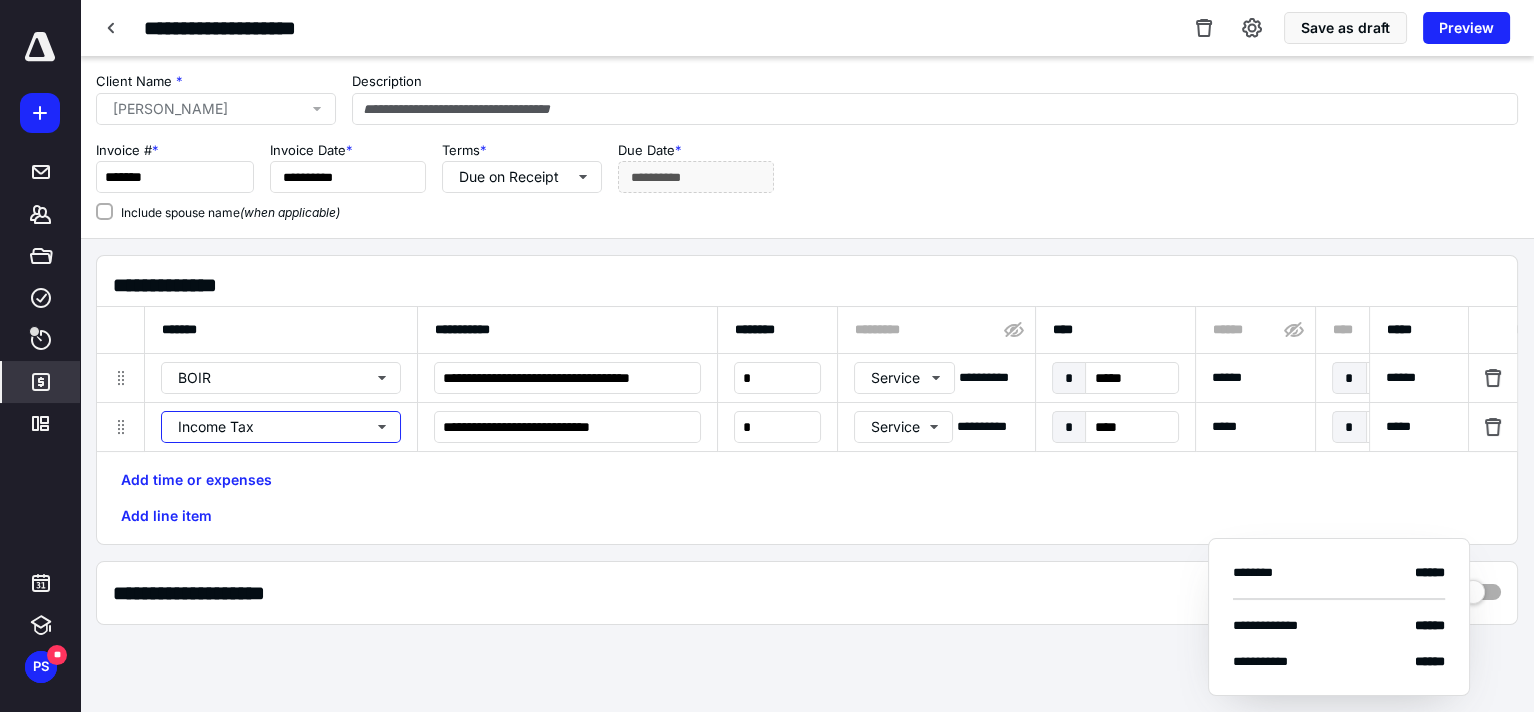 scroll, scrollTop: 0, scrollLeft: 0, axis: both 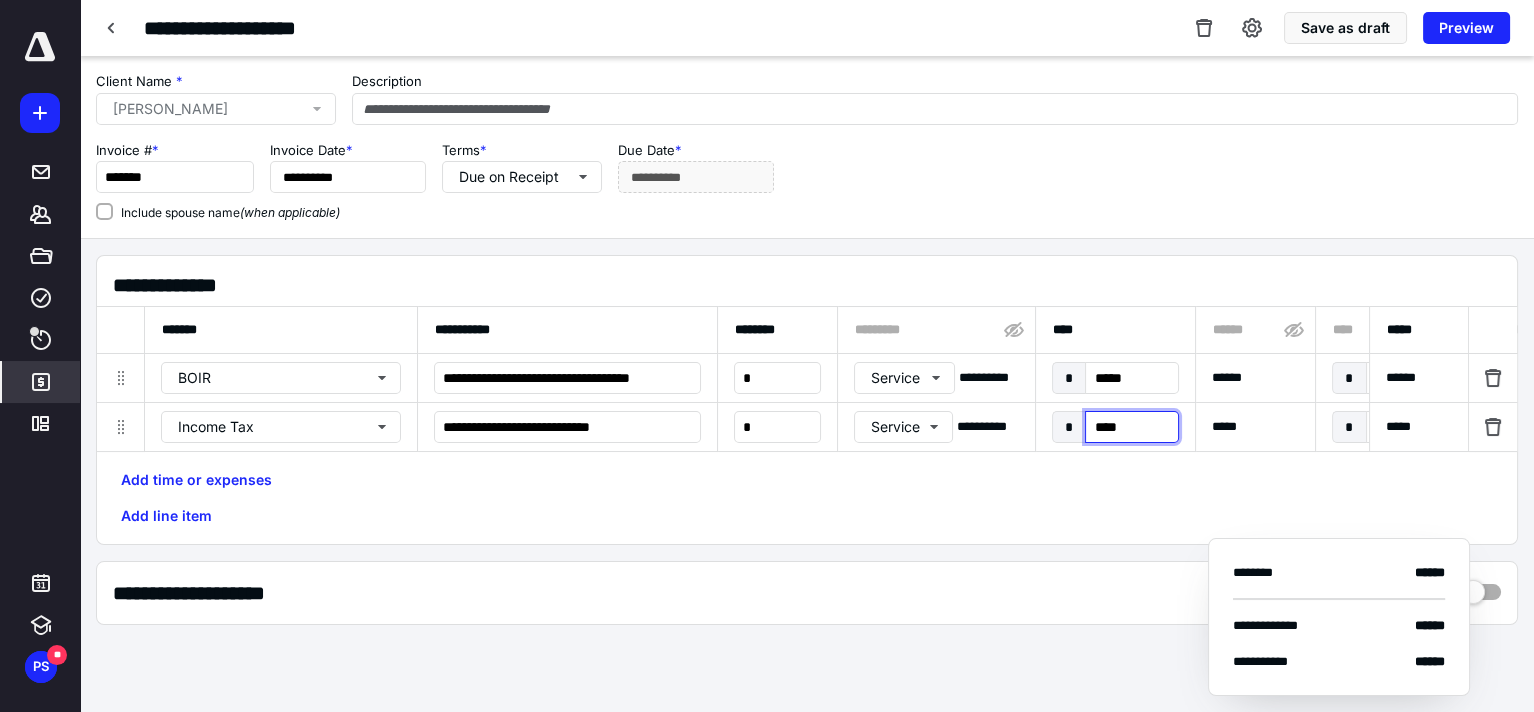 click on "****" at bounding box center [1131, 427] 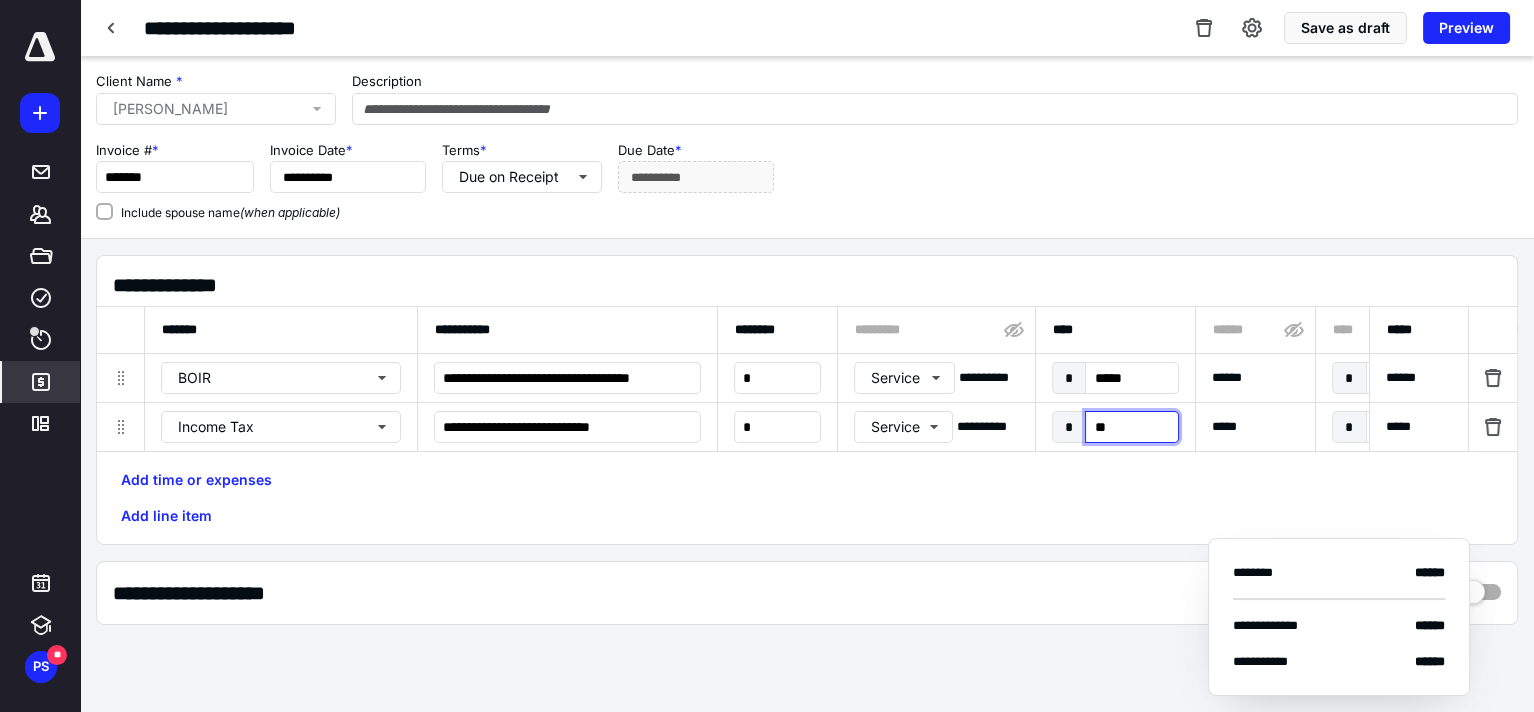 type on "***" 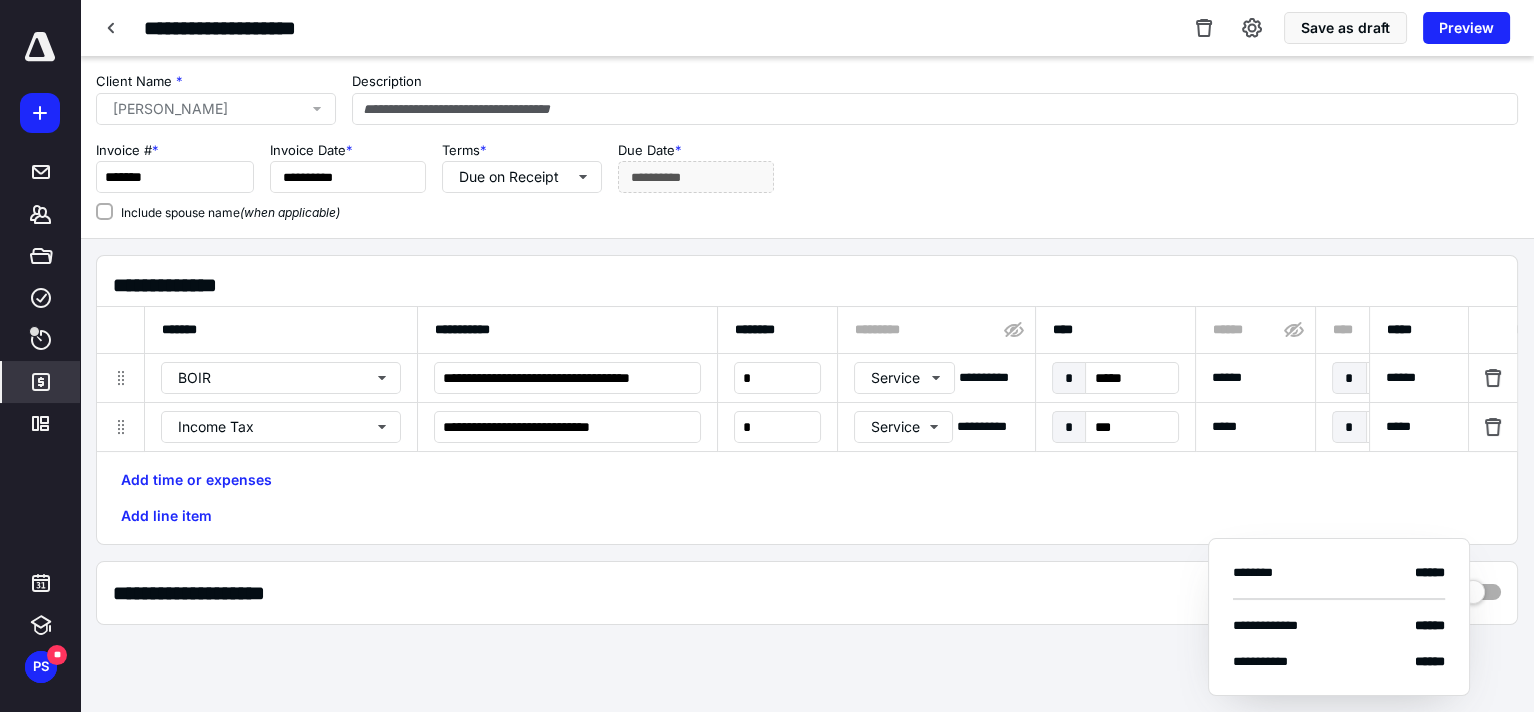 click on "Add time or expenses Add line item" at bounding box center [807, 498] 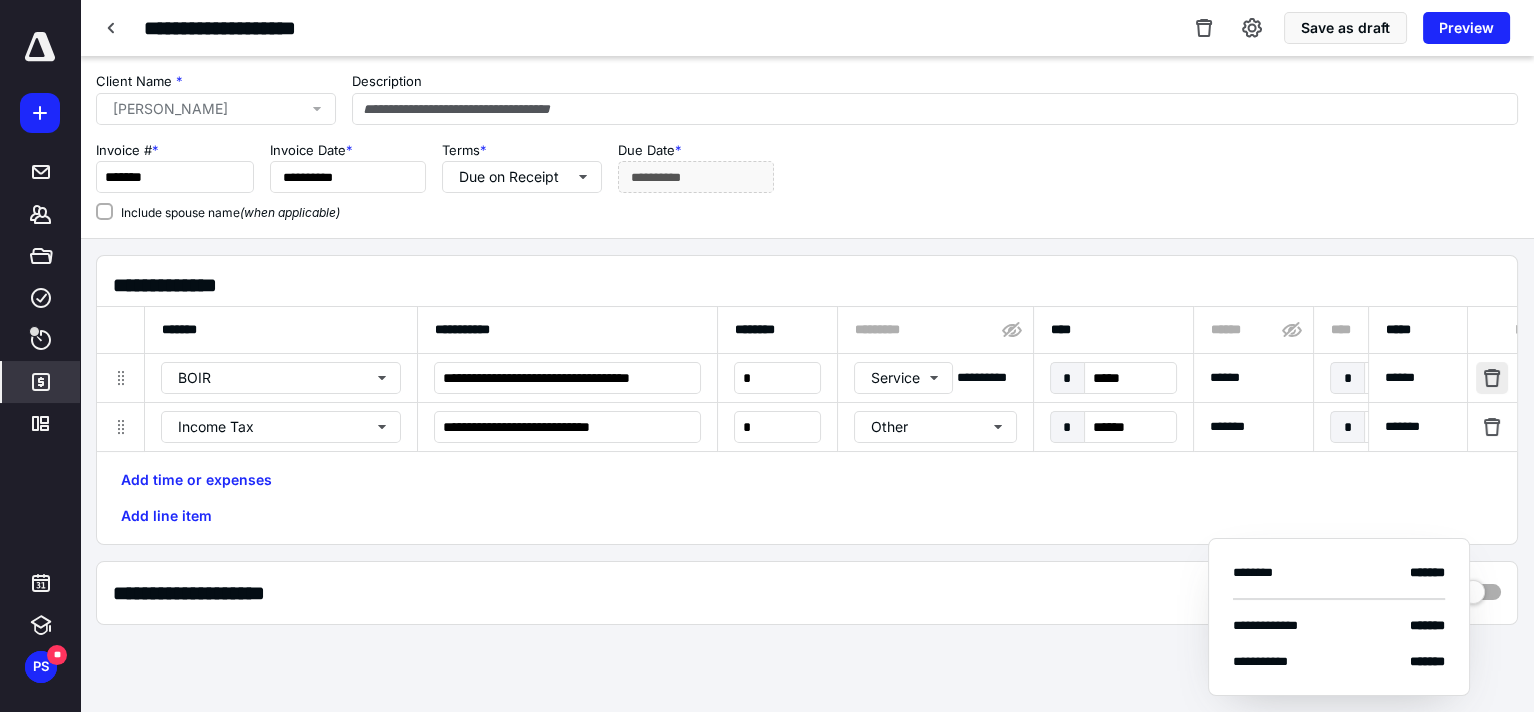 click at bounding box center [1493, 378] 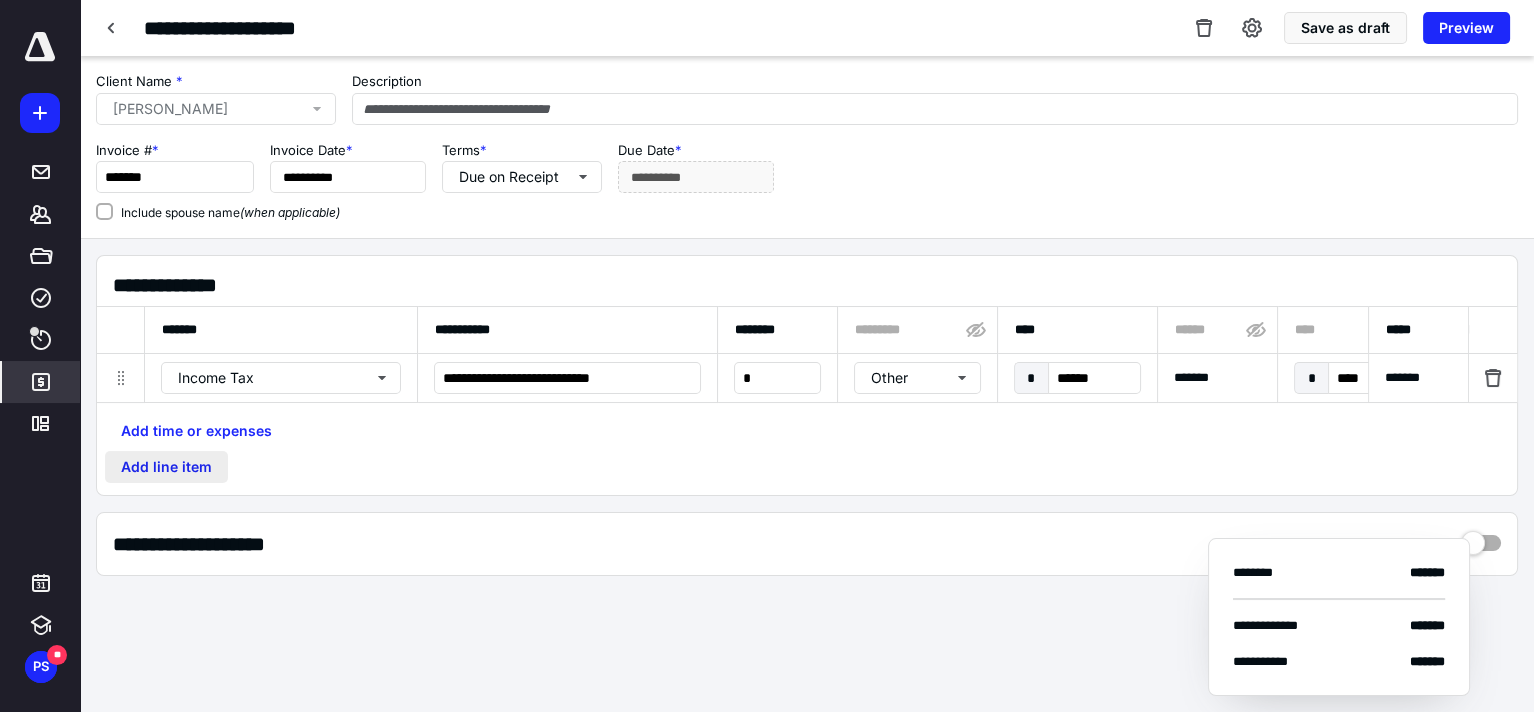 click on "Add line item" at bounding box center (166, 467) 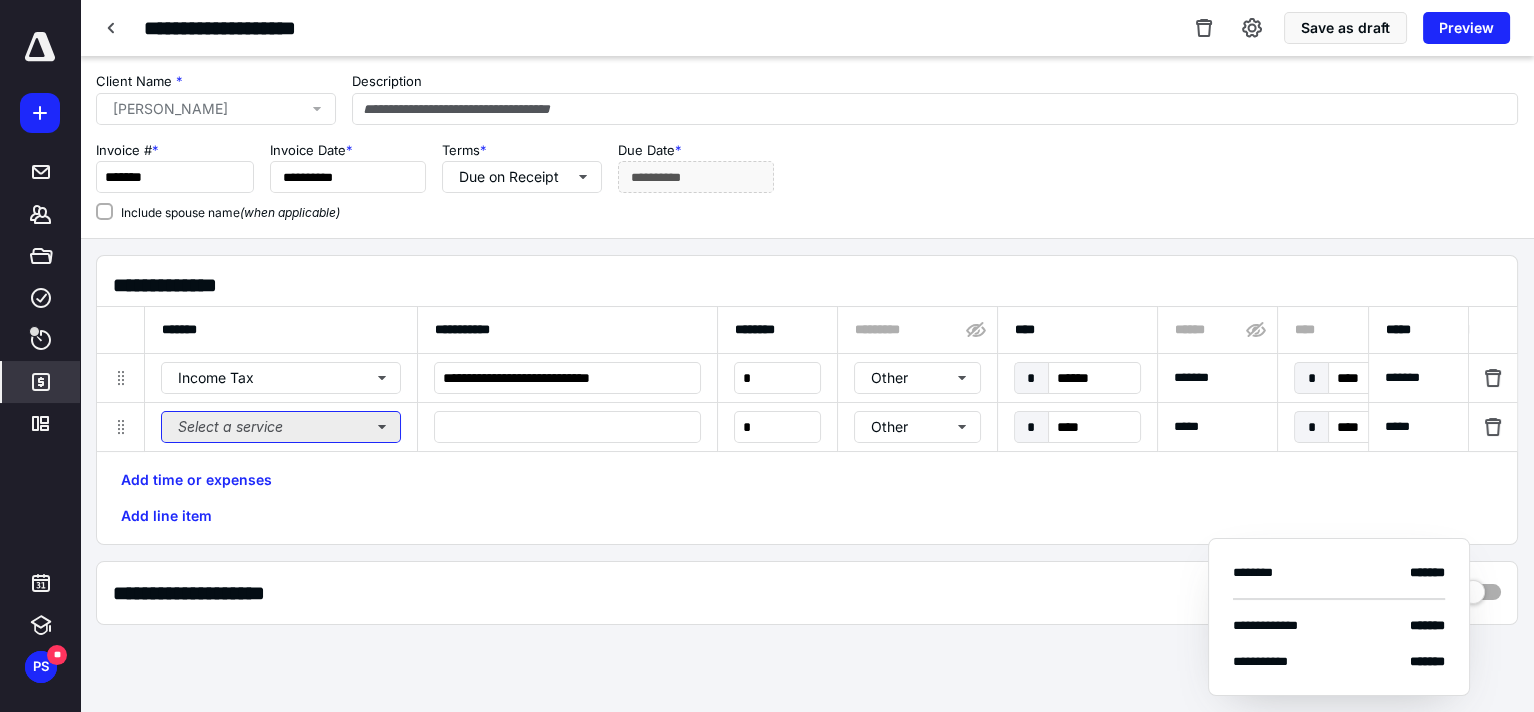 click on "Select a service" at bounding box center (281, 427) 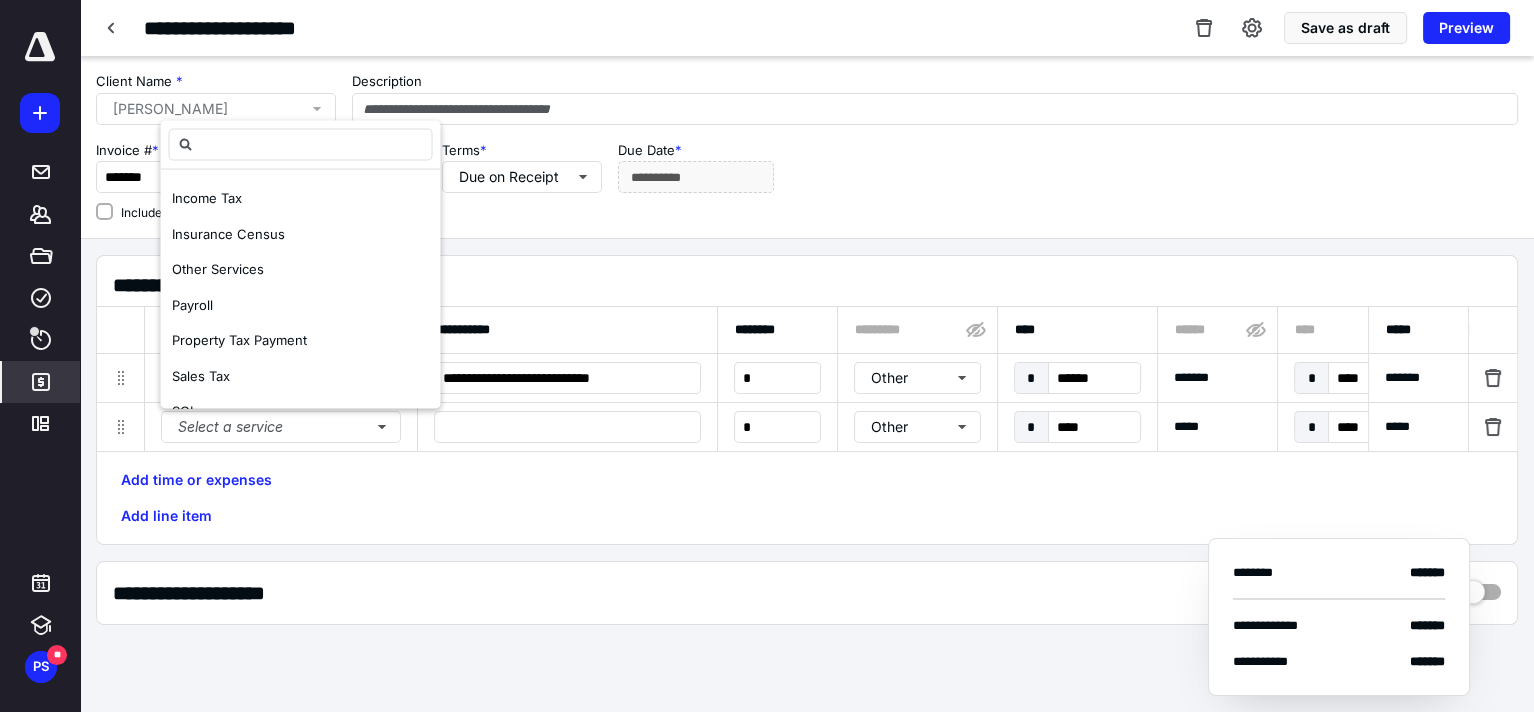 scroll, scrollTop: 400, scrollLeft: 0, axis: vertical 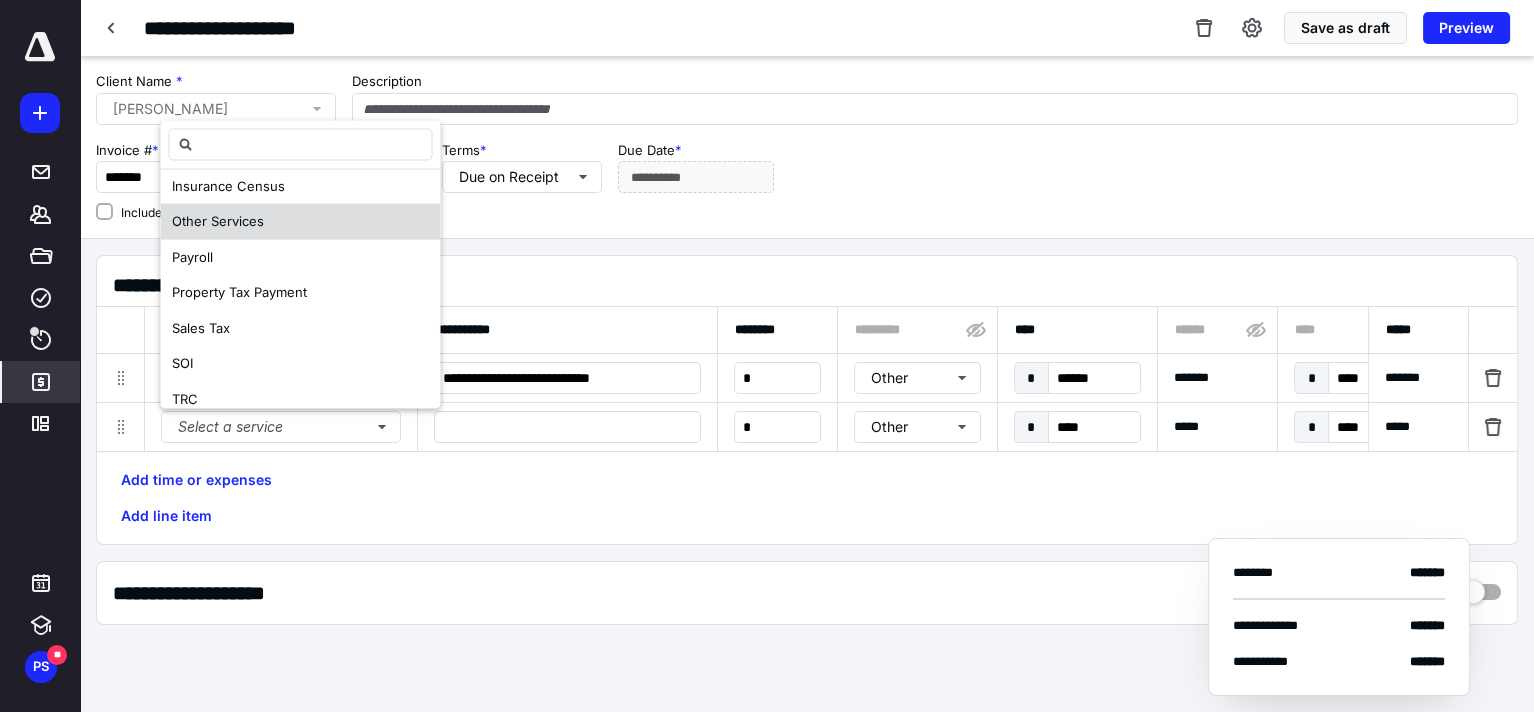 click on "Other Services" at bounding box center [300, 222] 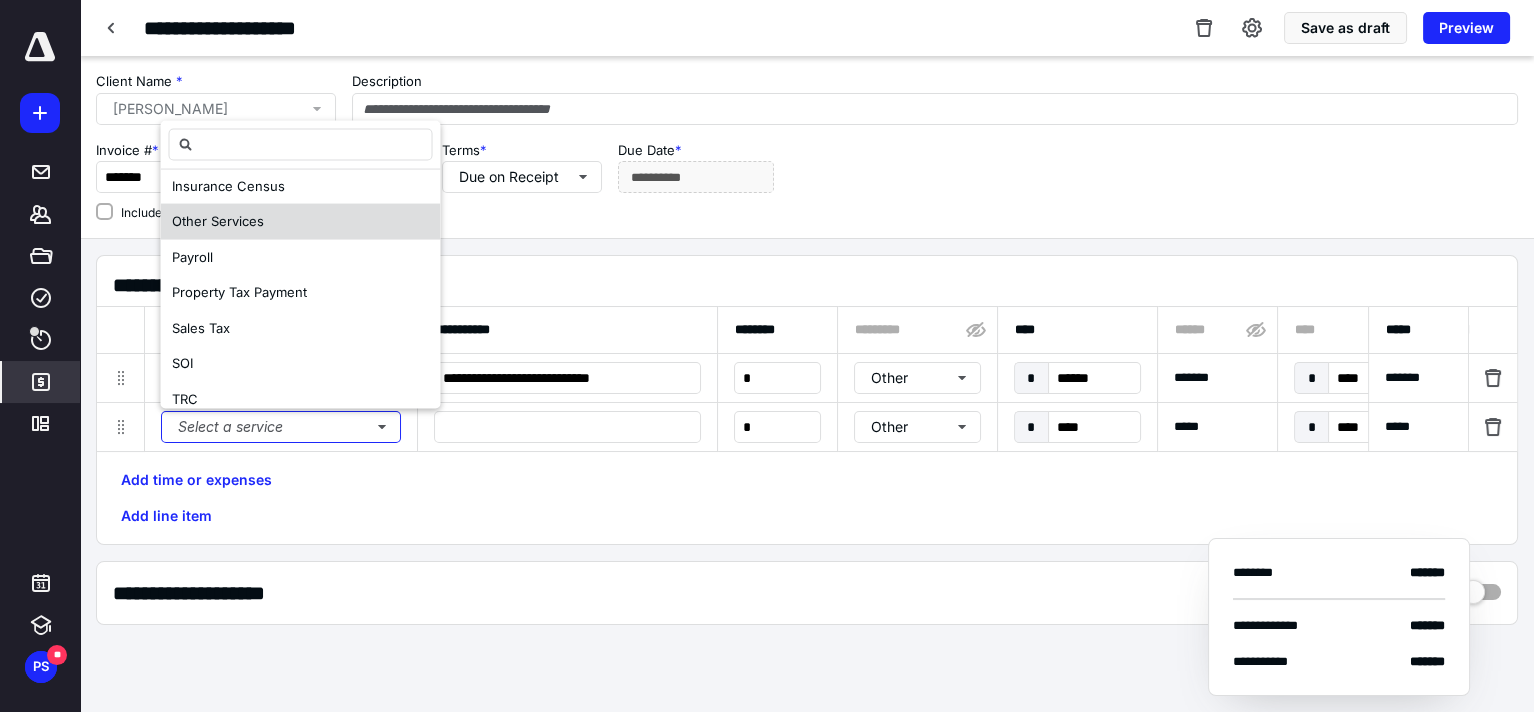 scroll, scrollTop: 0, scrollLeft: 0, axis: both 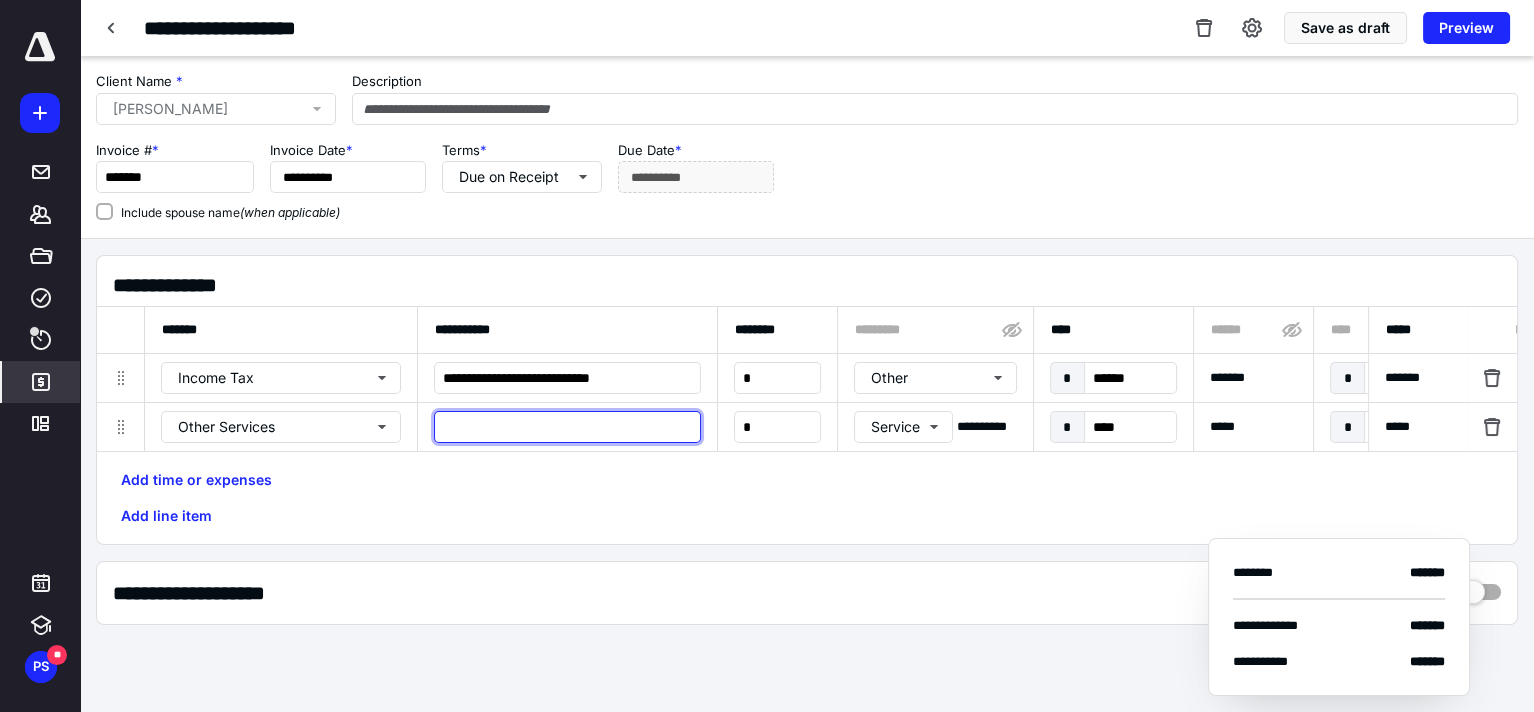 click at bounding box center (567, 427) 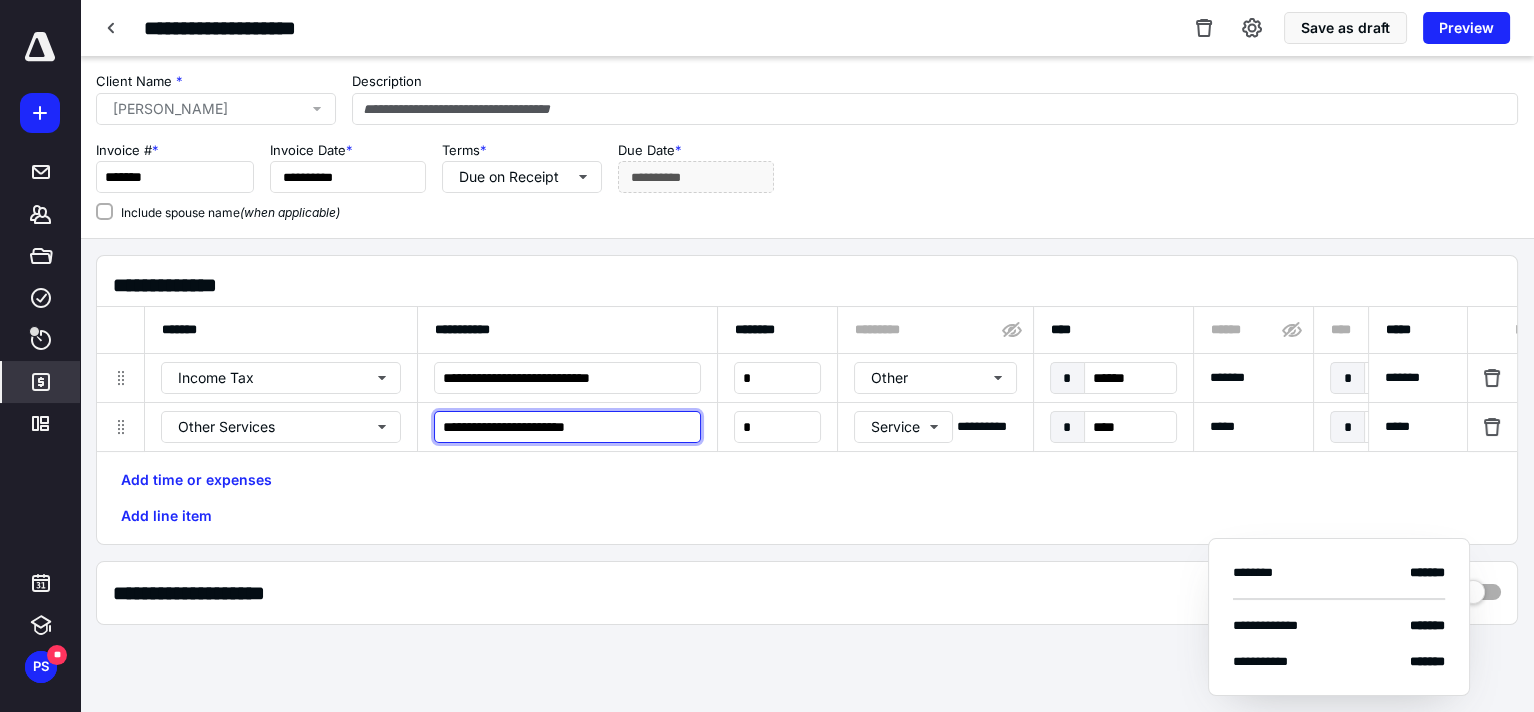 type on "**********" 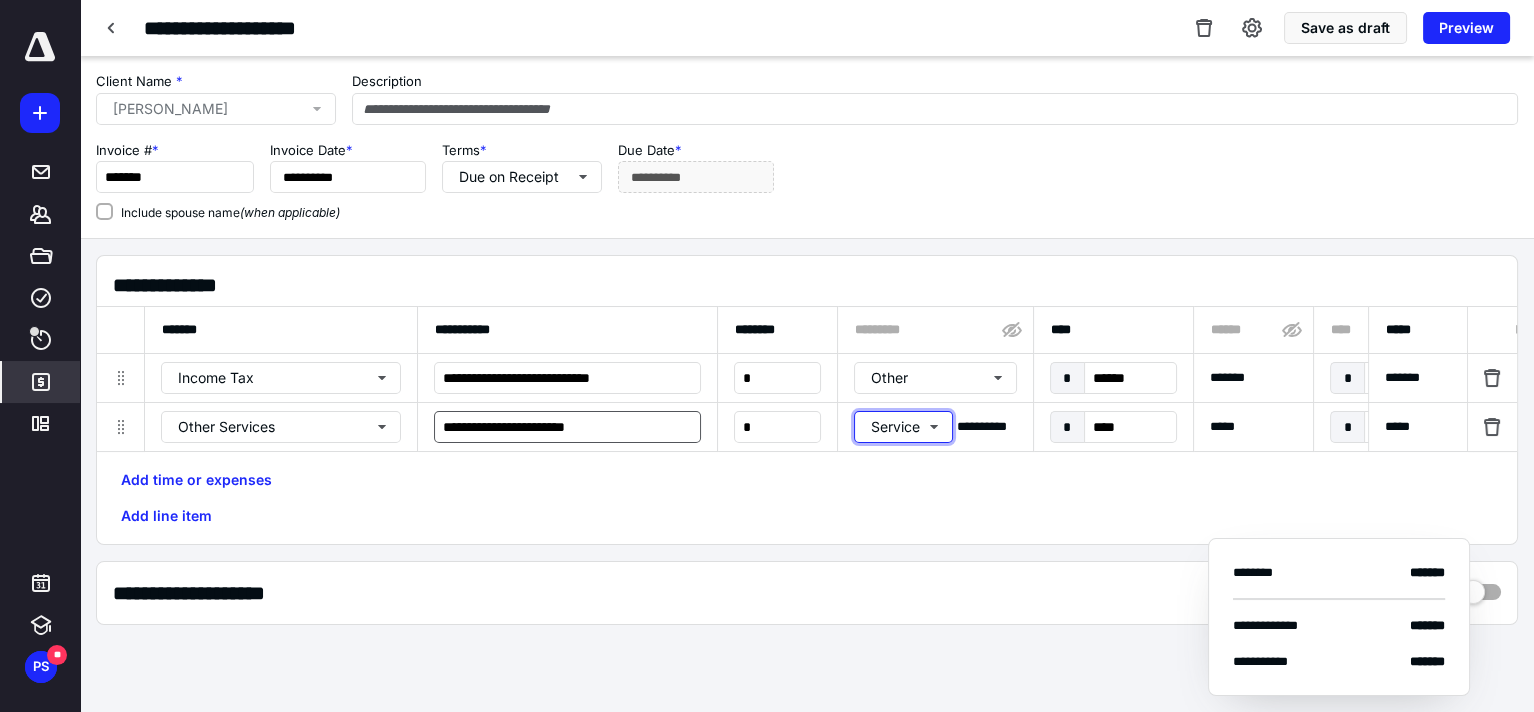 type 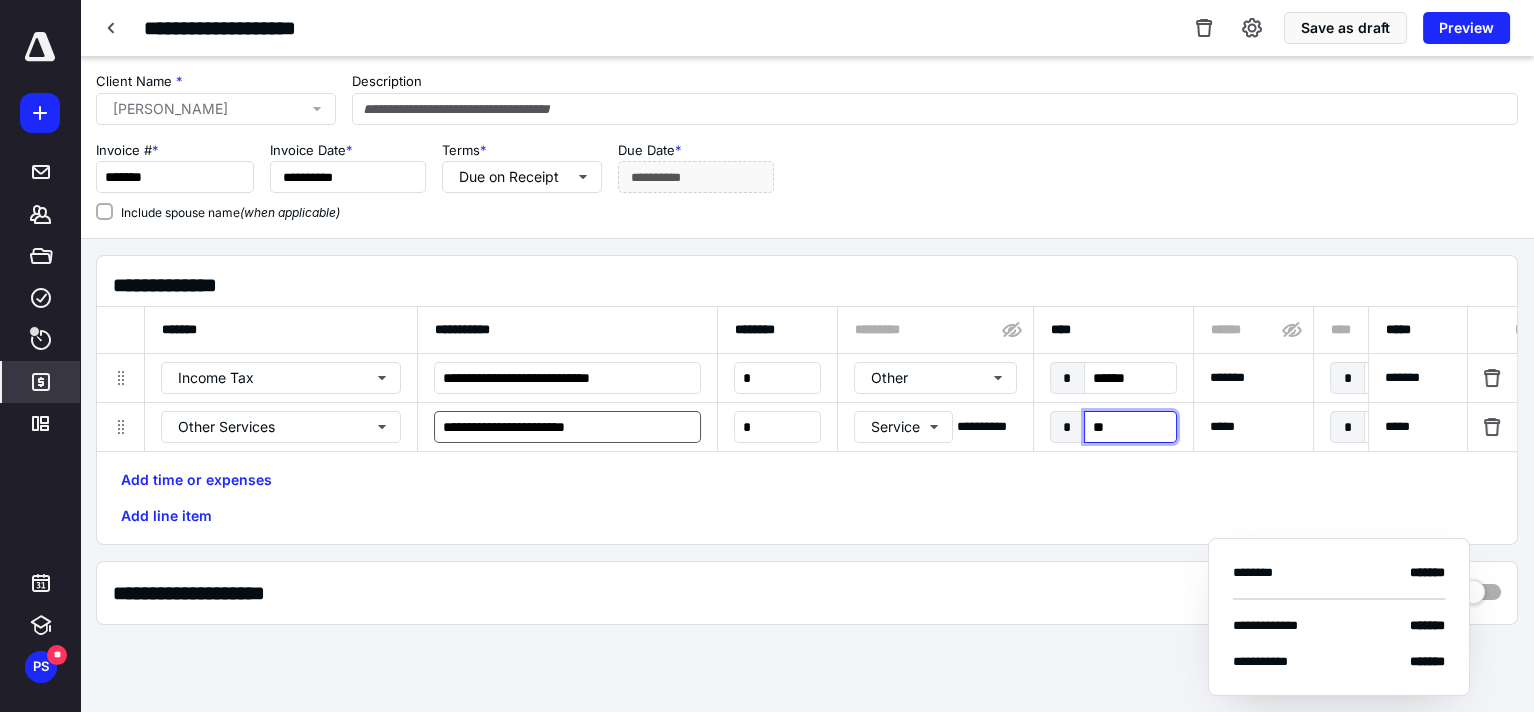 type on "***" 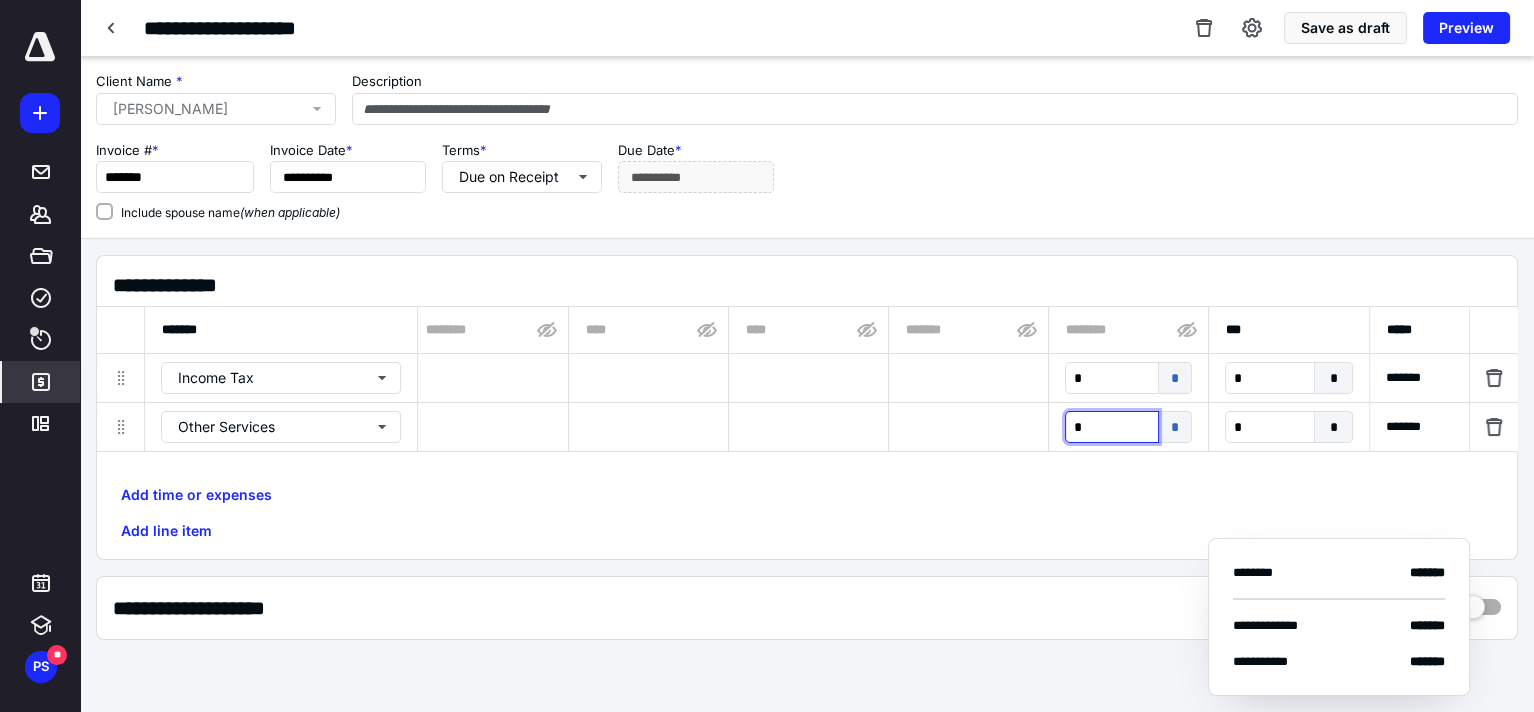 scroll, scrollTop: 0, scrollLeft: 0, axis: both 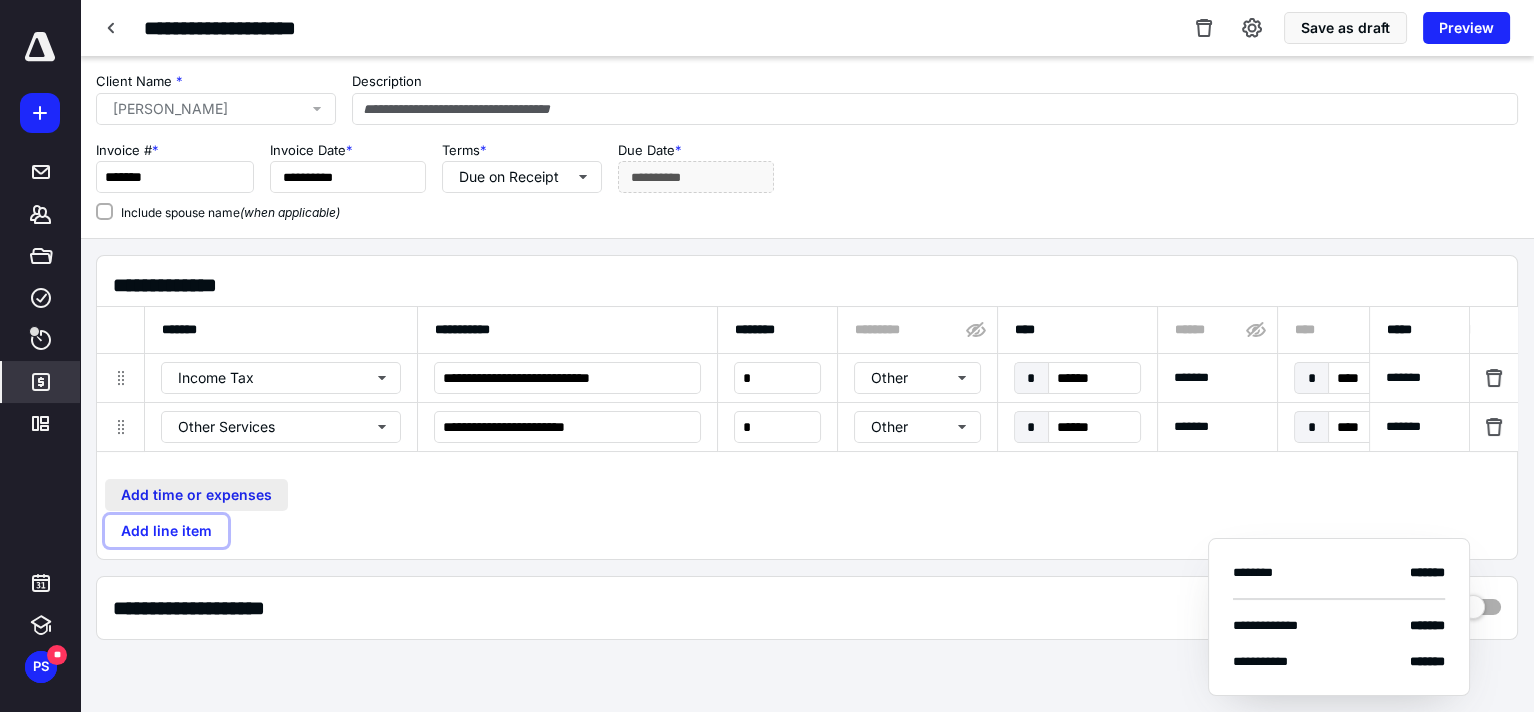 drag, startPoint x: 157, startPoint y: 541, endPoint x: 166, endPoint y: 536, distance: 10.29563 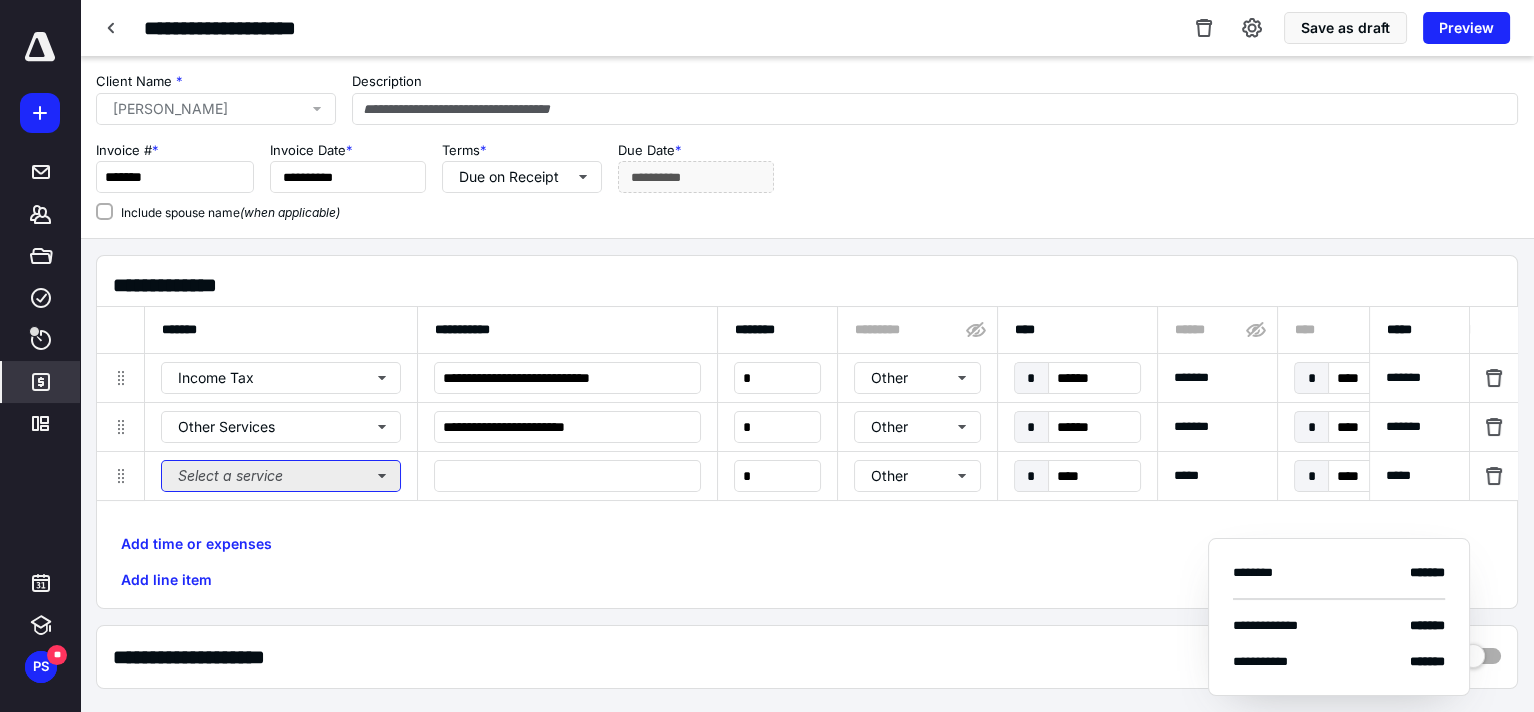 click on "Select a service" at bounding box center (281, 476) 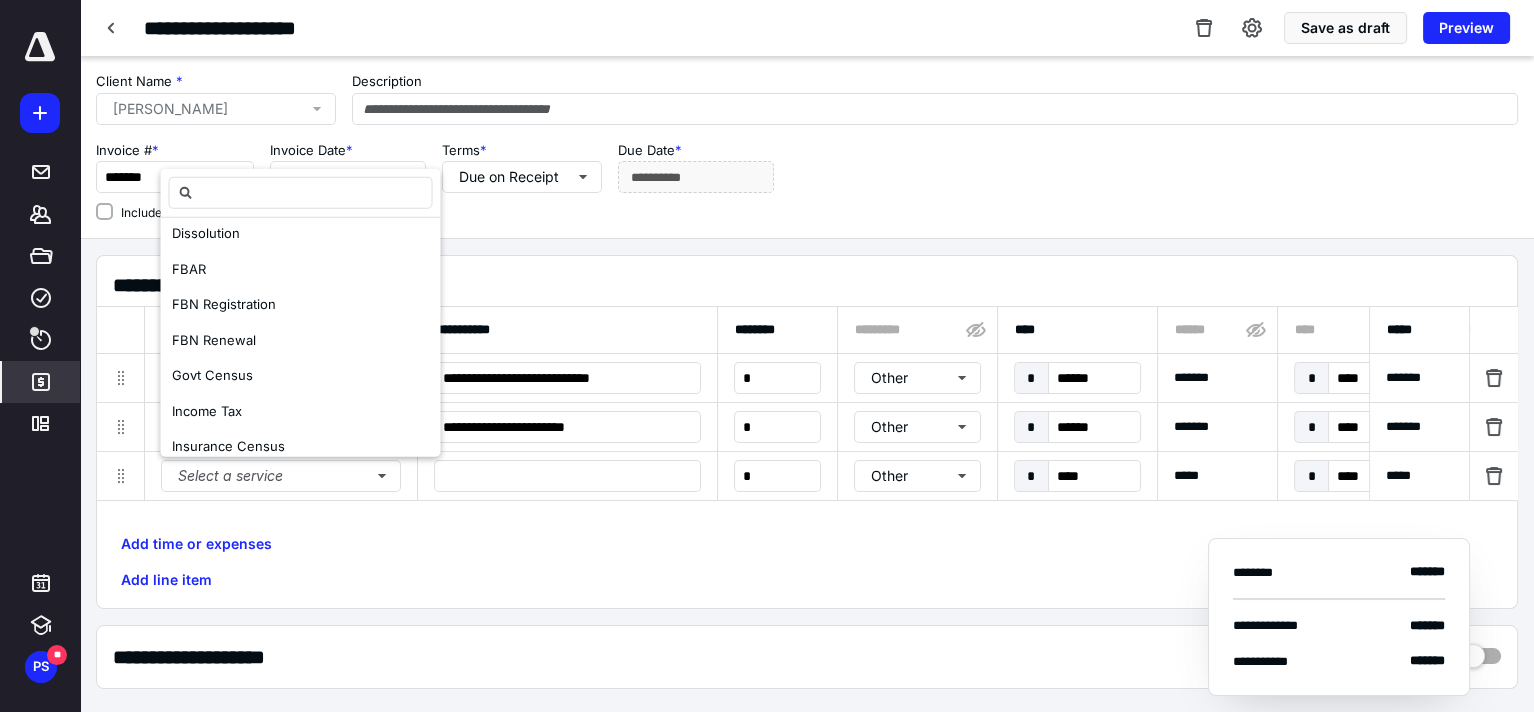 scroll, scrollTop: 200, scrollLeft: 0, axis: vertical 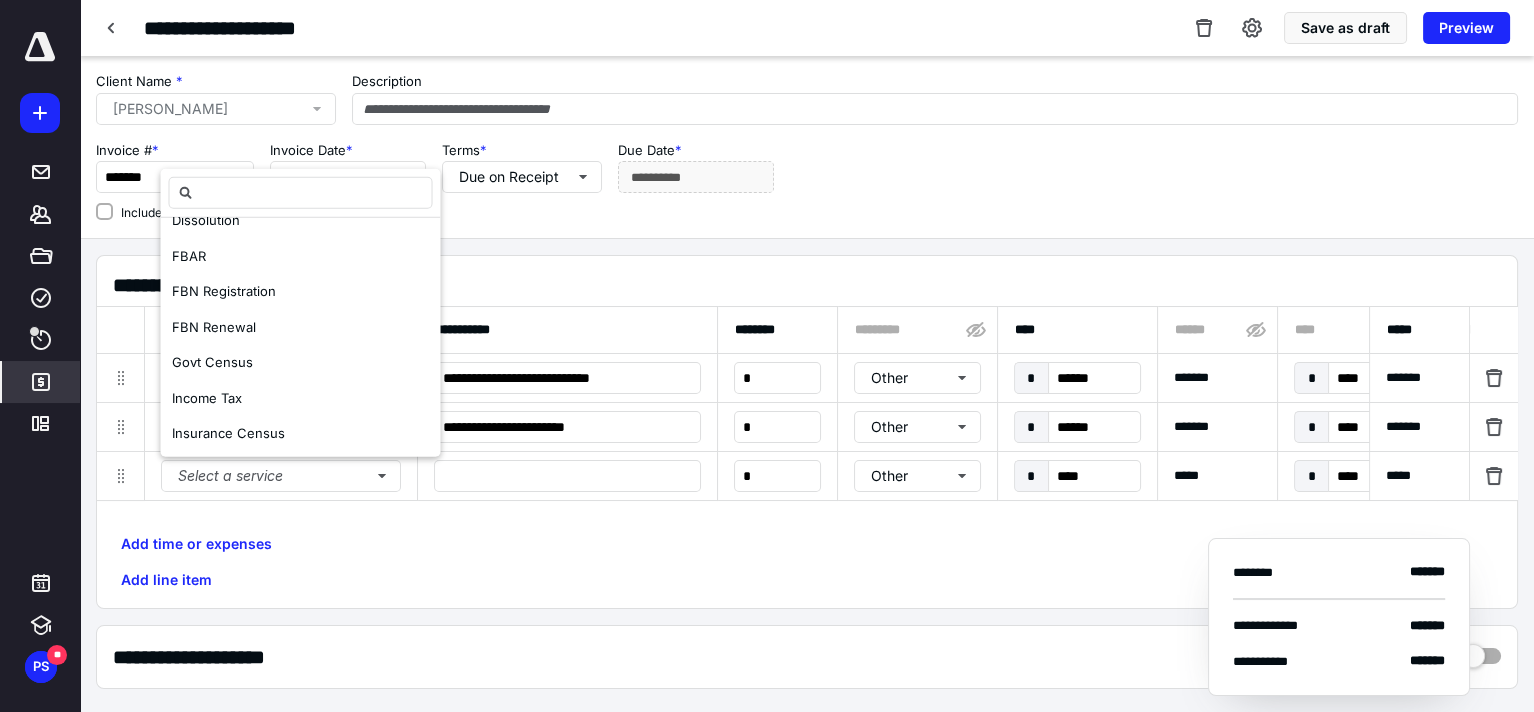click on "Income Tax" at bounding box center (207, 398) 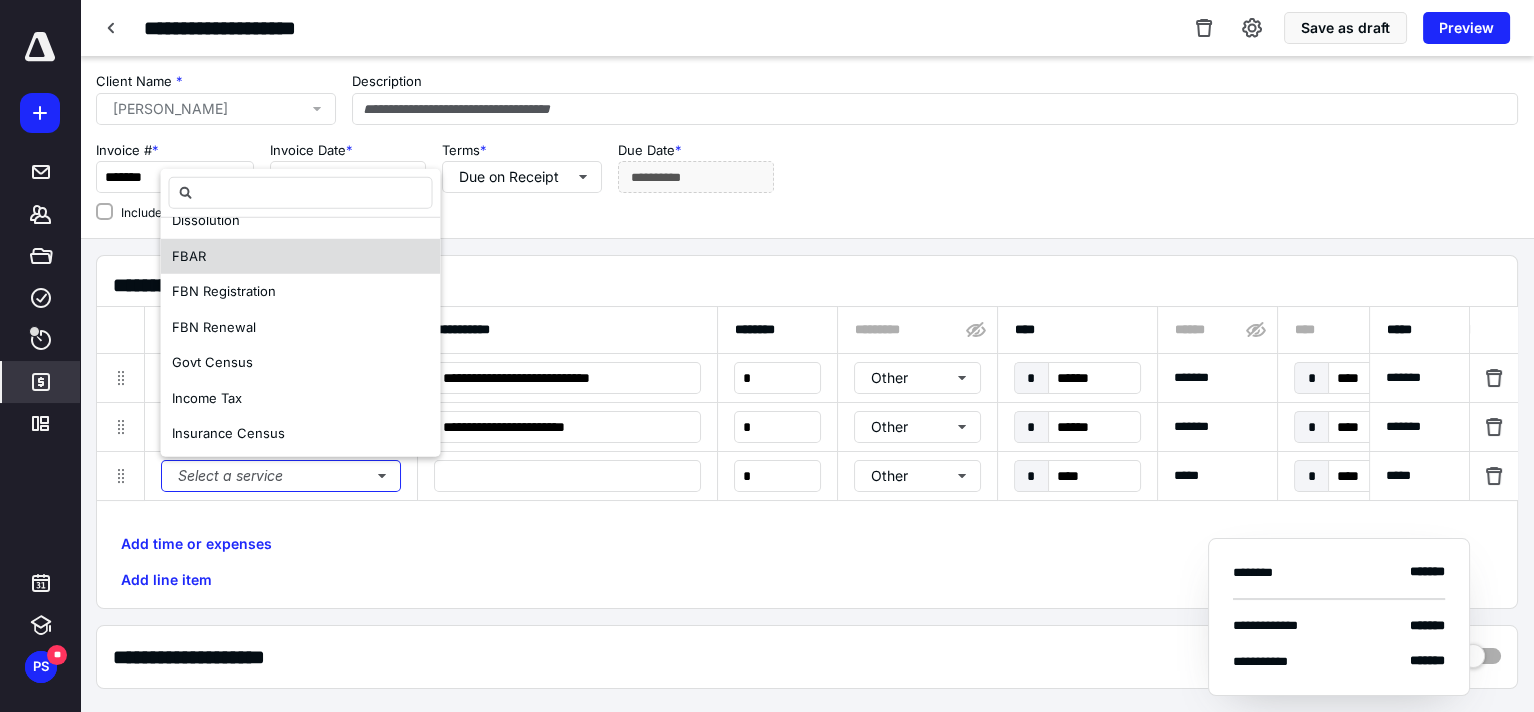 scroll, scrollTop: 0, scrollLeft: 0, axis: both 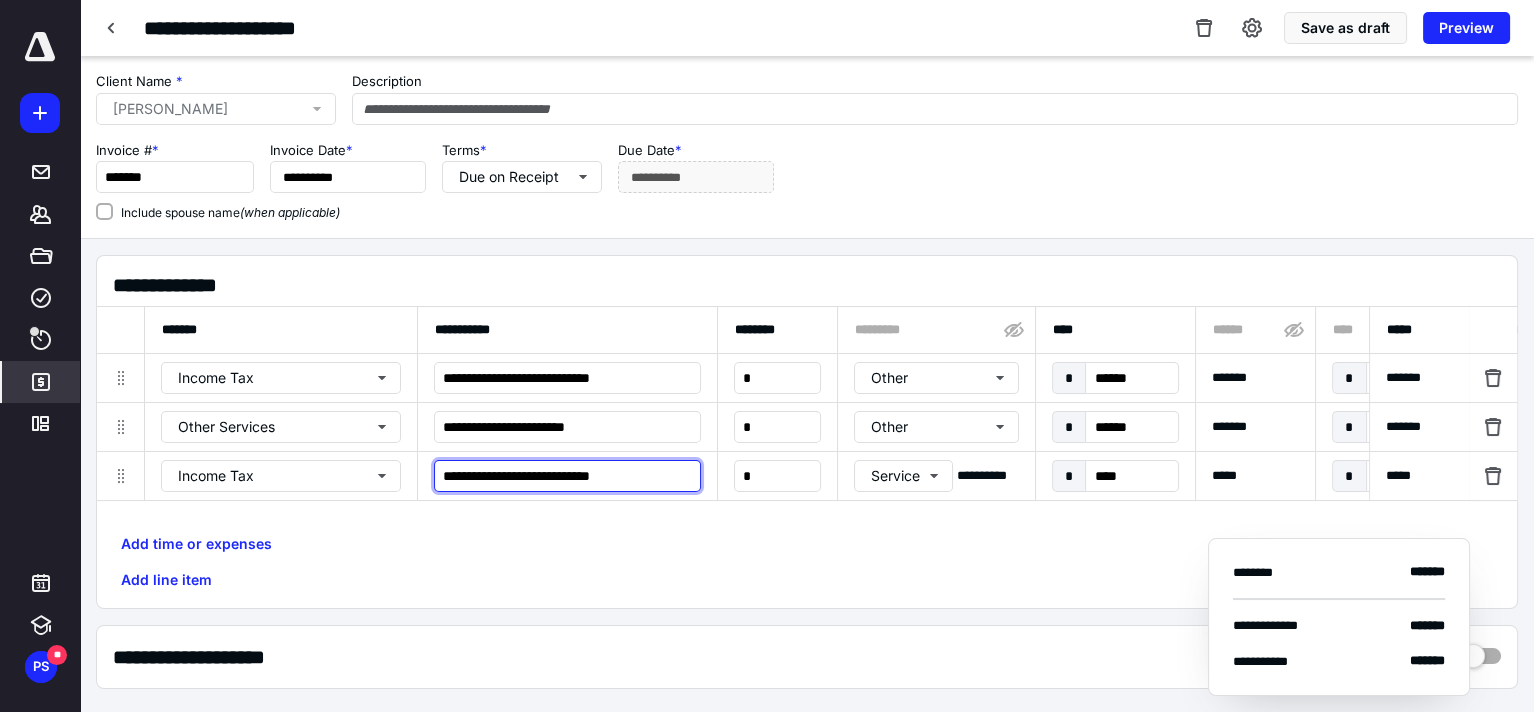 drag, startPoint x: 651, startPoint y: 479, endPoint x: 432, endPoint y: 487, distance: 219.14607 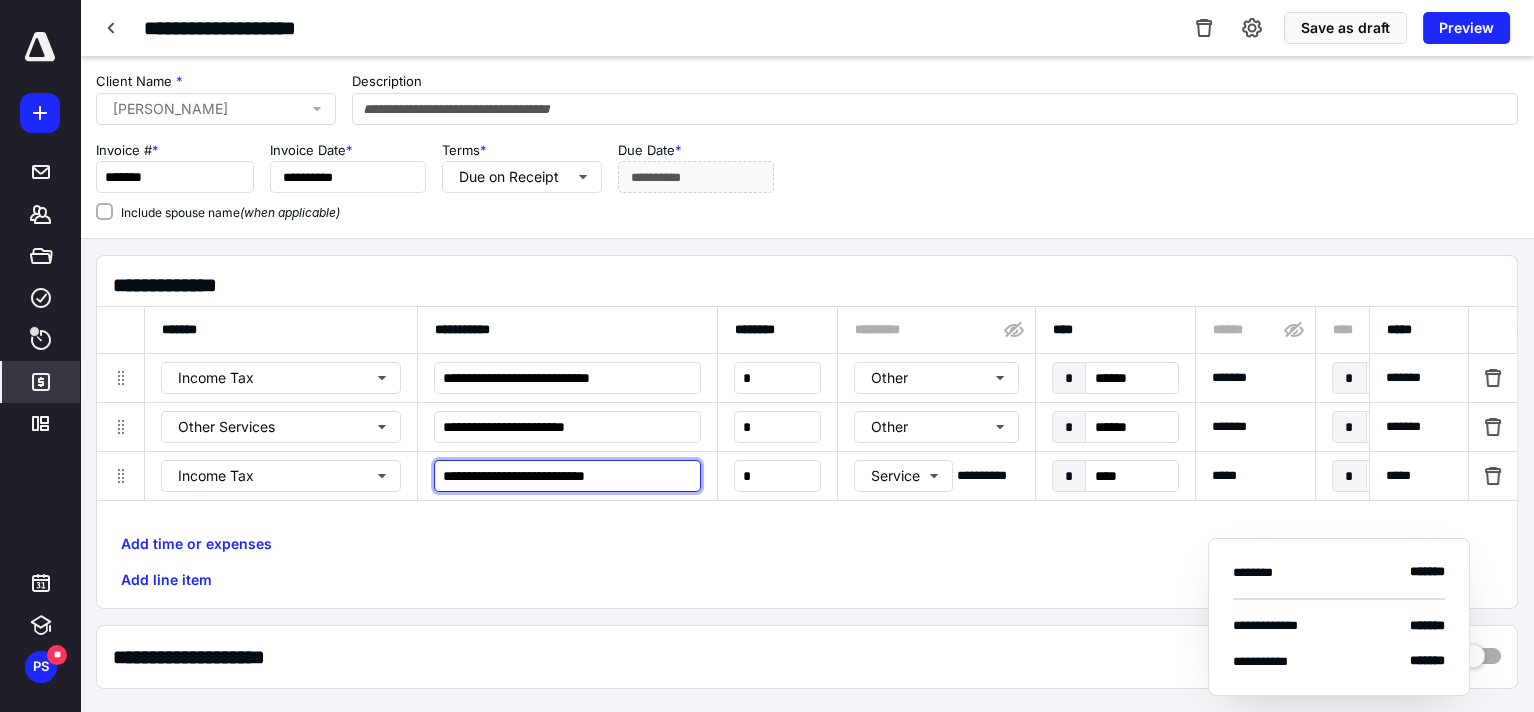 type on "**********" 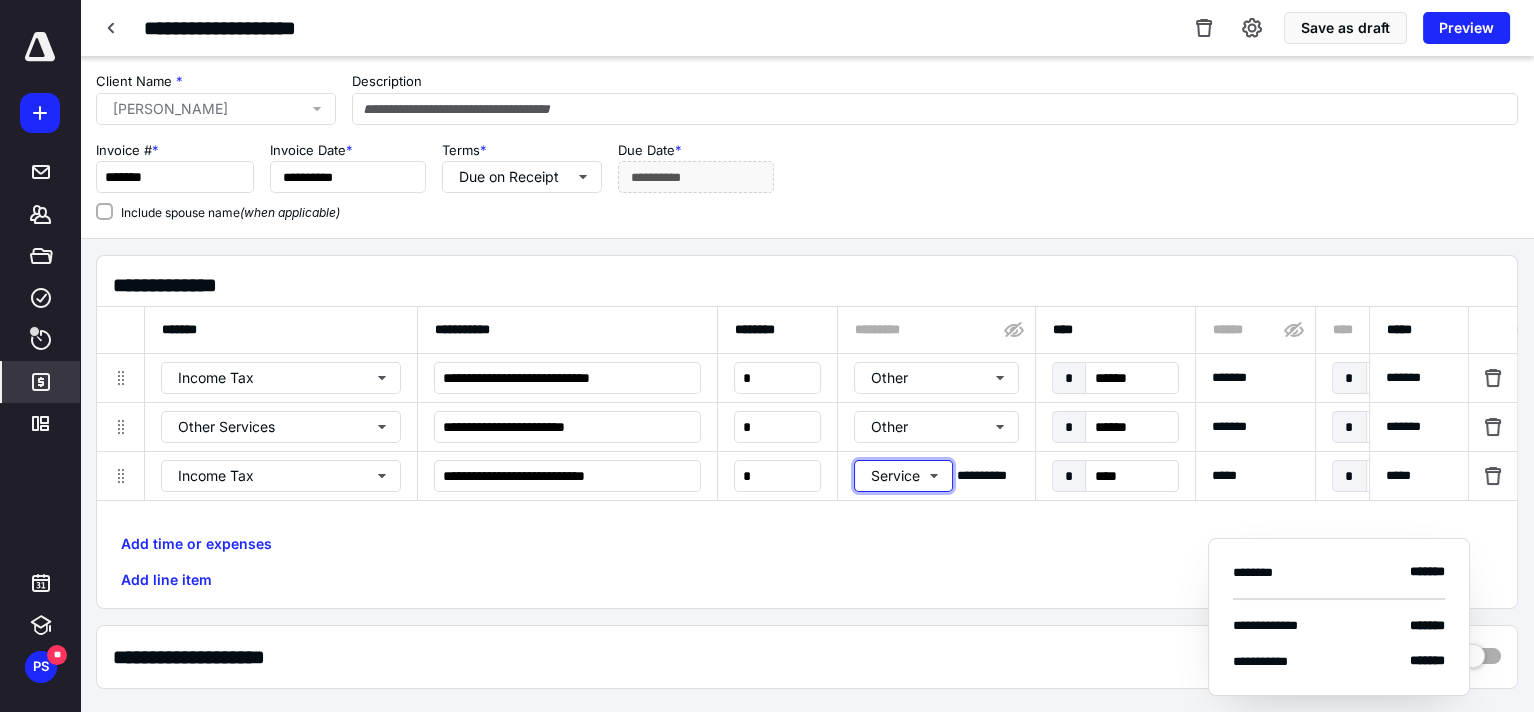type 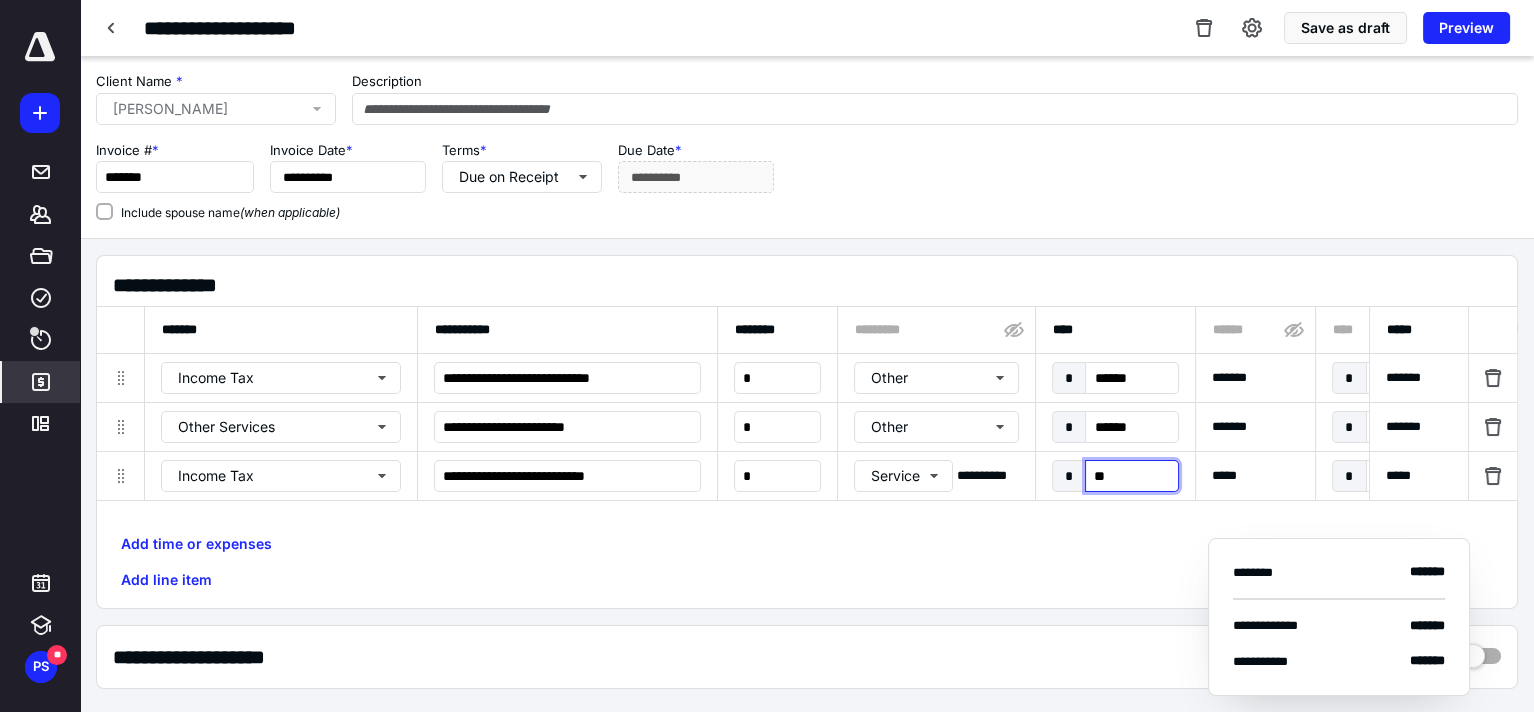 type on "***" 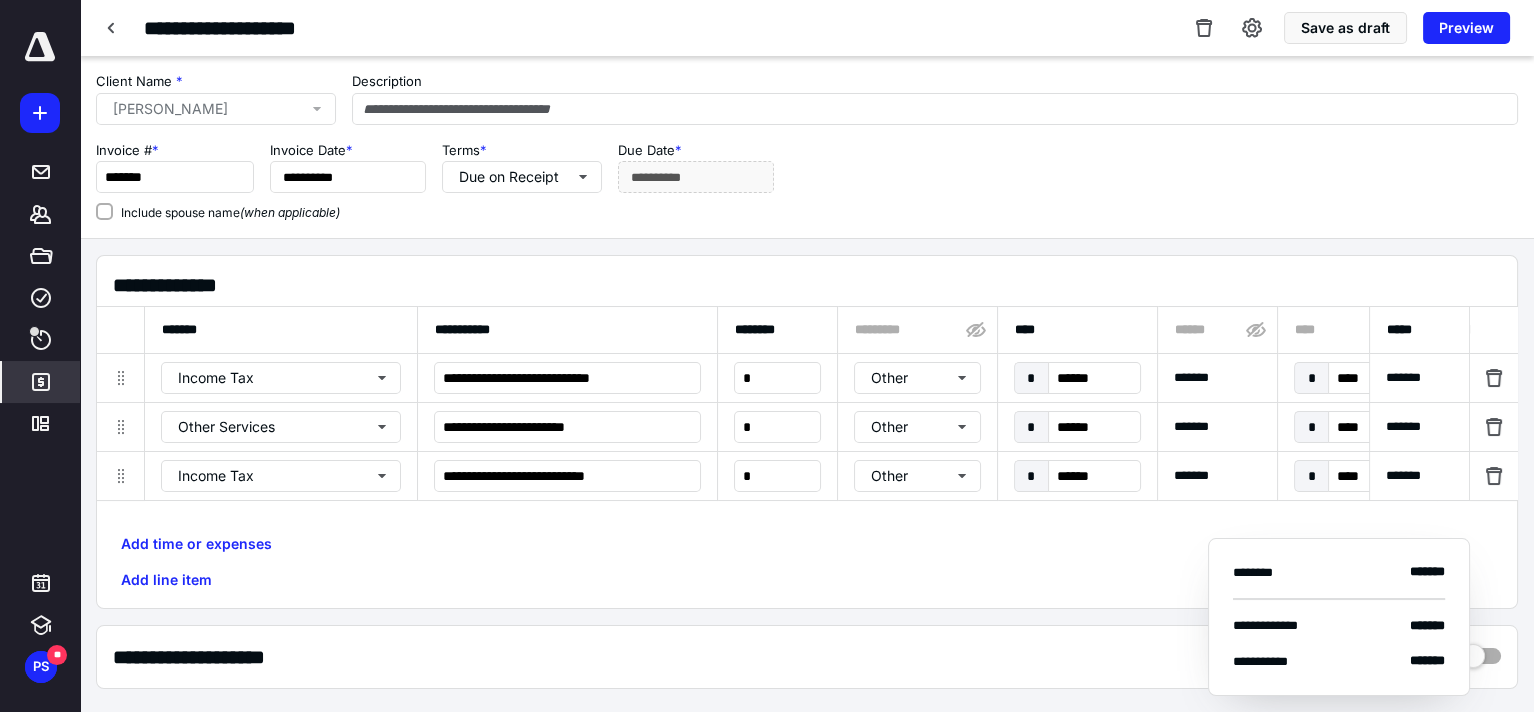 click on "Add time or expenses Add line item" at bounding box center (807, 562) 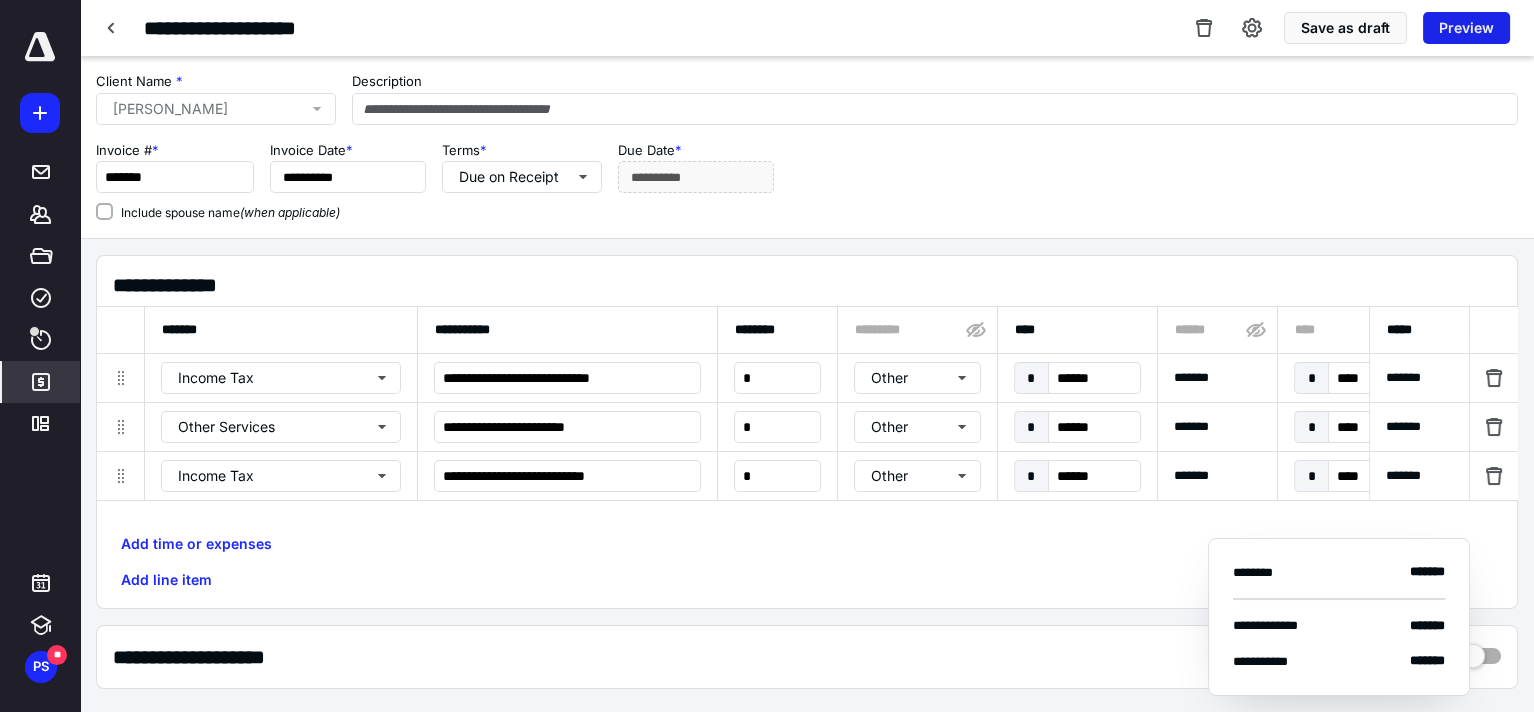 click on "Preview" at bounding box center (1466, 28) 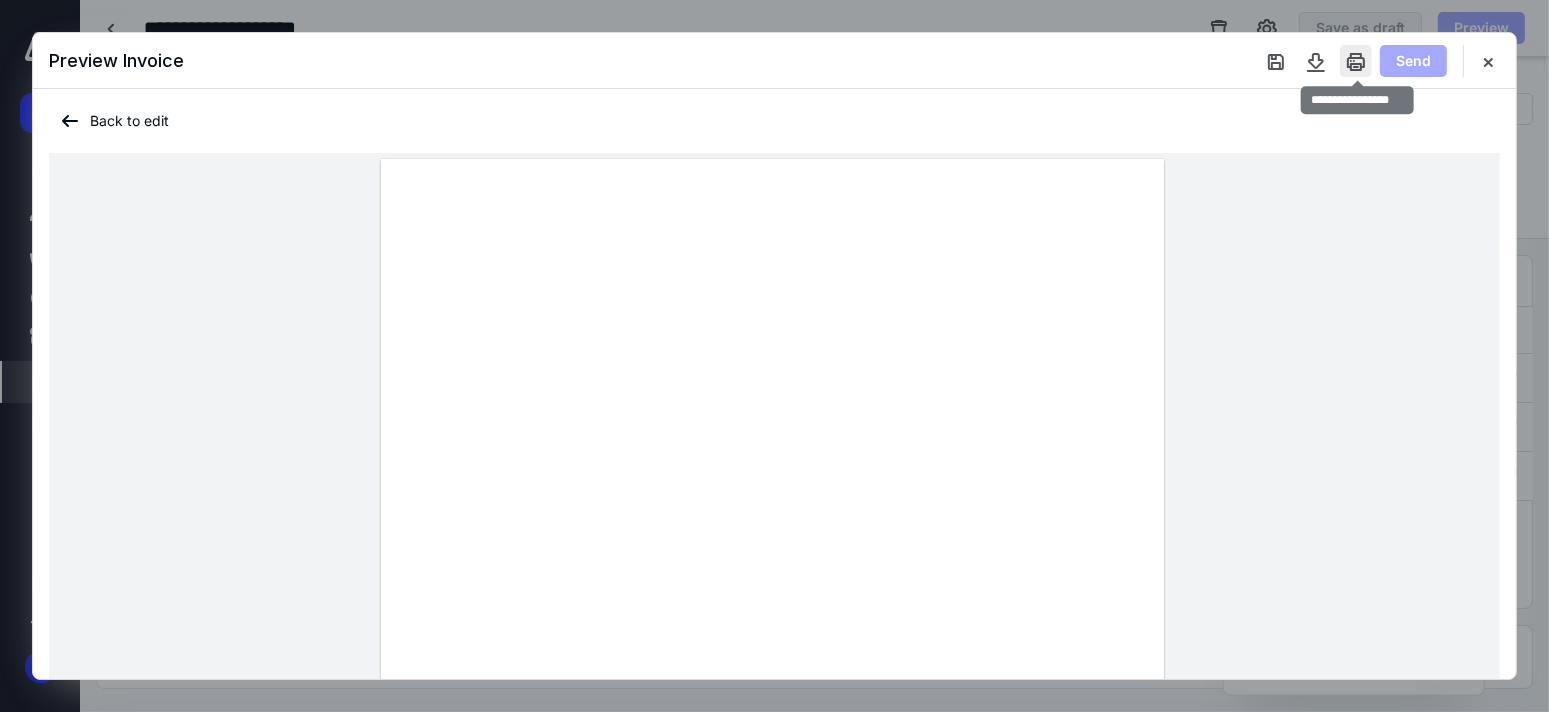 click at bounding box center [1356, 61] 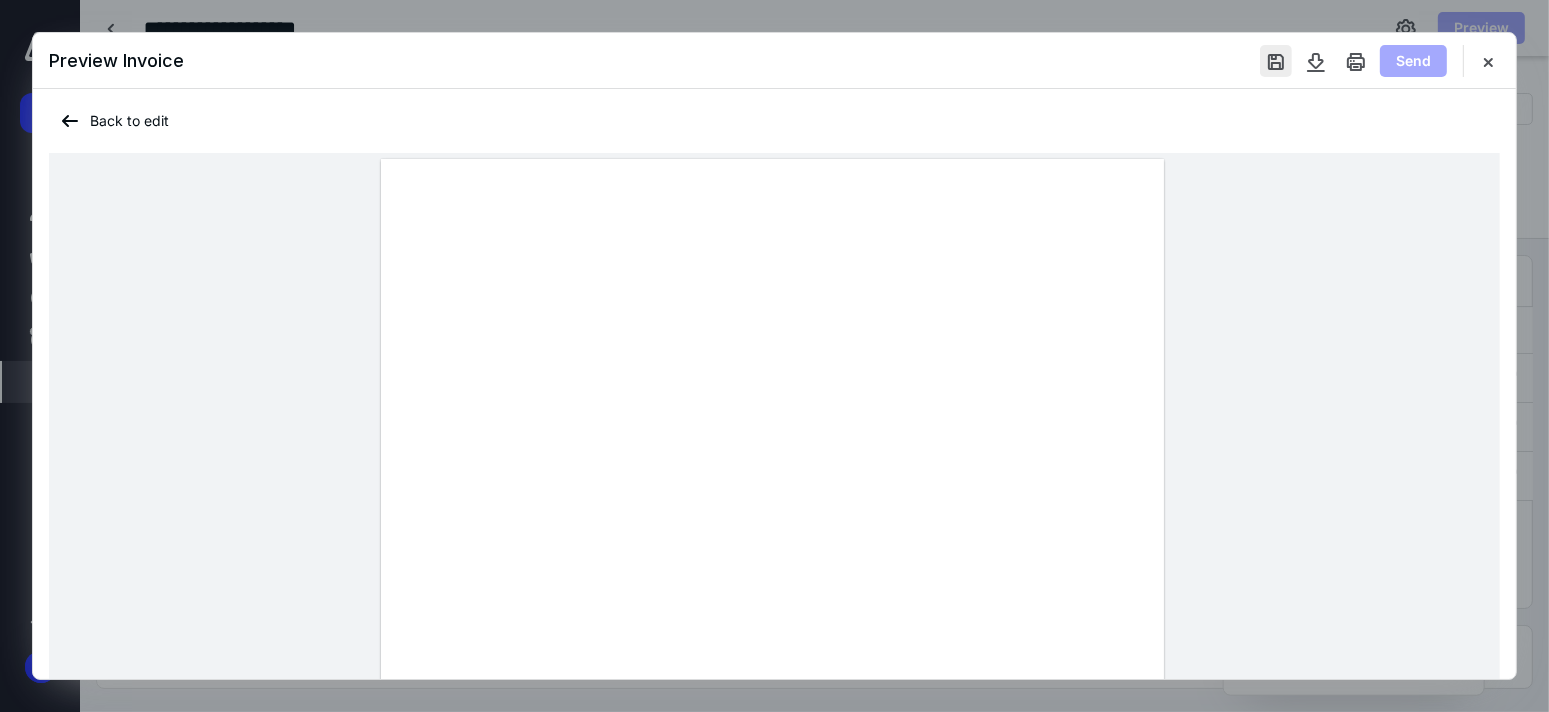 click at bounding box center [1276, 61] 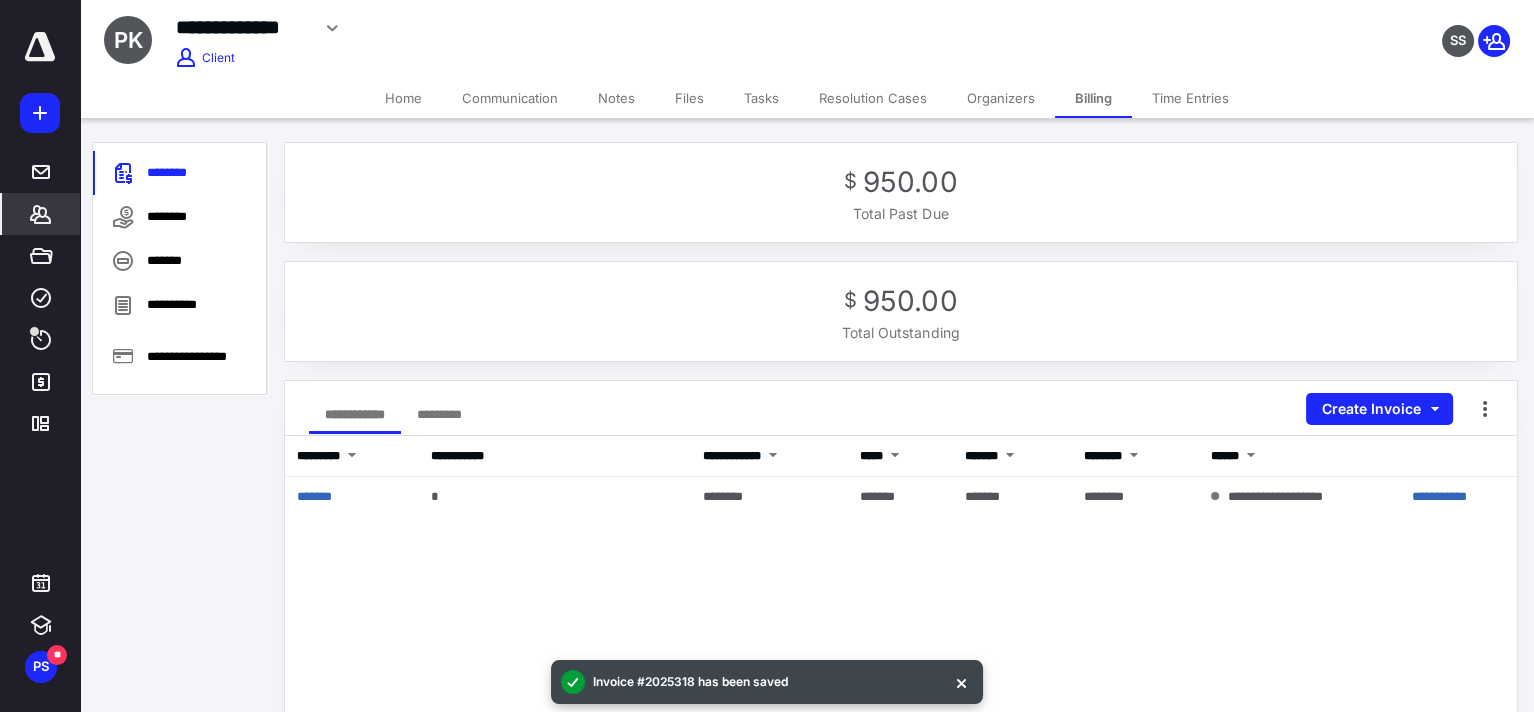 click on "$   950.00" at bounding box center [901, 301] 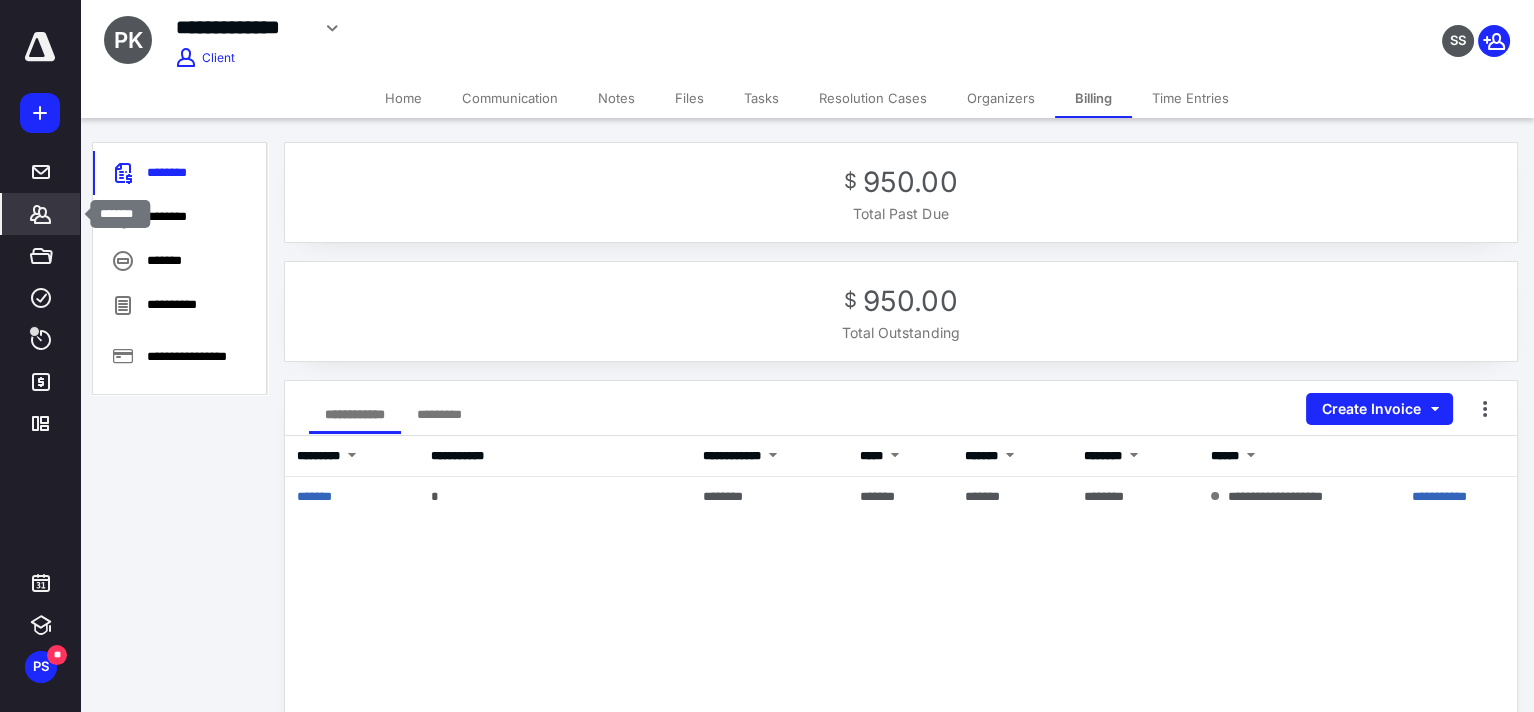 click 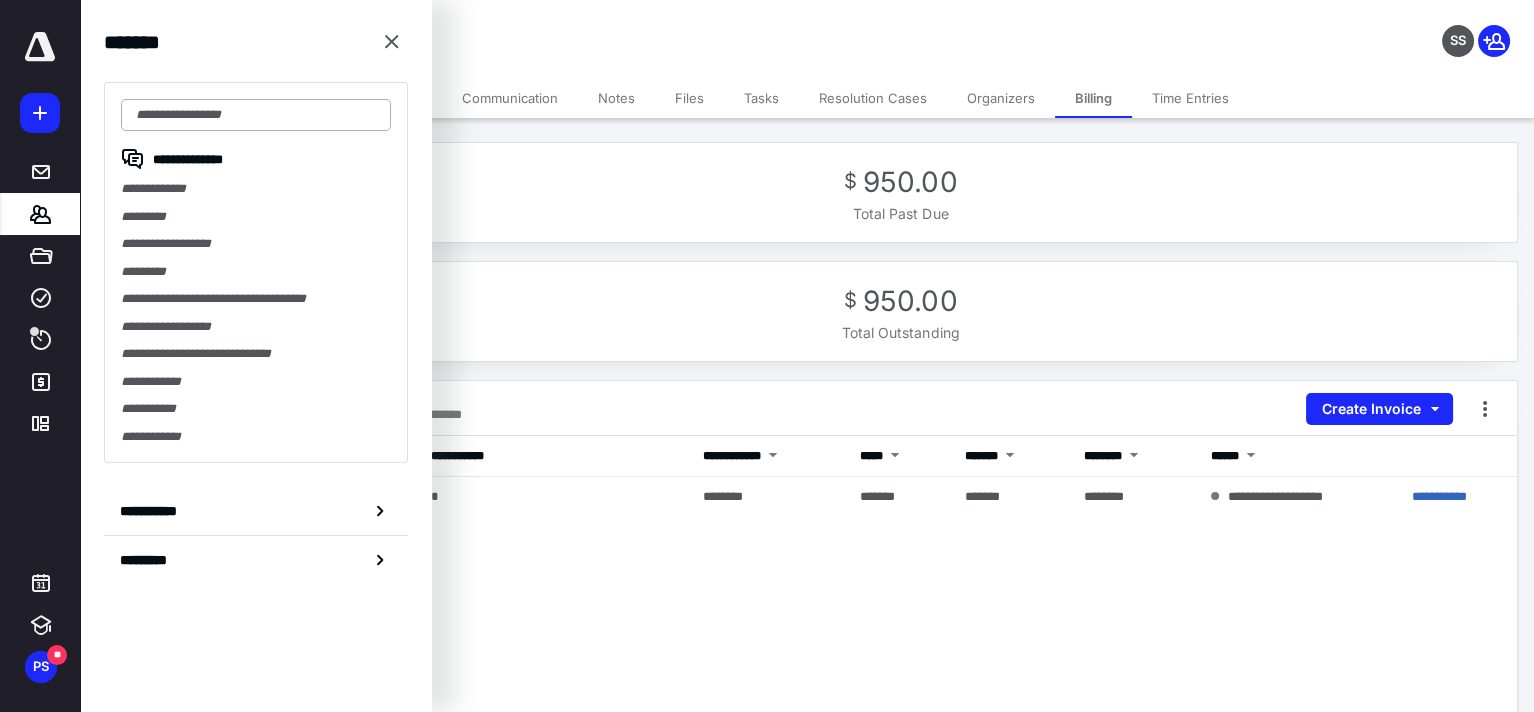 click at bounding box center [256, 115] 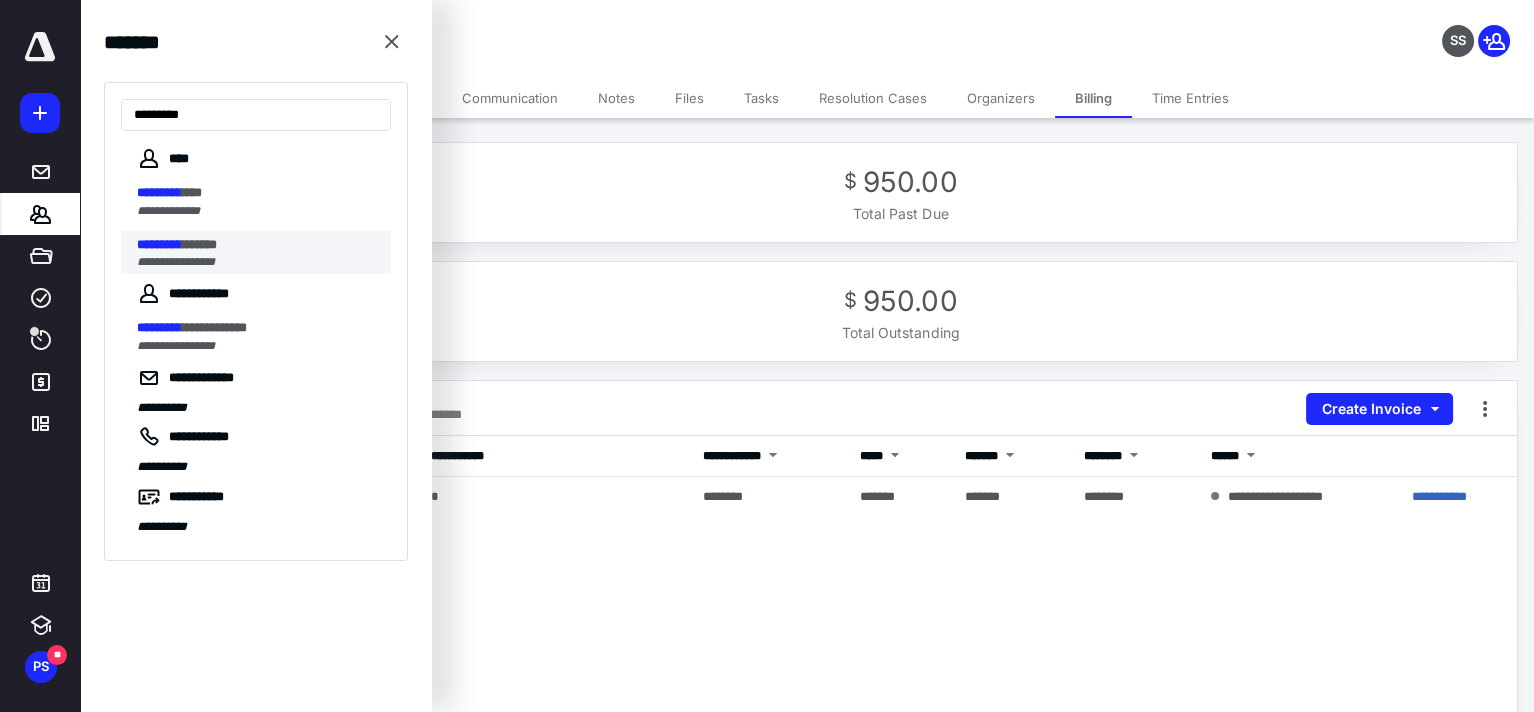 type on "*********" 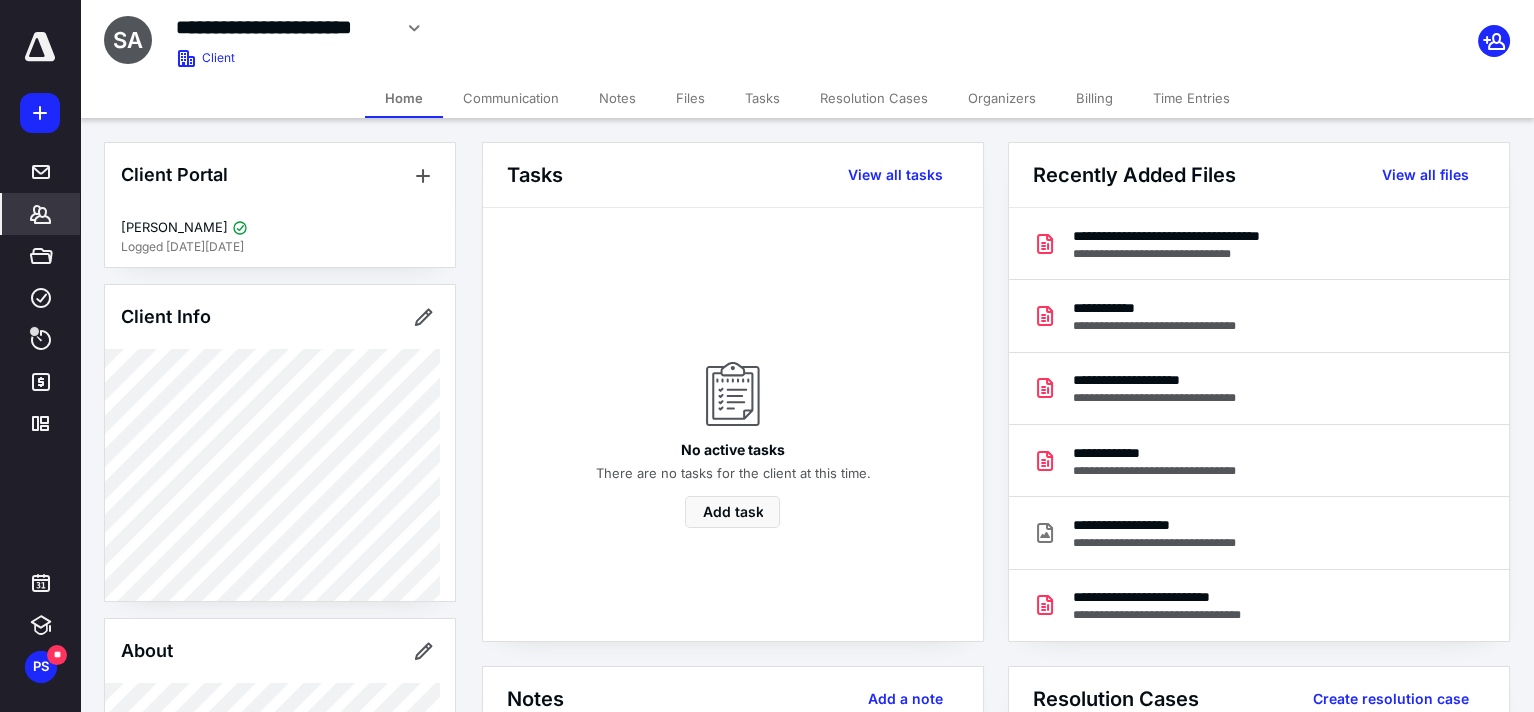 scroll, scrollTop: 100, scrollLeft: 0, axis: vertical 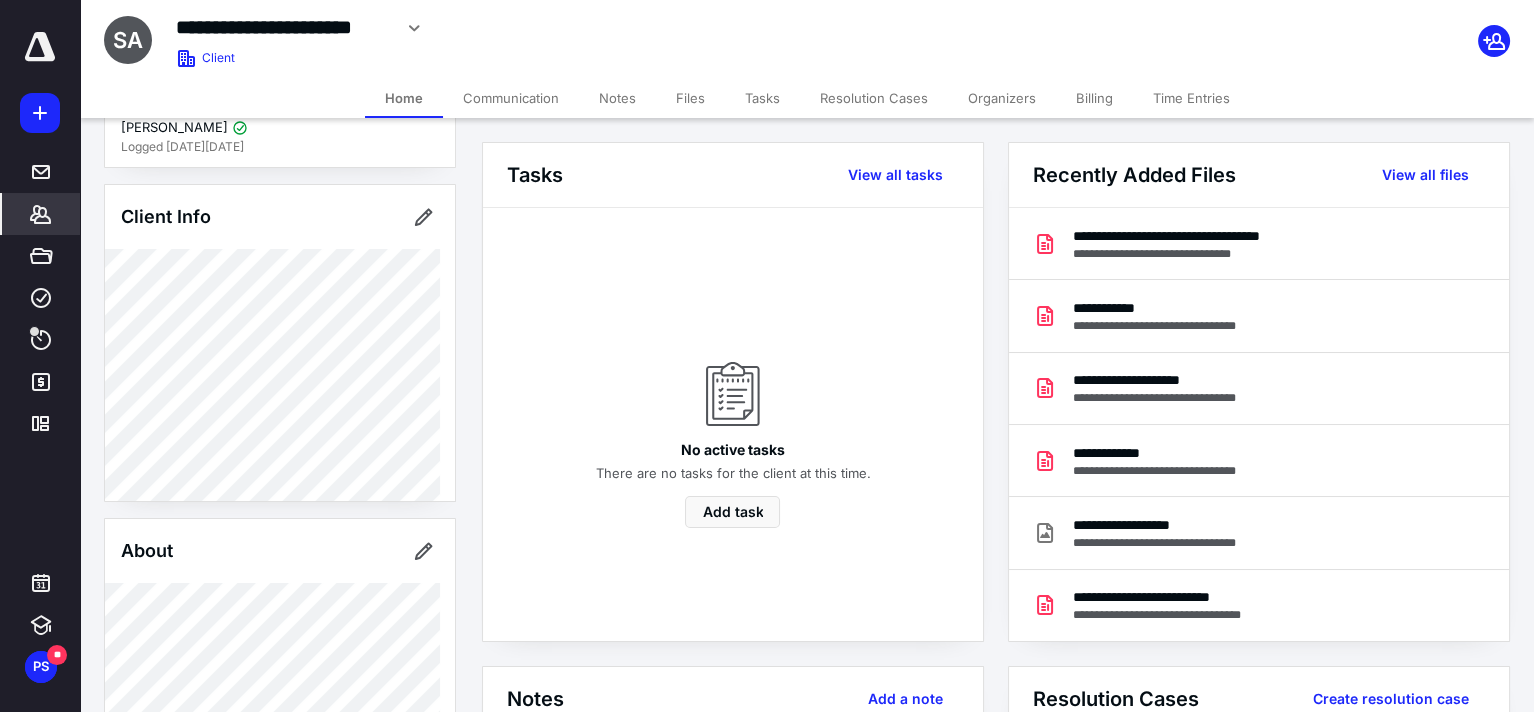 click 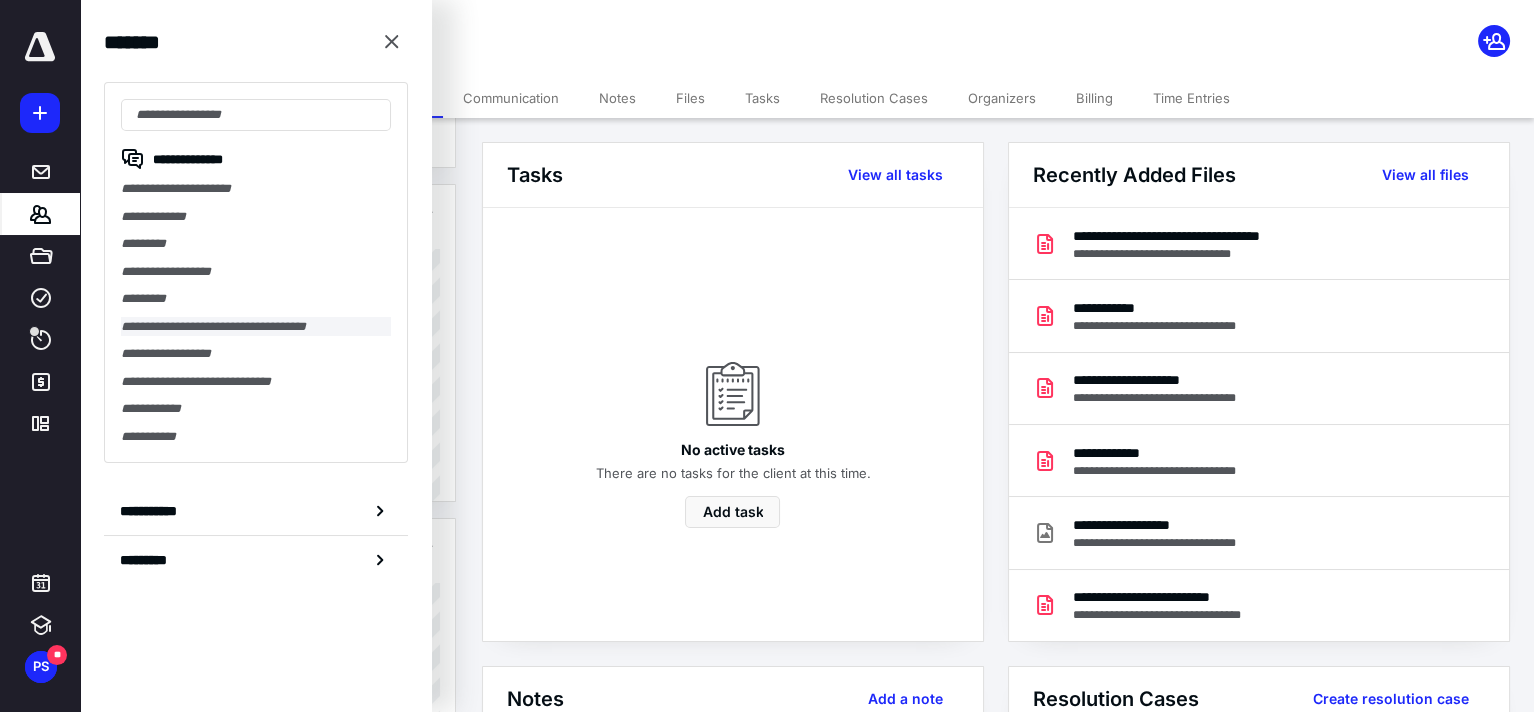 click on "**********" at bounding box center [256, 327] 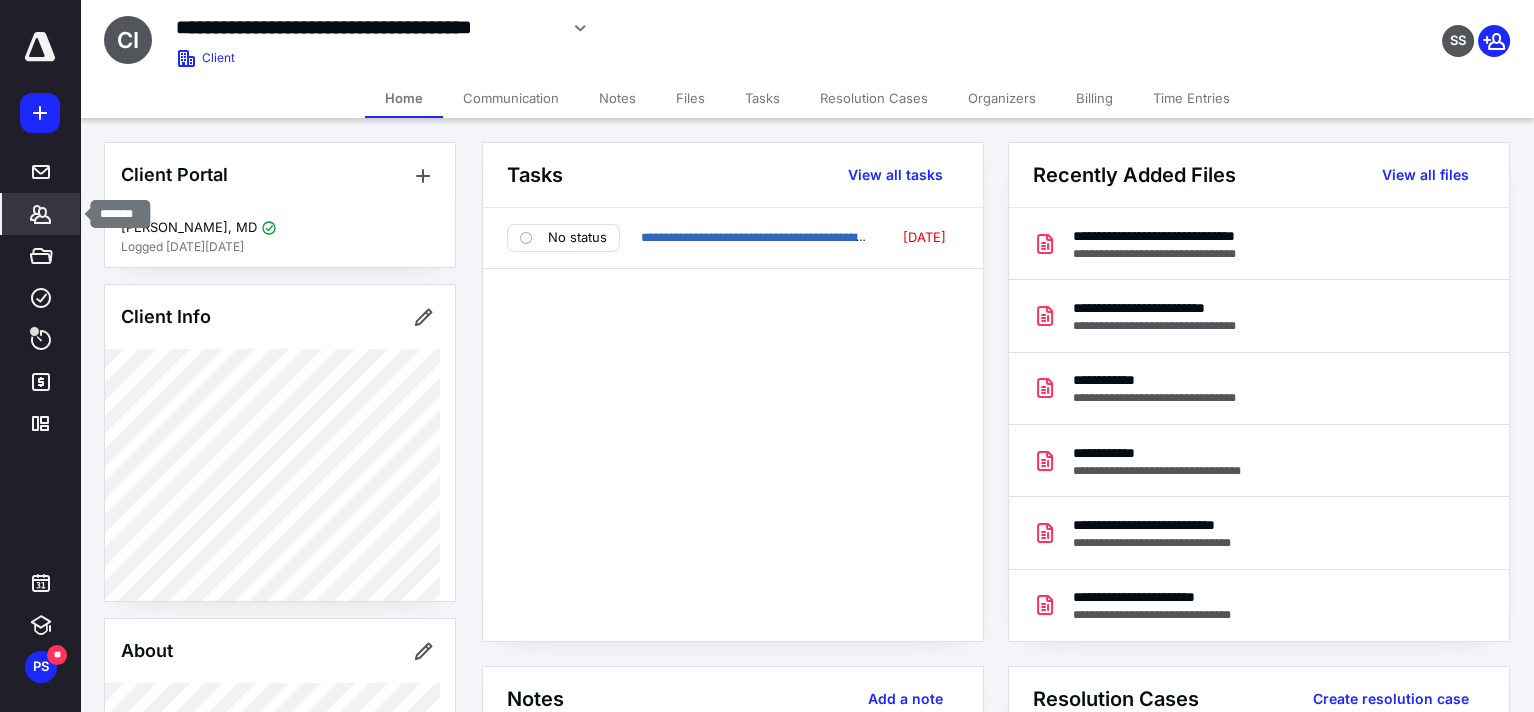 click 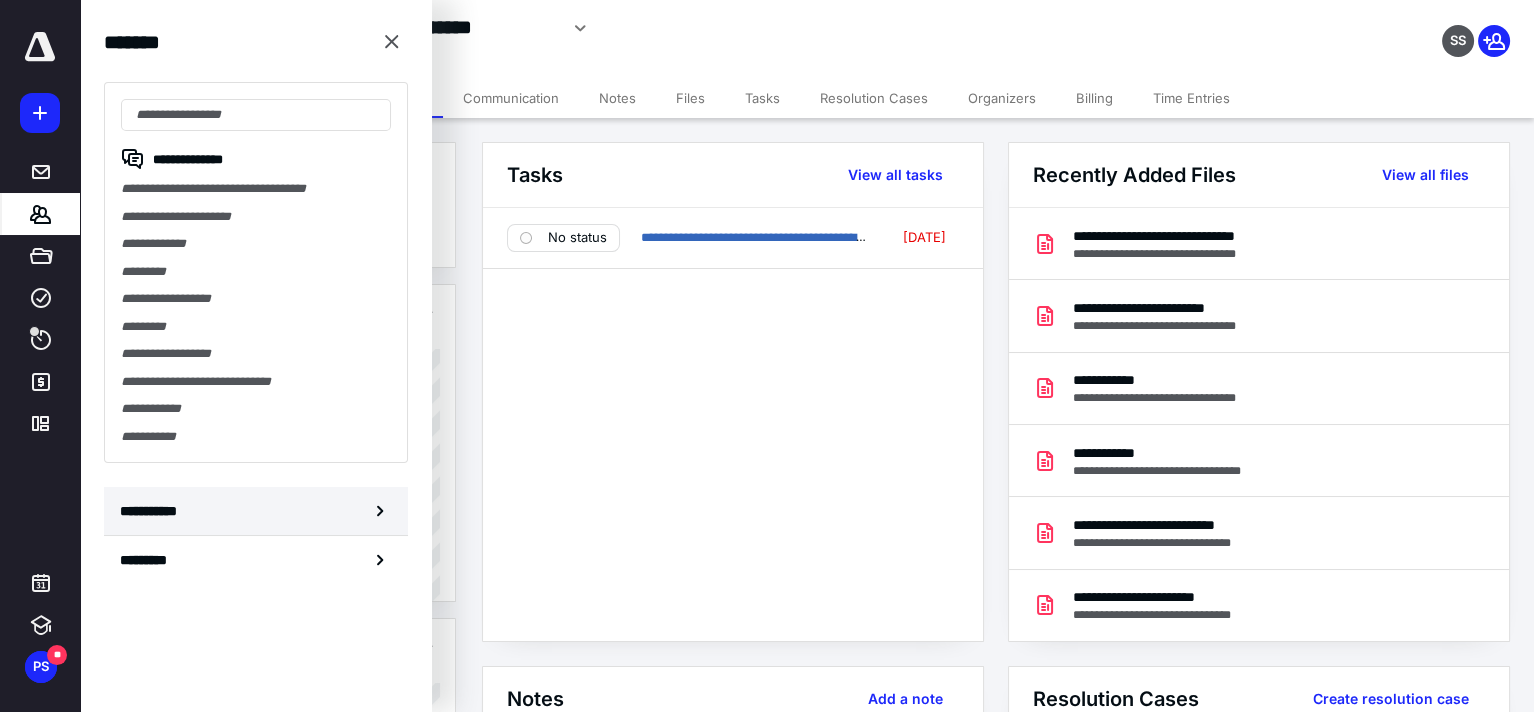 click on "**********" at bounding box center (153, 511) 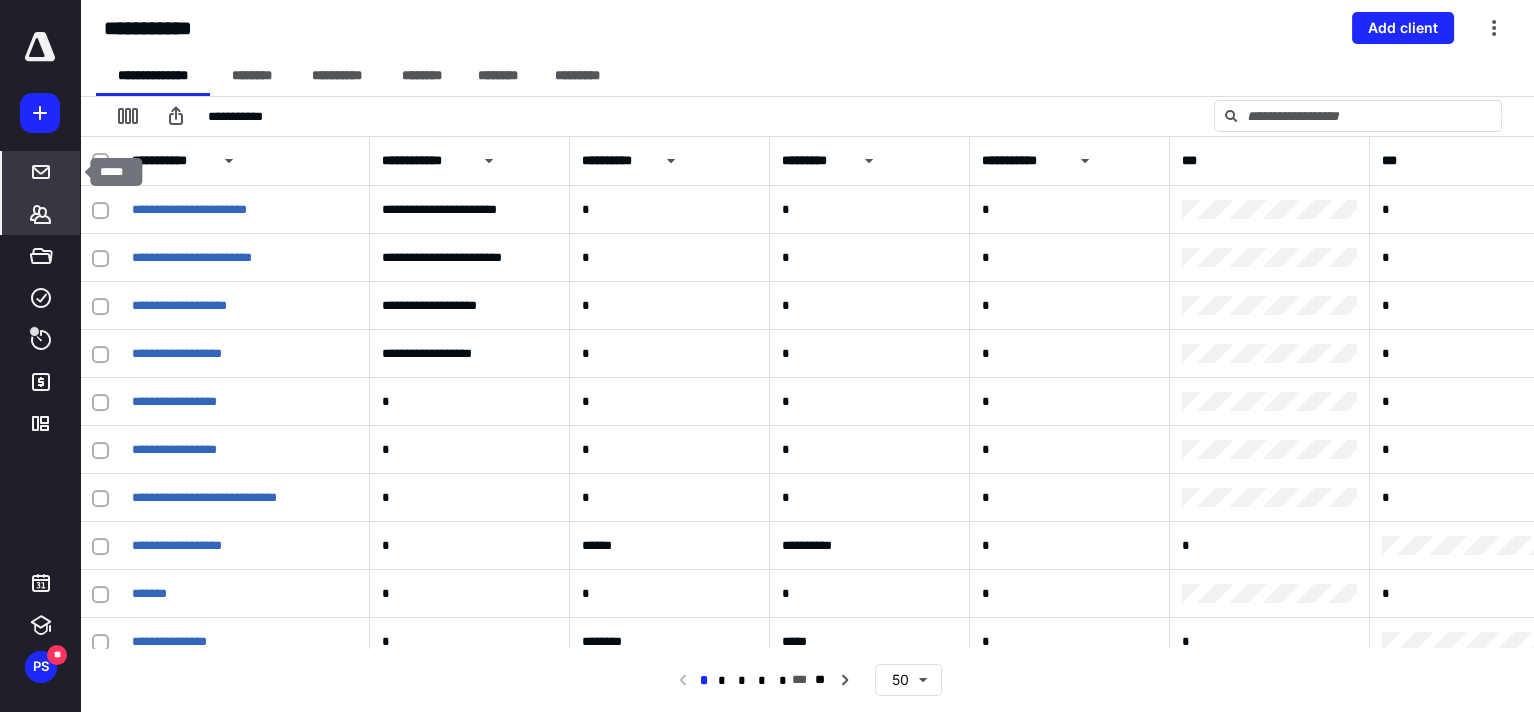 click 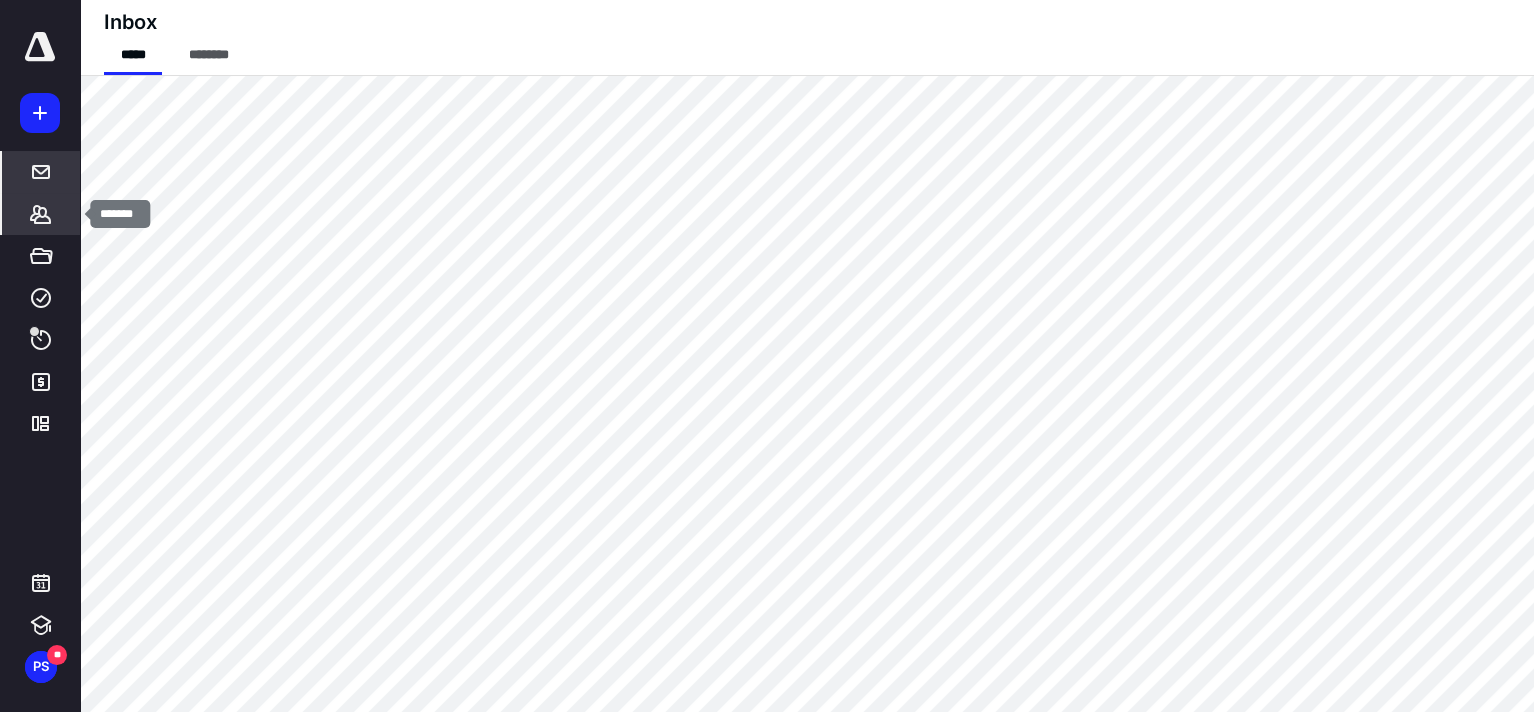 click 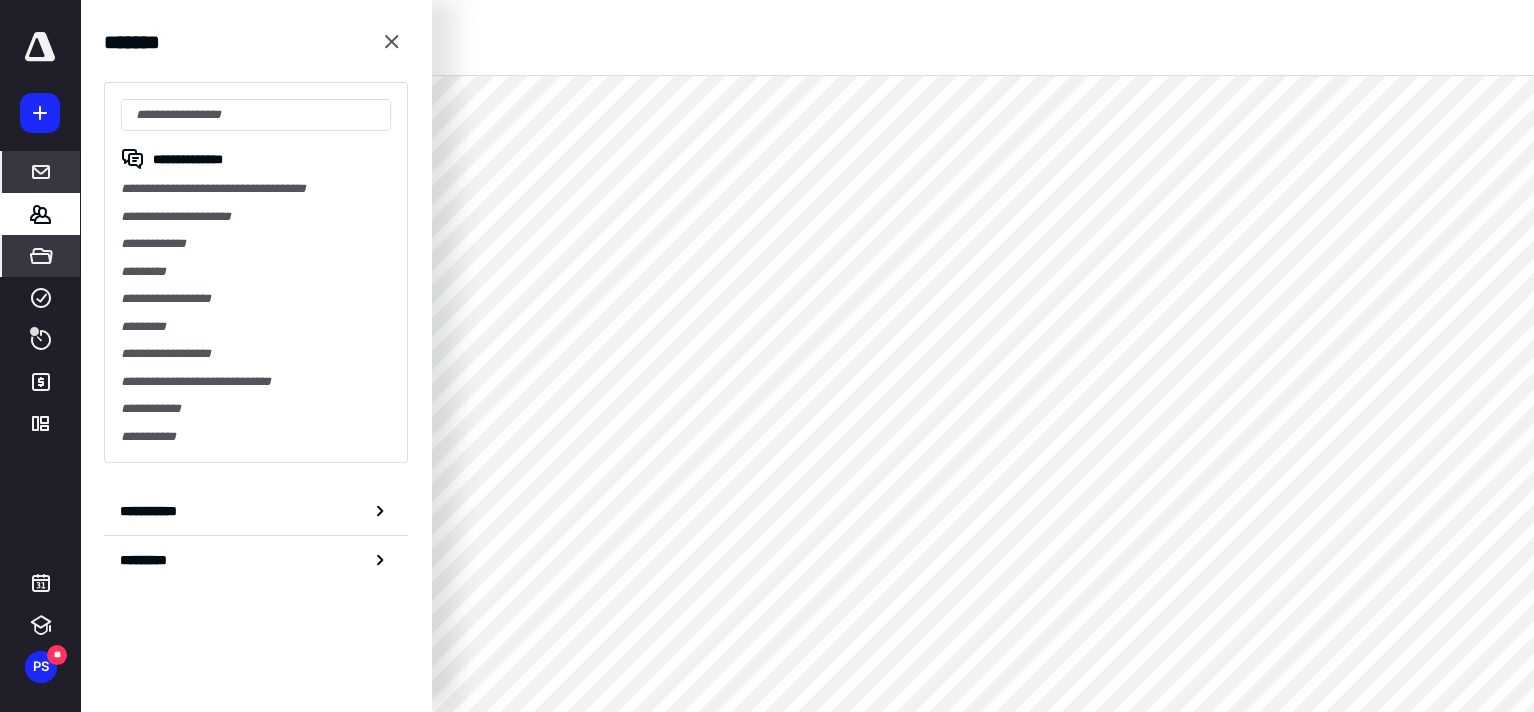 click 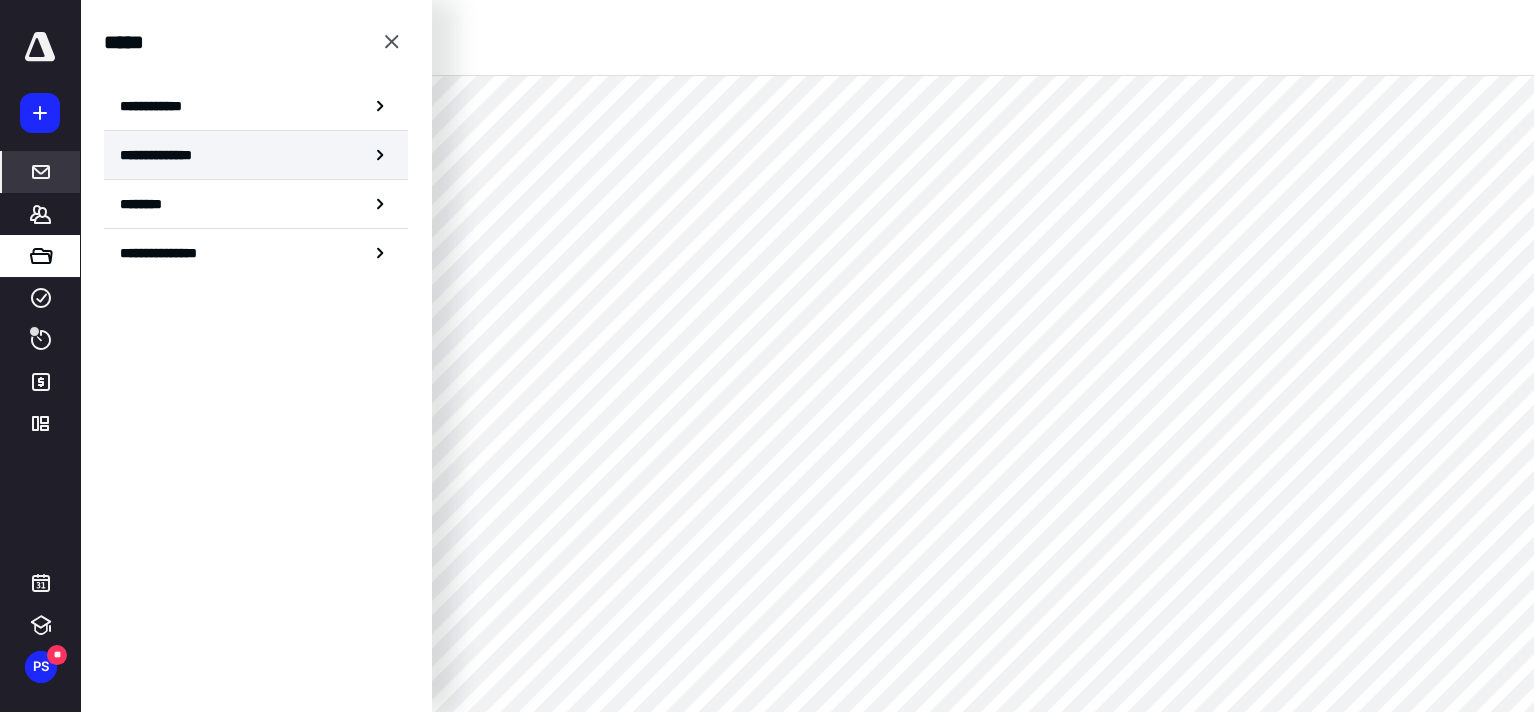 click on "**********" at bounding box center [163, 155] 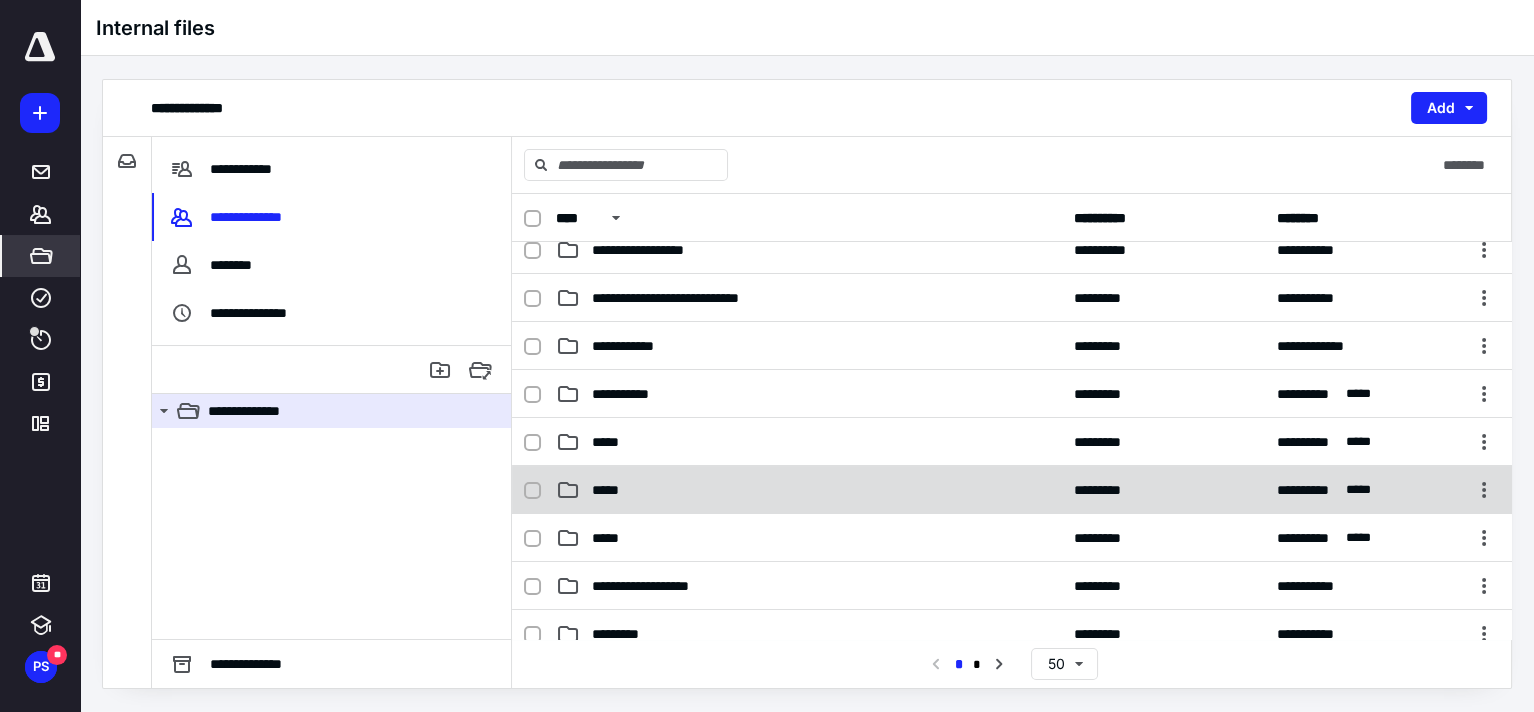 scroll, scrollTop: 500, scrollLeft: 0, axis: vertical 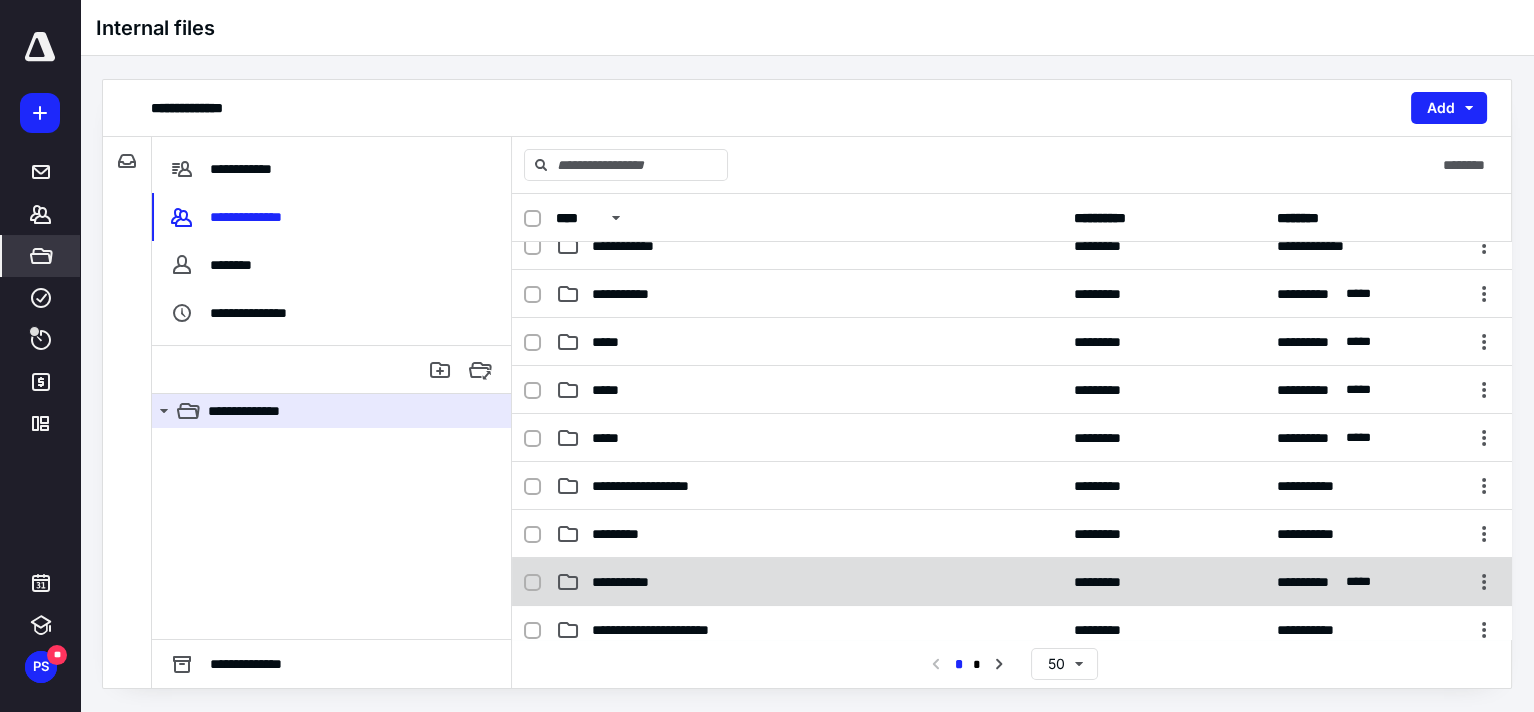 click on "**********" at bounding box center (1012, 582) 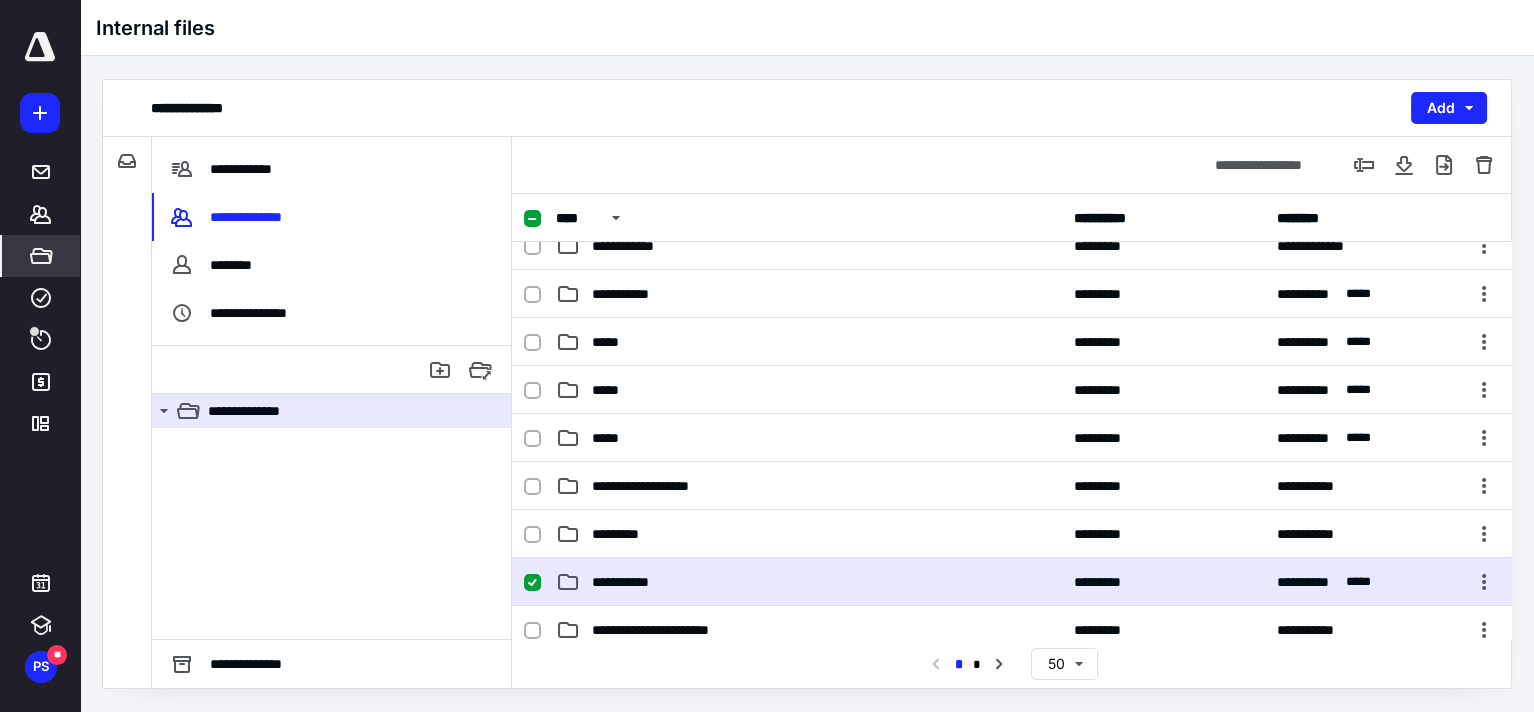 click on "**********" at bounding box center (632, 582) 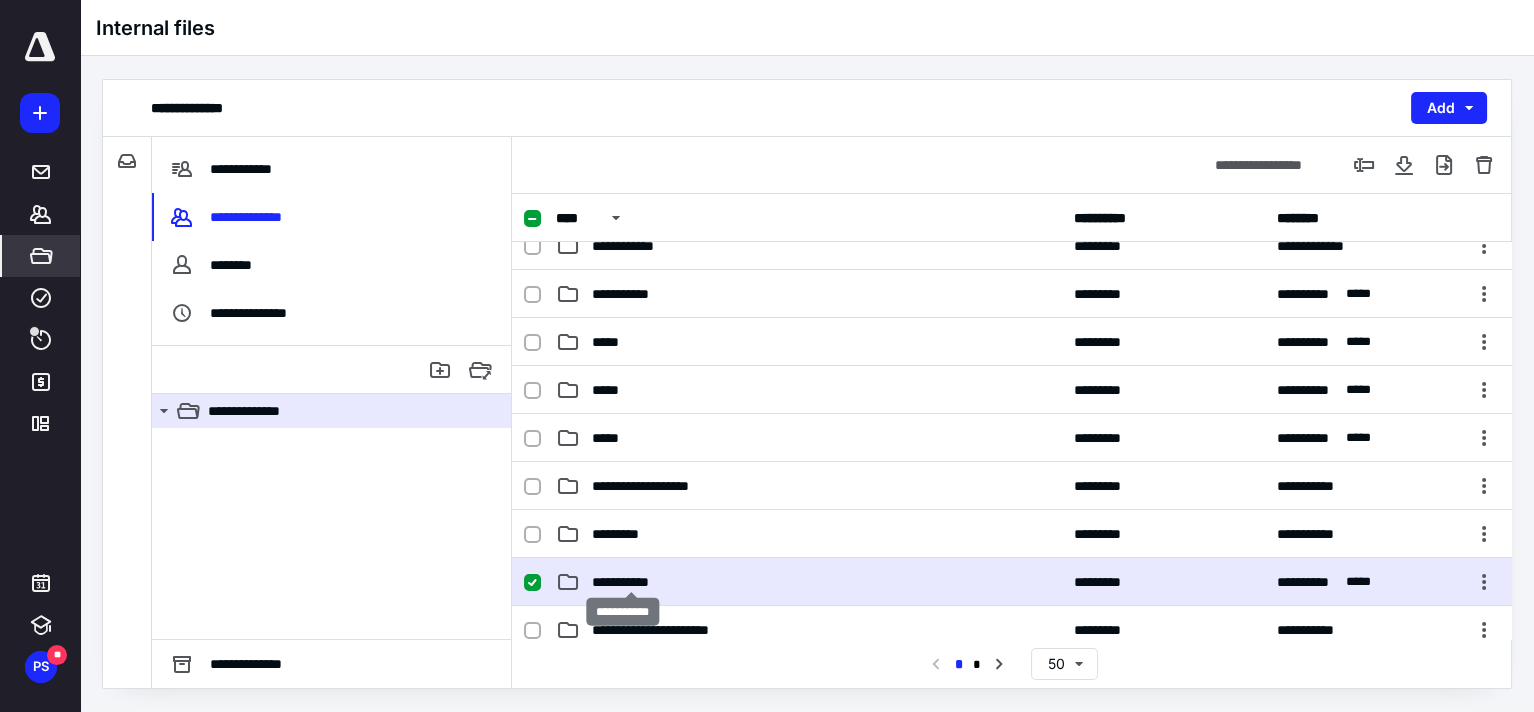 click on "**********" at bounding box center [632, 582] 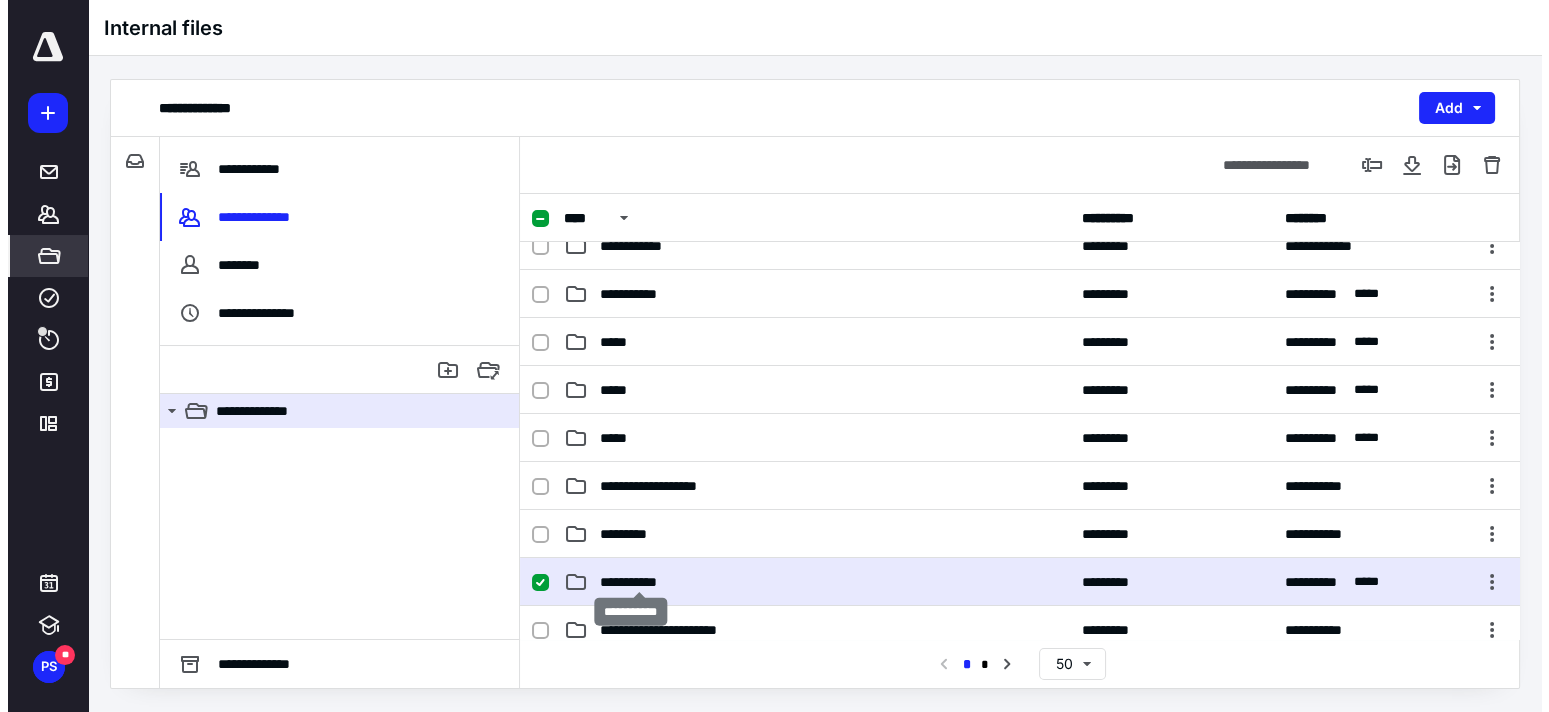 scroll, scrollTop: 0, scrollLeft: 0, axis: both 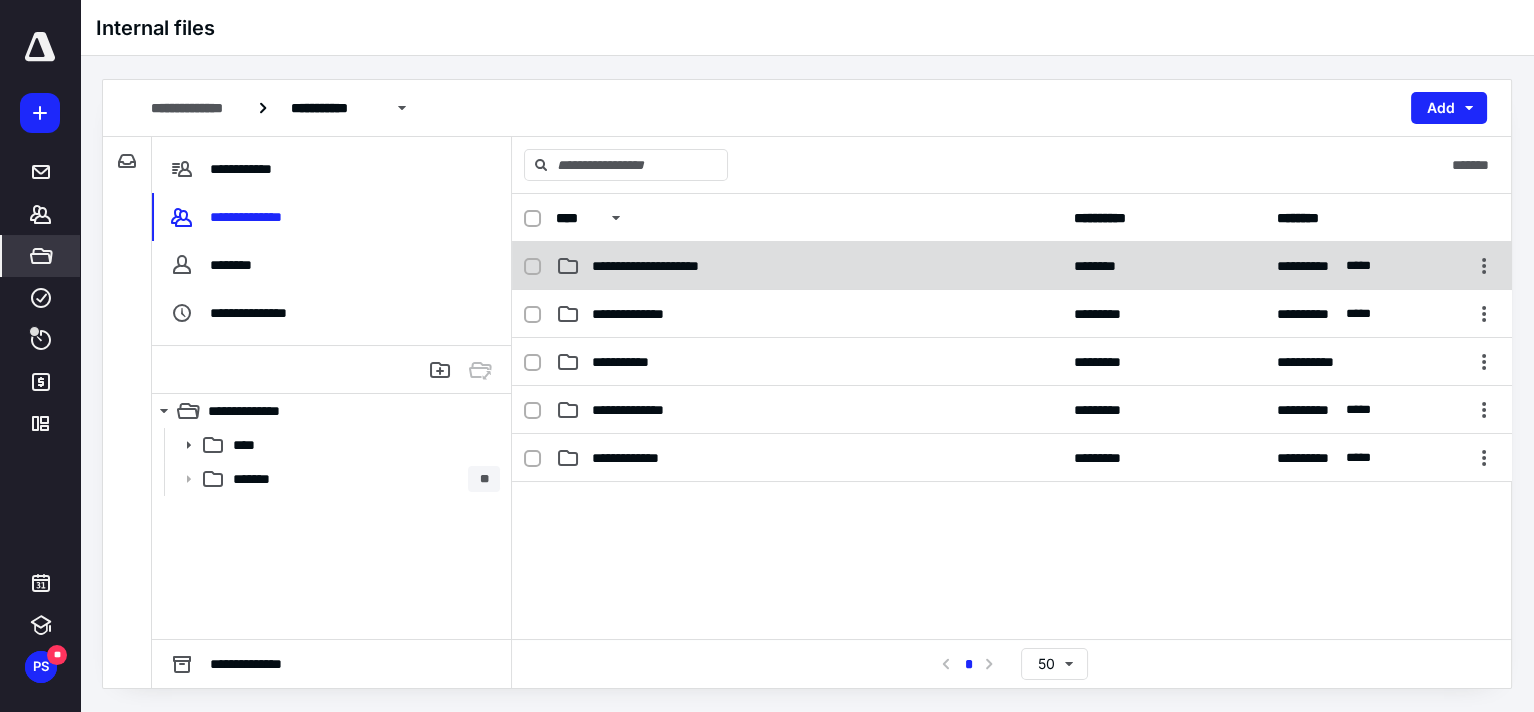click on "**********" at bounding box center [669, 266] 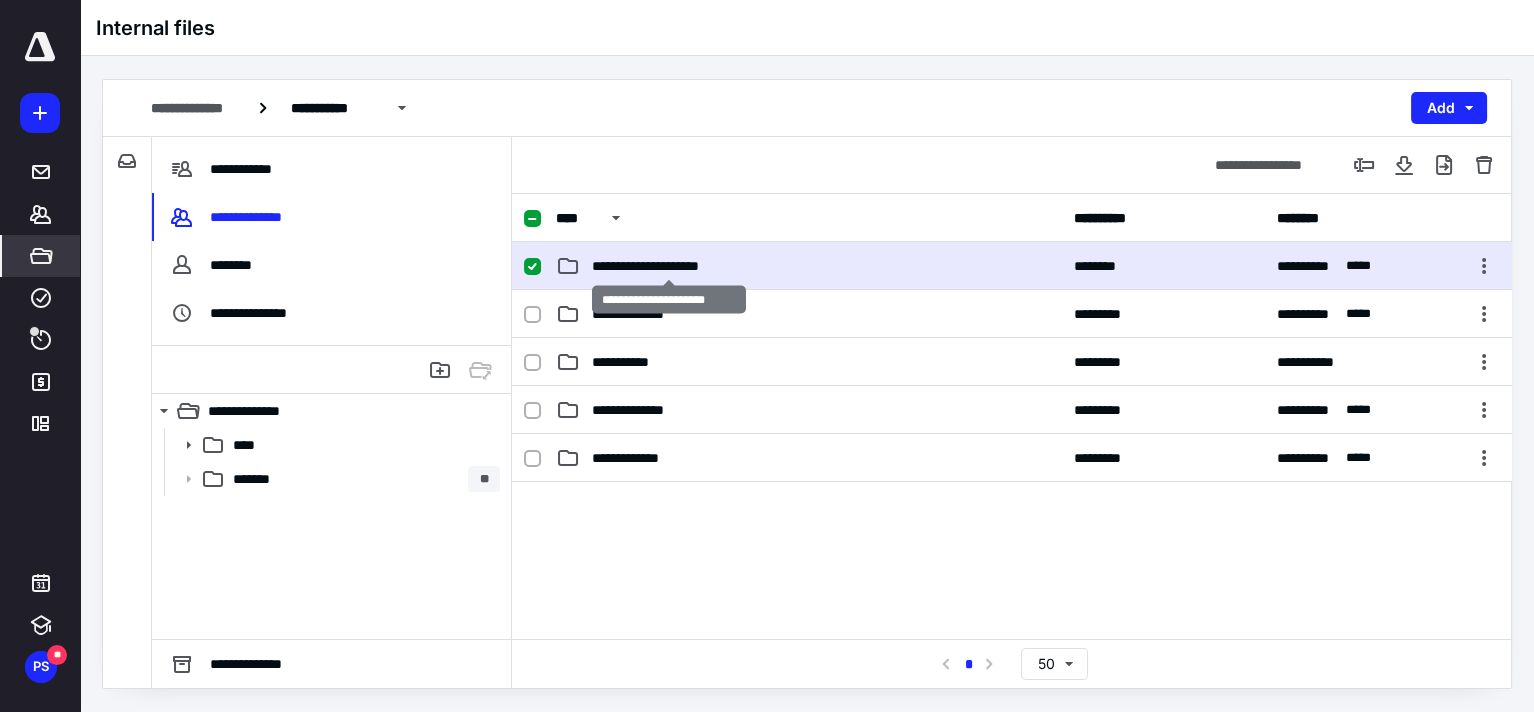 click on "**********" at bounding box center [669, 266] 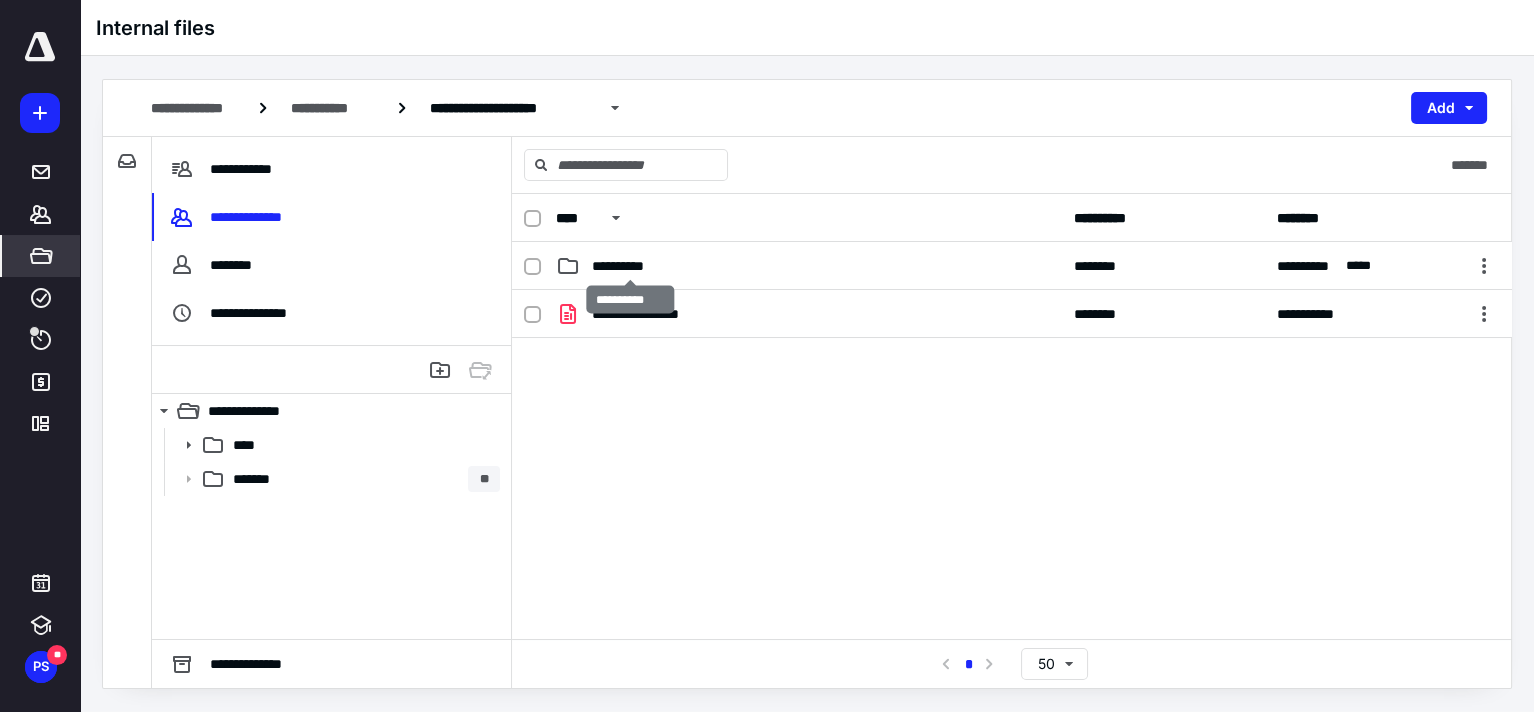 click on "**********" at bounding box center [631, 266] 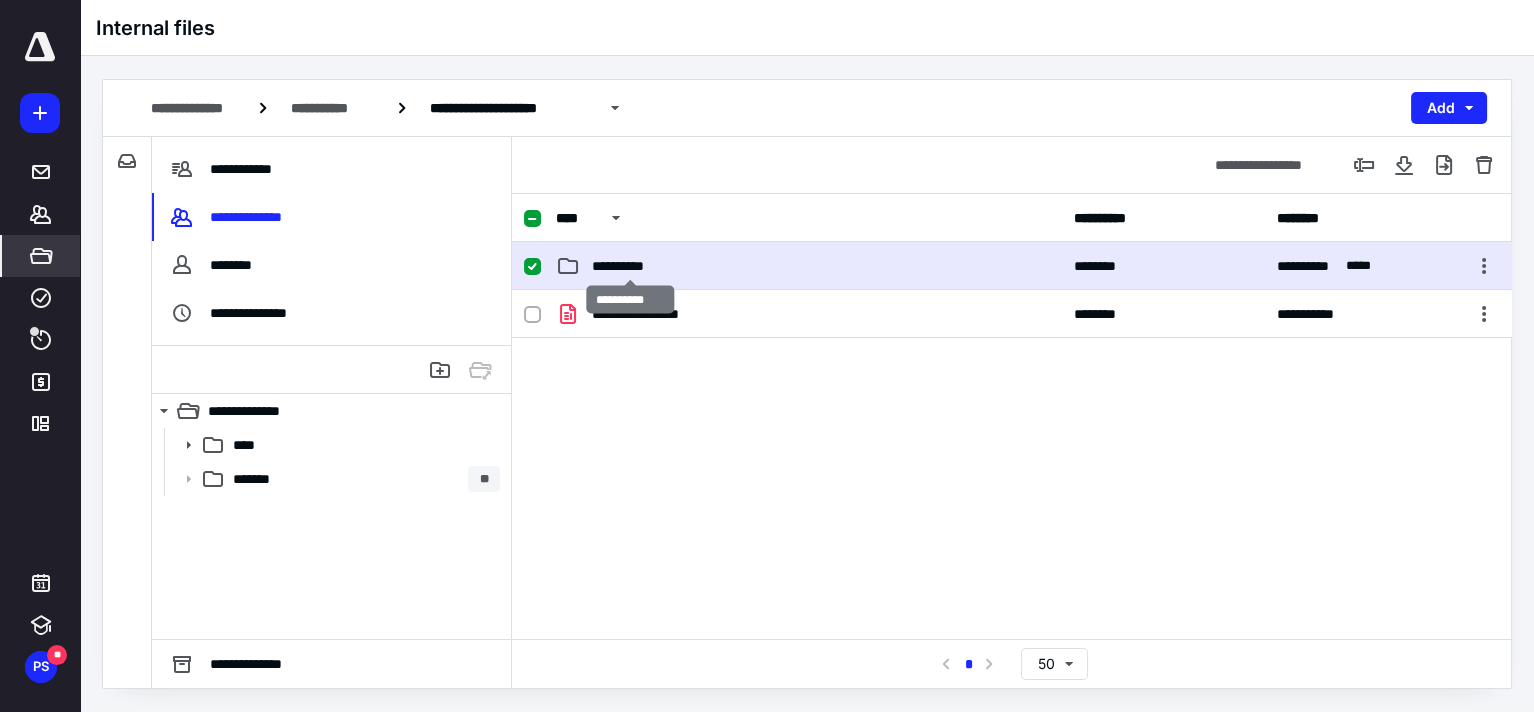 click on "**********" at bounding box center (631, 266) 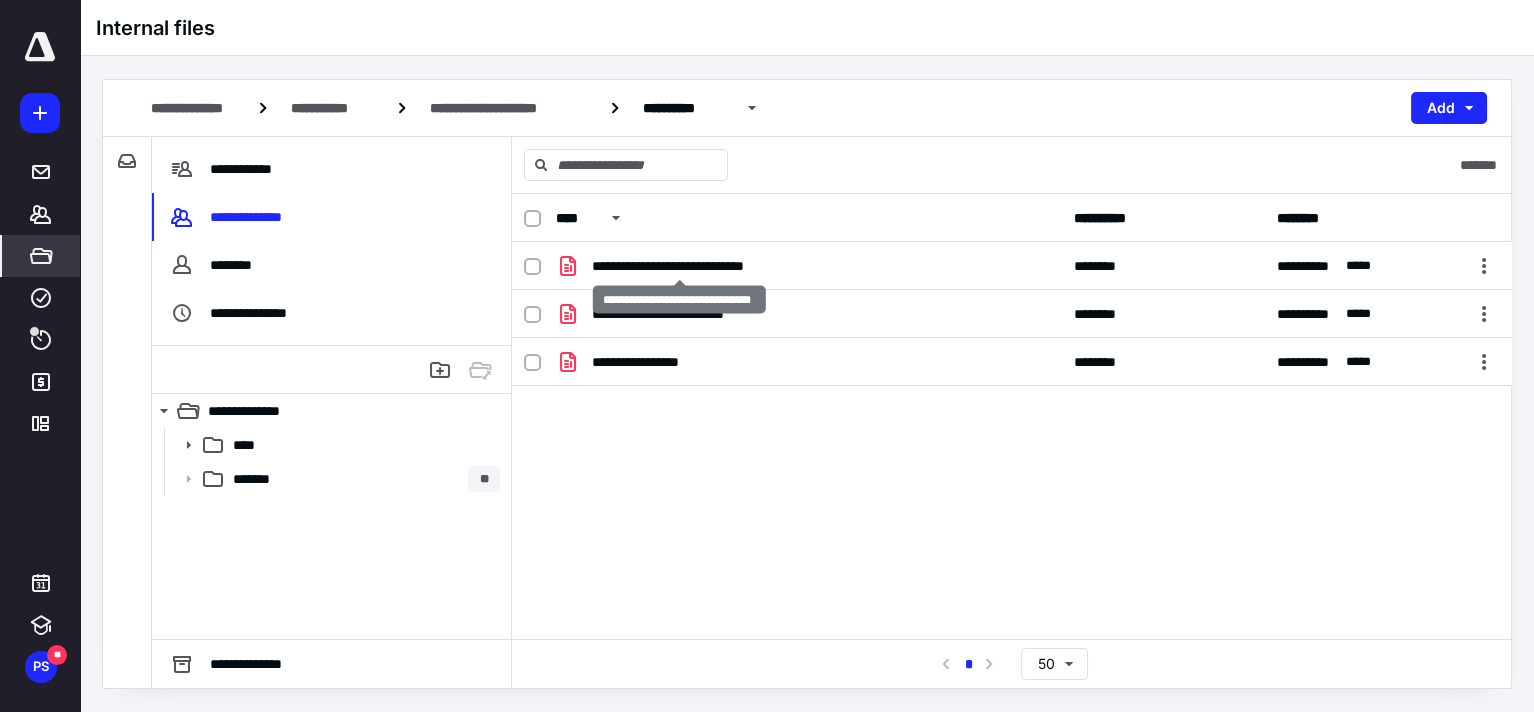 click on "**********" at bounding box center (680, 266) 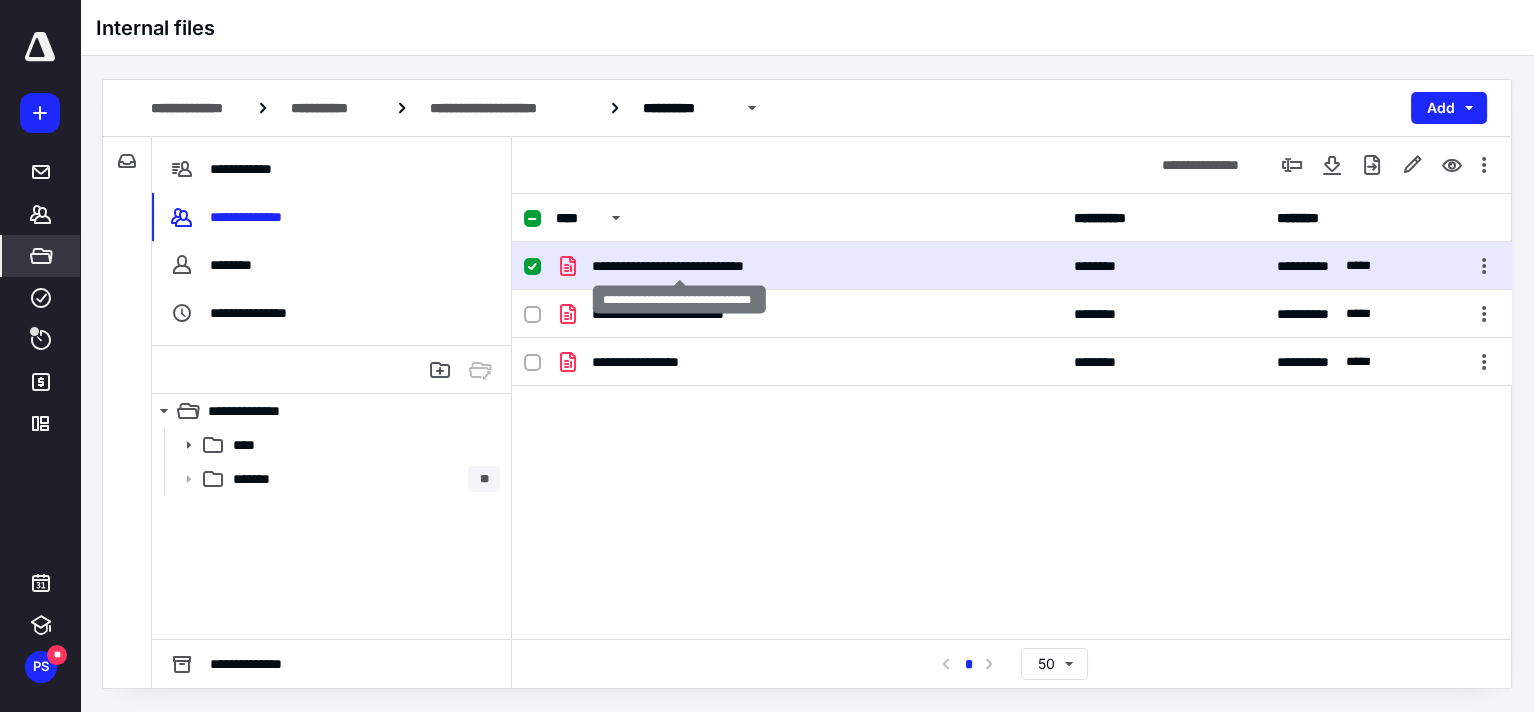 click on "**********" at bounding box center (680, 266) 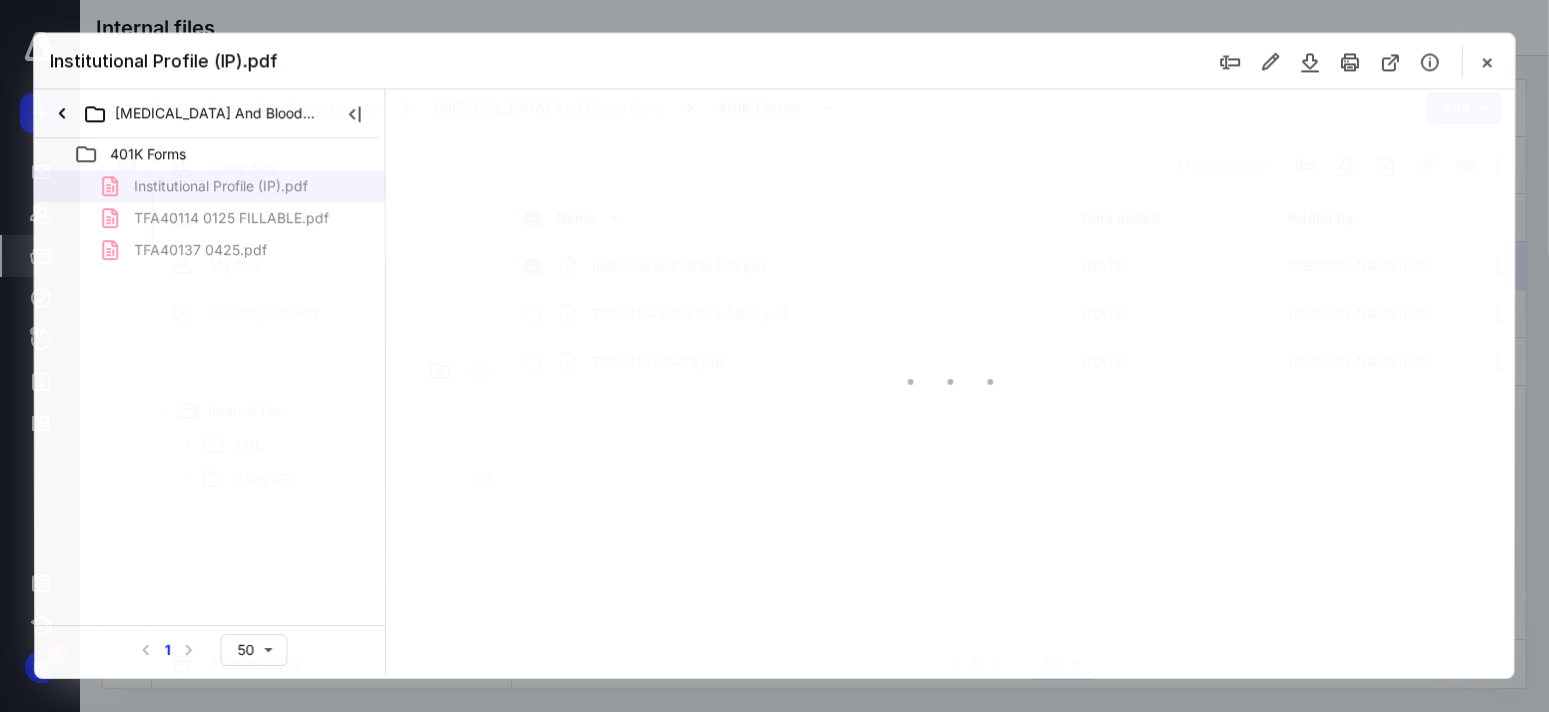 scroll, scrollTop: 0, scrollLeft: 0, axis: both 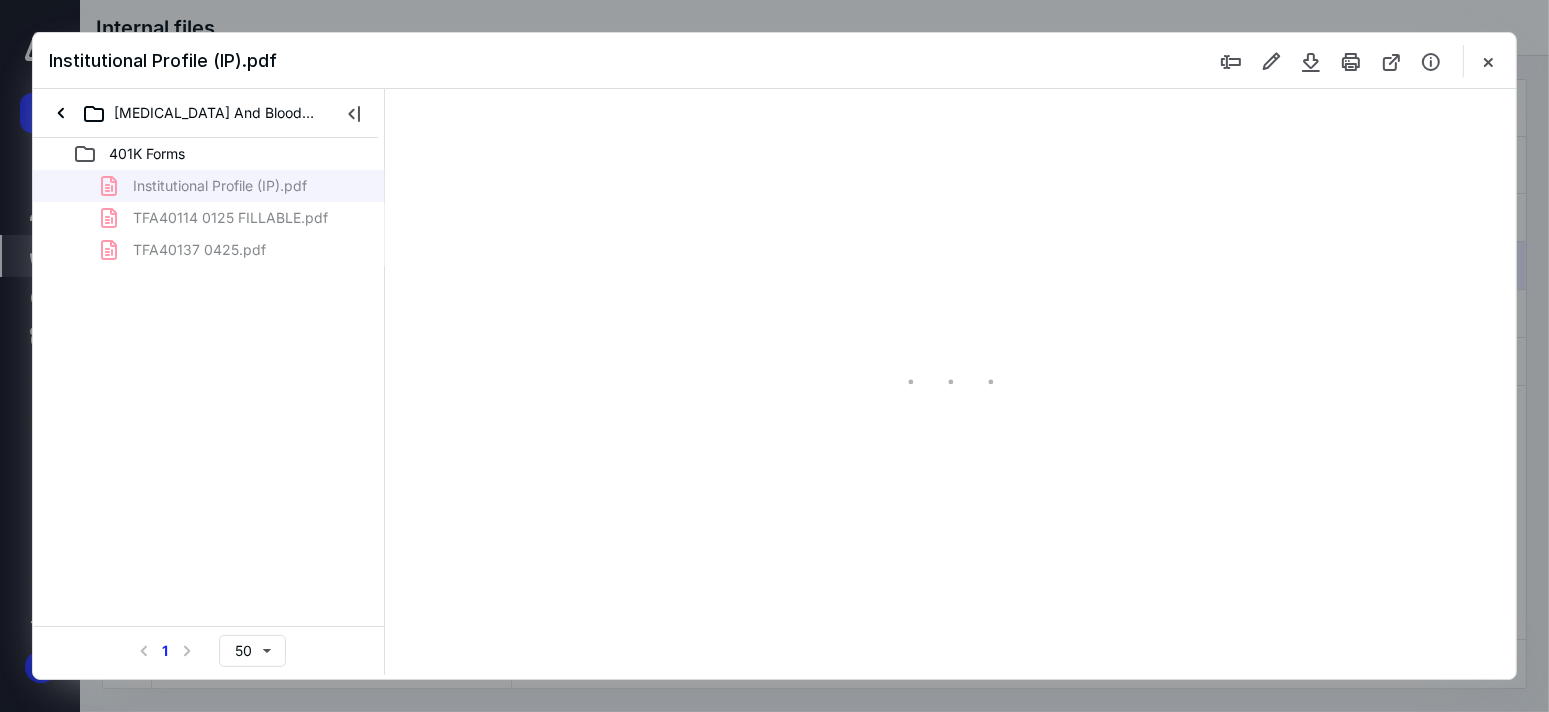 type on "181" 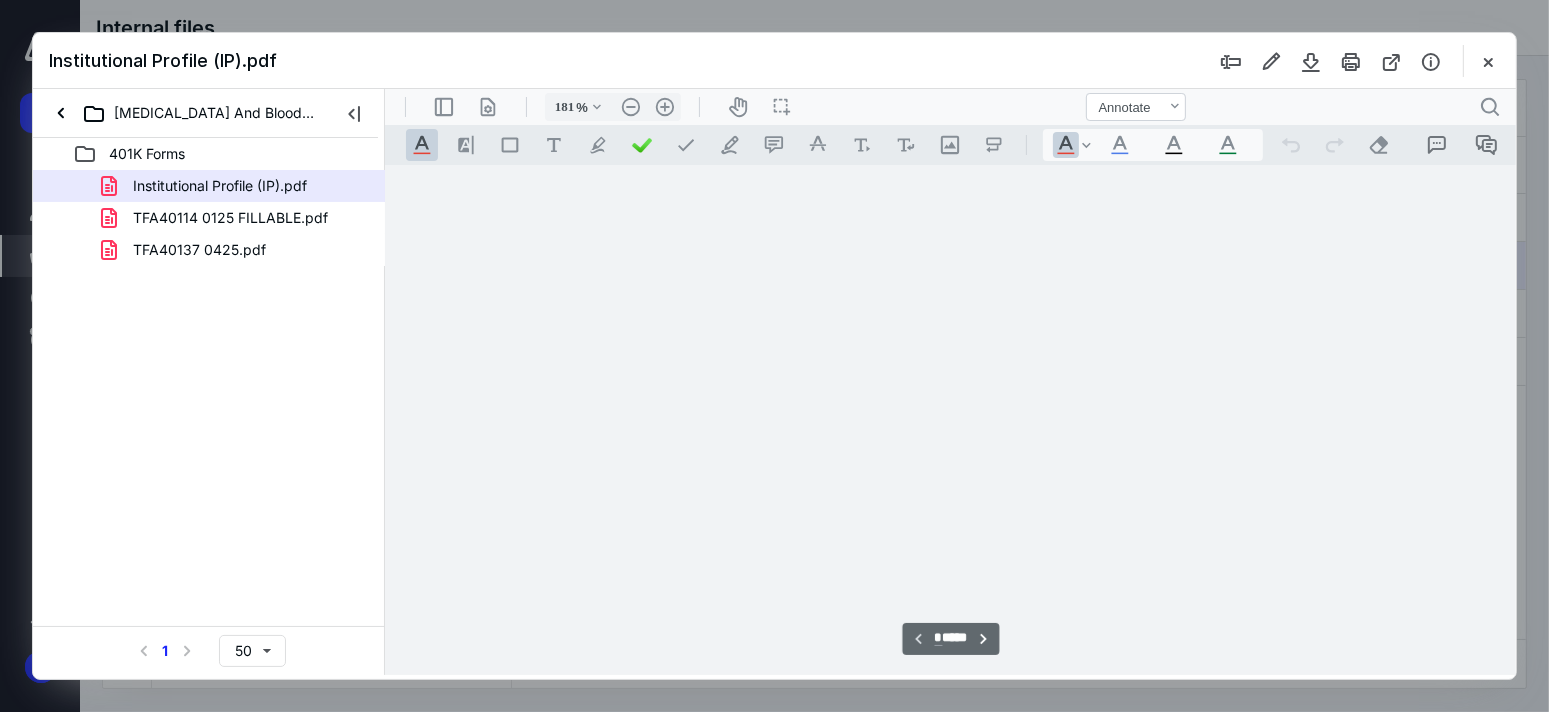 scroll, scrollTop: 83, scrollLeft: 0, axis: vertical 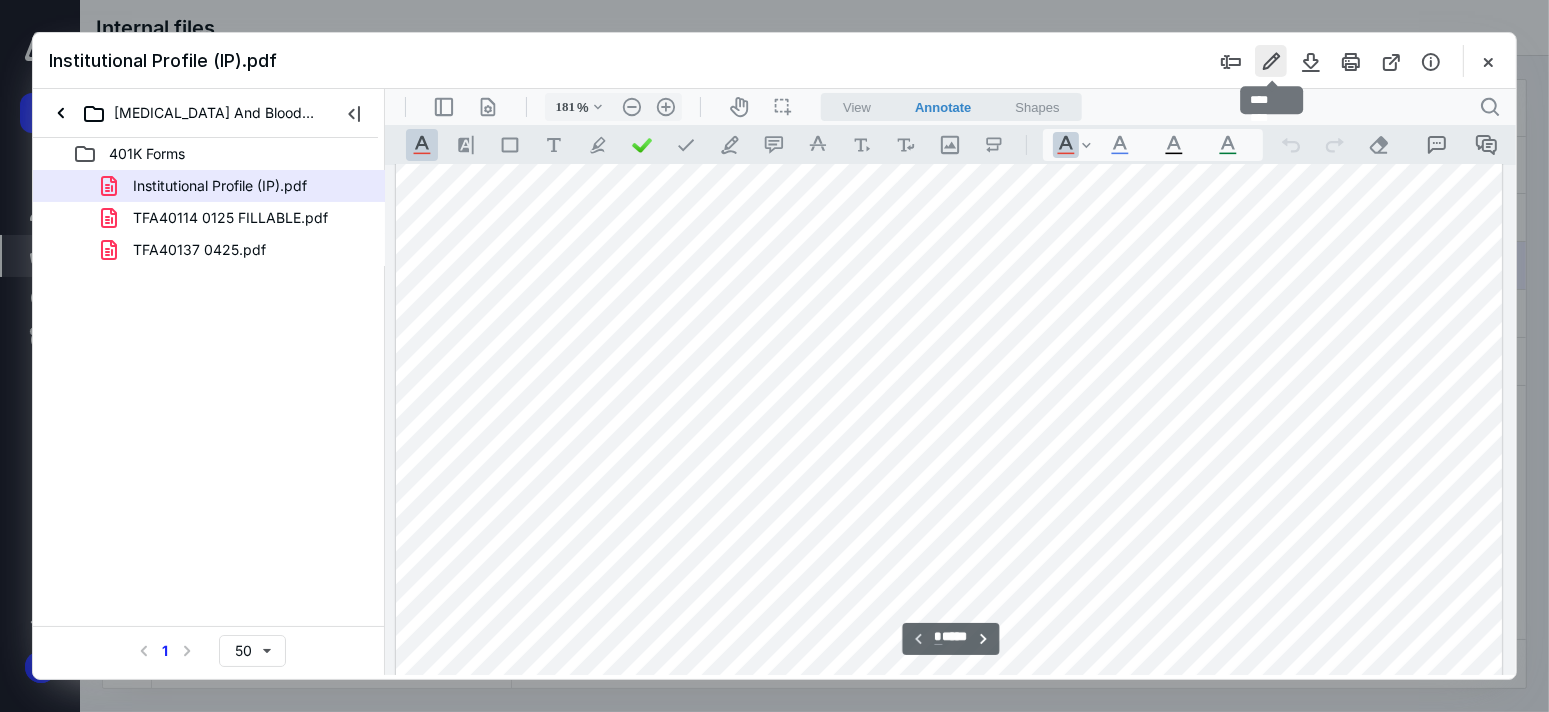 click at bounding box center [1271, 61] 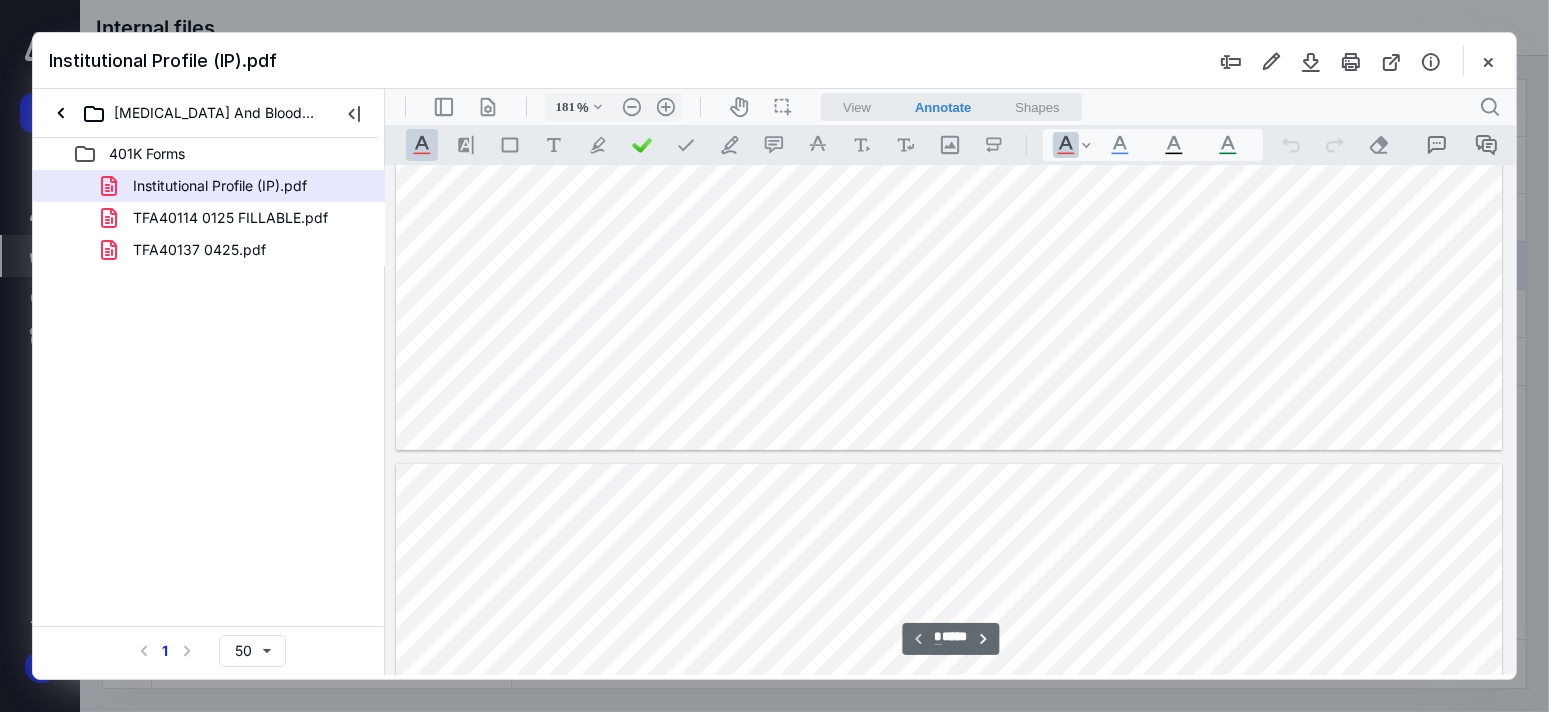 type on "*" 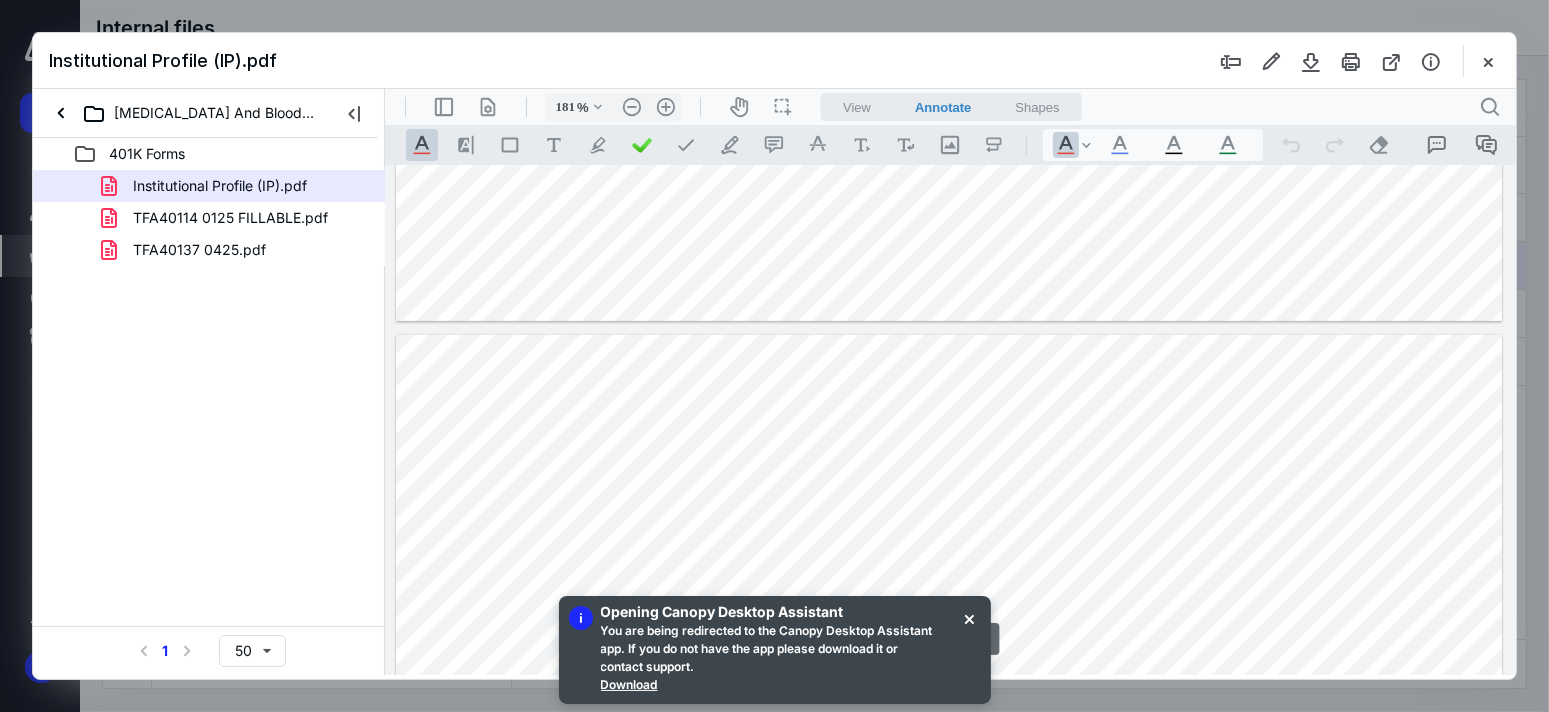 scroll, scrollTop: 1383, scrollLeft: 0, axis: vertical 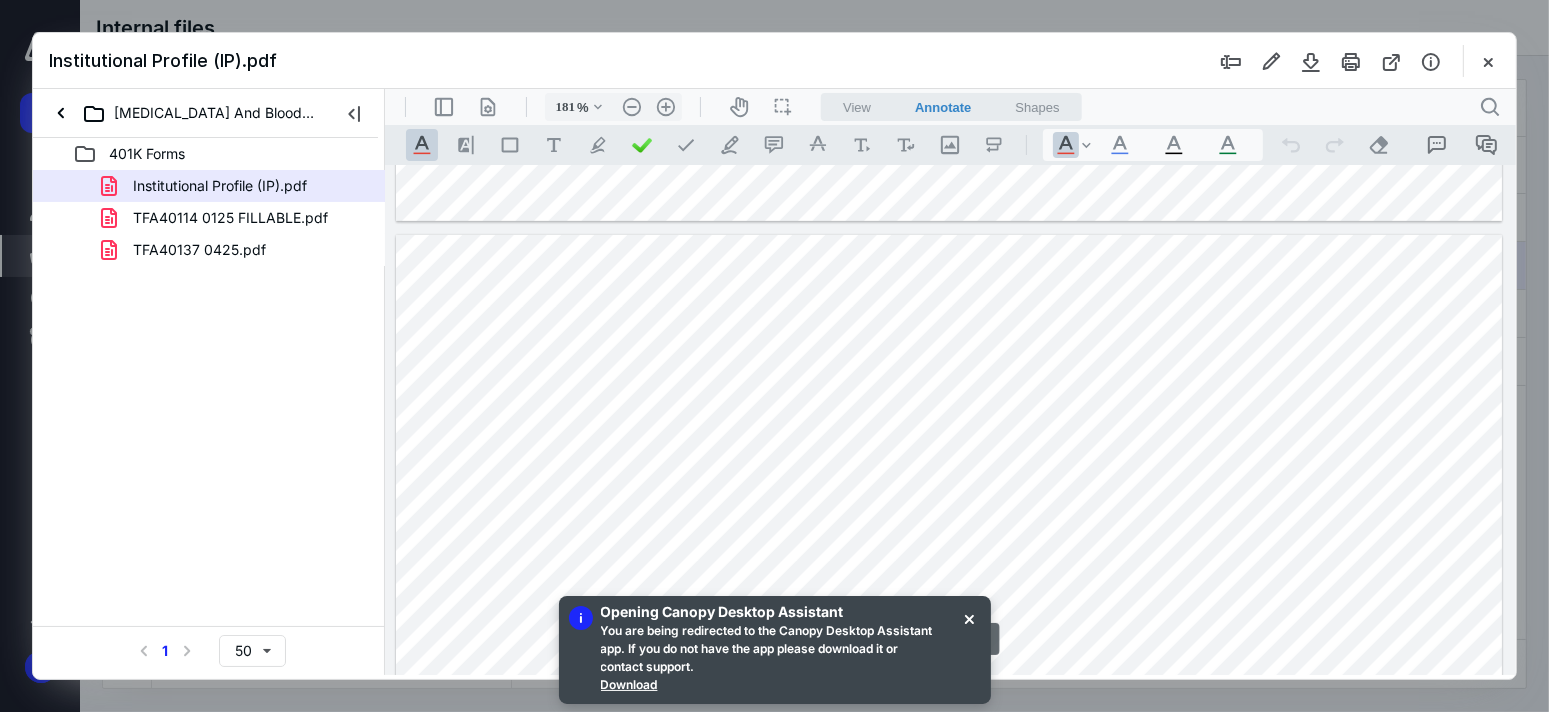 click at bounding box center (948, 950) 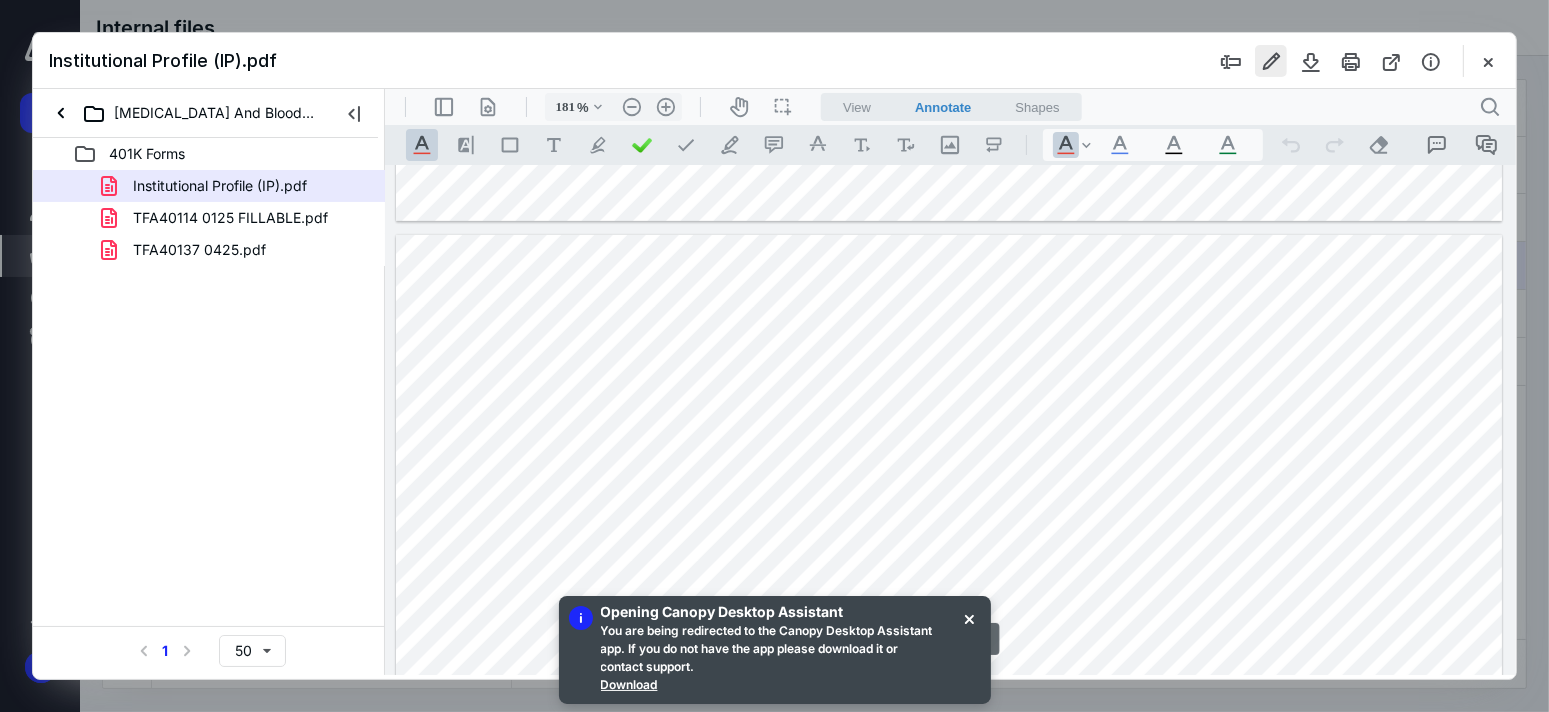 click at bounding box center [1271, 61] 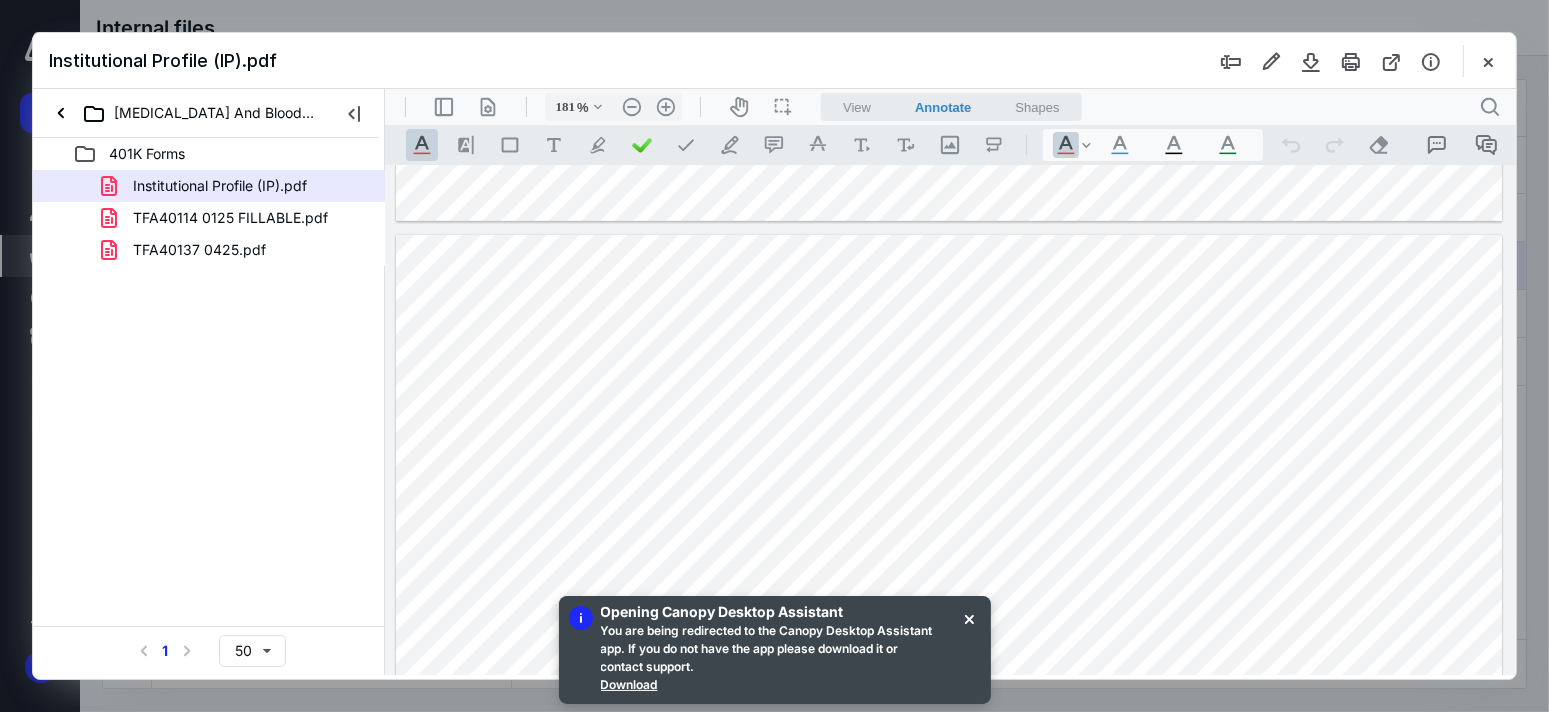 click at bounding box center (948, 950) 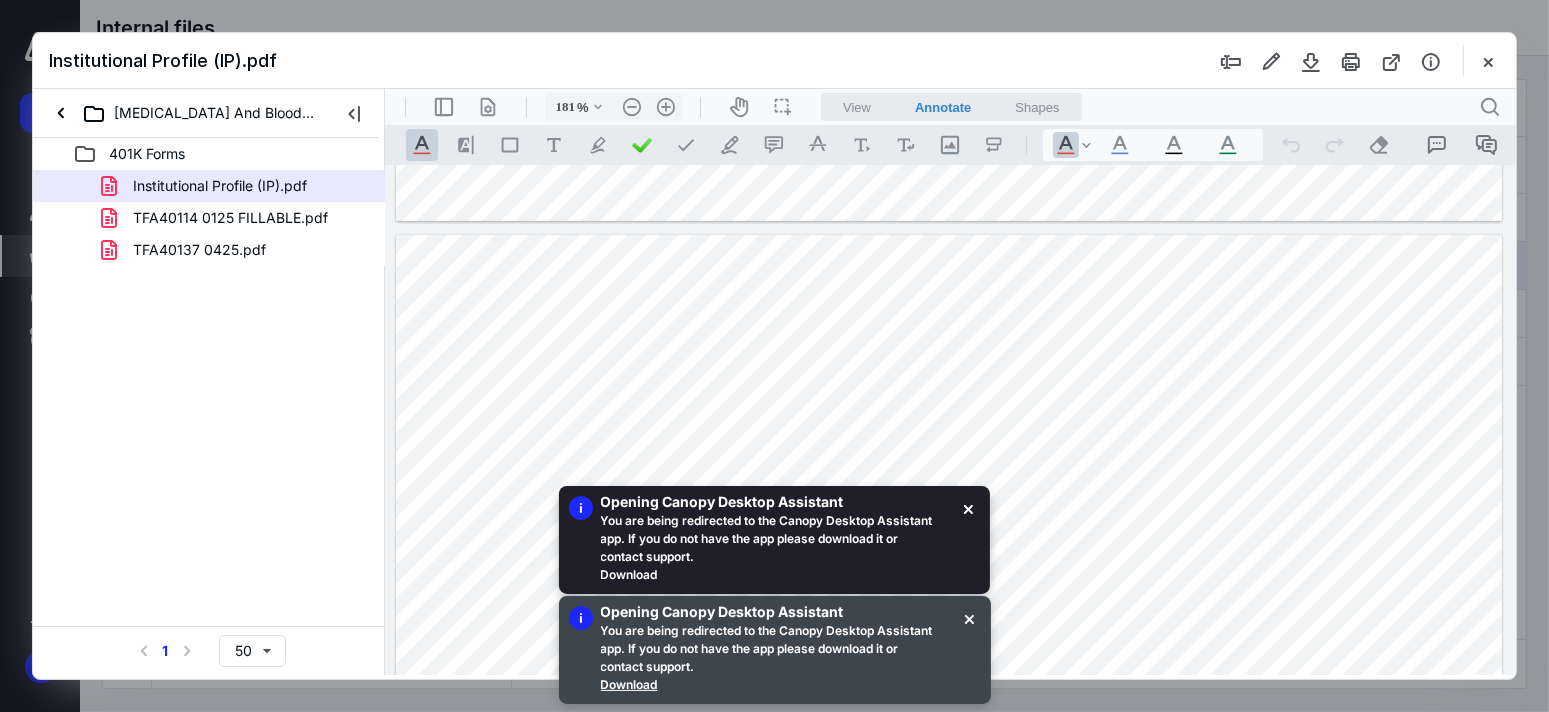 click on "Download" at bounding box center (767, 575) 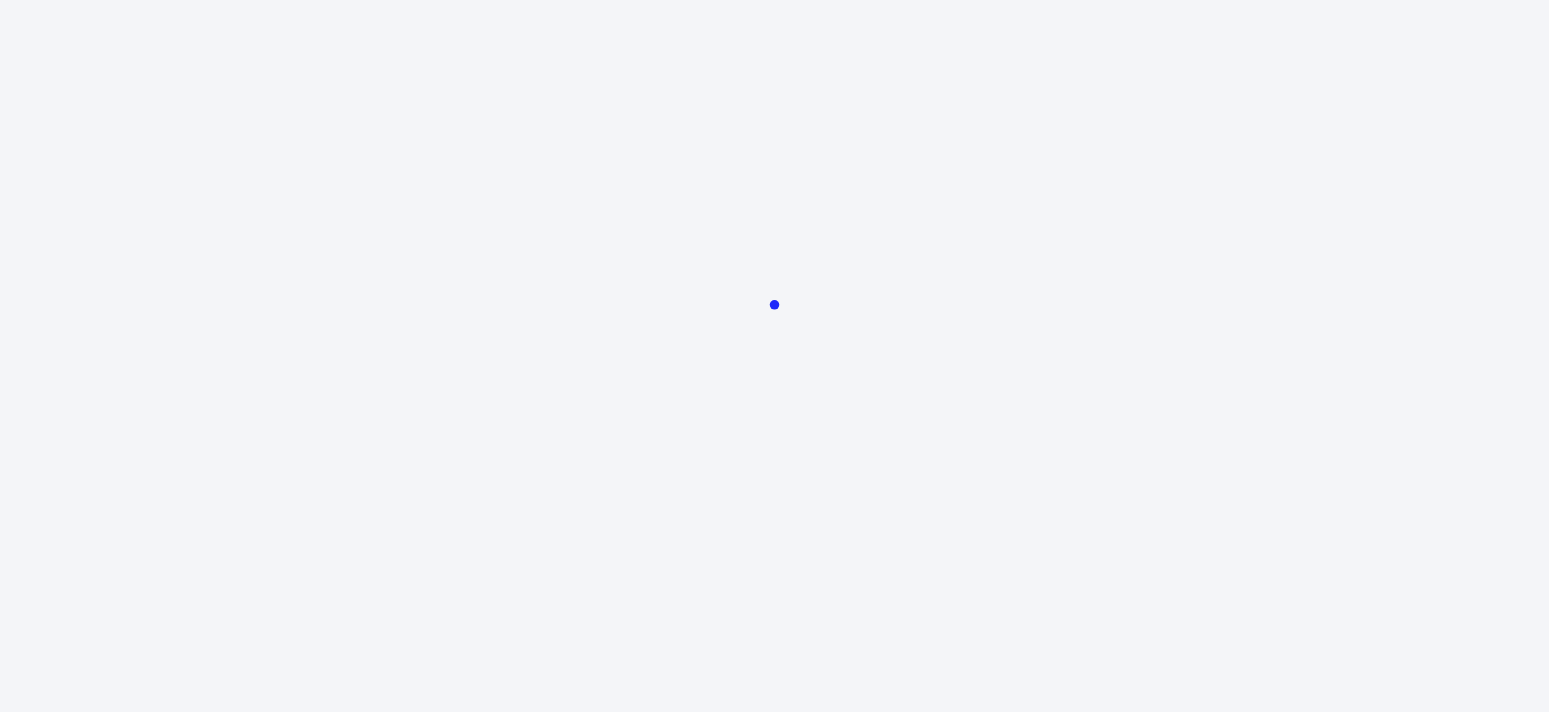 scroll, scrollTop: 0, scrollLeft: 0, axis: both 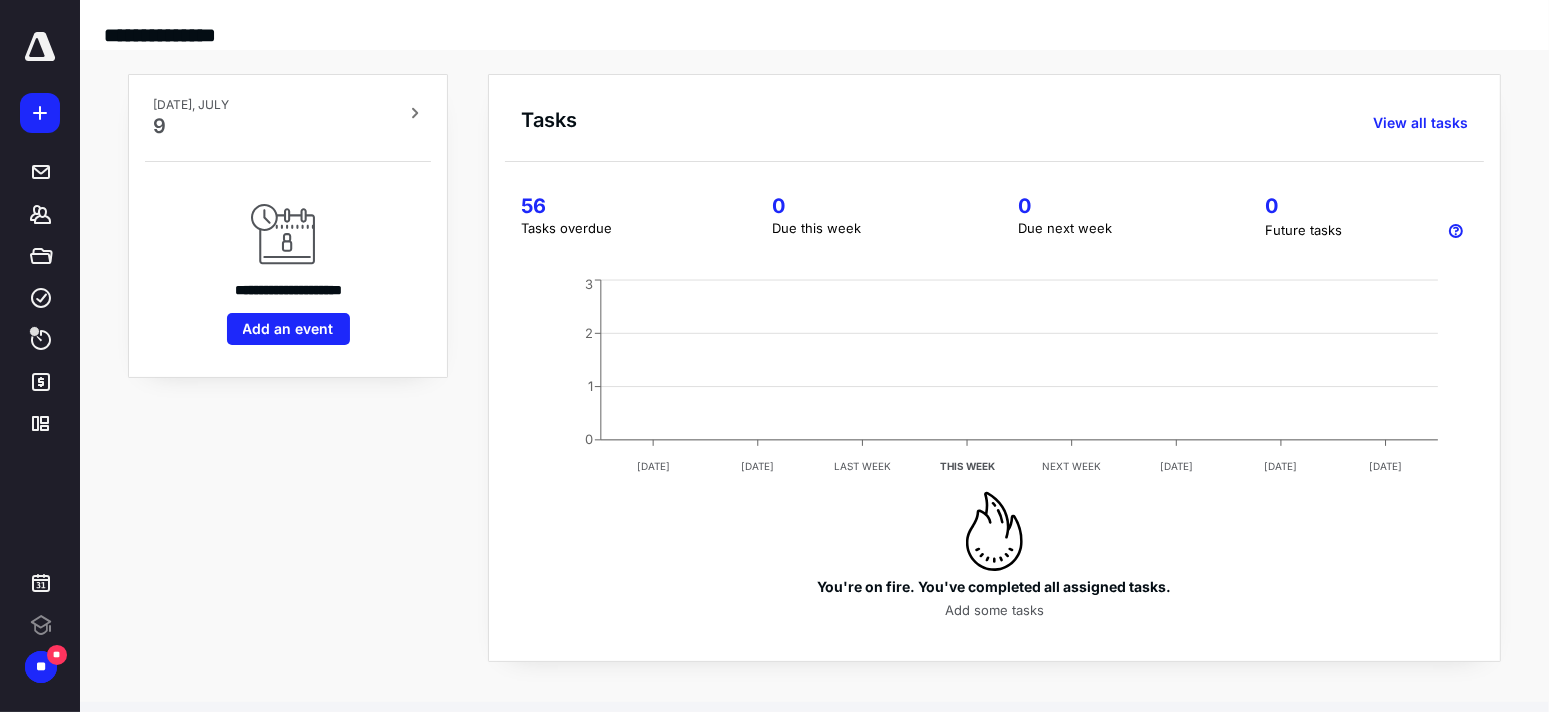 click on "You're on fire. You've completed all assigned tasks. Add some tasks" at bounding box center [994, 556] 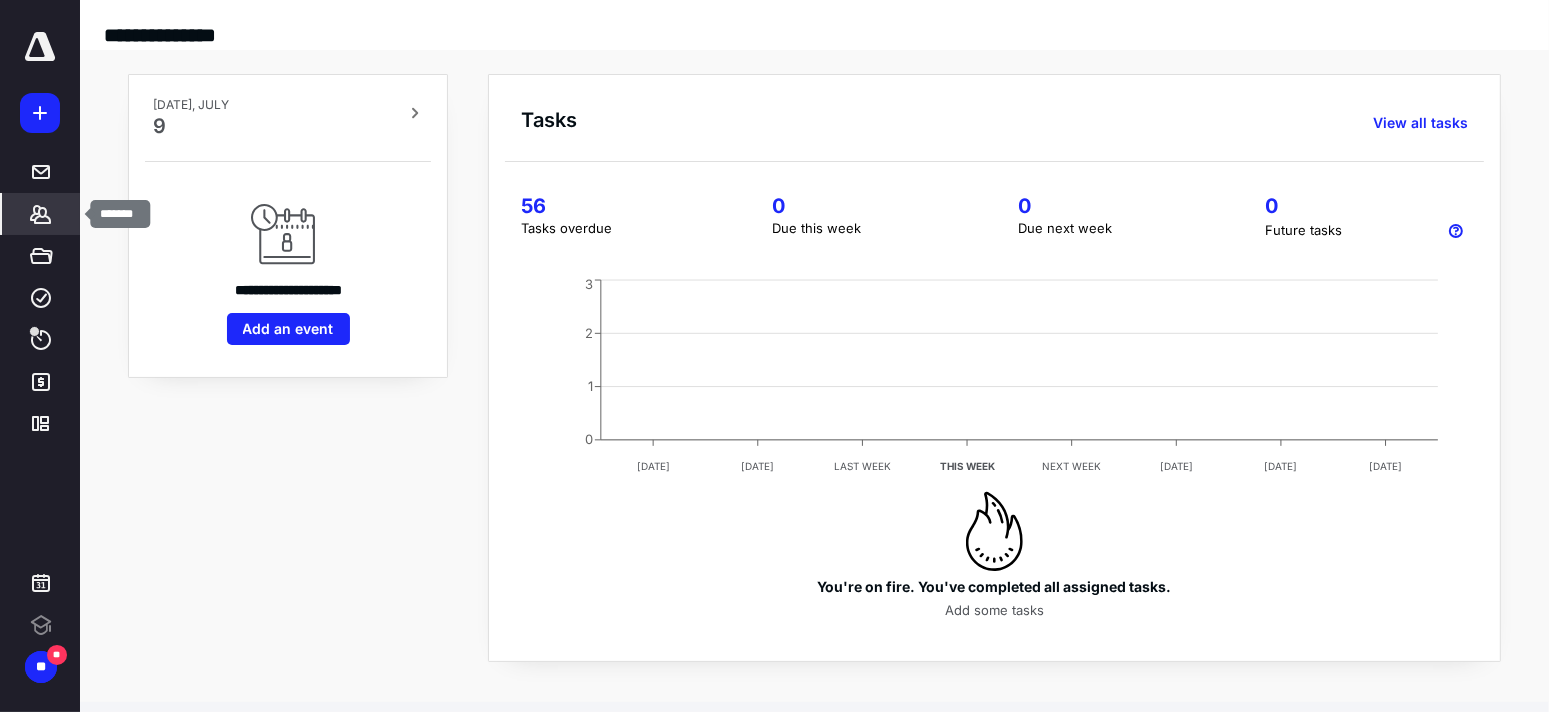 click 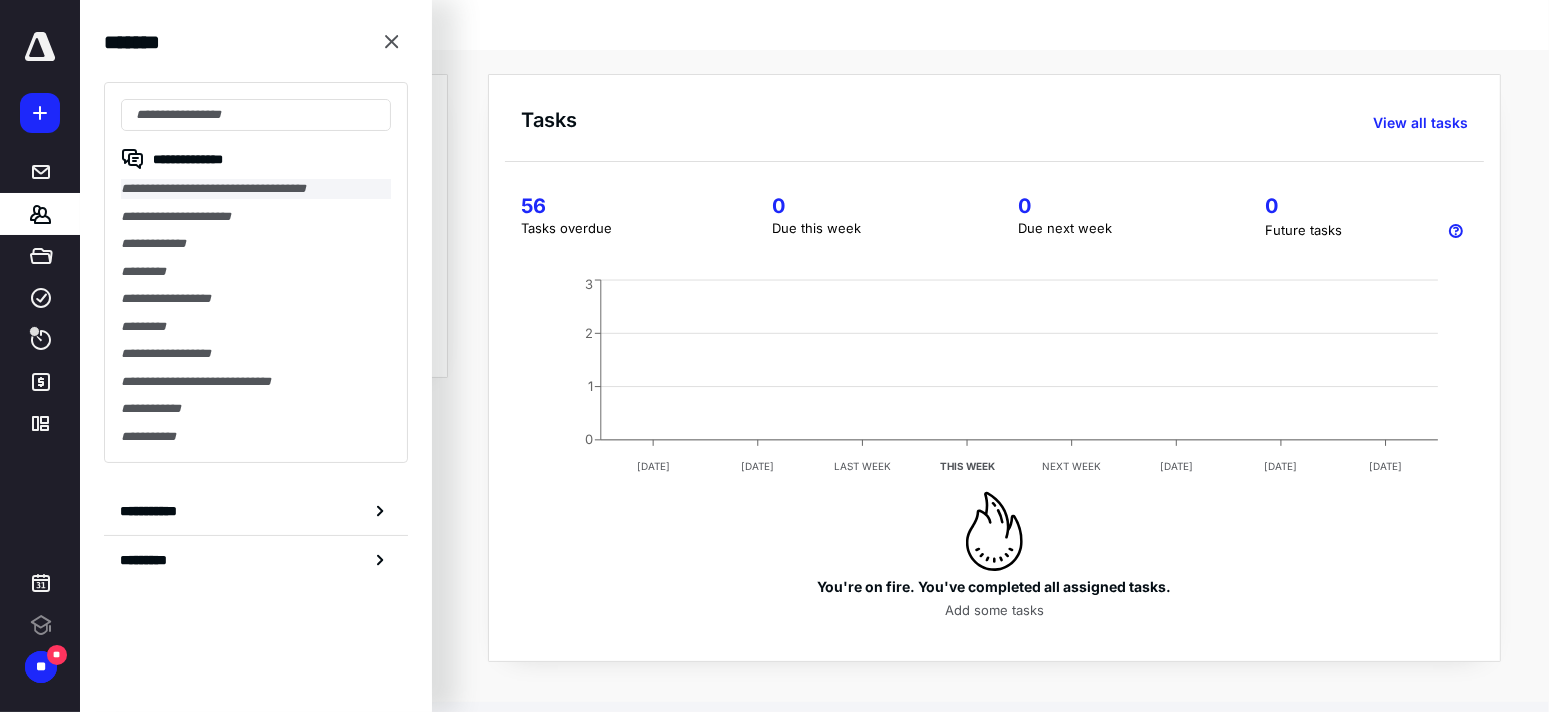 click on "**********" at bounding box center (256, 189) 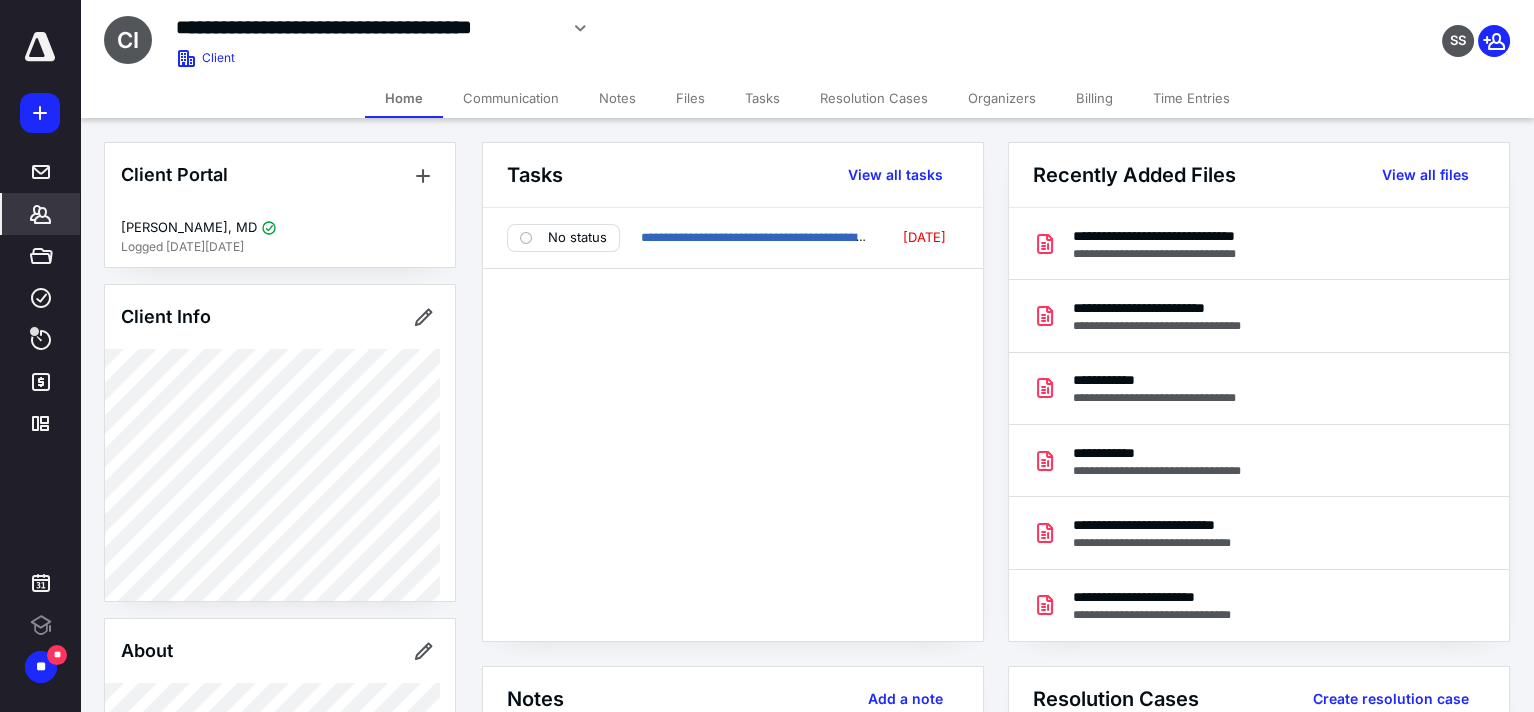 click on "**********" at bounding box center [733, 424] 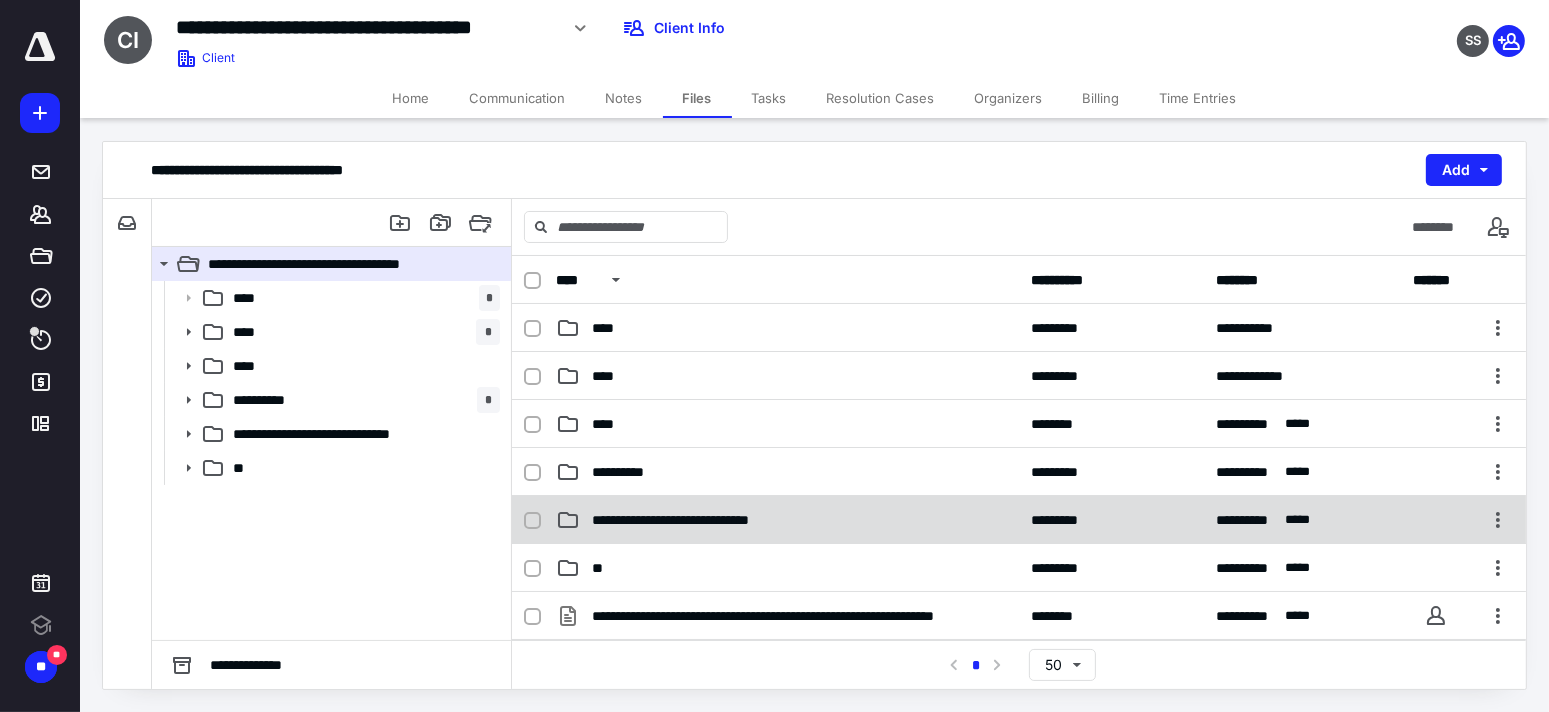 scroll, scrollTop: 0, scrollLeft: 0, axis: both 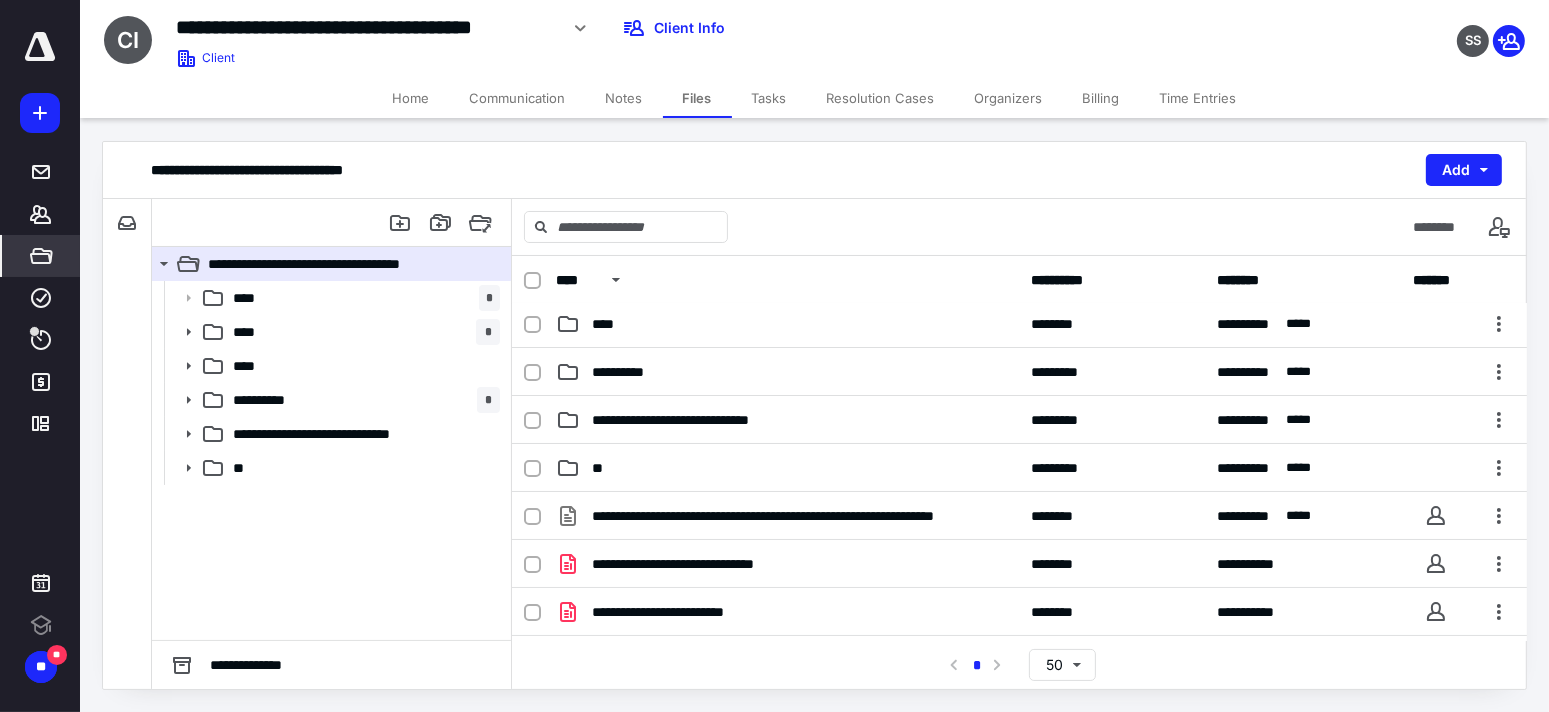 click 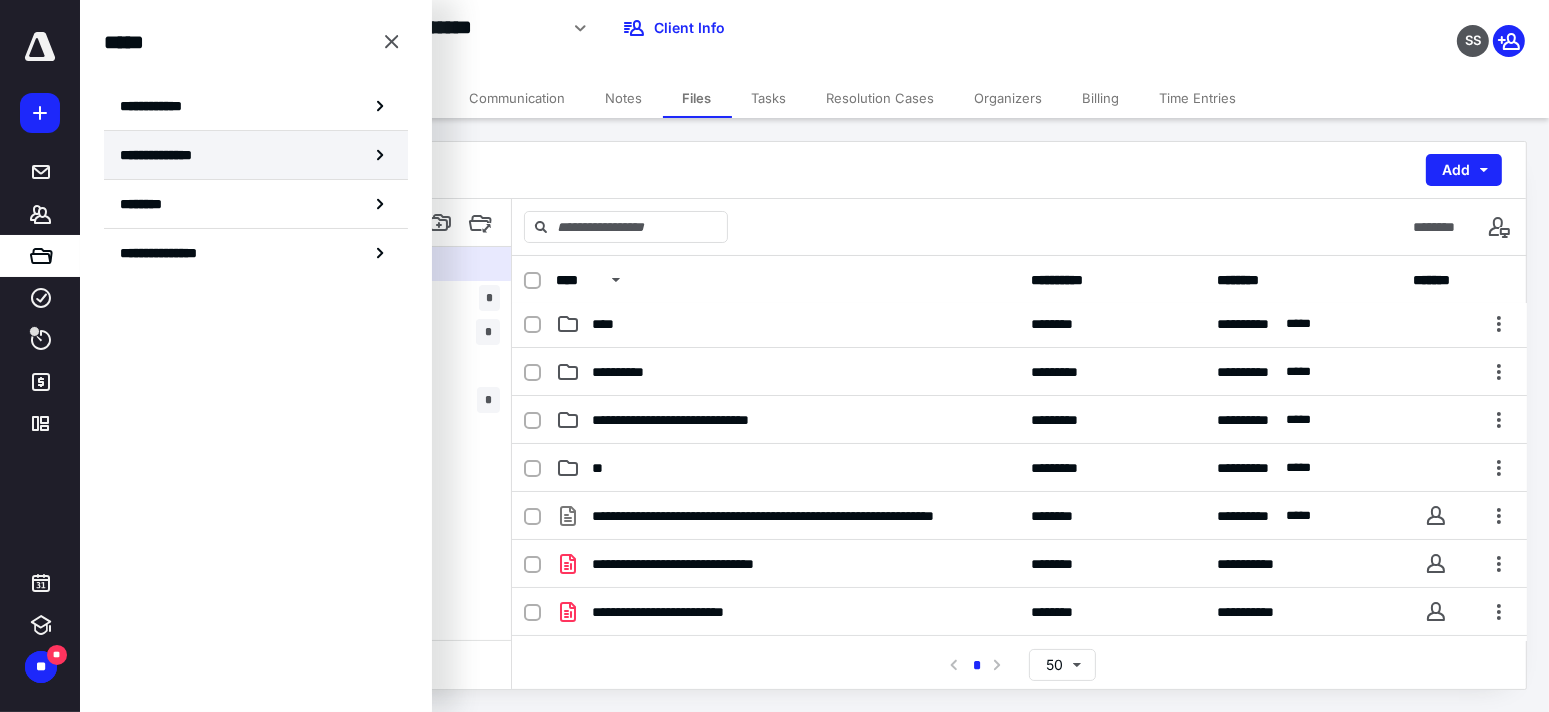 click on "**********" at bounding box center (256, 155) 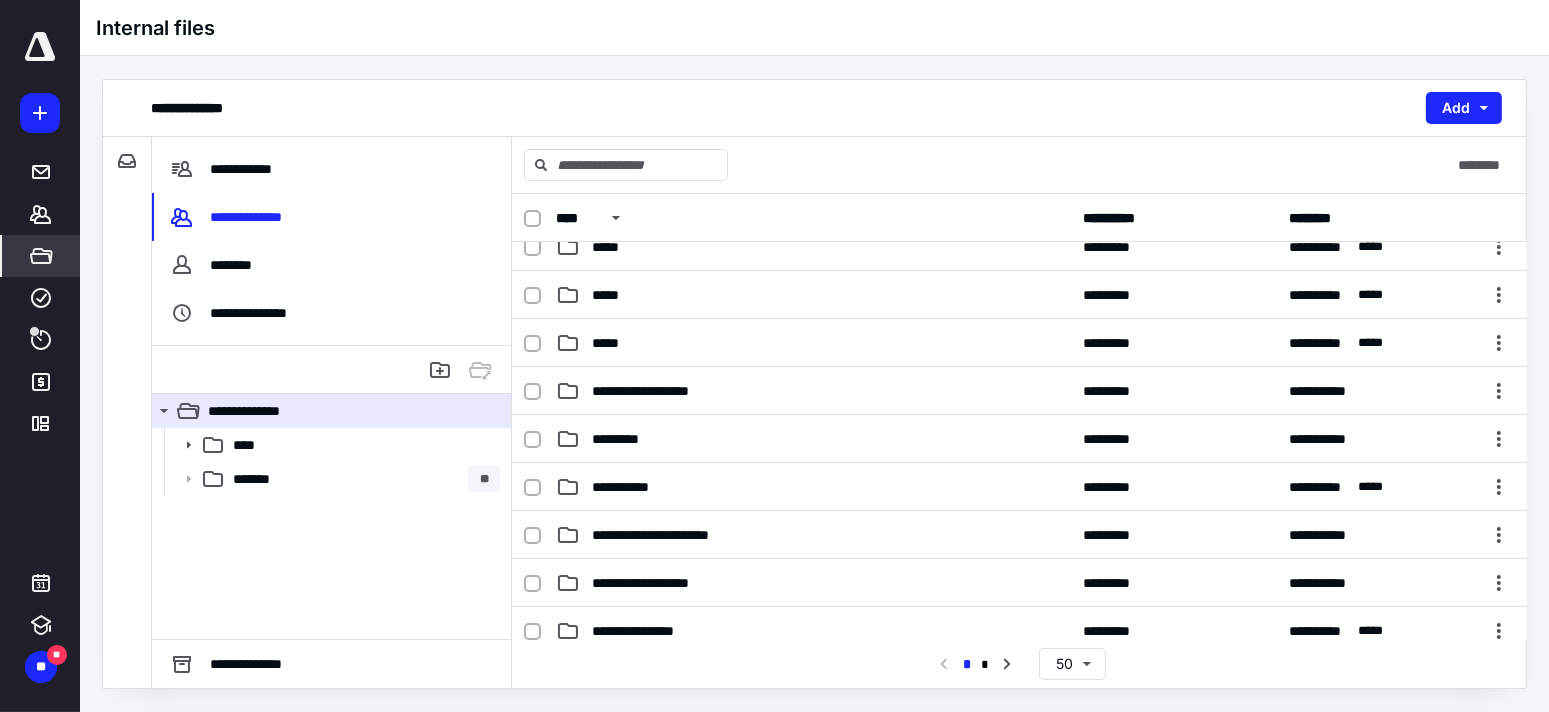 scroll, scrollTop: 600, scrollLeft: 0, axis: vertical 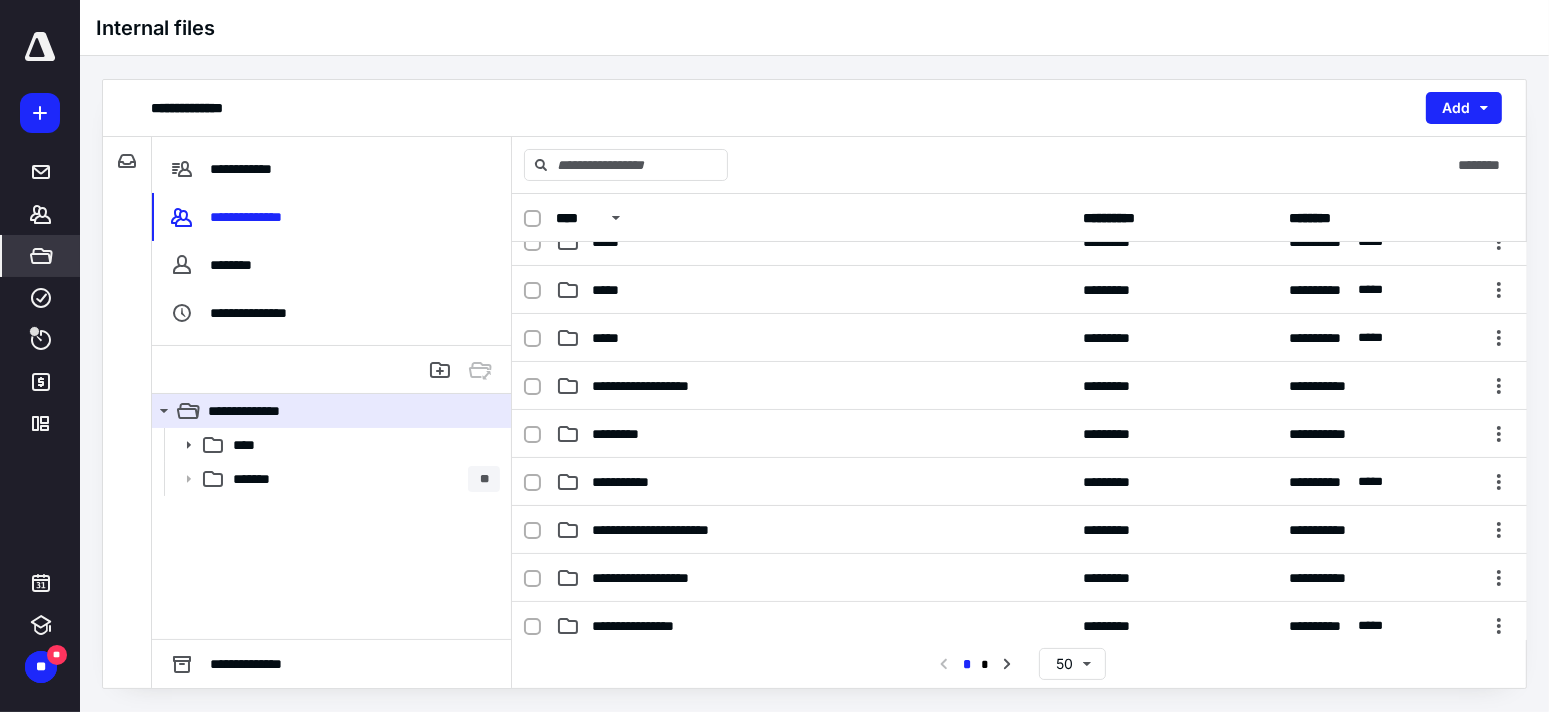 click on "**********" at bounding box center (632, 482) 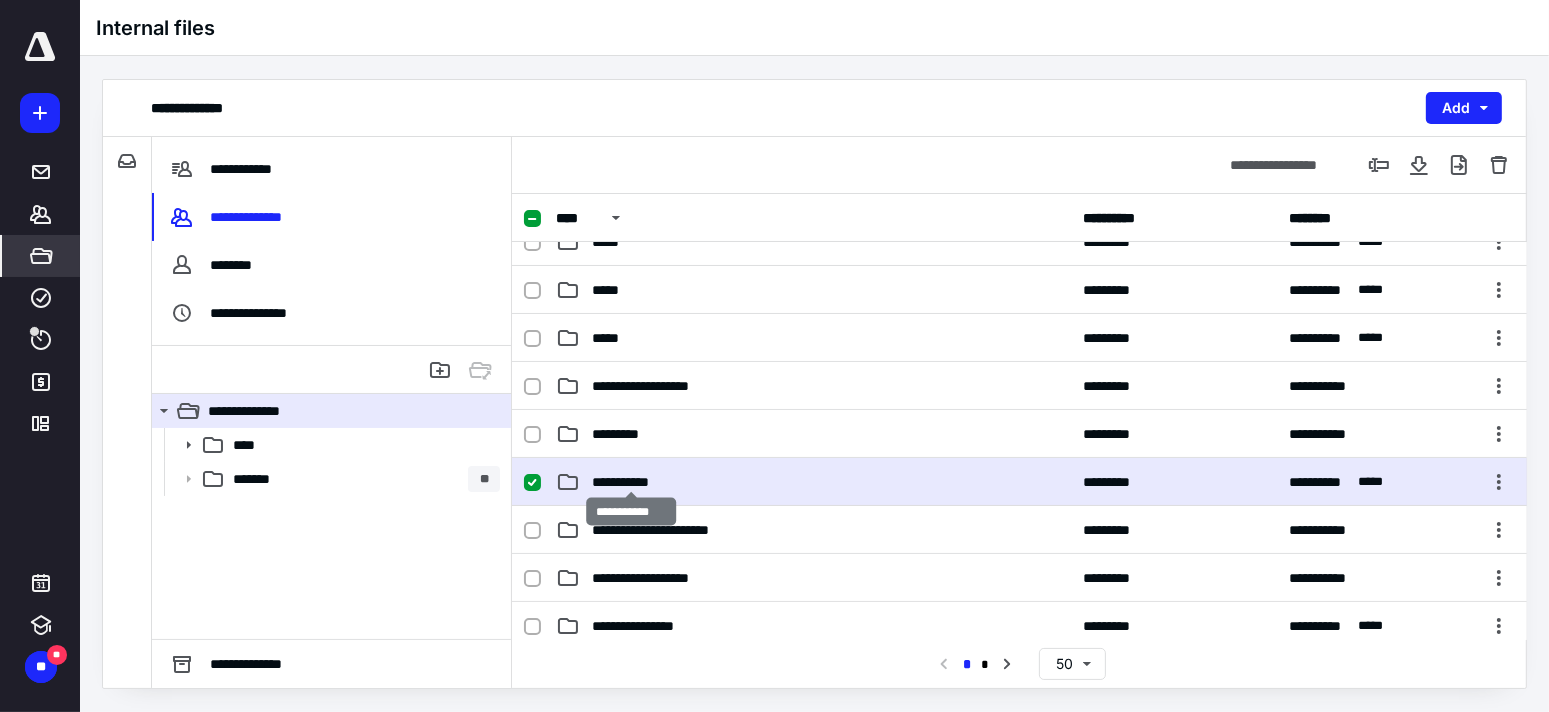 click on "**********" at bounding box center (632, 482) 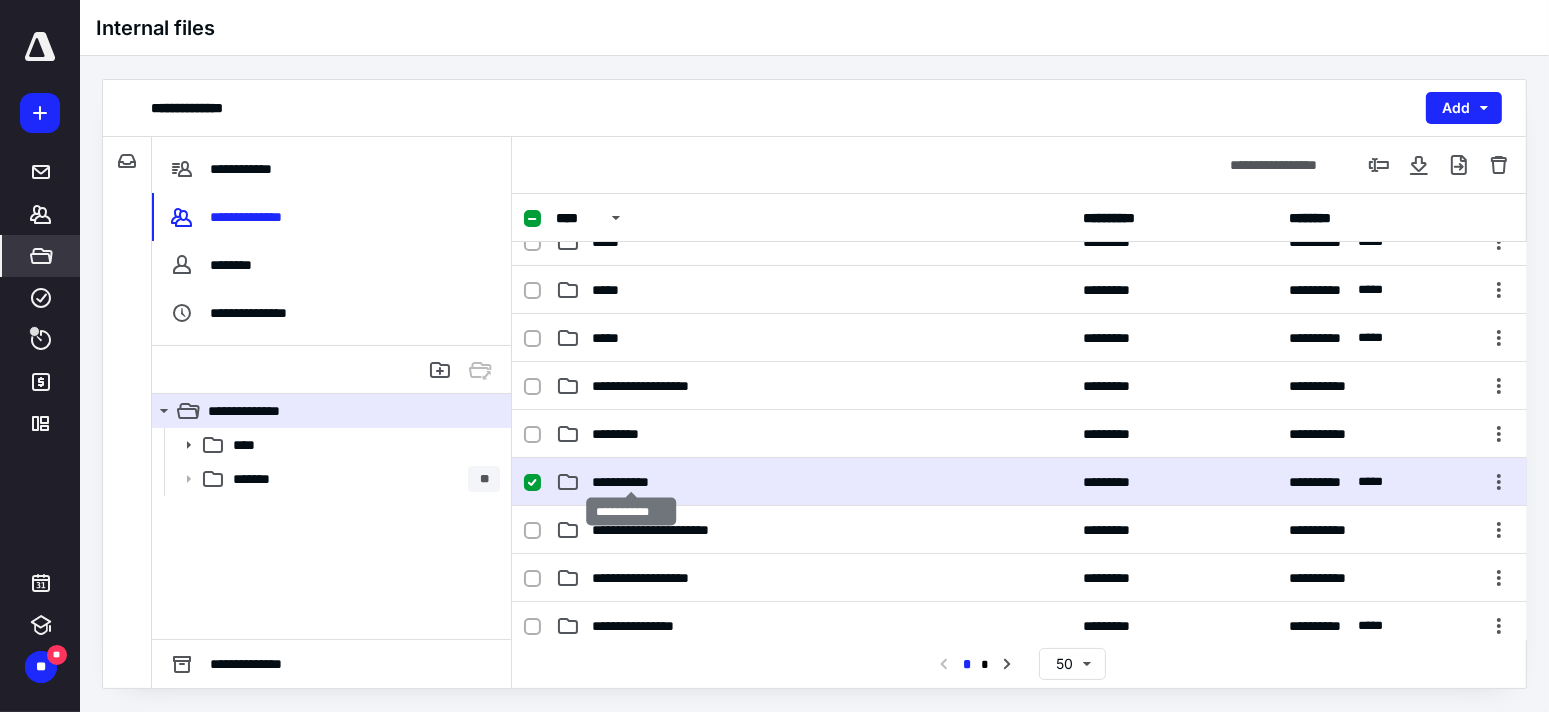 scroll, scrollTop: 0, scrollLeft: 0, axis: both 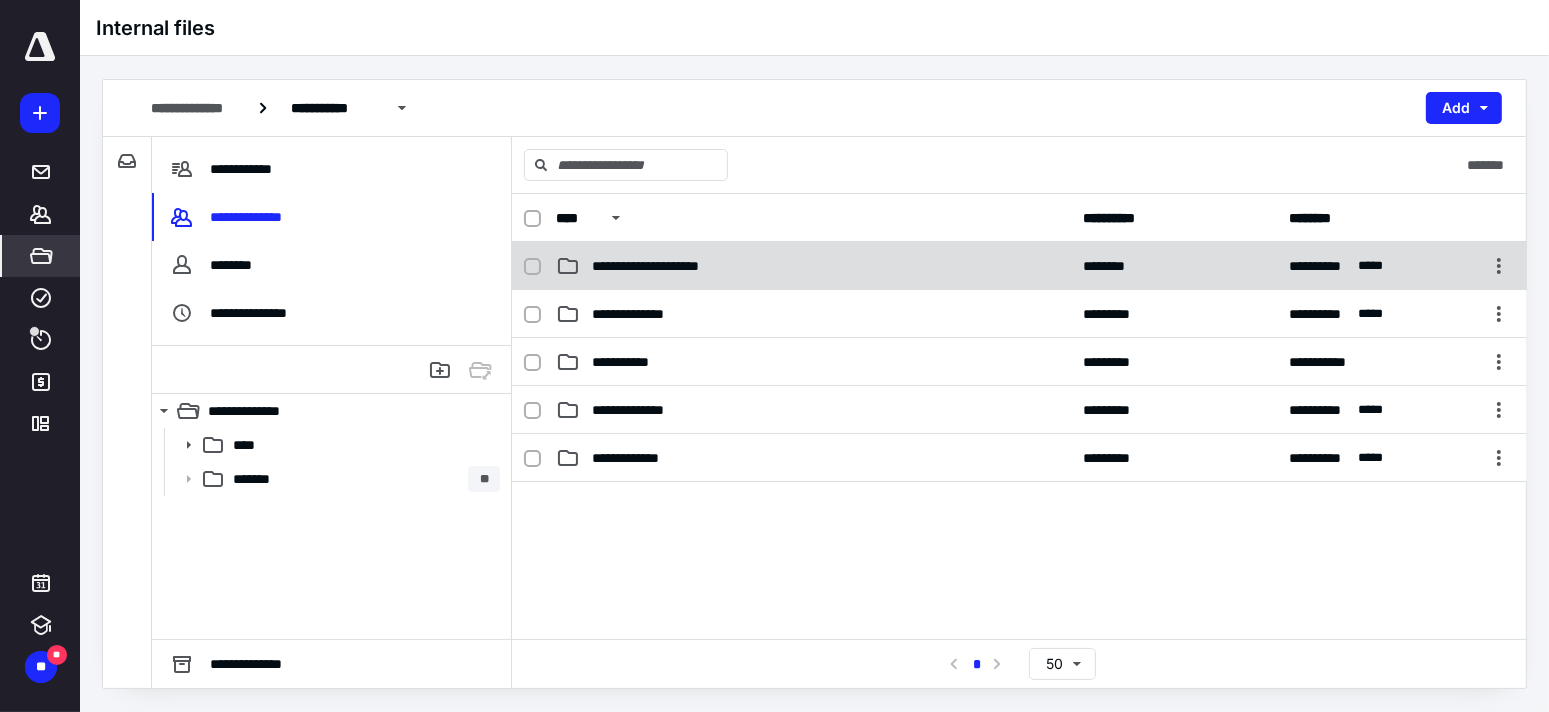 click on "**********" at bounding box center [813, 266] 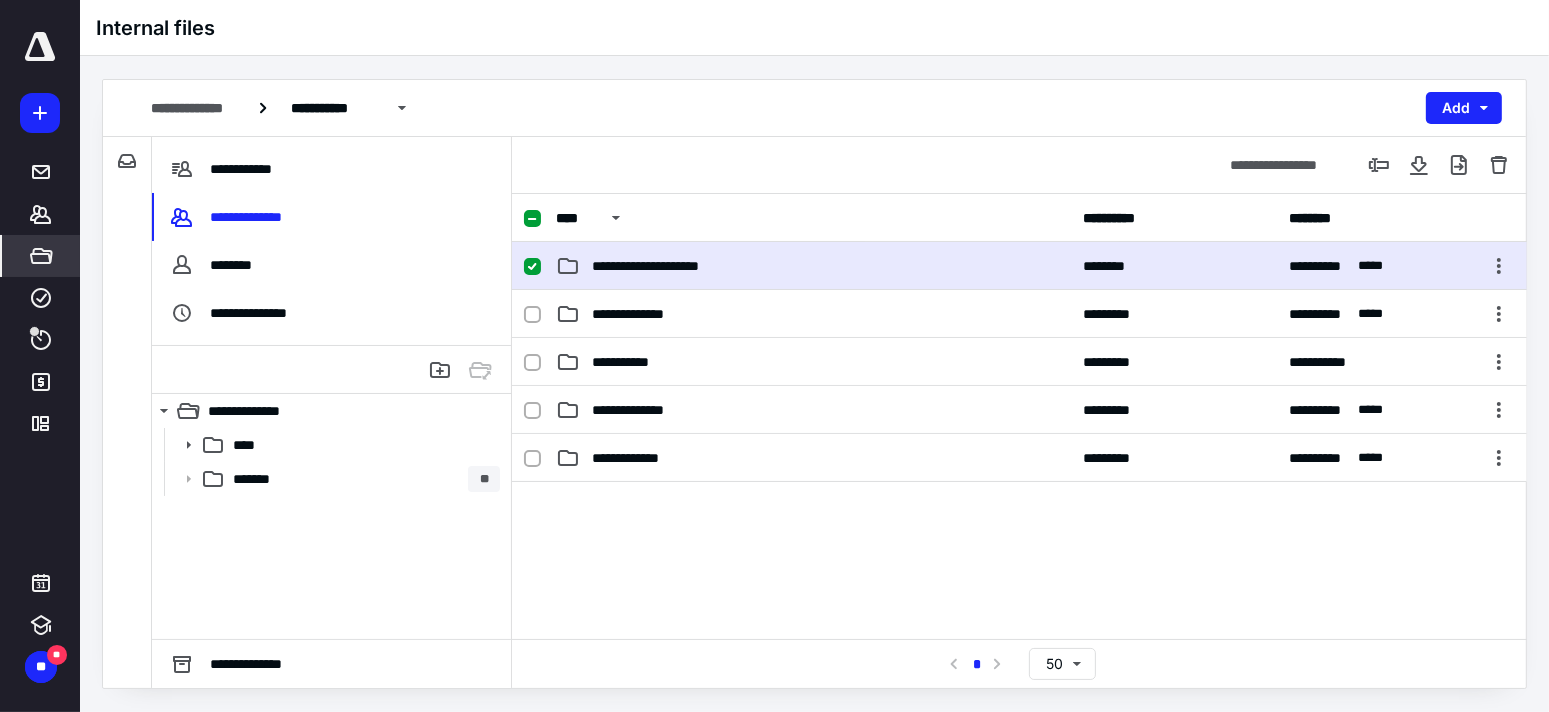 click on "**********" at bounding box center [813, 266] 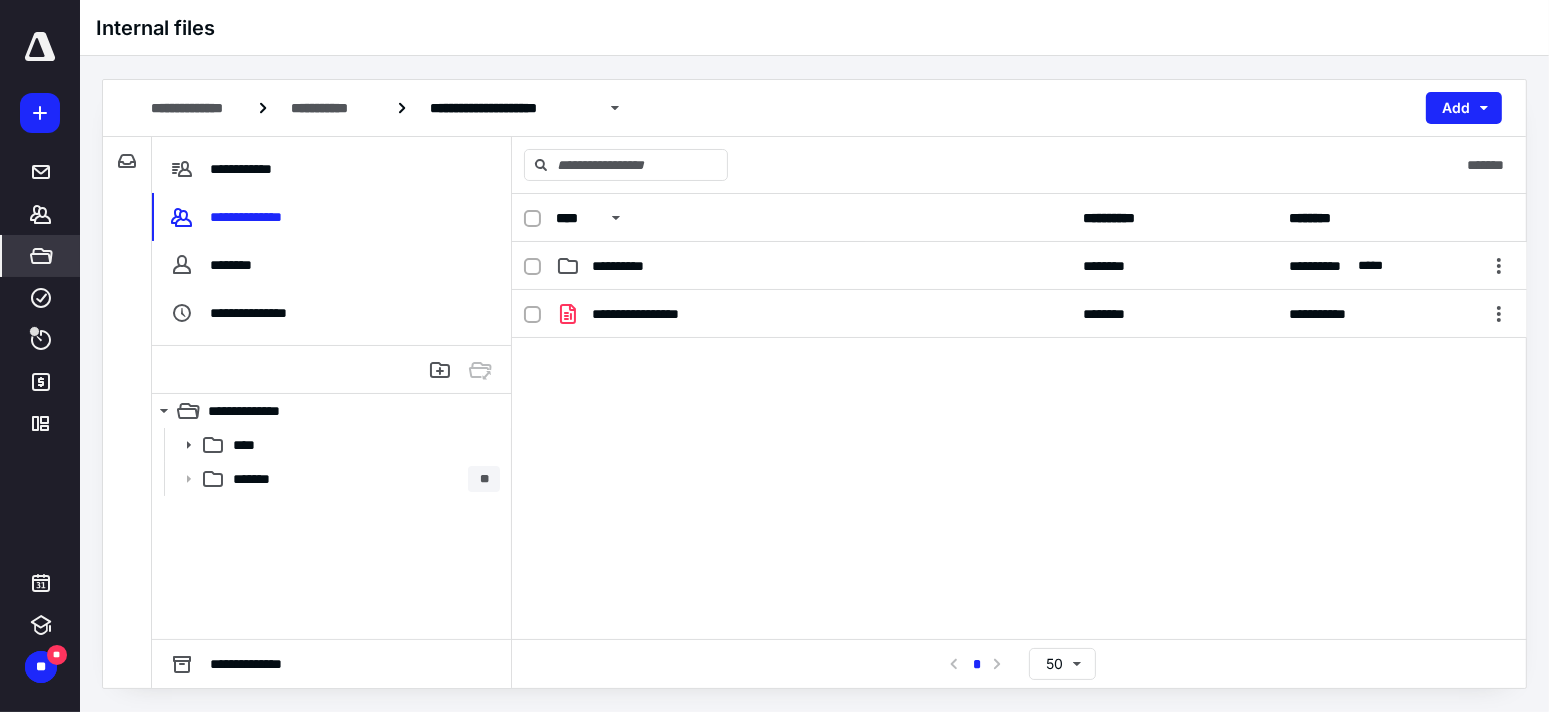 click on "**********" at bounding box center [813, 266] 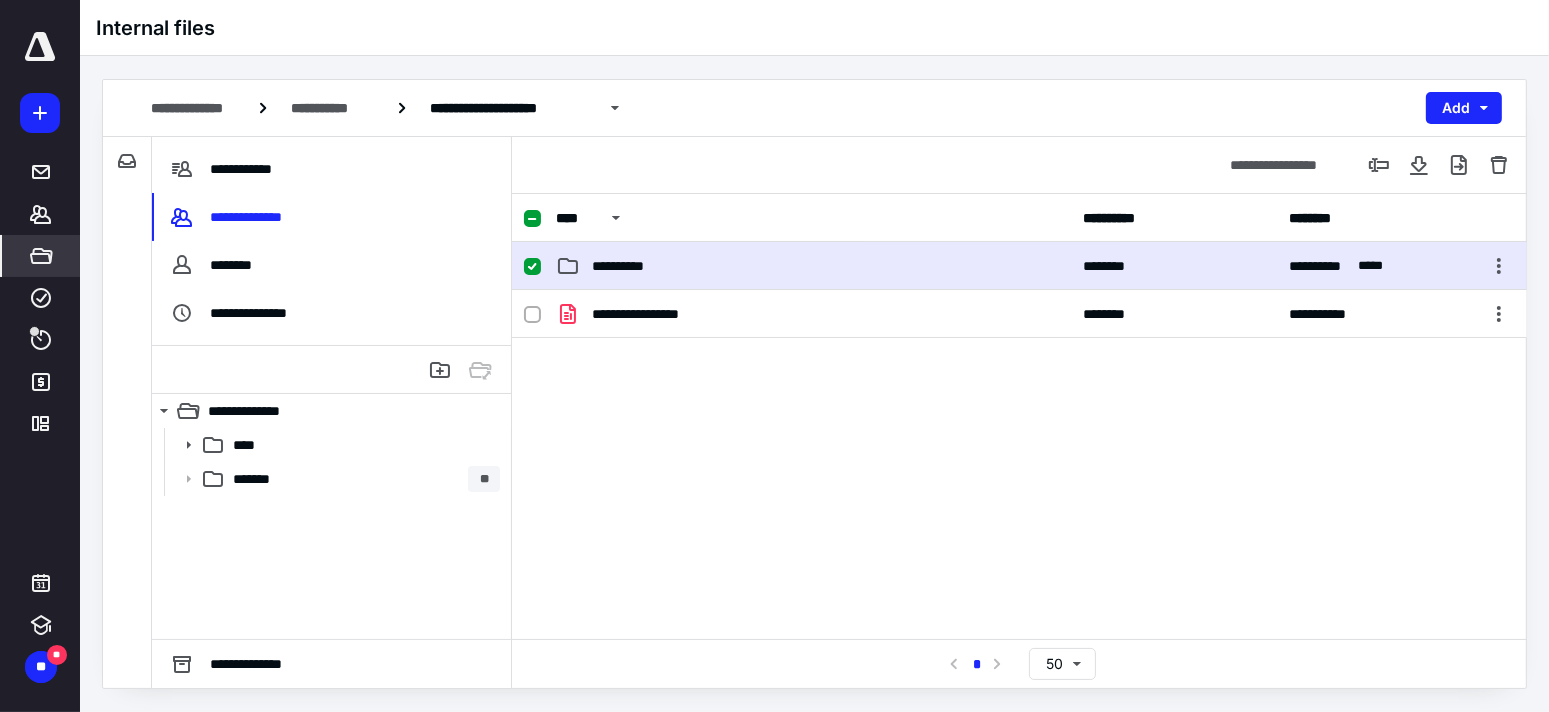 click on "**********" at bounding box center (813, 266) 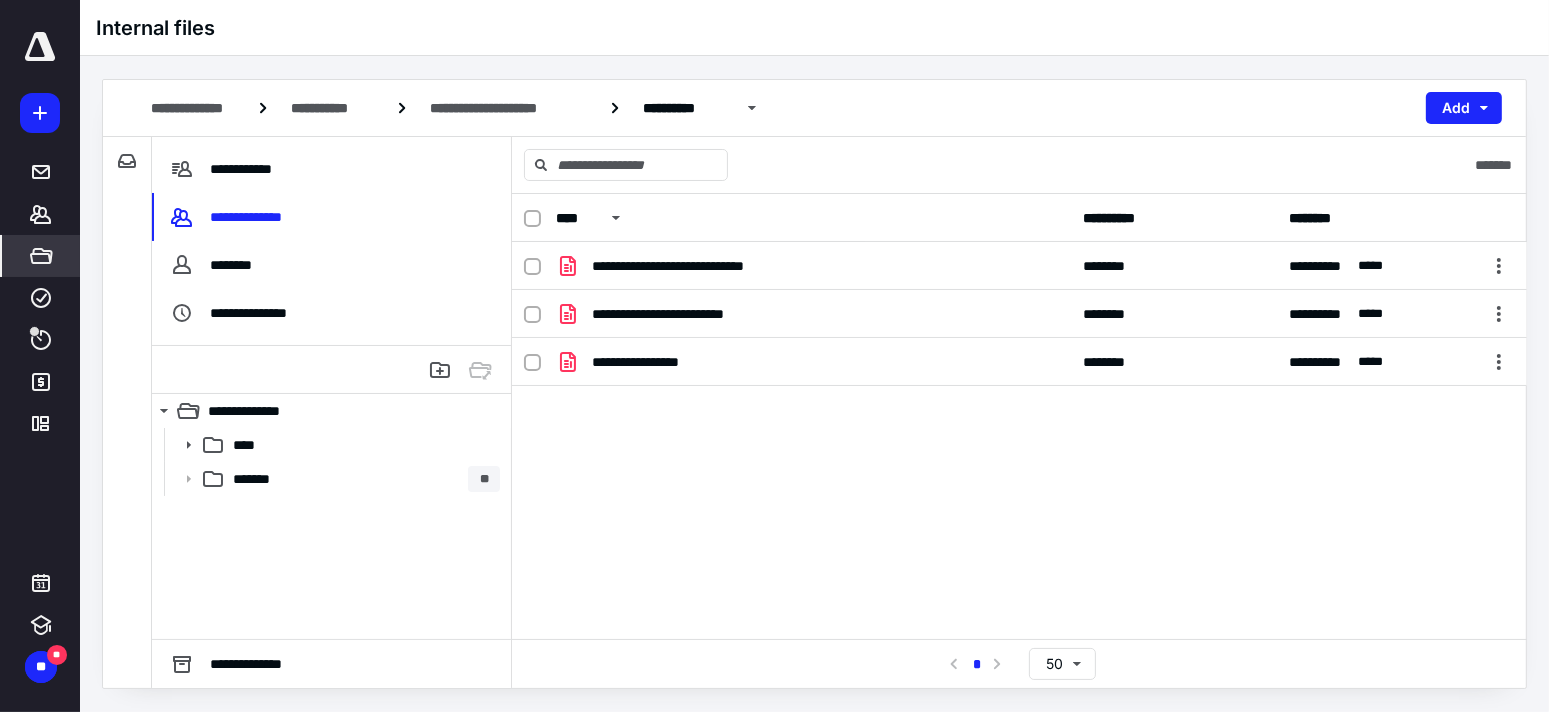 click on "**********" at bounding box center (813, 266) 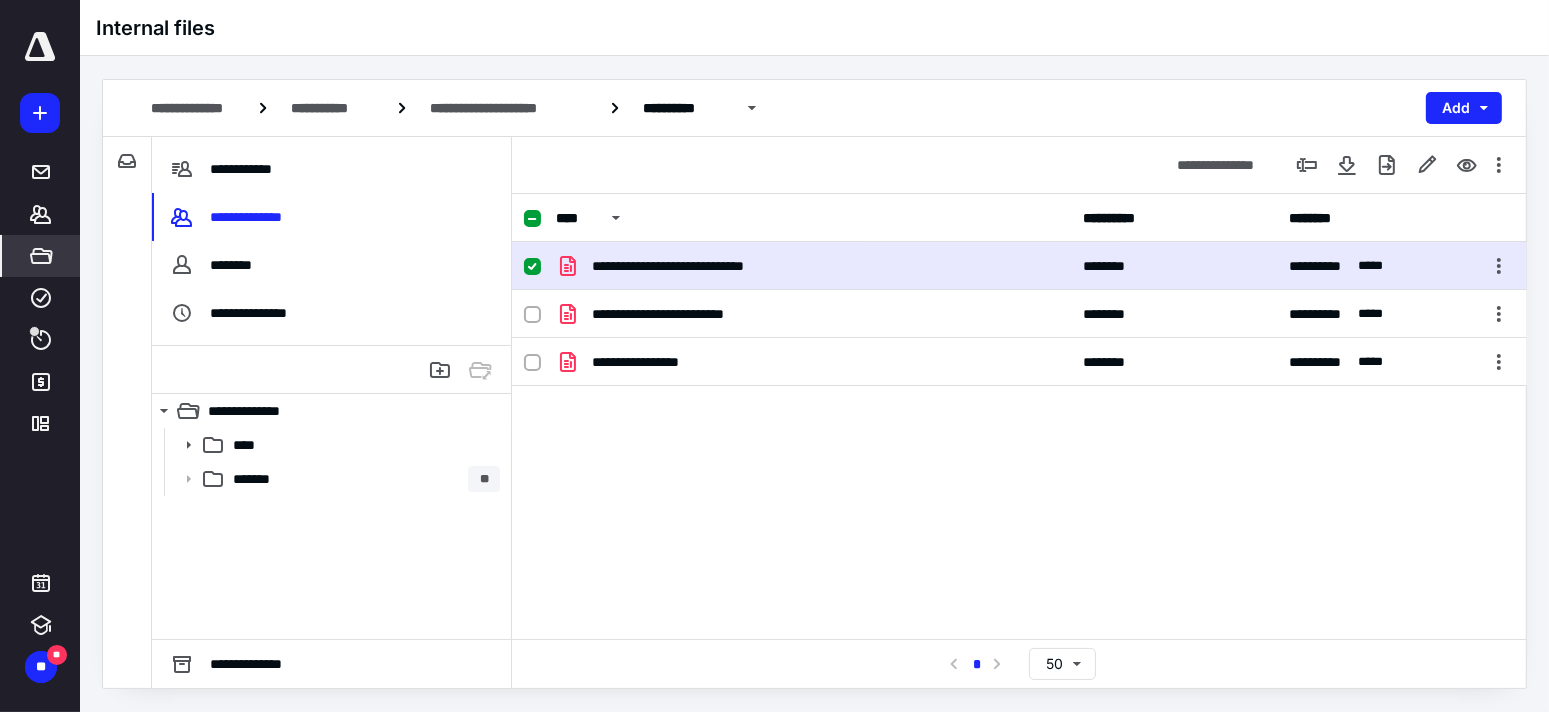click on "**********" at bounding box center [813, 266] 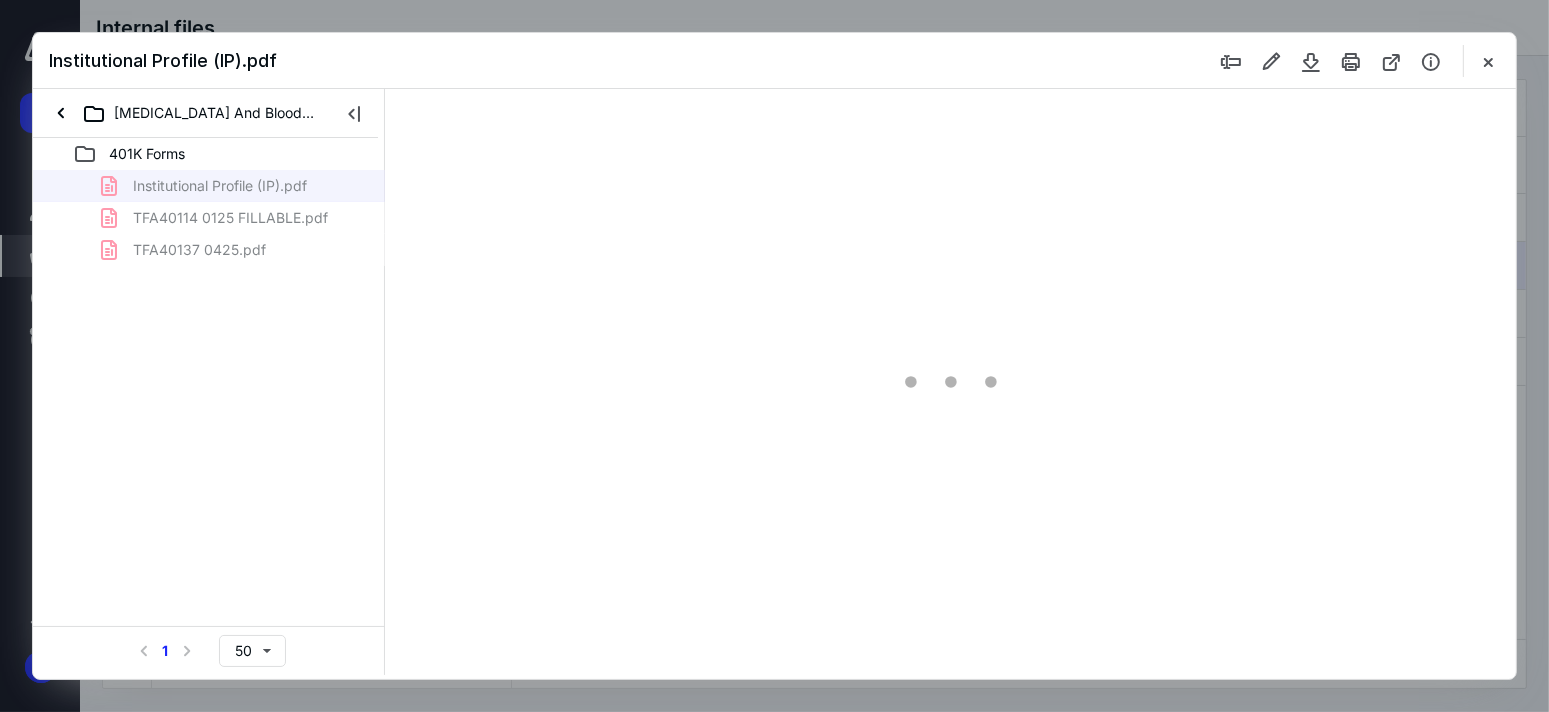 scroll, scrollTop: 0, scrollLeft: 0, axis: both 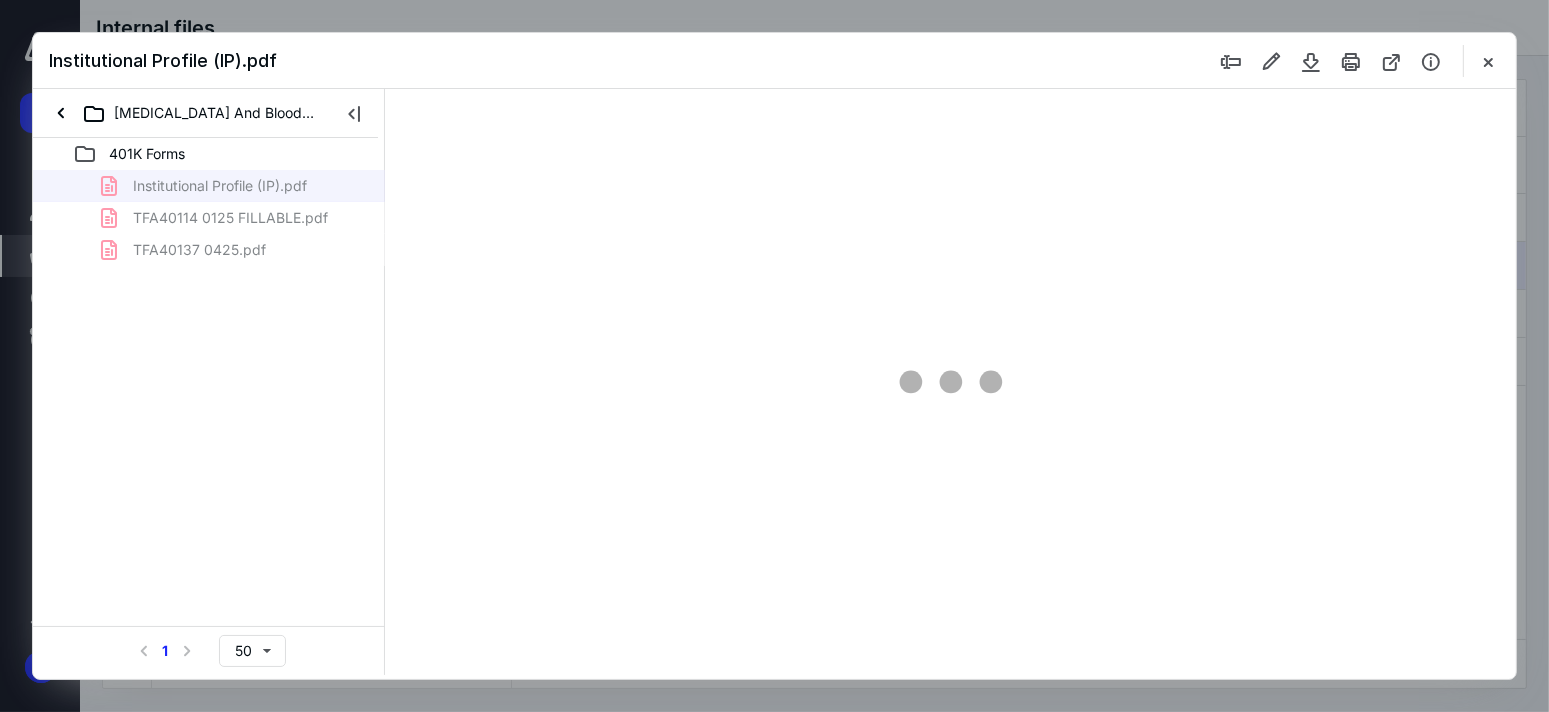 type on "181" 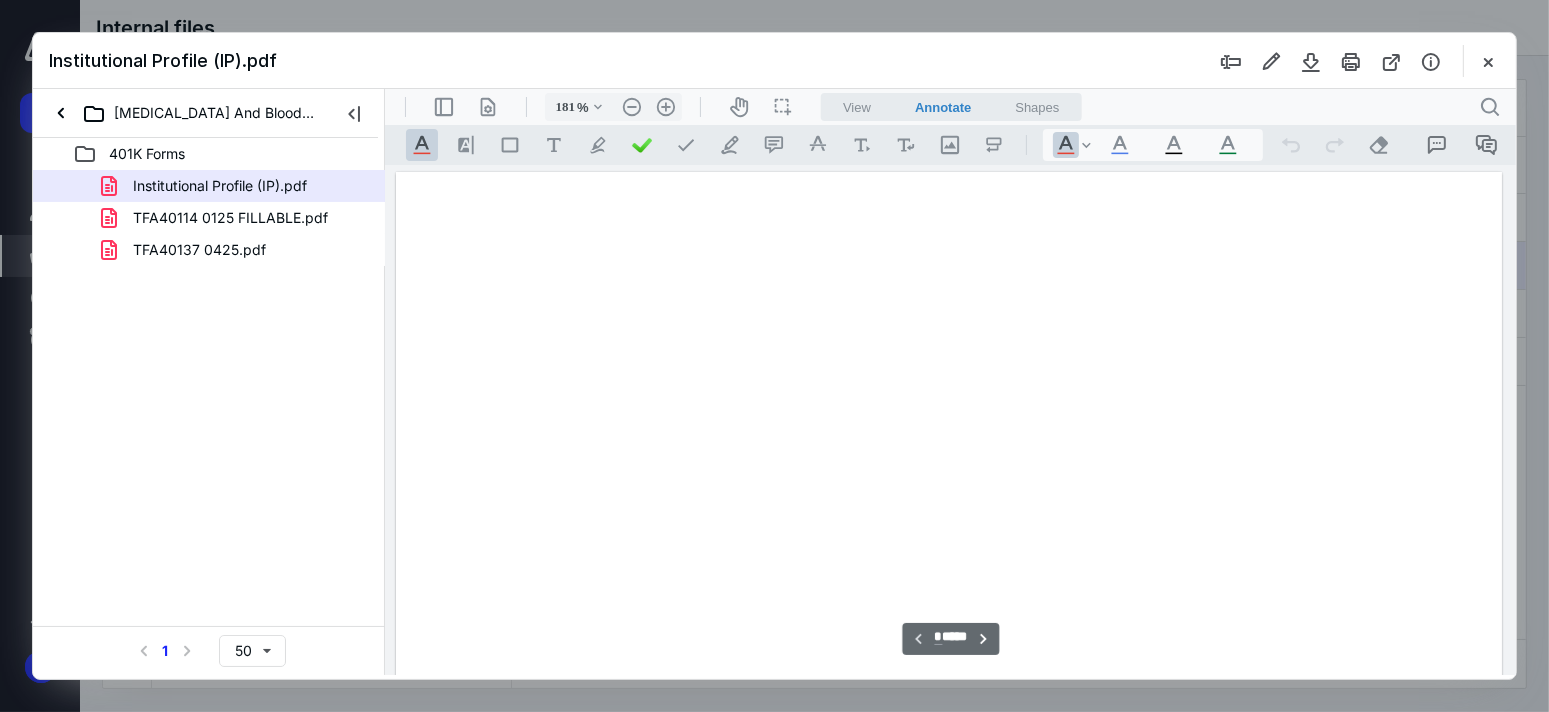 scroll, scrollTop: 83, scrollLeft: 0, axis: vertical 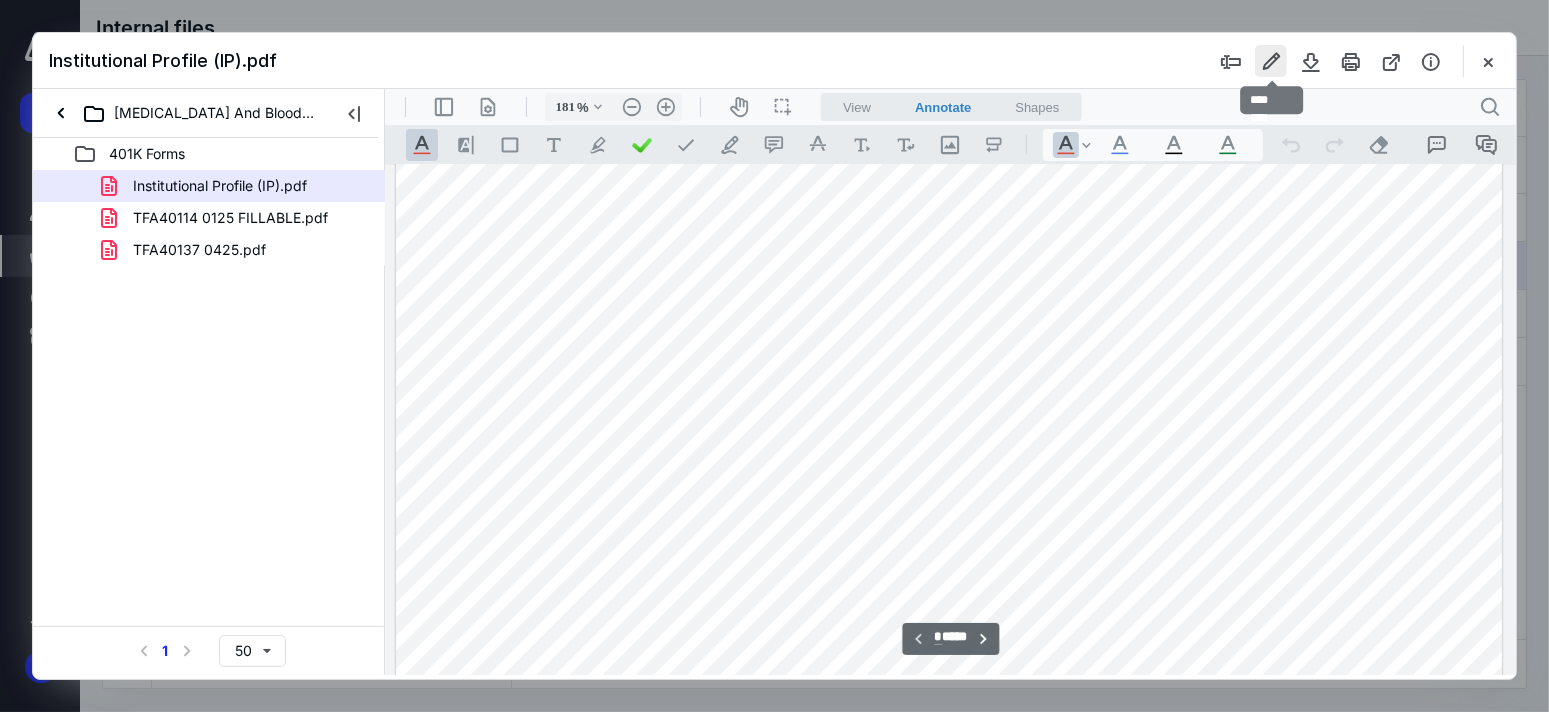 click at bounding box center [1271, 61] 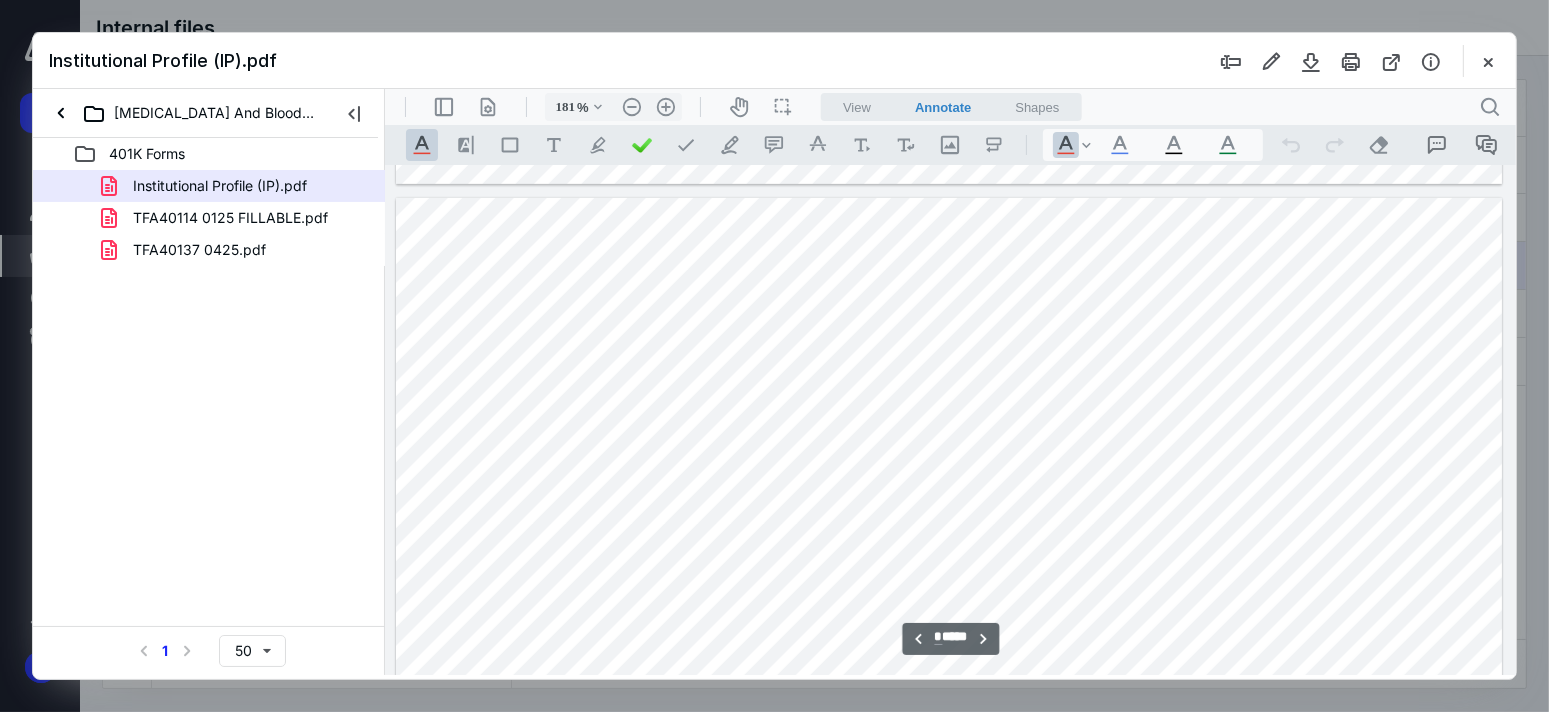 scroll, scrollTop: 1583, scrollLeft: 0, axis: vertical 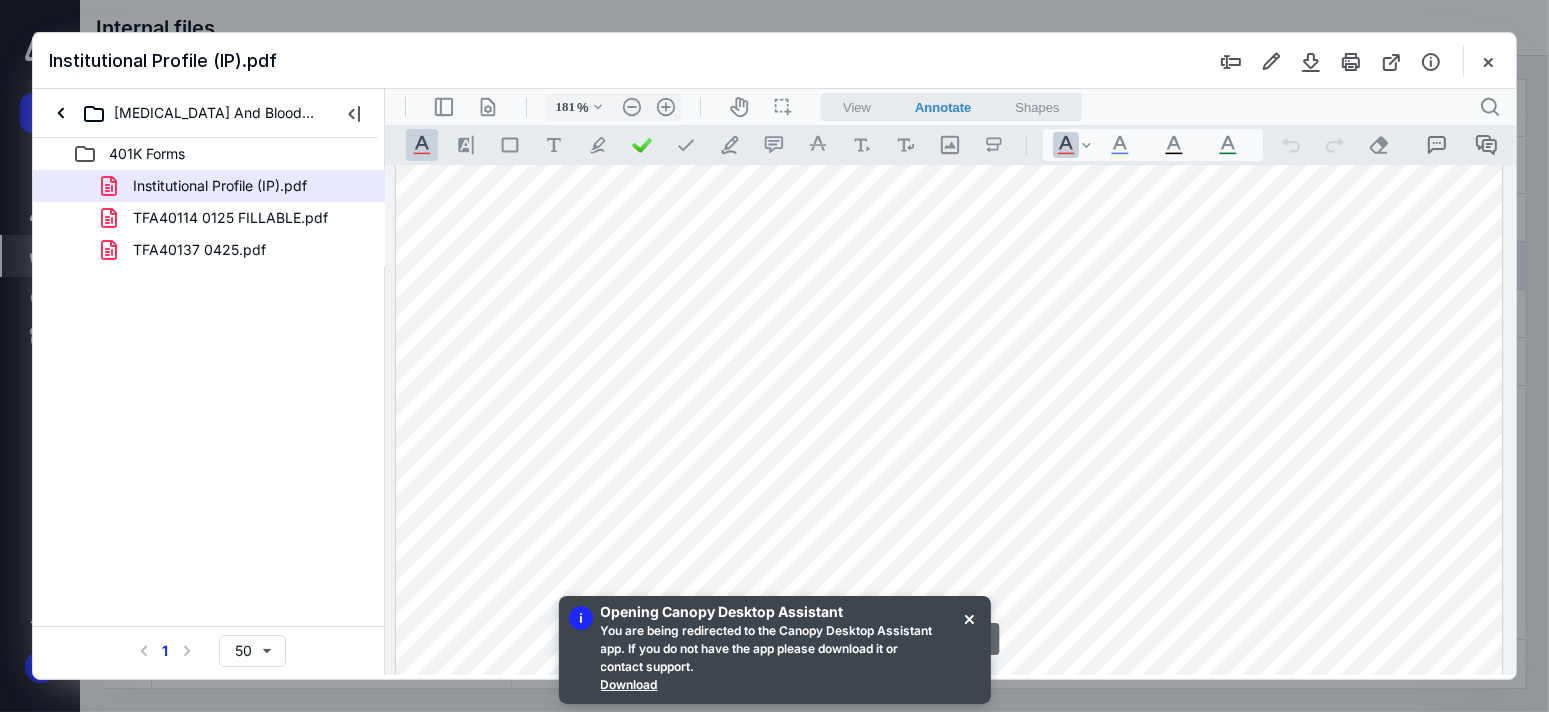 click at bounding box center (948, 750) 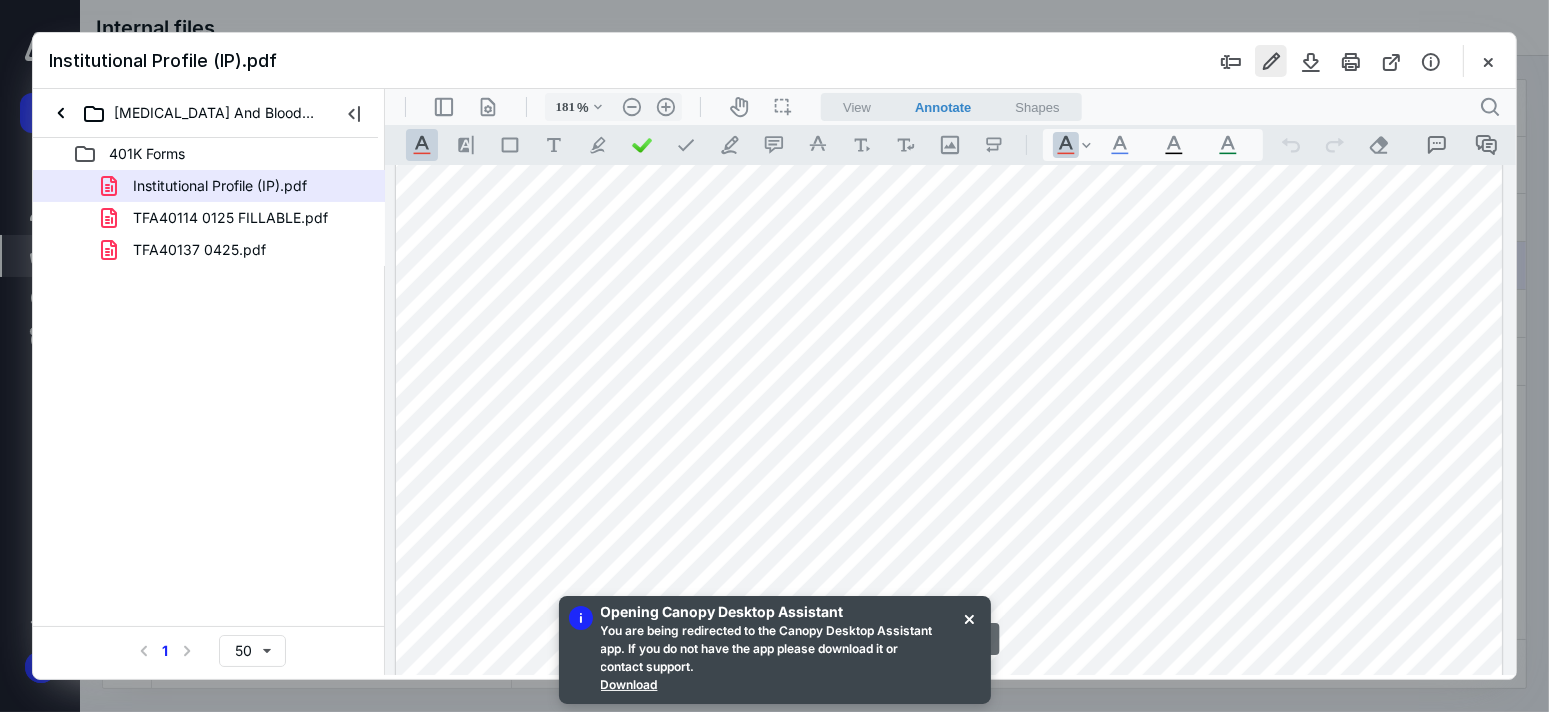 click at bounding box center [1271, 61] 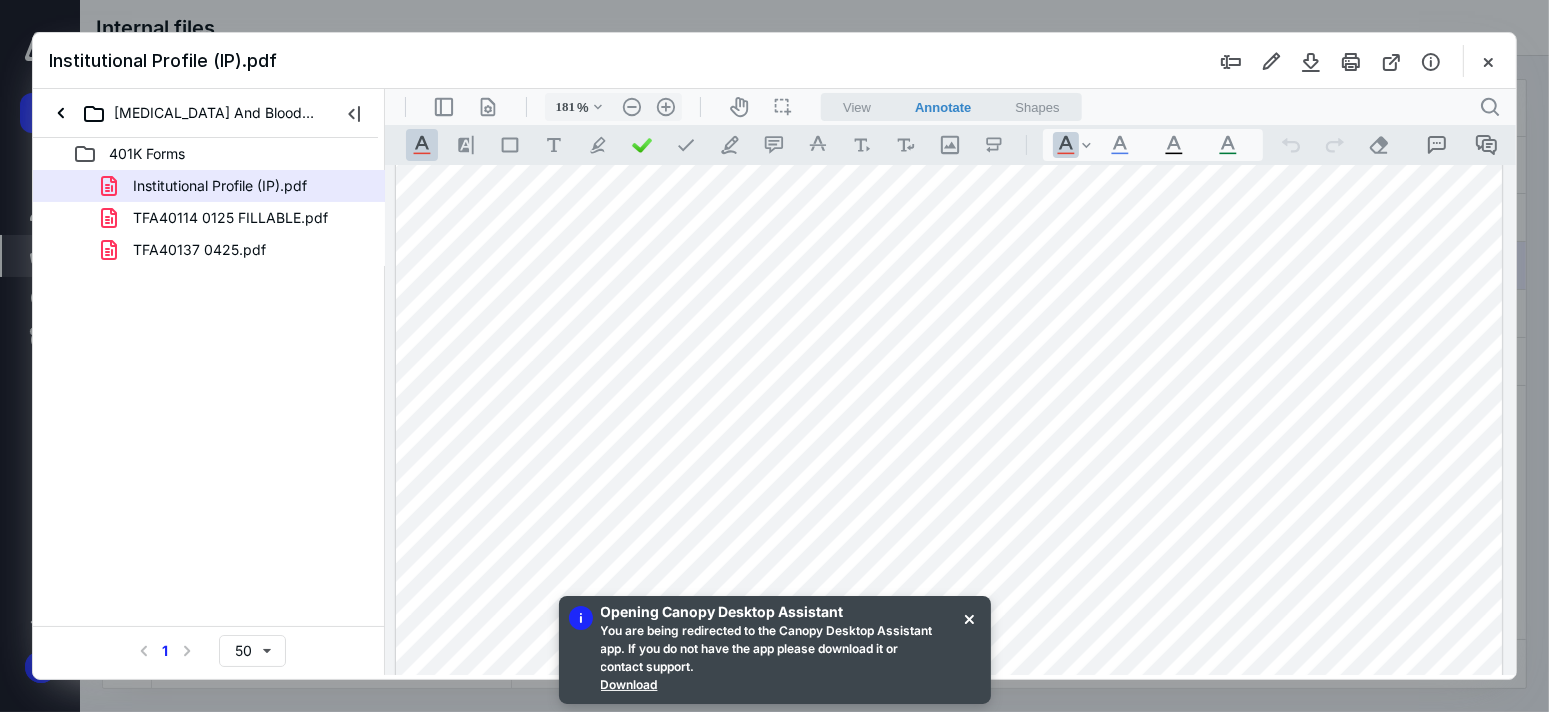 click at bounding box center [948, 750] 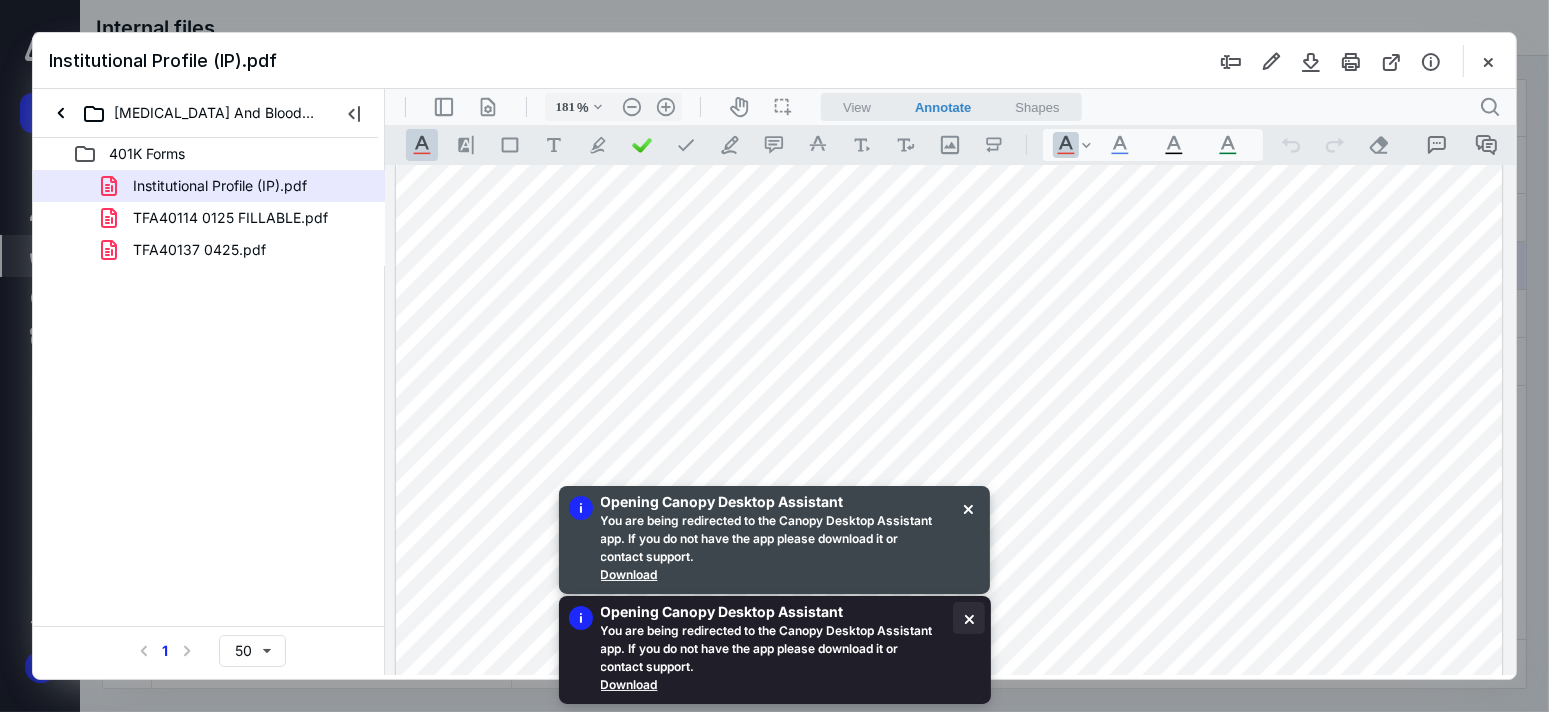 click at bounding box center (969, 618) 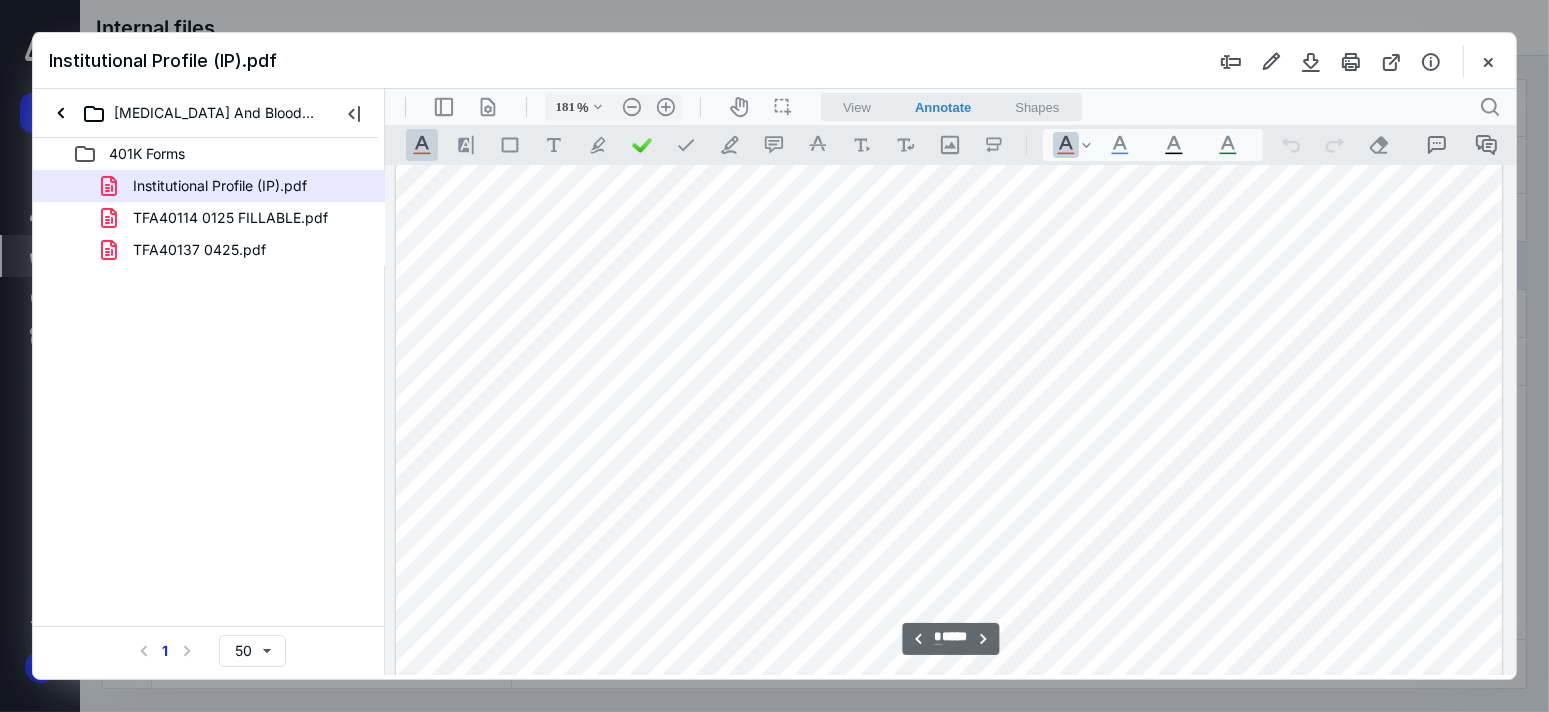scroll, scrollTop: 2983, scrollLeft: 0, axis: vertical 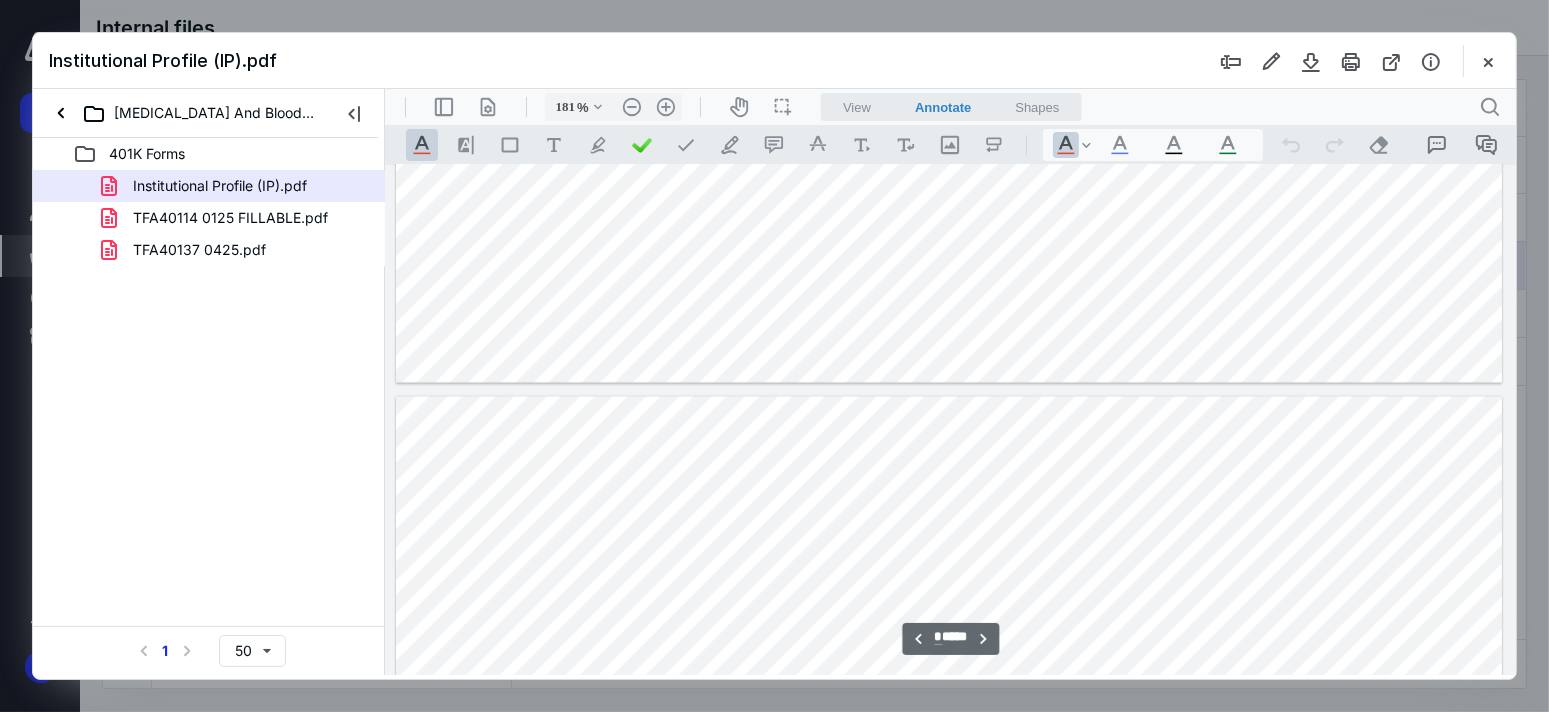 type on "*" 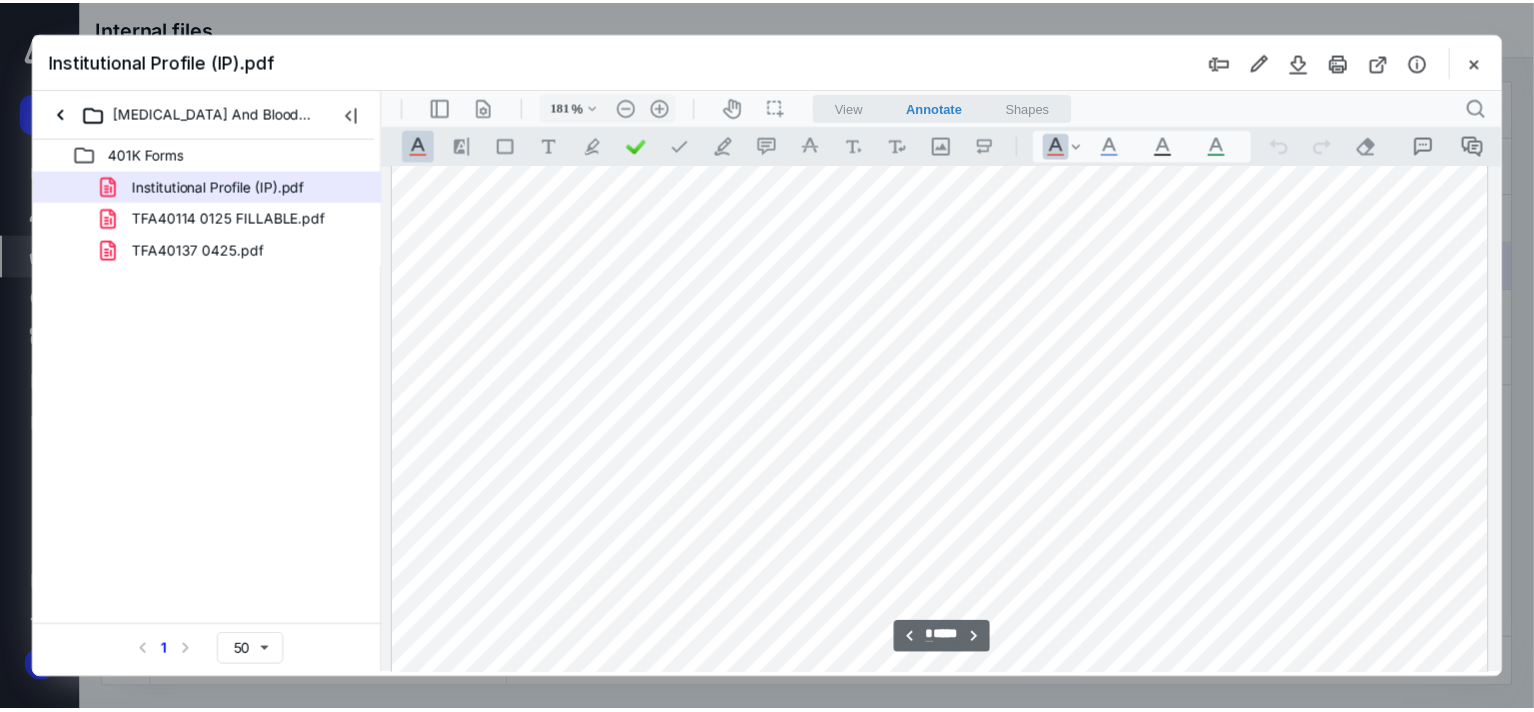 scroll, scrollTop: 4983, scrollLeft: 0, axis: vertical 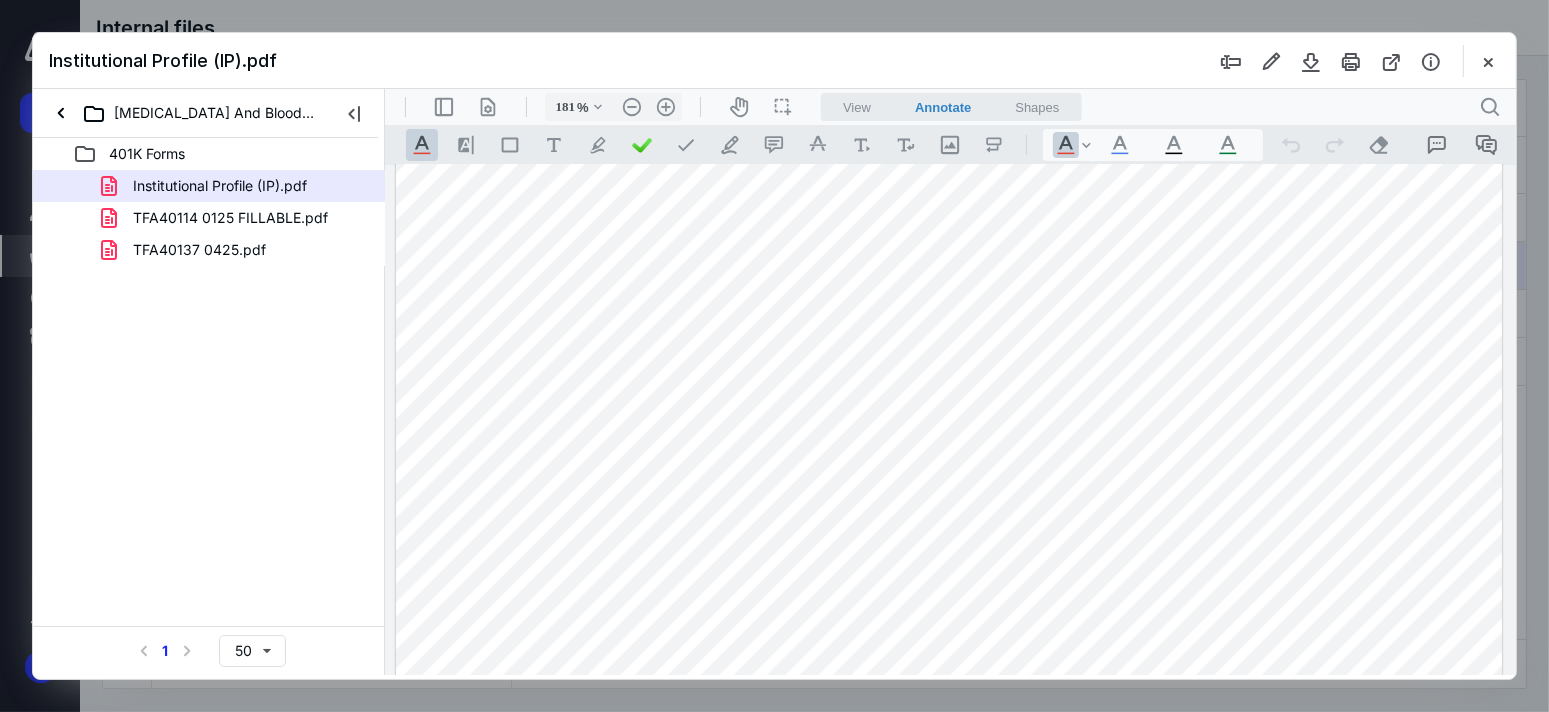 click at bounding box center [1488, 61] 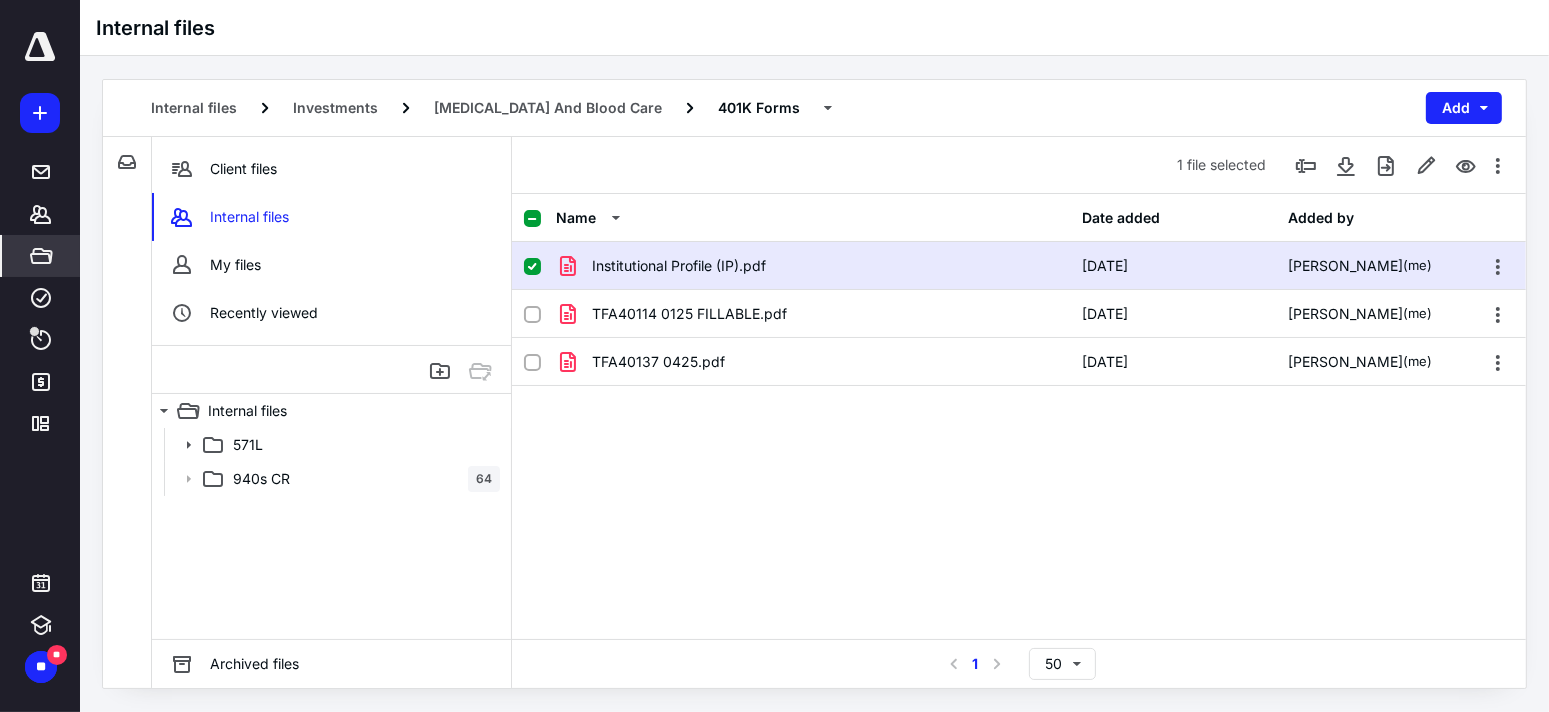 click on "Institutional Profile (IP).pdf 7/9/2025 Pinal Shah  (me) TFA40114 0125 FILLABLE.pdf 7/8/2025 Pinal Shah  (me) TFA40137 0425.pdf 7/8/2025 Pinal Shah  (me)" at bounding box center (1019, 392) 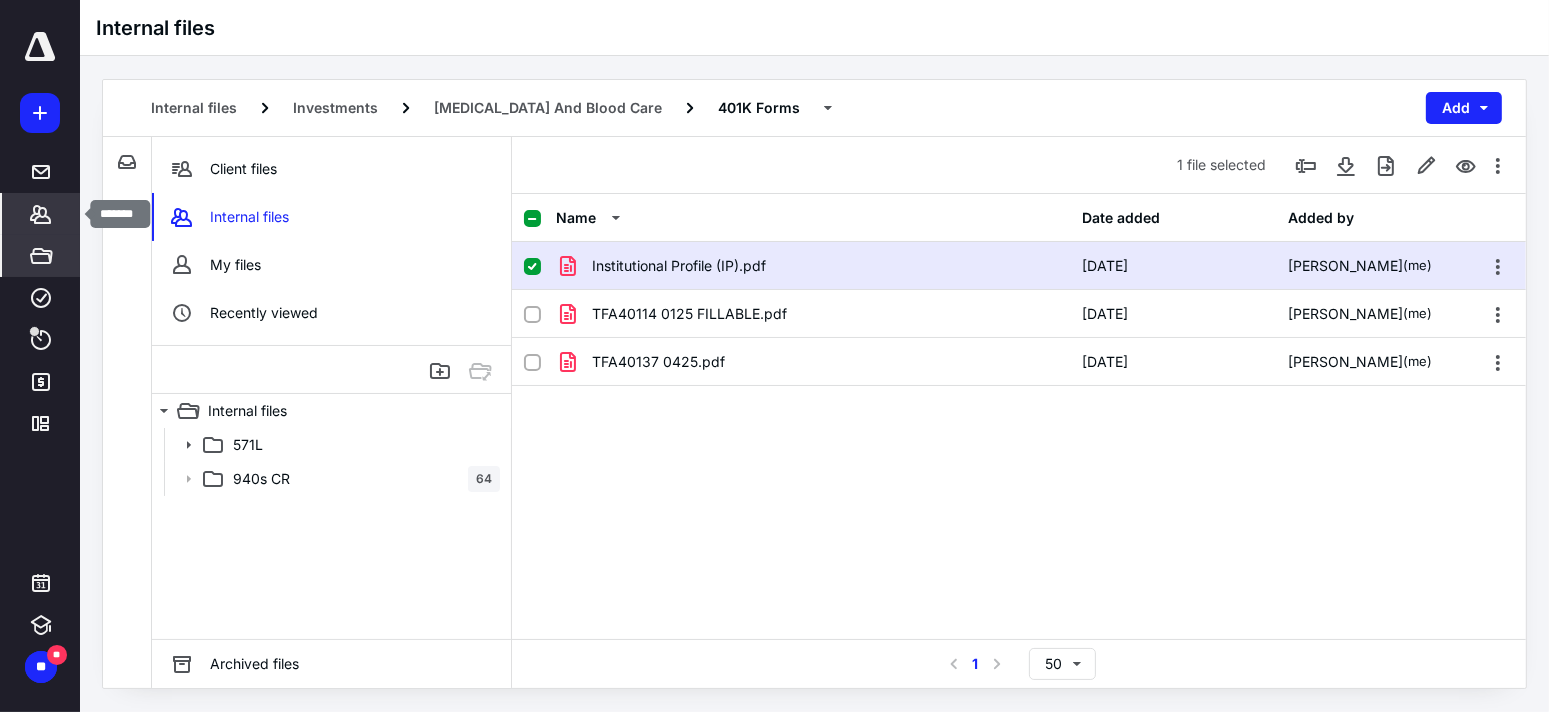 click 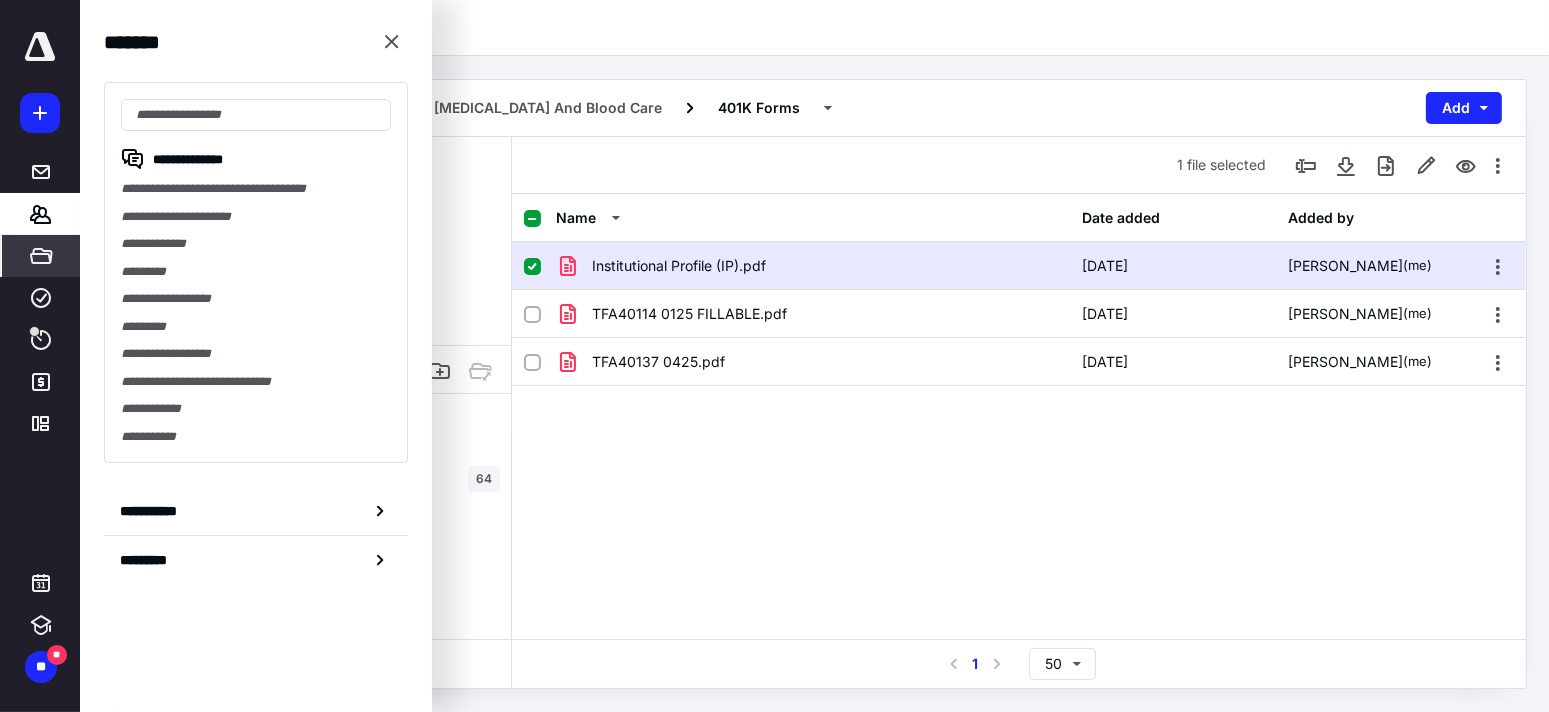 click on "Name Date added Added by Institutional Profile (IP).pdf 7/9/2025 Pinal Shah  (me) TFA40114 0125 FILLABLE.pdf 7/8/2025 Pinal Shah  (me) TFA40137 0425.pdf 7/8/2025 Pinal Shah  (me)" at bounding box center [1019, 416] 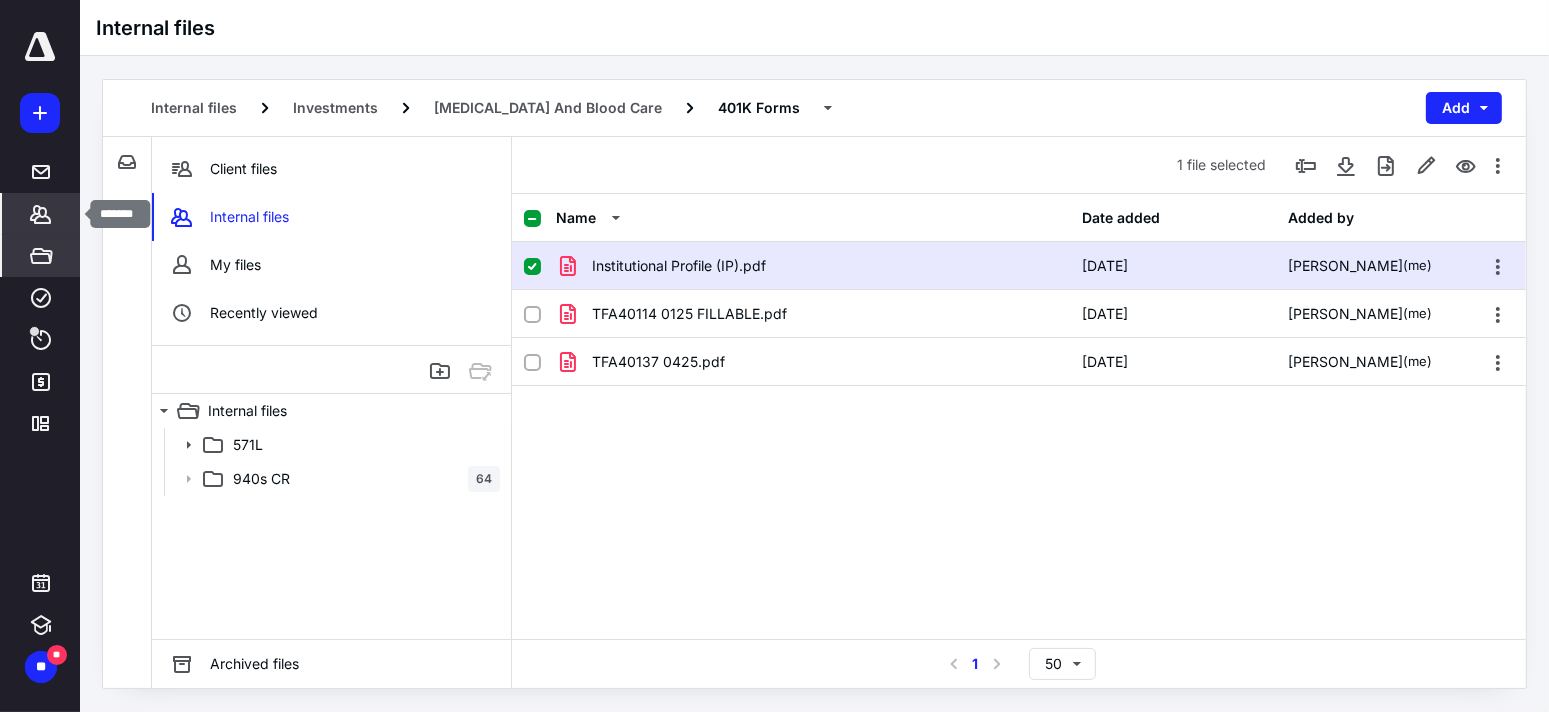 click 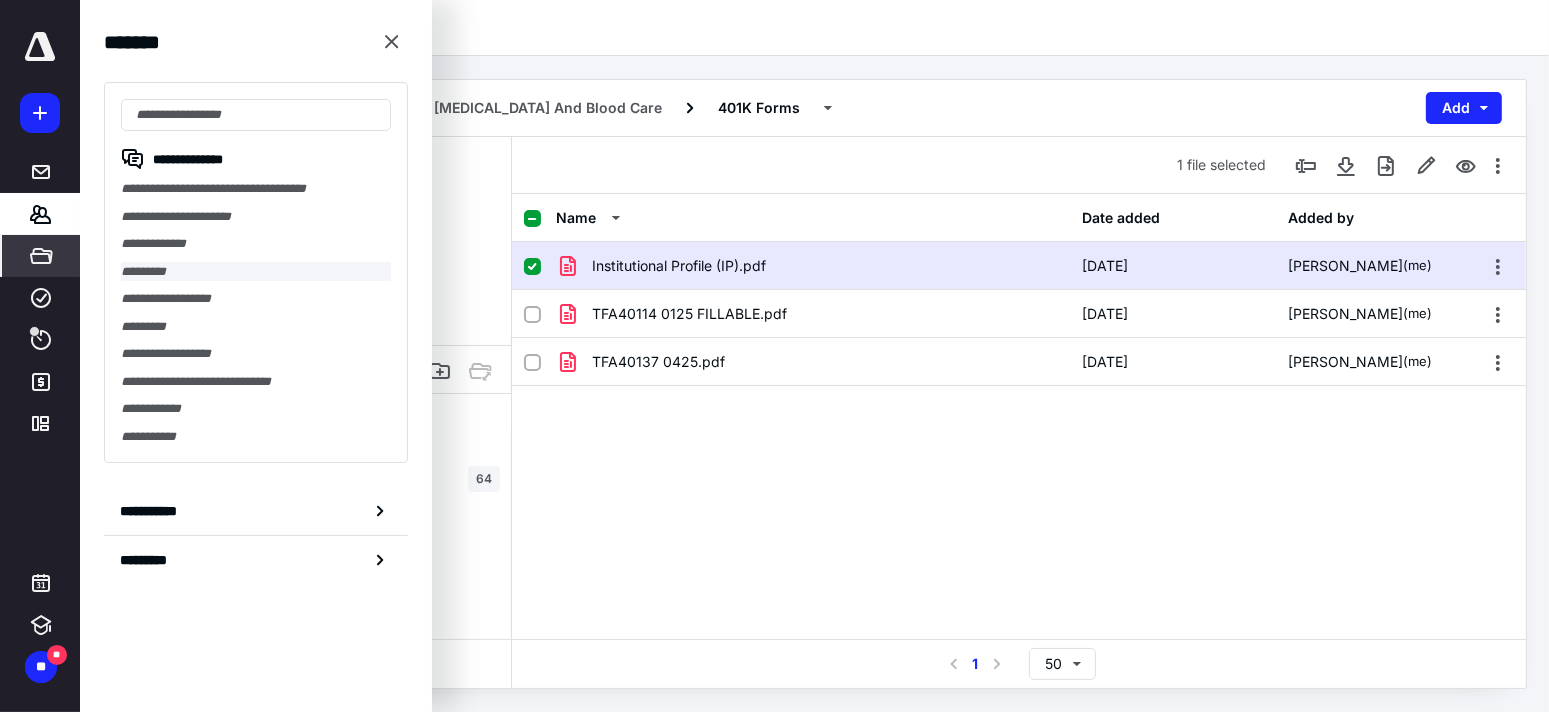 click on "*********" at bounding box center [256, 272] 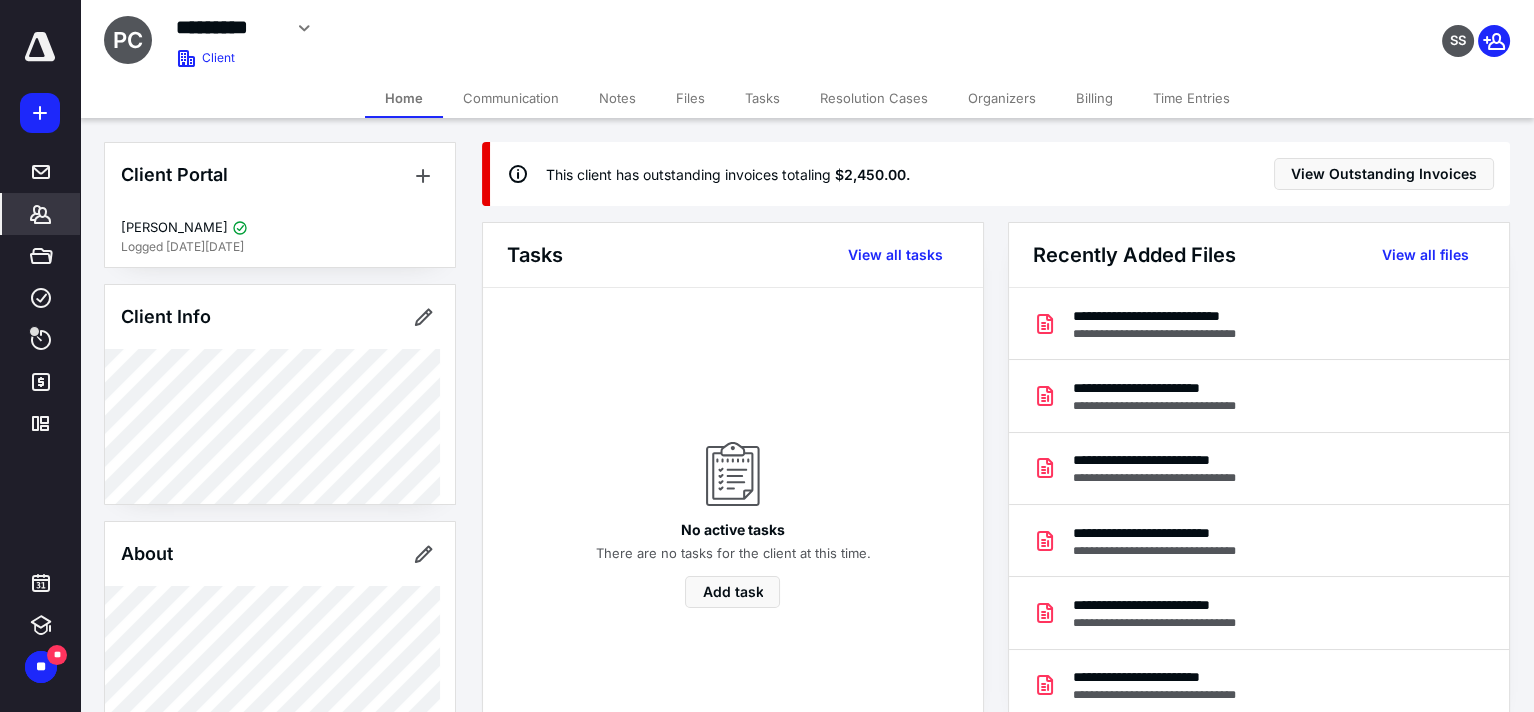 click on "Billing" at bounding box center [1094, 98] 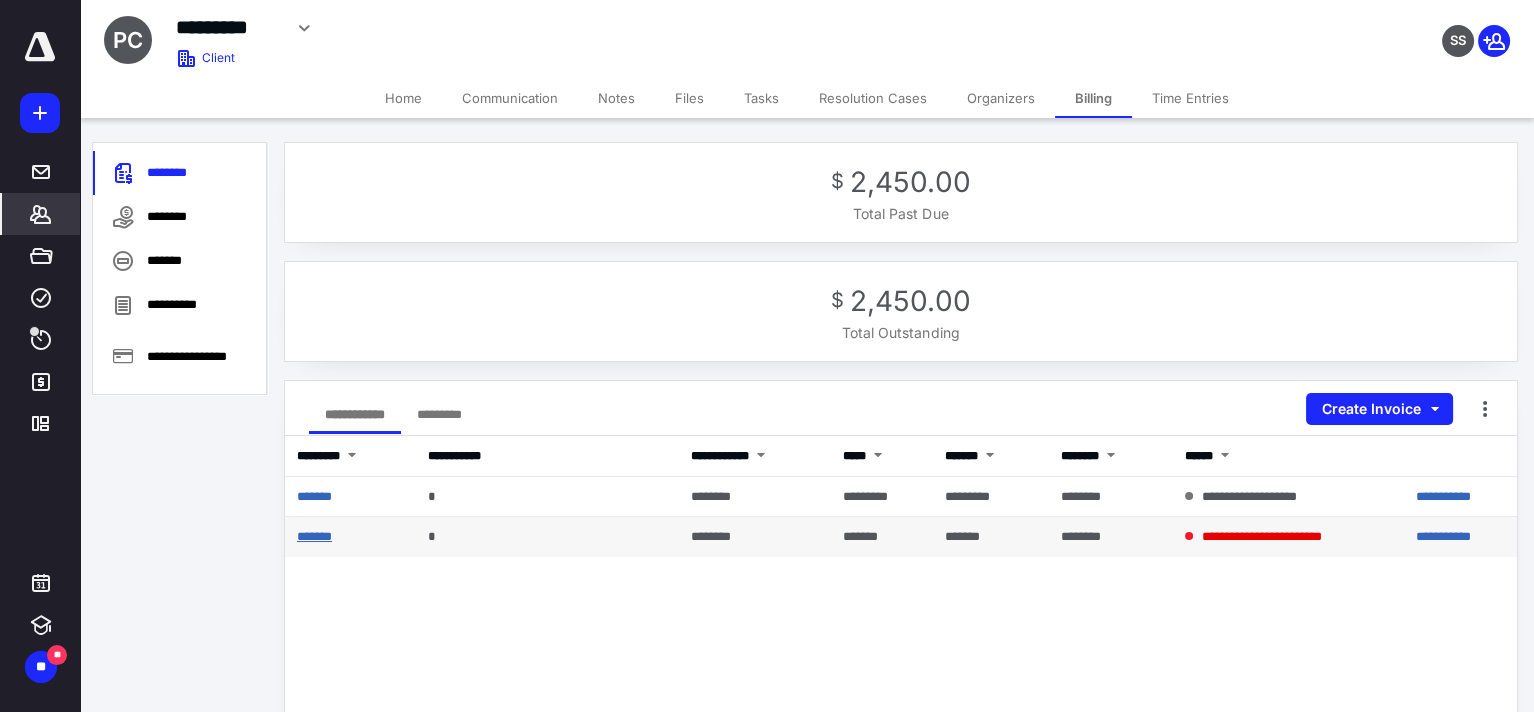 click on "*******" at bounding box center [314, 536] 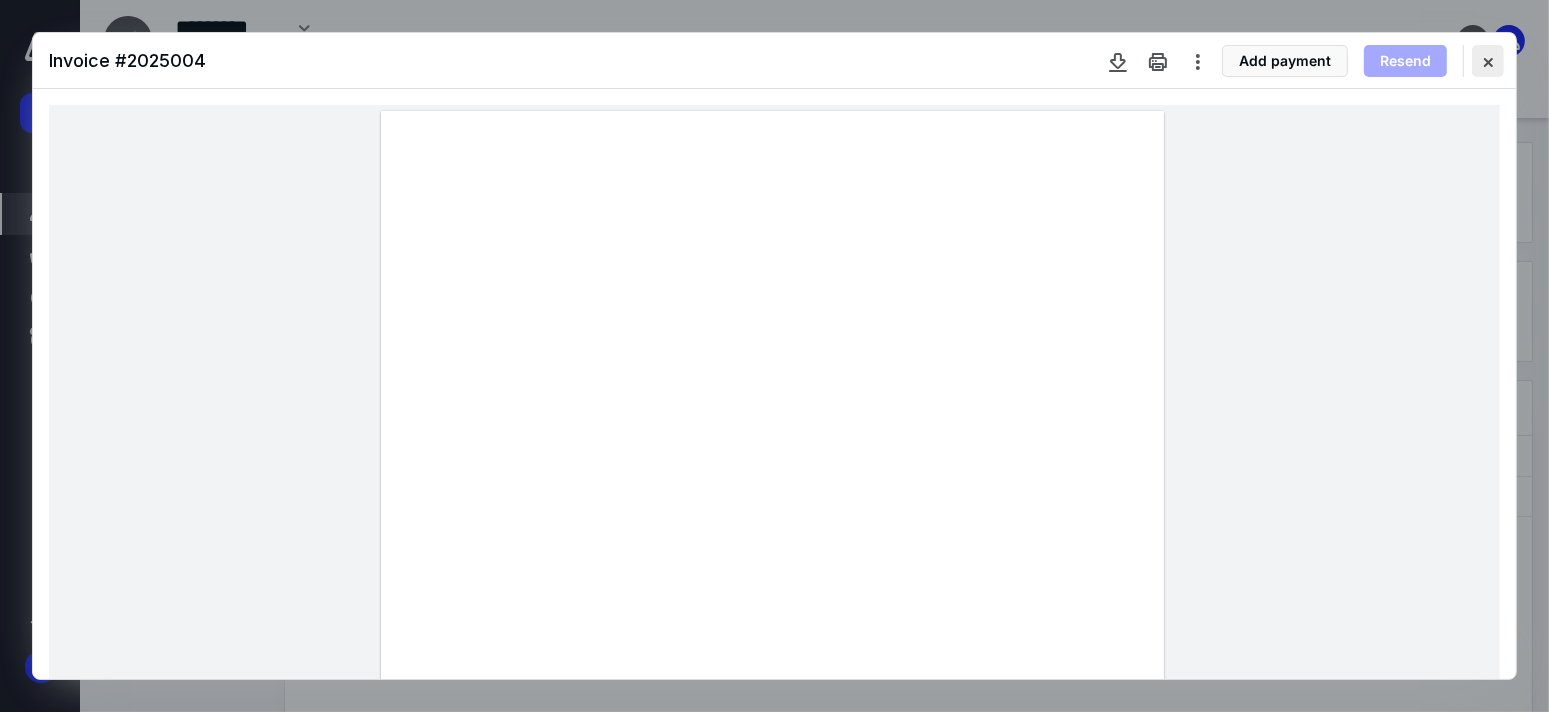 click at bounding box center [1488, 61] 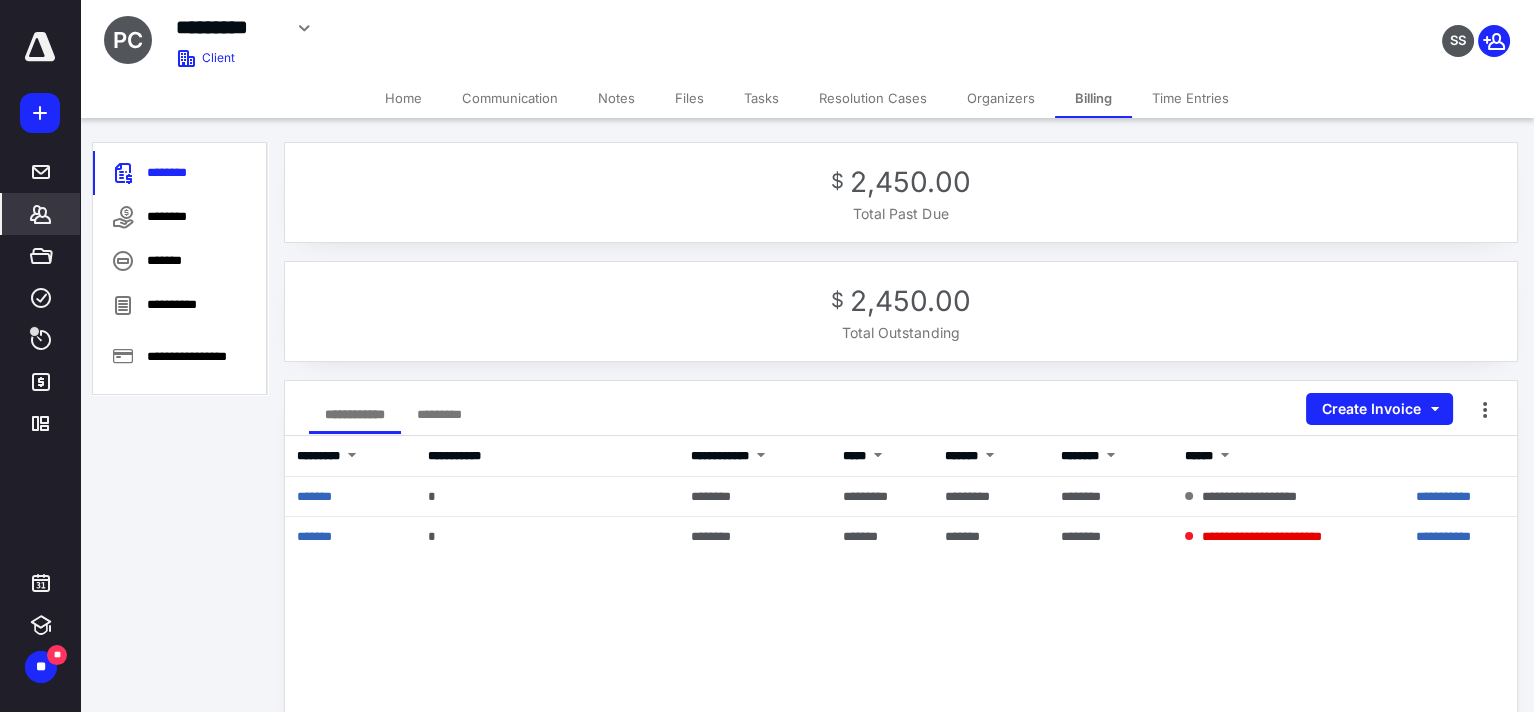 click on "**********" at bounding box center [901, 836] 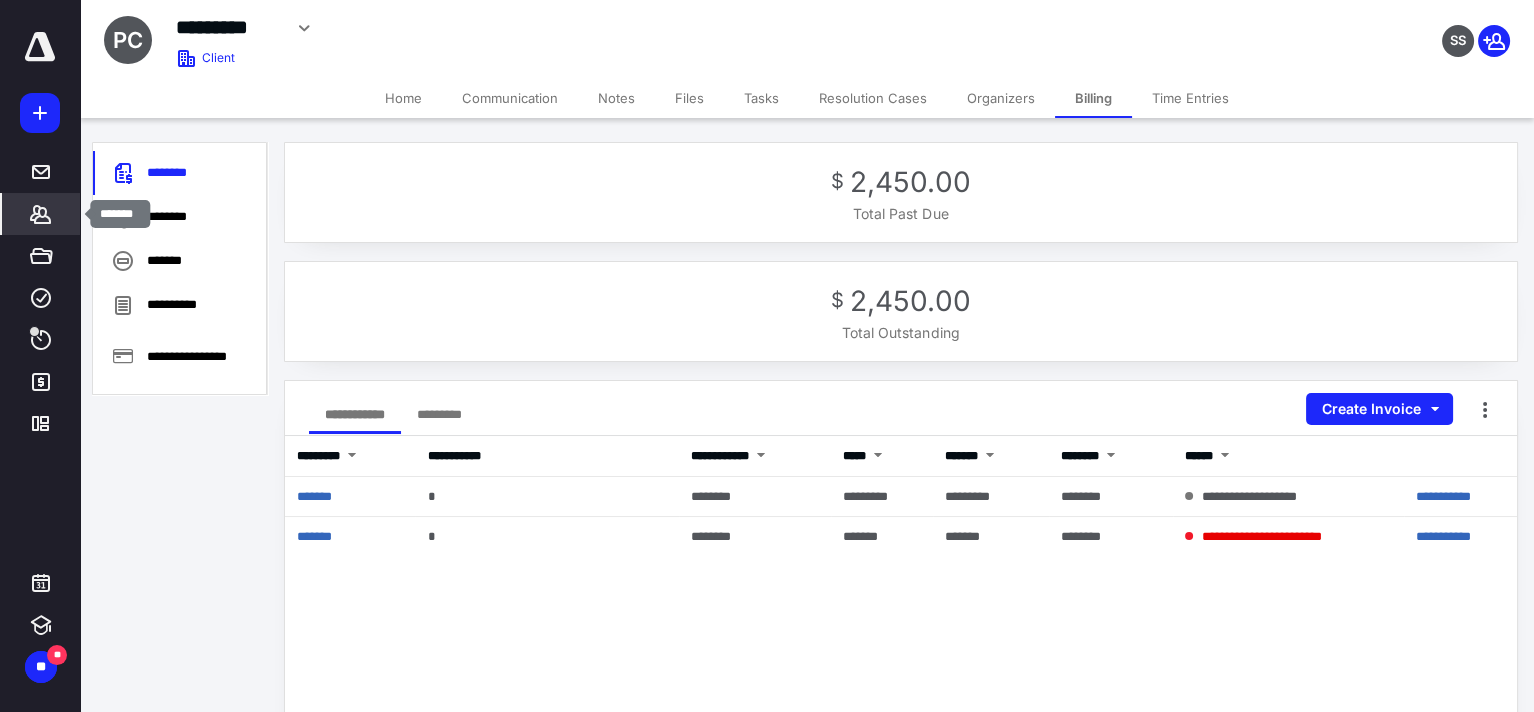 click 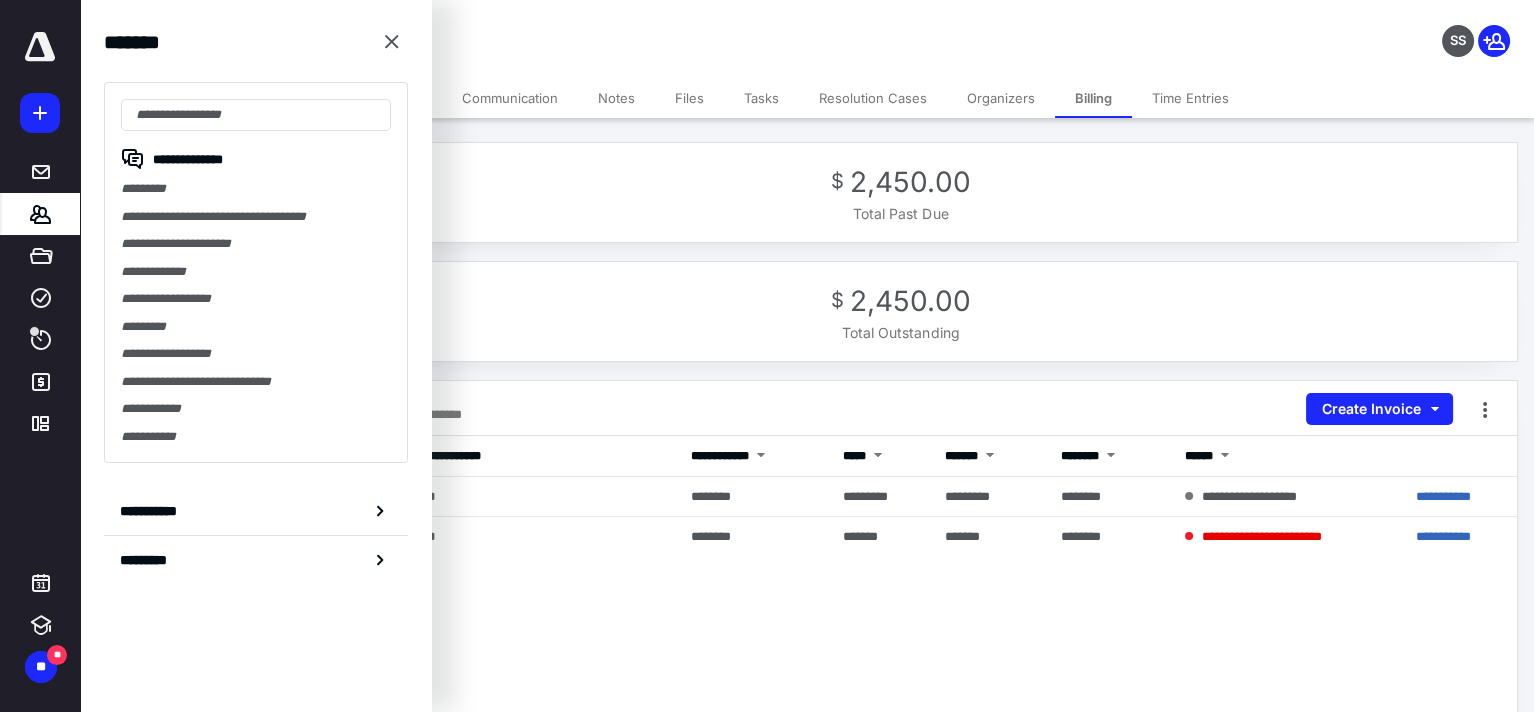 click on "Home Communication Notes Files Tasks Resolution Cases Organizers Billing Time Entries" at bounding box center (807, 98) 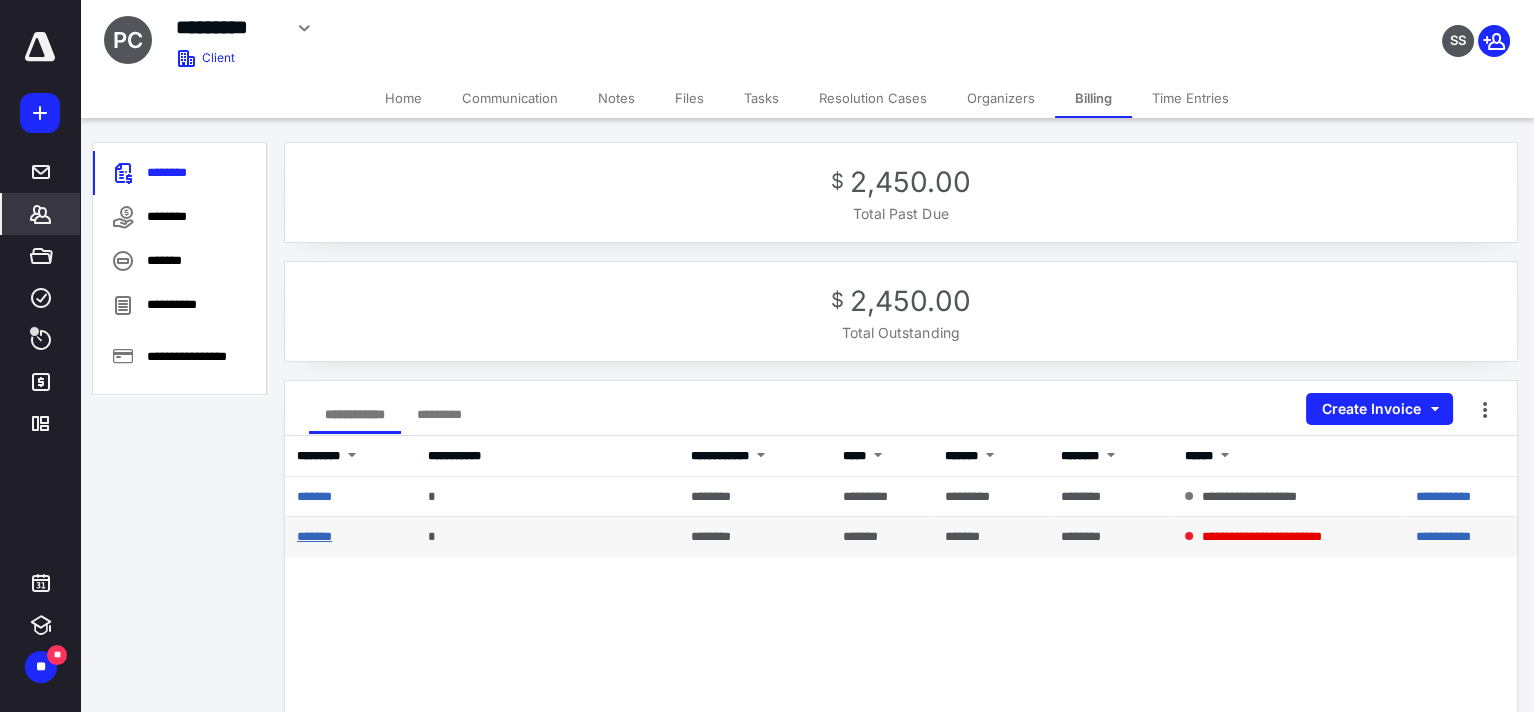 click on "*******" at bounding box center (314, 536) 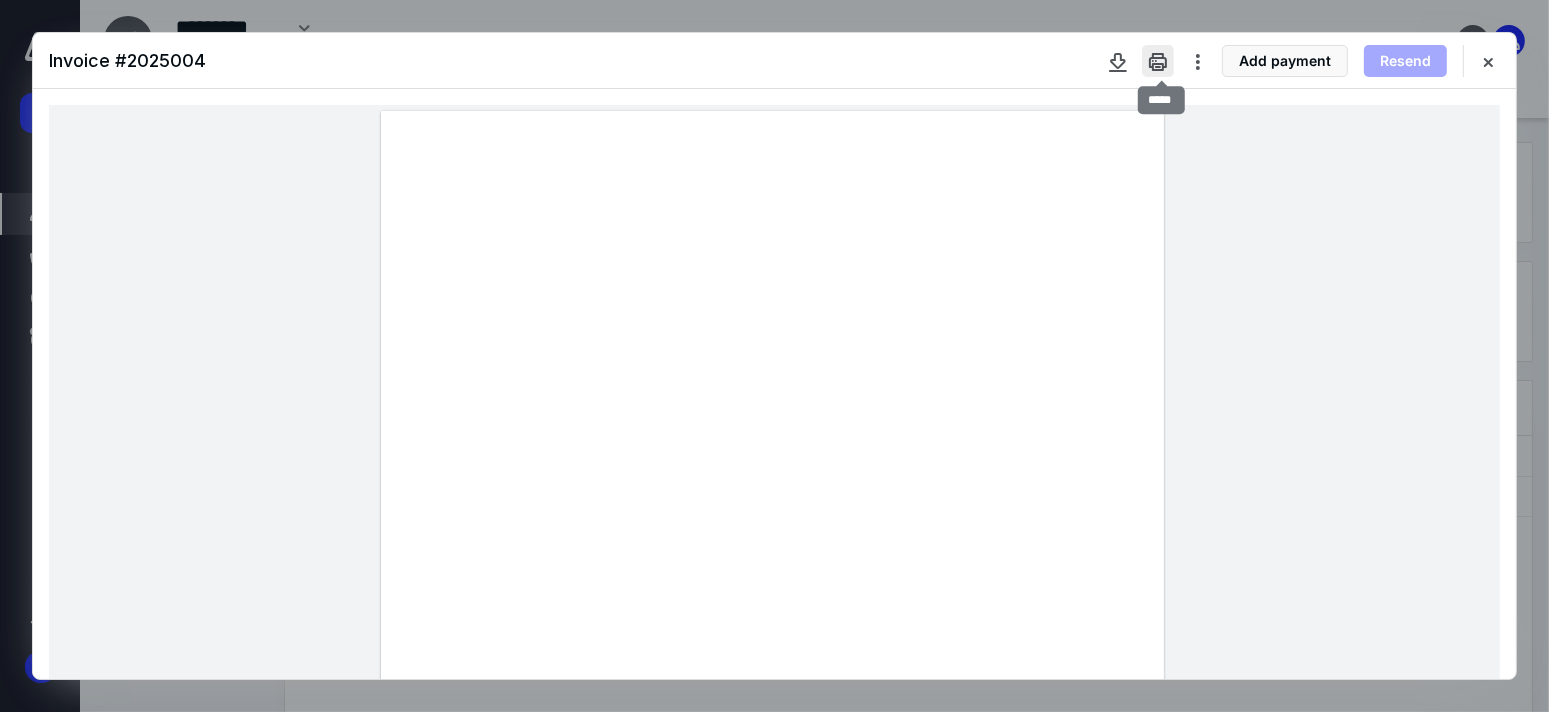 click at bounding box center [1158, 61] 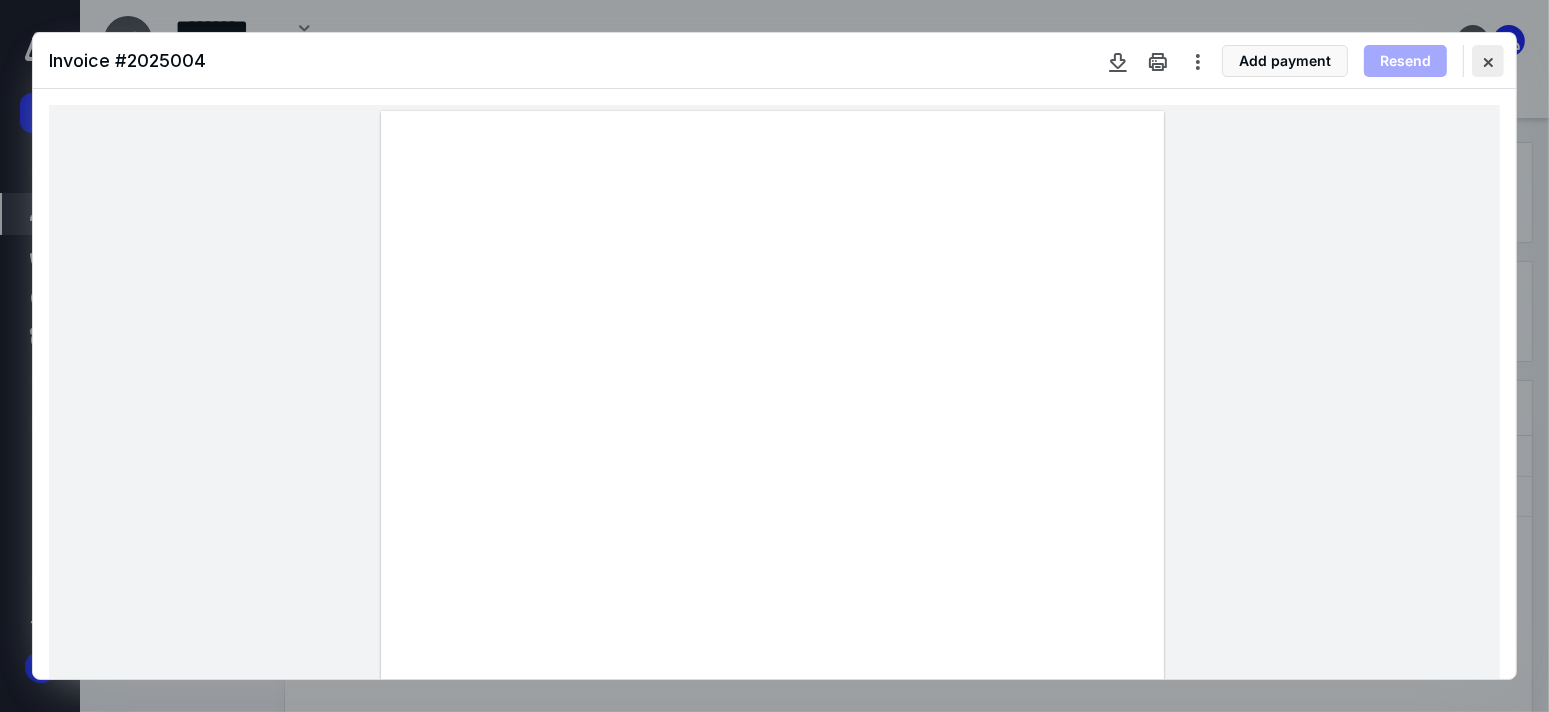 click at bounding box center [1488, 61] 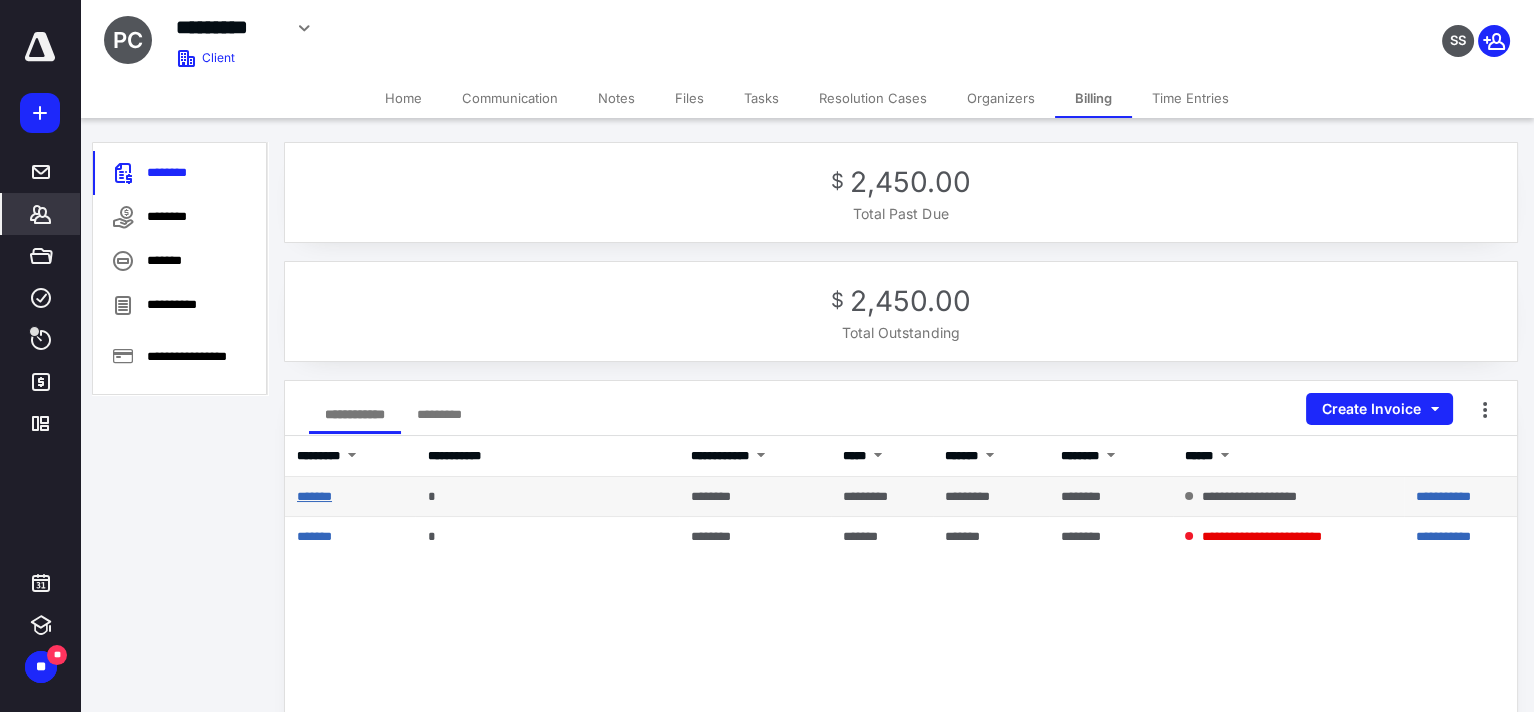 click on "*******" at bounding box center [314, 496] 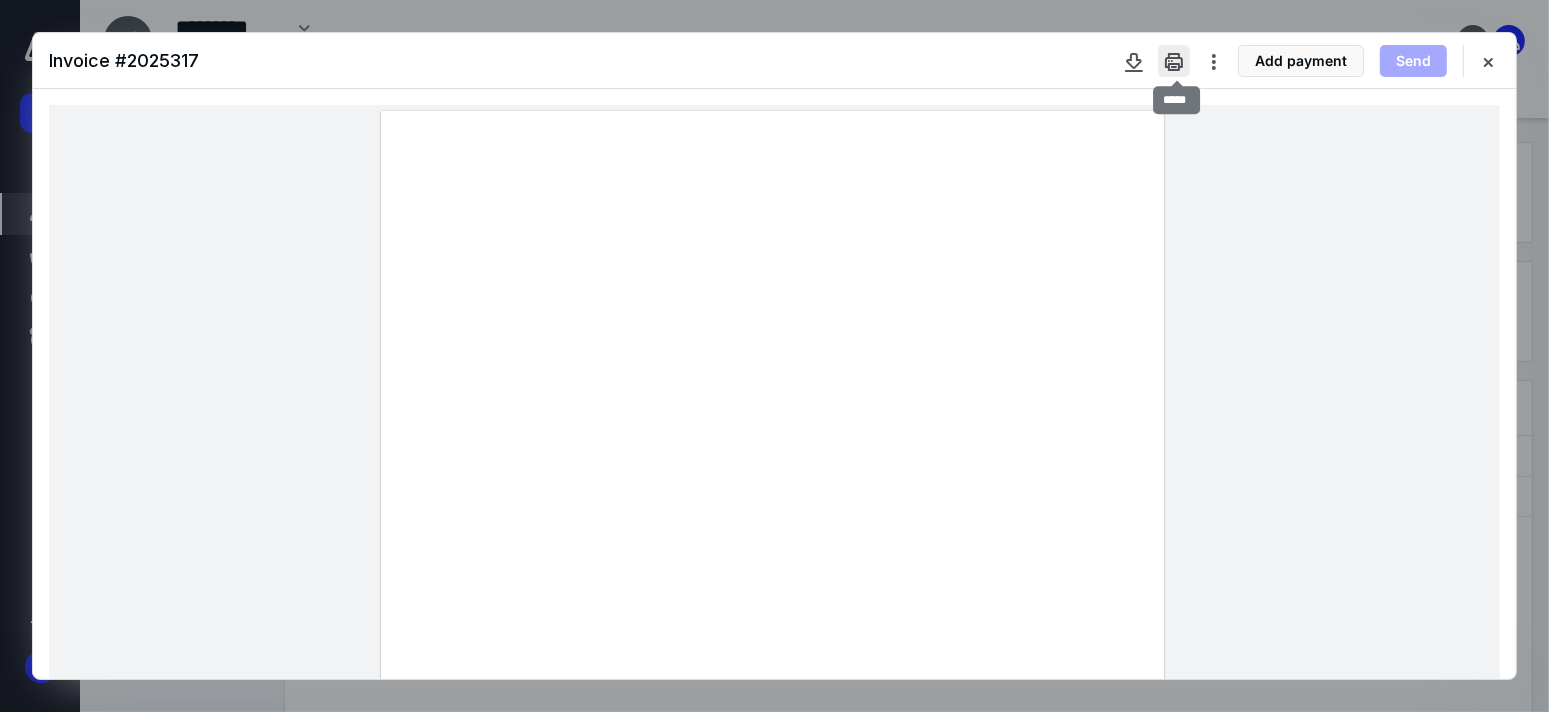 click at bounding box center (1174, 61) 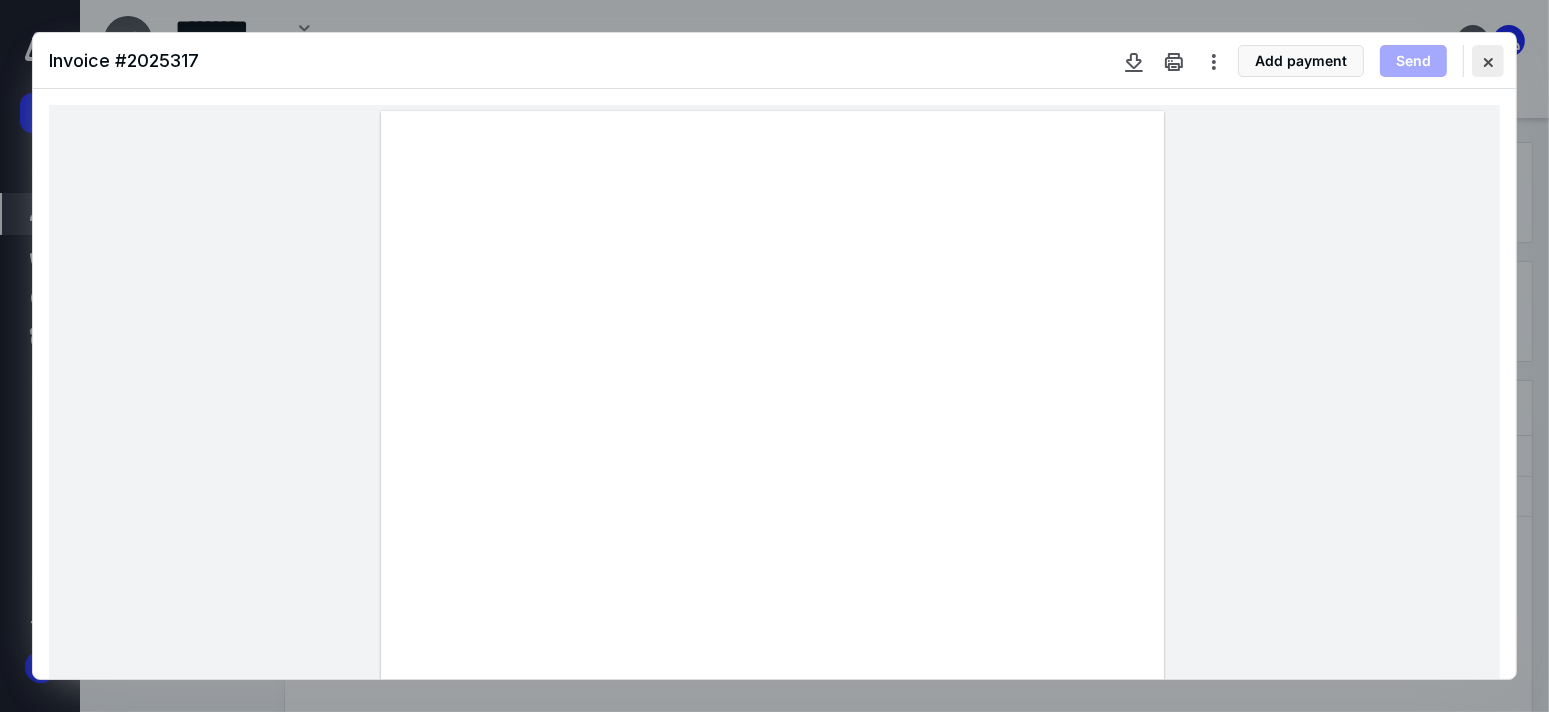 click at bounding box center [1488, 61] 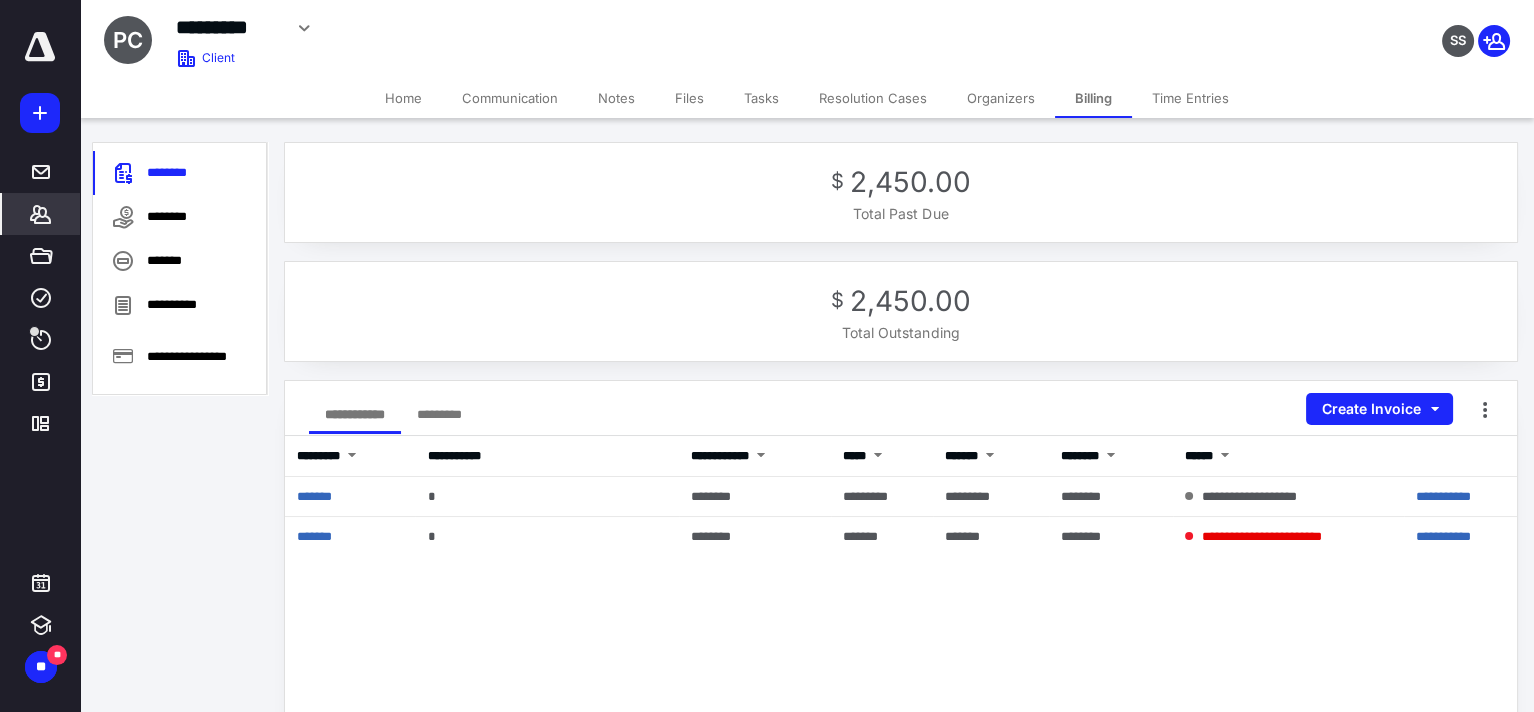click 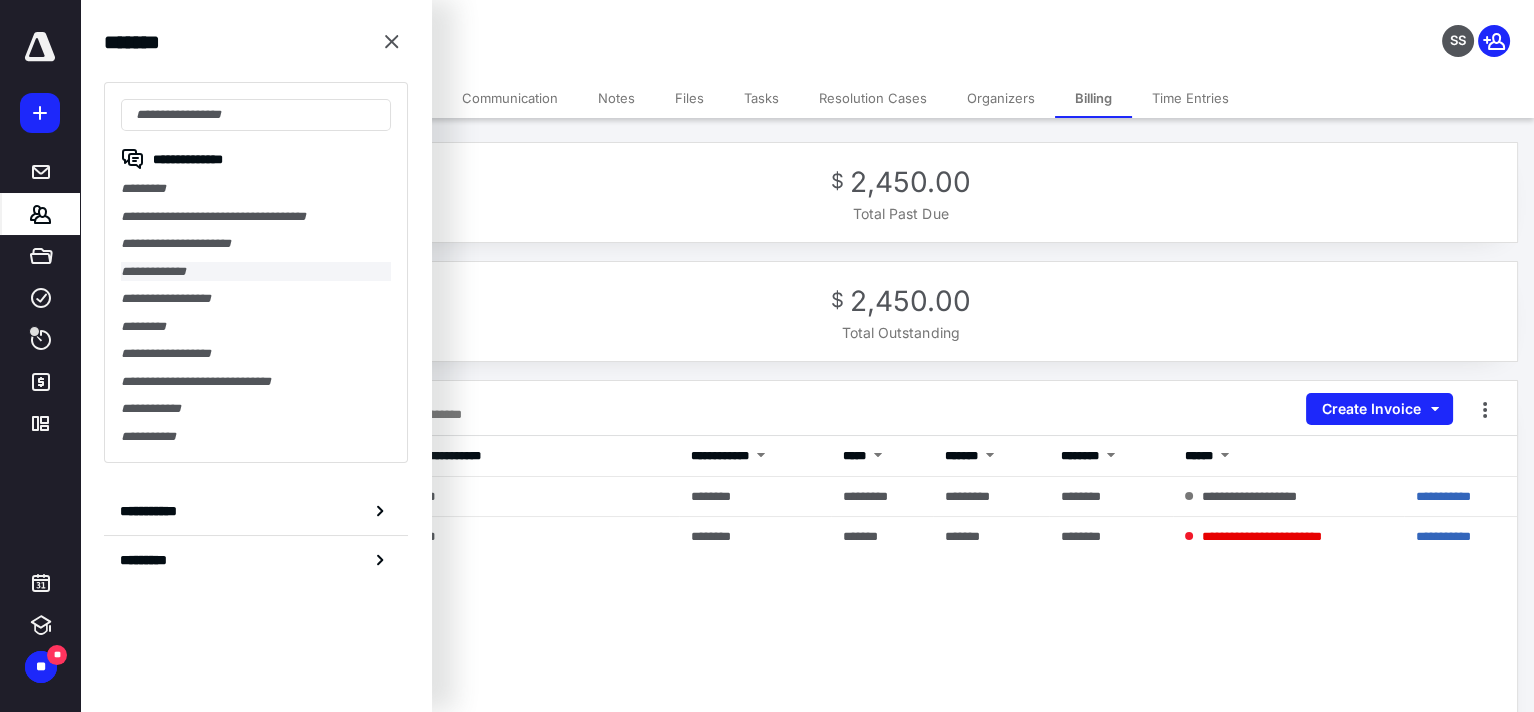 click on "**********" at bounding box center [256, 272] 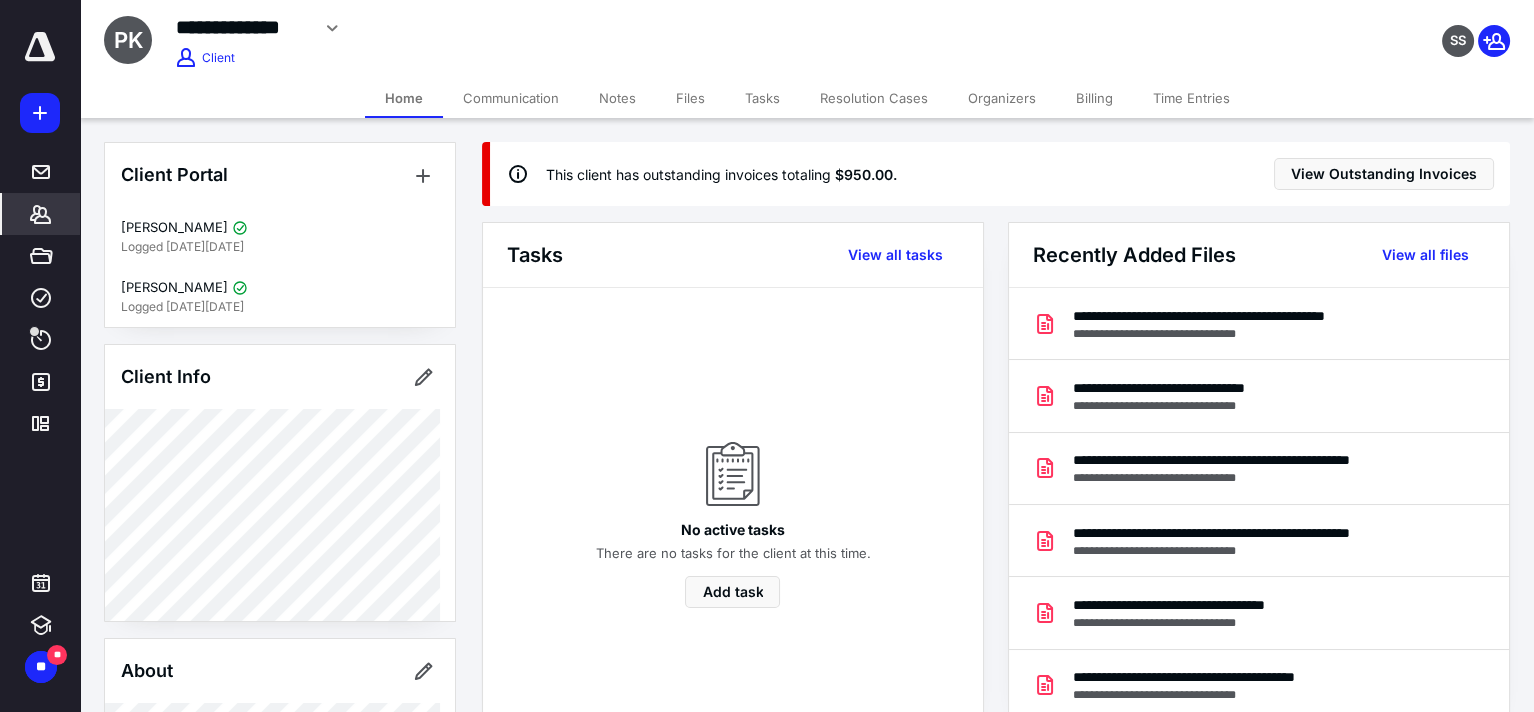 click on "Billing" at bounding box center [1094, 98] 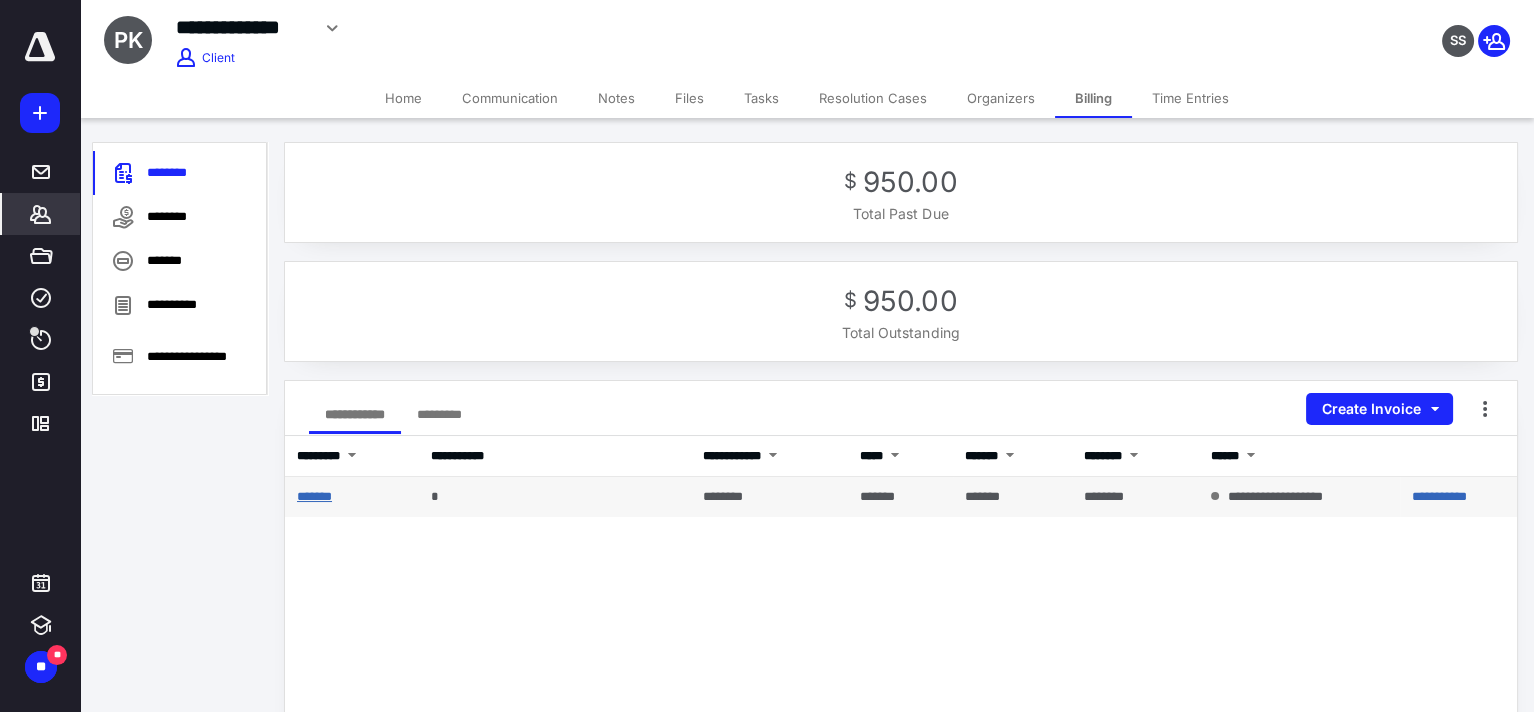click on "*******" at bounding box center (314, 496) 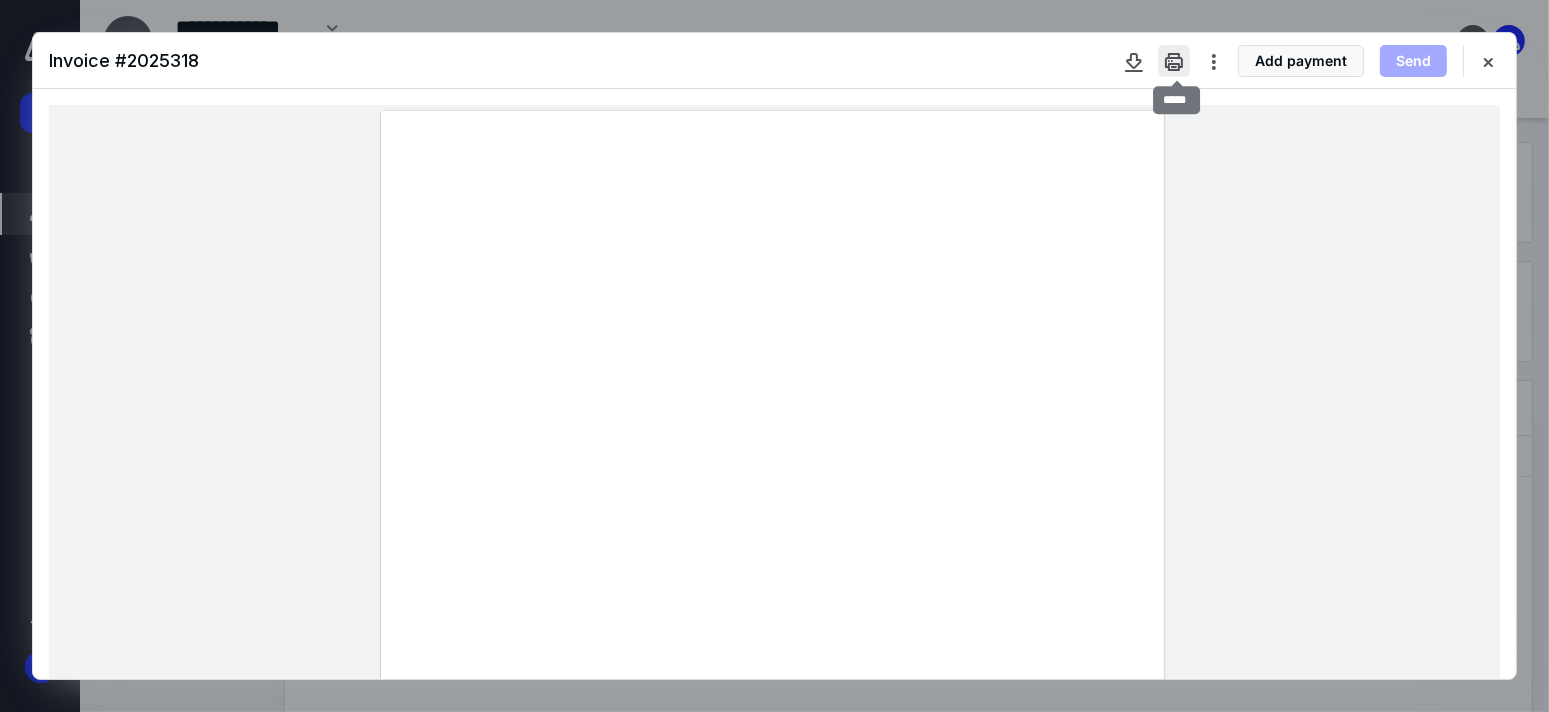 click at bounding box center [1174, 61] 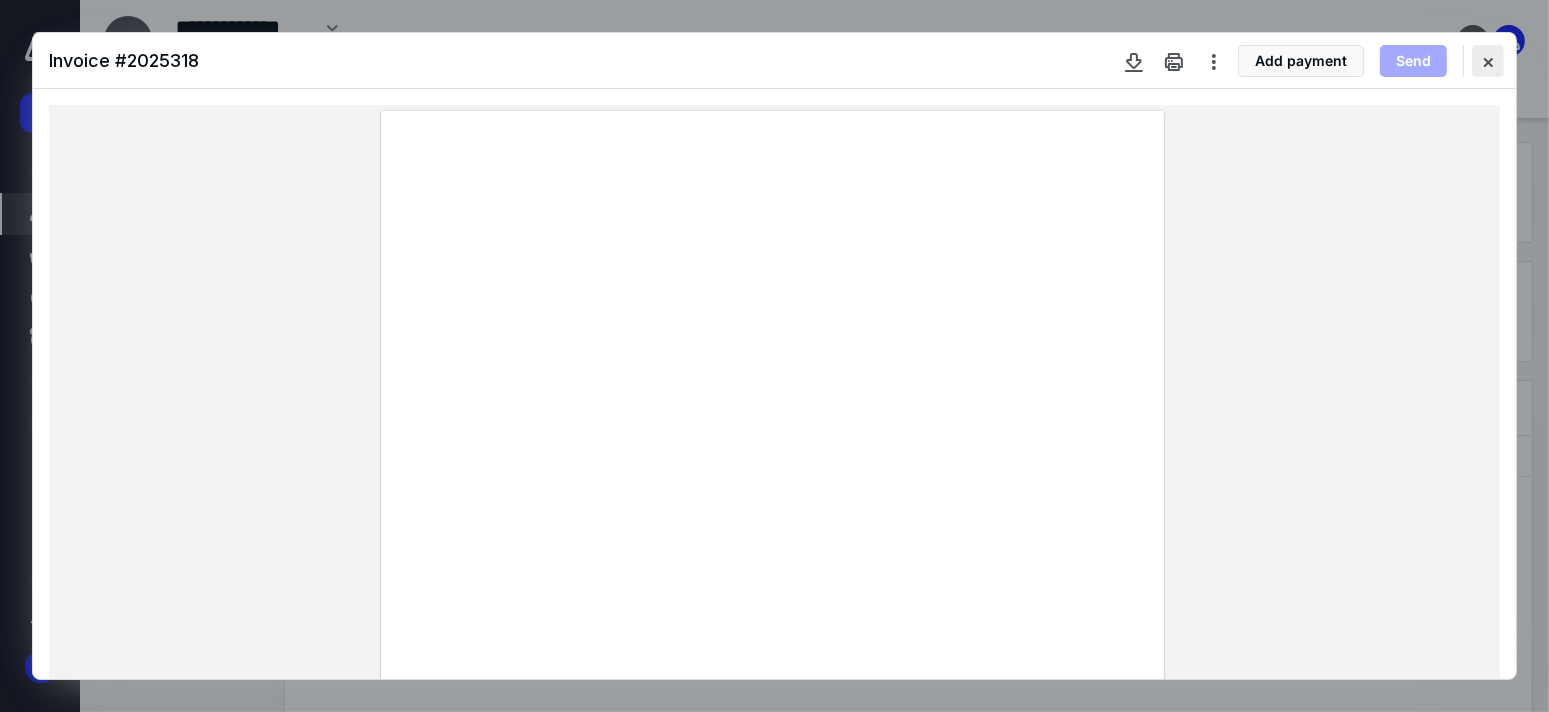 click at bounding box center [1488, 61] 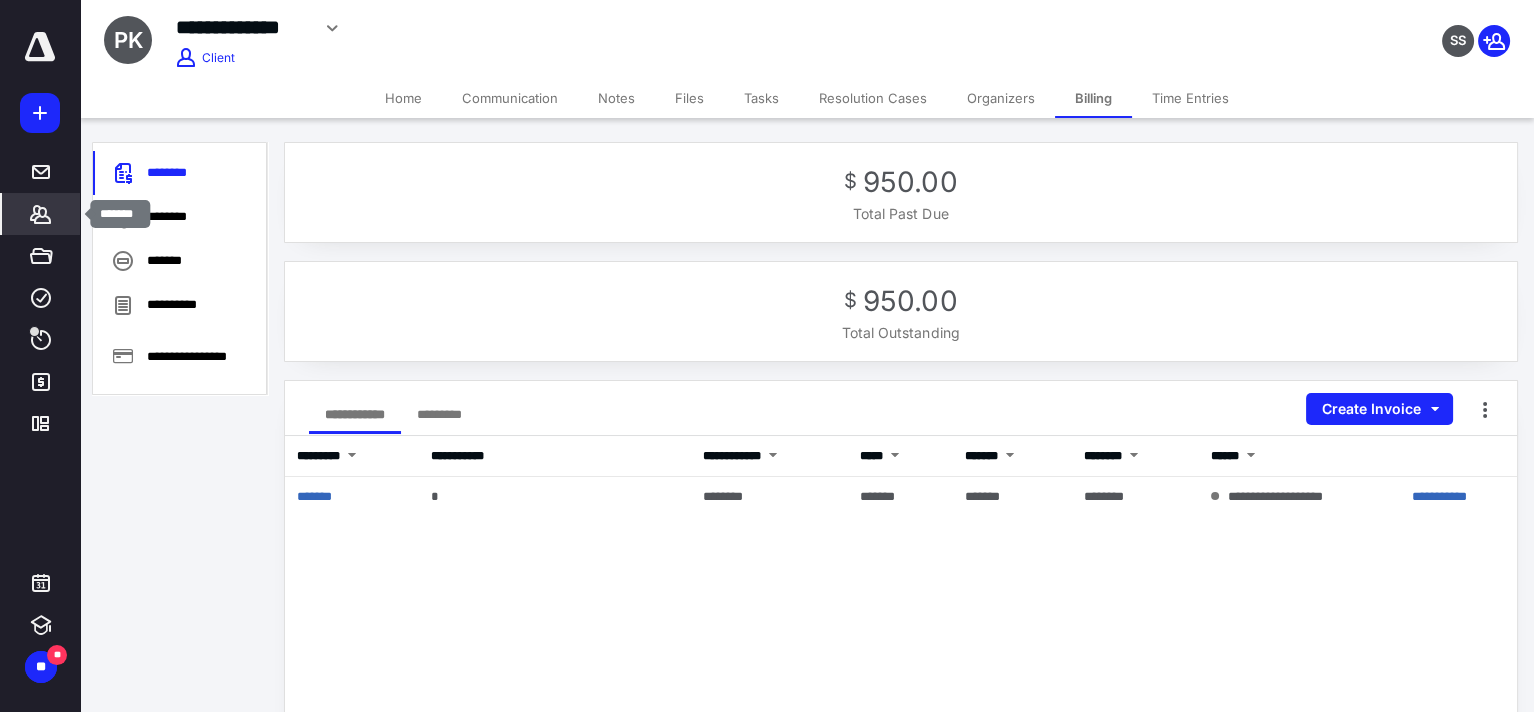 click 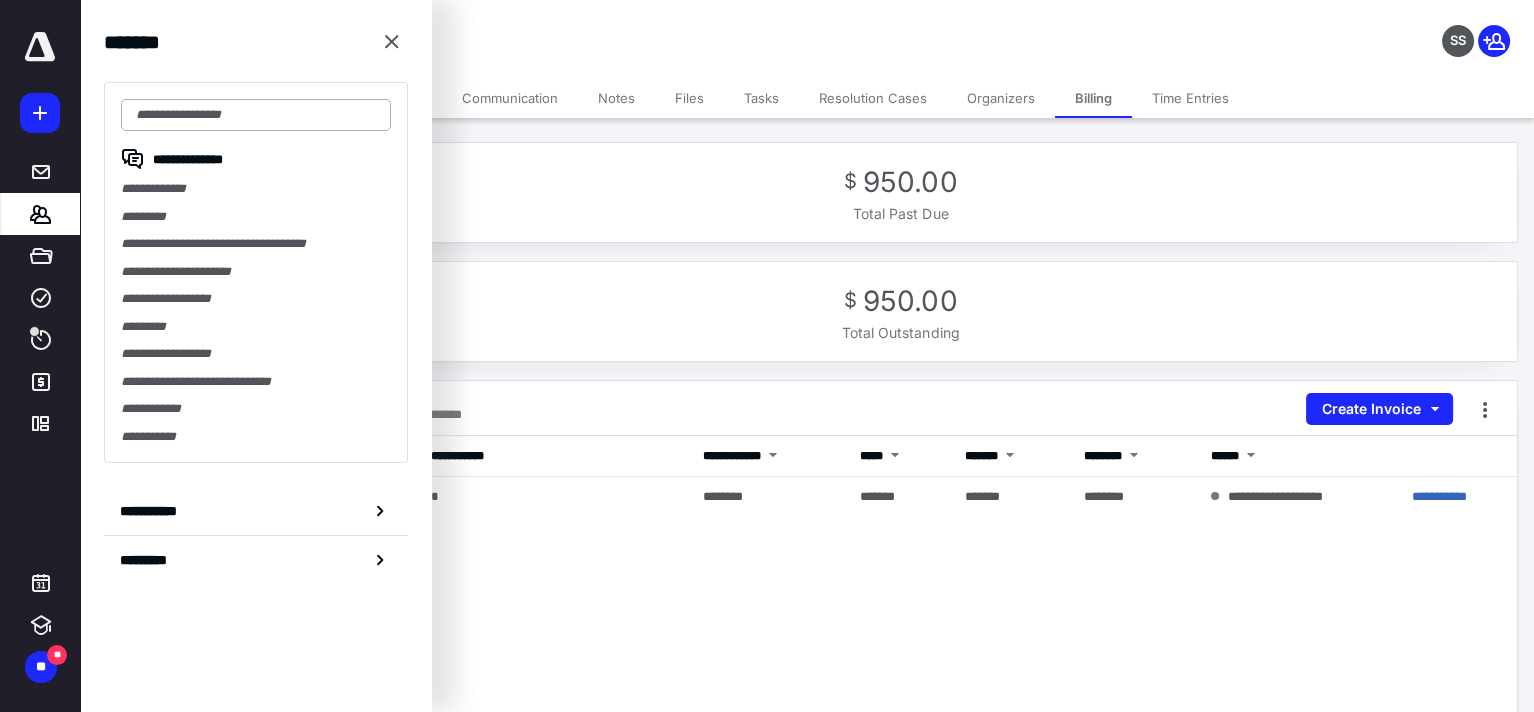 click at bounding box center (256, 115) 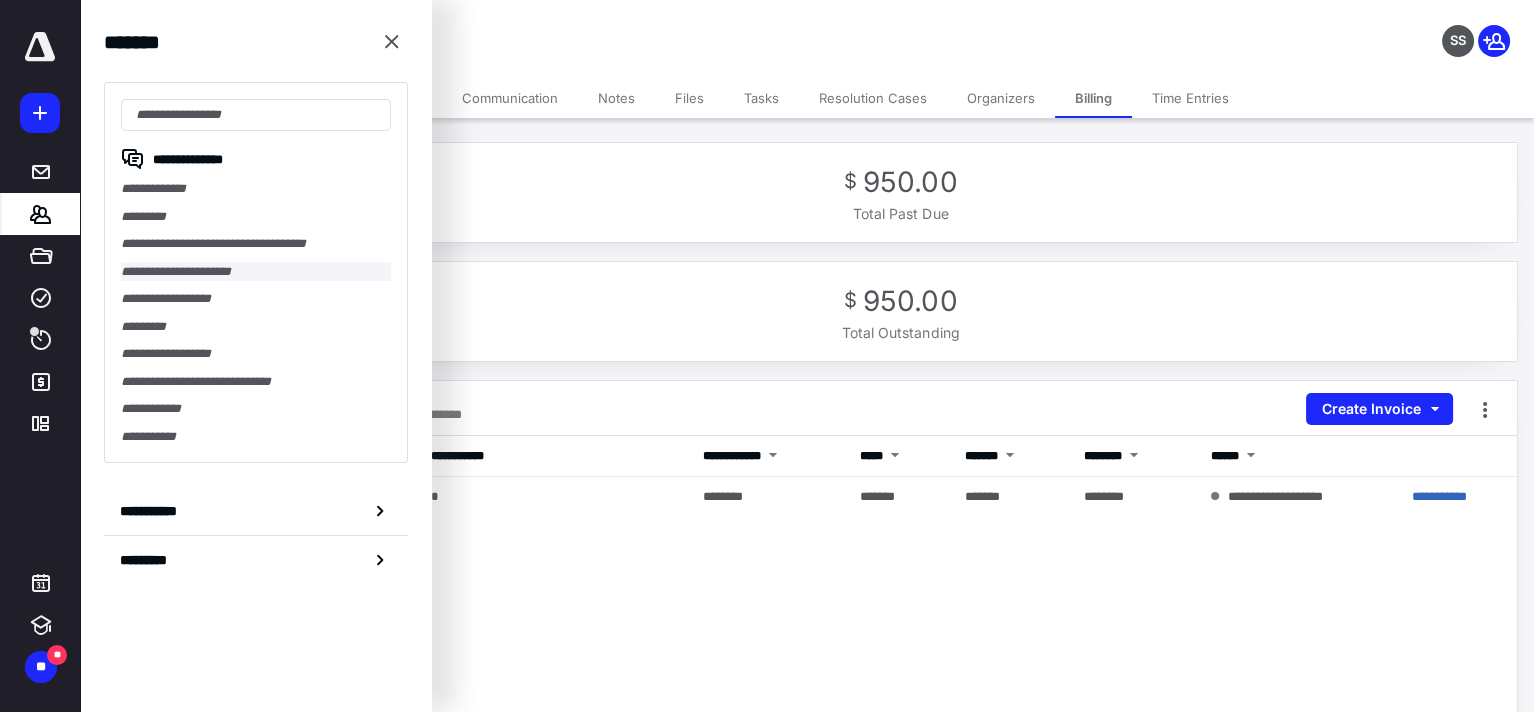 click on "**********" at bounding box center [256, 272] 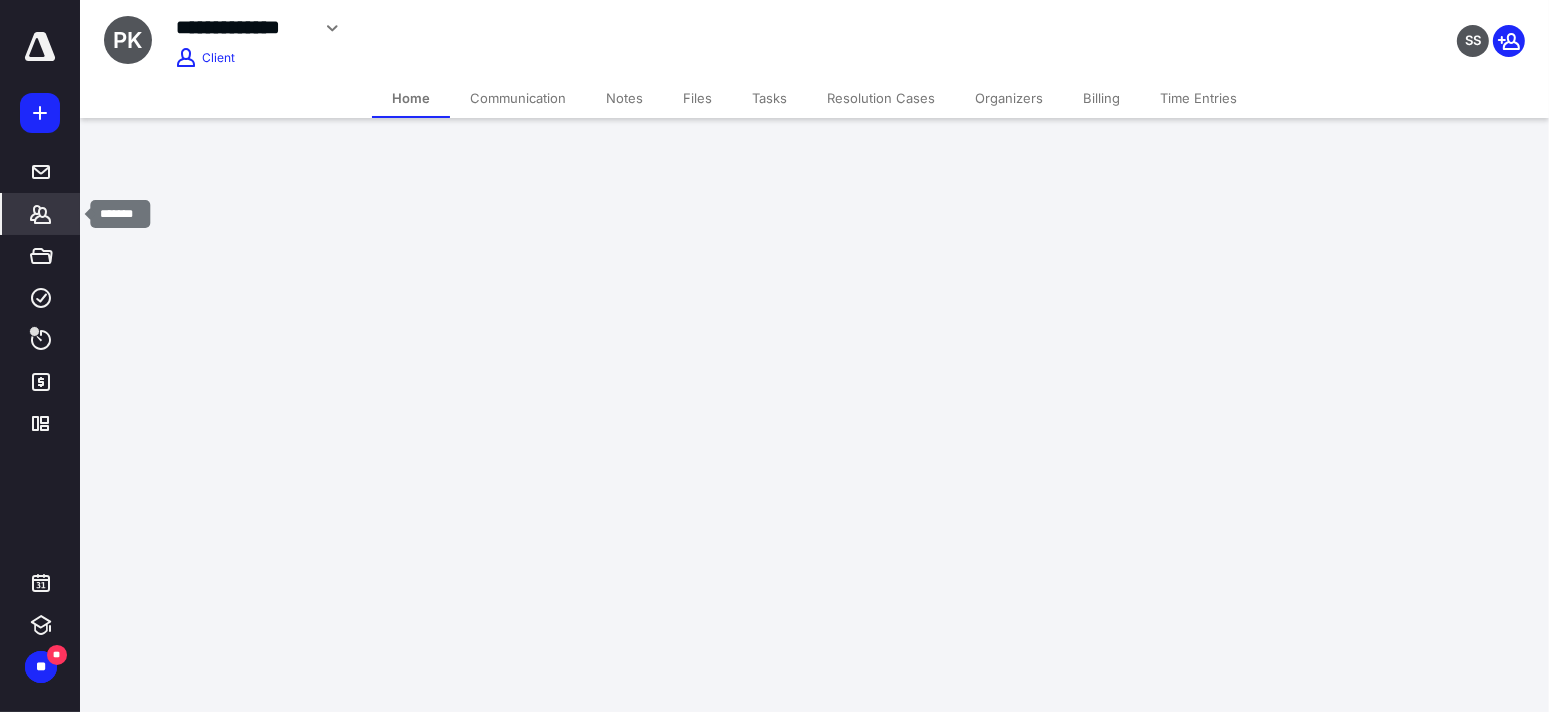click 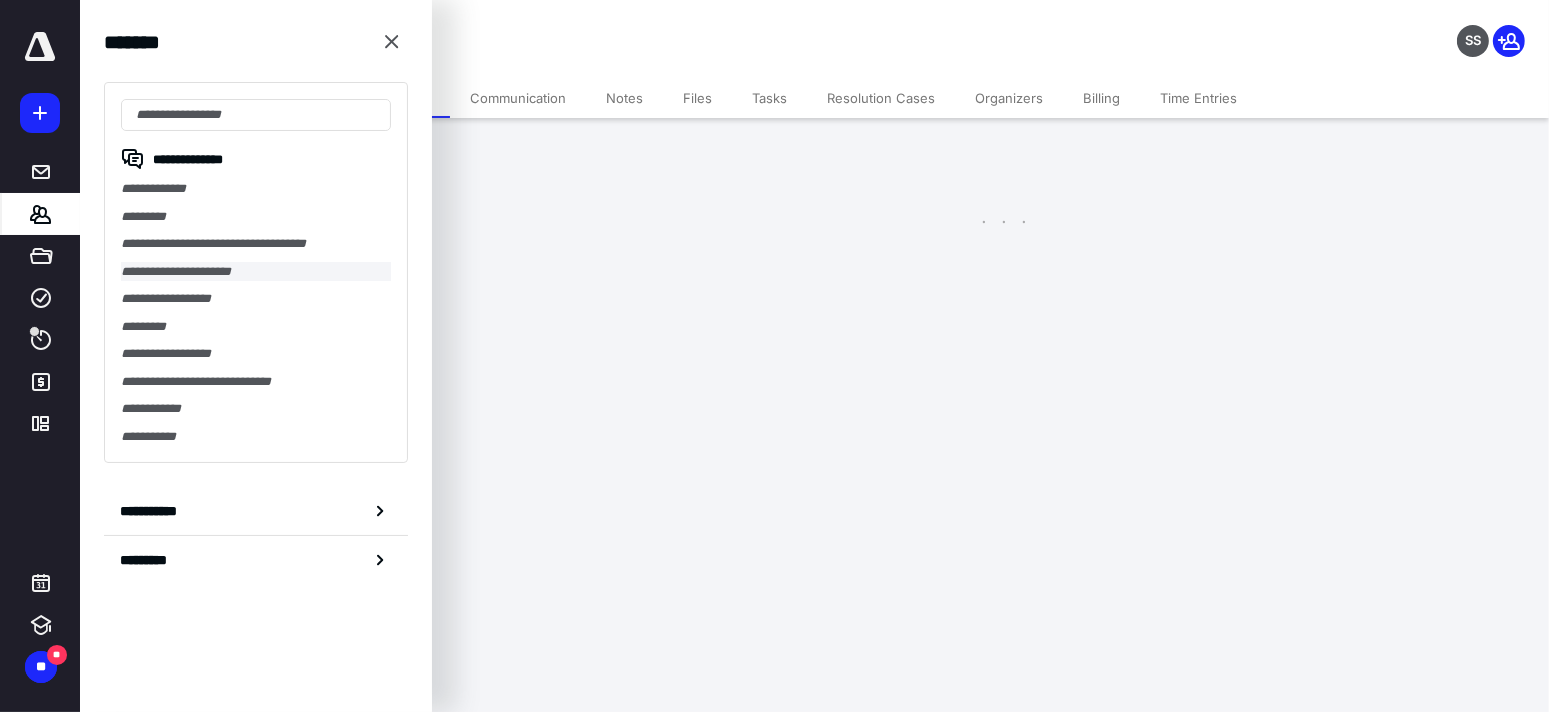 click on "**********" at bounding box center [256, 272] 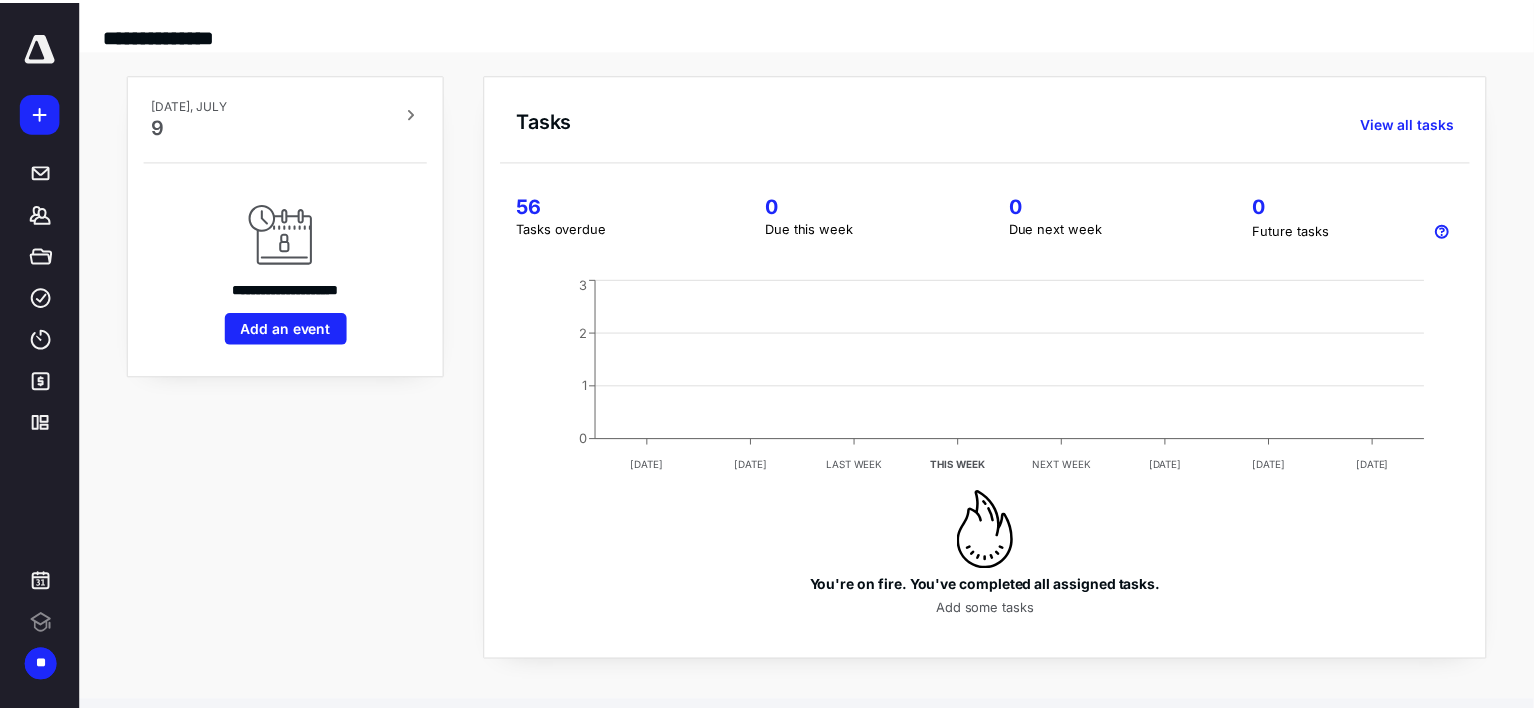 scroll, scrollTop: 0, scrollLeft: 0, axis: both 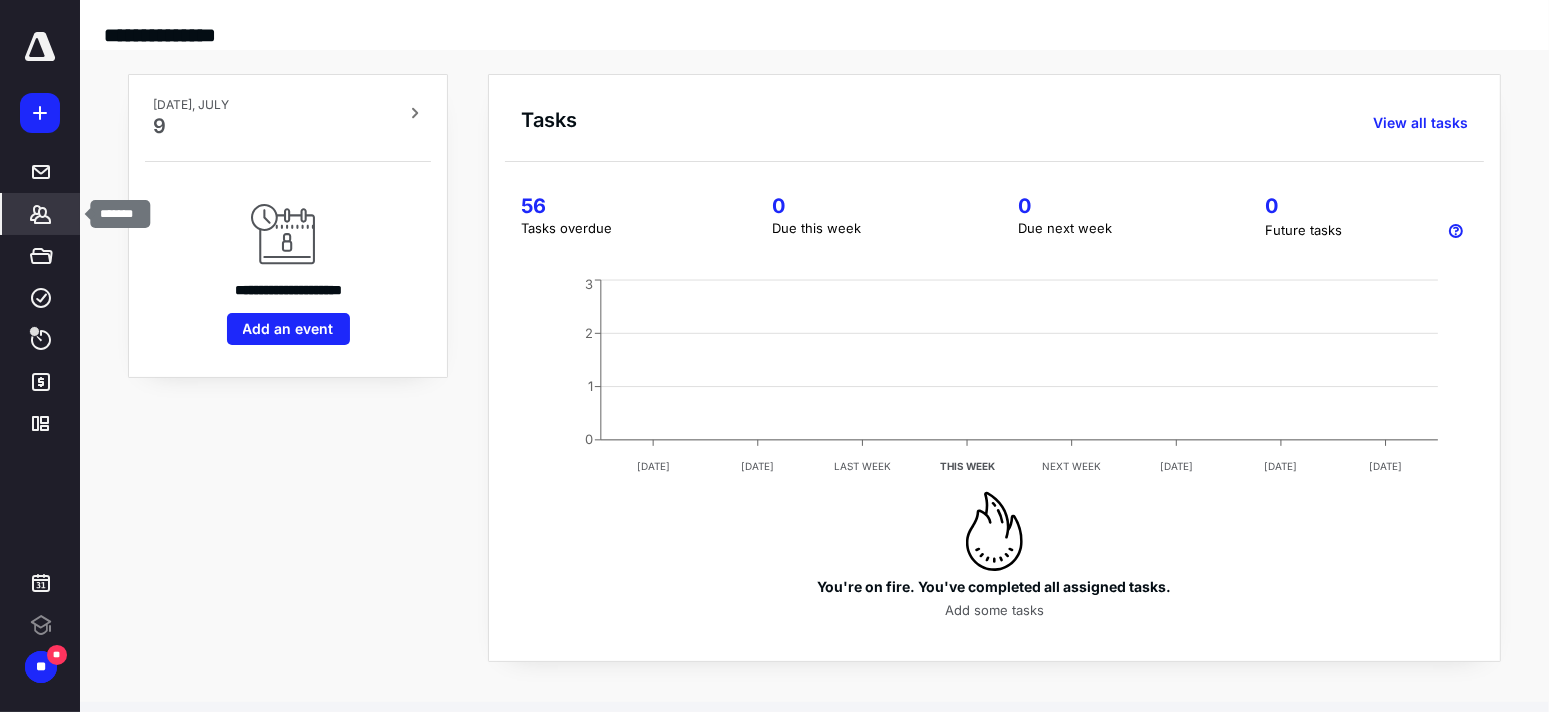 click 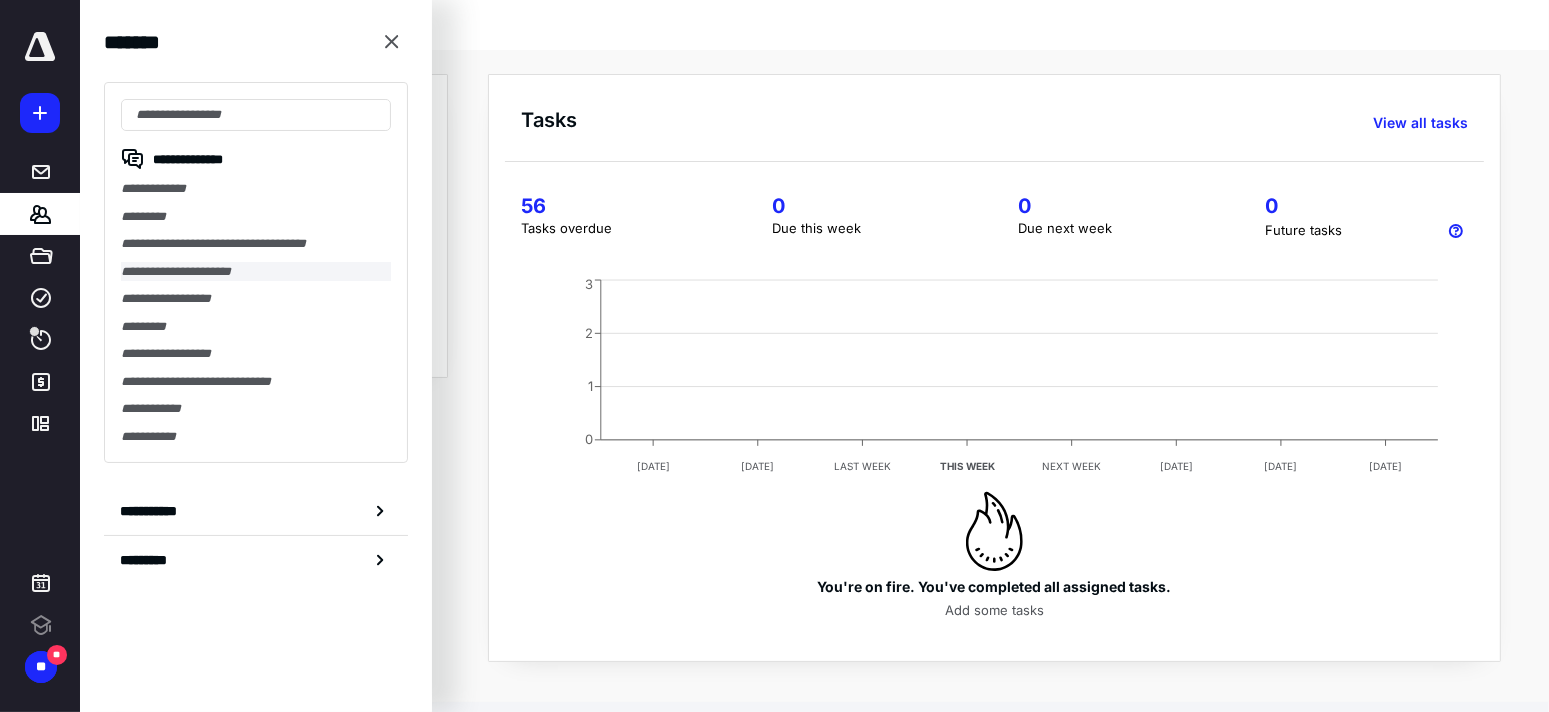 click on "**********" at bounding box center [256, 272] 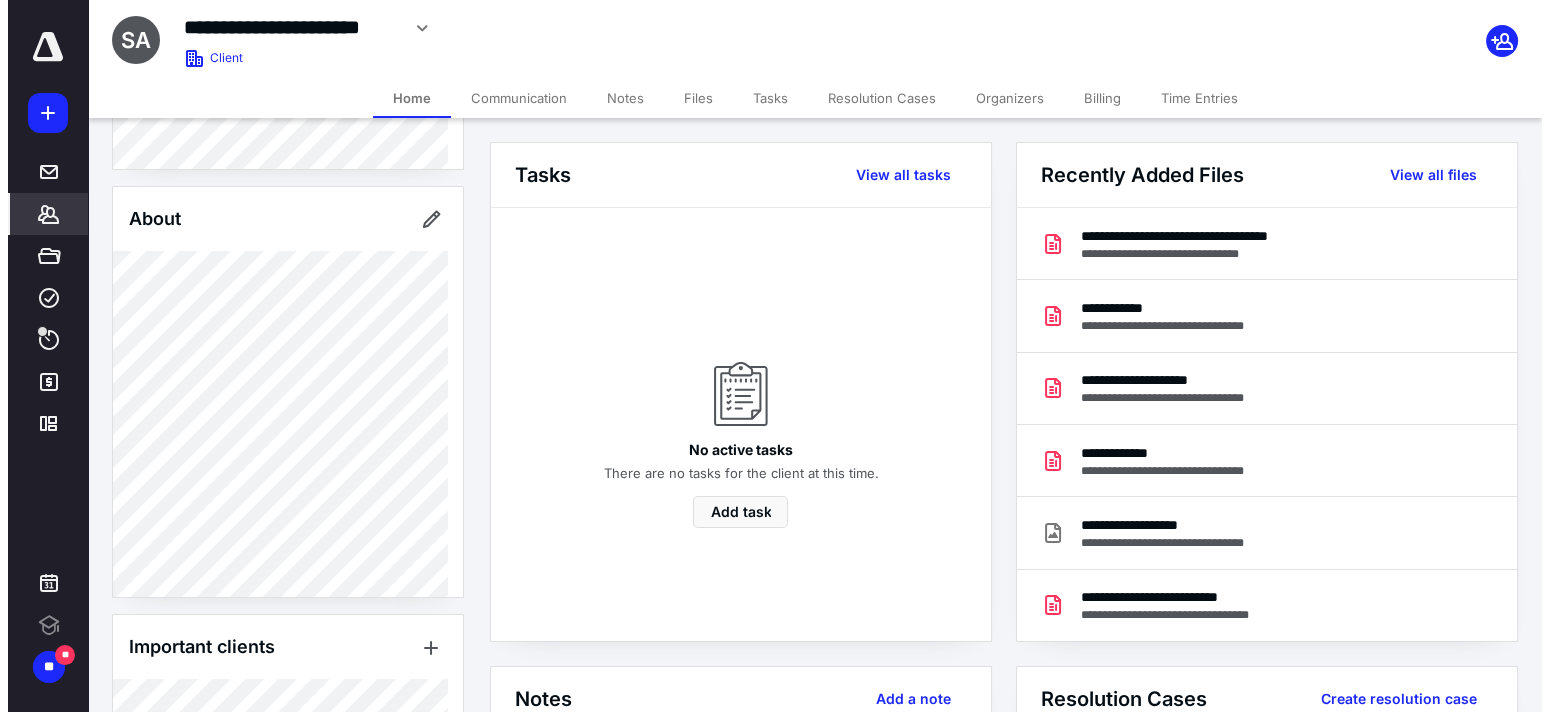 scroll, scrollTop: 500, scrollLeft: 0, axis: vertical 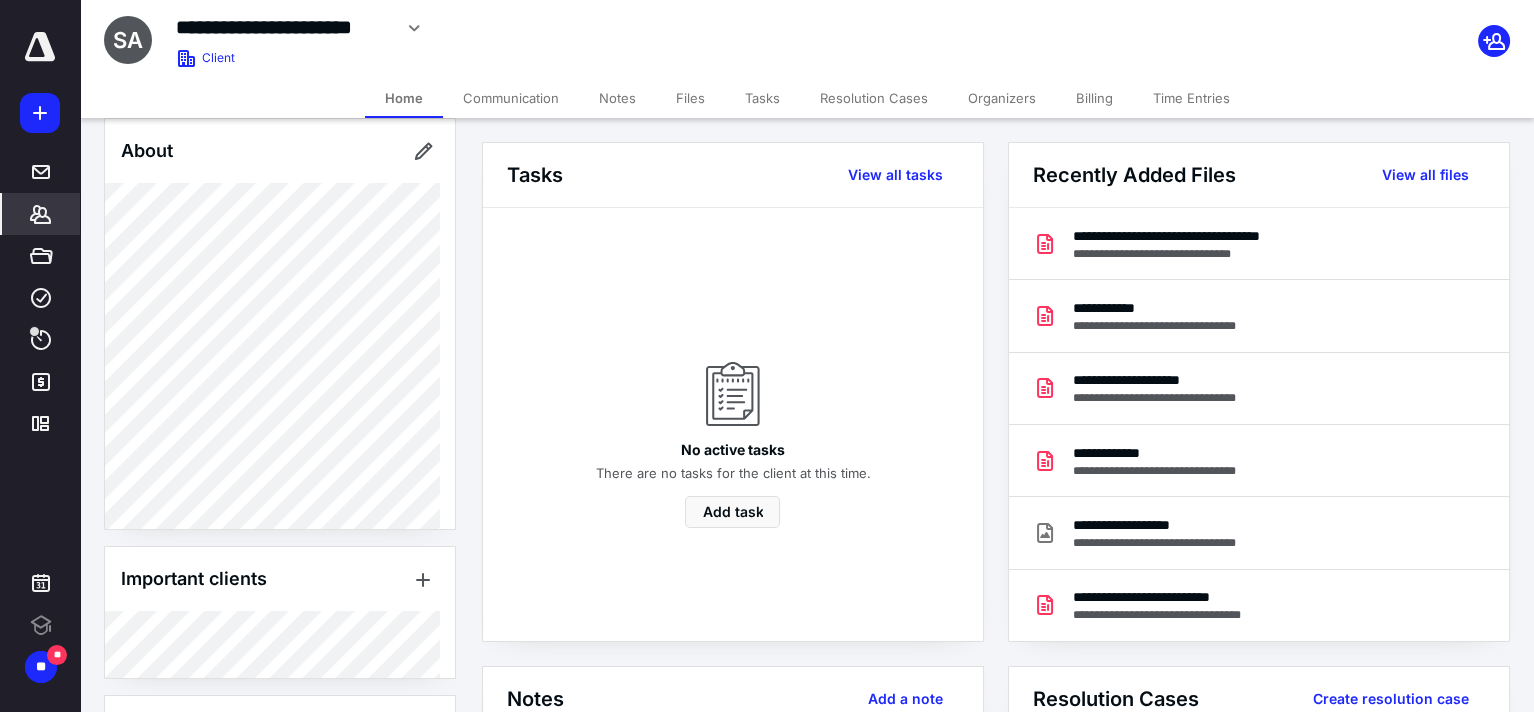 click 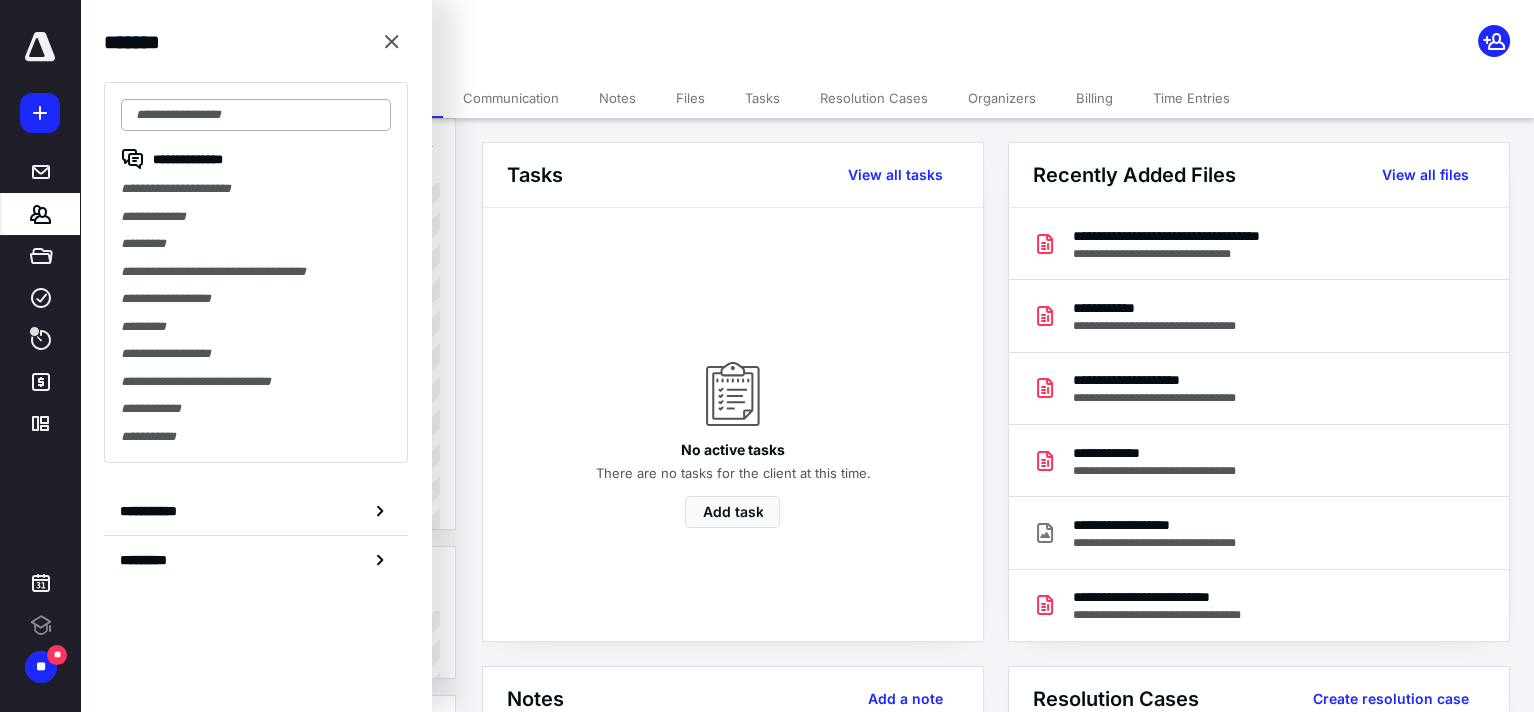 click at bounding box center (256, 115) 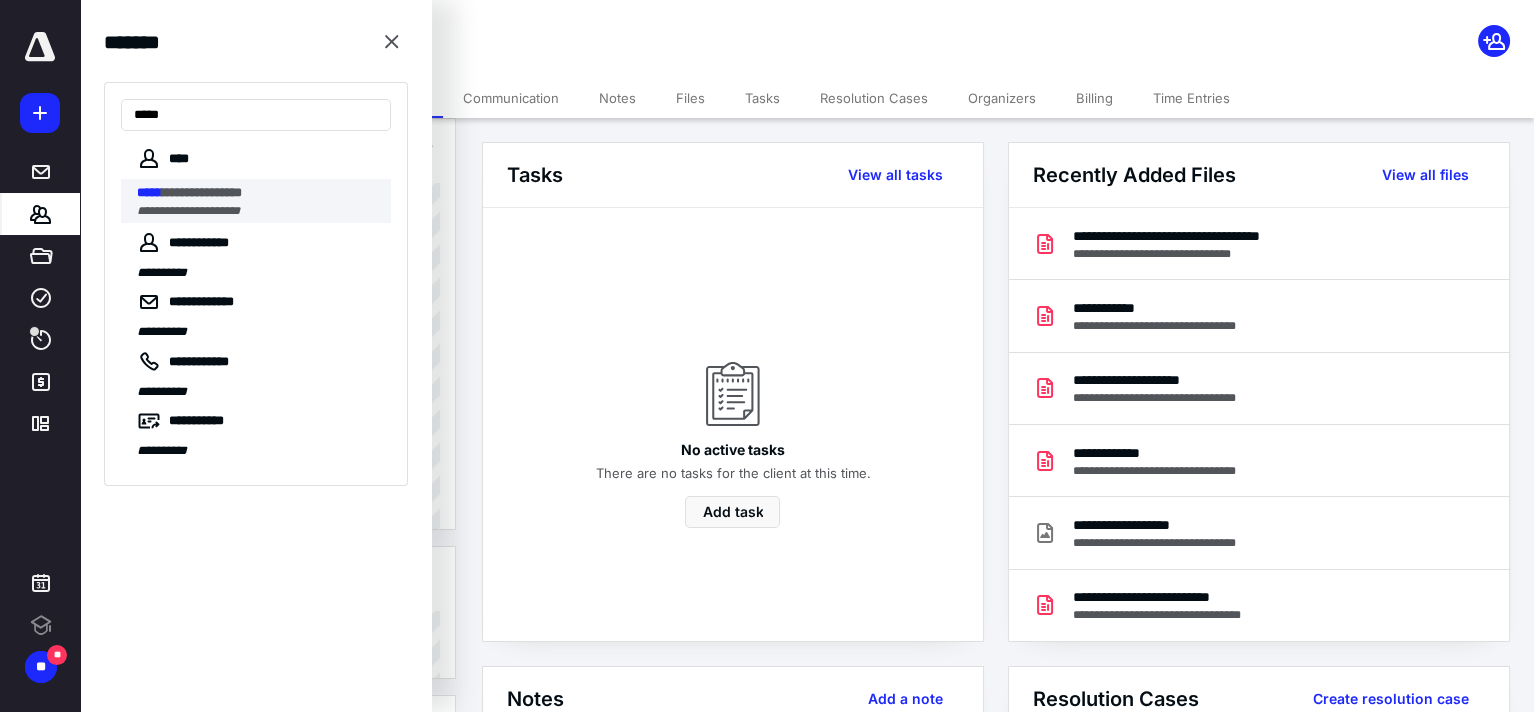 type on "*****" 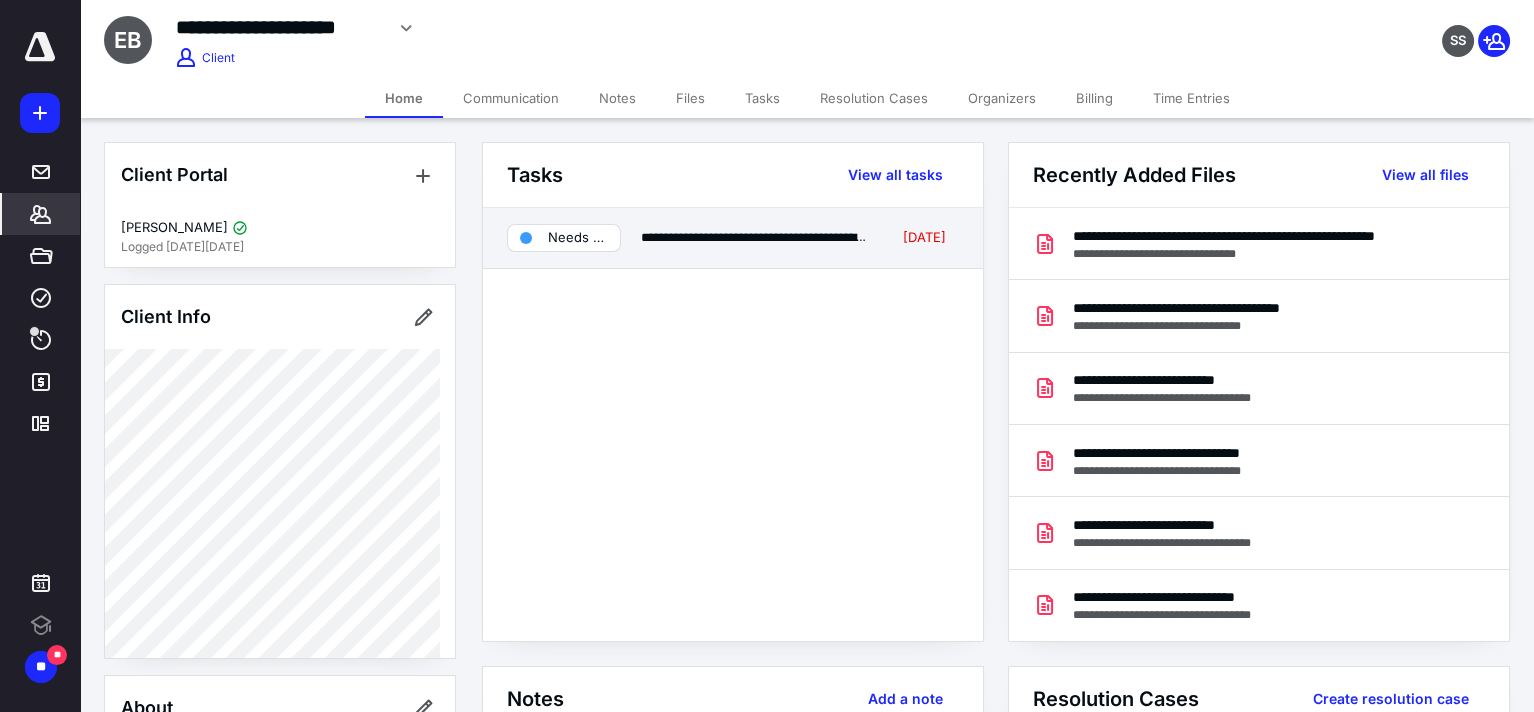 click on "Needs review" at bounding box center [578, 238] 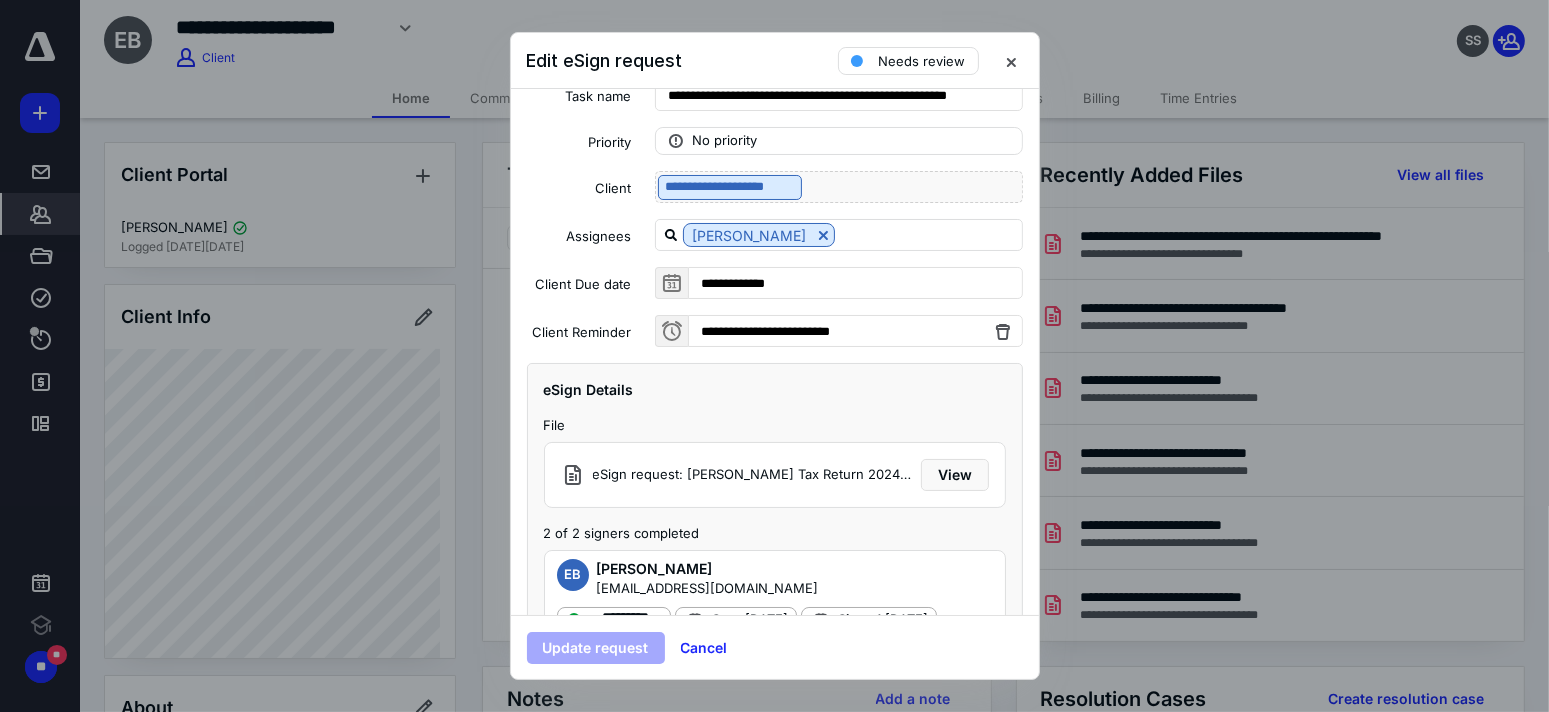 scroll, scrollTop: 133, scrollLeft: 0, axis: vertical 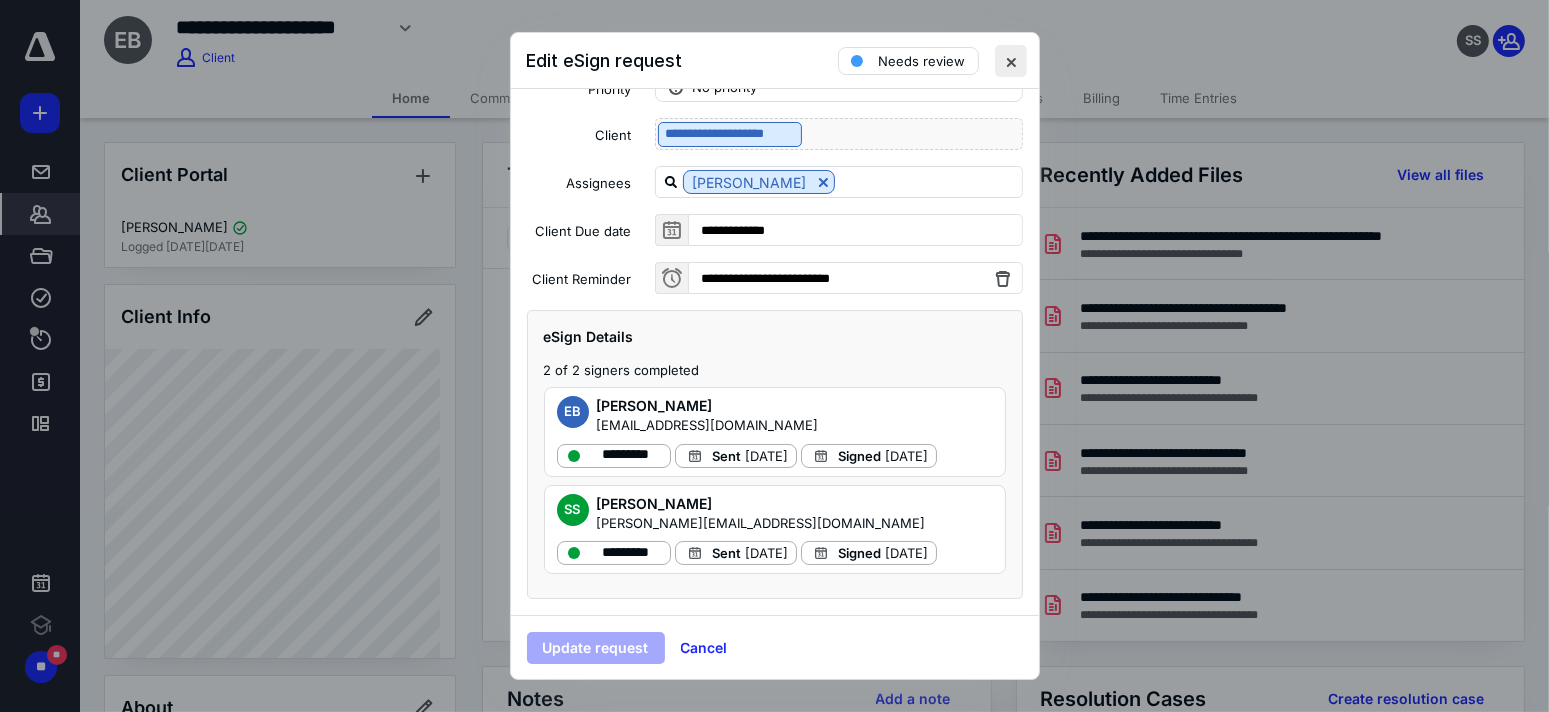 click at bounding box center [1011, 61] 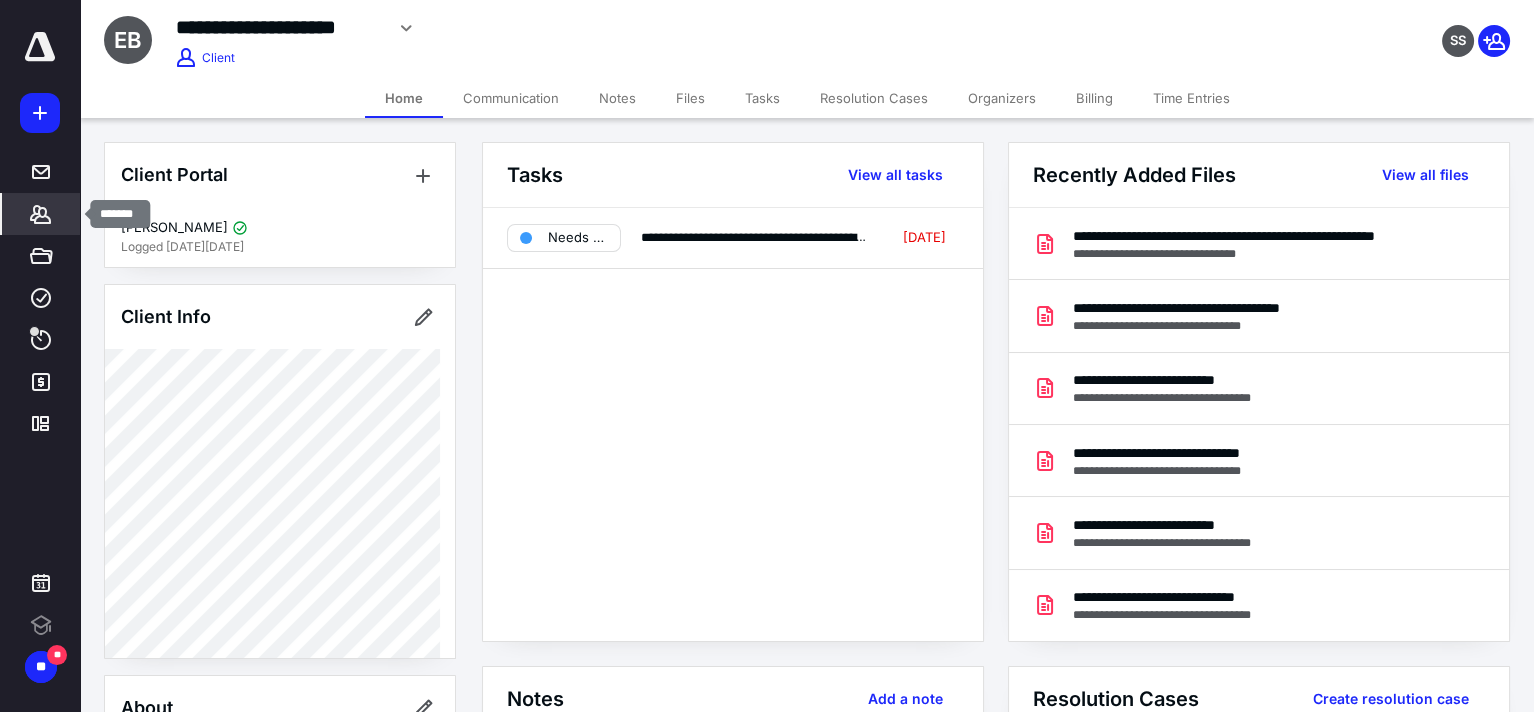 click 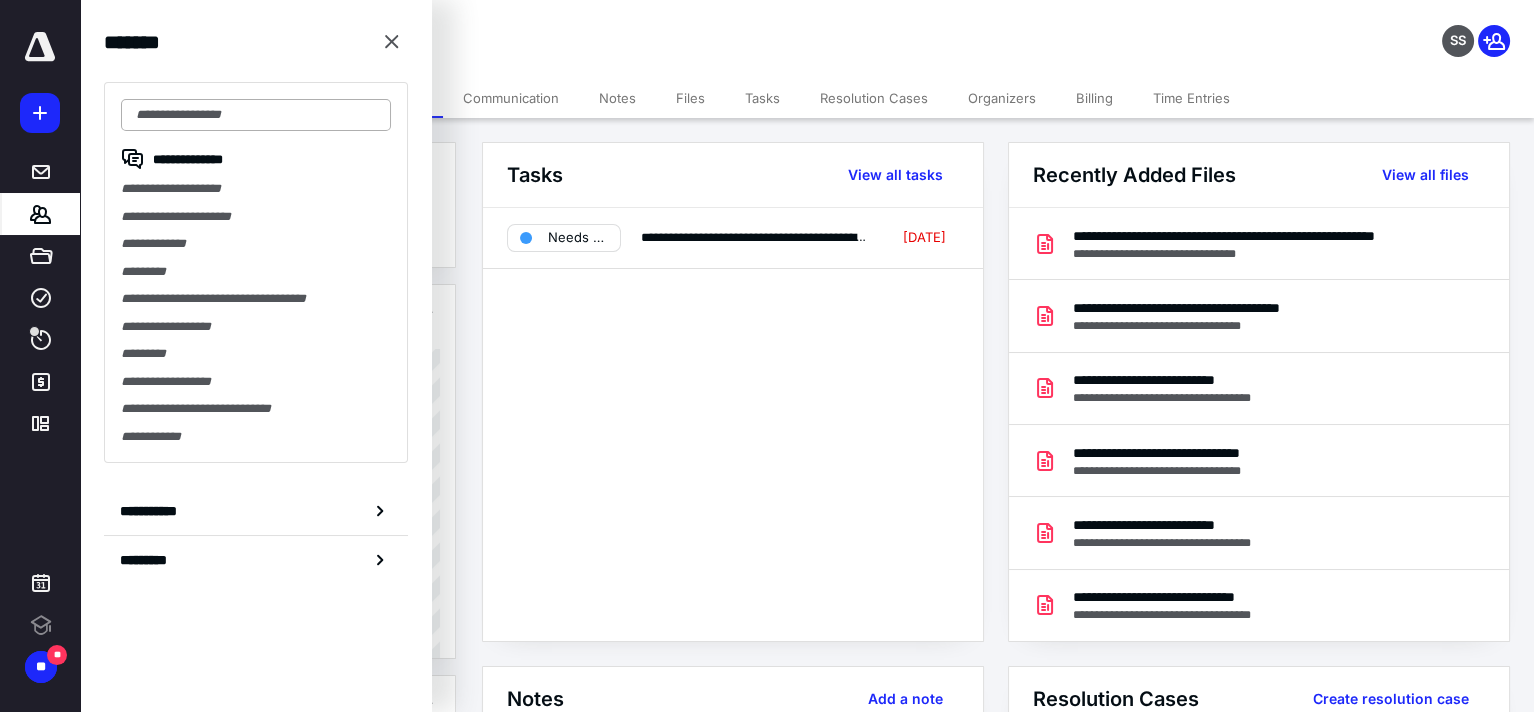 click at bounding box center [256, 115] 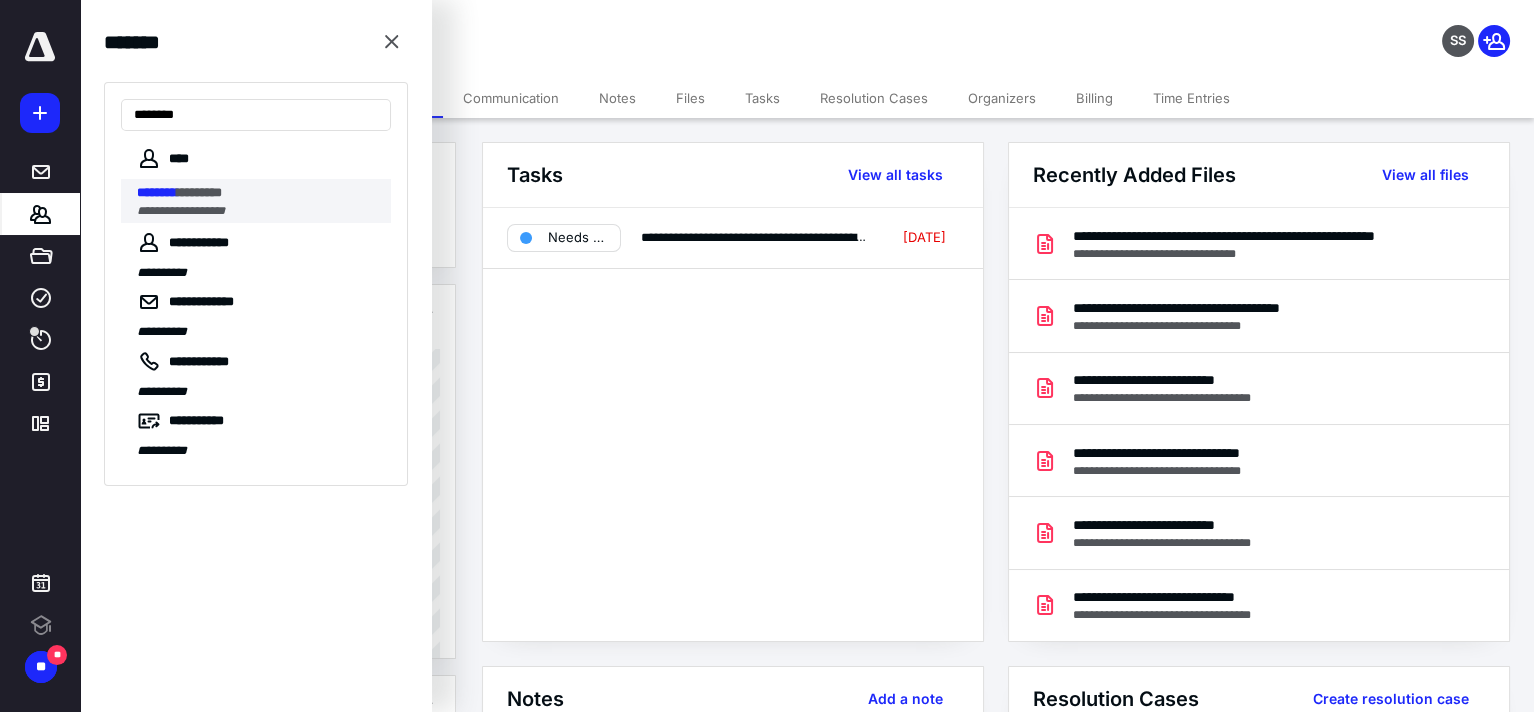 type on "********" 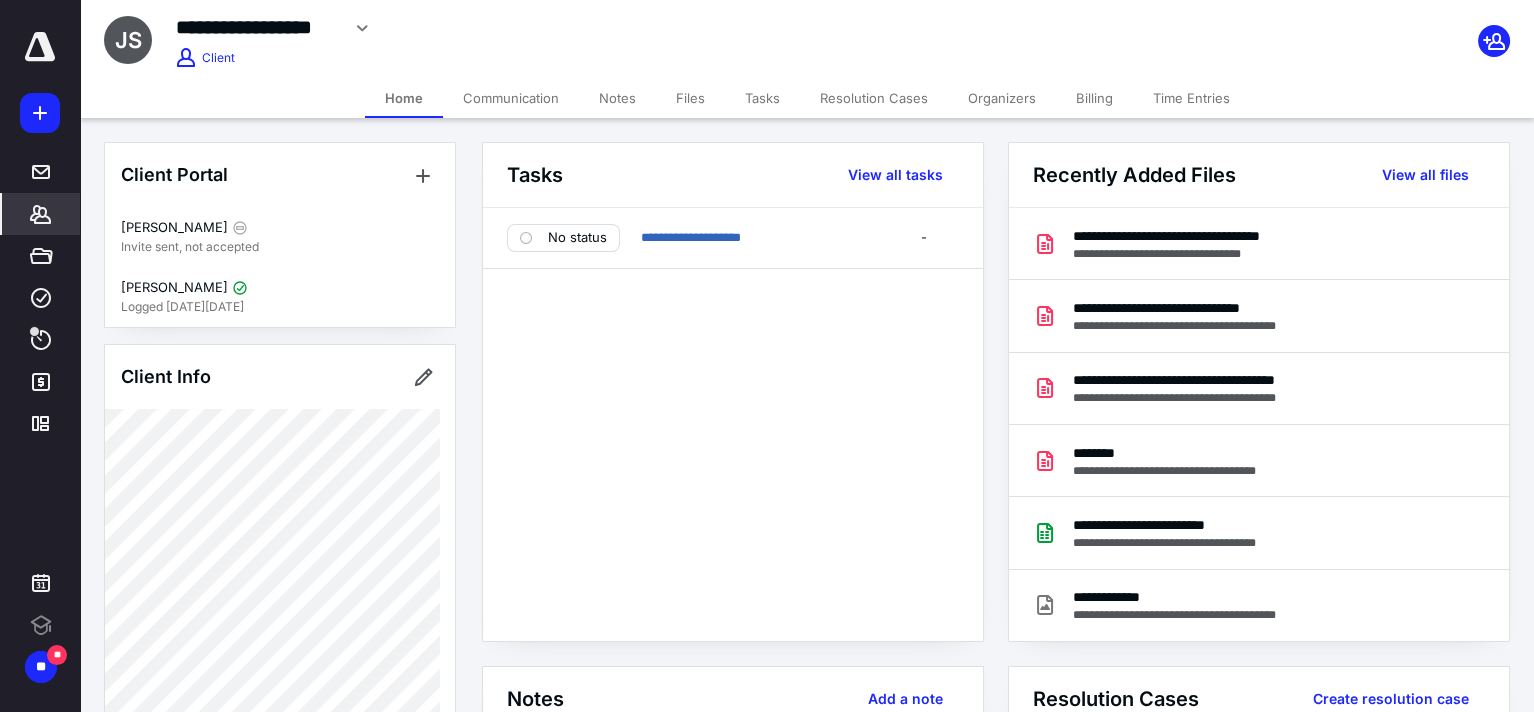 click on "Files" at bounding box center (690, 98) 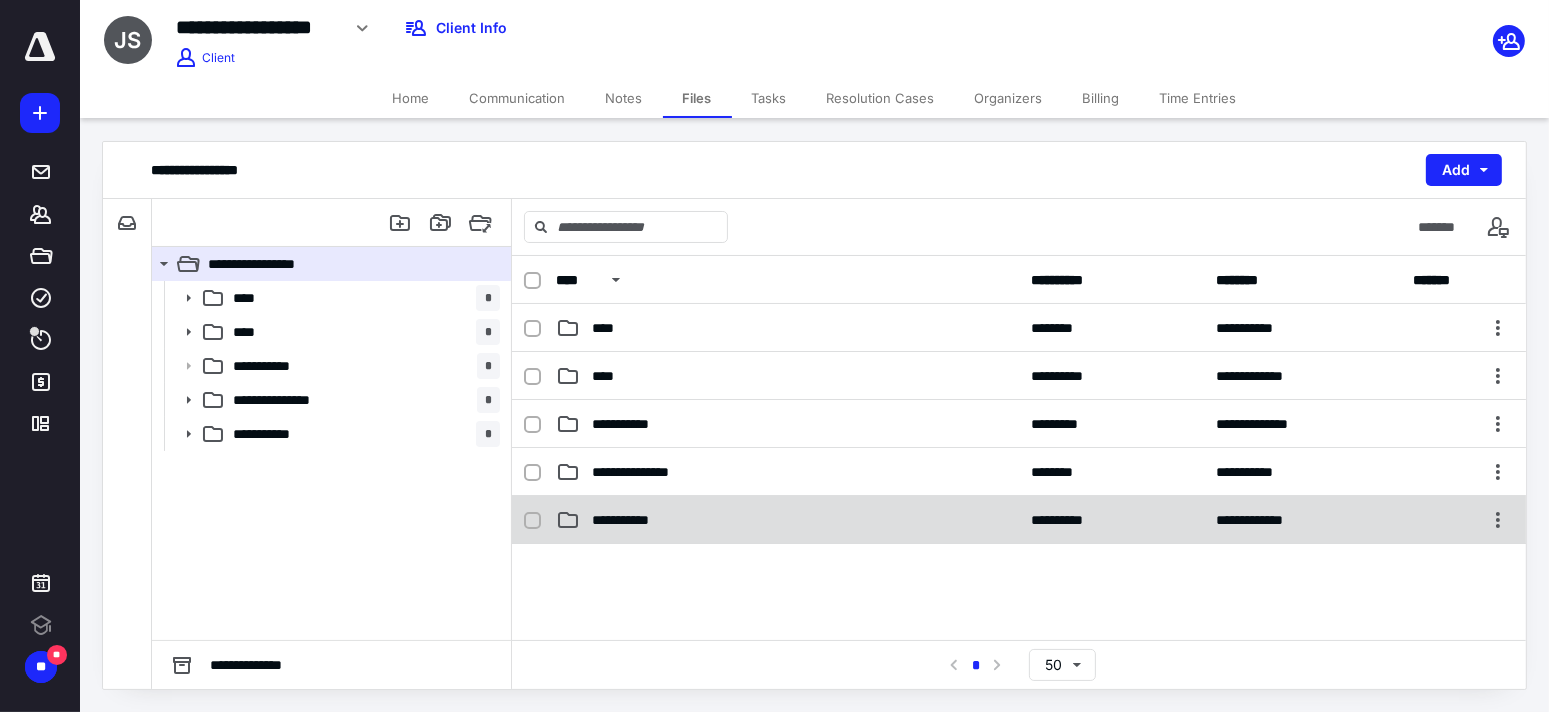 scroll, scrollTop: 0, scrollLeft: 0, axis: both 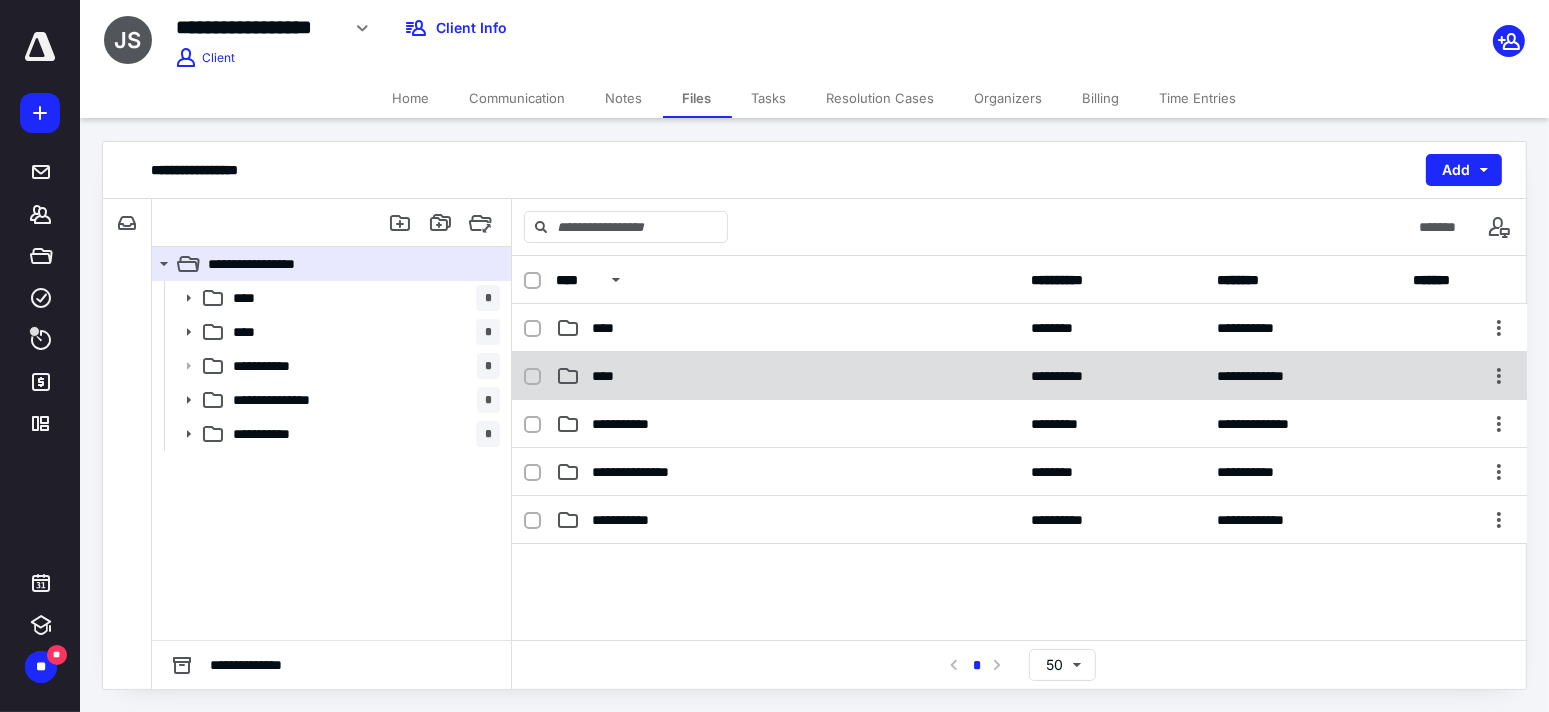 click on "****" at bounding box center (787, 376) 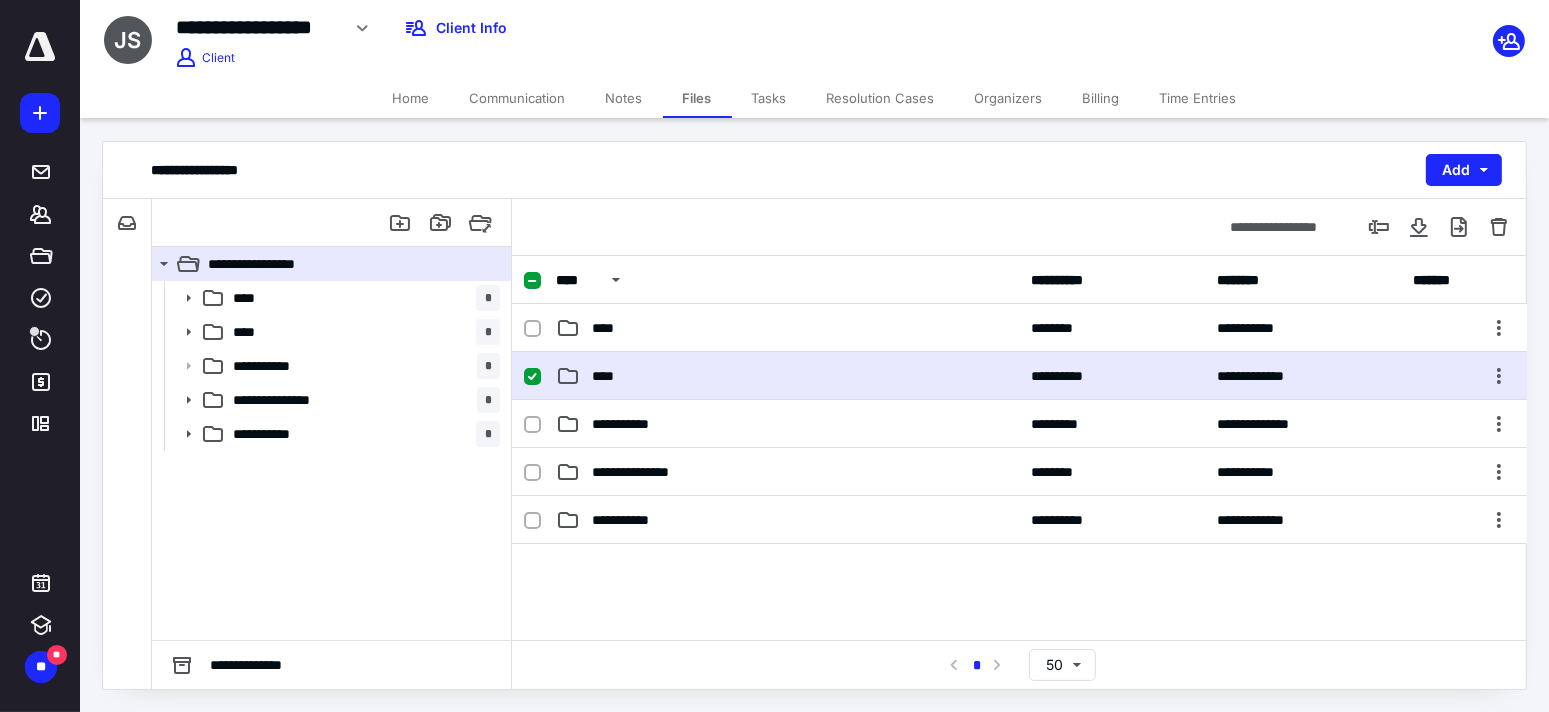 click on "****" at bounding box center (787, 376) 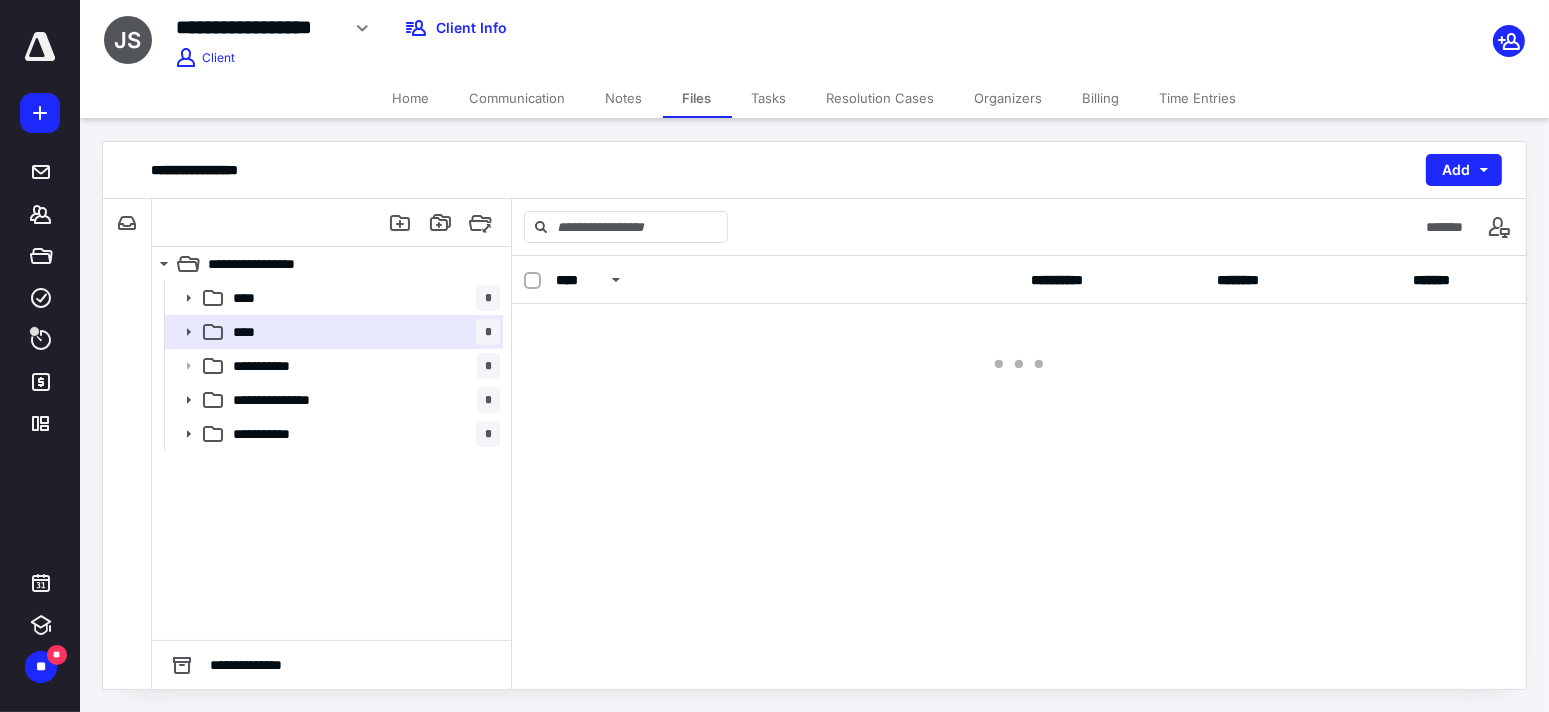 click on "**********" at bounding box center (1019, 472) 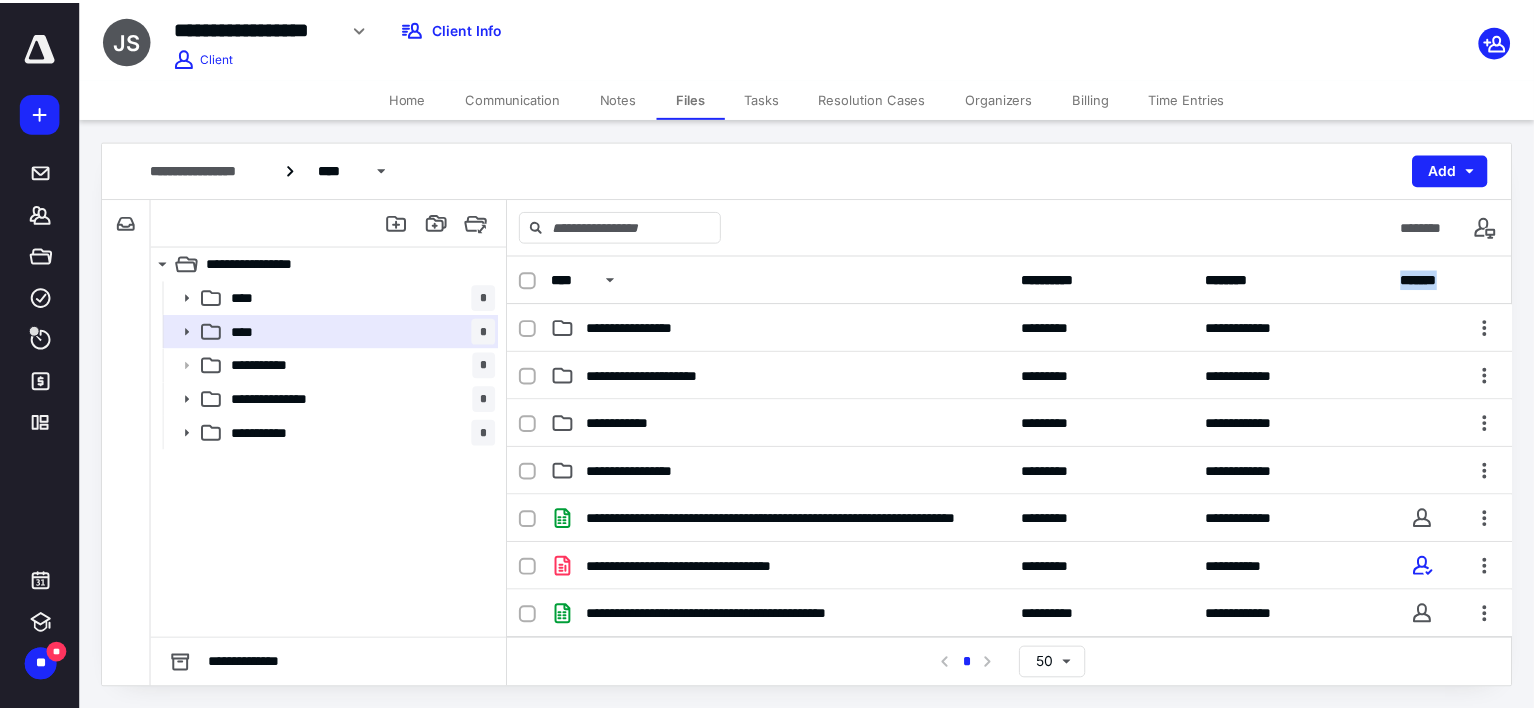 scroll, scrollTop: 500, scrollLeft: 0, axis: vertical 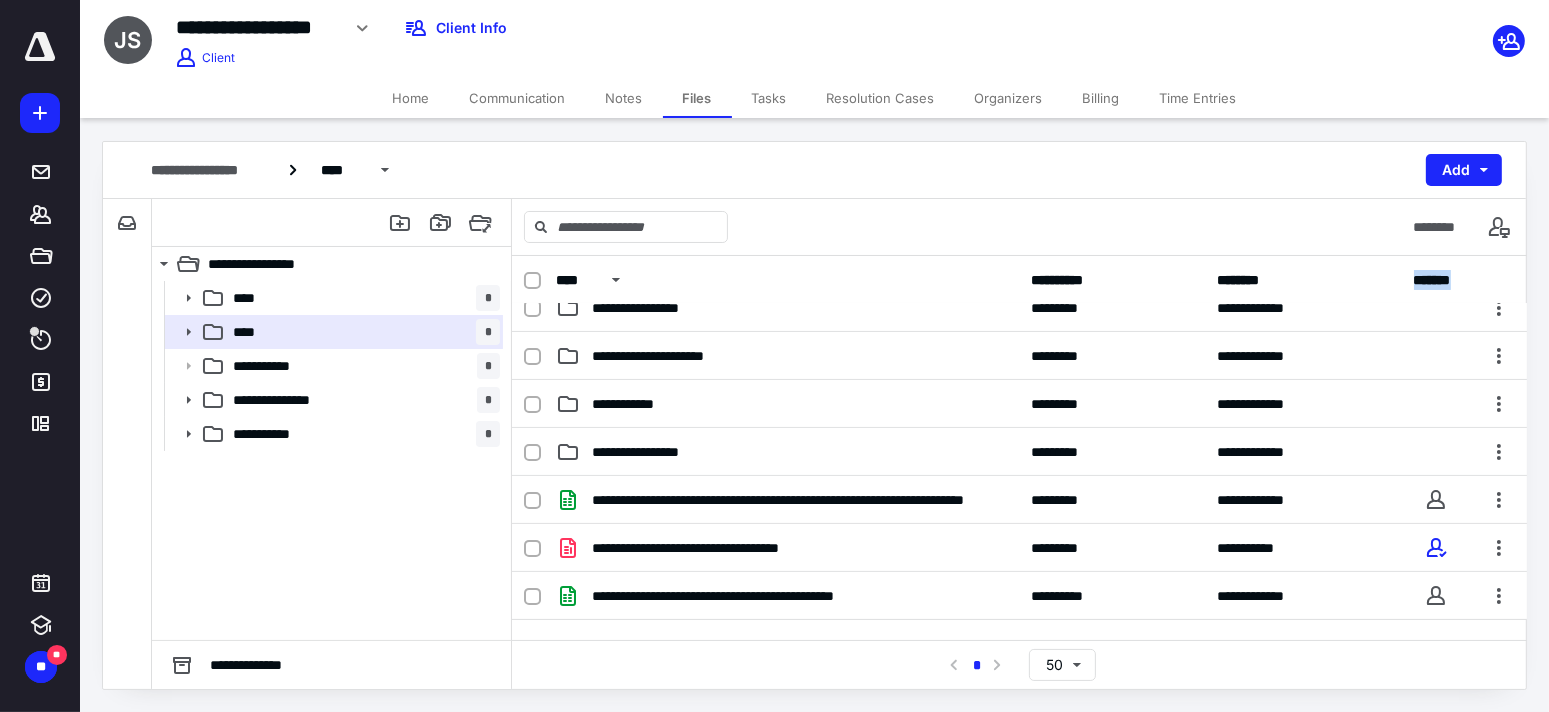 click on "Home" at bounding box center [411, 98] 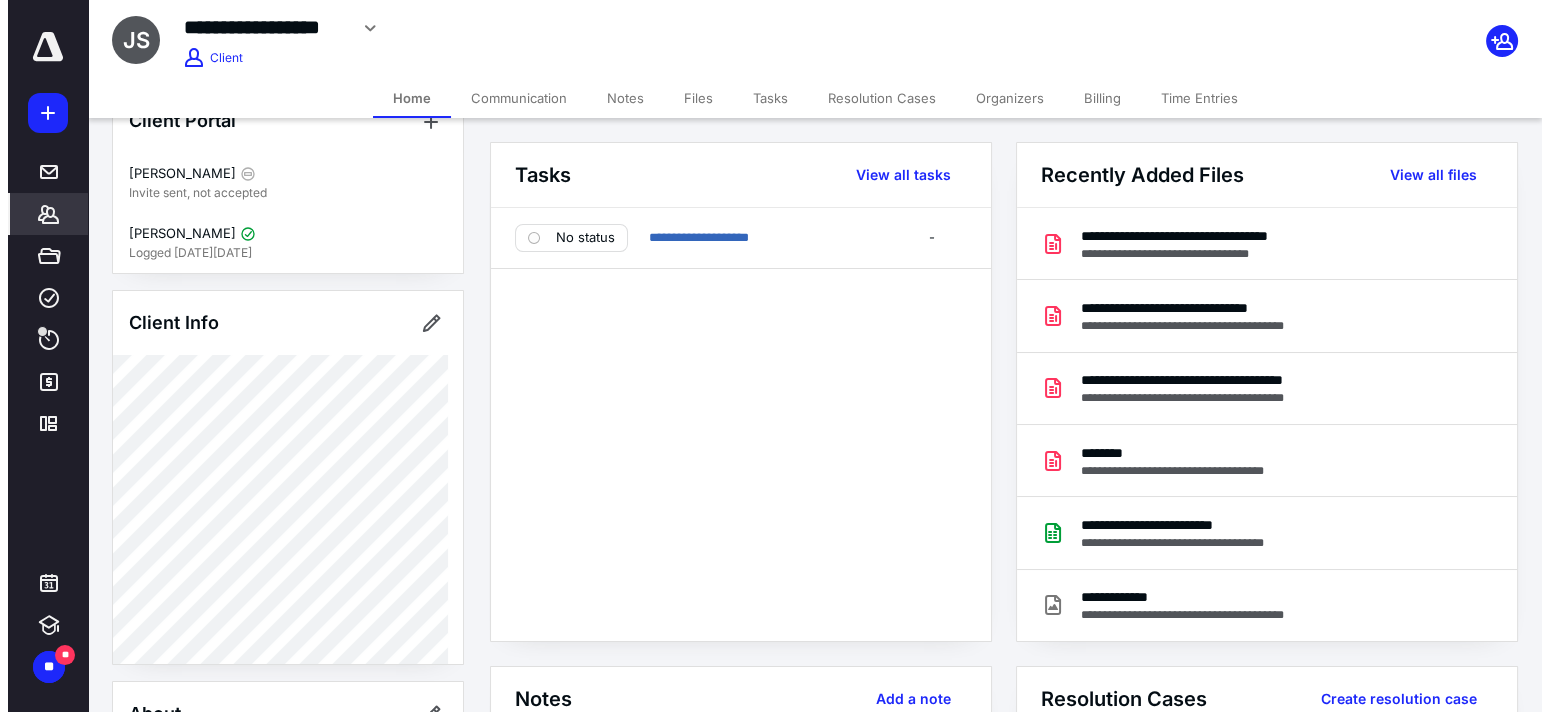scroll, scrollTop: 100, scrollLeft: 0, axis: vertical 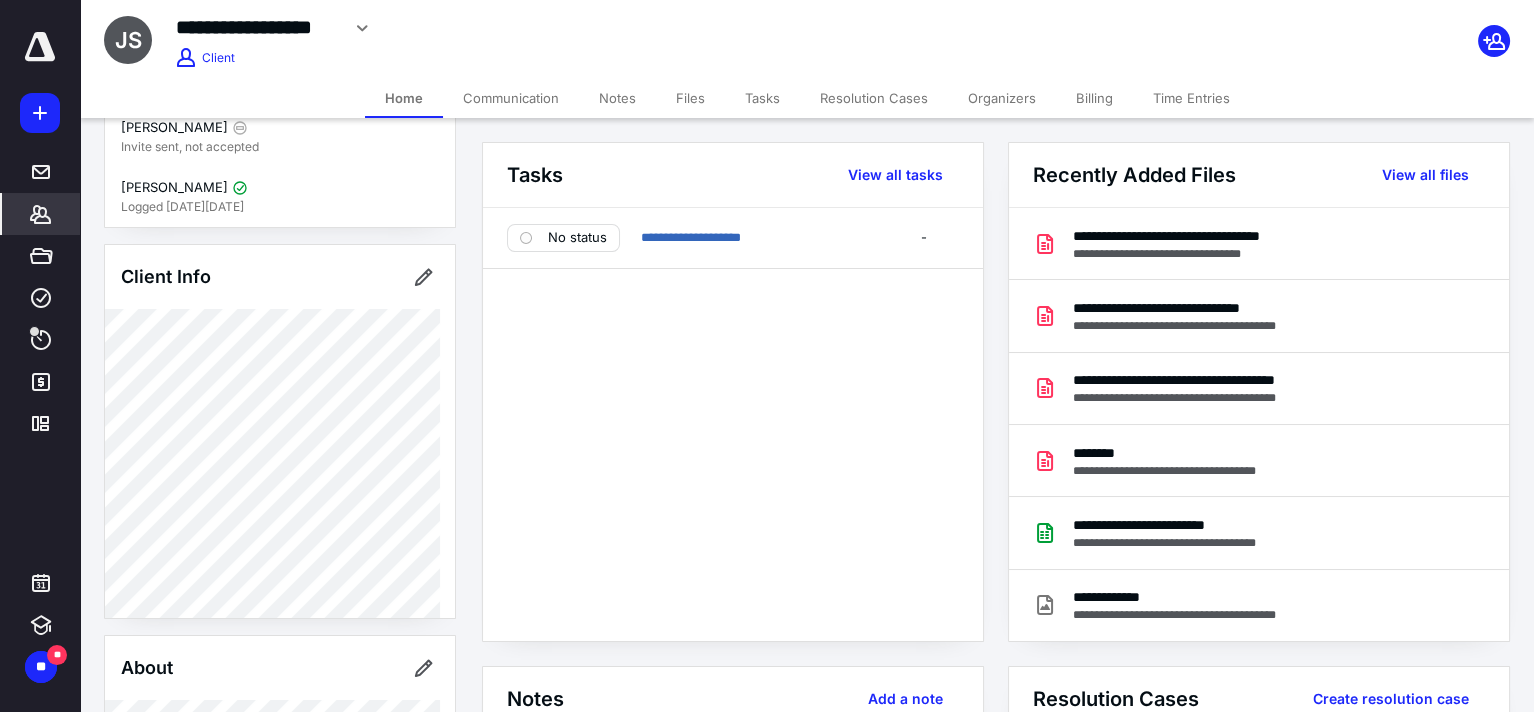click on "Files" at bounding box center [690, 98] 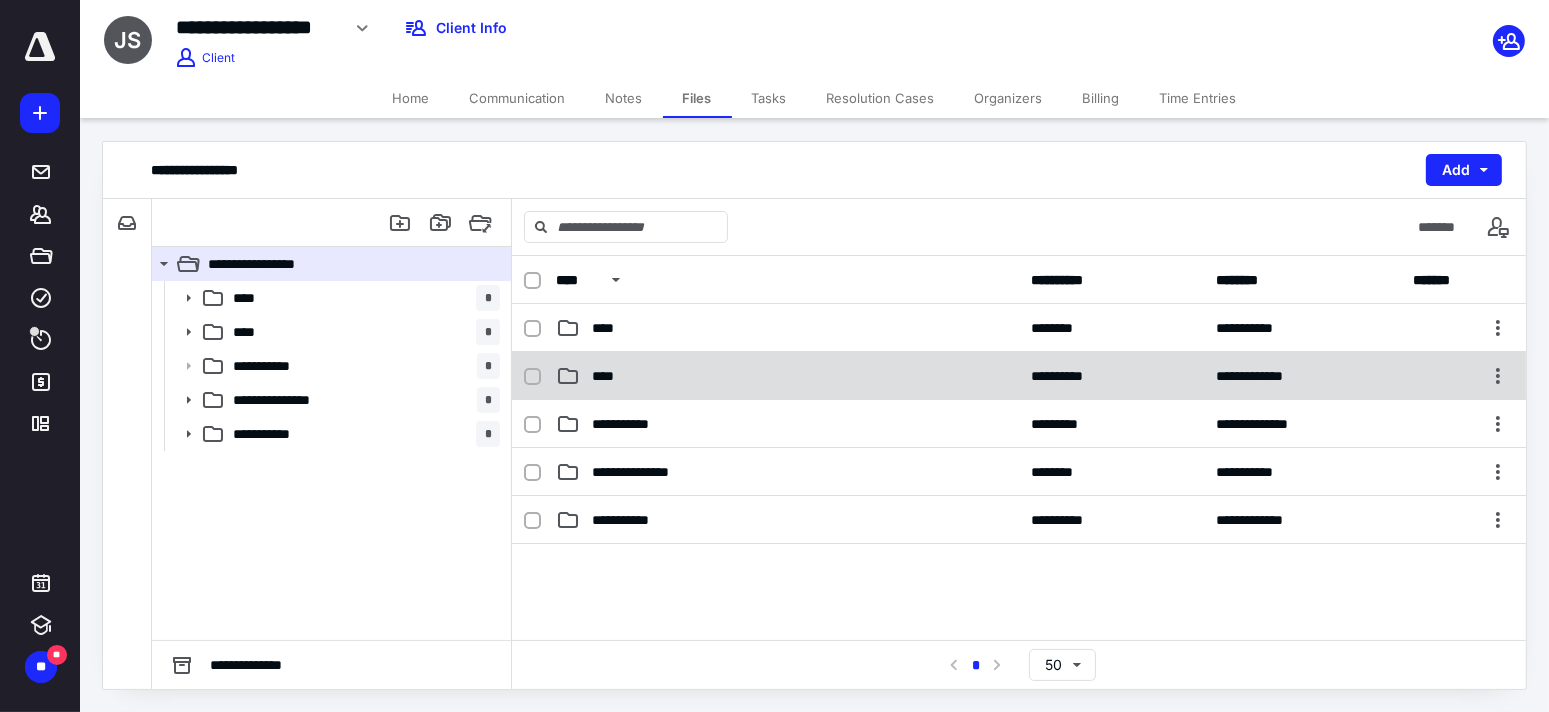 click on "****" at bounding box center [609, 376] 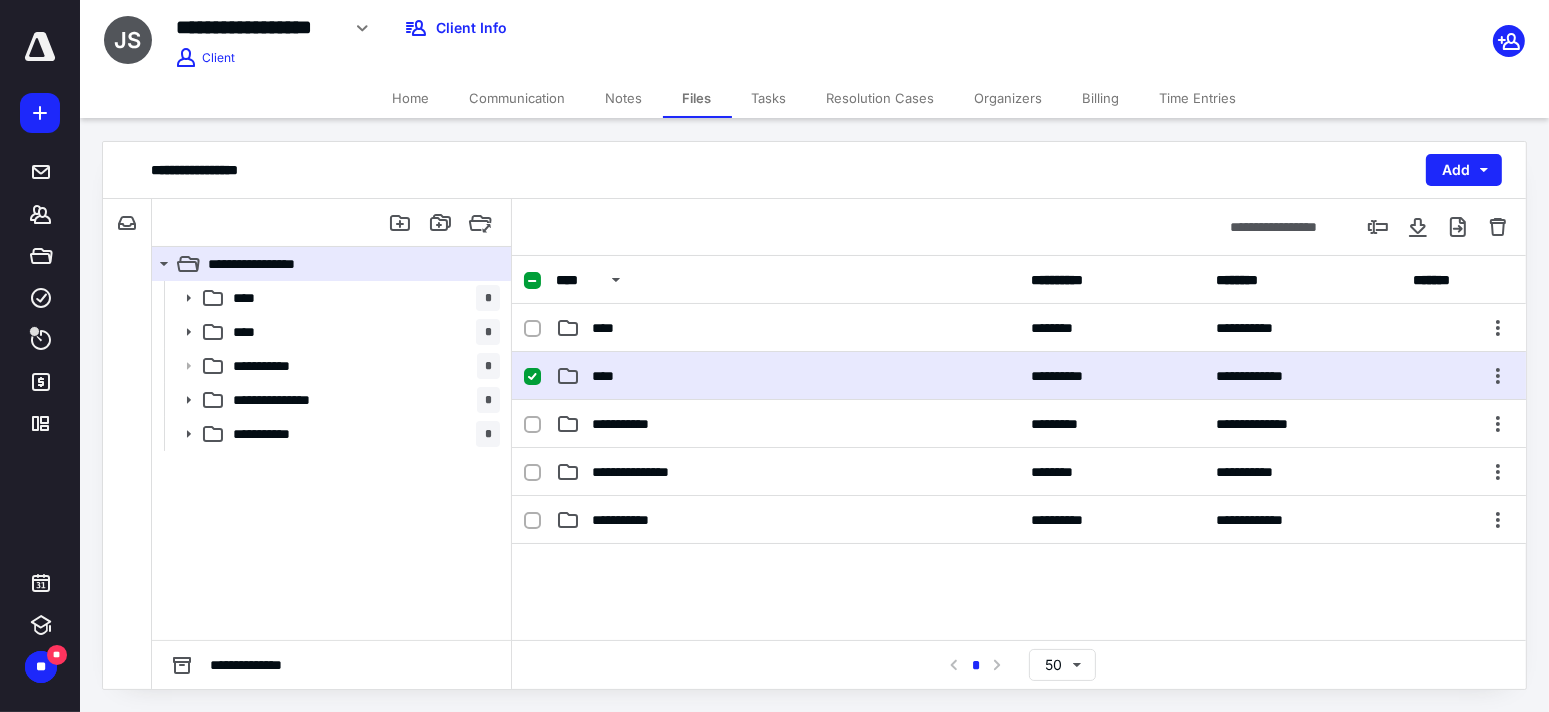 click on "****" at bounding box center (609, 376) 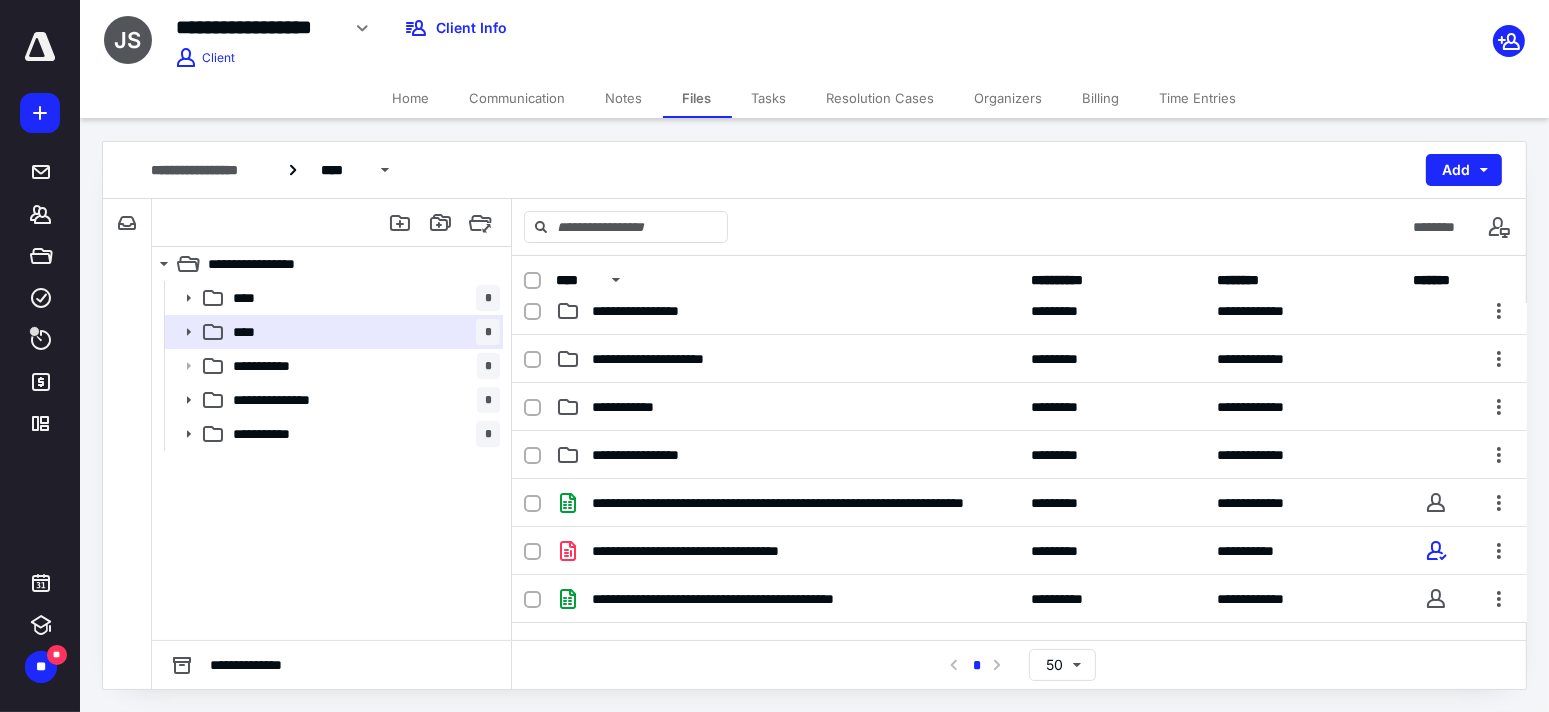 scroll, scrollTop: 500, scrollLeft: 0, axis: vertical 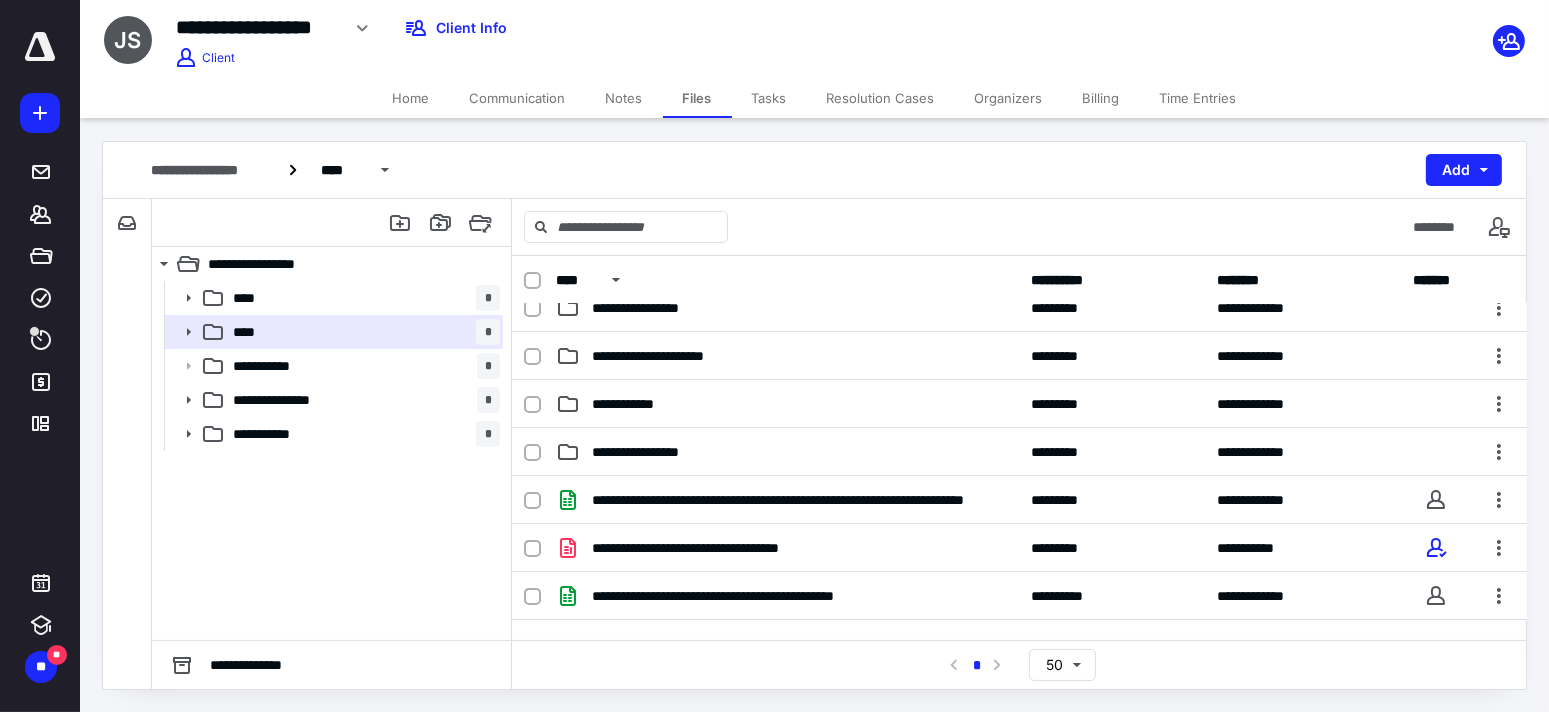 click on "Home" at bounding box center [411, 98] 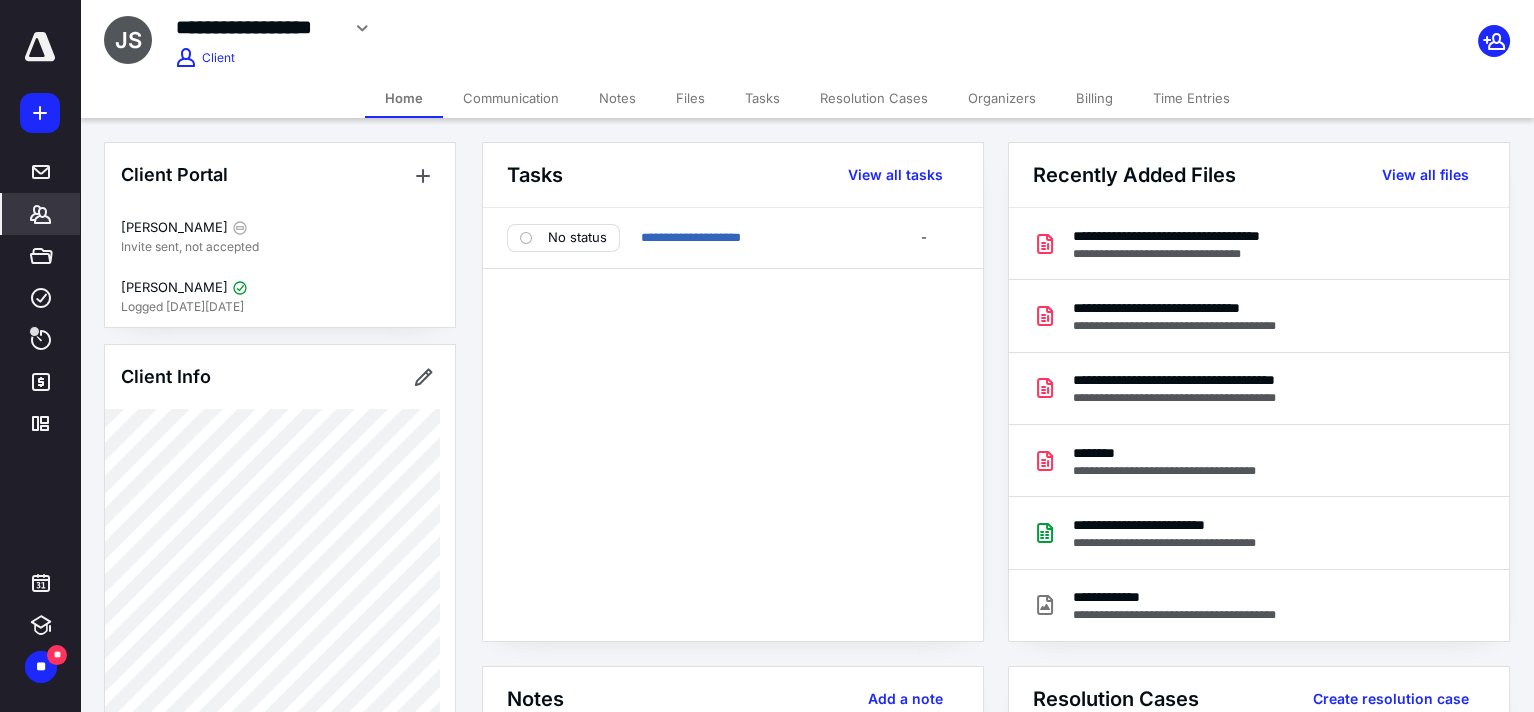 click on "Files" at bounding box center [690, 98] 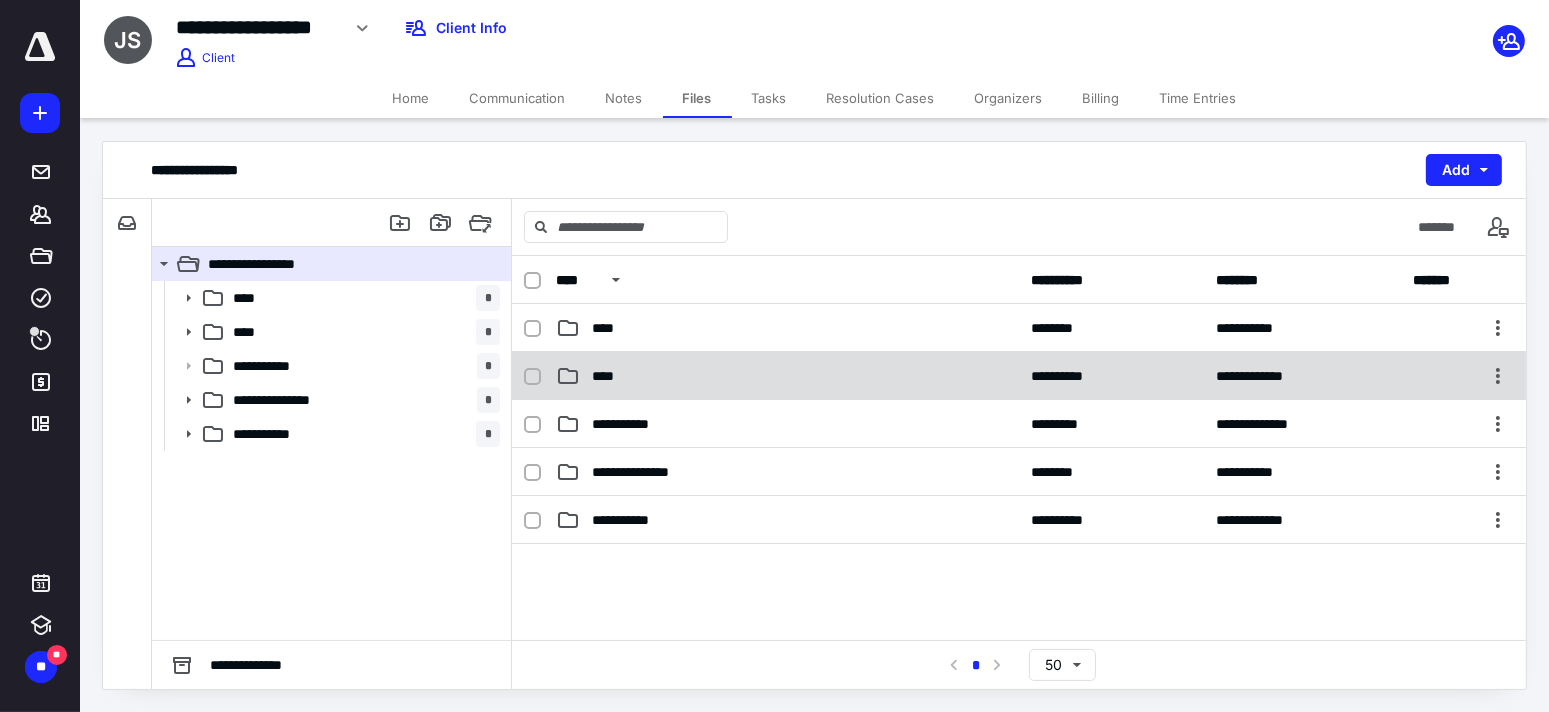 click on "****" at bounding box center [609, 376] 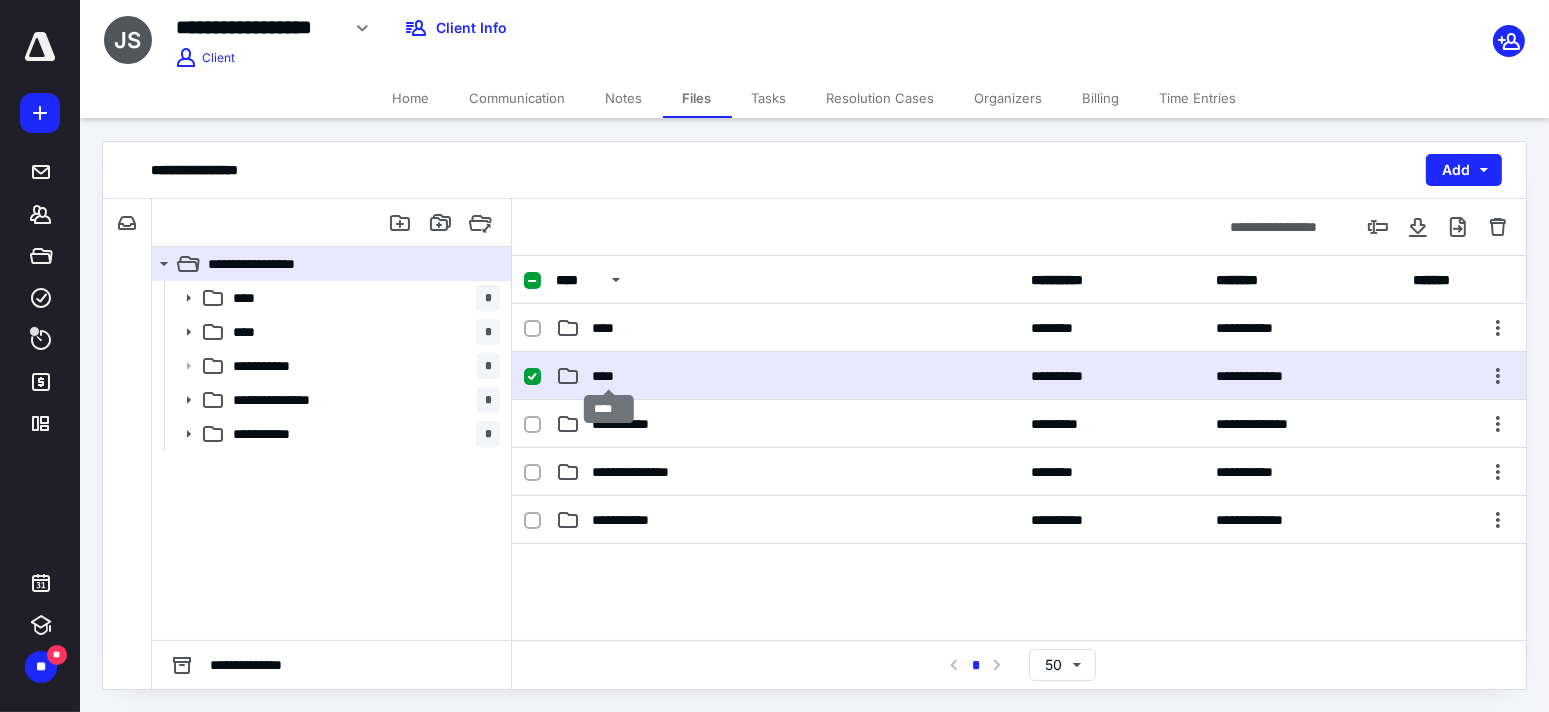 click on "****" at bounding box center [609, 376] 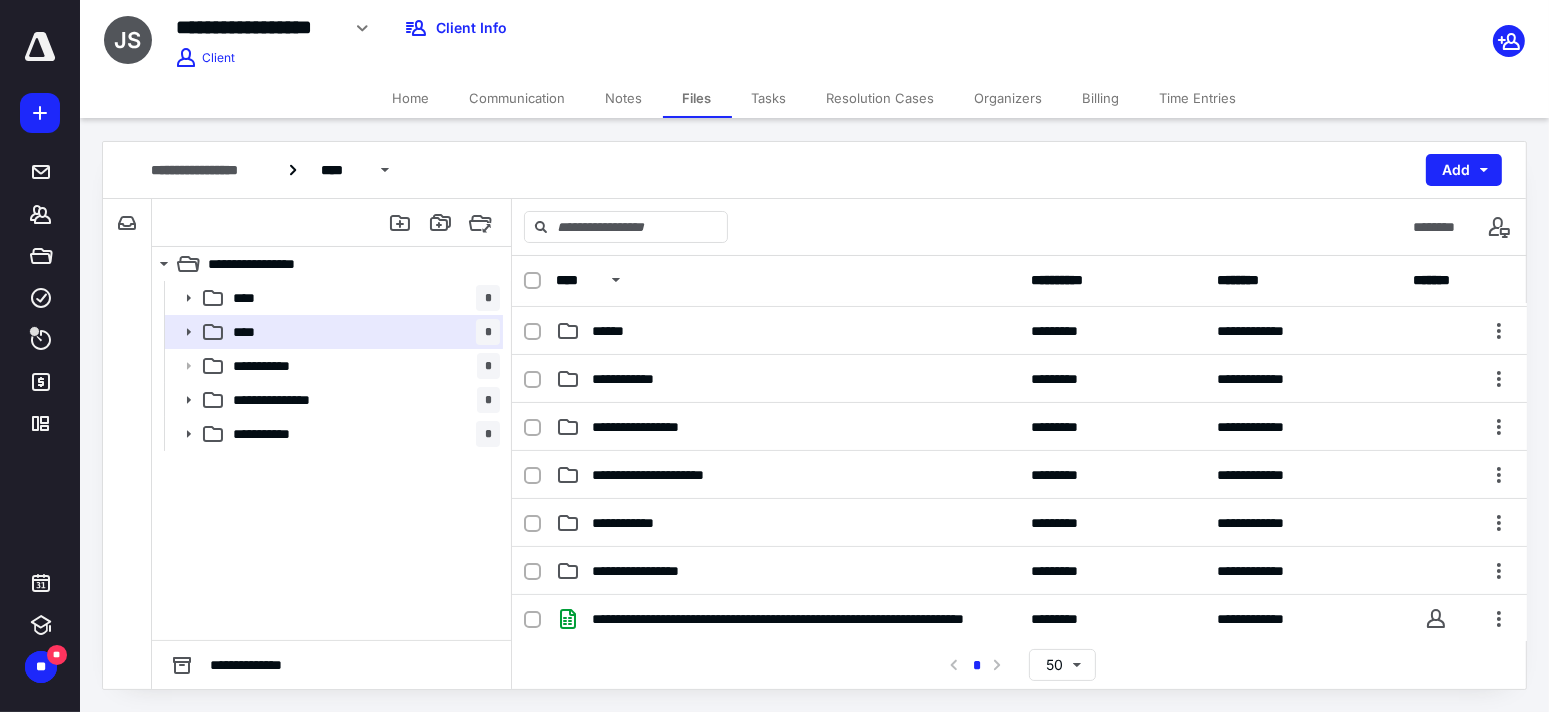 scroll, scrollTop: 500, scrollLeft: 0, axis: vertical 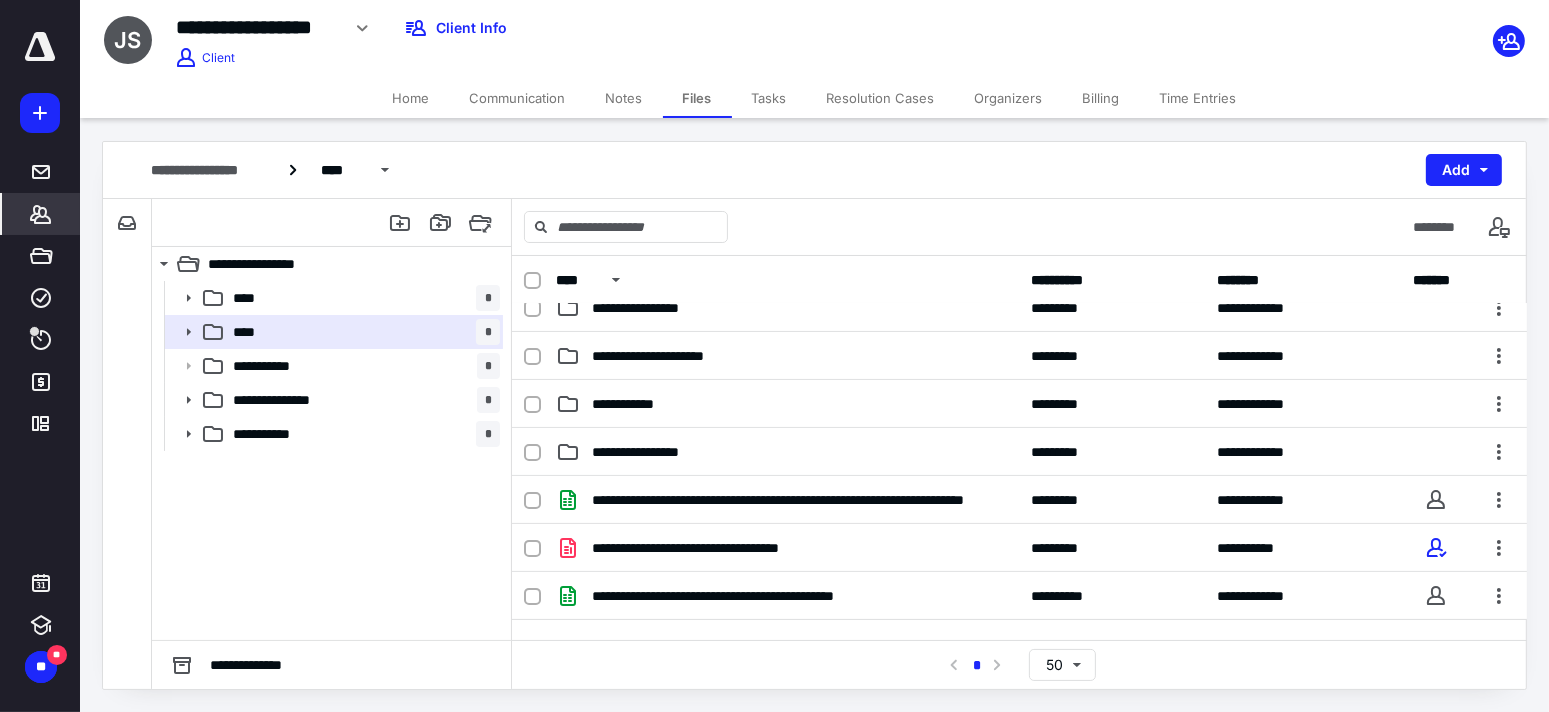 click 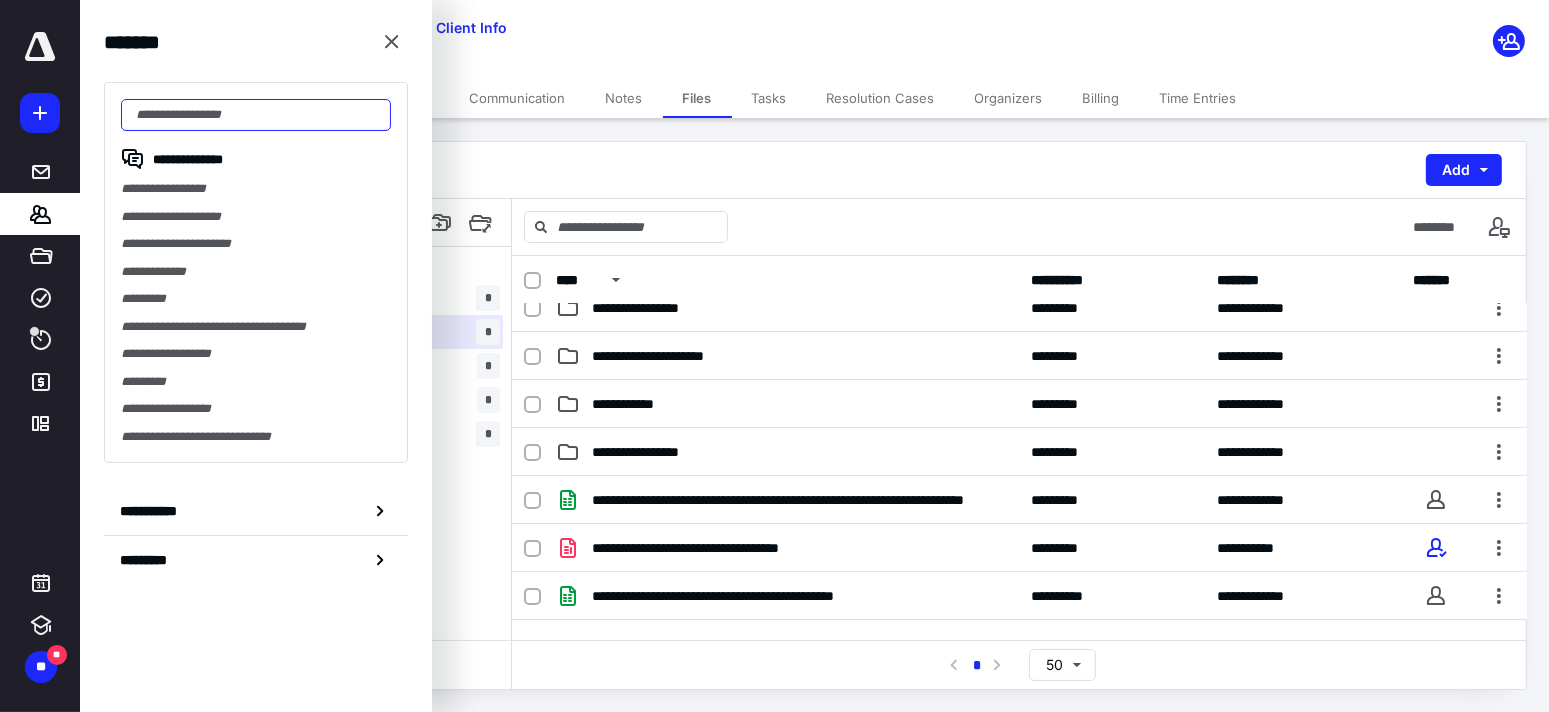 click at bounding box center [256, 115] 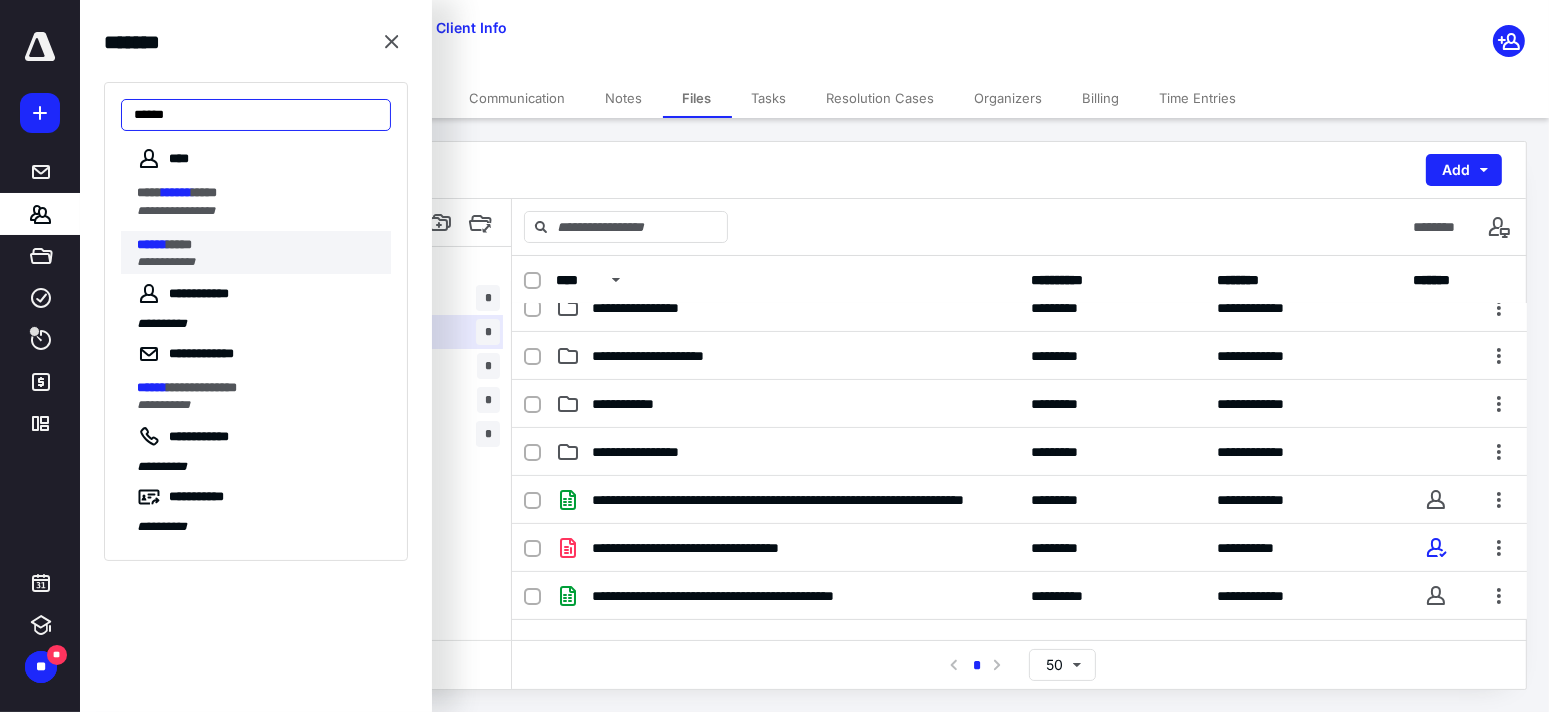 type on "******" 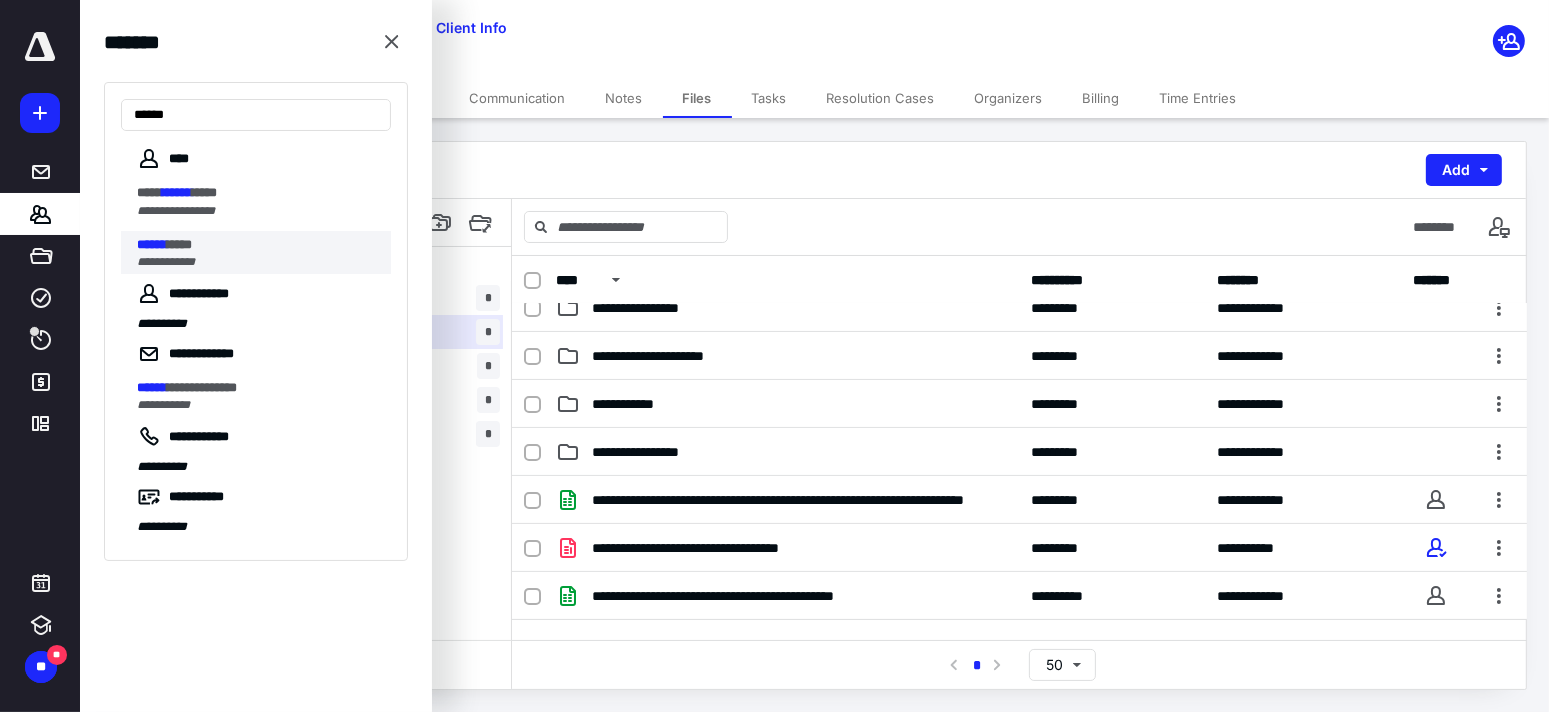 click on "****" at bounding box center [179, 244] 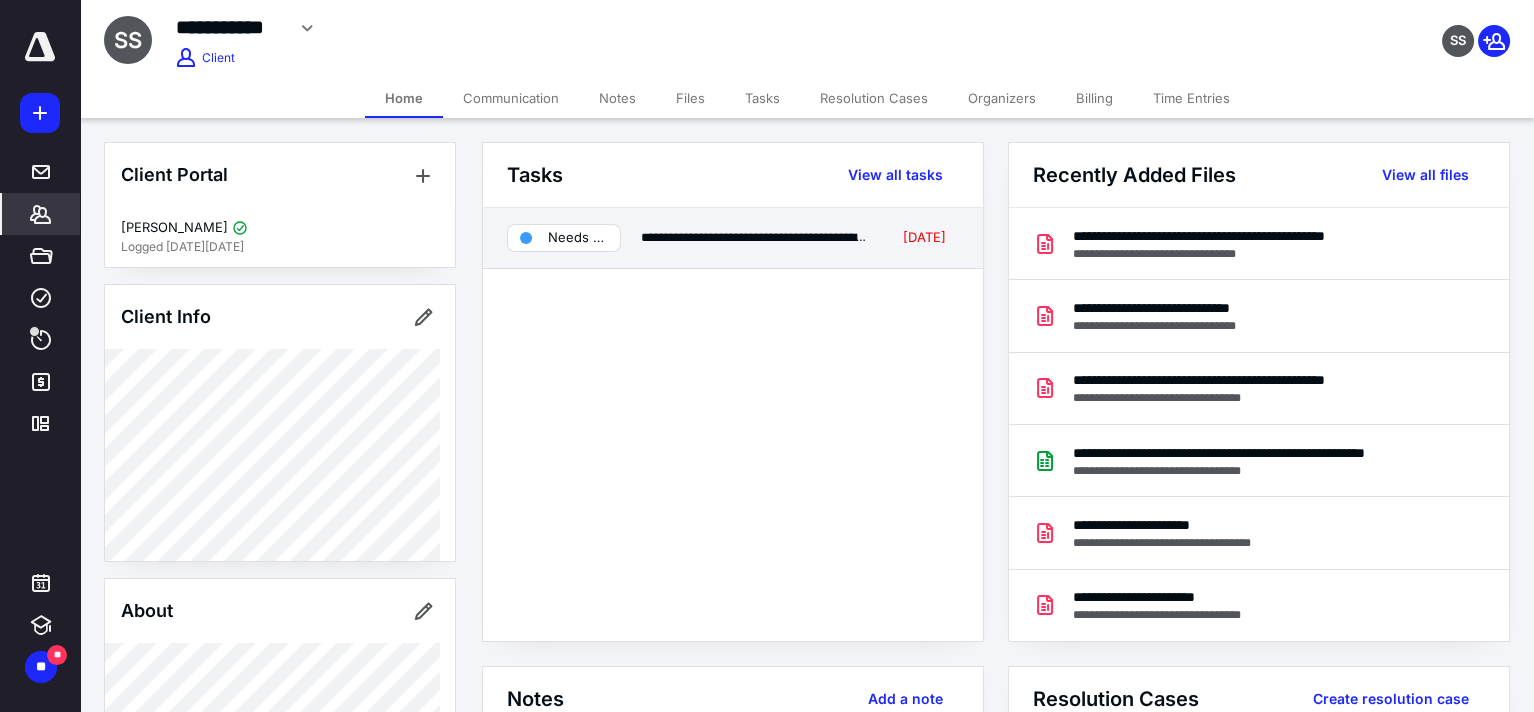 click on "Needs review" at bounding box center [564, 238] 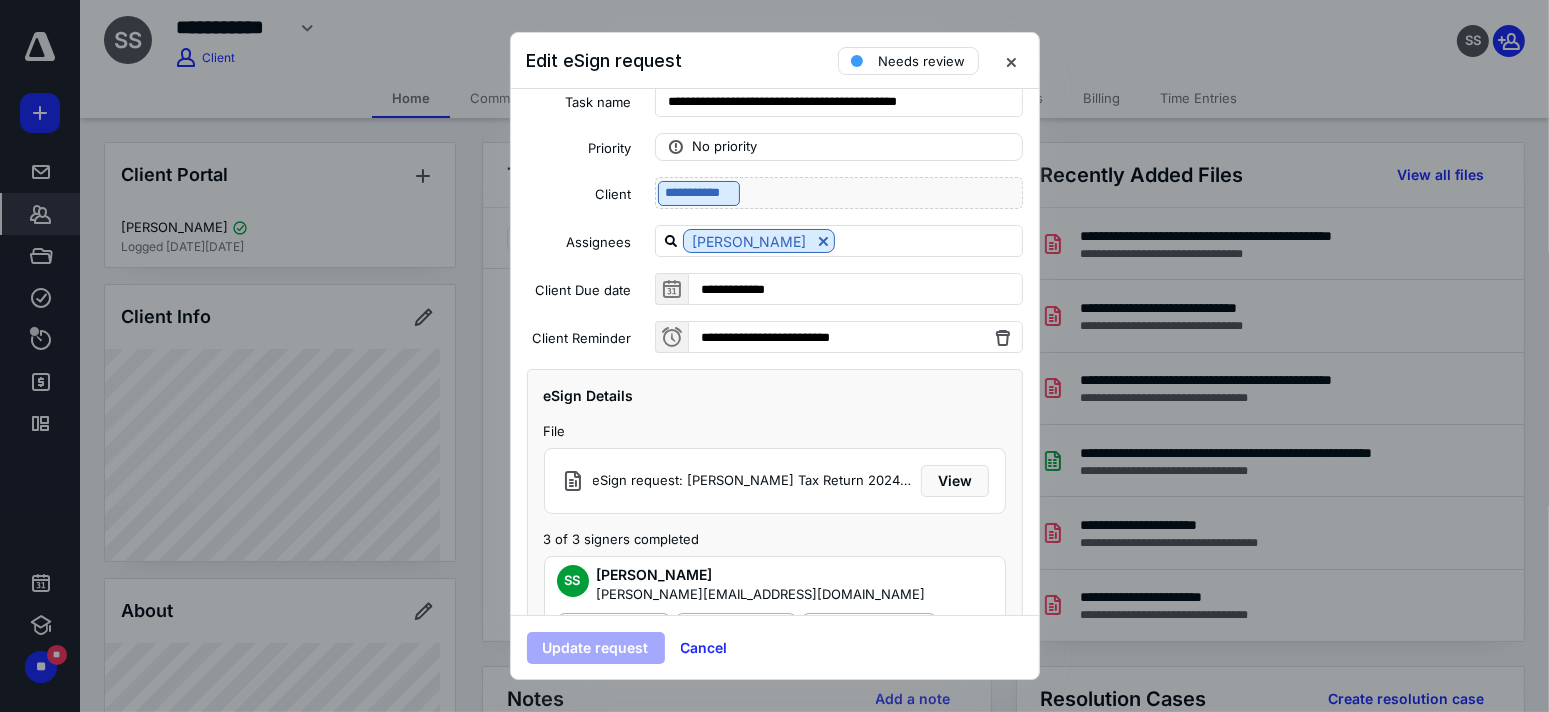 scroll, scrollTop: 118, scrollLeft: 0, axis: vertical 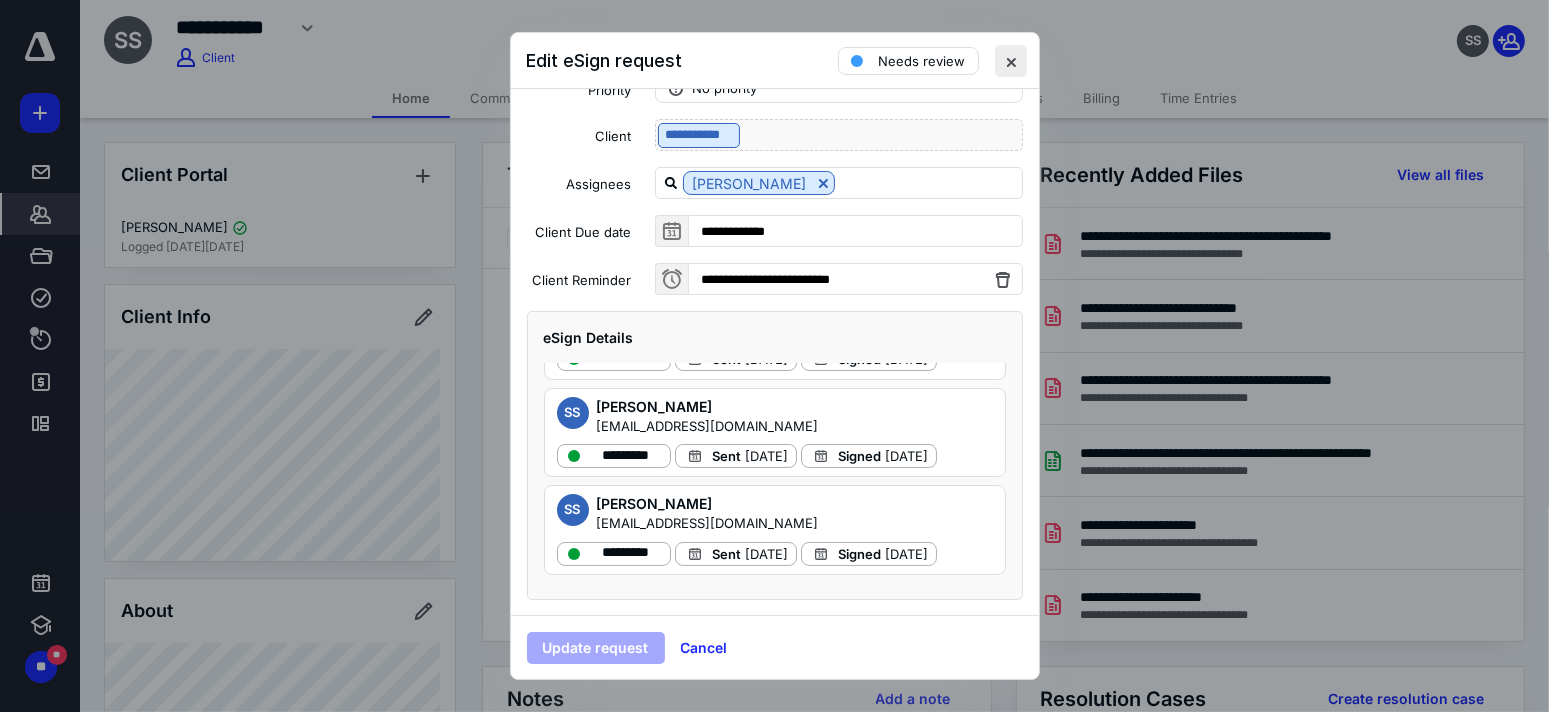 click at bounding box center [1011, 61] 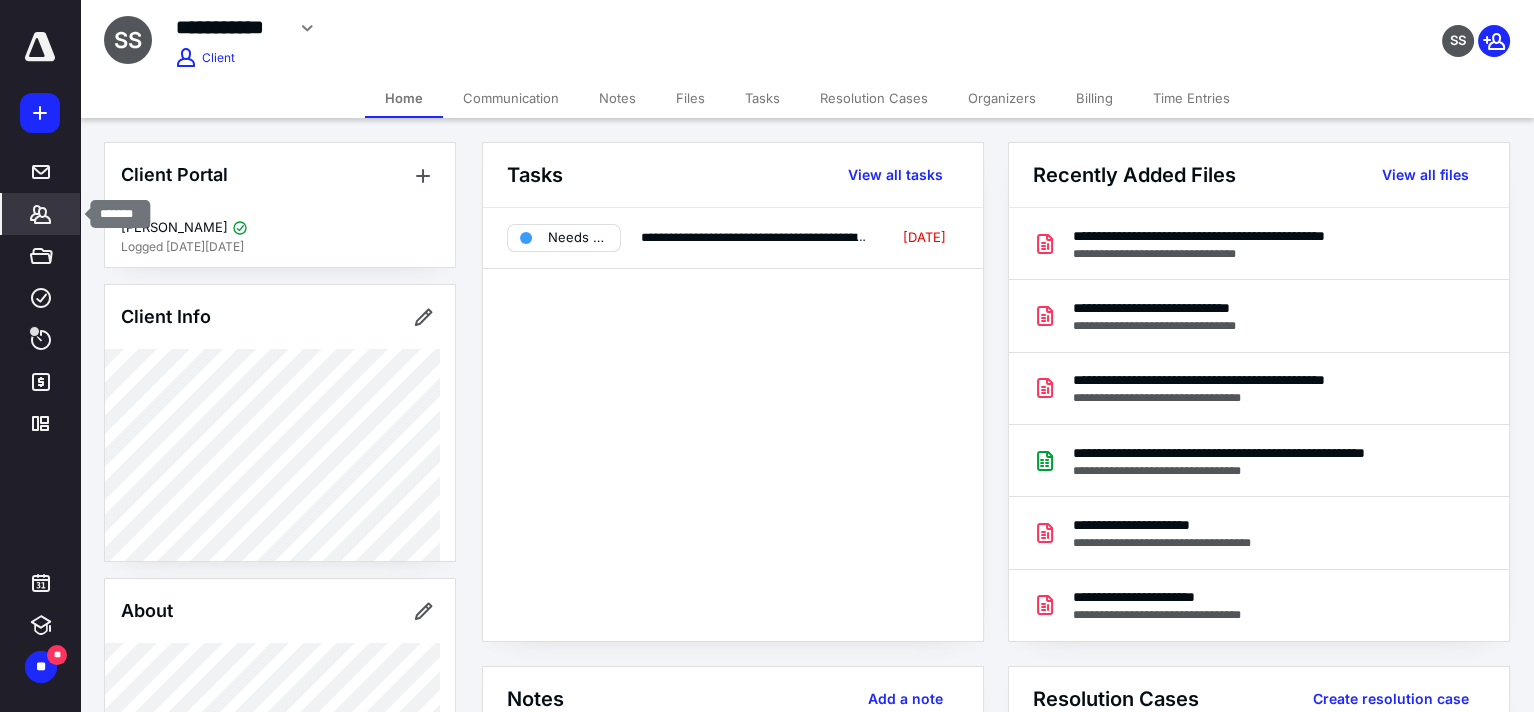 click on "*******" at bounding box center (41, 214) 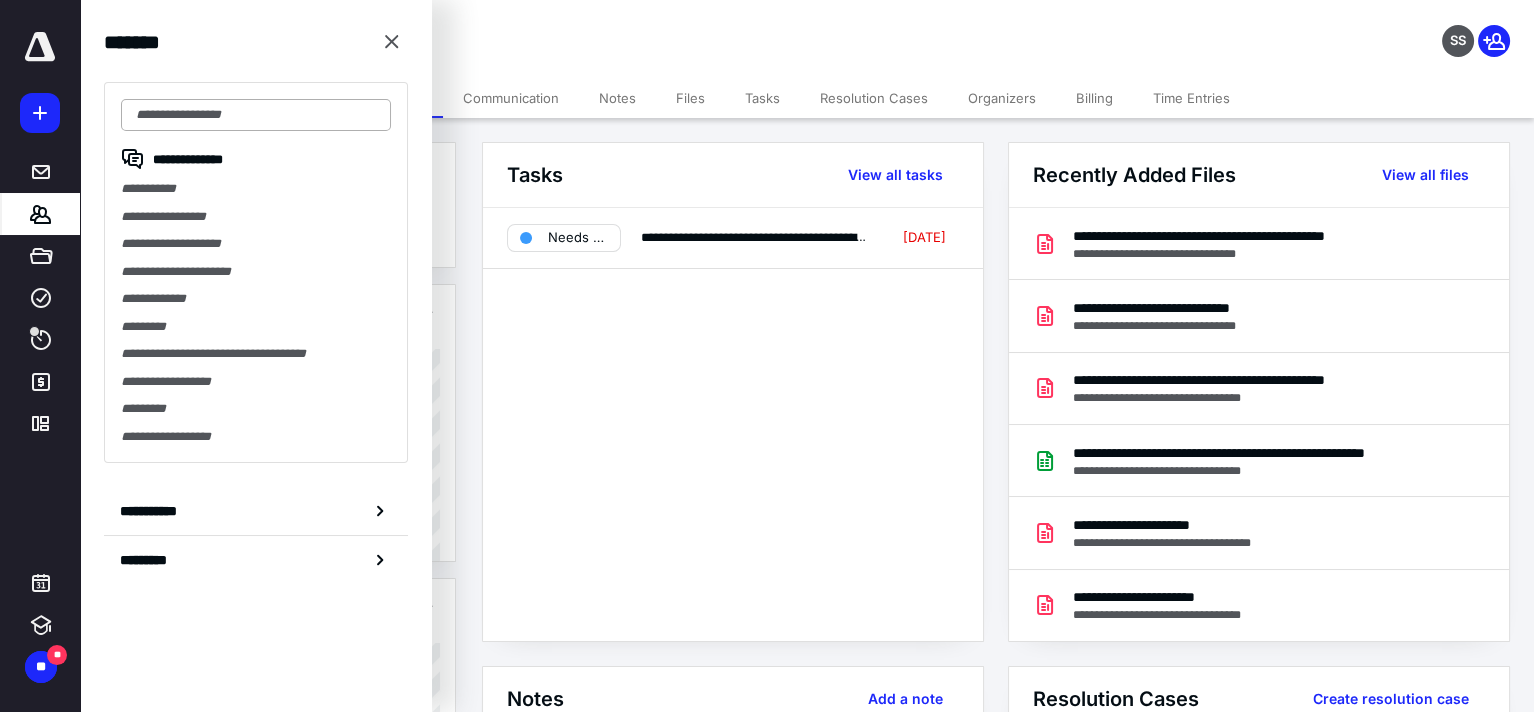click at bounding box center [256, 115] 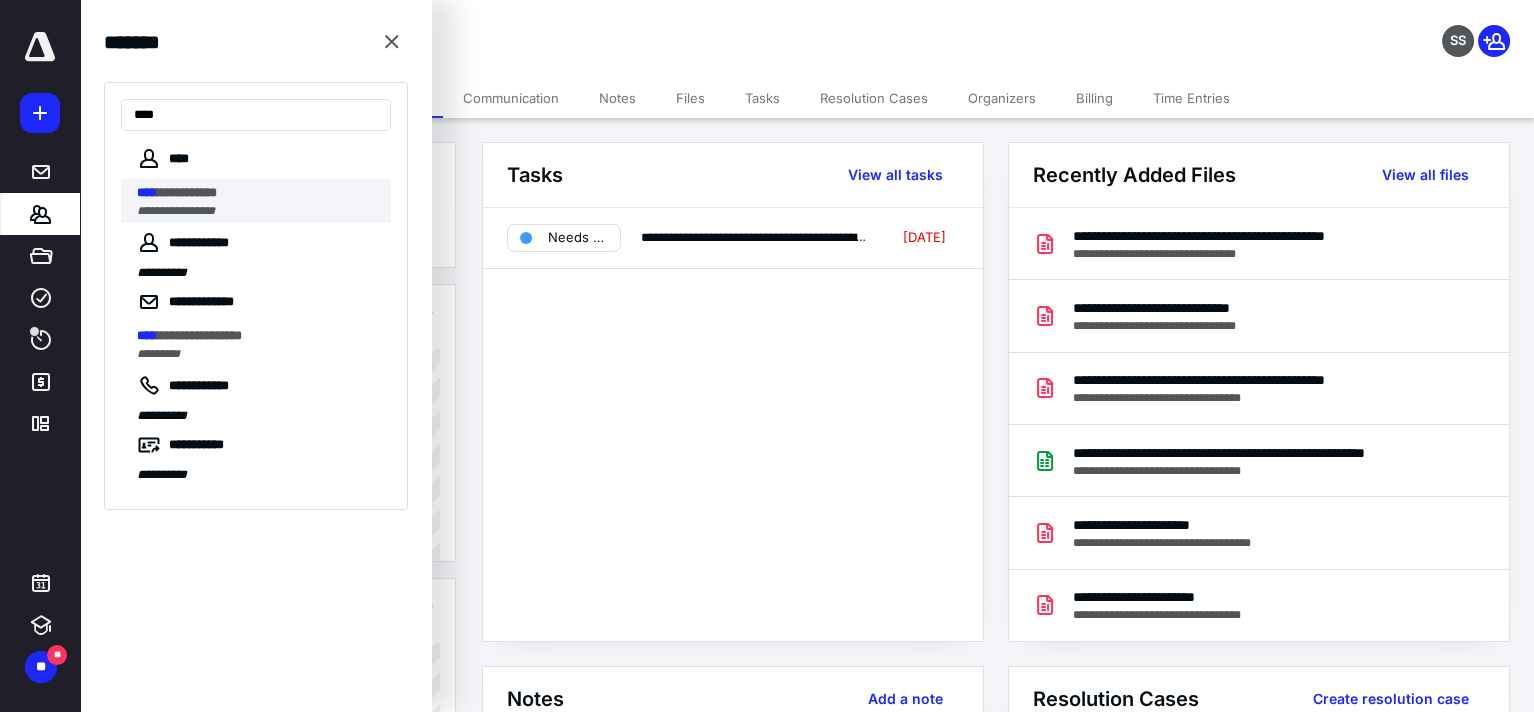 type on "****" 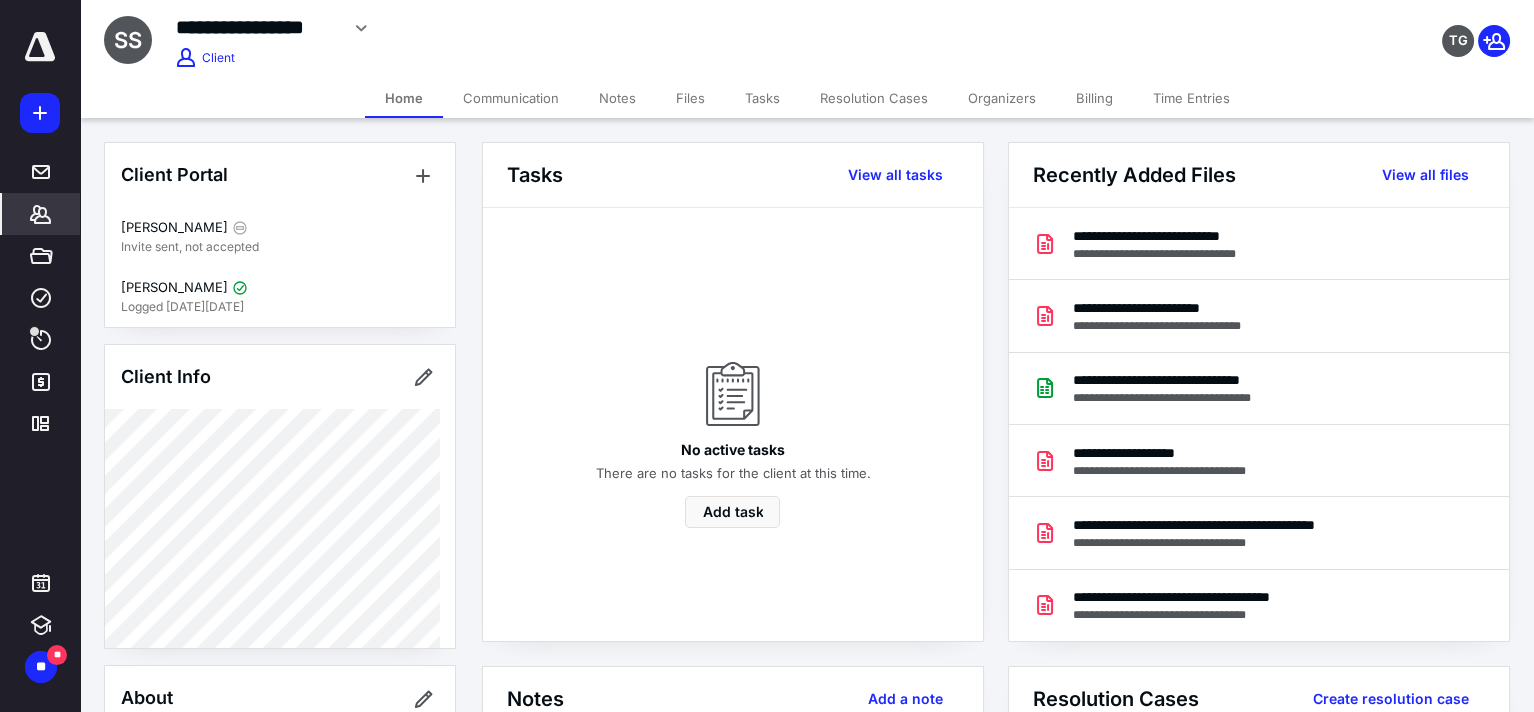 click on "Files" at bounding box center (690, 98) 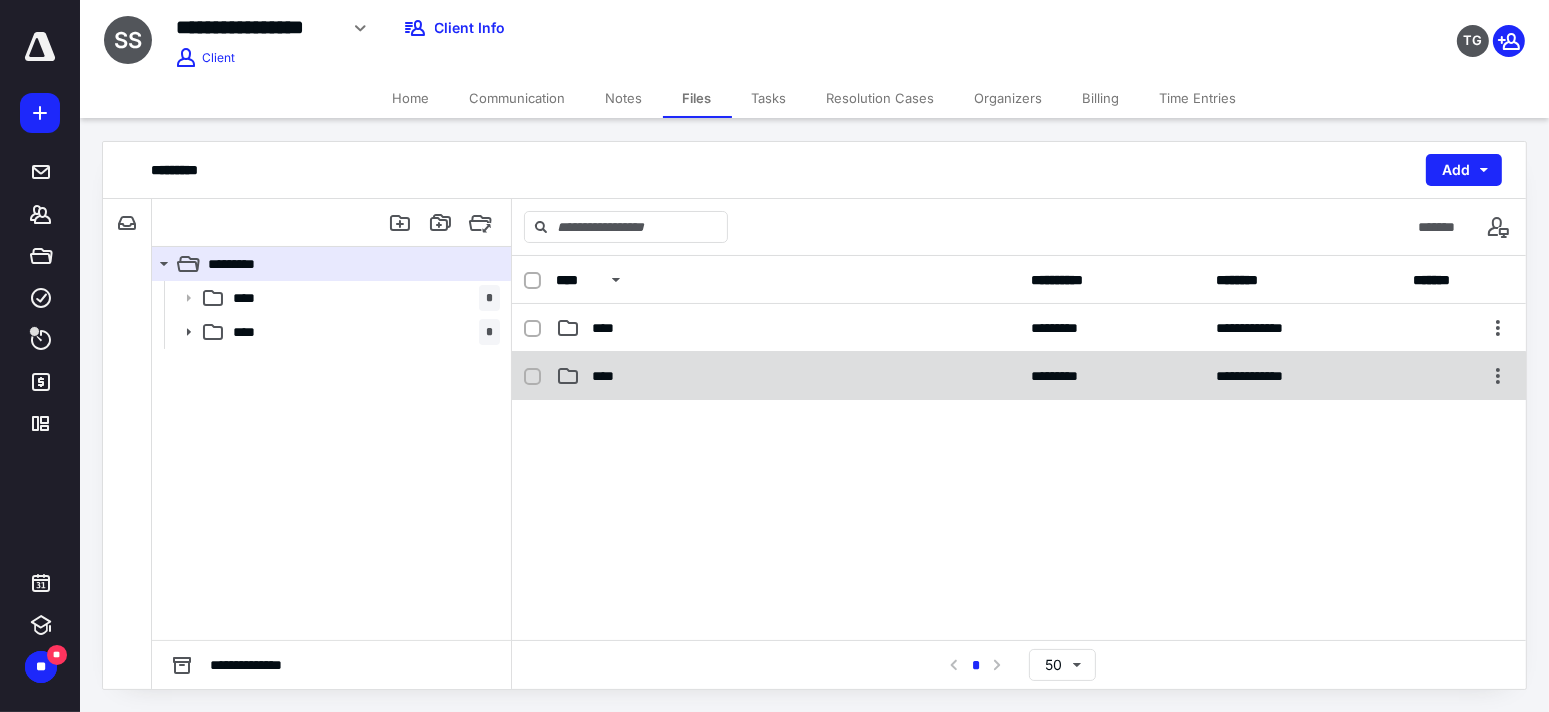 click on "****" at bounding box center [609, 376] 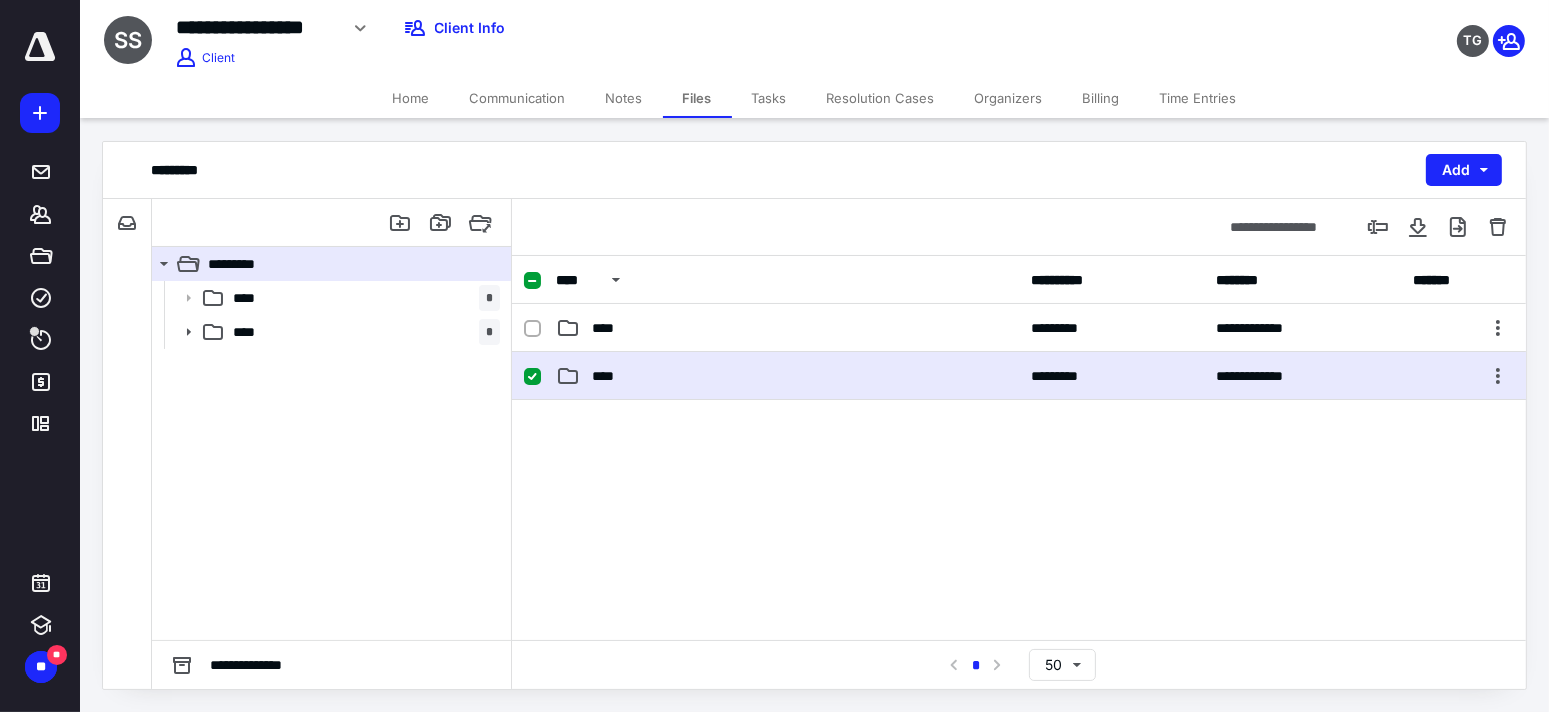 click on "****" at bounding box center [609, 376] 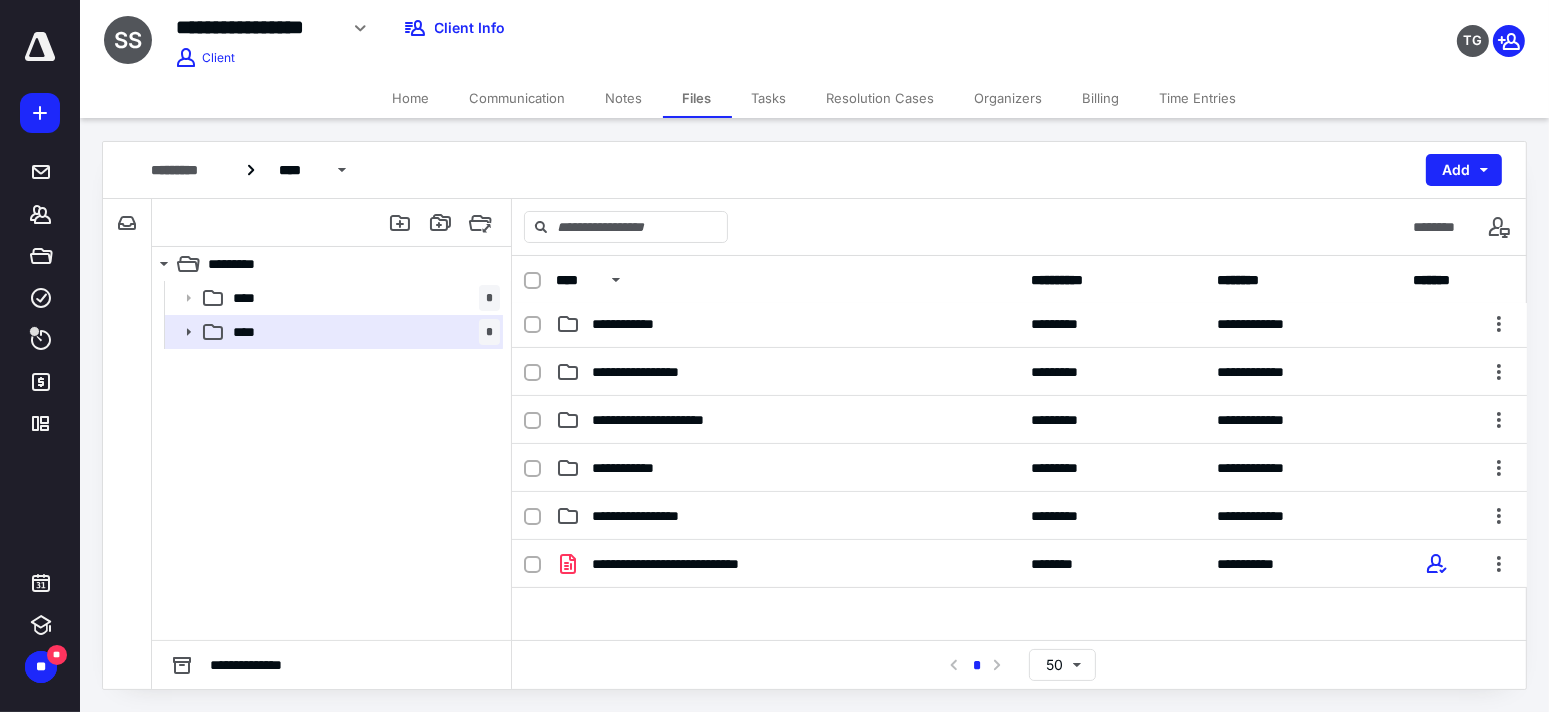scroll, scrollTop: 500, scrollLeft: 0, axis: vertical 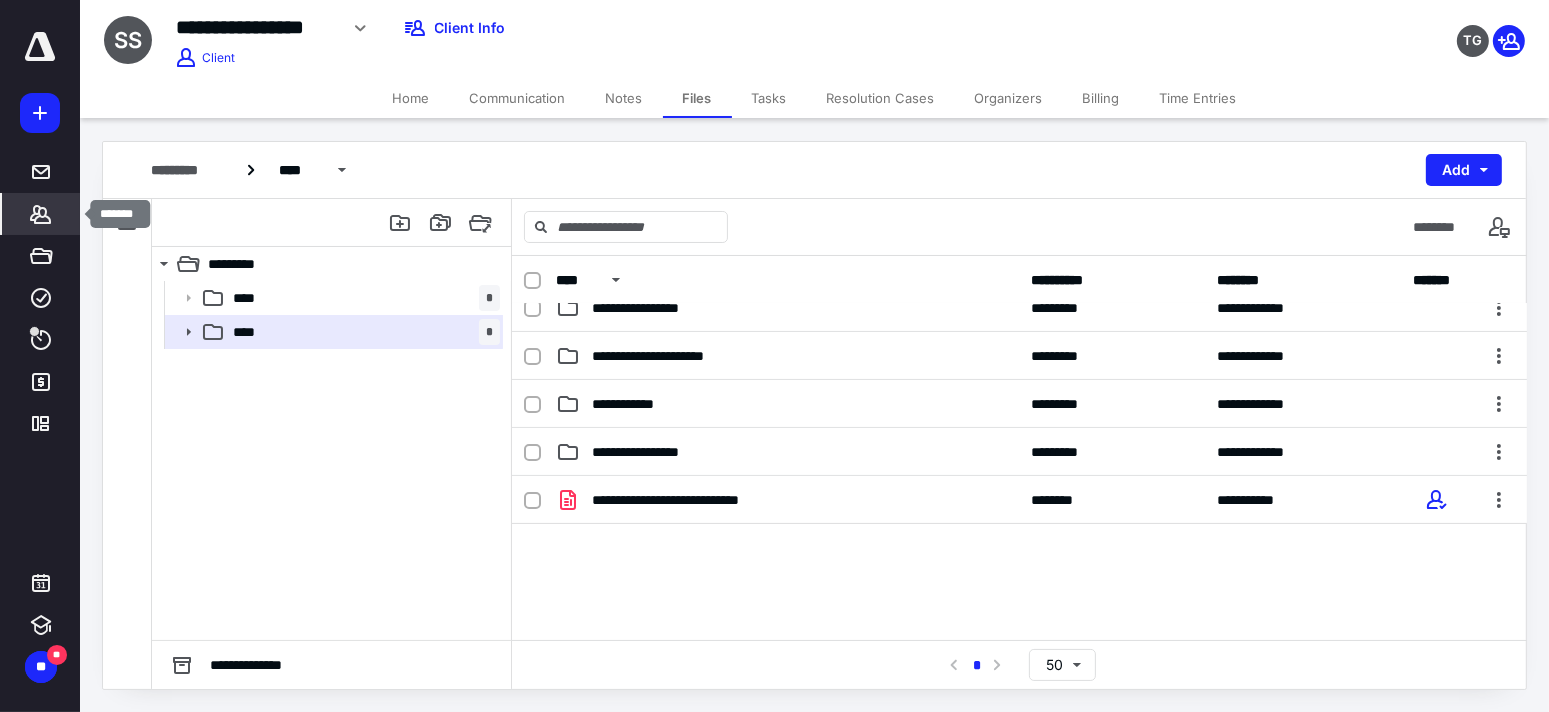 click 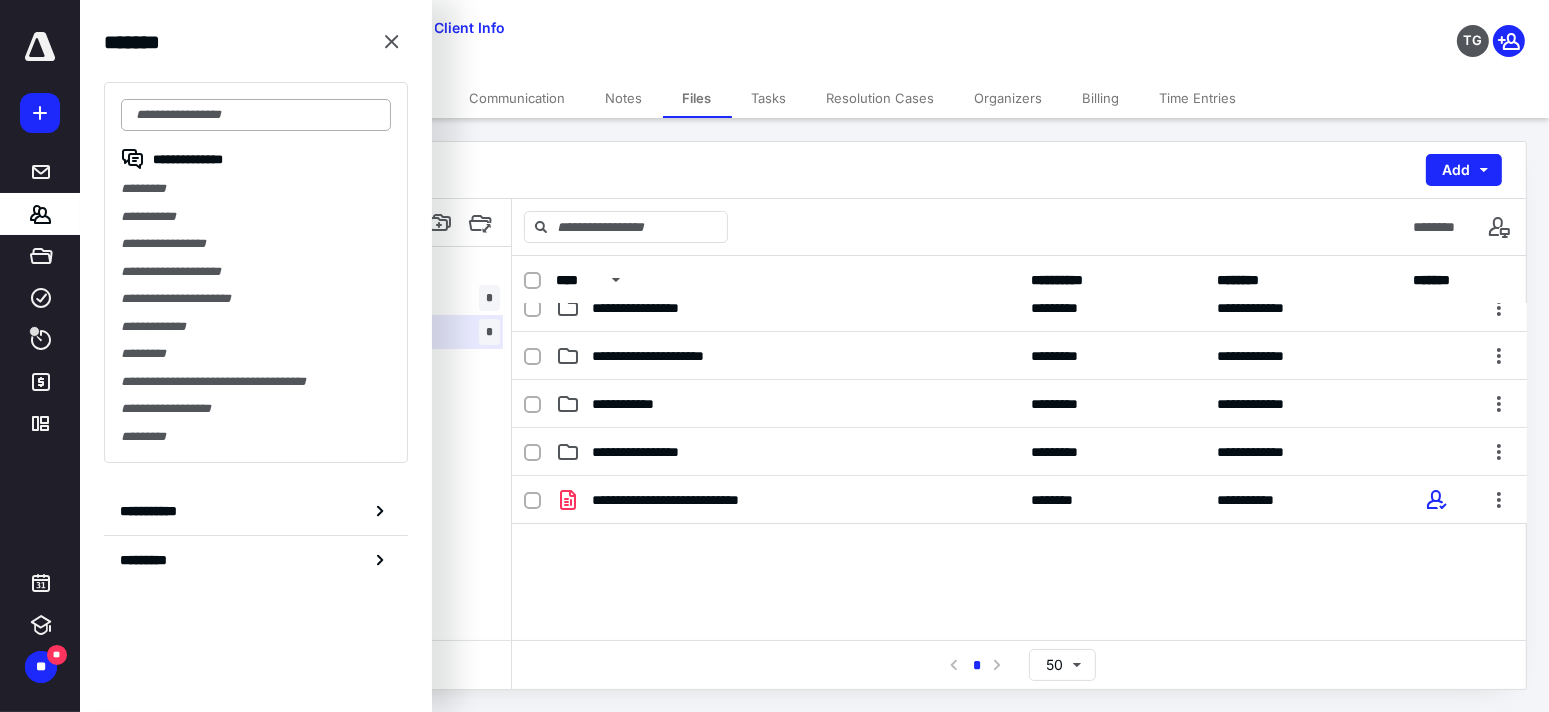 click at bounding box center (256, 115) 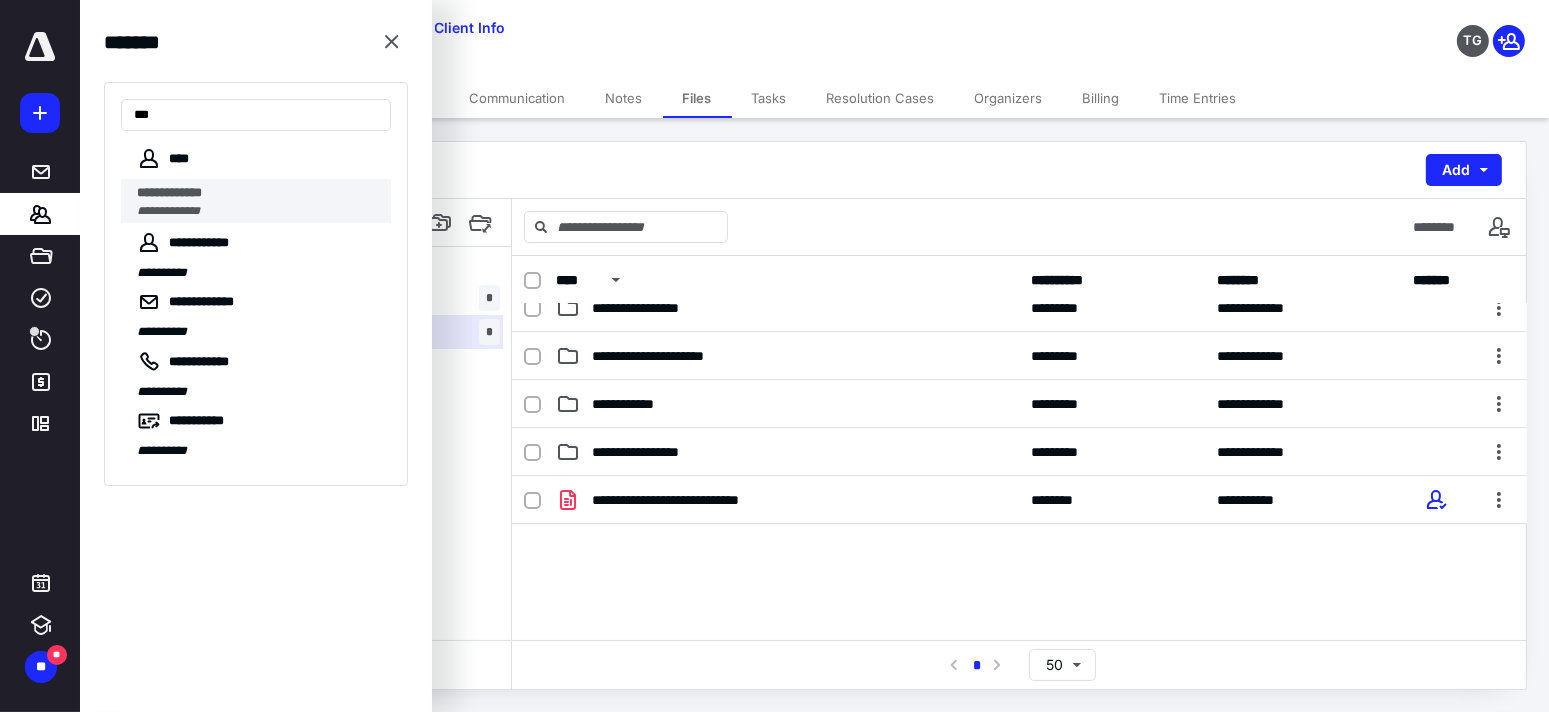 type on "**" 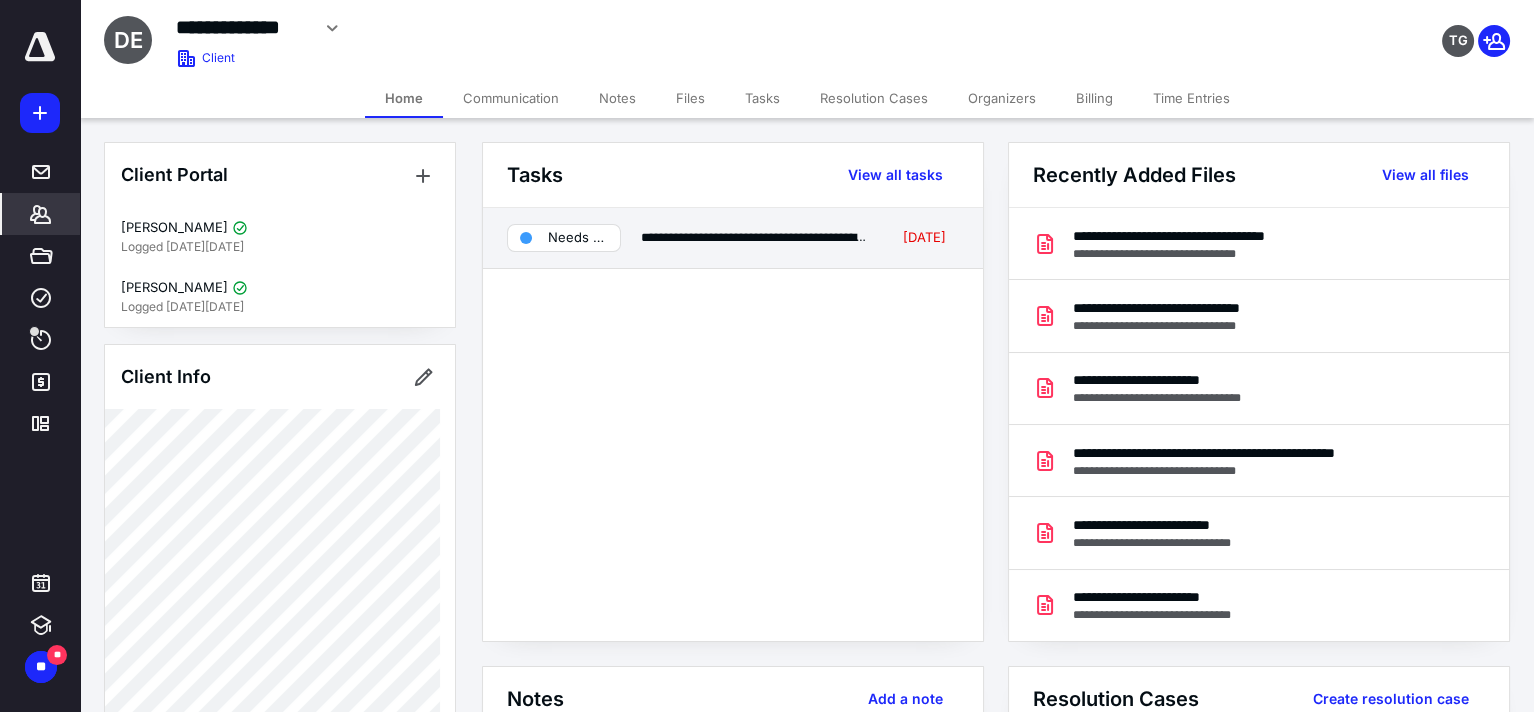 click on "Needs review" at bounding box center (578, 238) 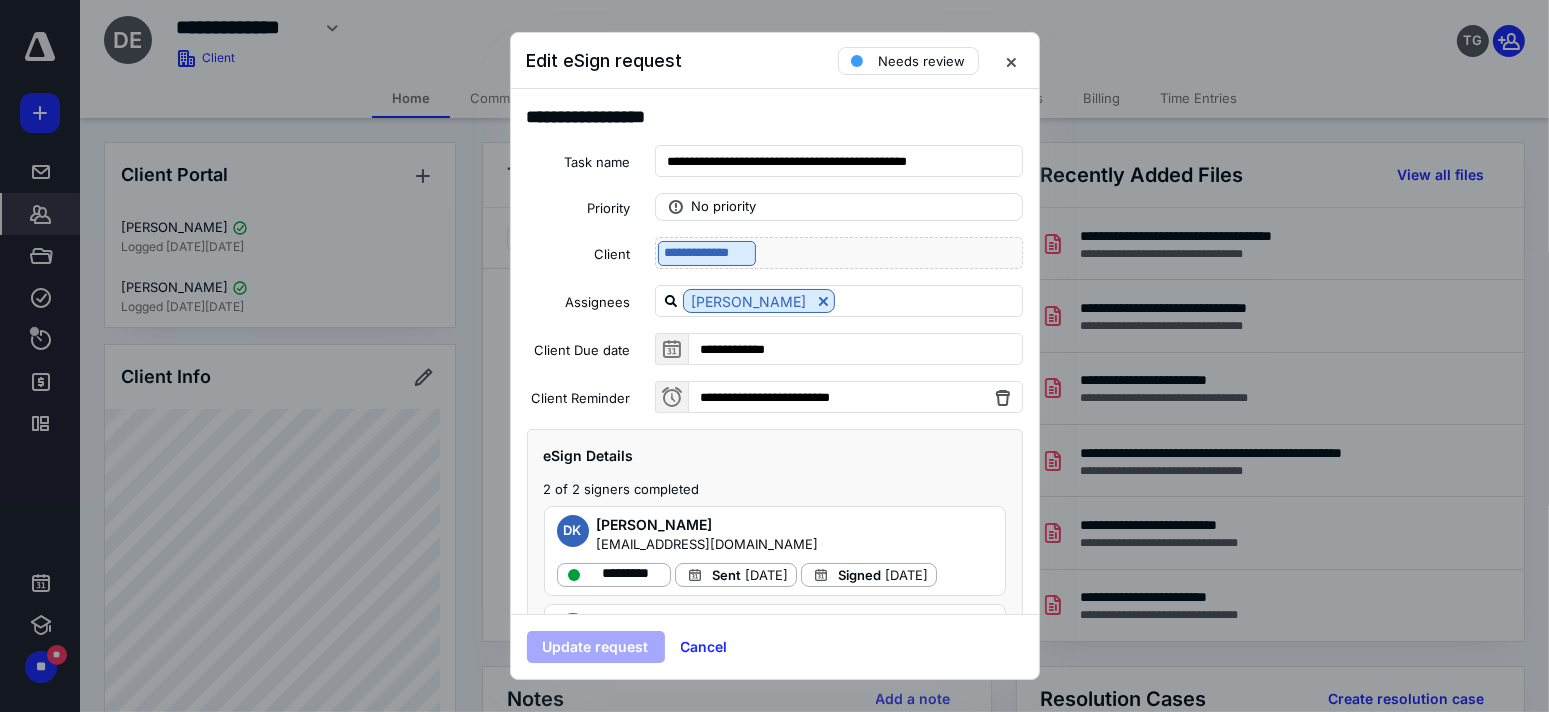 scroll, scrollTop: 123, scrollLeft: 0, axis: vertical 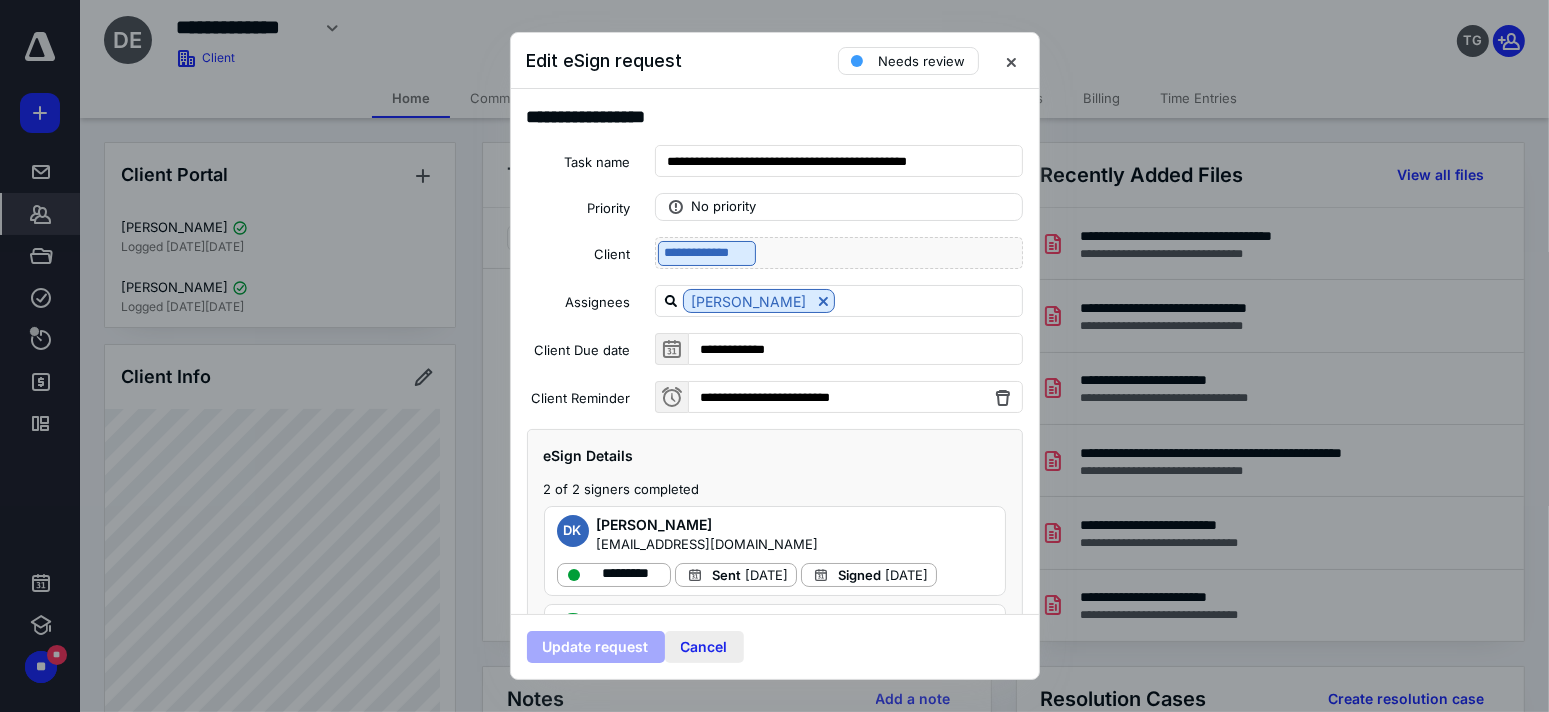 click on "Cancel" at bounding box center [704, 647] 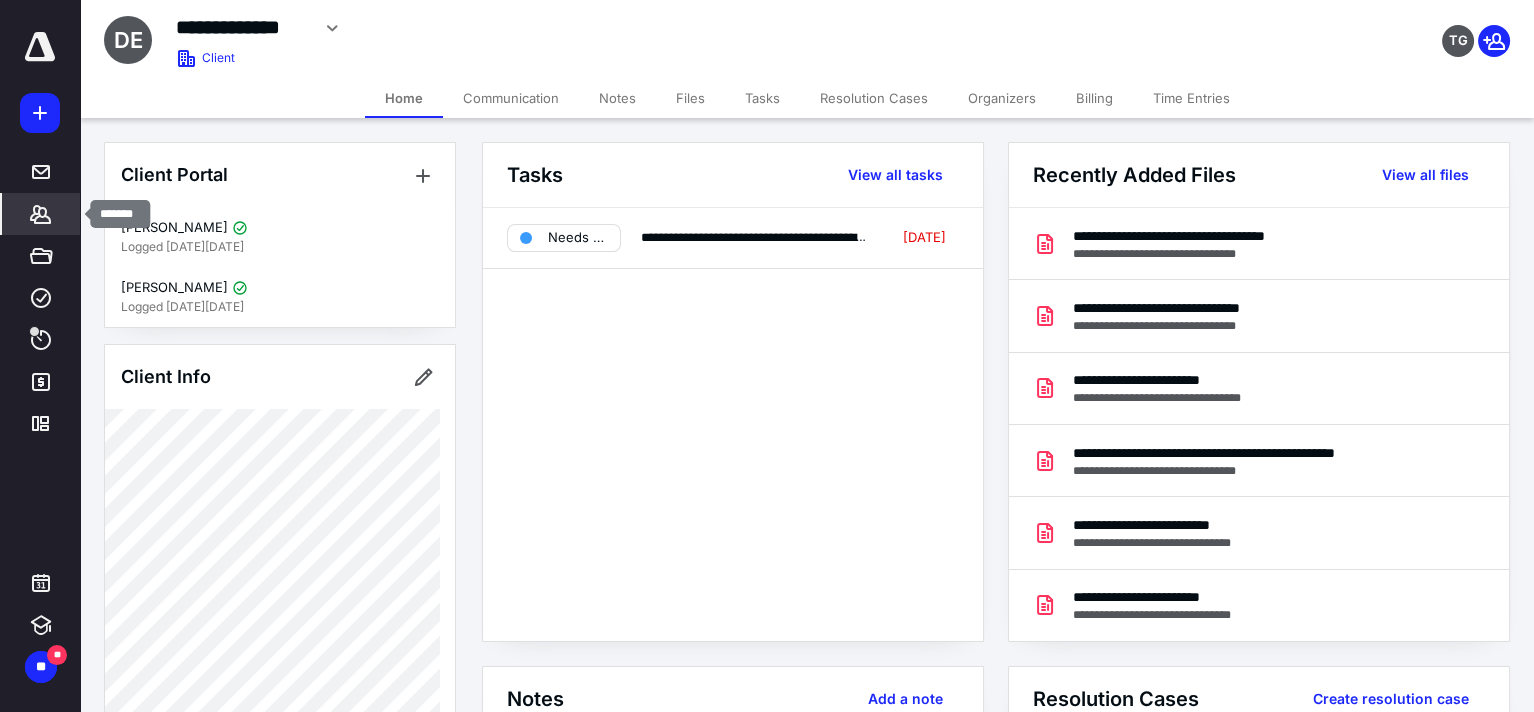 click 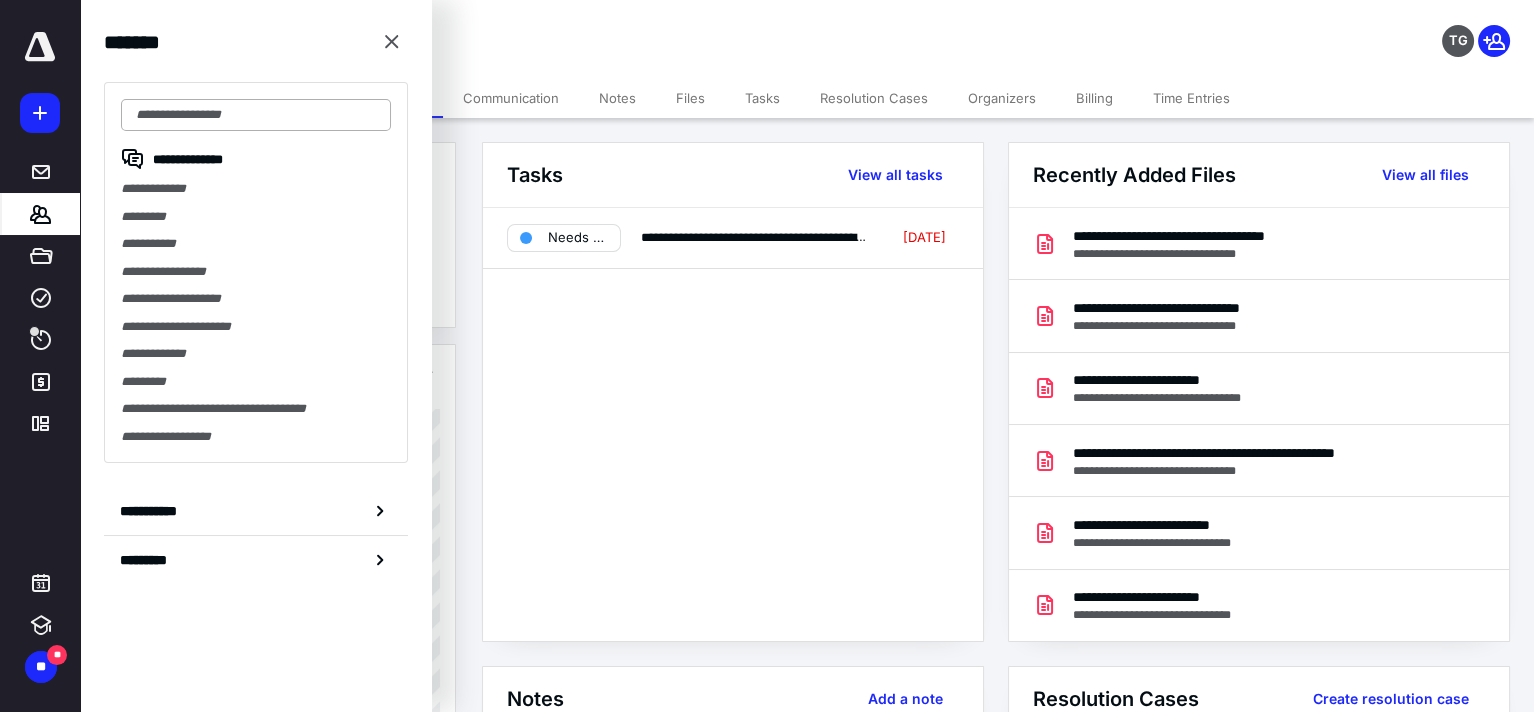 click at bounding box center [256, 115] 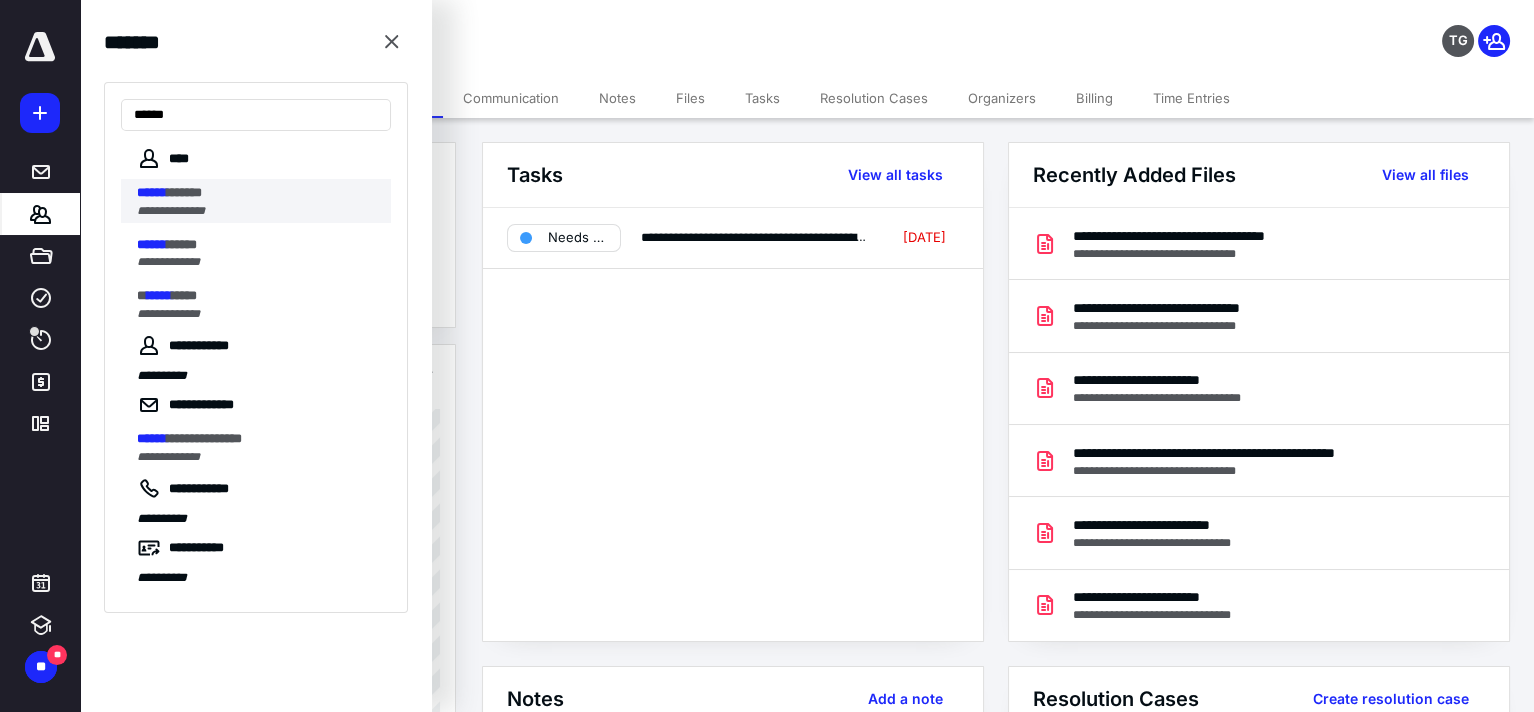 type on "******" 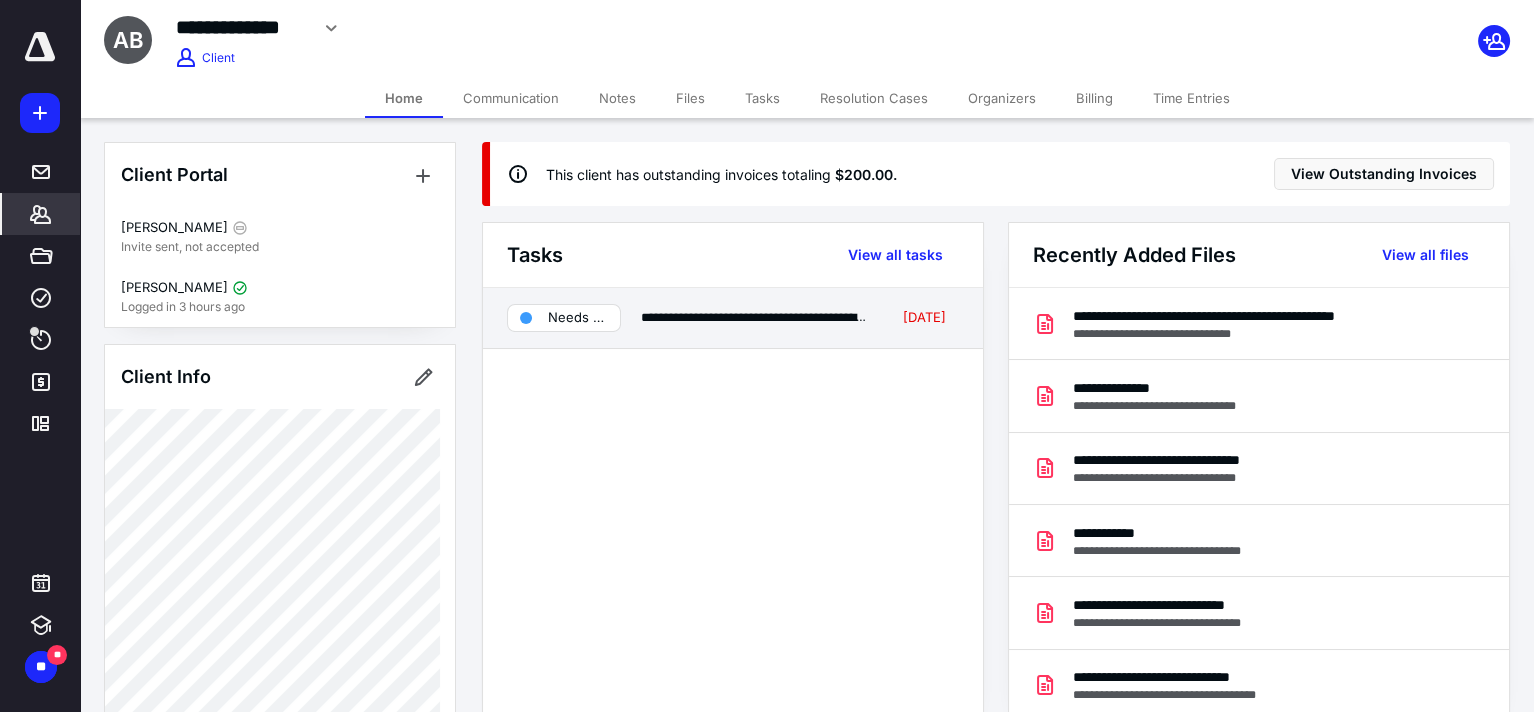 click on "Needs review" at bounding box center [564, 318] 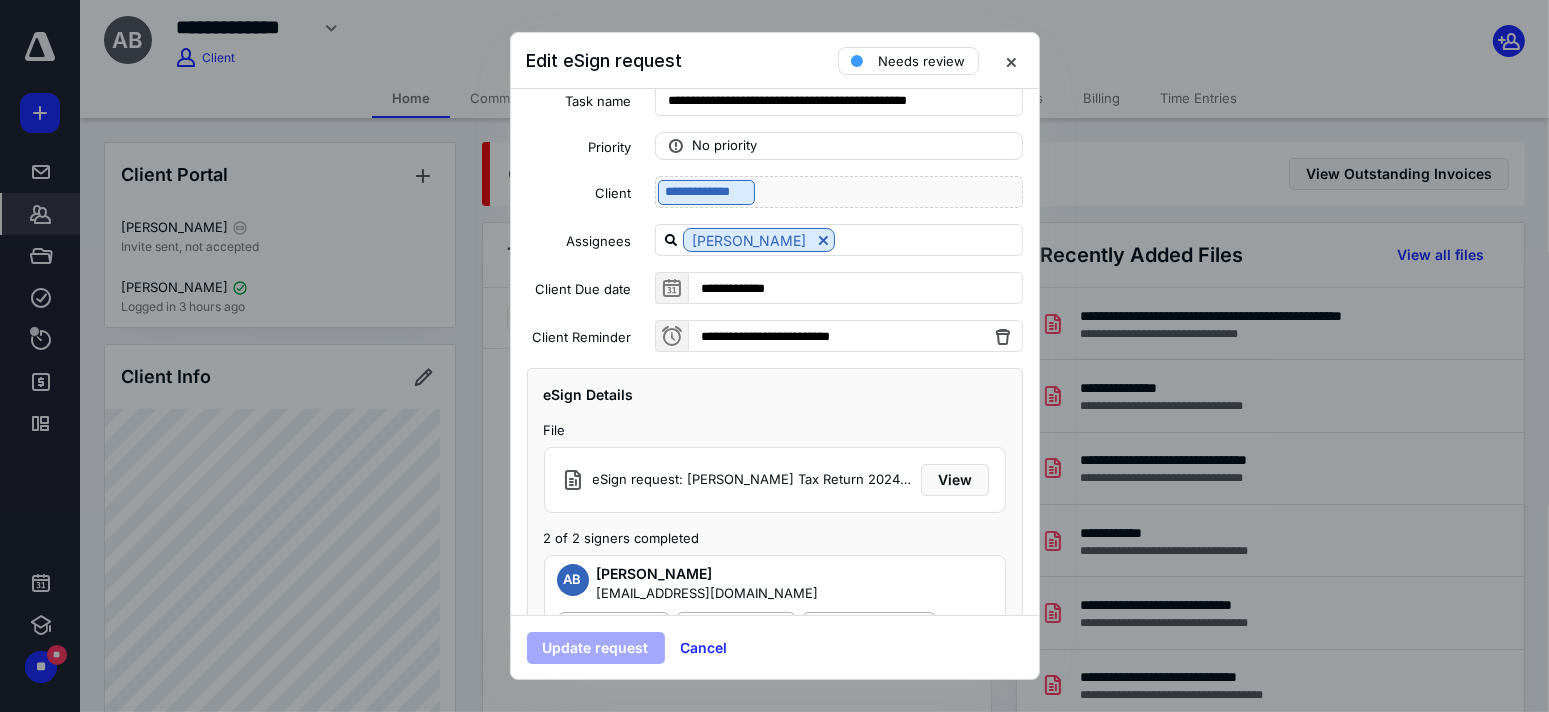 scroll, scrollTop: 118, scrollLeft: 0, axis: vertical 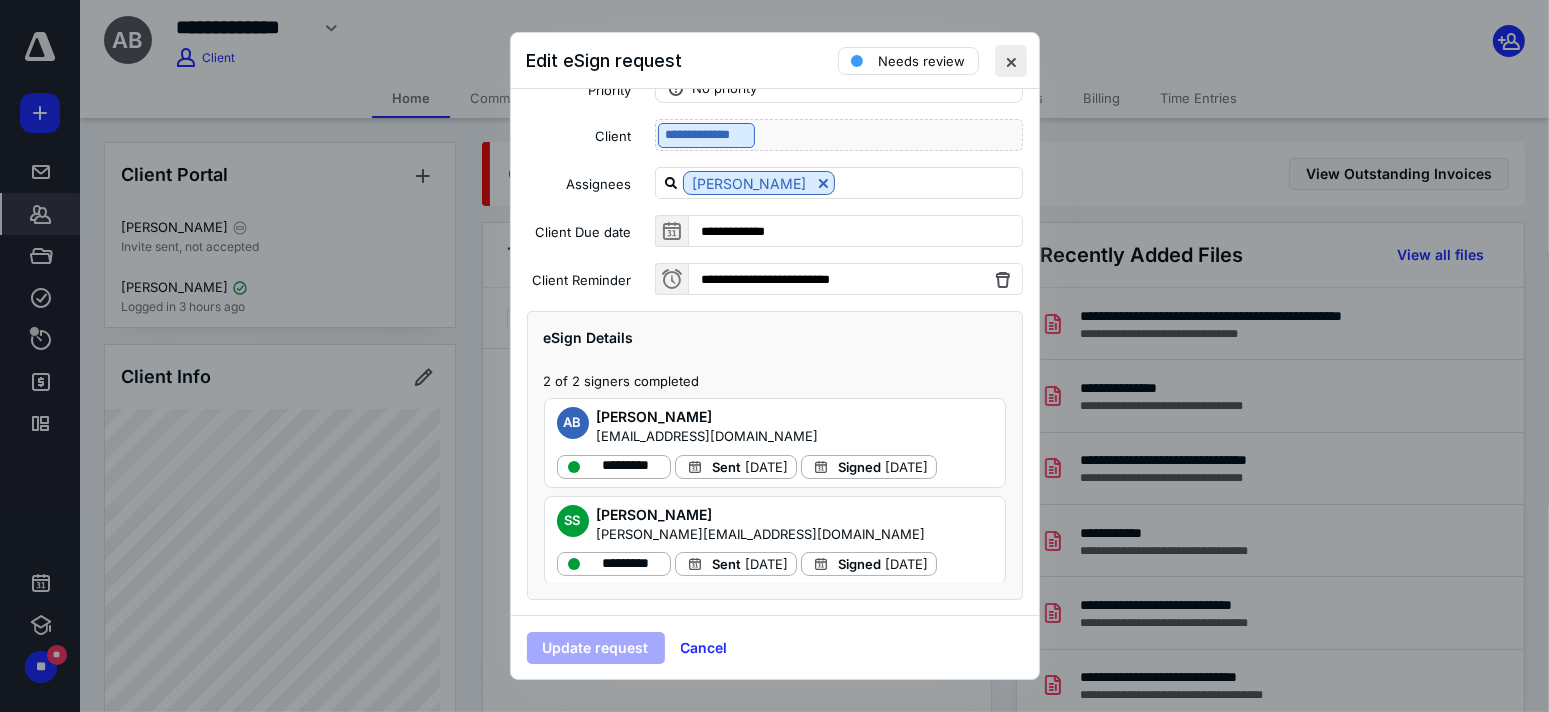 click at bounding box center (1011, 61) 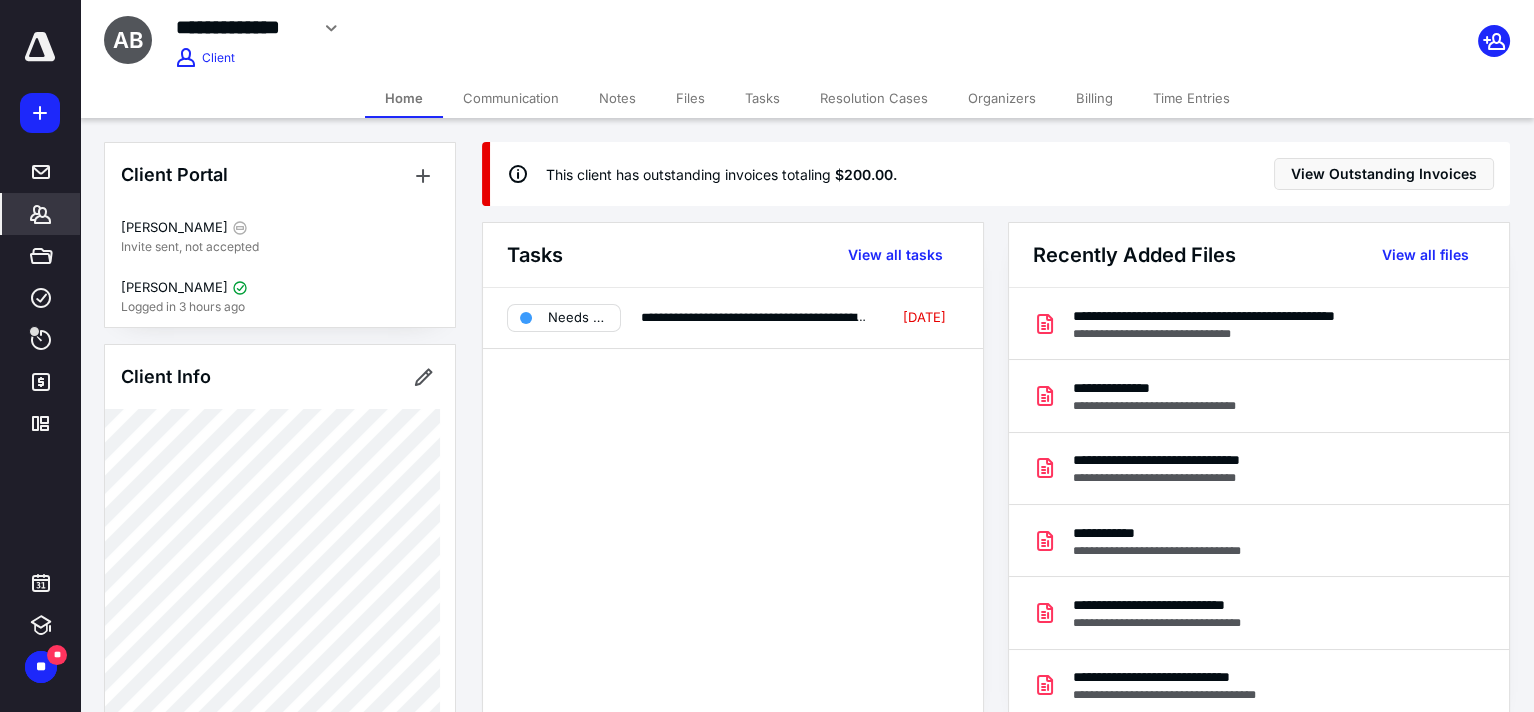 click on "**********" at bounding box center (570, 35) 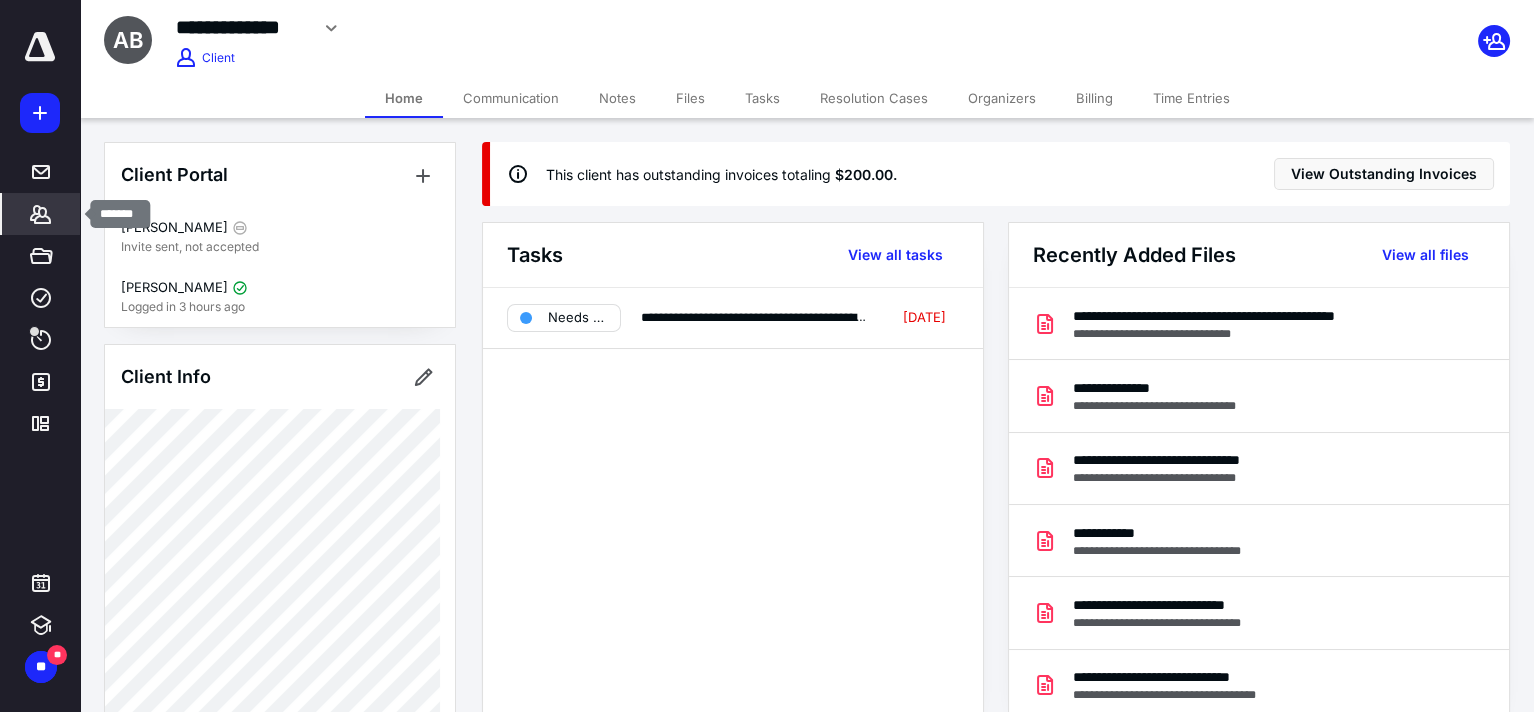 click 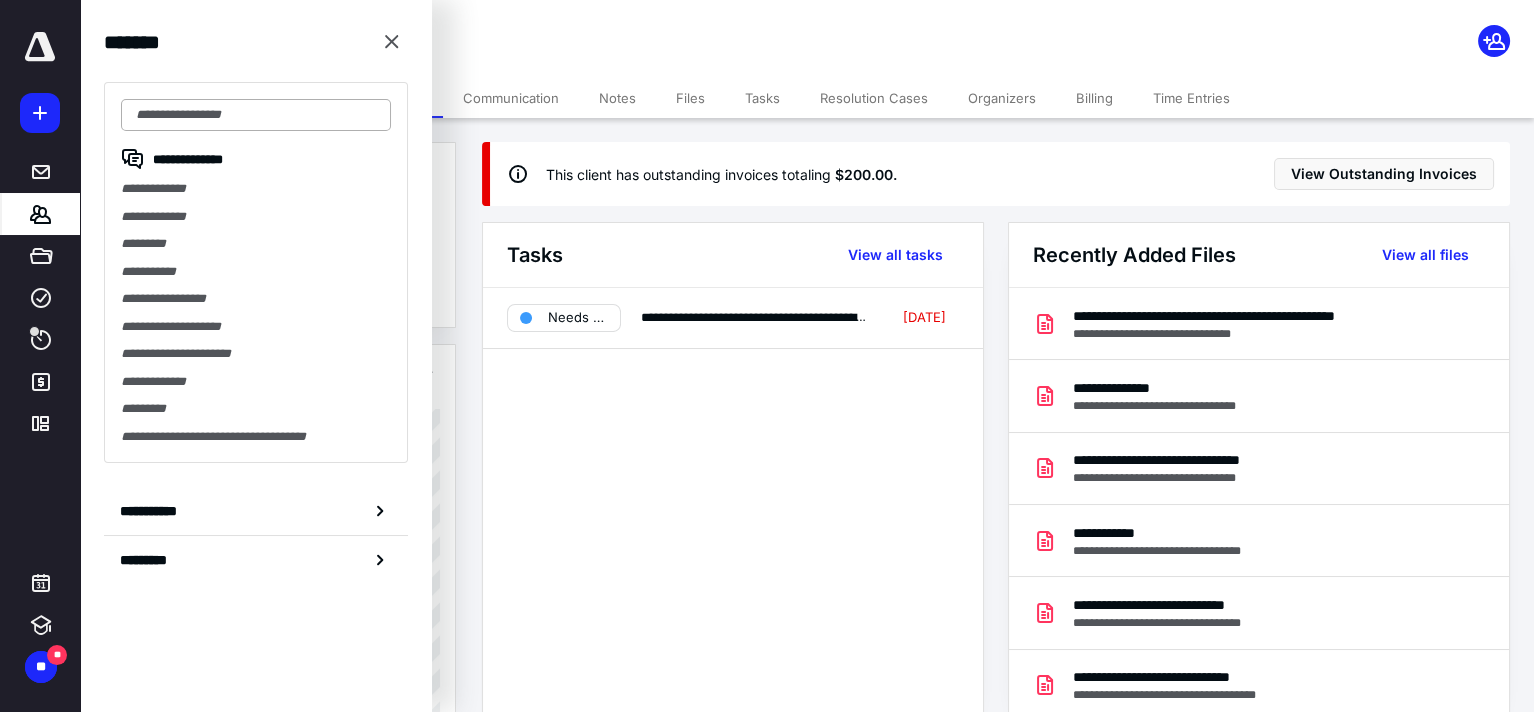 click at bounding box center [256, 115] 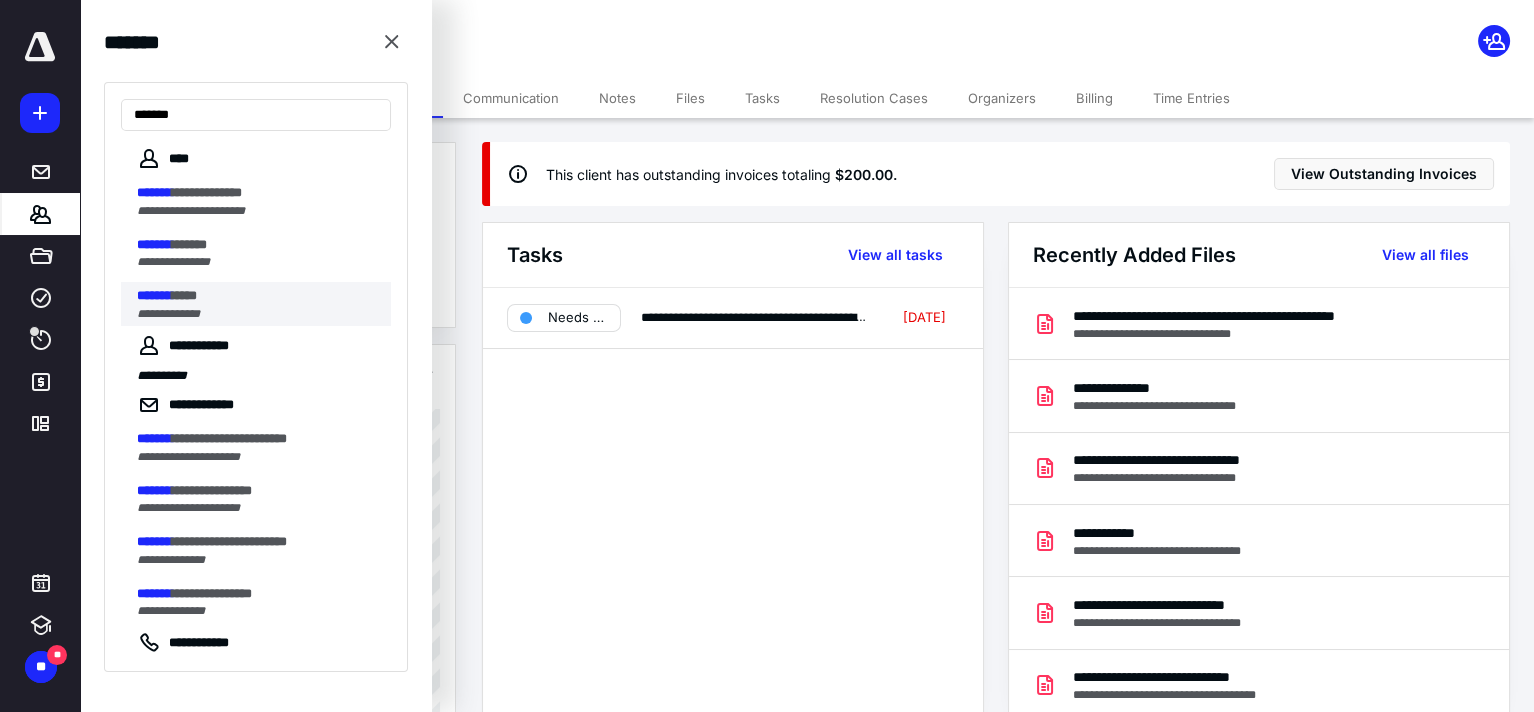 type on "*******" 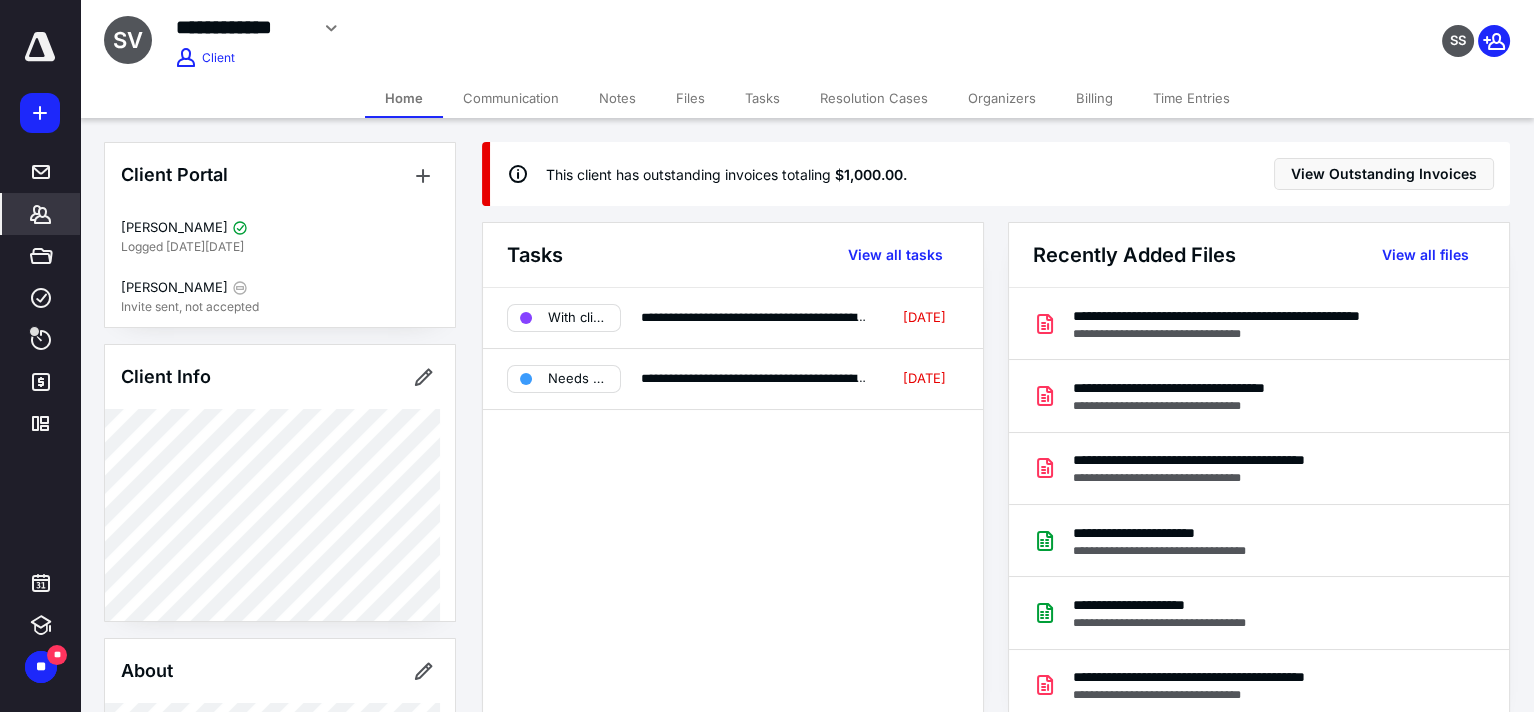 click on "Billing" at bounding box center (1094, 98) 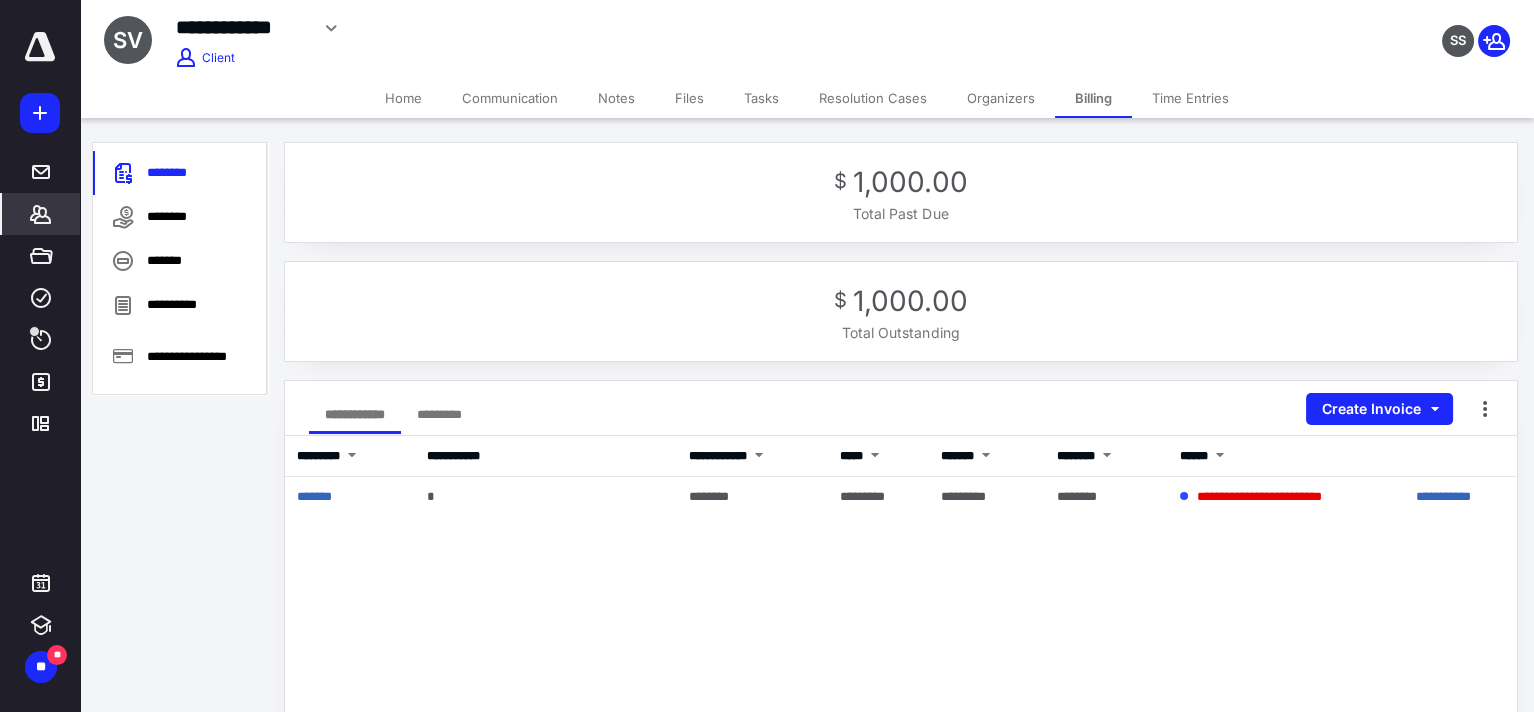click on "$   1,000.00" at bounding box center [901, 301] 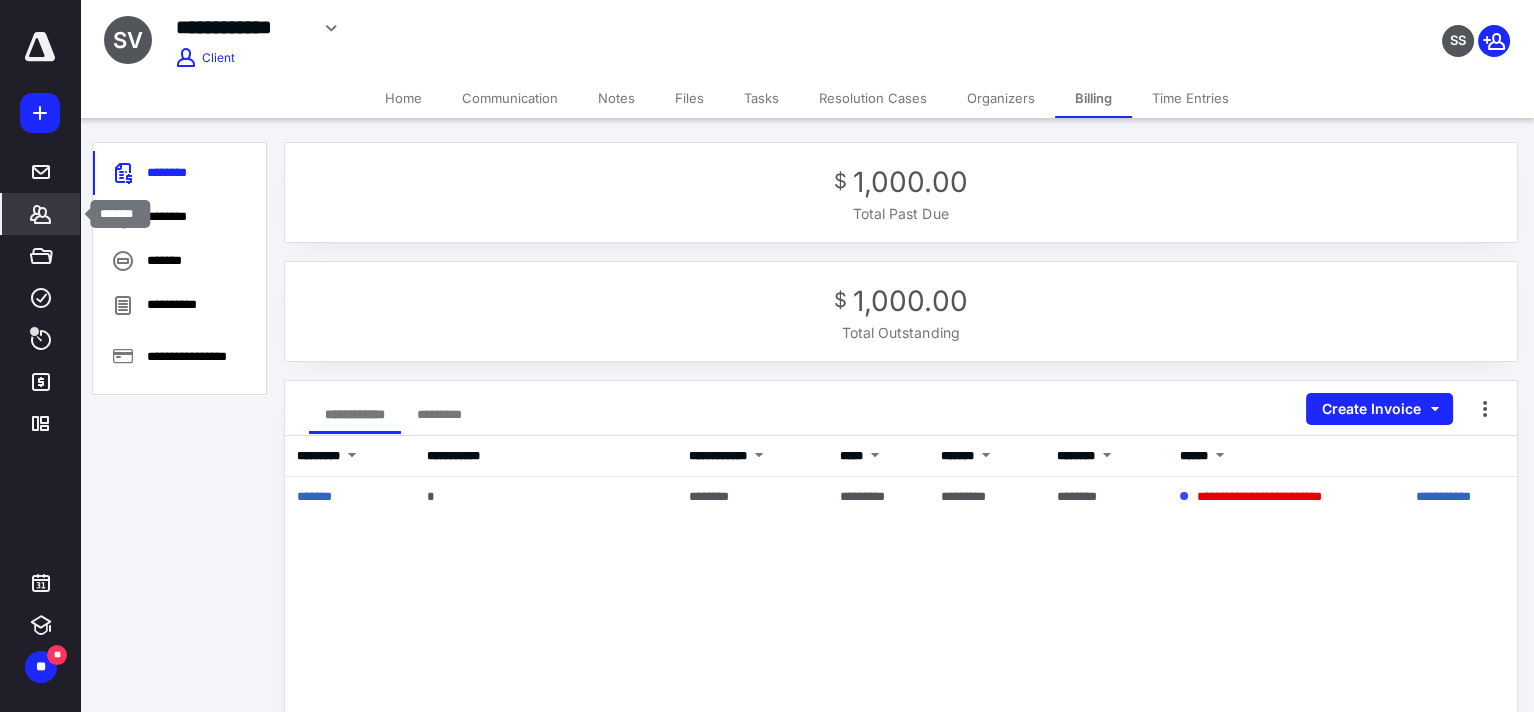 click 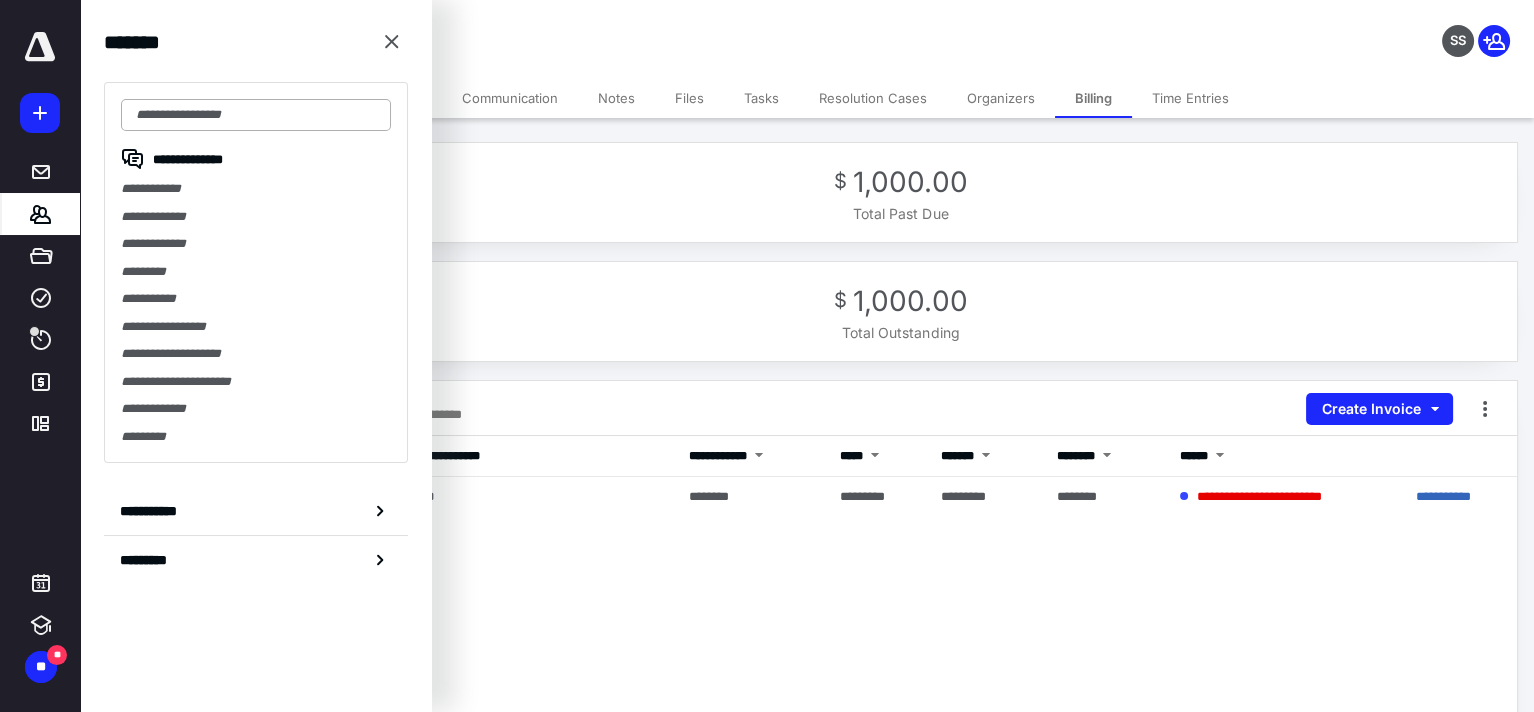 click at bounding box center (256, 115) 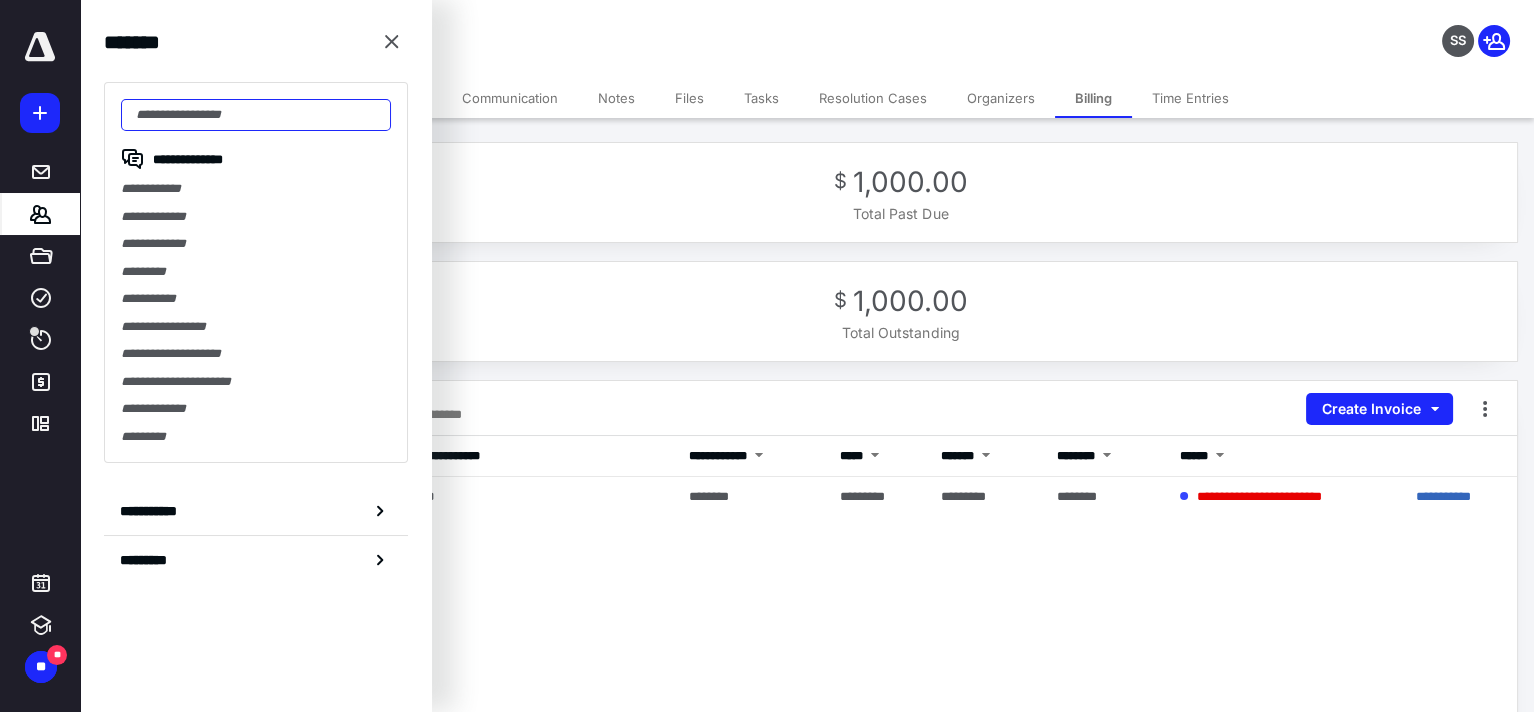click at bounding box center [256, 115] 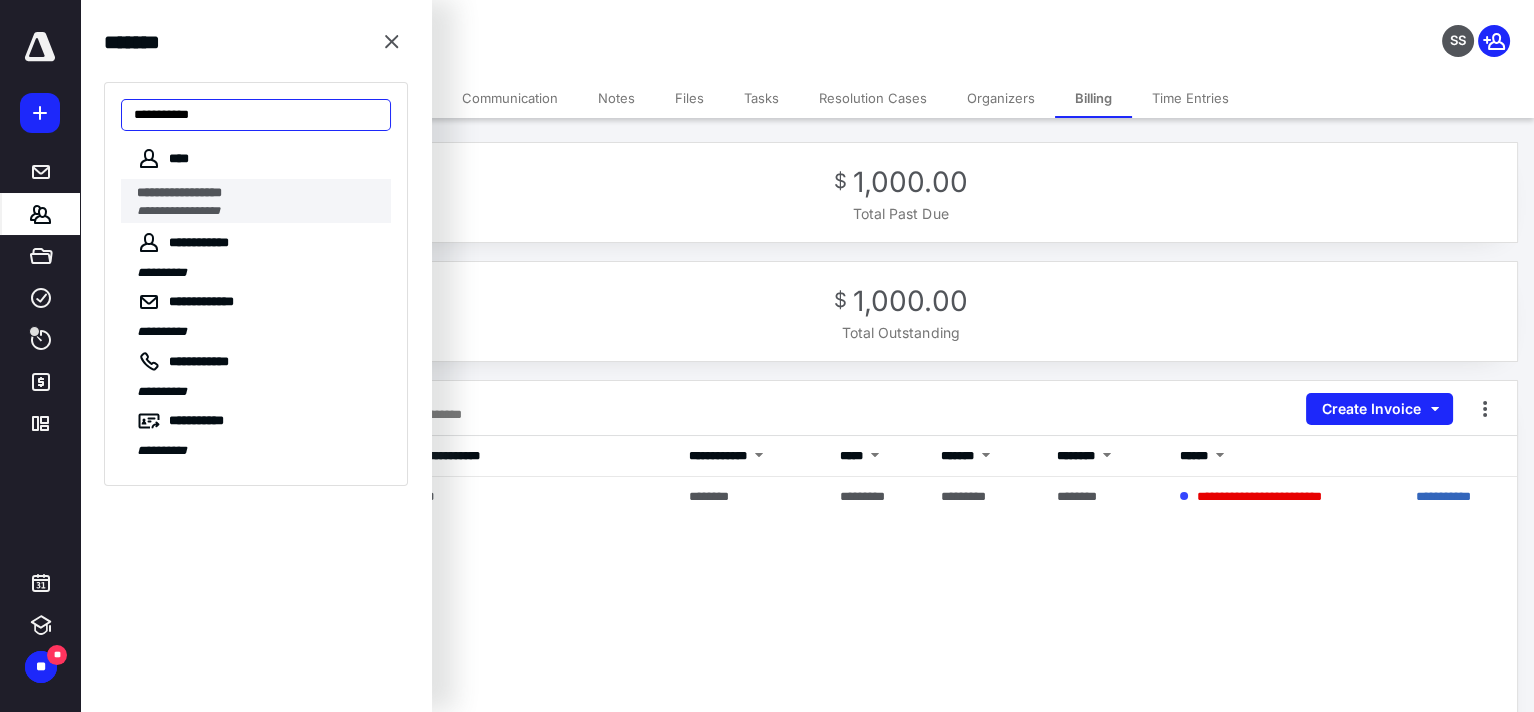 type on "**********" 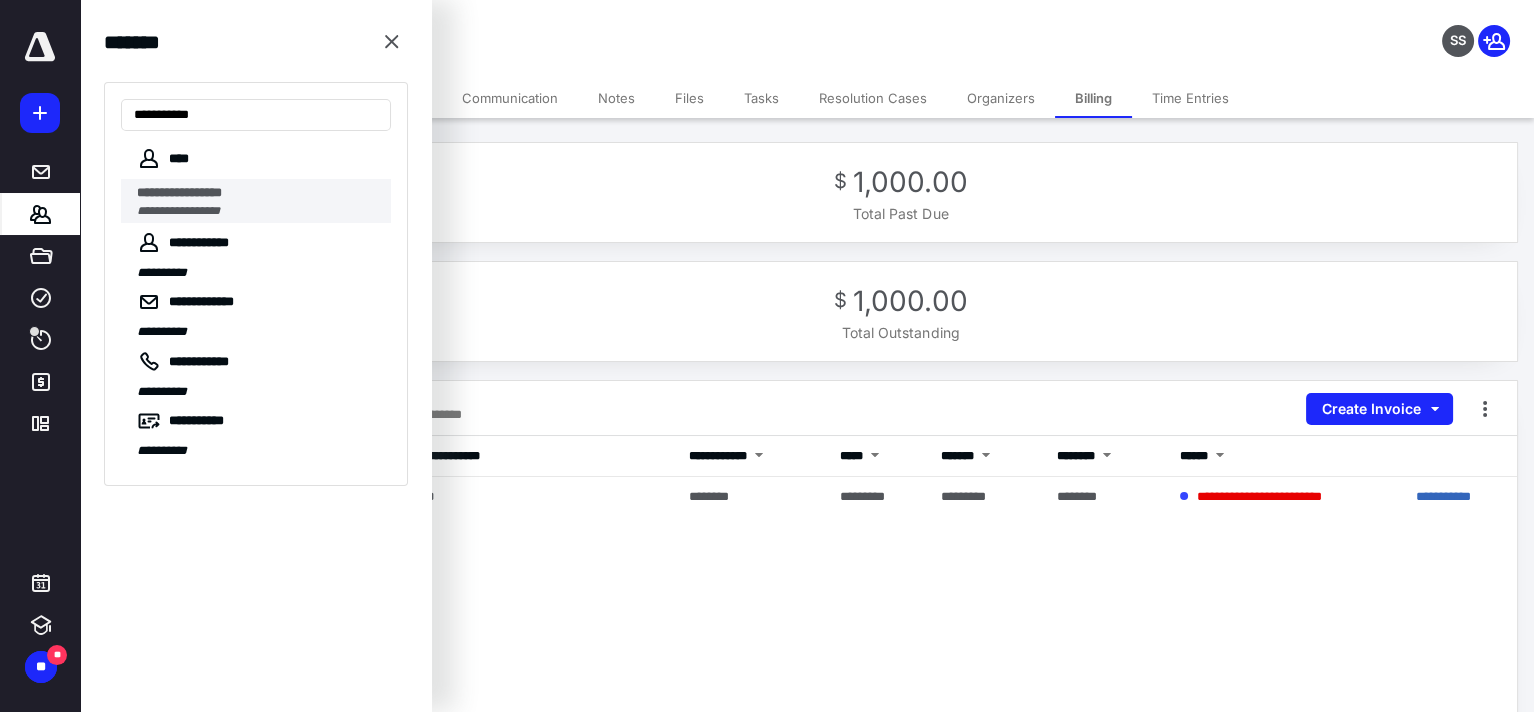 click on "**********" at bounding box center (179, 192) 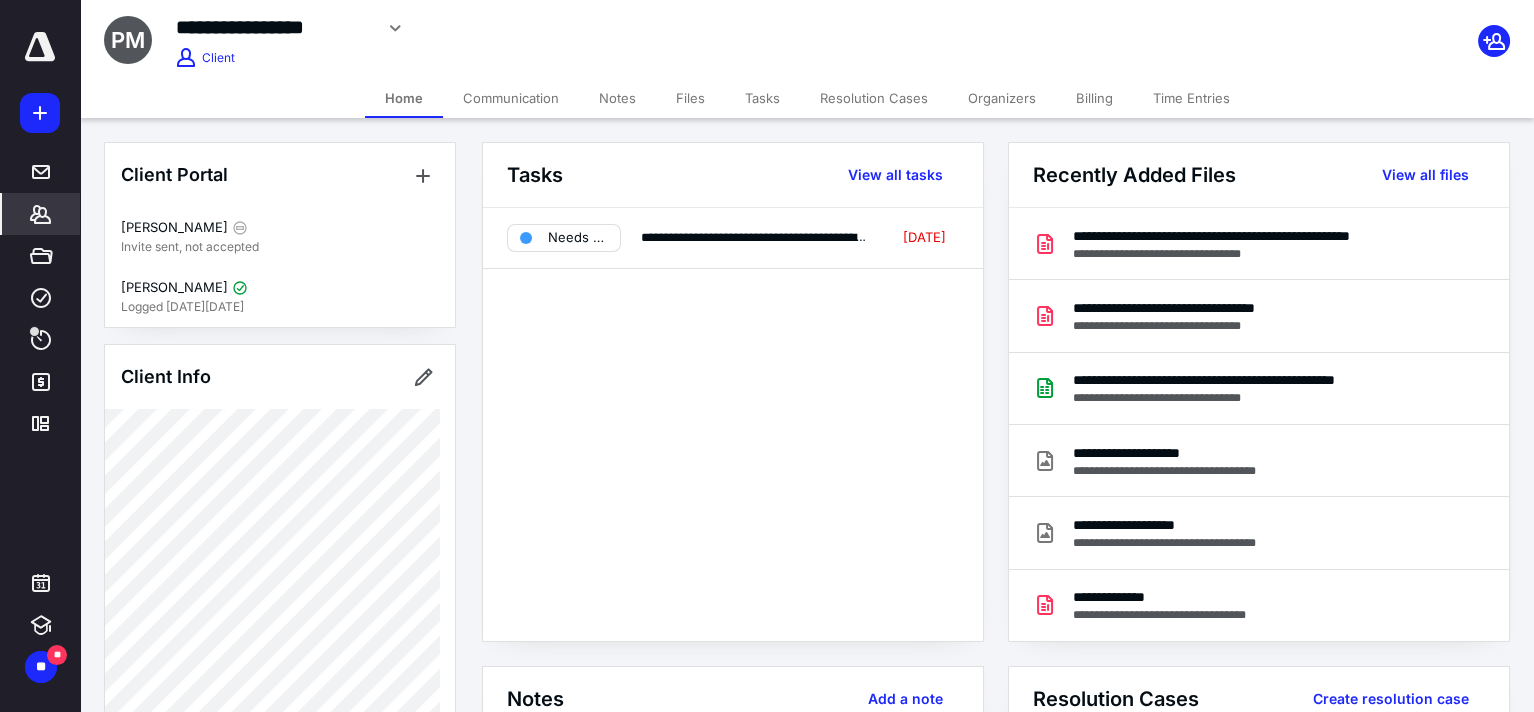 click on "Billing" at bounding box center (1094, 98) 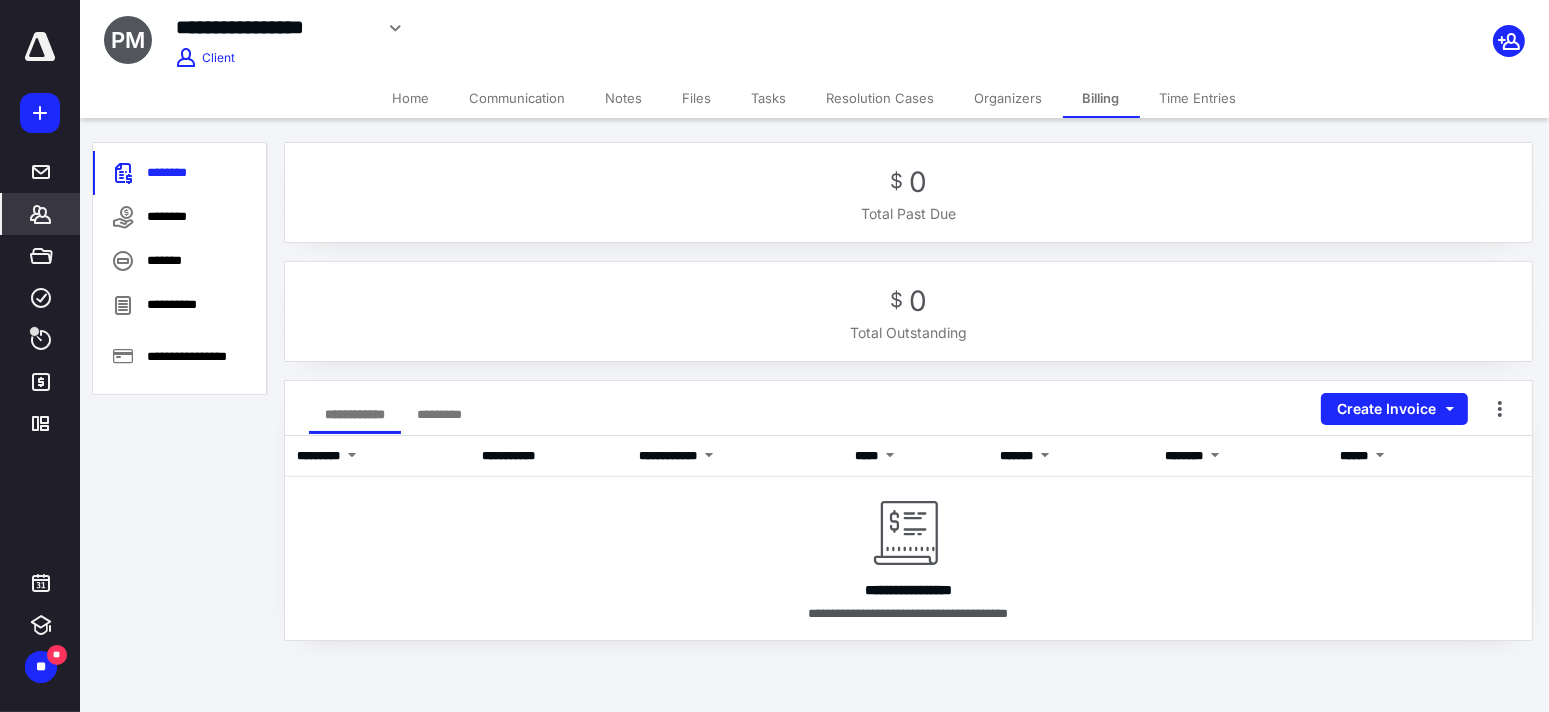 click on "Home" at bounding box center [411, 98] 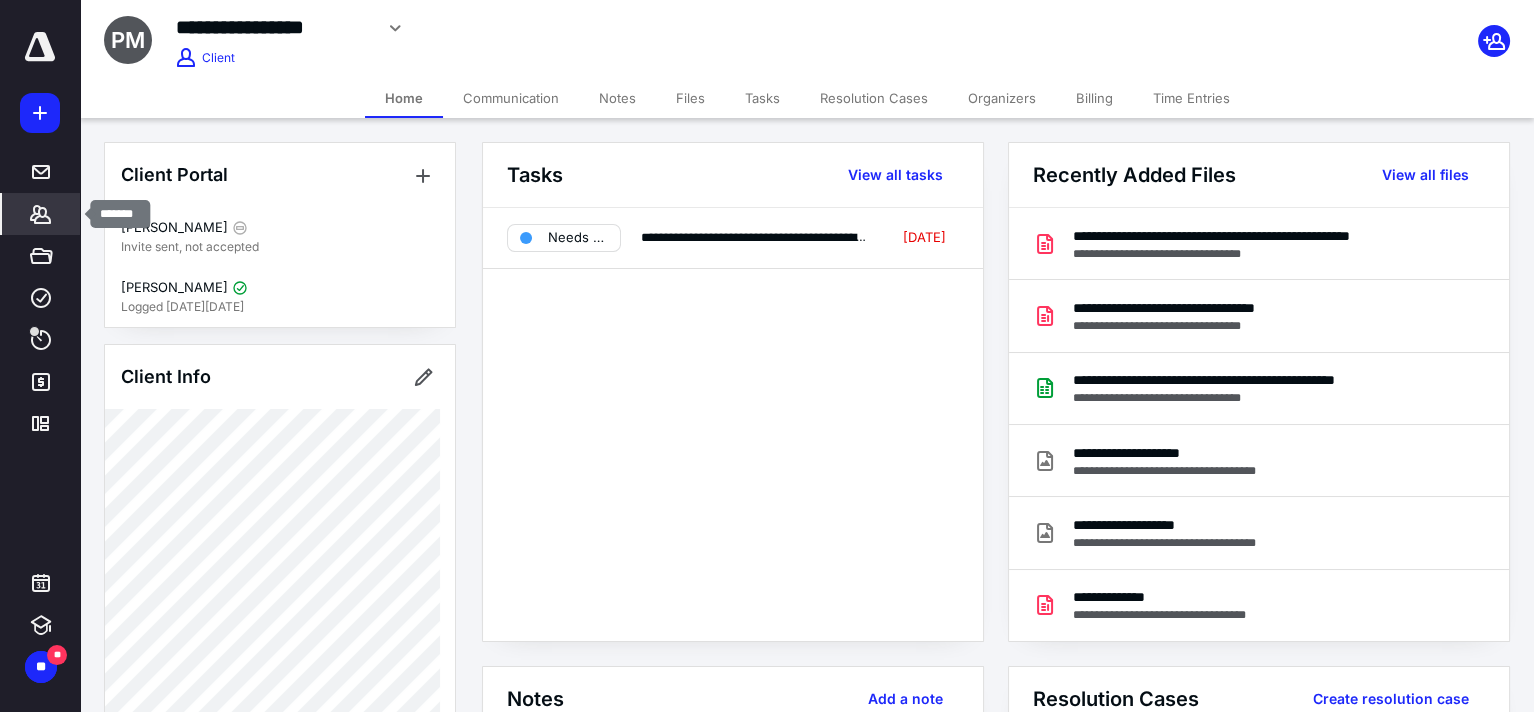 click 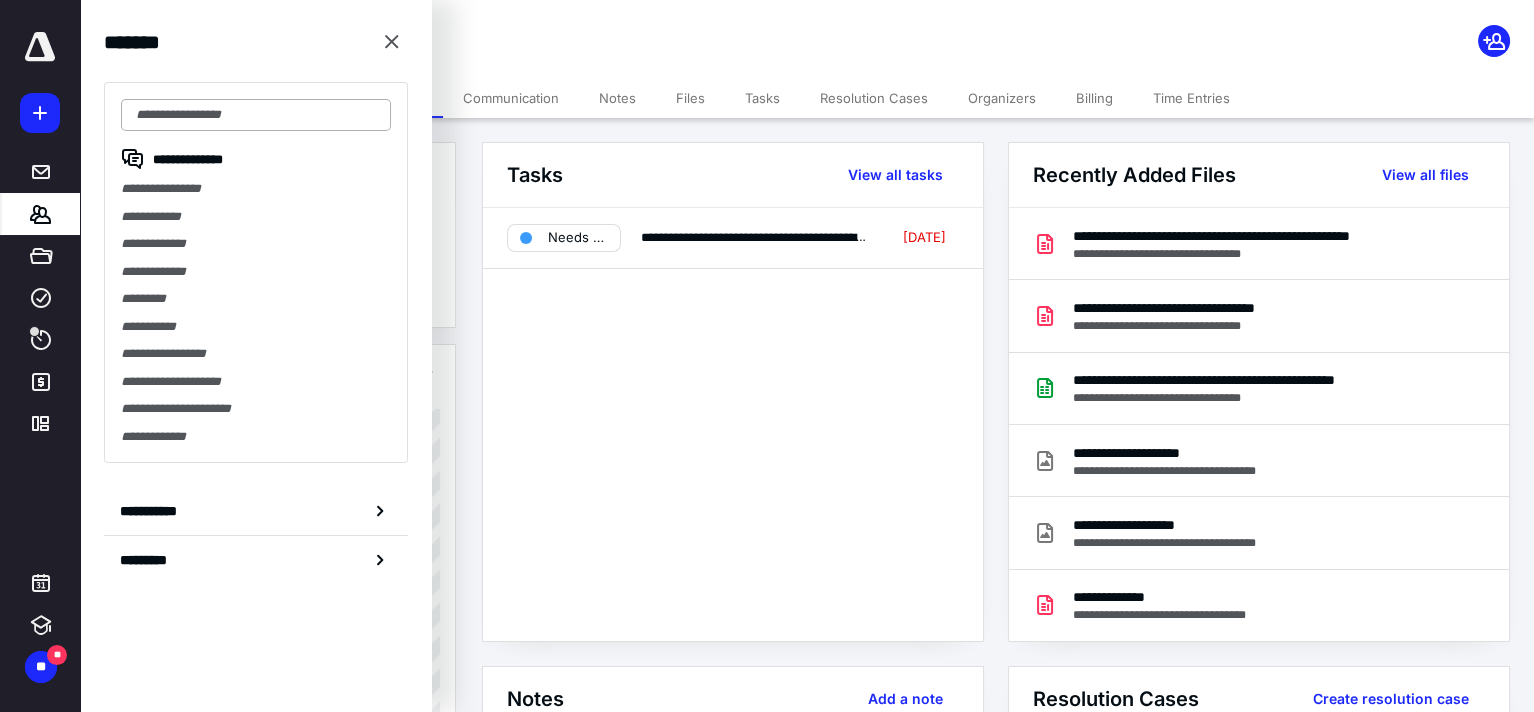 click at bounding box center [256, 115] 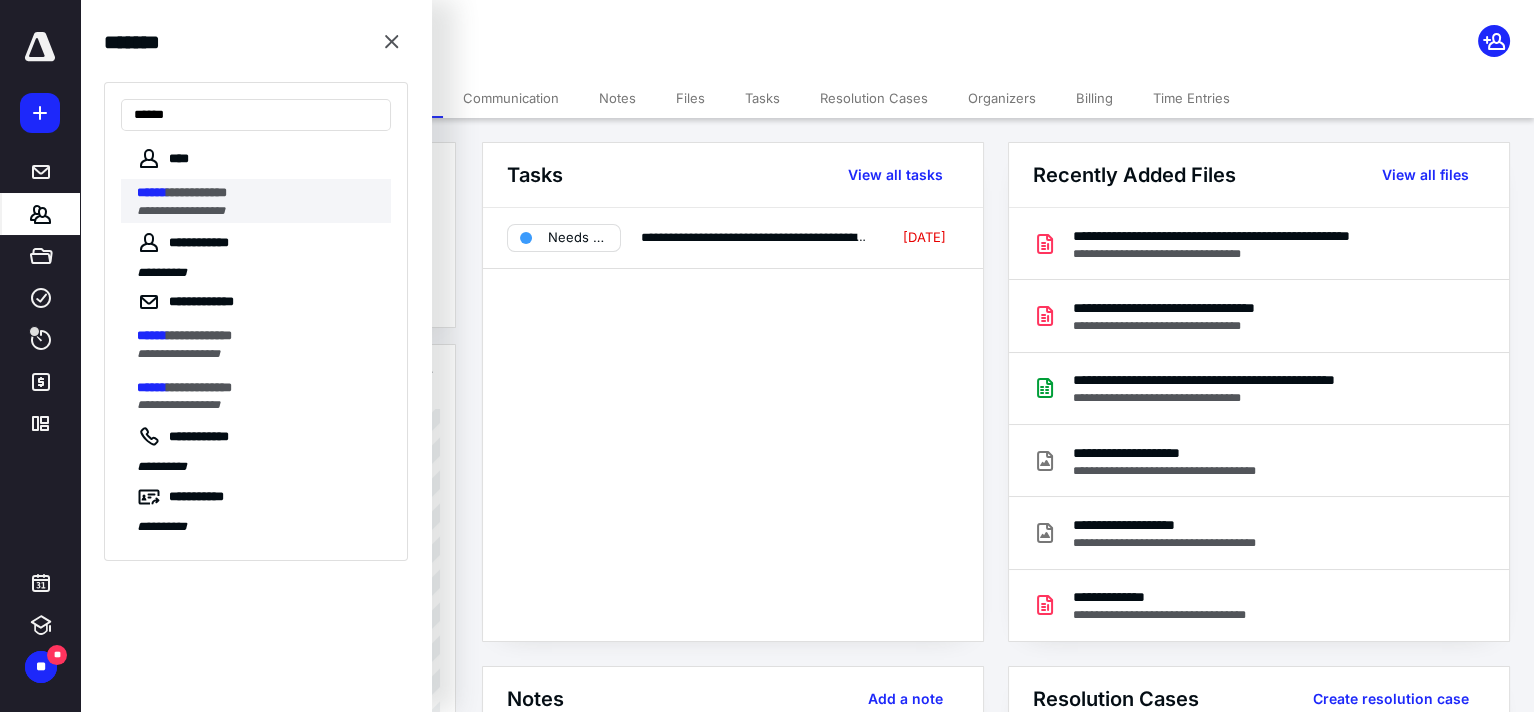 type on "******" 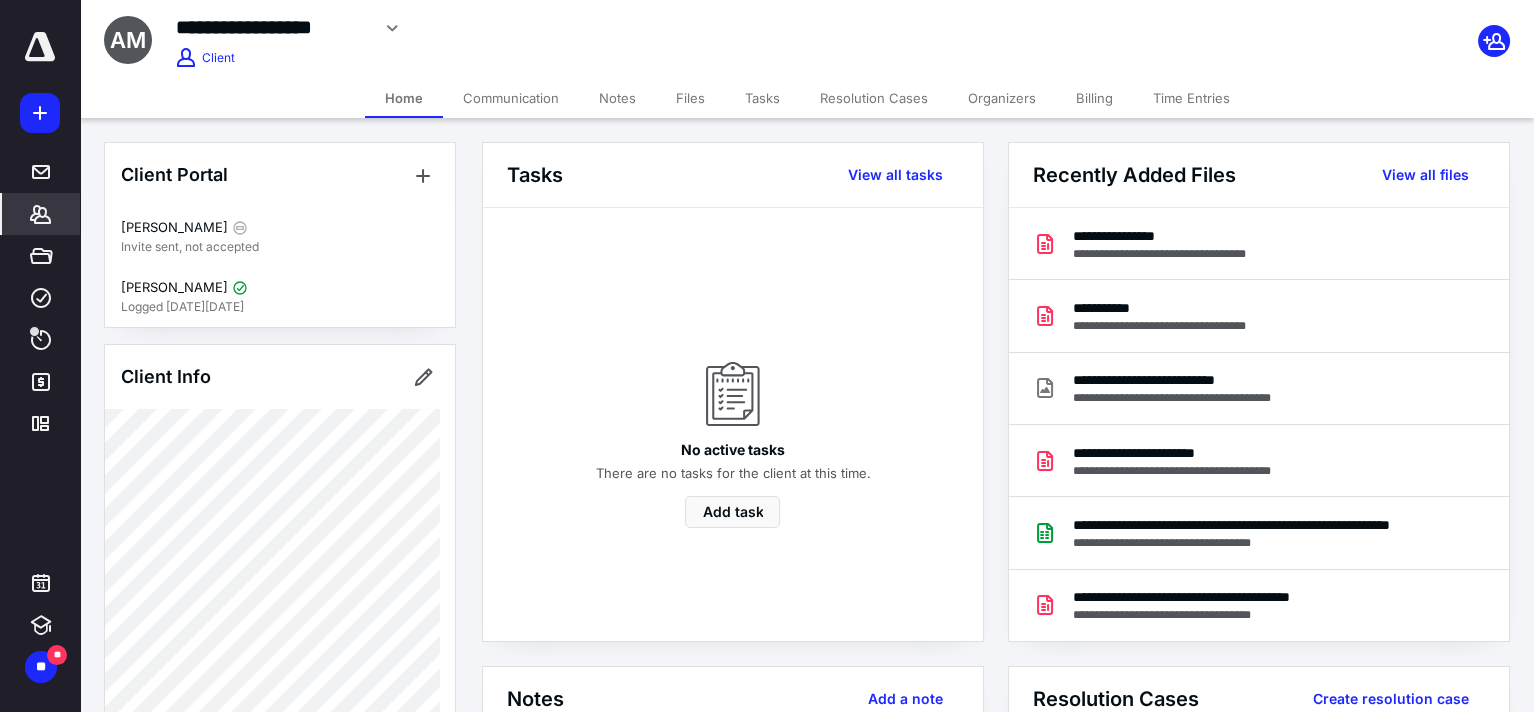 click on "Files" at bounding box center (690, 98) 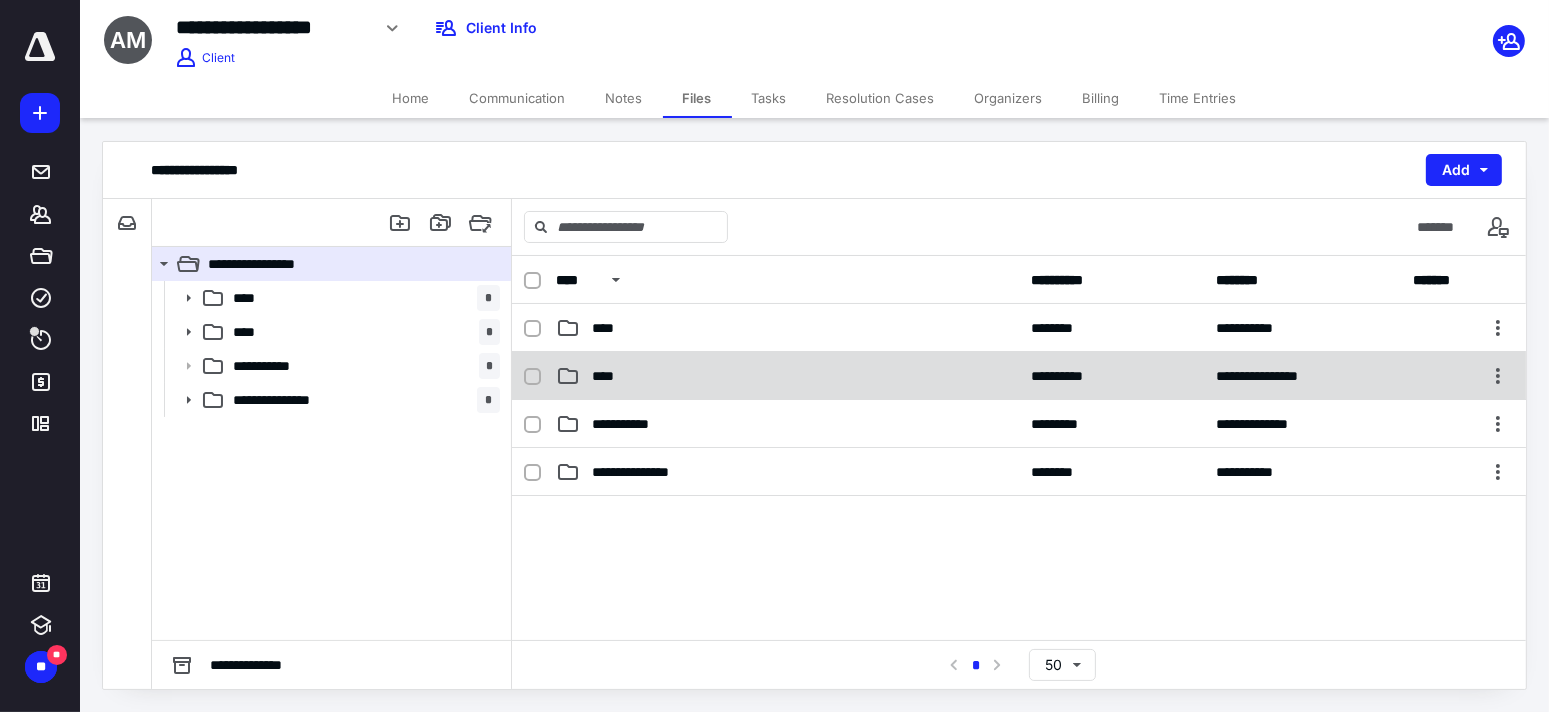 click on "****" at bounding box center (609, 376) 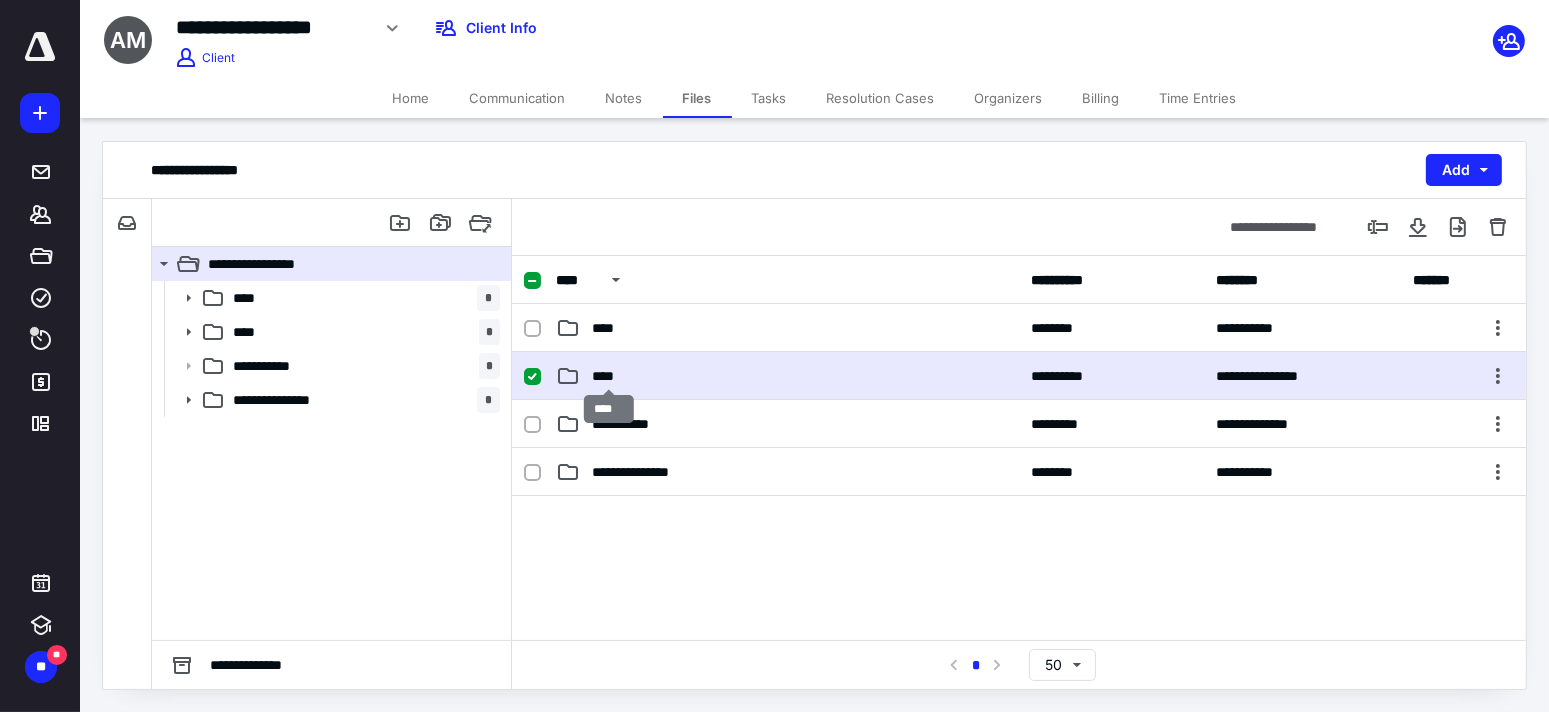 click on "****" at bounding box center (609, 376) 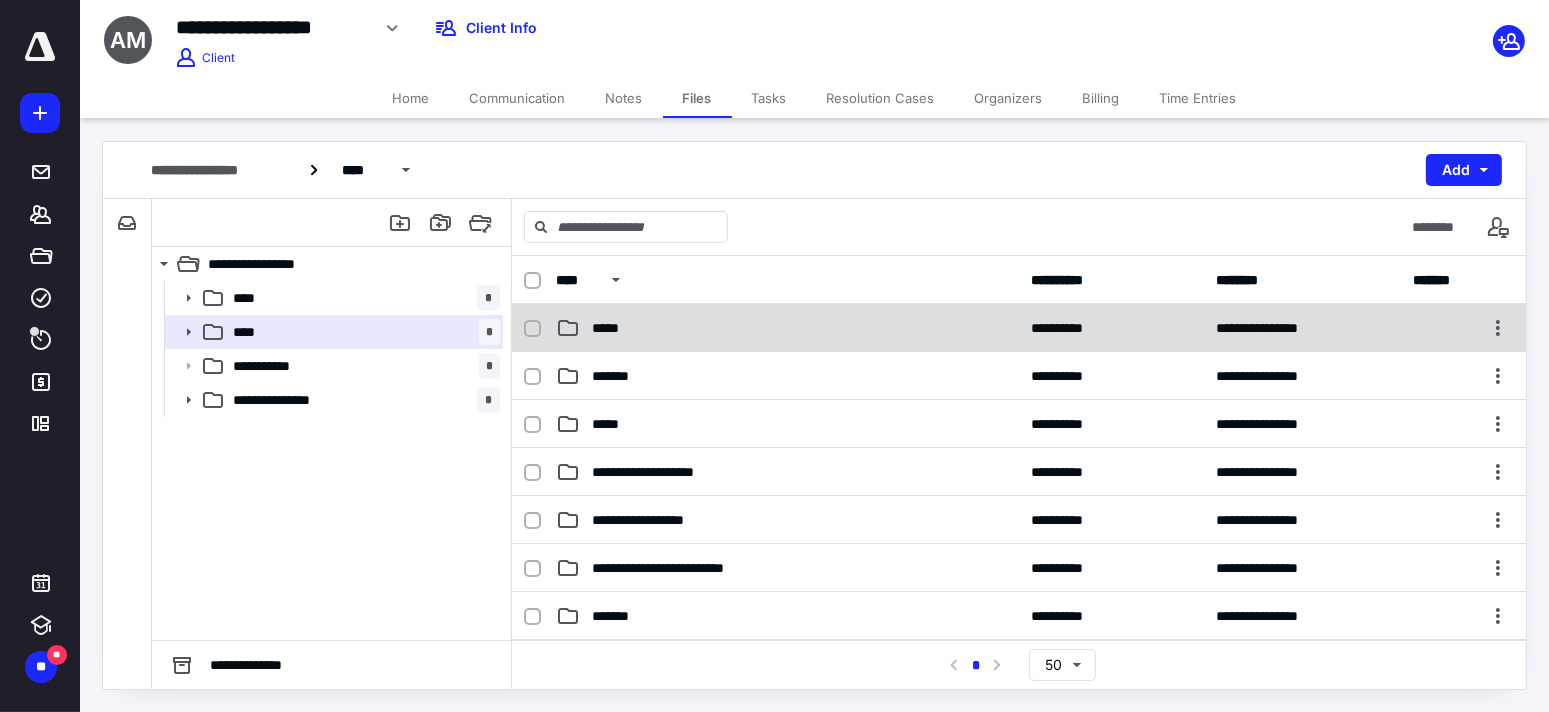click on "*****" at bounding box center [611, 328] 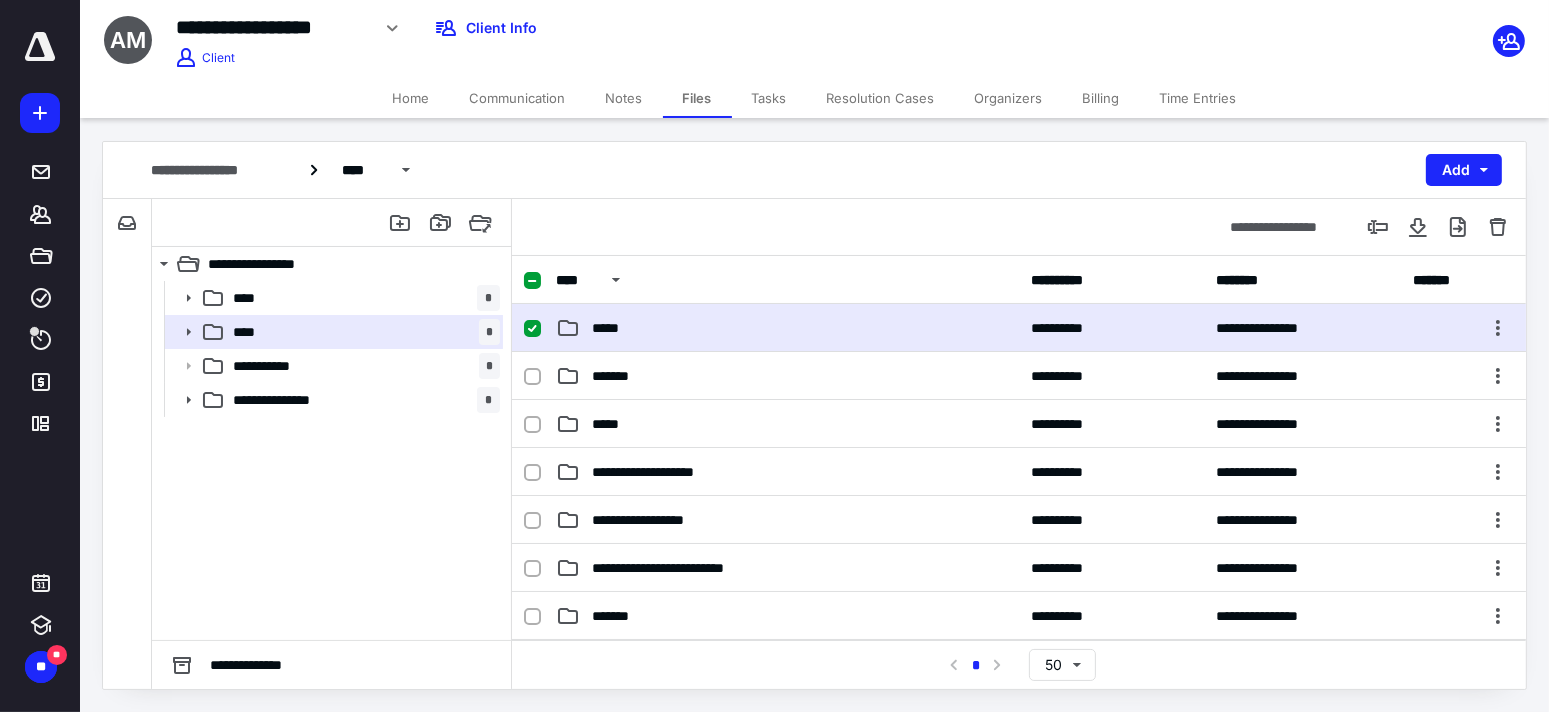 click on "*****" at bounding box center (611, 328) 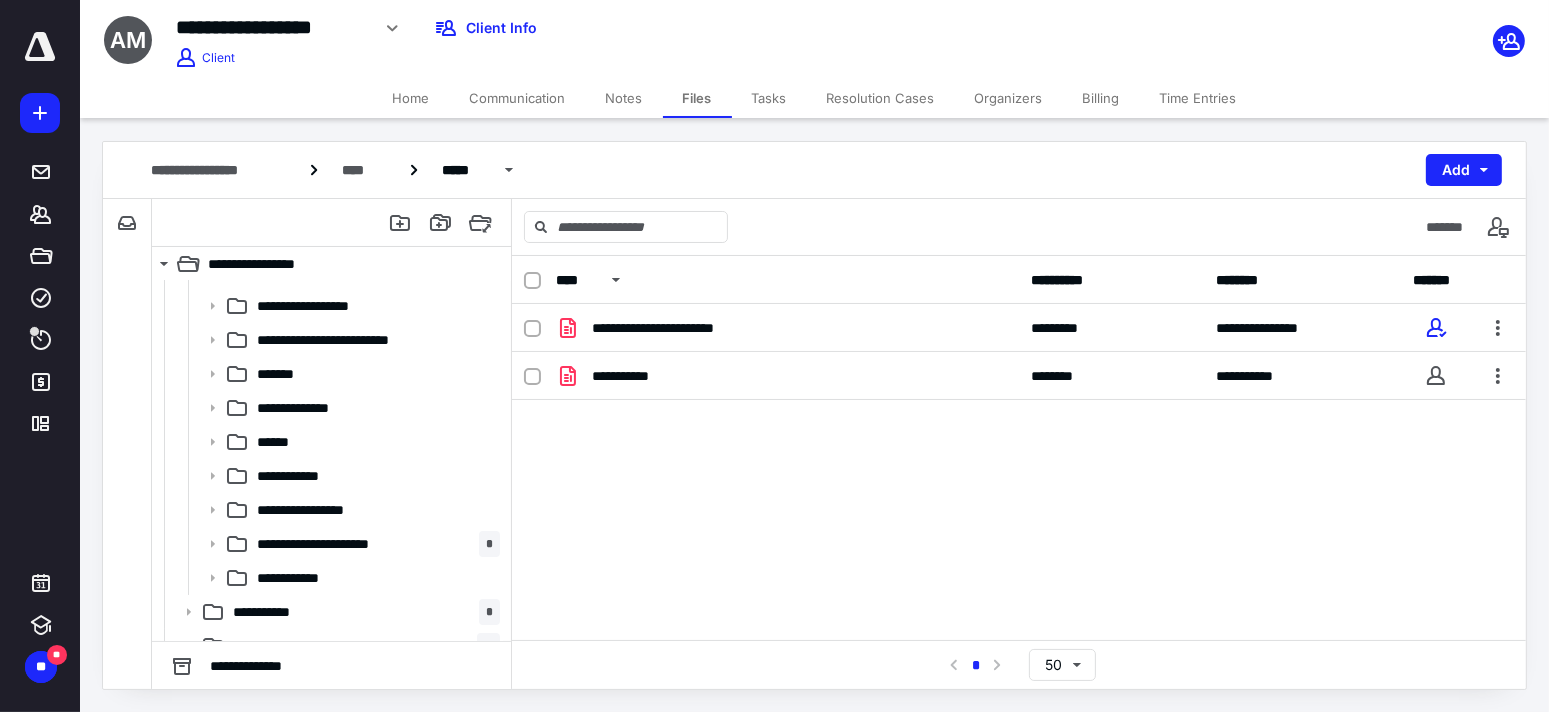 scroll, scrollTop: 218, scrollLeft: 0, axis: vertical 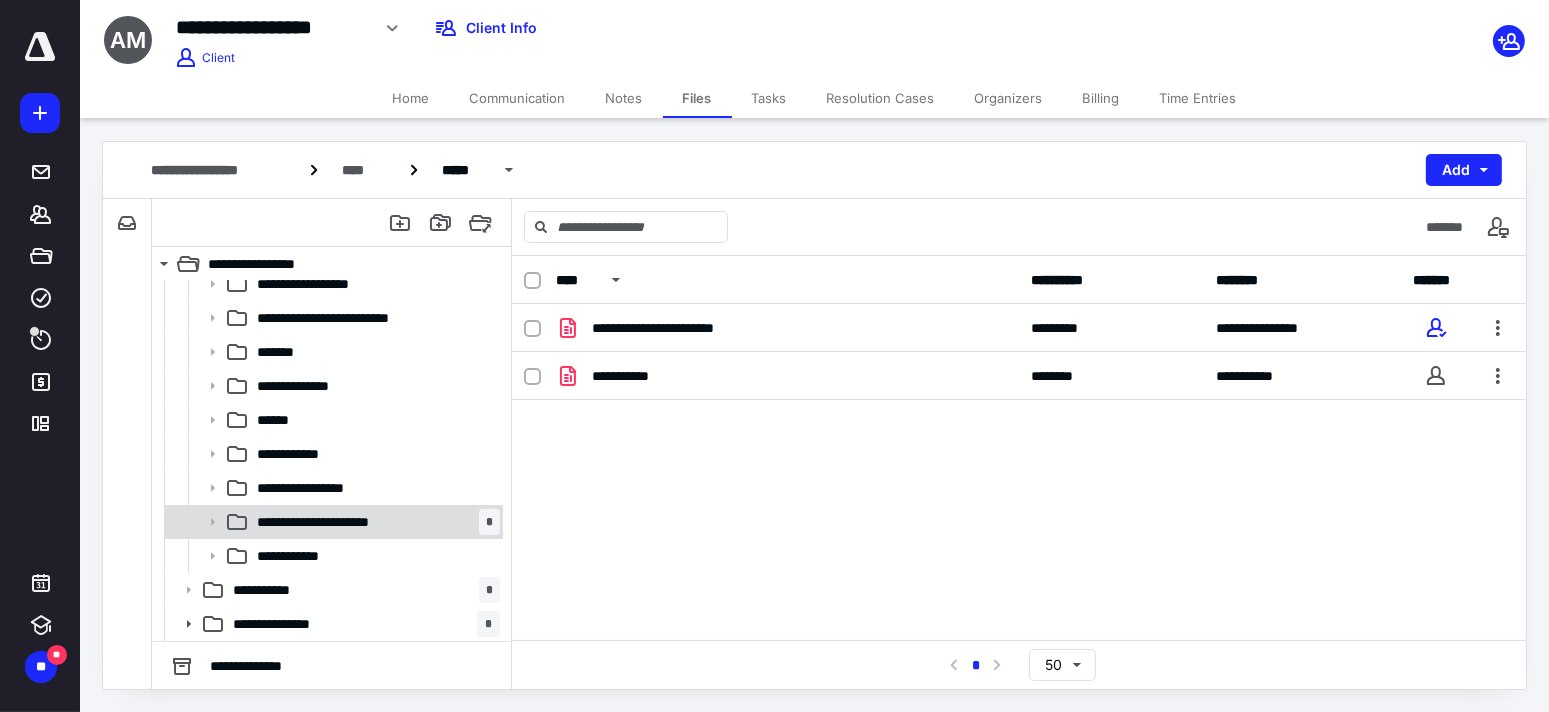 click on "**********" at bounding box center (334, 522) 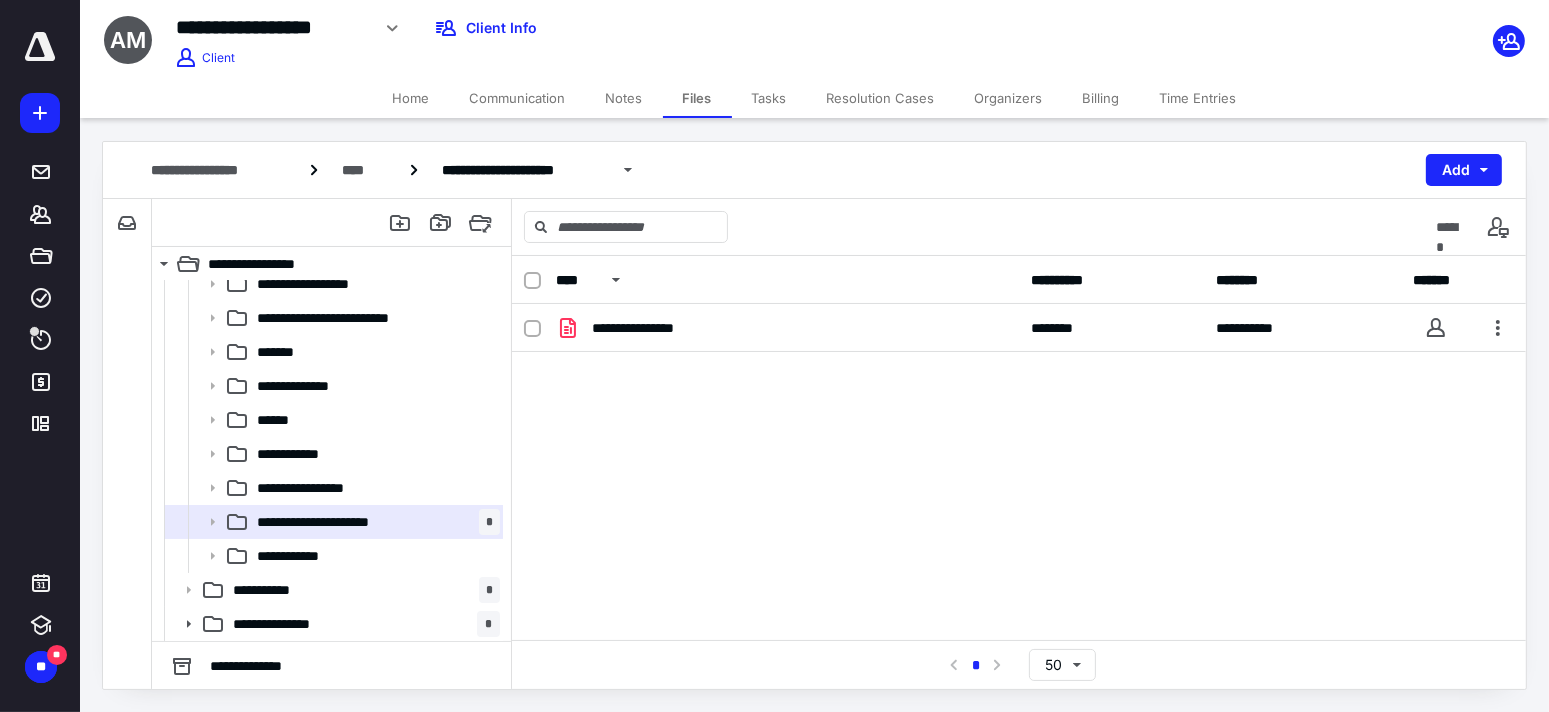 click on "**********" at bounding box center (1019, 454) 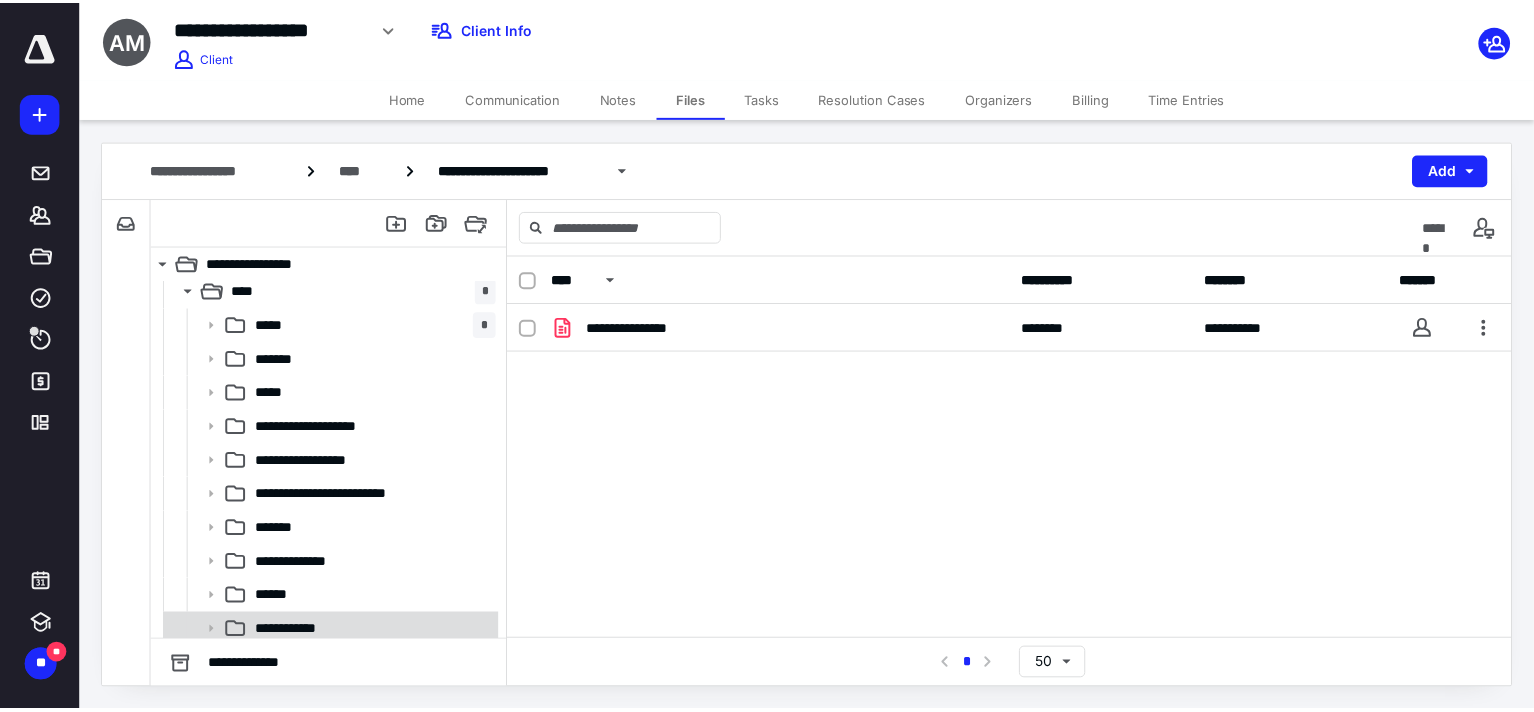 scroll, scrollTop: 0, scrollLeft: 0, axis: both 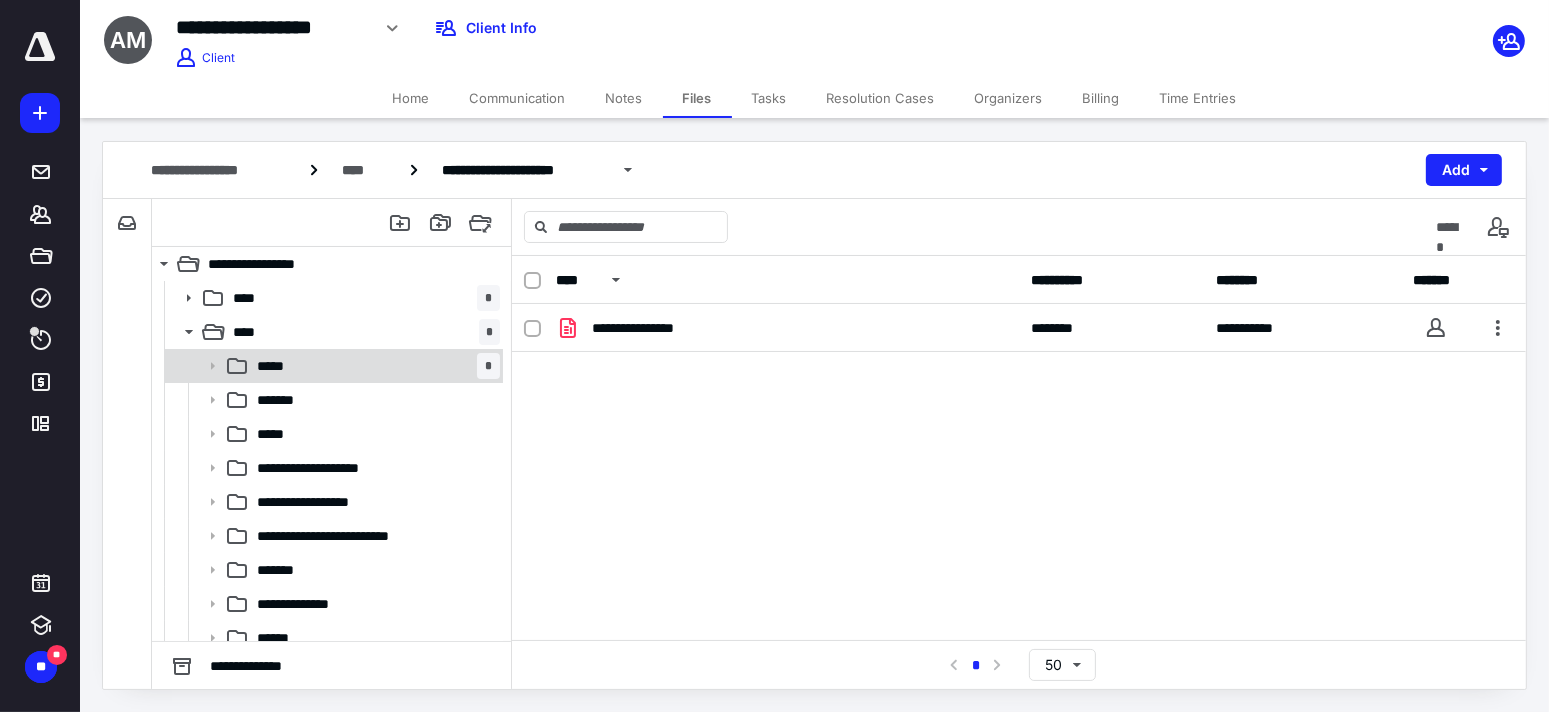 click on "***** *" at bounding box center [374, 366] 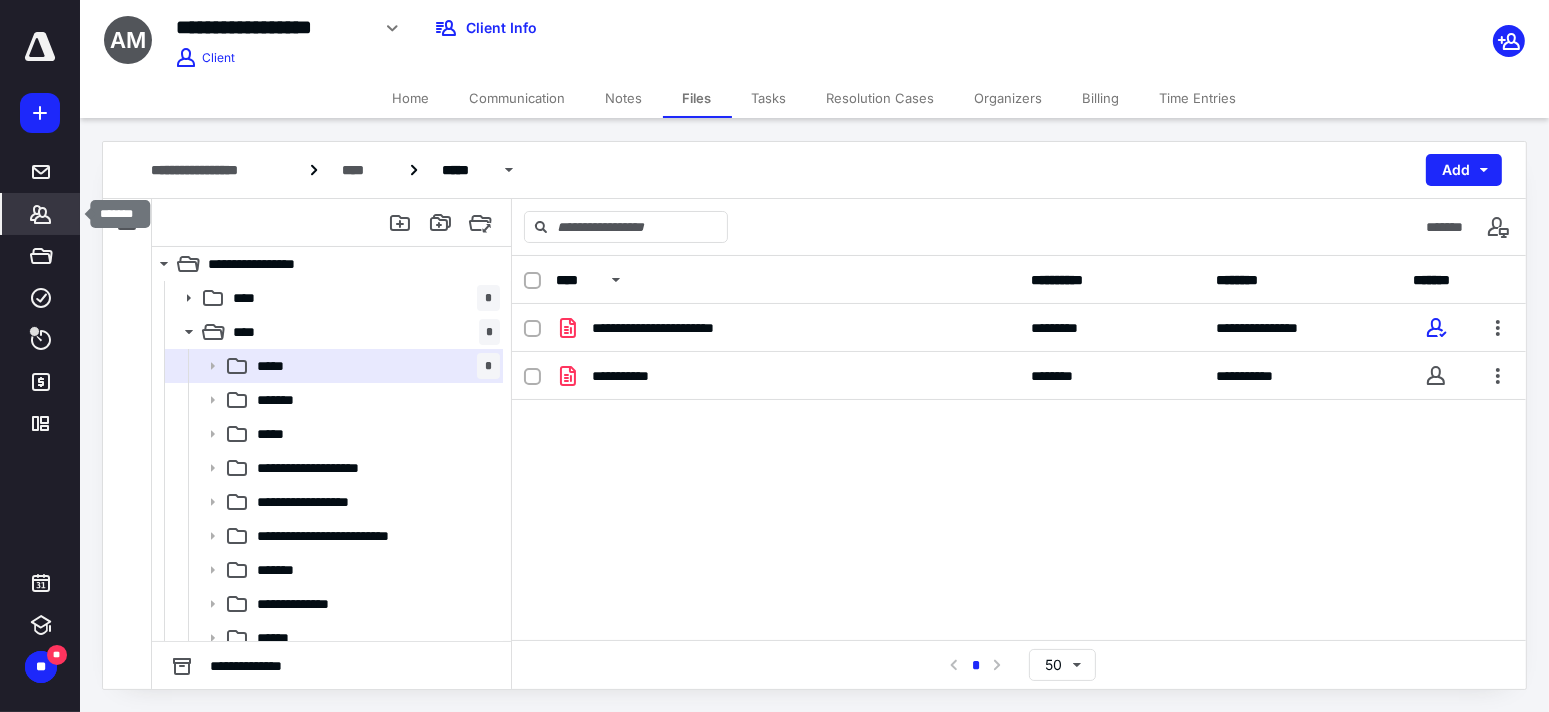 click on "*******" at bounding box center (41, 214) 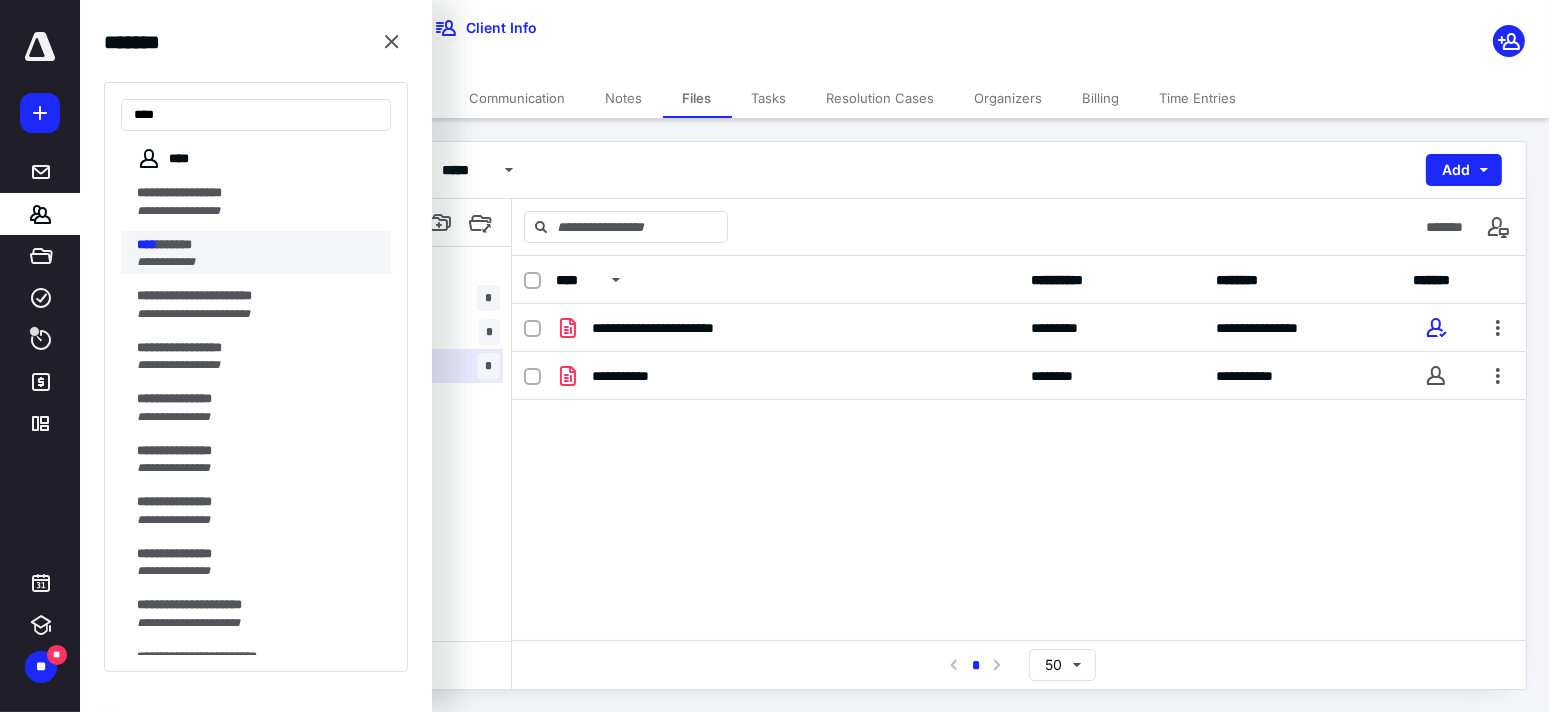 type on "****" 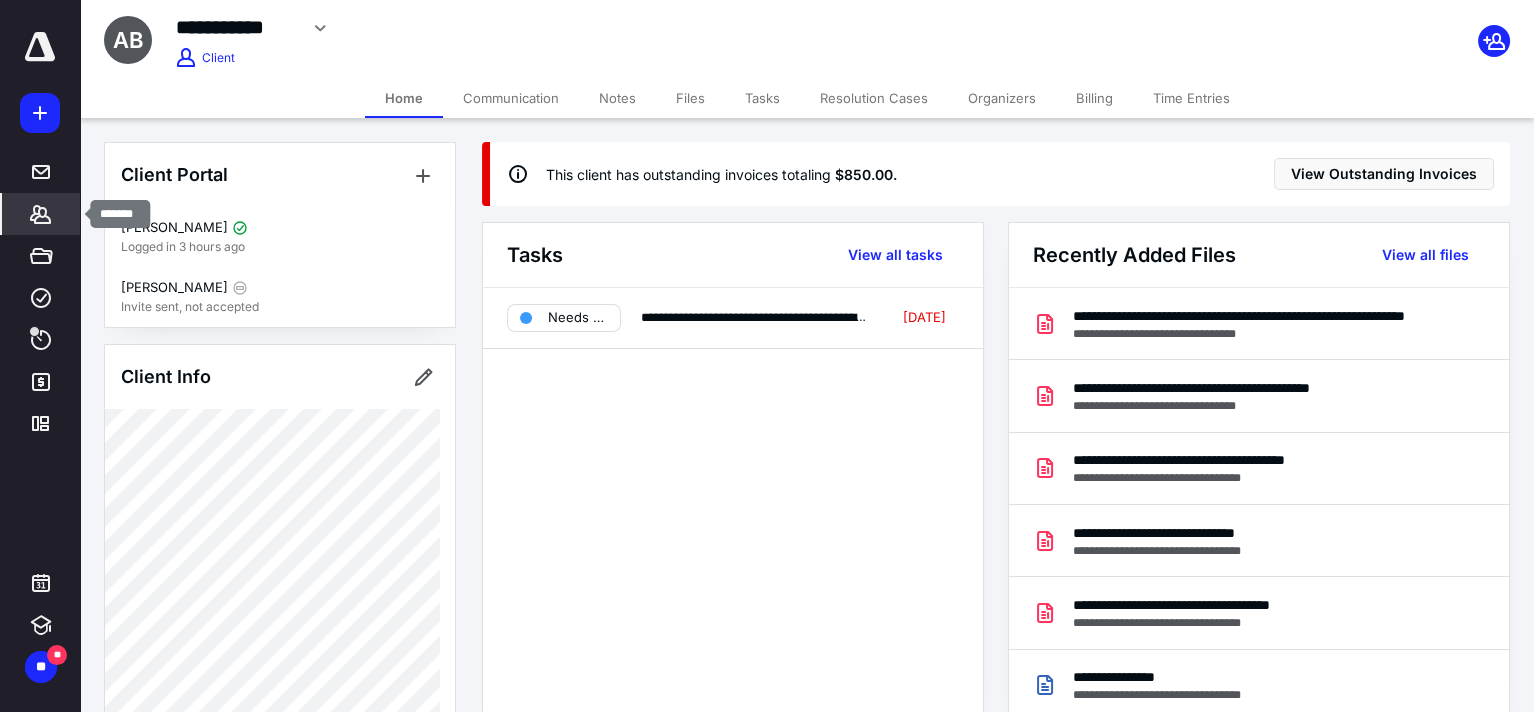 click 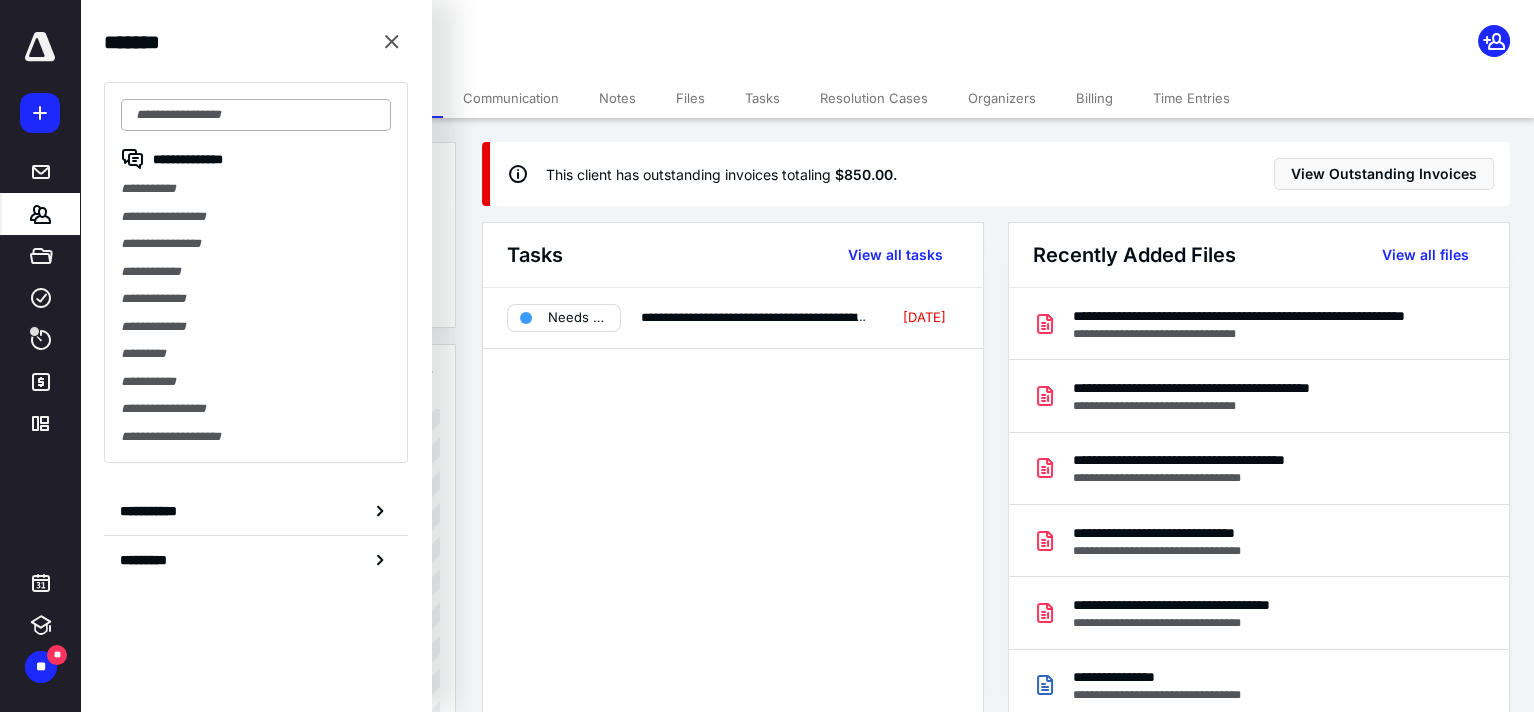 click at bounding box center (256, 115) 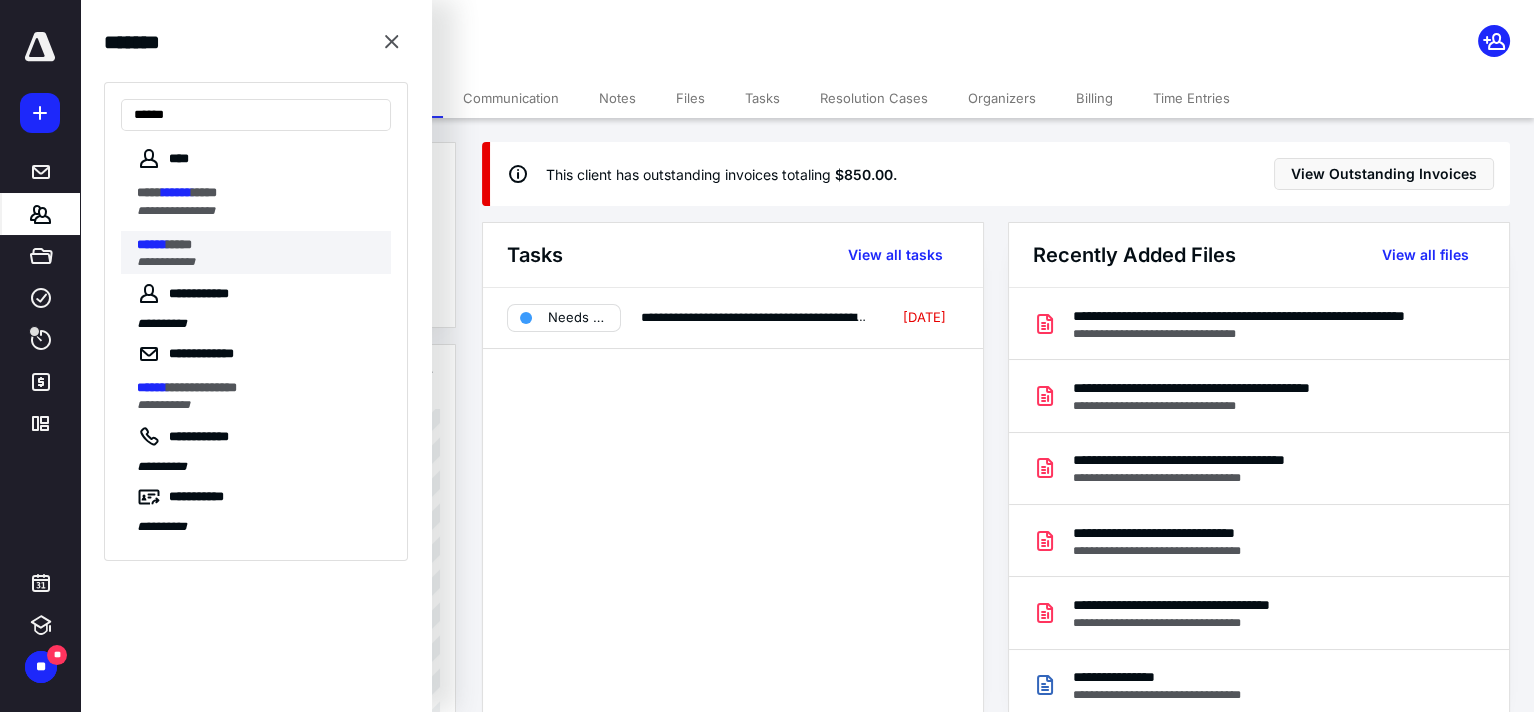 type on "******" 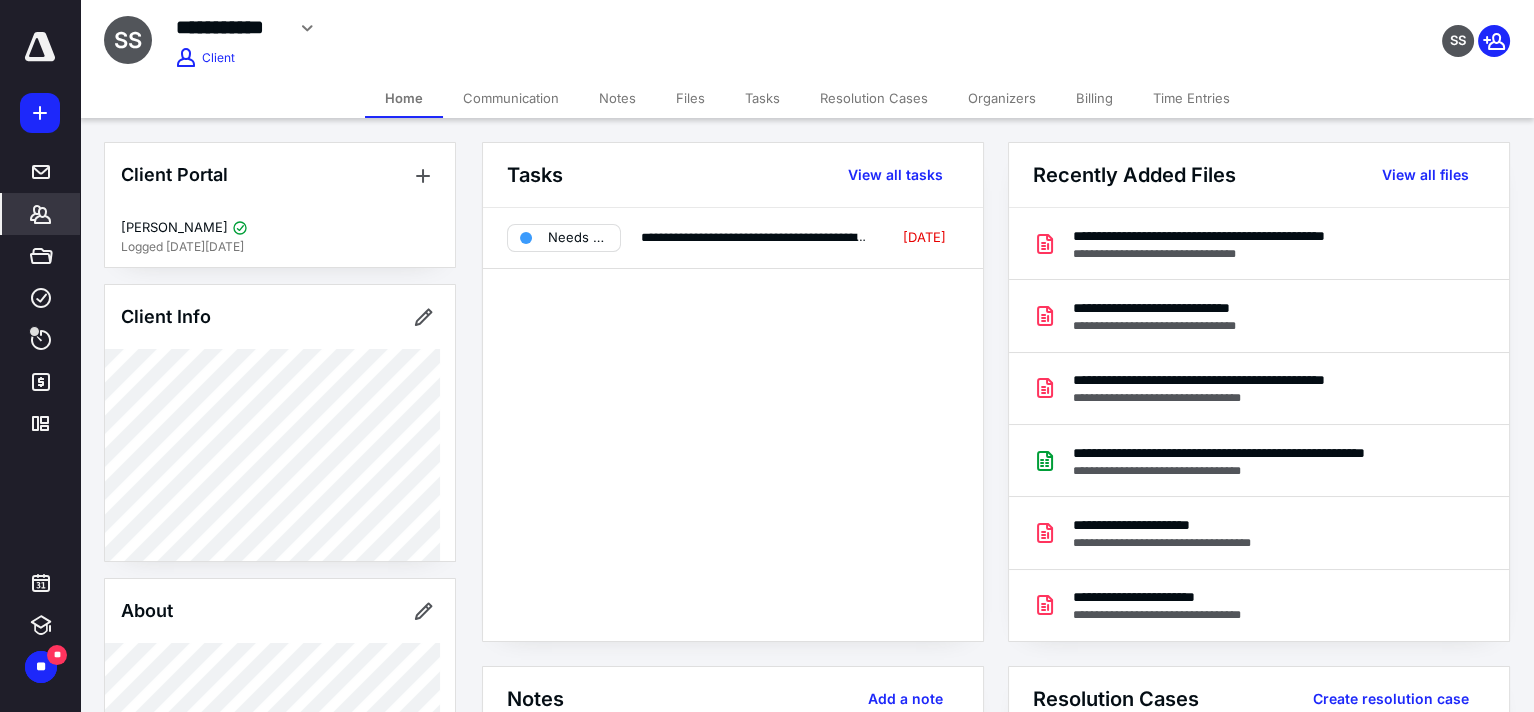 click on "Billing" at bounding box center (1094, 98) 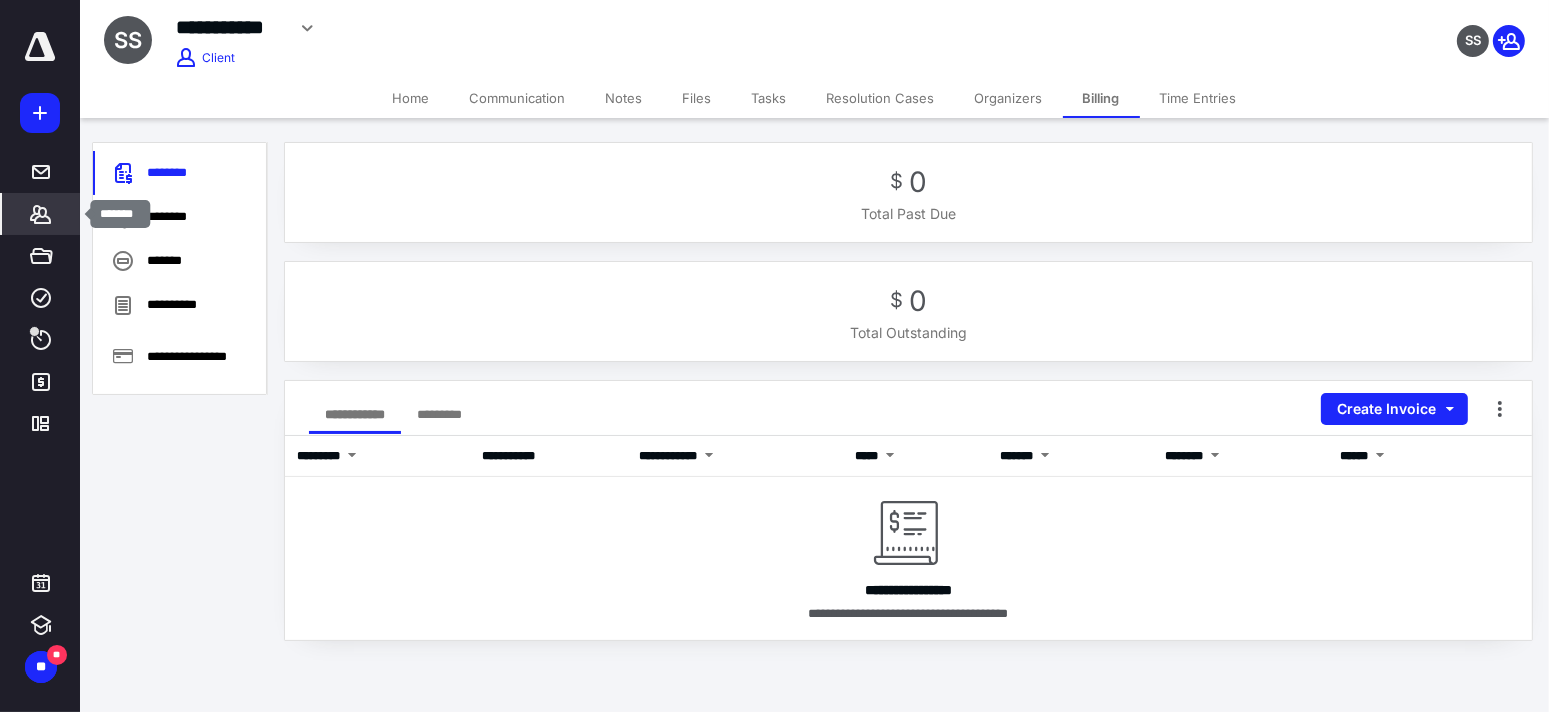 click 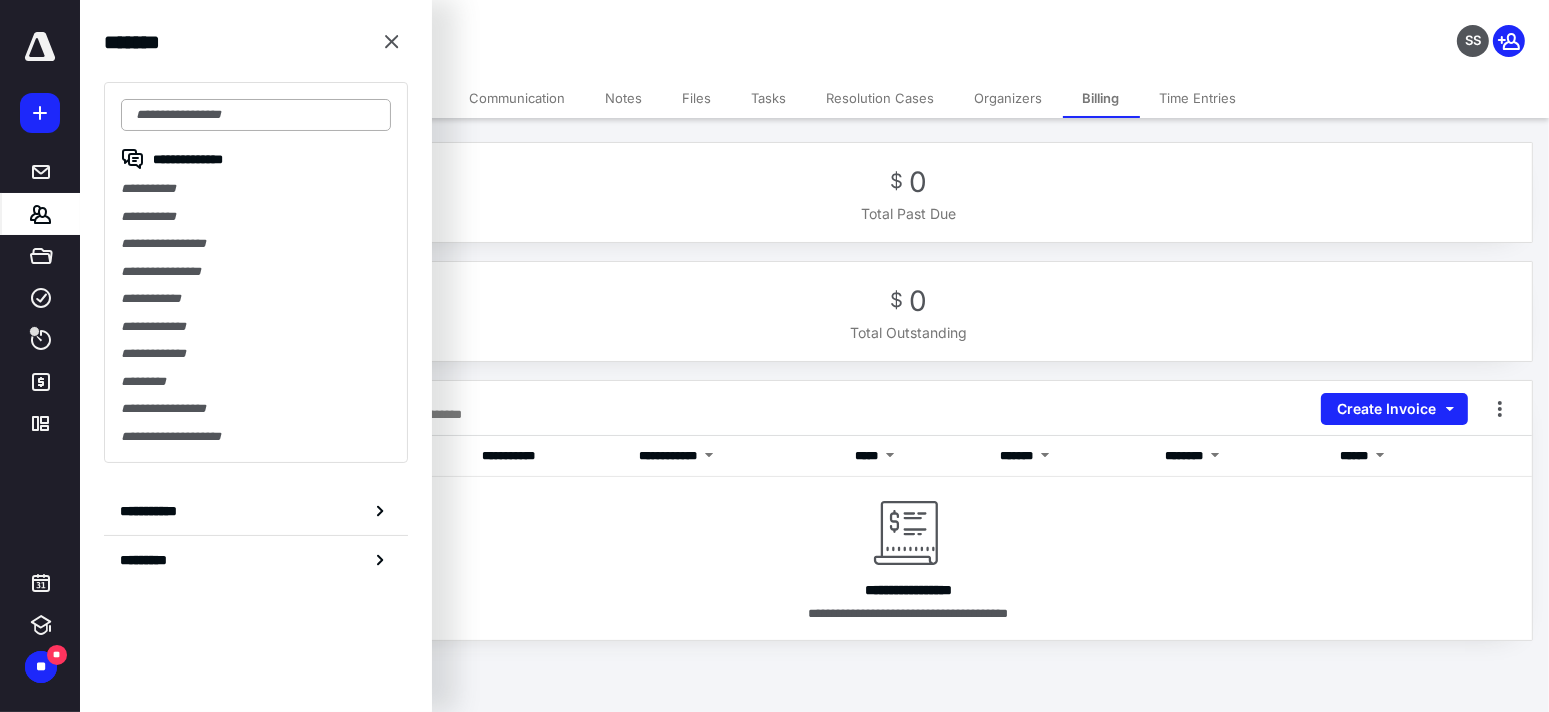 click at bounding box center [256, 115] 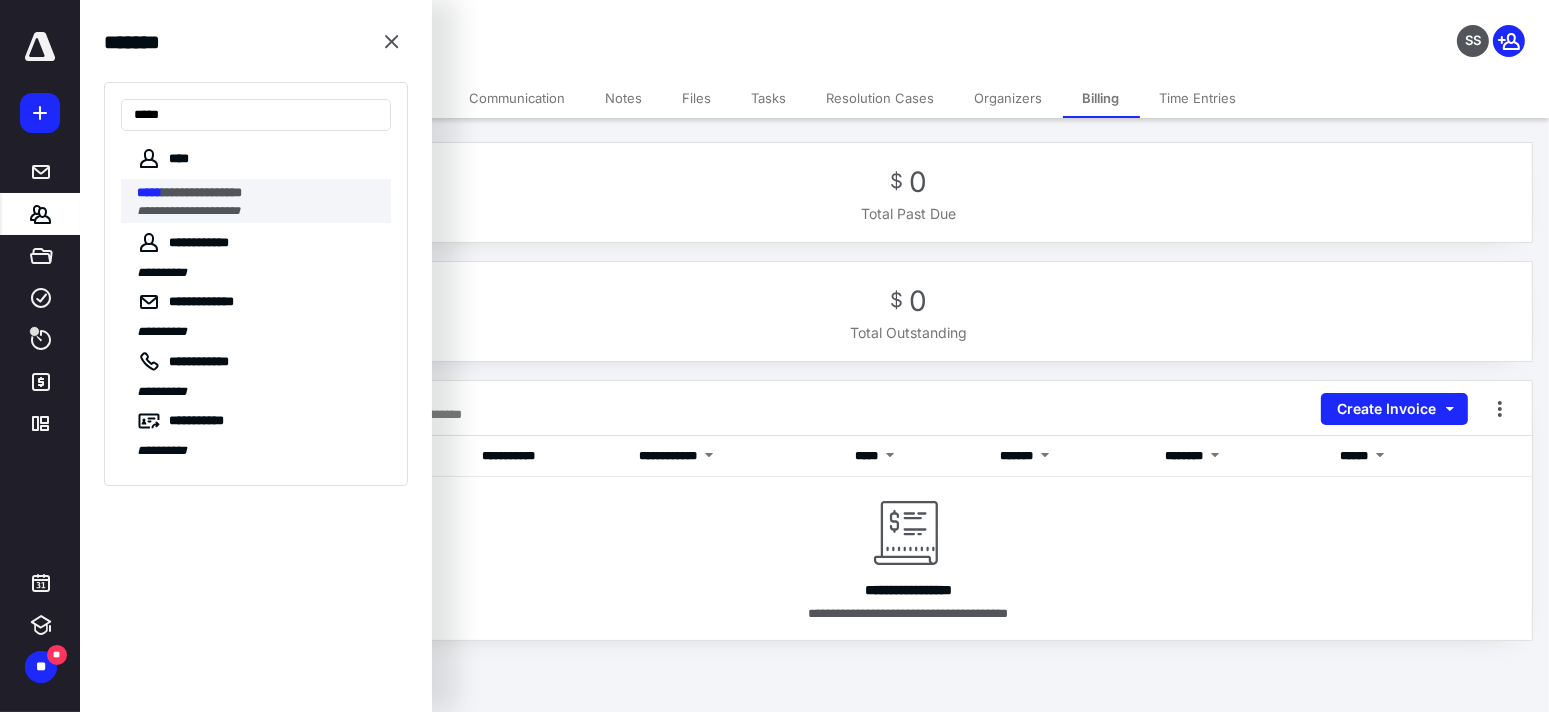 type on "*****" 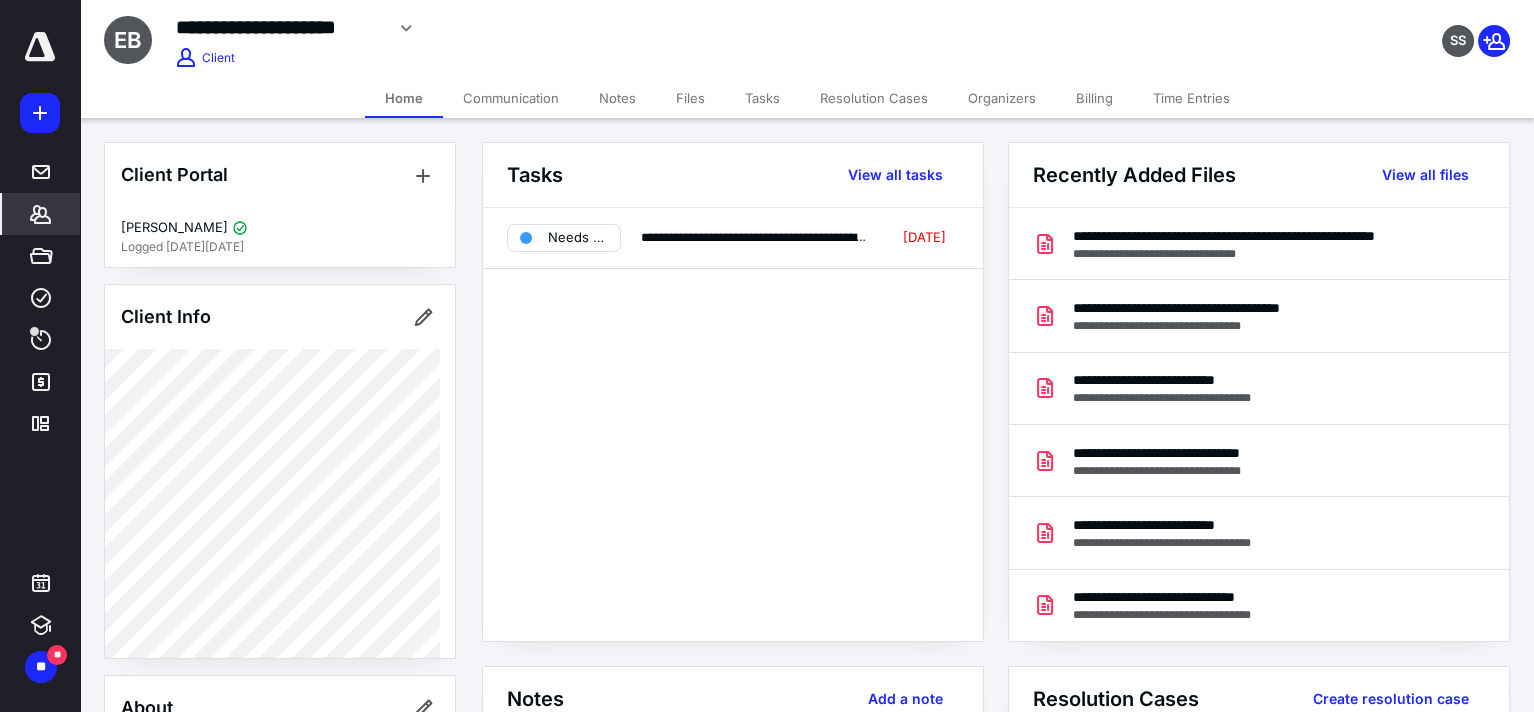 click on "Billing" at bounding box center [1094, 98] 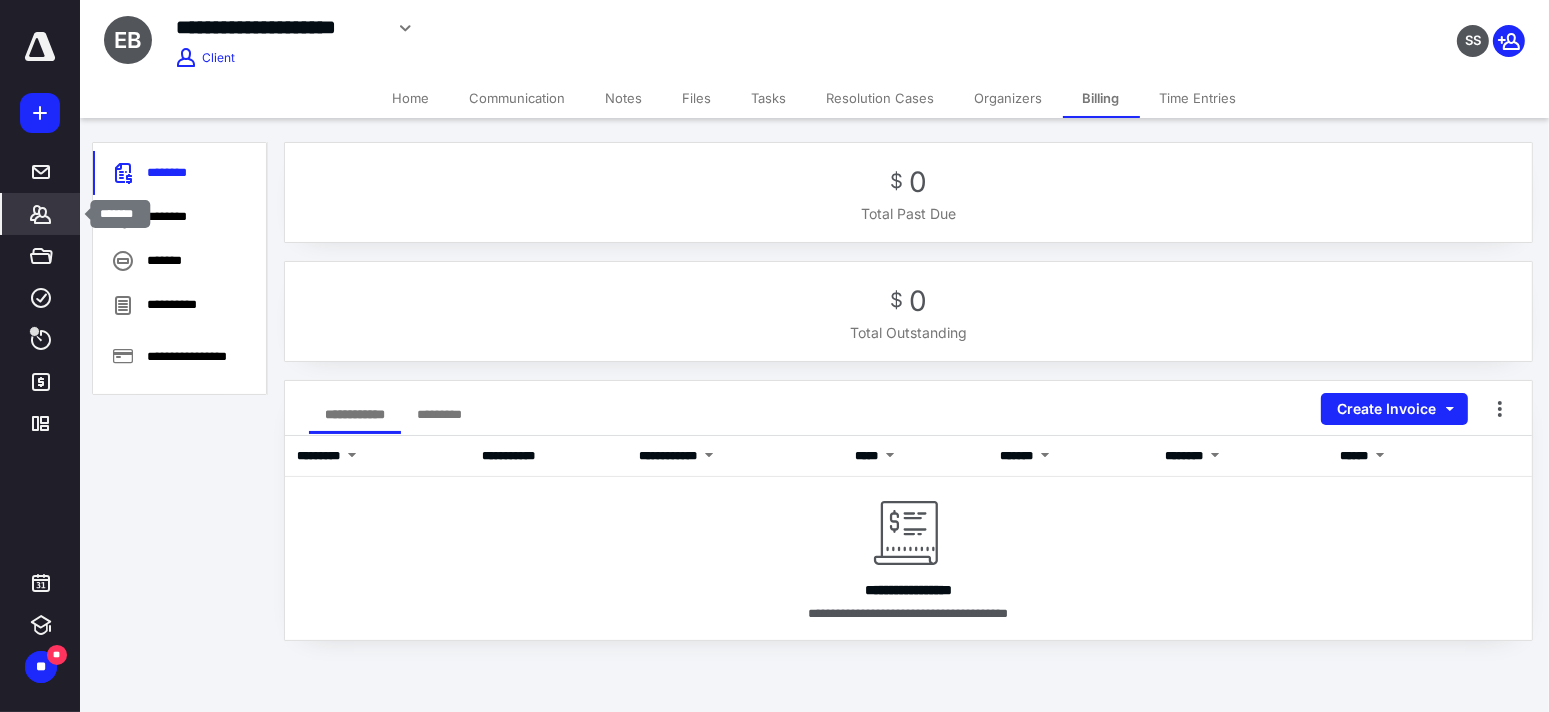 drag, startPoint x: 58, startPoint y: 212, endPoint x: 78, endPoint y: 166, distance: 50.159744 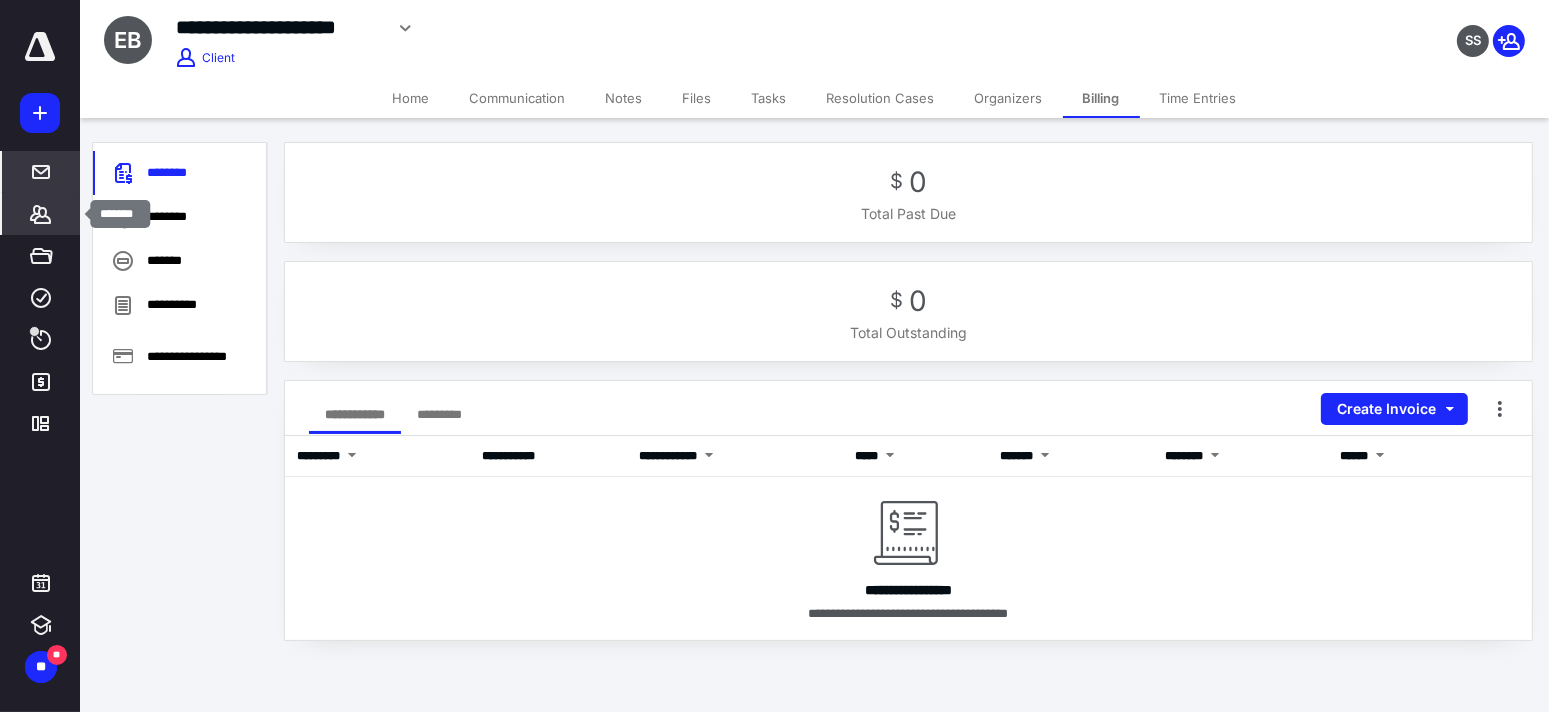 click on "*******" at bounding box center (41, 214) 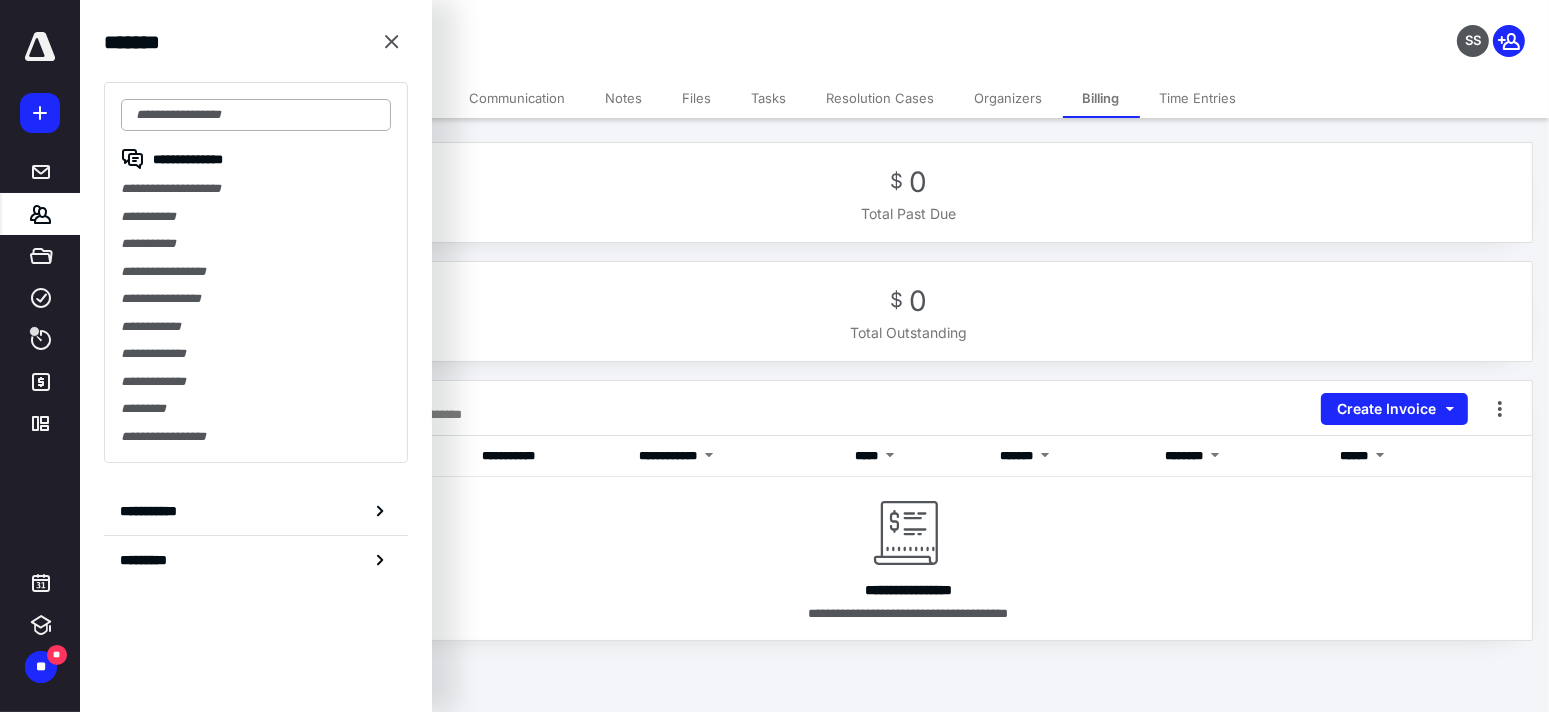 click at bounding box center [256, 115] 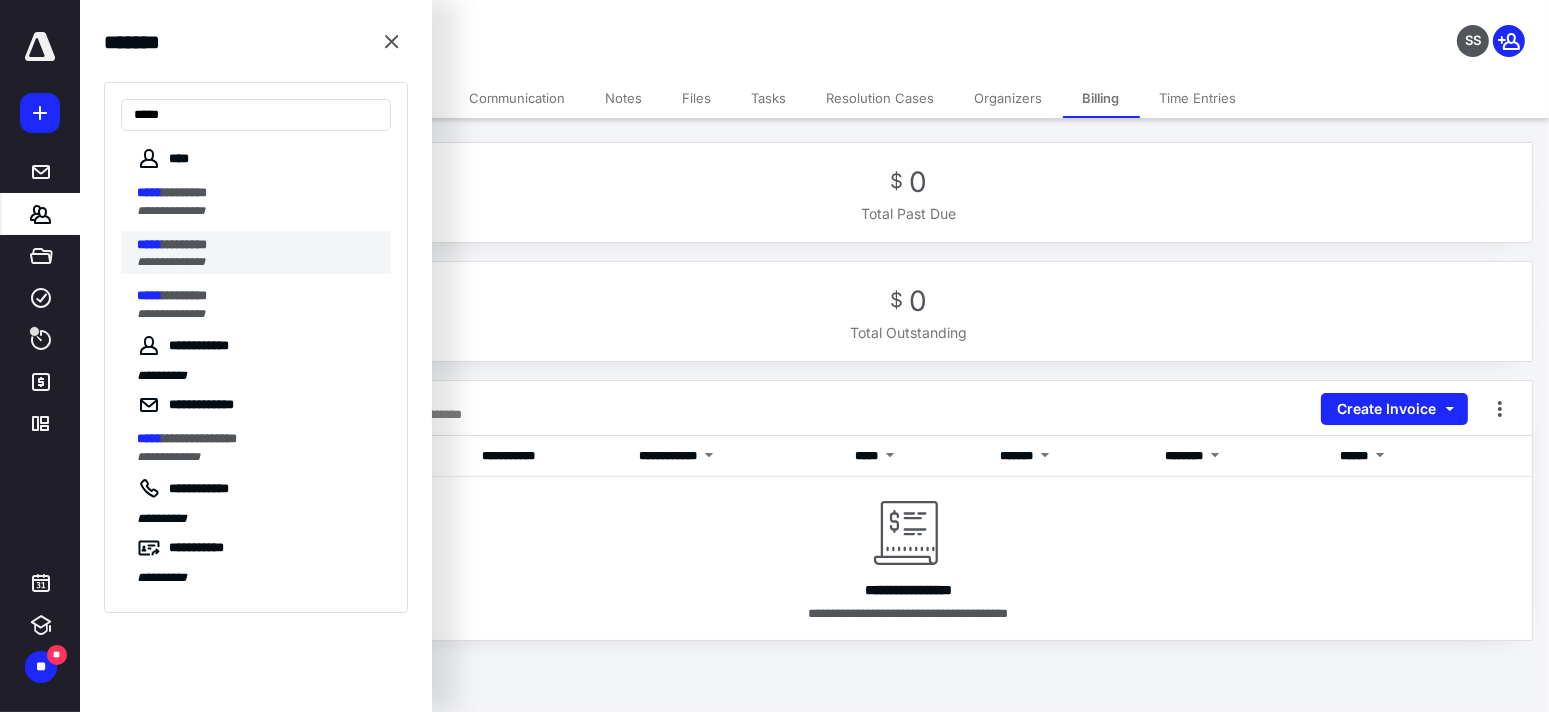 type on "*****" 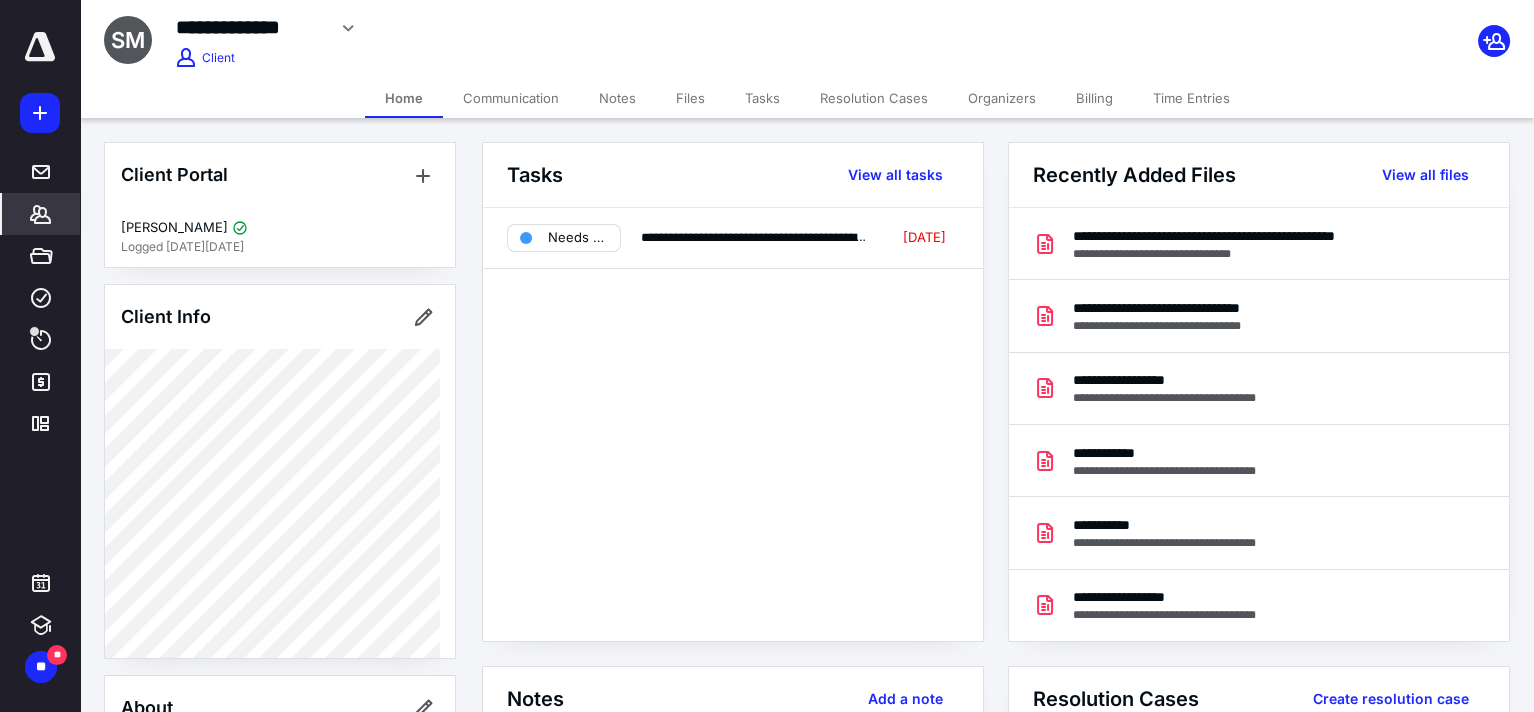 click on "Billing" at bounding box center (1094, 98) 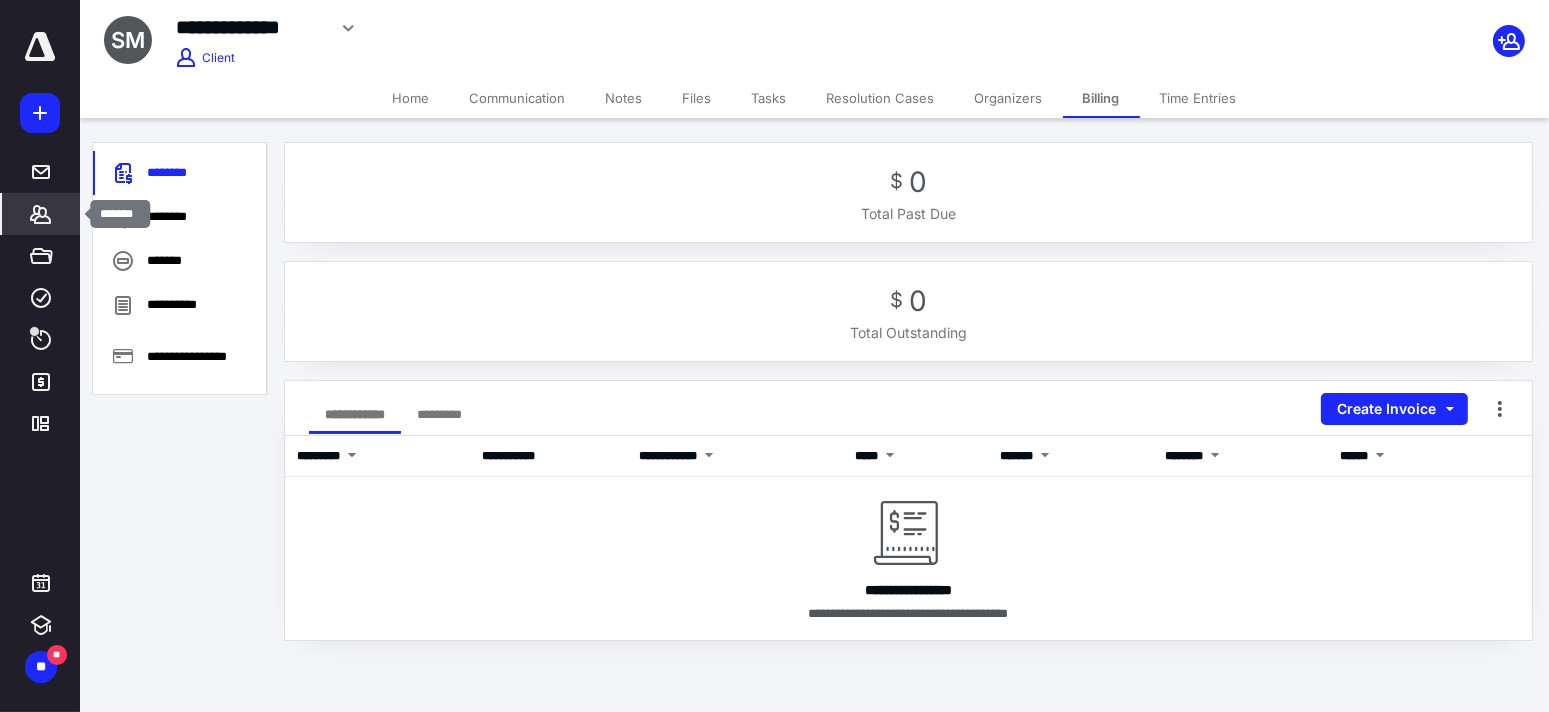 click 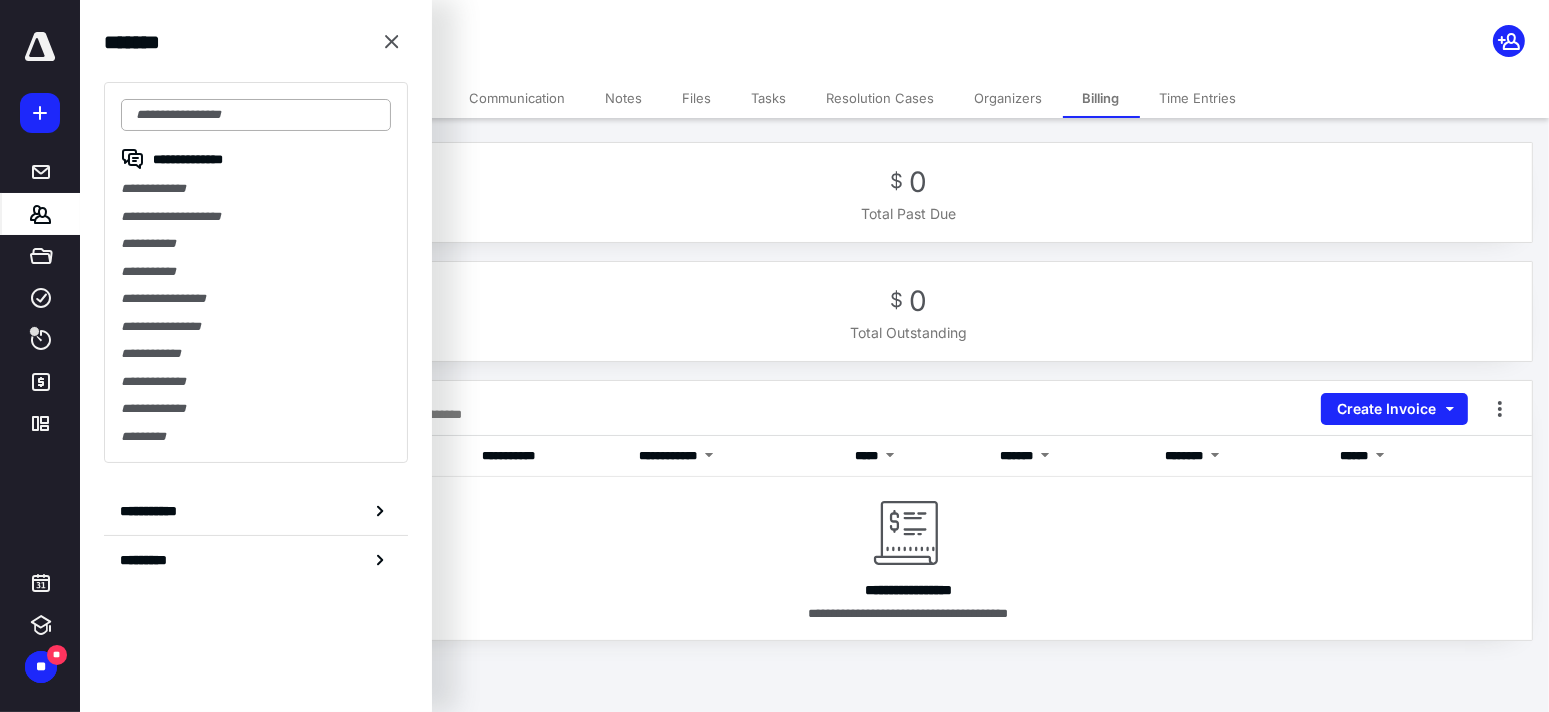 click at bounding box center (256, 115) 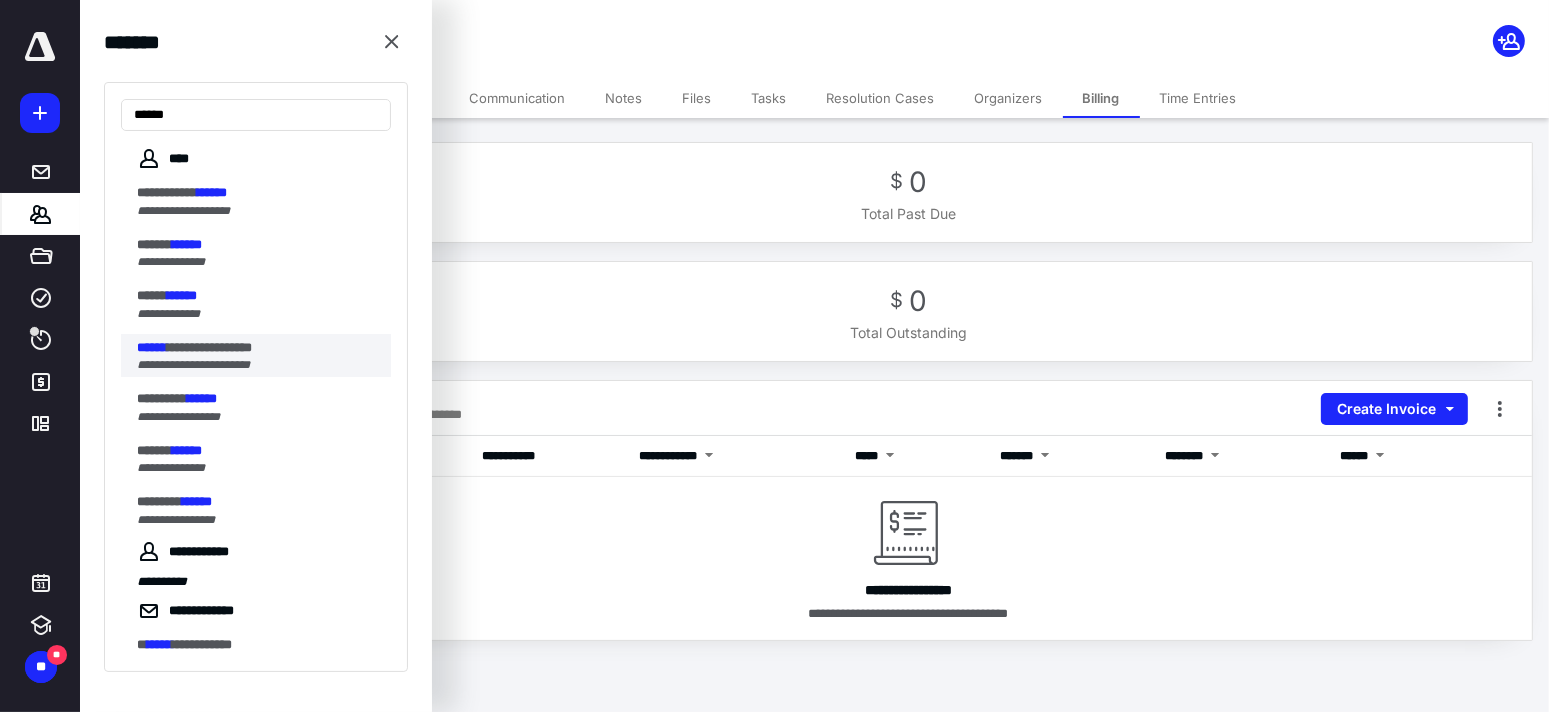 type on "******" 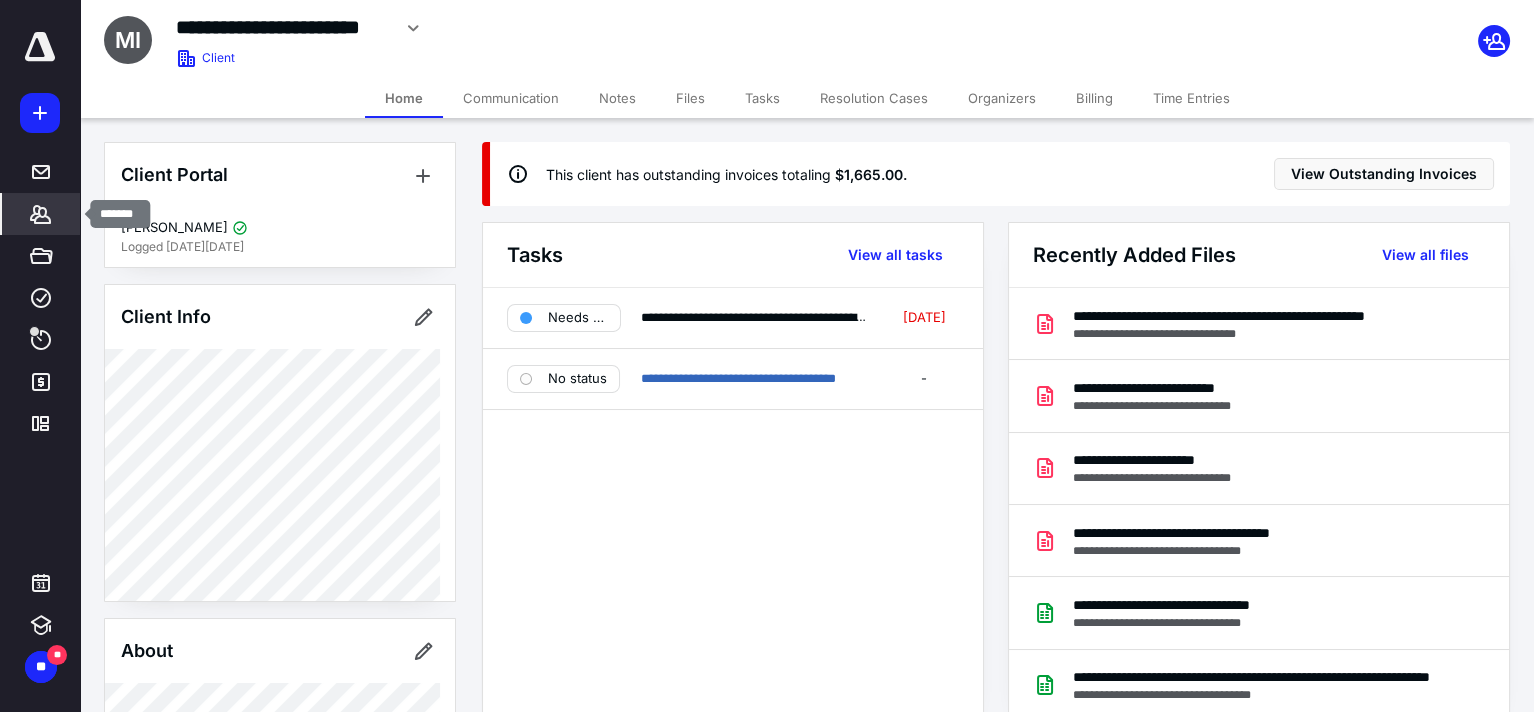 click 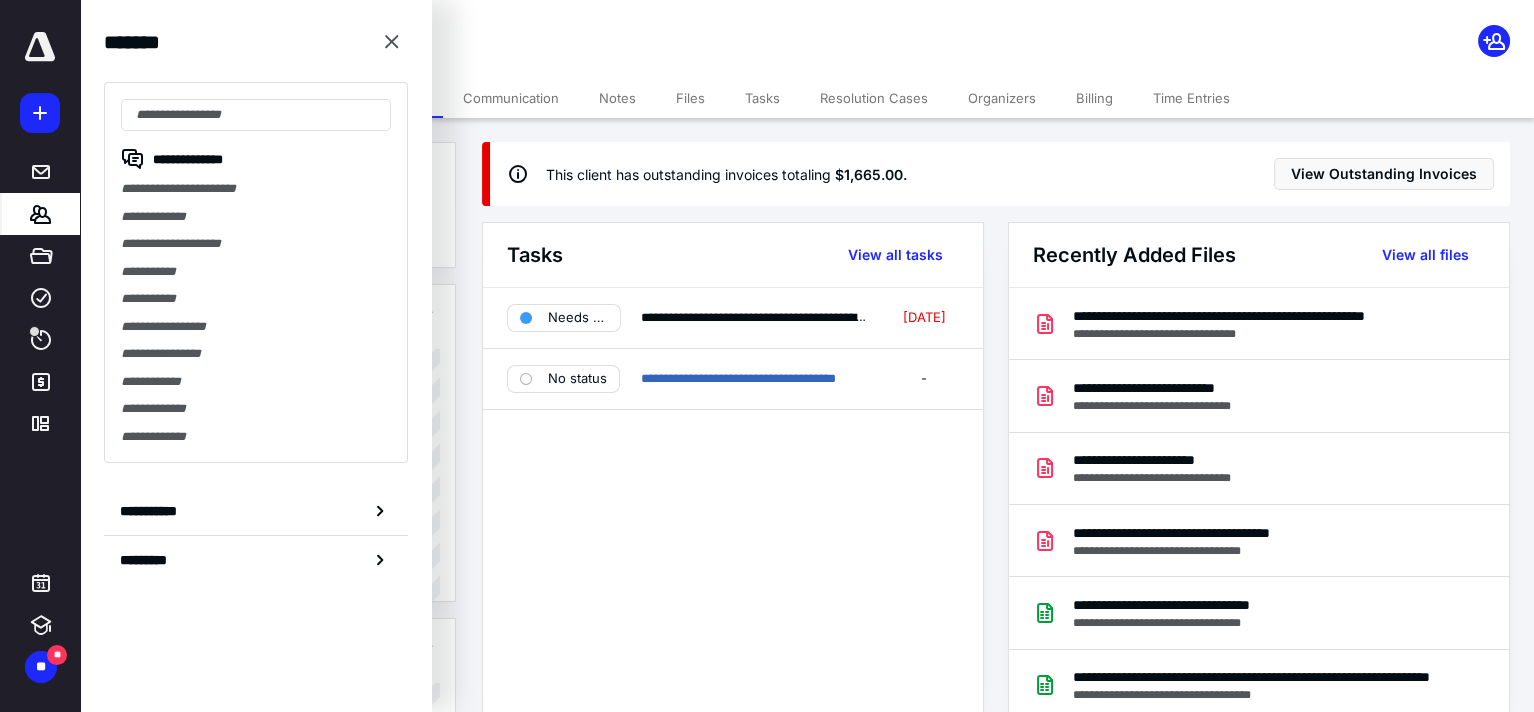 click on "**********" at bounding box center [733, 504] 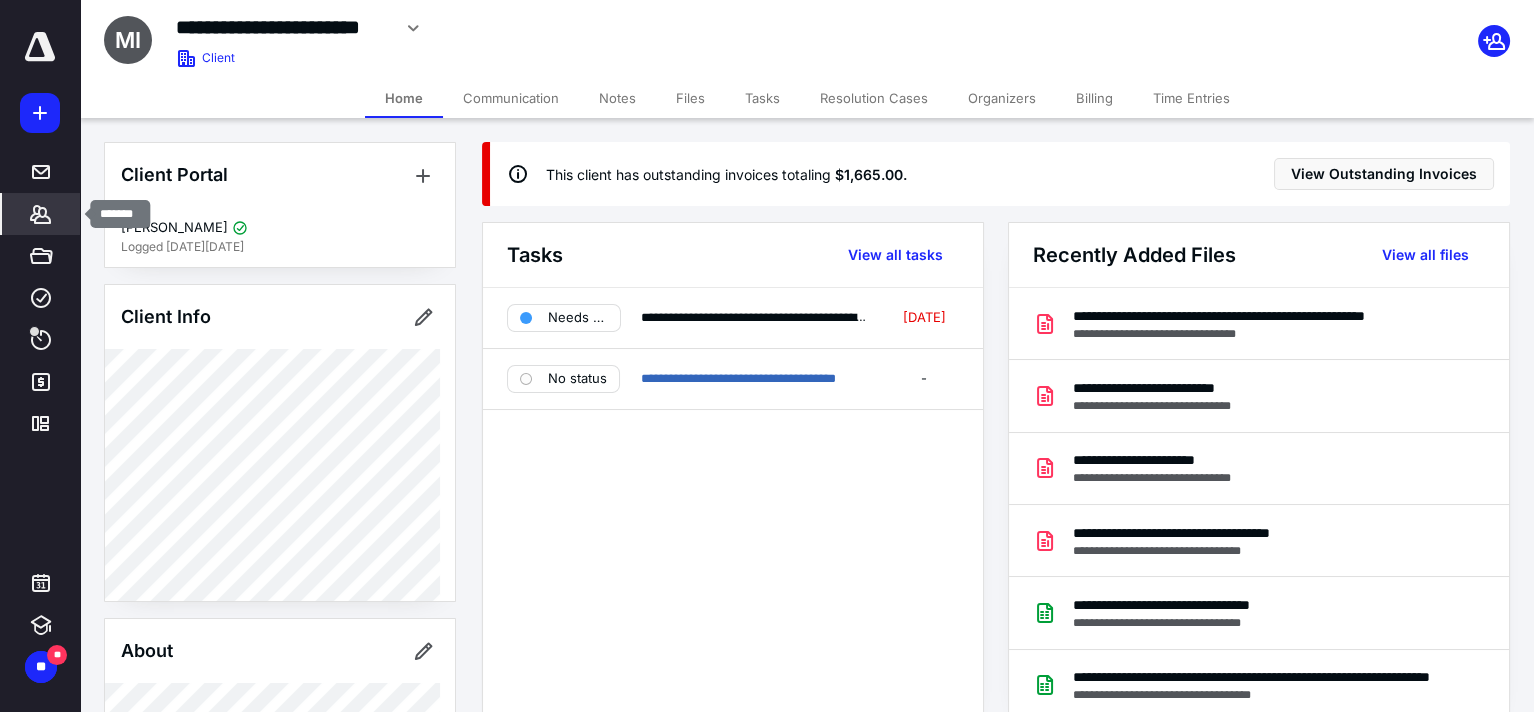 click on "*******" at bounding box center (41, 214) 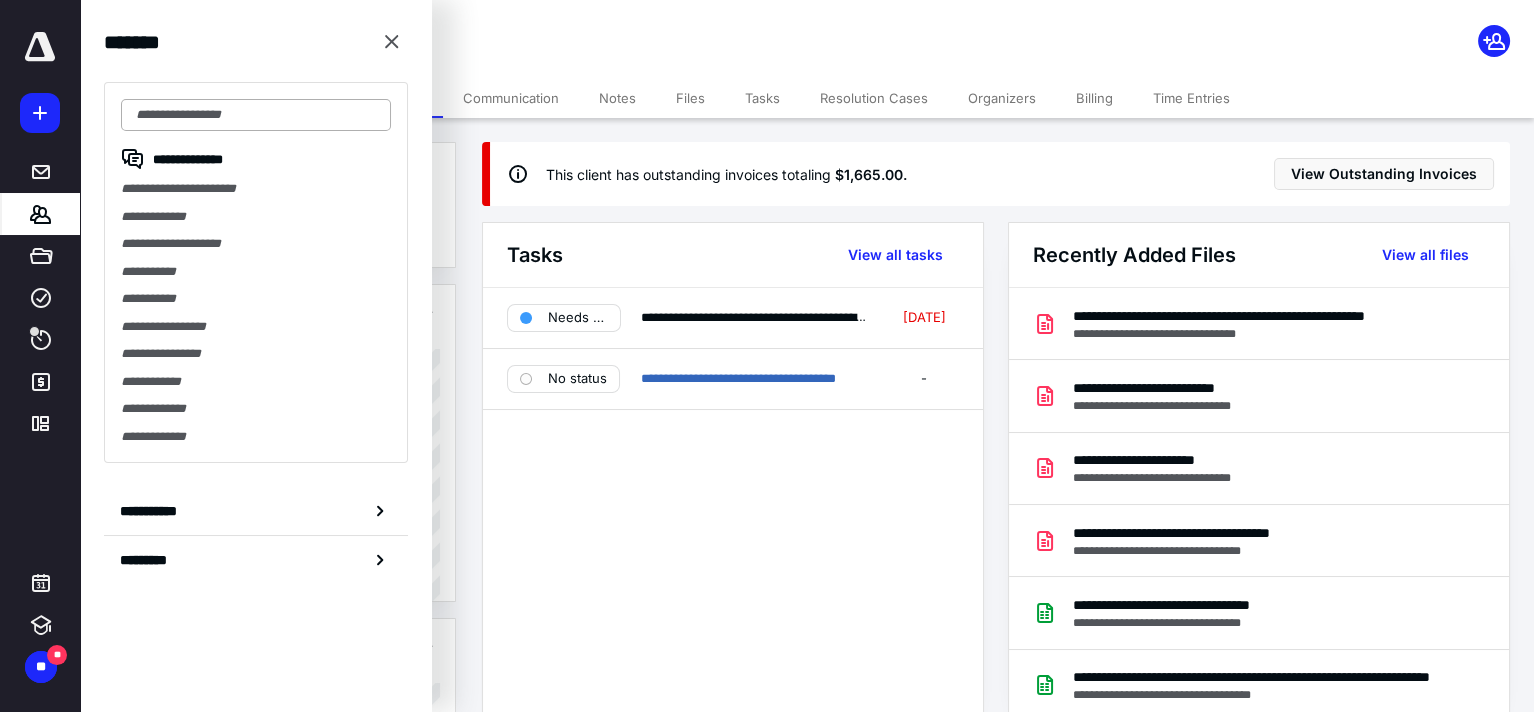 click at bounding box center [256, 115] 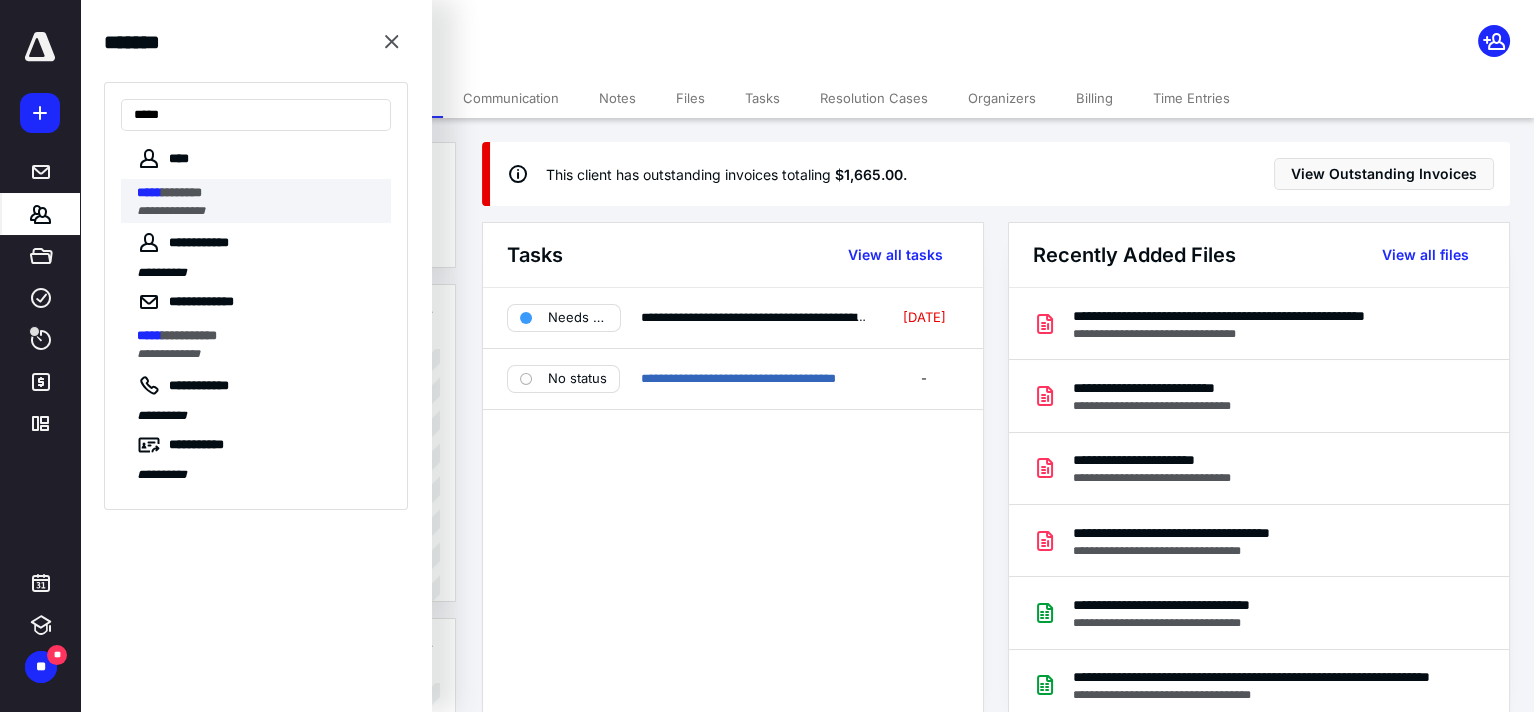 type on "*****" 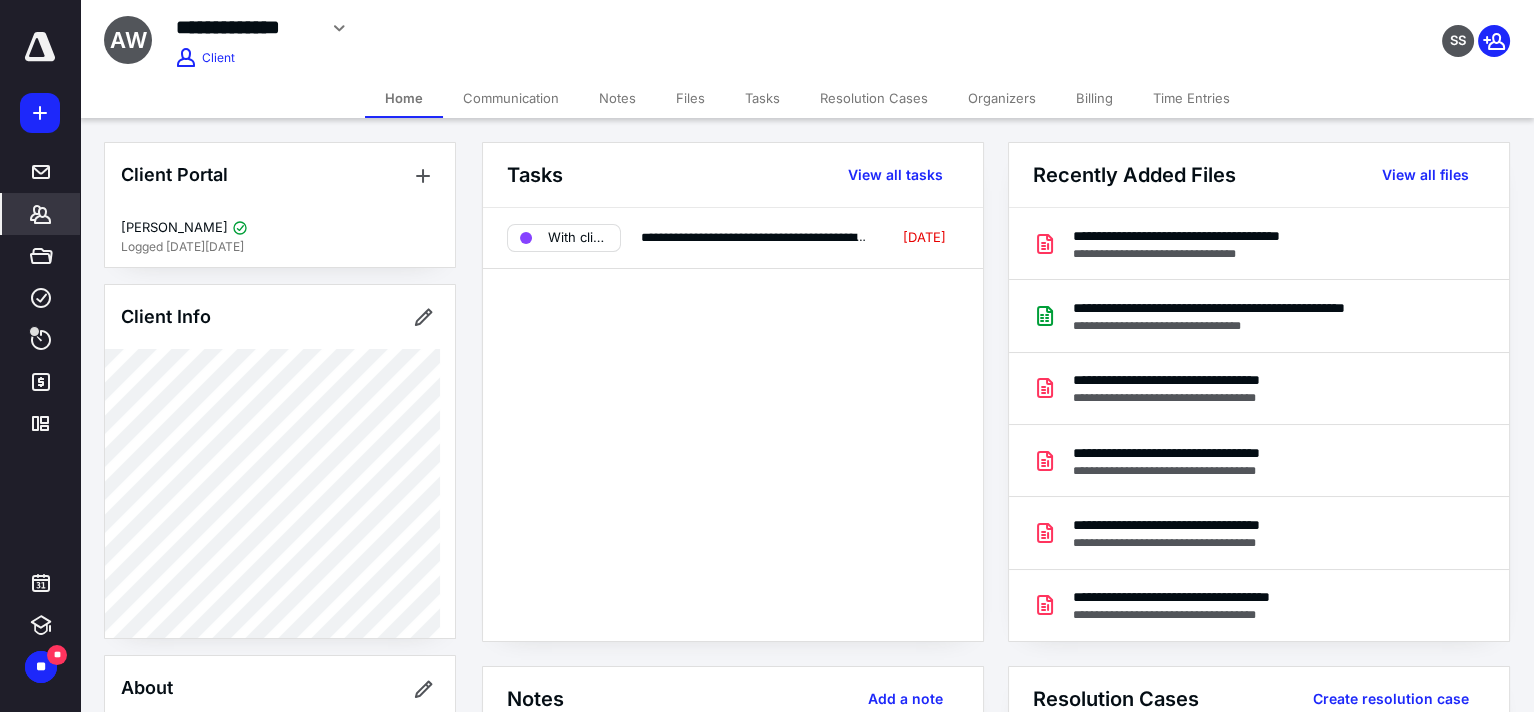 click on "Billing" at bounding box center [1094, 98] 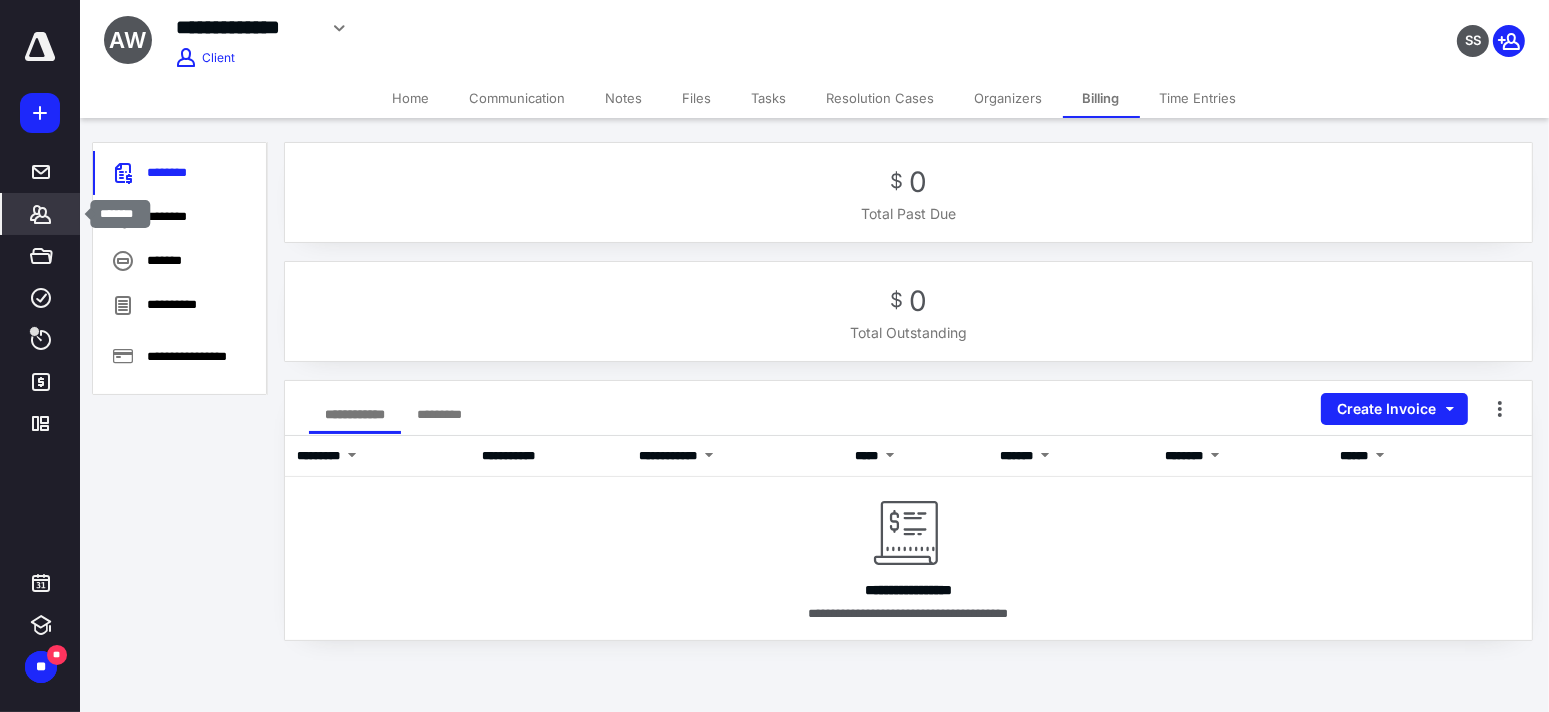 click 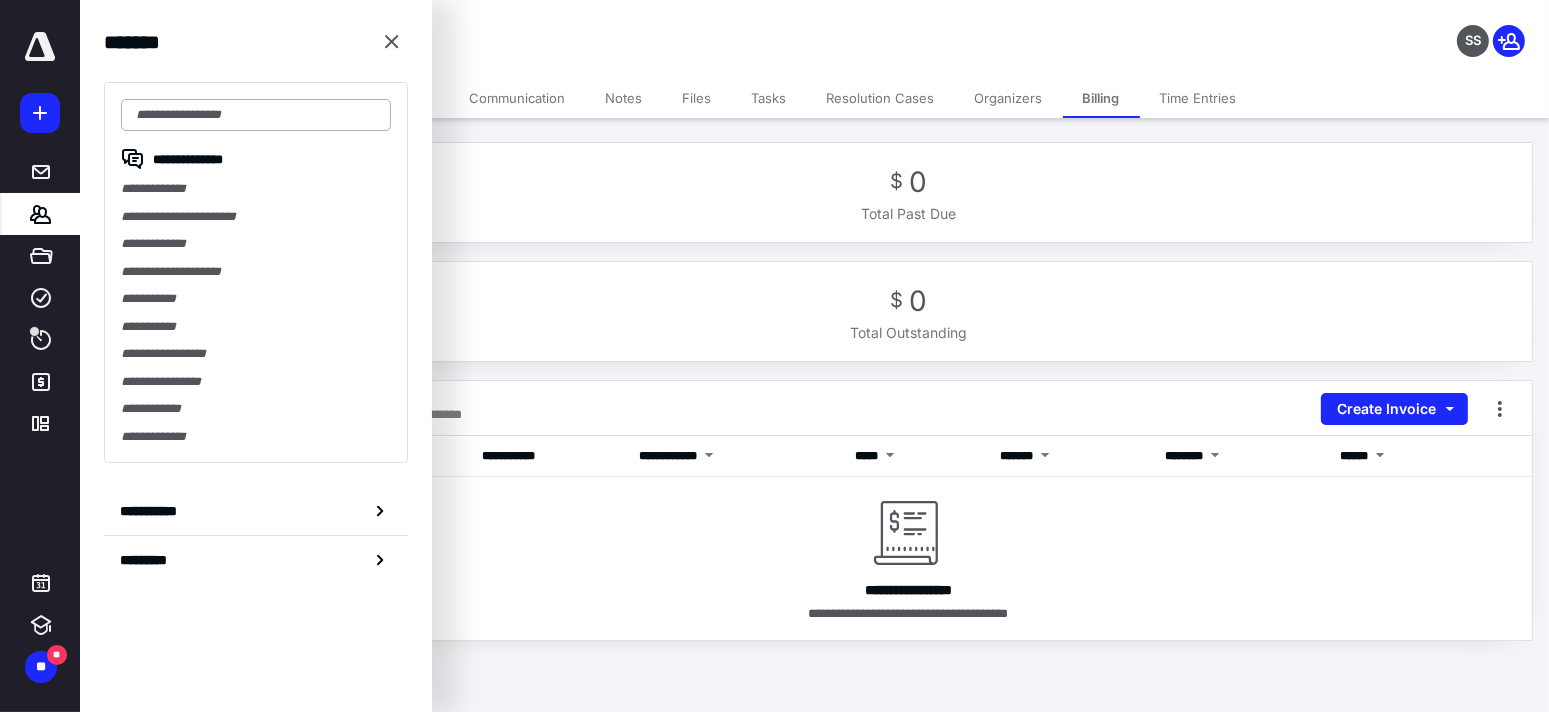click at bounding box center (256, 115) 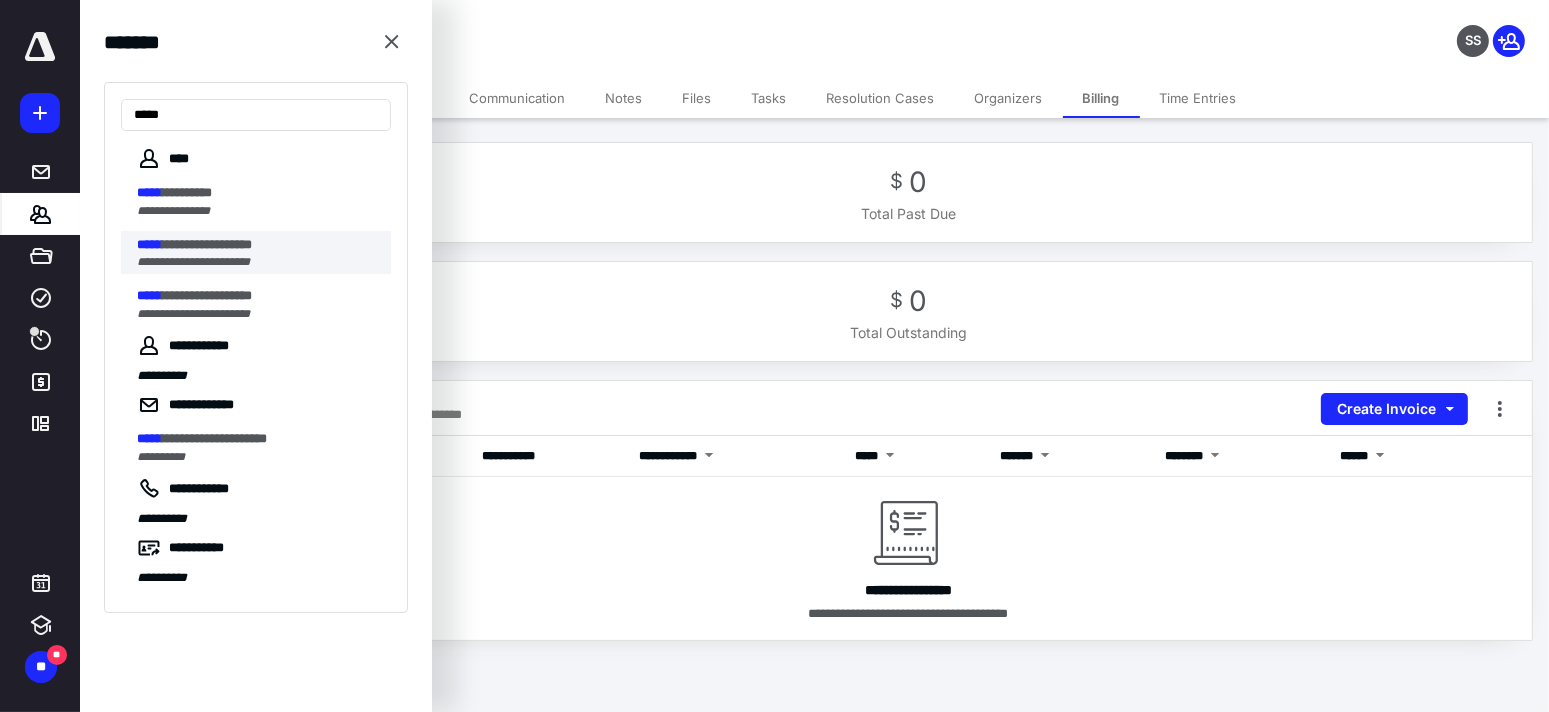 type on "*****" 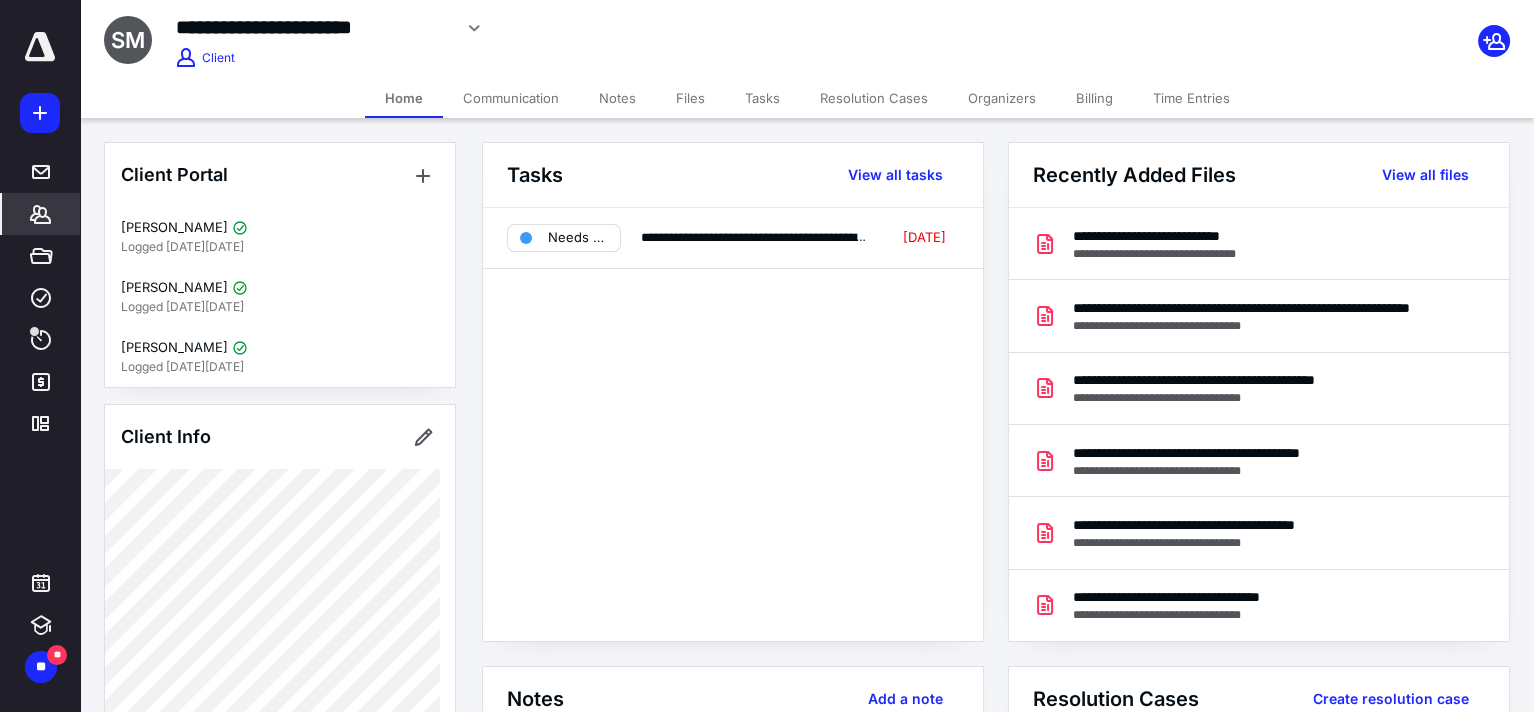 click on "Billing" at bounding box center [1094, 98] 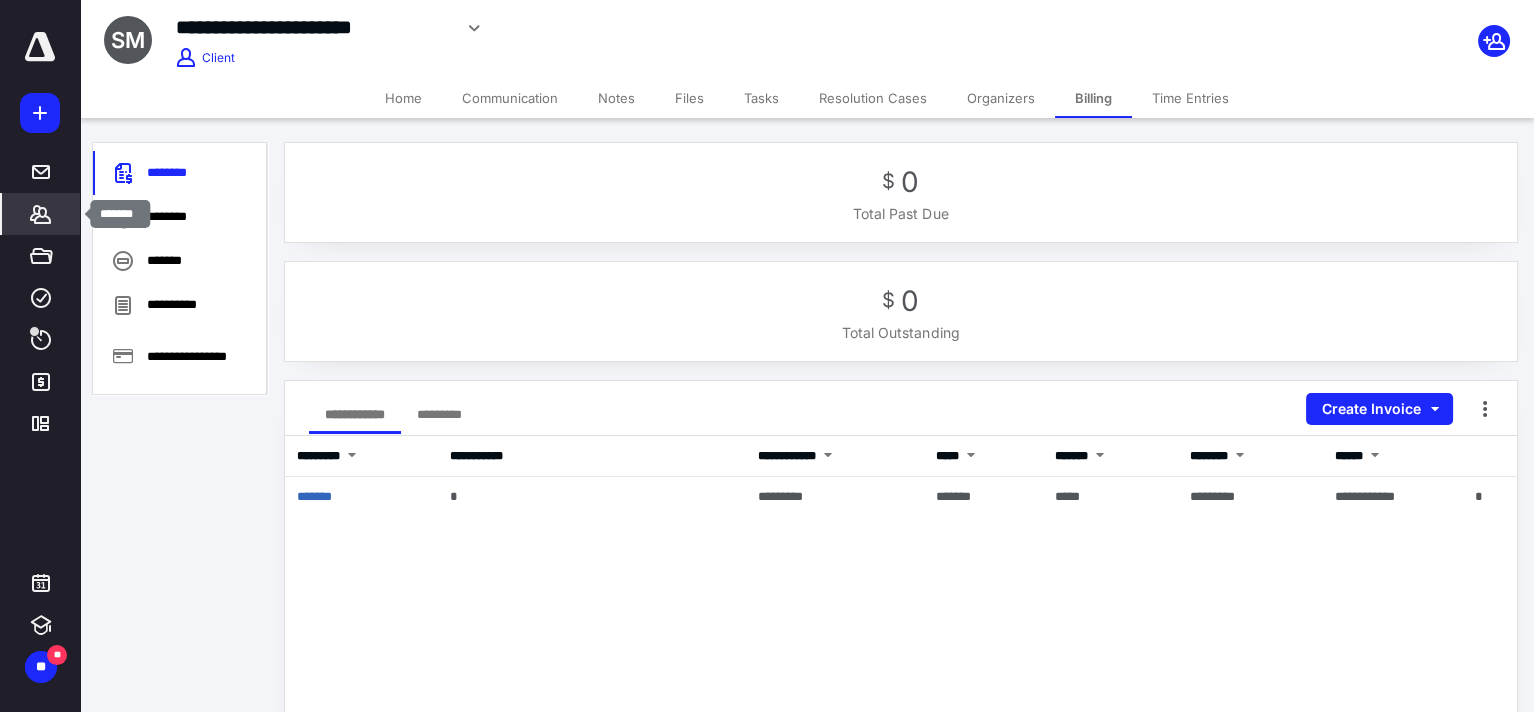 click 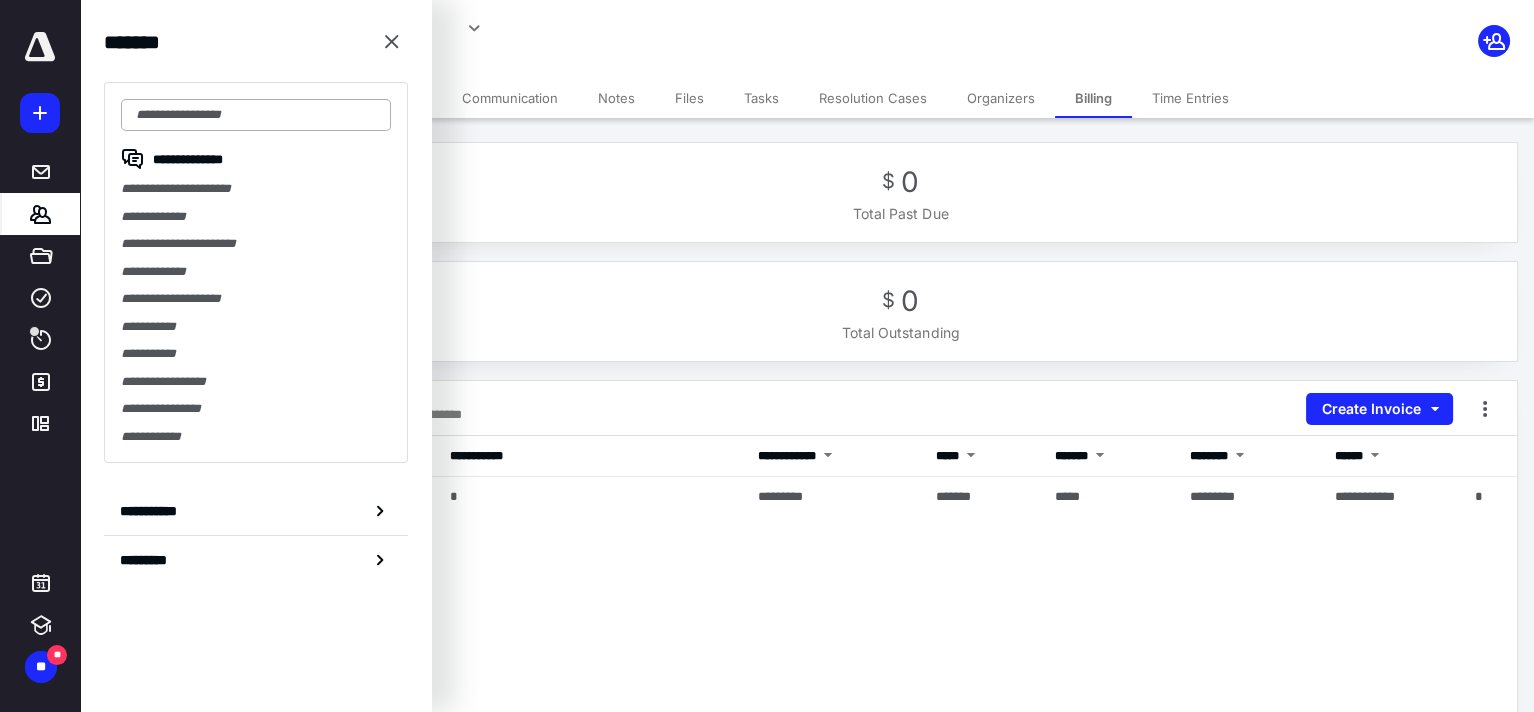click at bounding box center [256, 115] 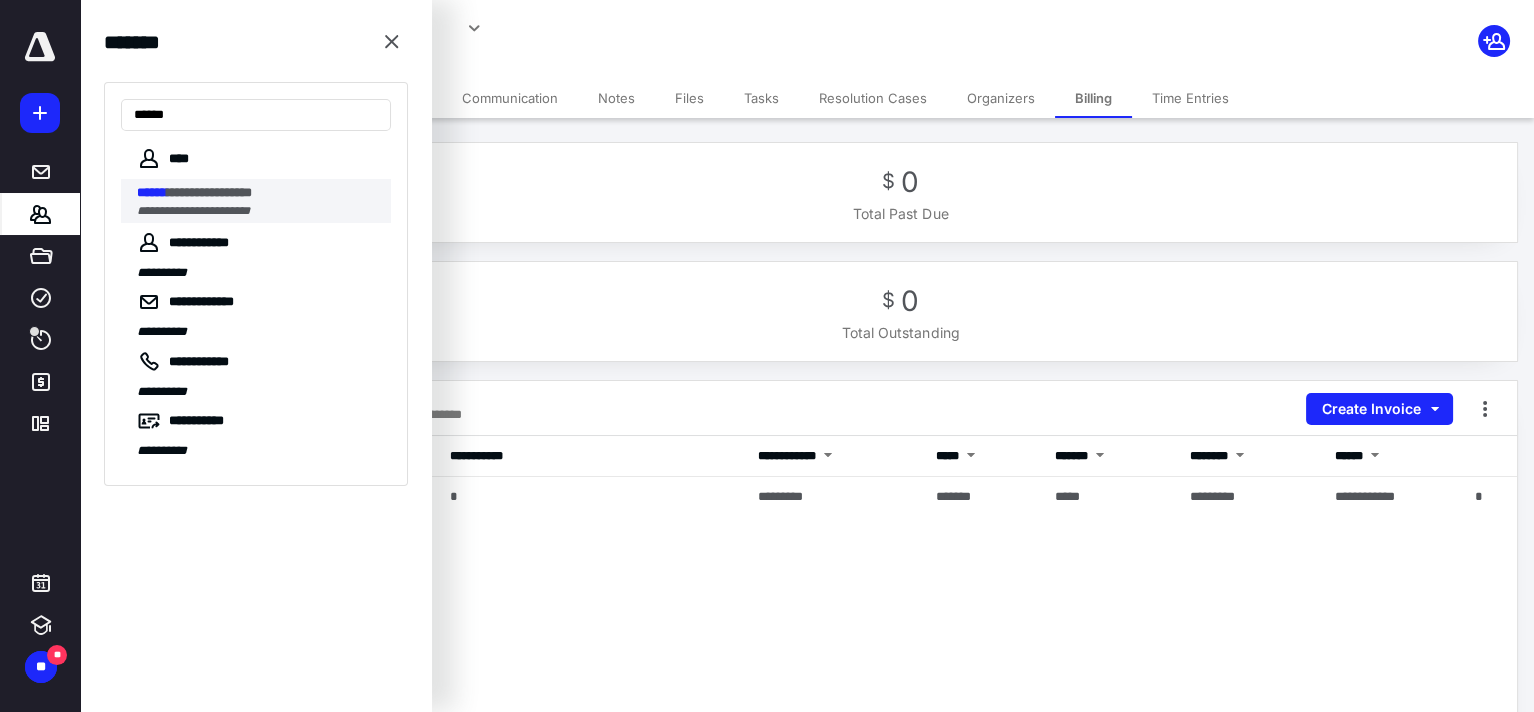type on "******" 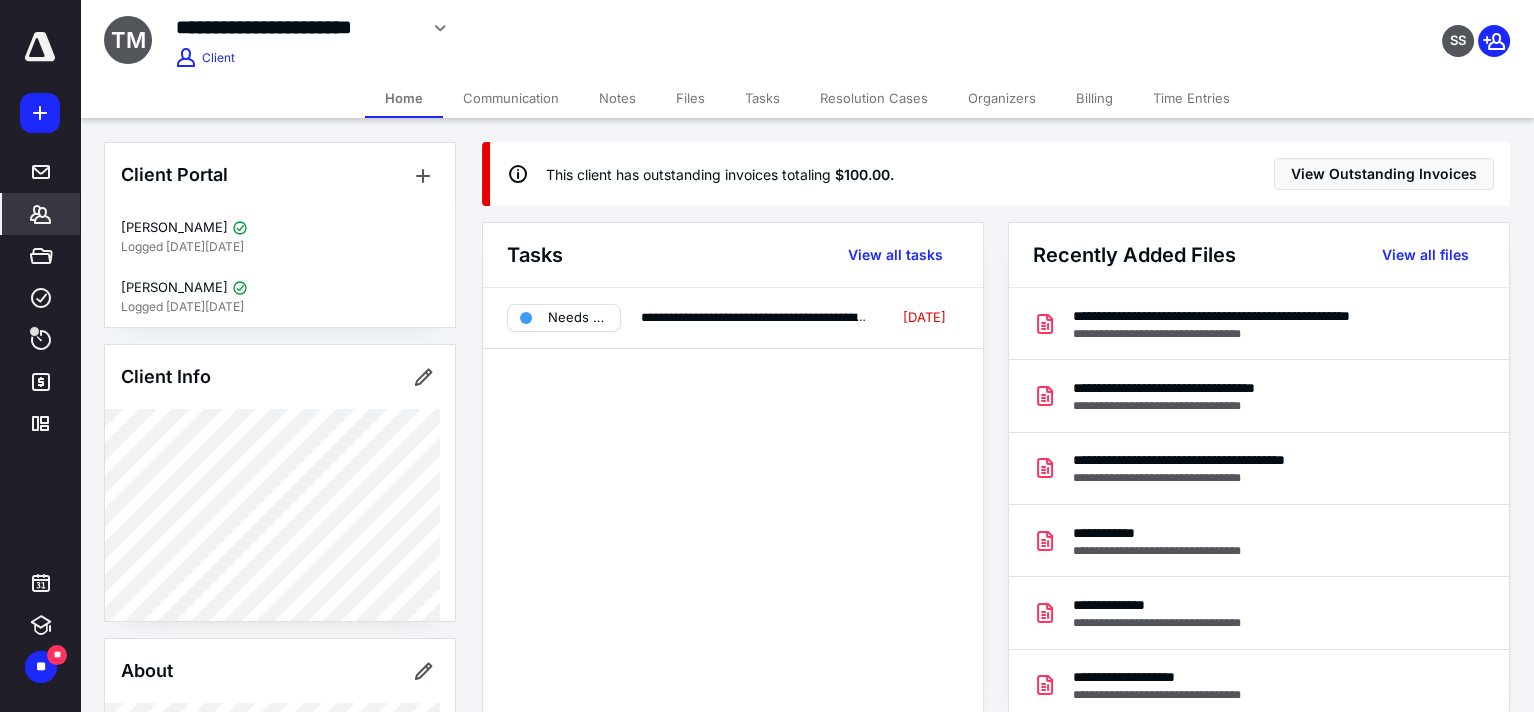 click on "Billing" at bounding box center [1094, 98] 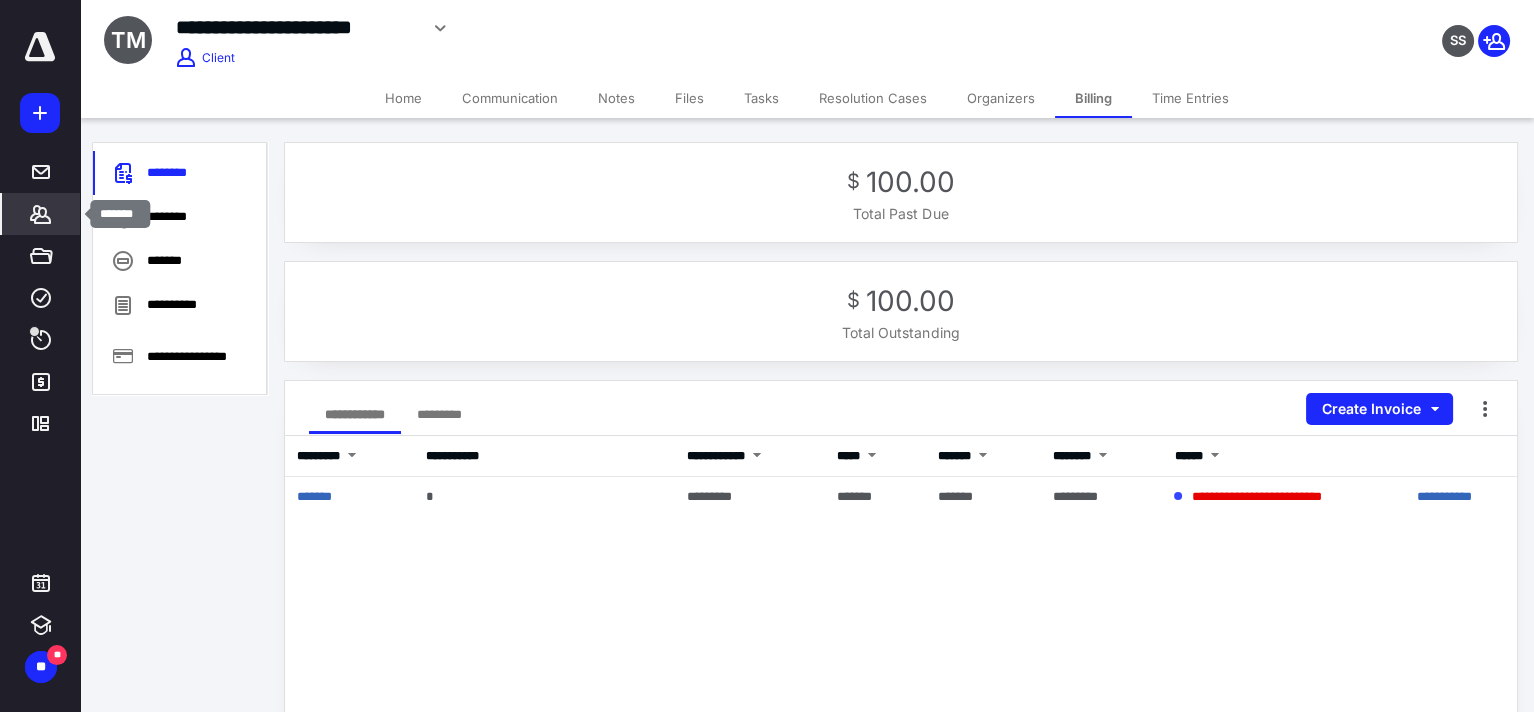click 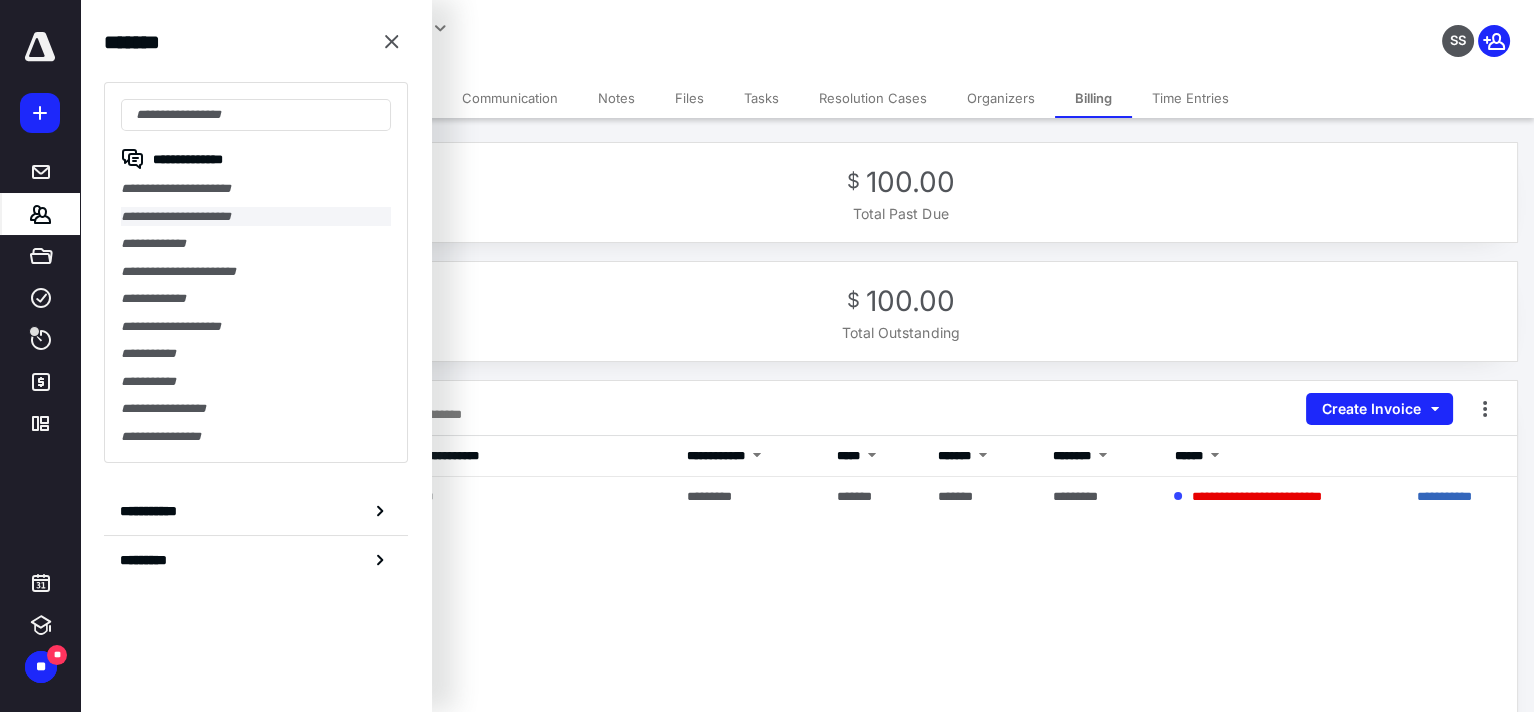 click on "**********" at bounding box center [256, 217] 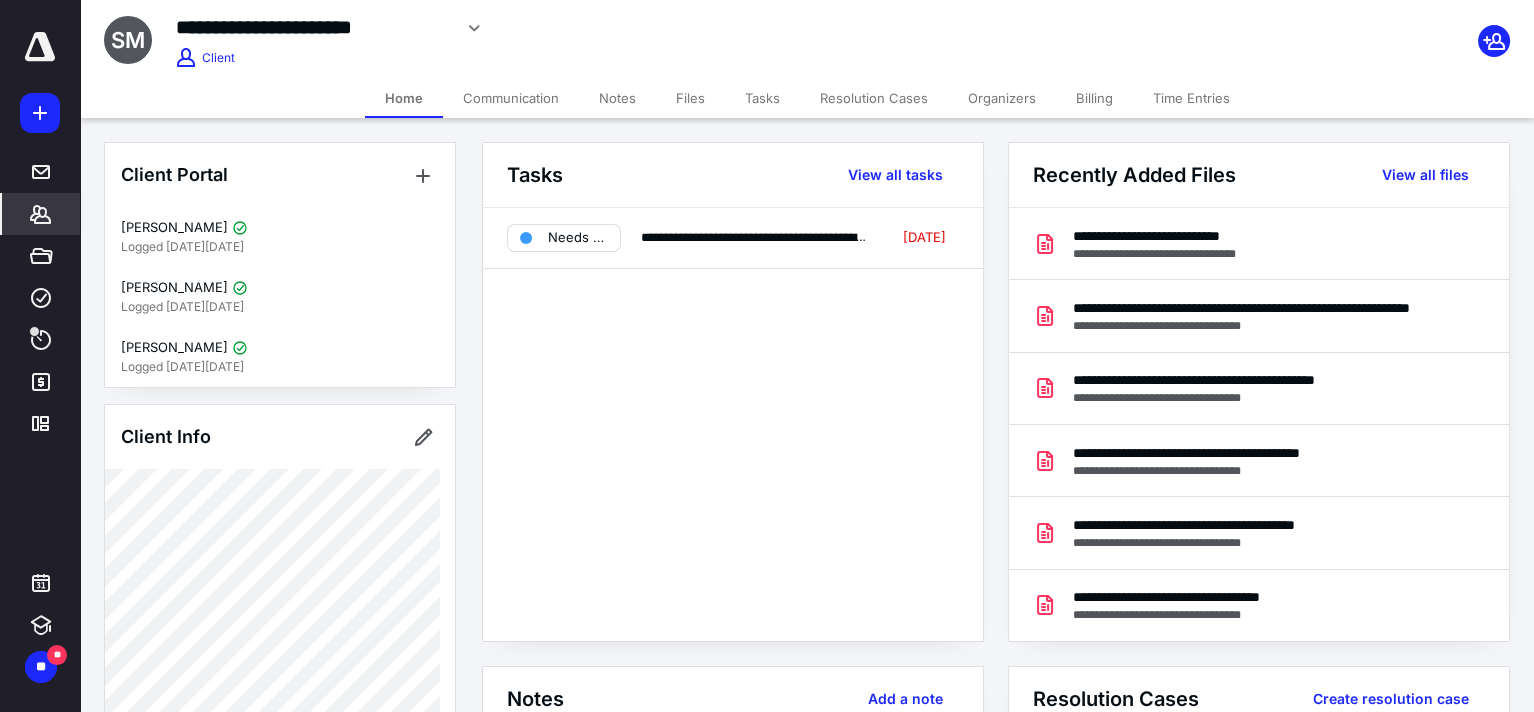 click on "Billing" at bounding box center (1094, 98) 